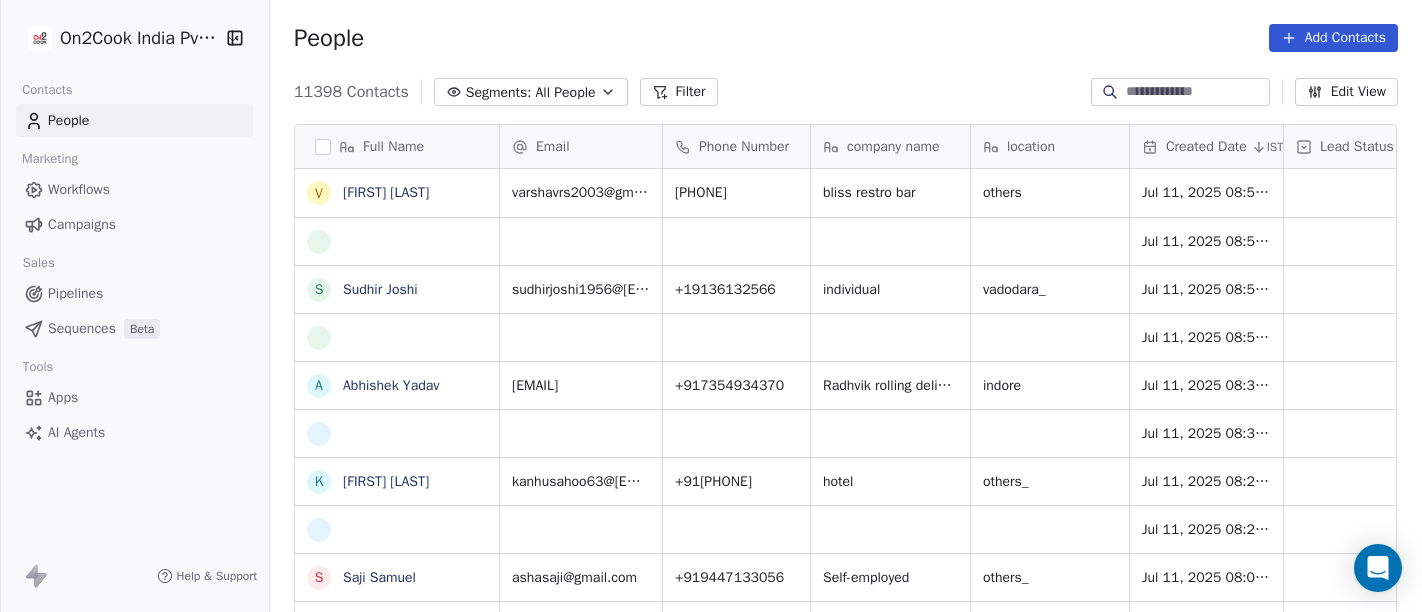 scroll, scrollTop: 0, scrollLeft: 0, axis: both 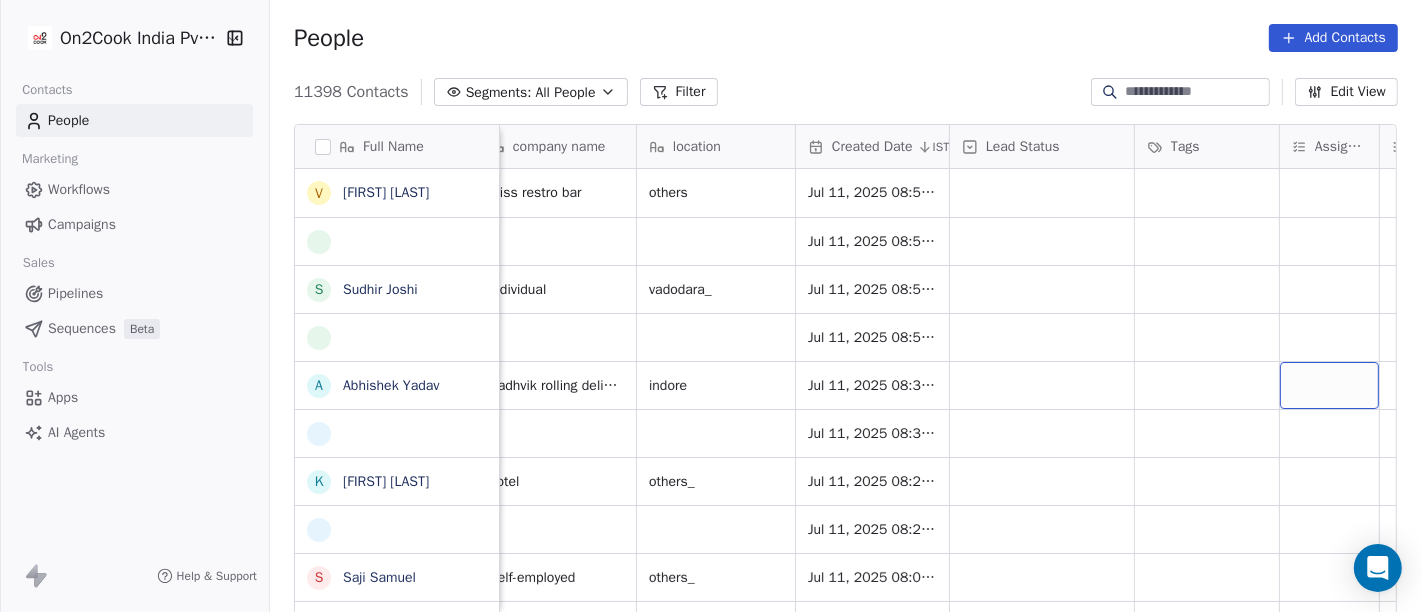 click at bounding box center (1329, 385) 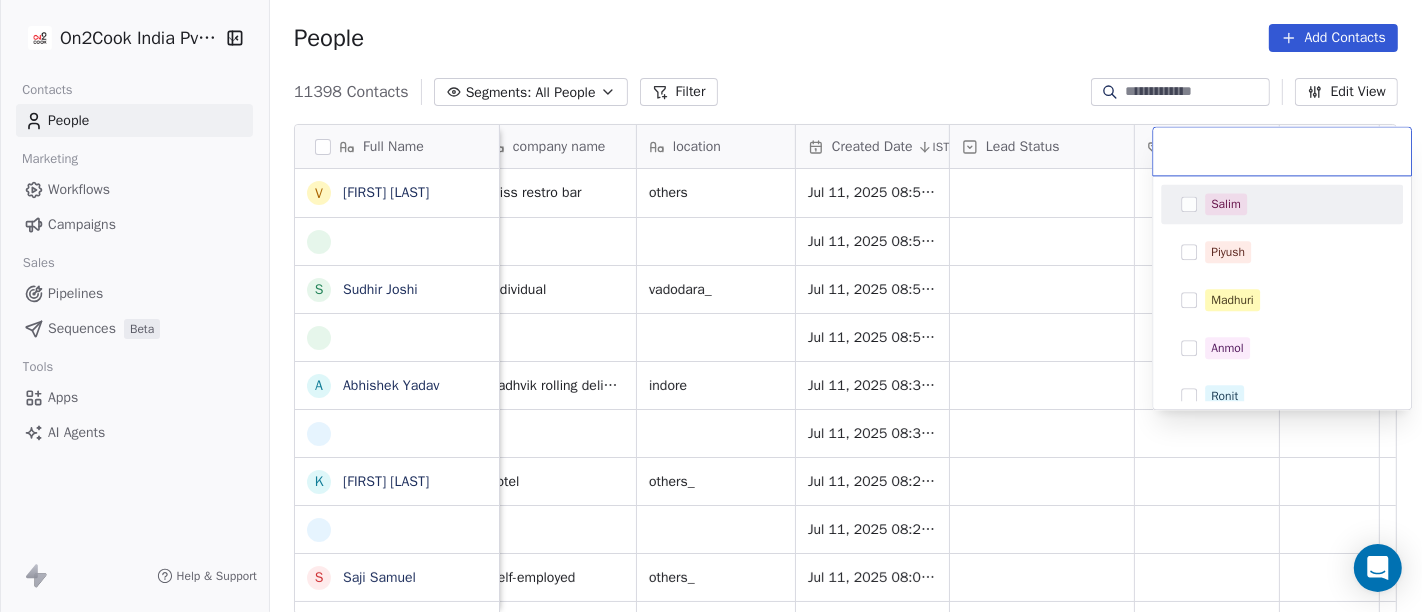 click on "Salim" at bounding box center [1226, 204] 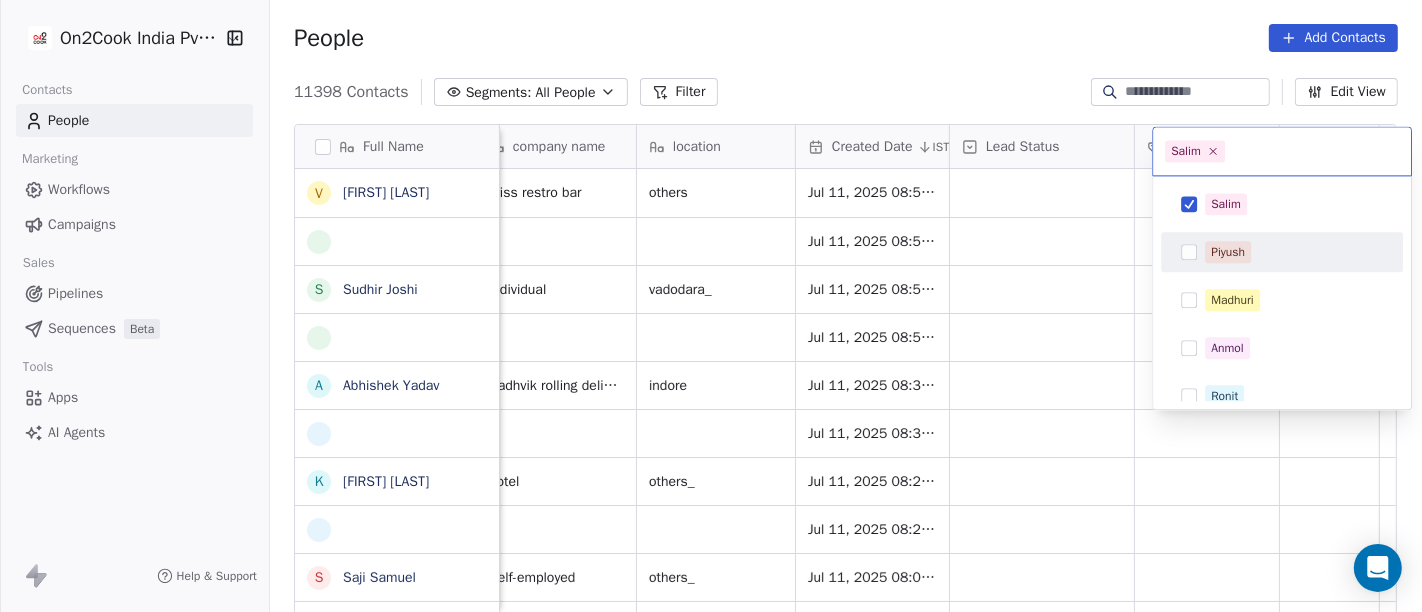 click on "On2Cook India Pvt. Ltd. Contacts People Marketing Workflows Campaigns Sales Pipelines Sequences Beta Tools Apps AI Agents Help & Support People Add Contacts 11398 Contacts Segments: All People Filter Edit View Tag Add to Sequence Full Name V Varsha Chikhalkar S Sudhir Joshi A Abhishek Yadav K Kanhu Sahoo S Saji Samuel A Abdulrashid Mondal P Pramod Pams Bhilare N Narottam Tripathi N Naresh jaiswal D Dr. Pradnyanand Mishra H Hardeep Singh D Dinesh Bhoite S Sandeep Dawer Email Phone Number company name location Created Date IST Lead Status Tags Assignee Sales Rep Last Activity Date IST Follow Up Date Notes varshavrs2003@[EMAIL] +91[PHONE] bliss restro bar others Jul 11, 2025 08:59 AM Jul 11, 2025 08:59 AM sudhirjoshi1956@[EMAIL] +1[PHONE] individual vadodara_ Jul 11, 2025 08:53 AM Jul 11, 2025 08:53 AM abhishekya9644@[EMAIL] +91[PHONE] Radhvik rolling delights indore Jul 11, 2025 08:37 AM Jul 11, 2025 08:37 AM kanhusahoo63@[EMAIL] +91[PHONE] hotel others_ Jul 11, 2025 08:25 AM others_" at bounding box center [711, 306] 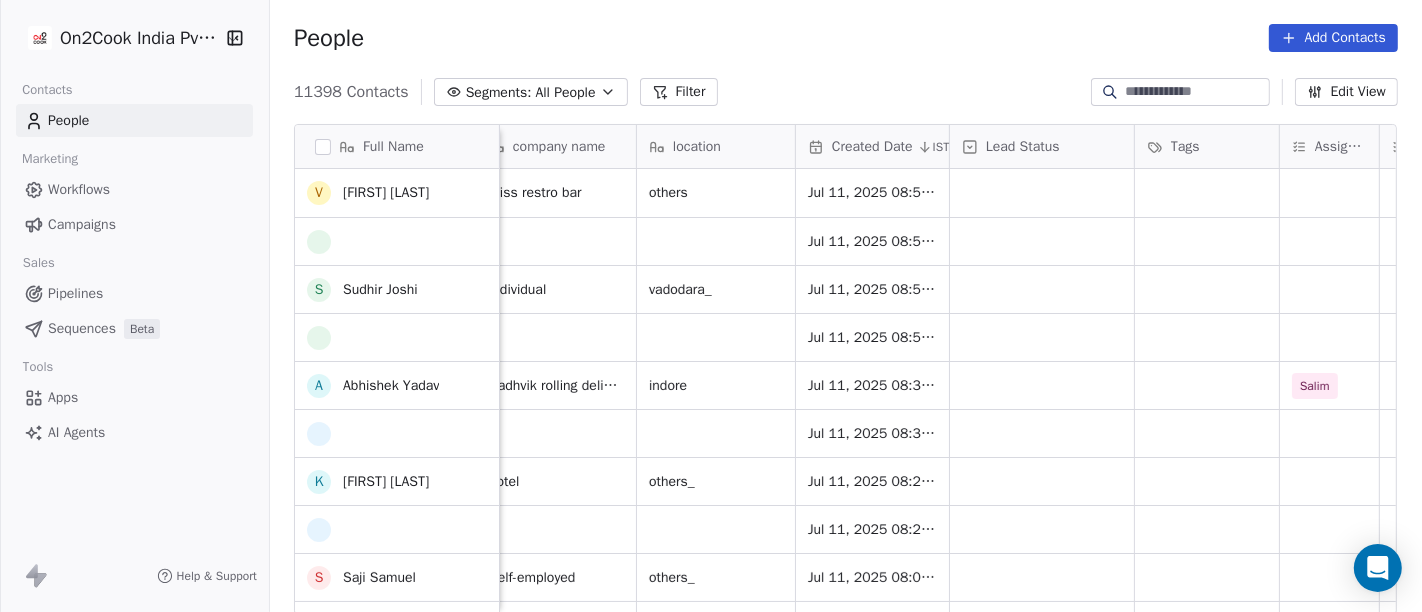 scroll, scrollTop: 28, scrollLeft: 0, axis: vertical 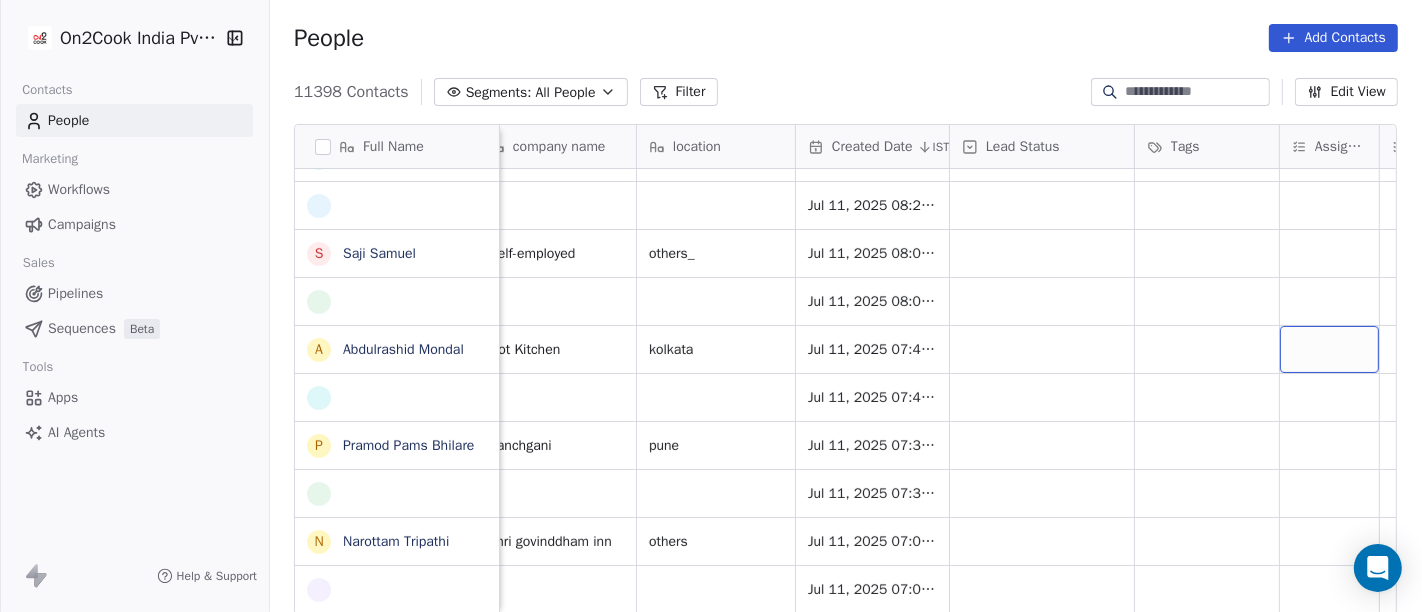 click at bounding box center (1329, 349) 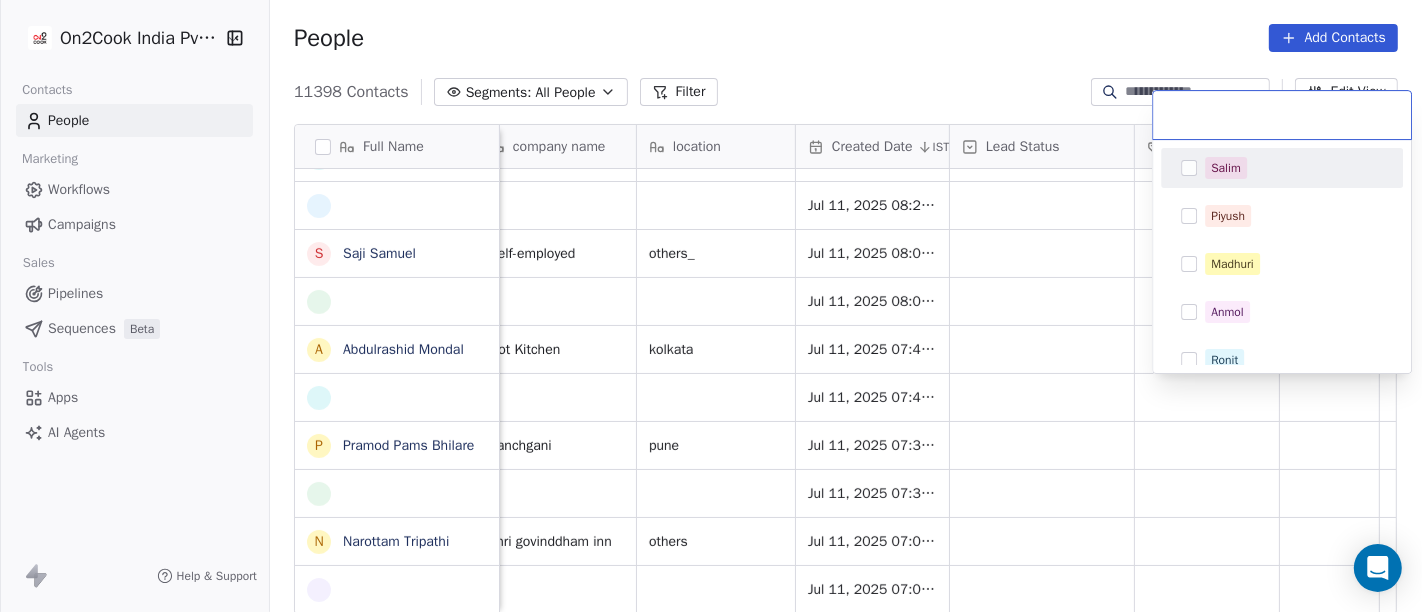 click on "Salim" at bounding box center (1226, 168) 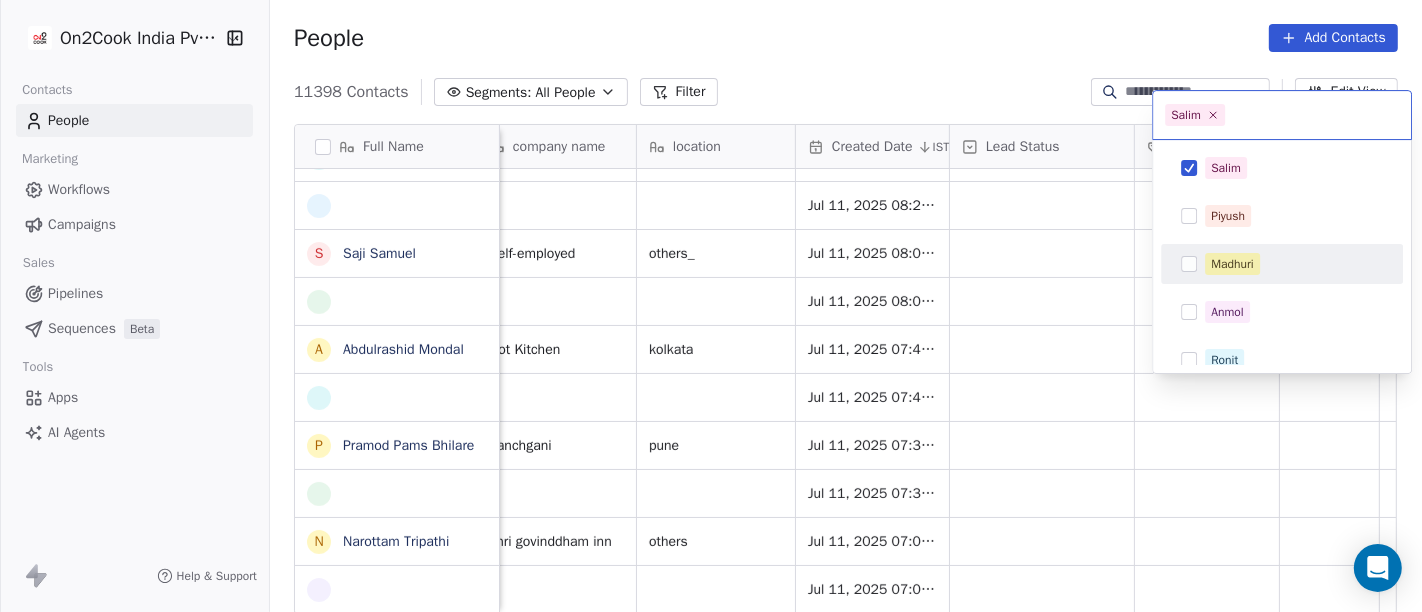 click on "On2Cook India Pvt. Ltd. Contacts People Marketing Workflows Campaigns Sales Pipelines Sequences Beta Tools Apps AI Agents Help & Support People  Add Contacts 11398 Contacts Segments: All People Filter  Edit View Tag Add to Sequence Full Name V Varsha Chikhalkar S Sudhir Joshi A Abhishek Yadav K Kanhu Sahoo S Saji Samuel A Abdulrashid Mondal P Pramod Pams Bhilare N Narottam Tripathi N Naresh jaiswal D Dr. Pradnyanand Mishra H Hardeep Singh D Dinesh Bhoite S Sandeep Dawer A Ankita Goswami B Balwant Jadhav S Sambuddha Deb Email Phone Number company name location Created Date IST Lead Status Tags Assignee Sales Rep Last Activity Date IST Follow Up Date Notes varshavrs2003@gmail.com +919870090612 bliss restro bar others Jul 11, 2025 08:59 AM Jul 11, 2025 08:59 AM sudhirjoshi1956@gmail.com +19136132566 individual vadodara_ Jul 11, 2025 08:53 AM Jul 11, 2025 08:53 AM abhishekya9644@gmail.com +917354934370 Radhvik rolling delights indore Jul 11, 2025 08:37 AM Salim Jul 11, 2025 08:37 AM kanhusahoo63@gmail.com hotel" at bounding box center [711, 306] 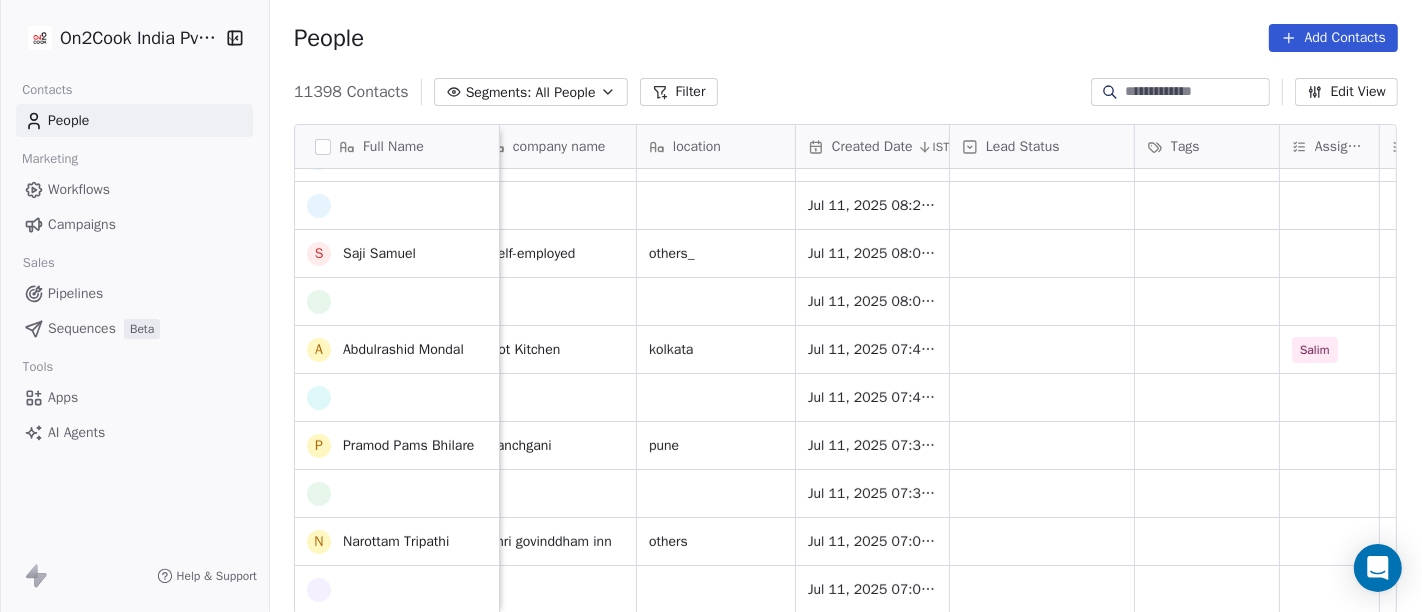 scroll, scrollTop: 412, scrollLeft: 0, axis: vertical 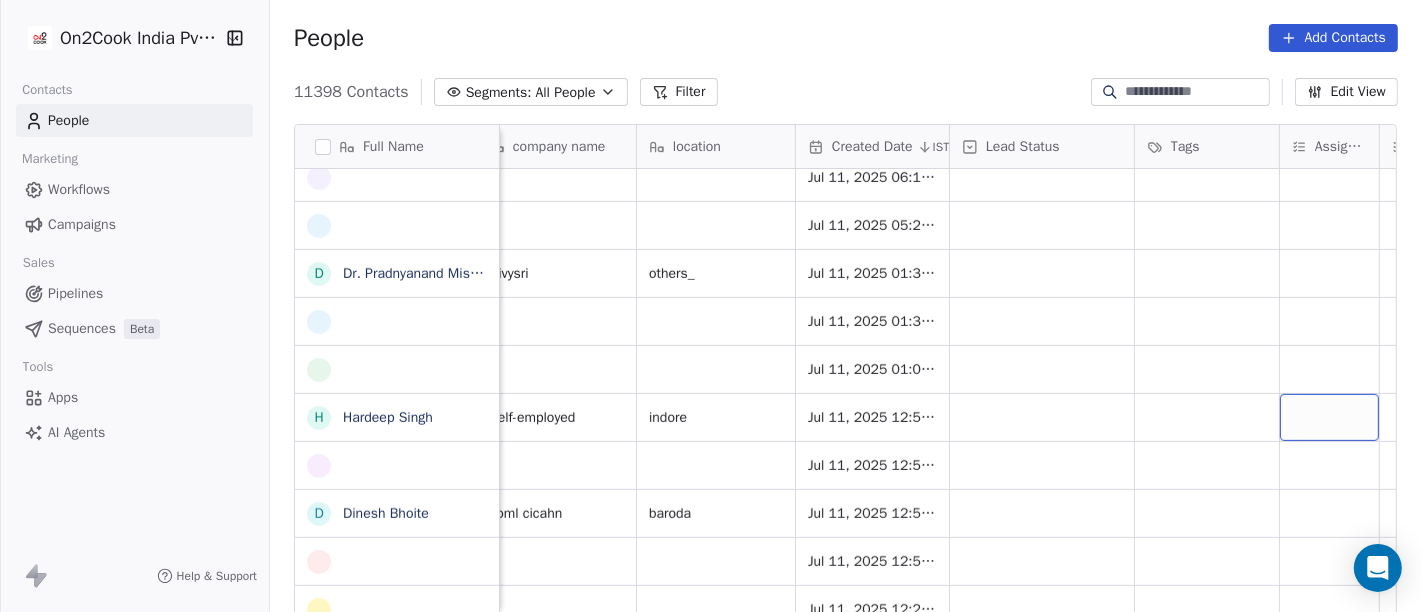 click at bounding box center (1329, 417) 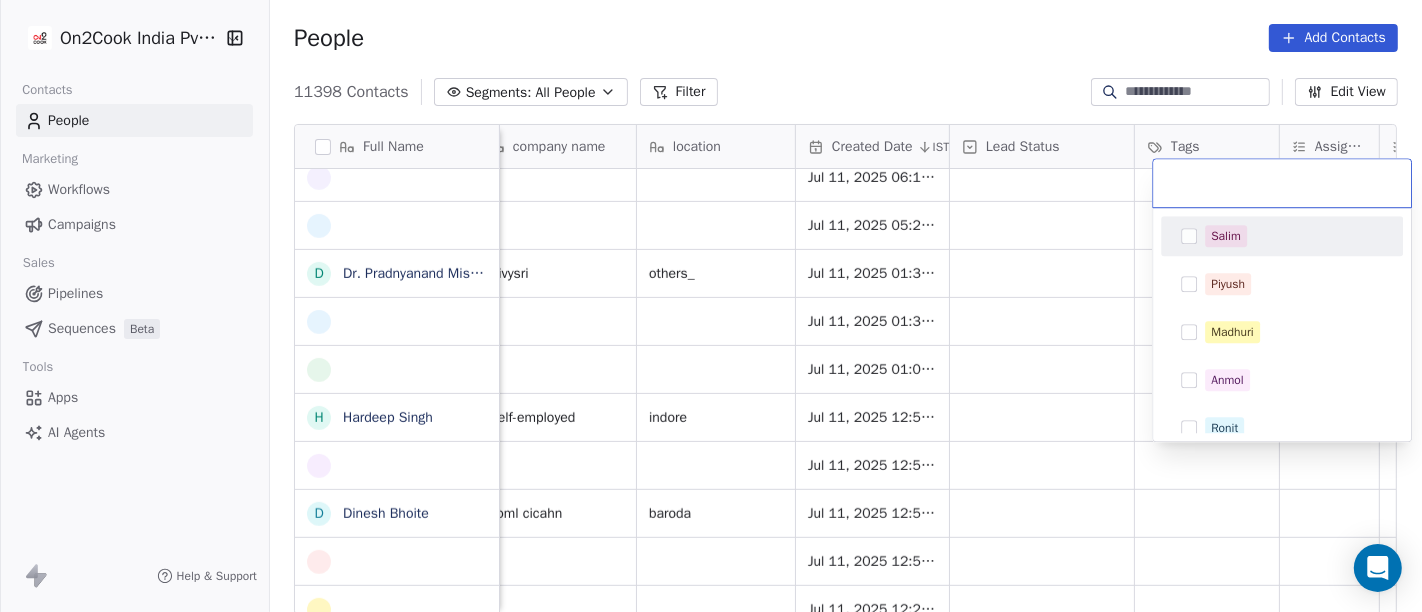 click on "Salim" at bounding box center (1282, 236) 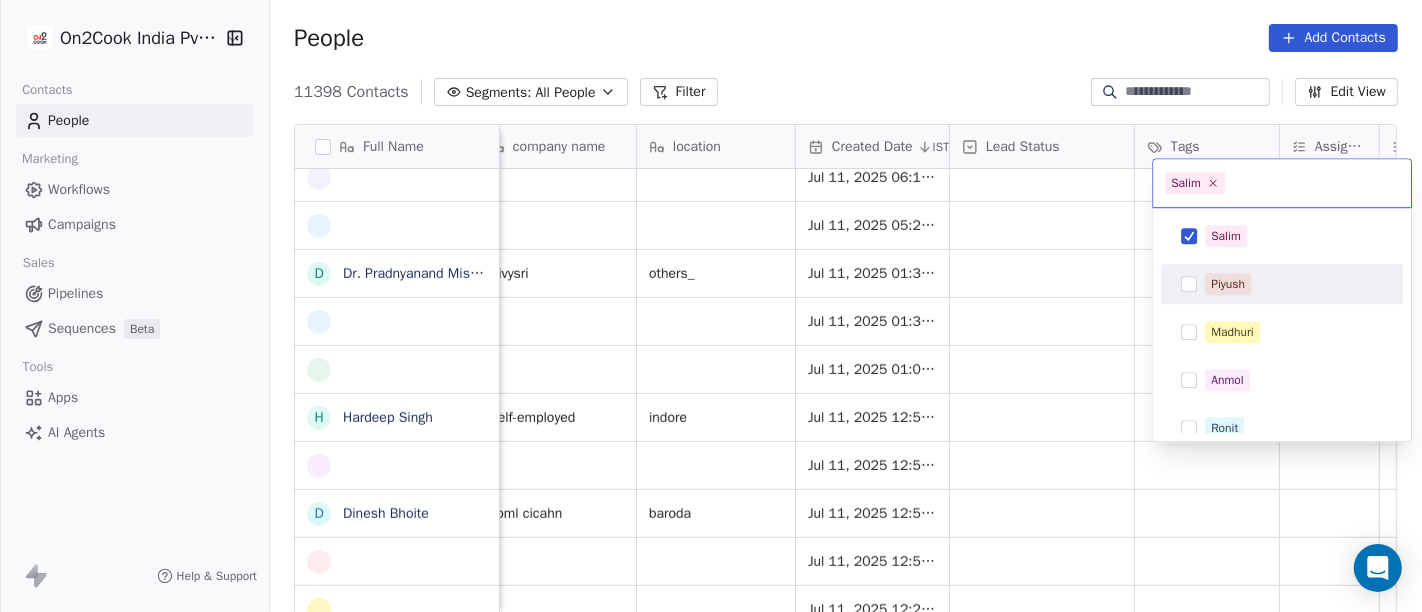 click on "On2Cook India Pvt. Ltd. Contacts People Marketing Workflows Campaigns Sales Pipelines Sequences Beta Tools Apps AI Agents Help & Support People  Add Contacts 11398 Contacts Segments: All People Filter  Edit View Tag Add to Sequence Full Name V Varsha Chikhalkar S Sudhir Joshi A Abhishek Yadav K Kanhu Sahoo S Saji Samuel A Abdulrashid Mondal P Pramod Pams Bhilare N Narottam Tripathi N Naresh jaiswal D Dr. Pradnyanand Mishra H Hardeep Singh D Dinesh Bhoite S Sandeep Dawer A Ankita Goswami B Balwant Jadhav S Sambuddha Deb H Hardiik Vashi R Rashmikant Shah R Rakesh Shah R Rajesh Panchal S Sukh Deo Rathore Email Phone Number company name location Created Date IST Lead Status Tags Assignee Sales Rep Last Activity Date IST Follow Up Date Notes varshavrs2003@gmail.com +919870090612 bliss restro bar others Jul 11, 2025 08:59 AM Jul 11, 2025 08:59 AM sudhirjoshi1956@gmail.com +19136132566 individual vadodara_ Jul 11, 2025 08:53 AM Jul 11, 2025 08:53 AM abhishekya9644@gmail.com +917354934370 Radhvik rolling delights" at bounding box center (711, 306) 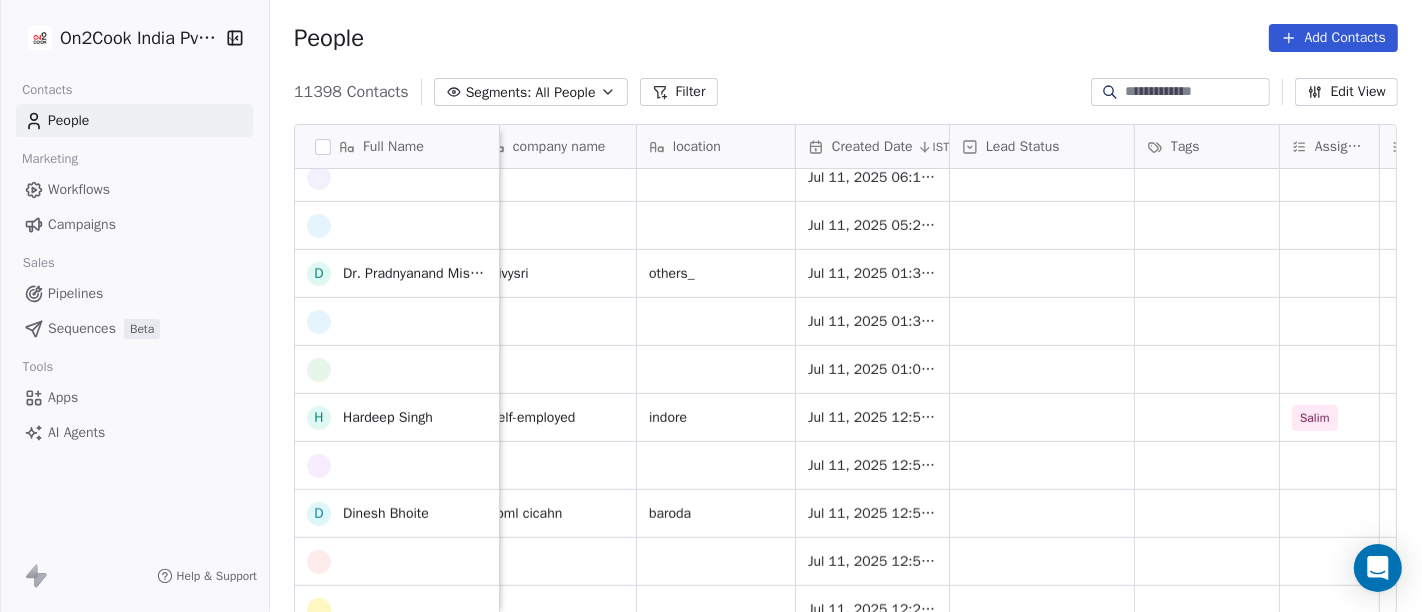 scroll 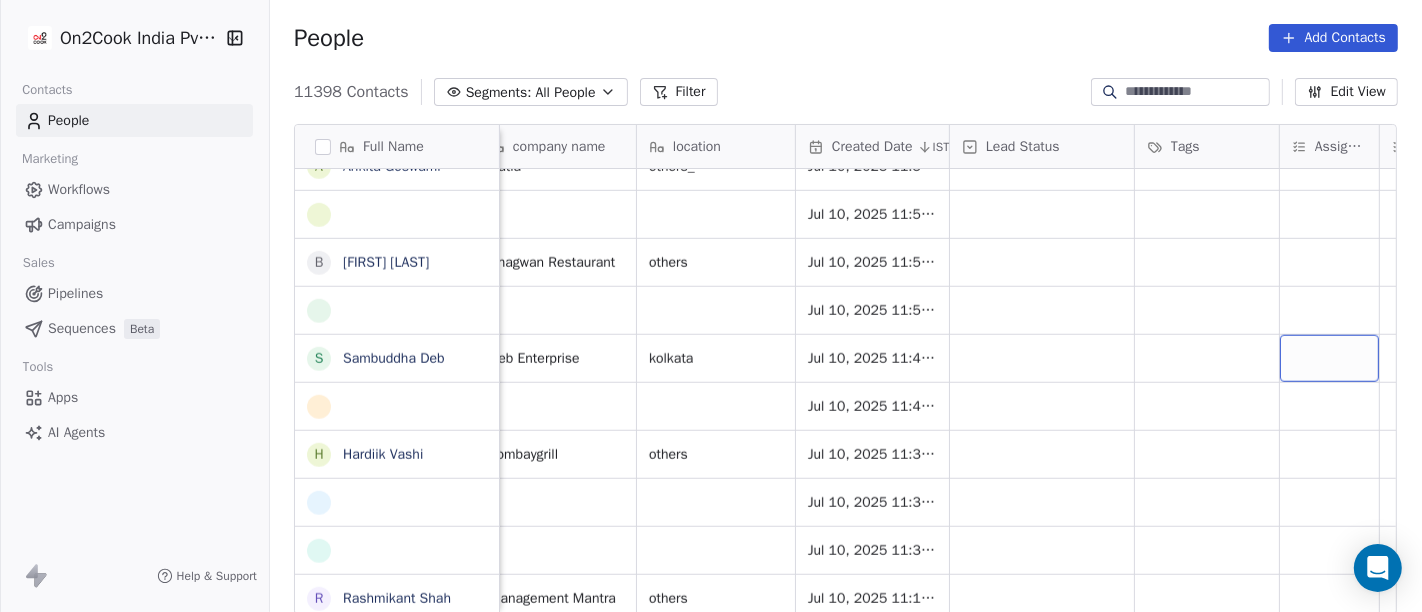 click at bounding box center [1329, 358] 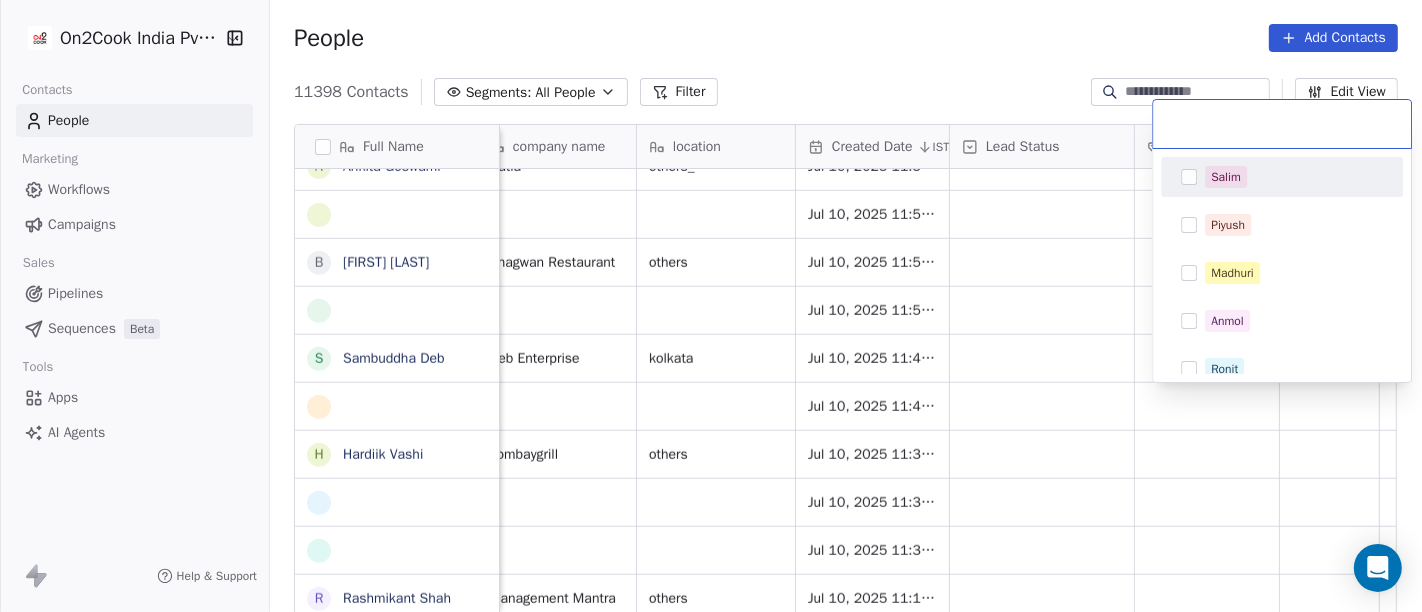 click on "Salim" at bounding box center [1226, 177] 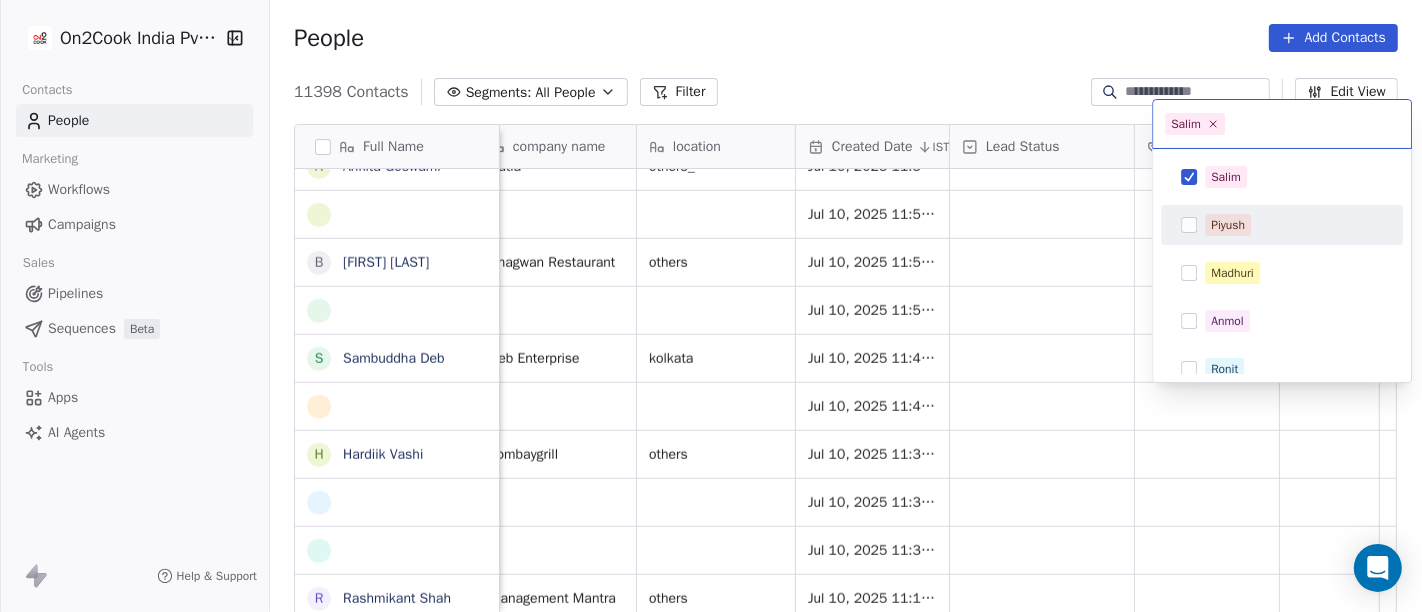 click on "On2Cook India Pvt. Ltd. Contacts People Marketing Workflows Campaigns Sales Pipelines Sequences Beta Tools Apps AI Agents Help & Support People  Add Contacts 11398 Contacts Segments: All People Filter  Edit View Tag Add to Sequence Full Name P Pramod Pams Bhilare N Narottam Tripathi N Naresh jaiswal D Dr. Pradnyanand Mishra H Hardeep Singh D Dinesh Bhoite S Sandeep Dawer A Ankita Goswami B Balwant Jadhav S Sambuddha Deb H Hardiik Vashi R Rashmikant Shah R Rakesh Shah R Rajesh Panchal S Sukh Deo Rathore B Bhavesh Parekh R Ritesh Hasmukhlal Shah K Kapildev Omprakash N Nikunj Chauhan k k.shanthi w wangyal kalon Email Phone Number company name location Created Date IST Lead Status Tags Assignee Sales Rep Last Activity Date IST Follow Up Date Notes Jul 11, 2025 07:41 AM pramodbhilar786@gmail.com +918381060440 Panchgani pune Jul 11, 2025 07:33 AM Jul 11, 2025 07:33 AM parshadnarottam@gmail.com +919829714465 shri govinddham inn others Jul 11, 2025 07:09 AM Jul 11, 2025 07:09 AM nareshjais04@gmail.com +919826482851" at bounding box center (711, 306) 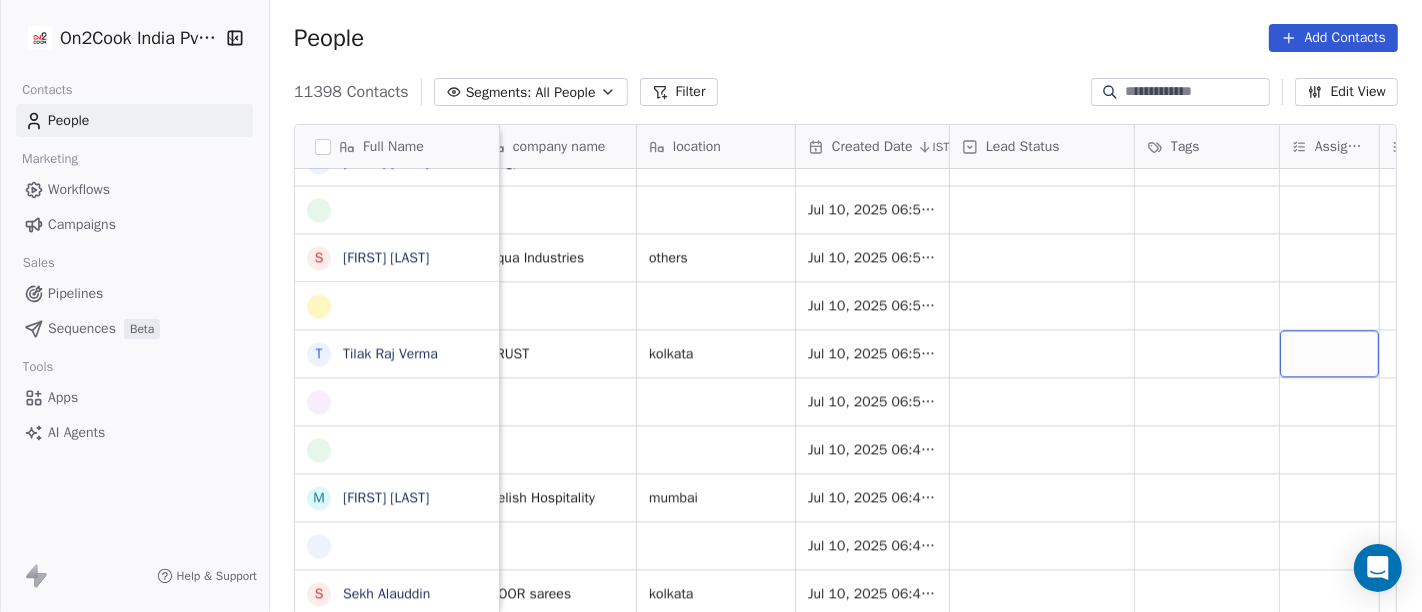 click at bounding box center [1329, 353] 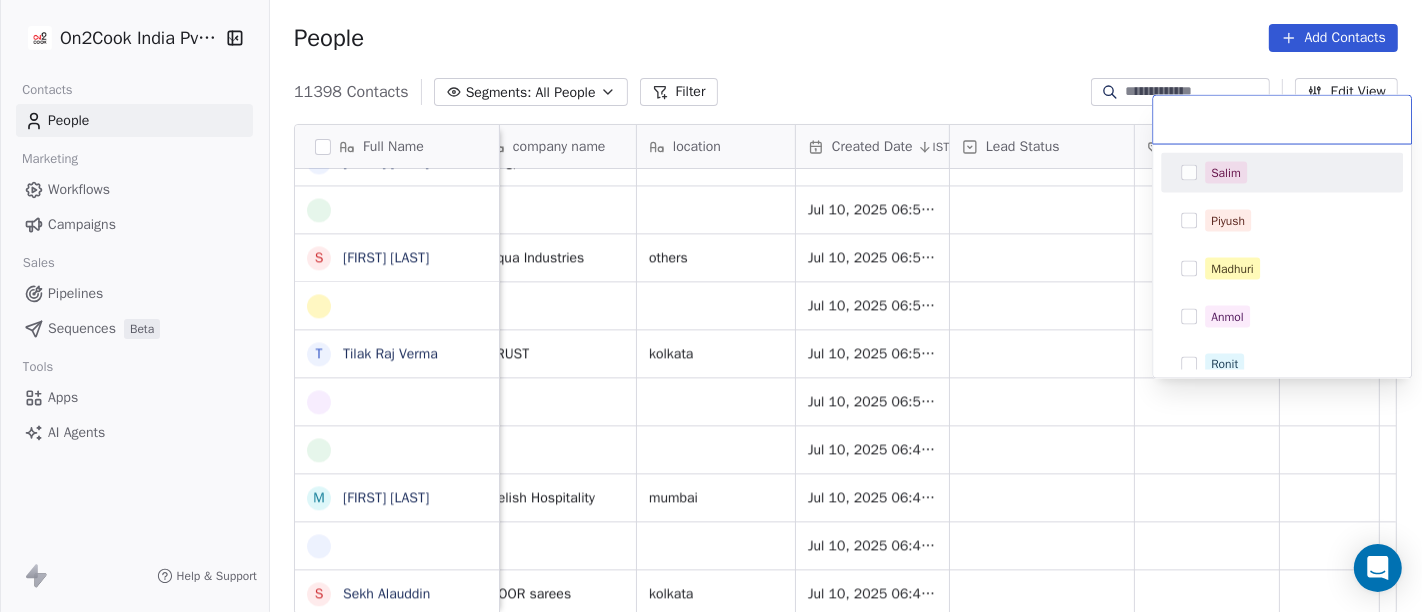 click on "Salim" at bounding box center (1294, 173) 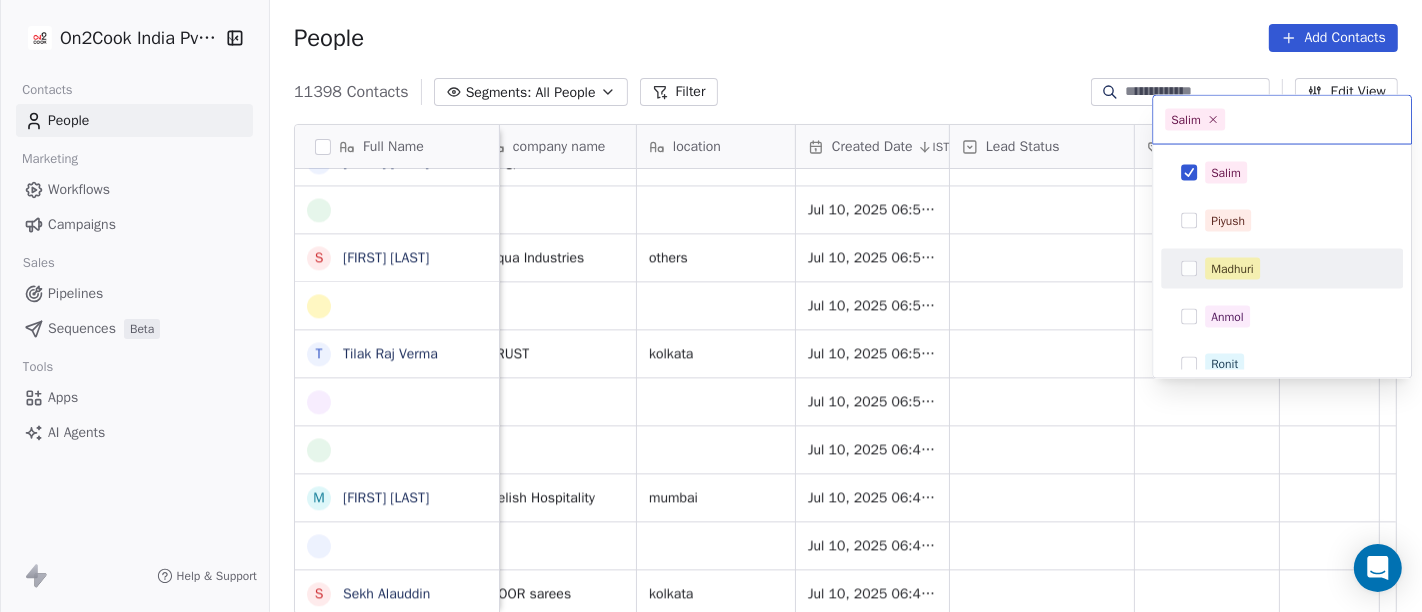 click on "On2Cook India Pvt. Ltd. Contacts People Marketing Workflows Campaigns Sales Pipelines Sequences Beta Tools Apps AI Agents Help & Support People  Add Contacts 11398 Contacts Segments: All People Filter  Edit View Tag Add to Sequence Full Name D Dabeli@Brhamkshatriya D Dattatray Sonar P Patel Ronak S Saiyed Rafat P Parmersumit Sumit p pankaj anand h harsh Walia T Taji Mammen T Twigly J Javed shaikh S Shweta Thombre S Simran Saigal T Tilak Raj Verma M Mangesh Billava S Sekh Alauddin R Rajiv Gupta D Dhiraj Vaid P Prasanna Kumar behera M Mukul Tiwari J Jayant Kumar S Satheesh Shankar A Andrew de Sousa s sam F Felix Wilton Elliott A Azhar Mansuri H Himanshu Gupta D Deepak Vasant Gokhale P Pankaj Agarwal L Lawrie Fernandes S Siva Shanmugam Email Phone Number company name location Created Date IST Lead Status Tags Assignee Sales Rep Last Activity Date IST Follow Up Date Notes jayeshrkhatri@gmail.com +917016807110 Brhamkshtriya dabeli others Jul 10, 2025 10:05 PM Jul 10, 2025 10:05 PM dattatraysonar14@gmail.com pune" at bounding box center (711, 306) 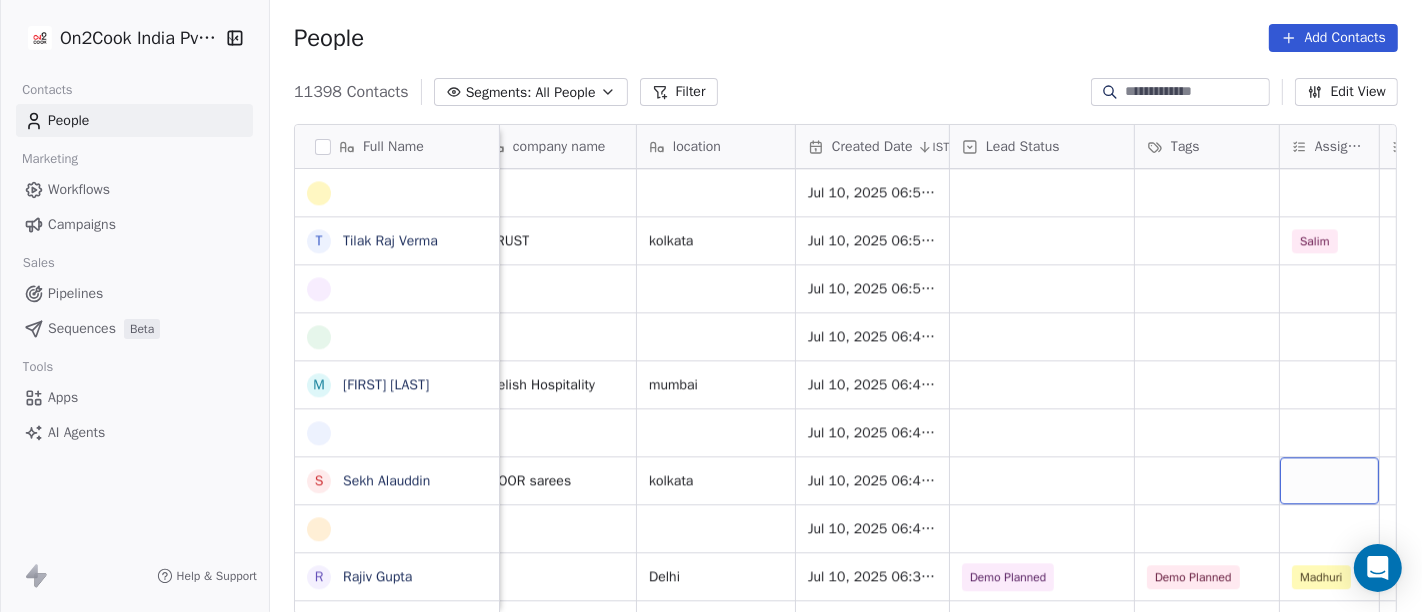 click at bounding box center [1329, 480] 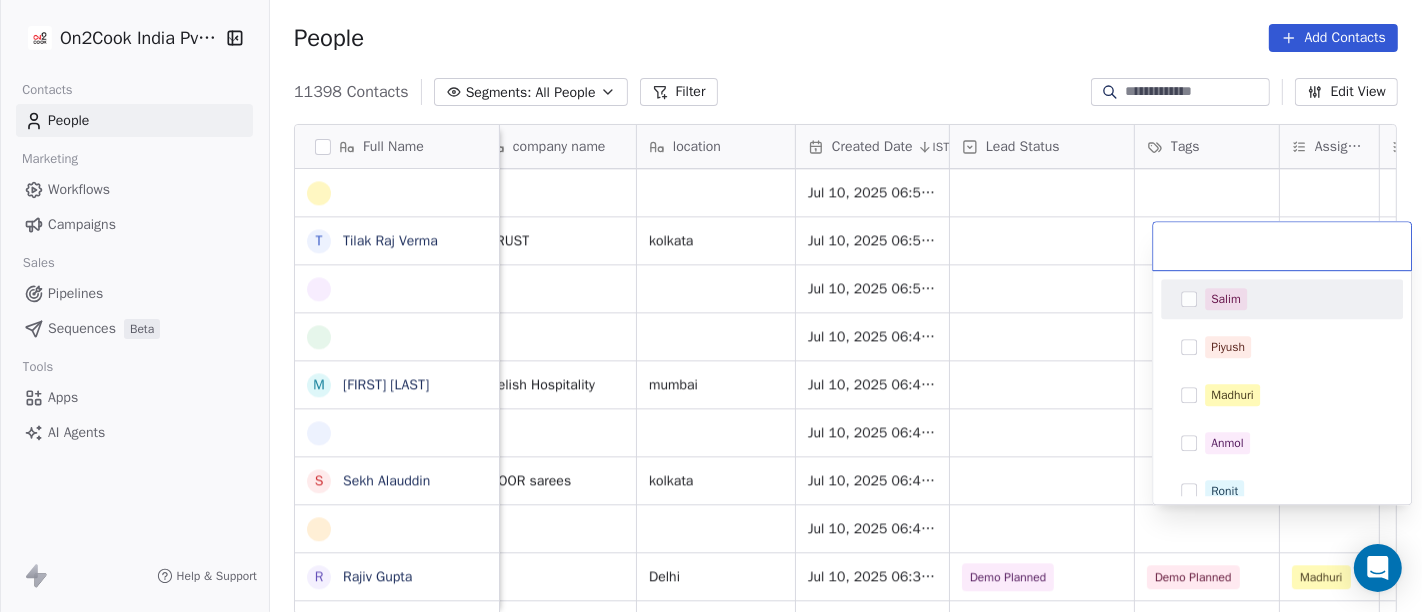 click on "Salim" at bounding box center [1226, 299] 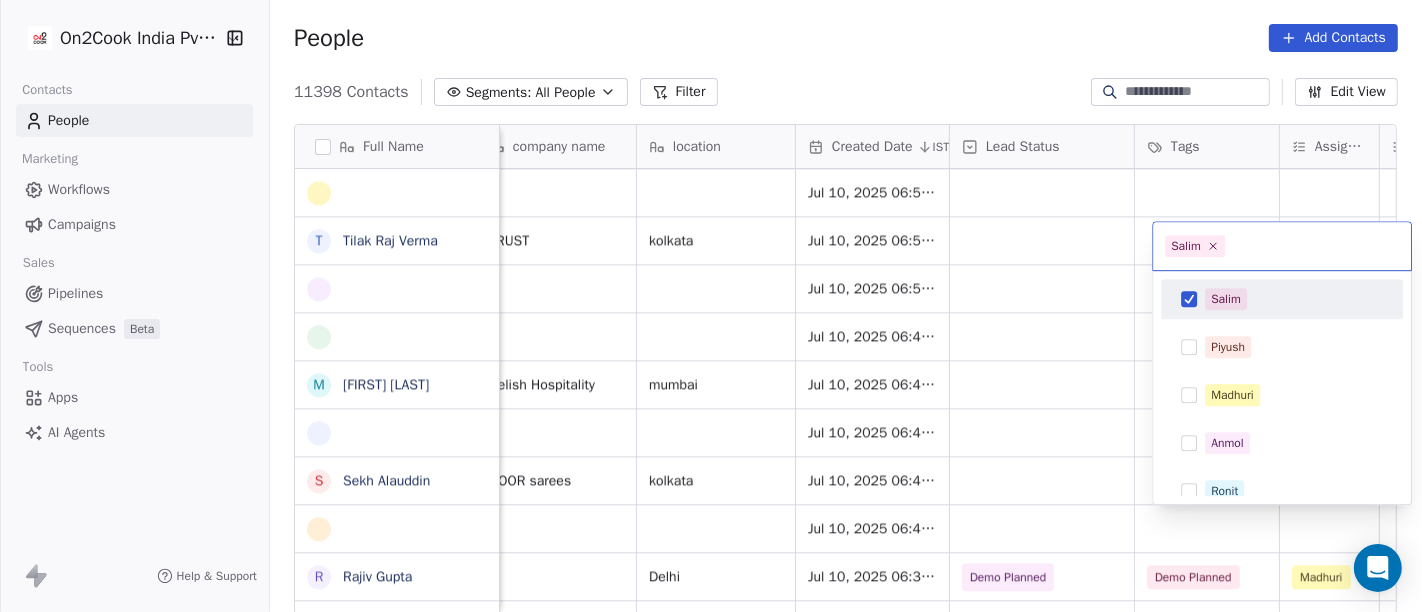 click on "On2Cook India Pvt. Ltd. Contacts People Marketing Workflows Campaigns Sales Pipelines Sequences Beta Tools Apps AI Agents Help & Support People  Add Contacts 11398 Contacts Segments: All People Filter  Edit View Tag Add to Sequence Full Name P Patel Ronak S Saiyed Rafat P Parmersumit Sumit p pankaj anand h harsh Walia T Taji Mammen T Twigly J Javed shaikh S Shweta Thombre S Simran Saigal T Tilak Raj Verma M Mangesh Billava S Sekh Alauddin R Rajiv Gupta D Dhiraj Vaid P Prasanna Kumar behera M Mukul Tiwari J Jayant Kumar S Satheesh Shankar A Andrew de Sousa s sam F Felix Wilton Elliott A Azhar Mansuri H Himanshu Gupta D Deepak Vasant Gokhale P Pankaj Agarwal L Lawrie Fernandes S Siva Shanmugam S Suraj Bishnoi R Rakesh Maithani M Manoj Verma Email Phone Number company name location Created Date IST Lead Status Tags Assignee Sales Rep Last Activity Date IST Follow Up Date Notes Jul 10, 2025 09:51 PM ronak.uninor@gmail.com +919924111405 Foodies Taste of Patel vadodara_ Jul 10, 2025 09:13 PM Jul 10, 2025 09:13 PM" at bounding box center (711, 306) 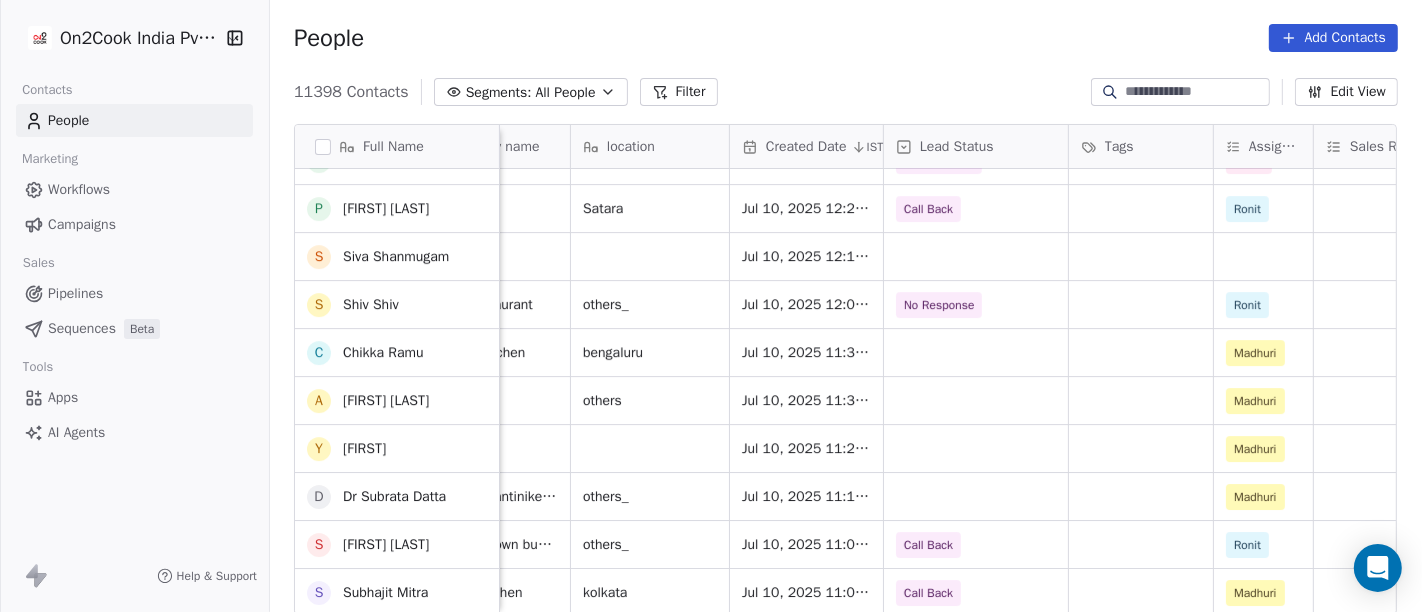 click on "Filter" at bounding box center (679, 92) 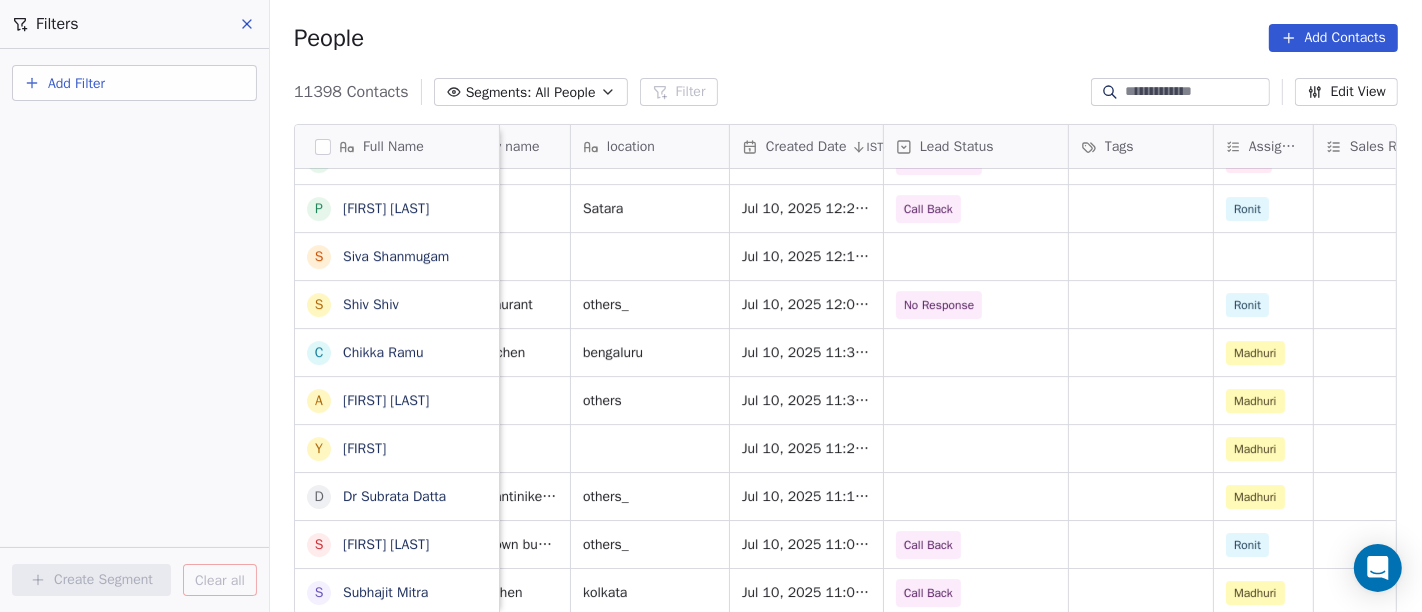 click on "Add Filter" at bounding box center [134, 83] 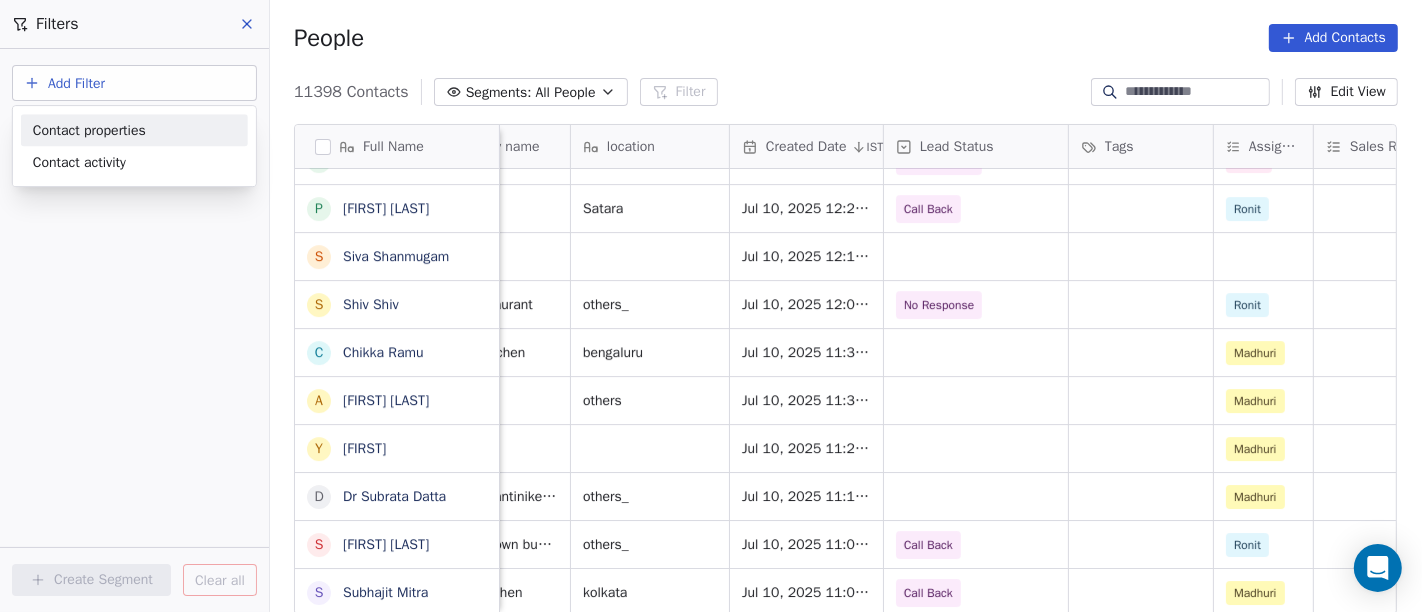 click on "Contact properties" at bounding box center [134, 130] 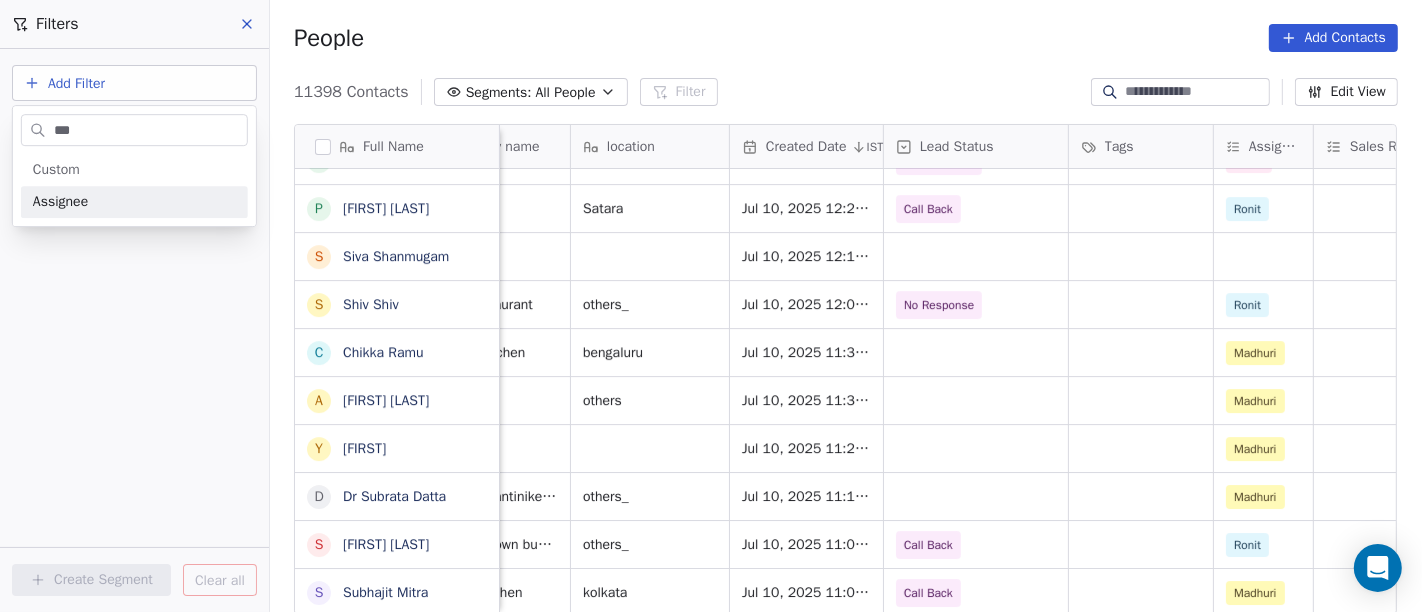 type on "***" 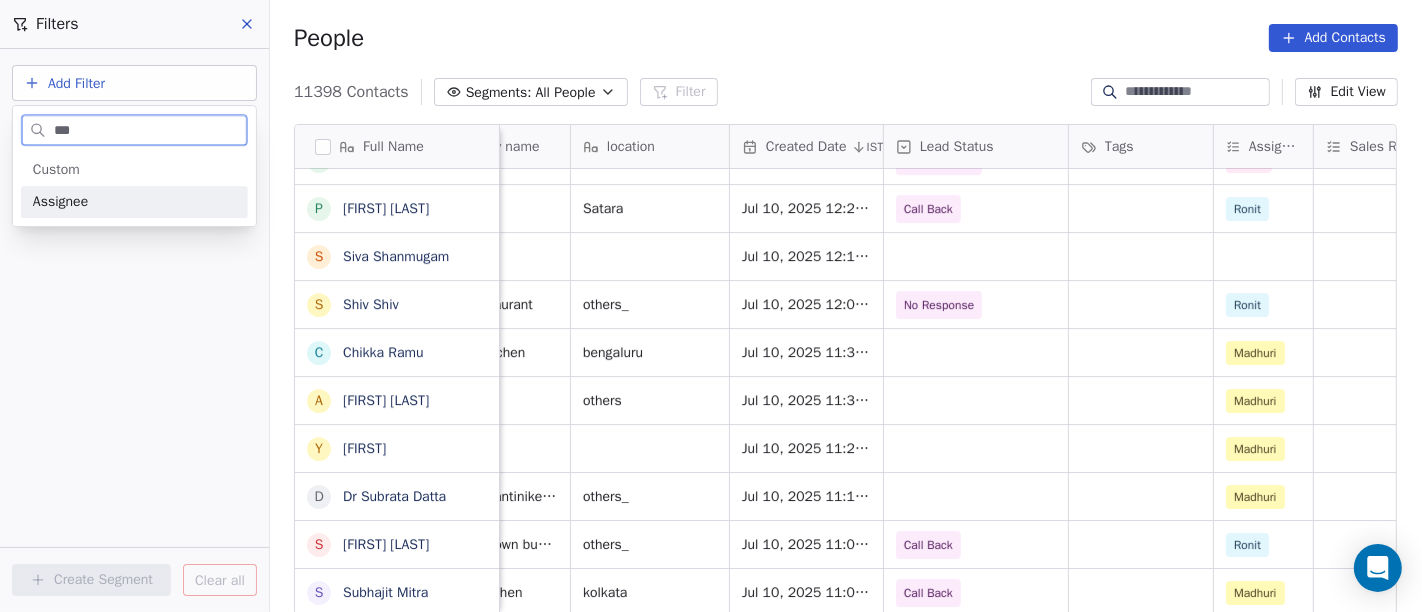 click on "Assignee" at bounding box center [134, 202] 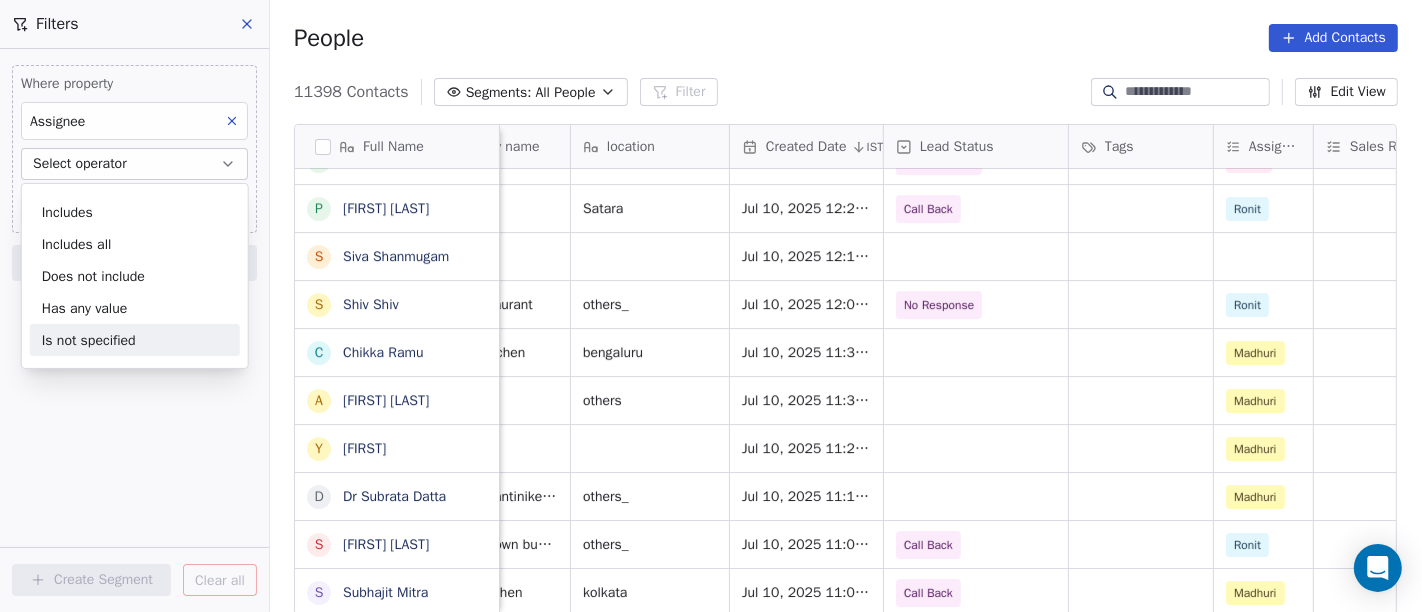 click on "Is not specified" at bounding box center (135, 340) 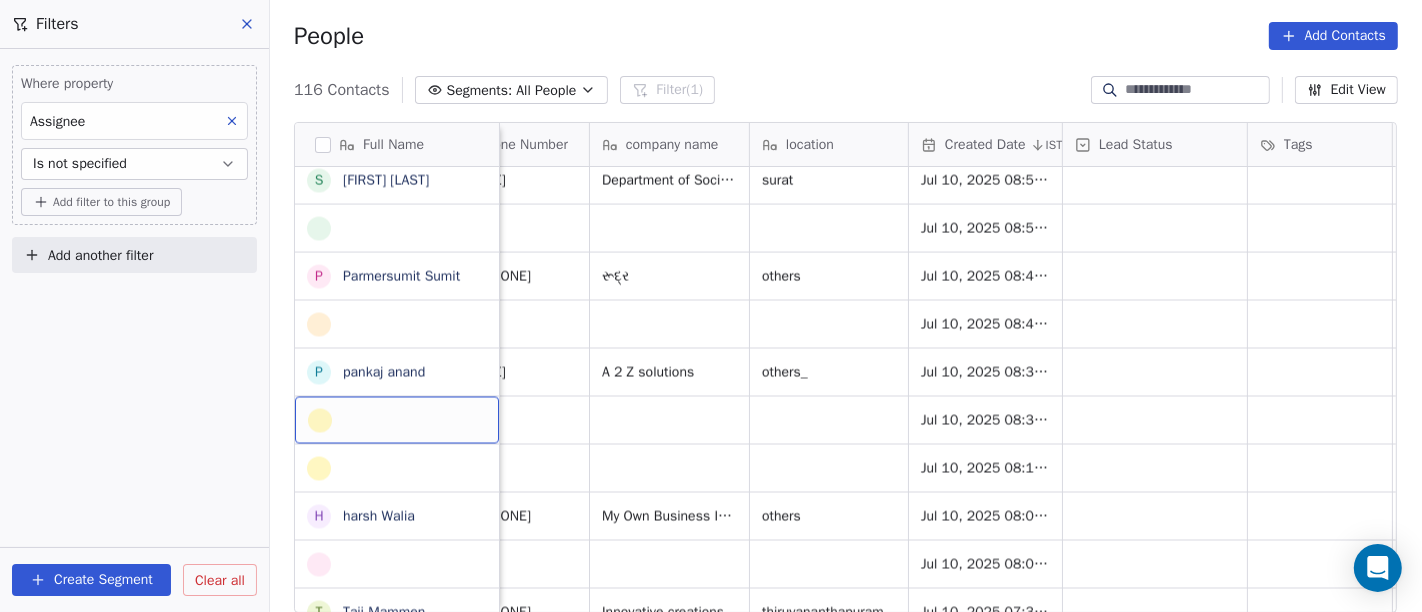 click at bounding box center (397, 421) 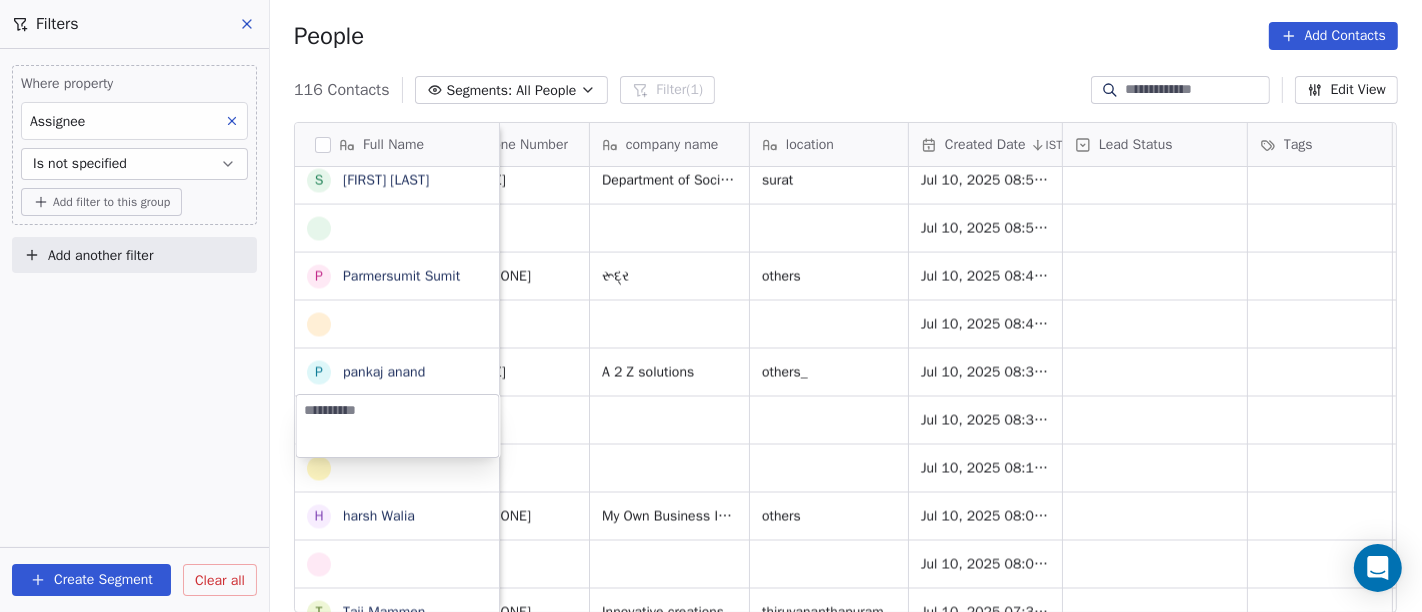 click on "On2Cook India Pvt. Ltd. Contacts People Marketing Workflows Campaigns Sales Pipelines Sequences Beta Tools Apps AI Agents Help & Support Filters Where property   Assignee   Is not specified Add filter to this group Add another filter  Create Segment Clear all People  Add Contacts 116 Contacts Segments: All People Filter  (1) Edit View Tag Add to Sequence Full Name B Bhavesh Parekh R Ritesh Hasmukhlal Shah K Kapildev Omprakash N Nikunj Chauhan k k.shanthi w wangyal kalon D Dabeli@Brhamkshatriya D Dattatray Sonar P Patel Ronak S Saiyed Rafat P Parmersumit Sumit p pankaj anand h harsh Walia T Taji Mammen T Twigly J Javed shaikh S Shweta Thombre S Simran Saigal M Mangesh Billava D Dhiraj Vaid P Prasanna Kumar behera M Mukul Tiwari Email Phone Number company name location Created Date IST Lead Status Tags Assignee Sales Rep Last Activity Date IST Follow Up Date Jul 10, 2025 10:39 PM Jul 10, 2025 10:38 PM brparekh.786@gmail.com +919106698881 H surat Jul 10, 2025 10:30 PM Jul 10, 2025 10:30 PM +919142424914 others" at bounding box center (711, 306) 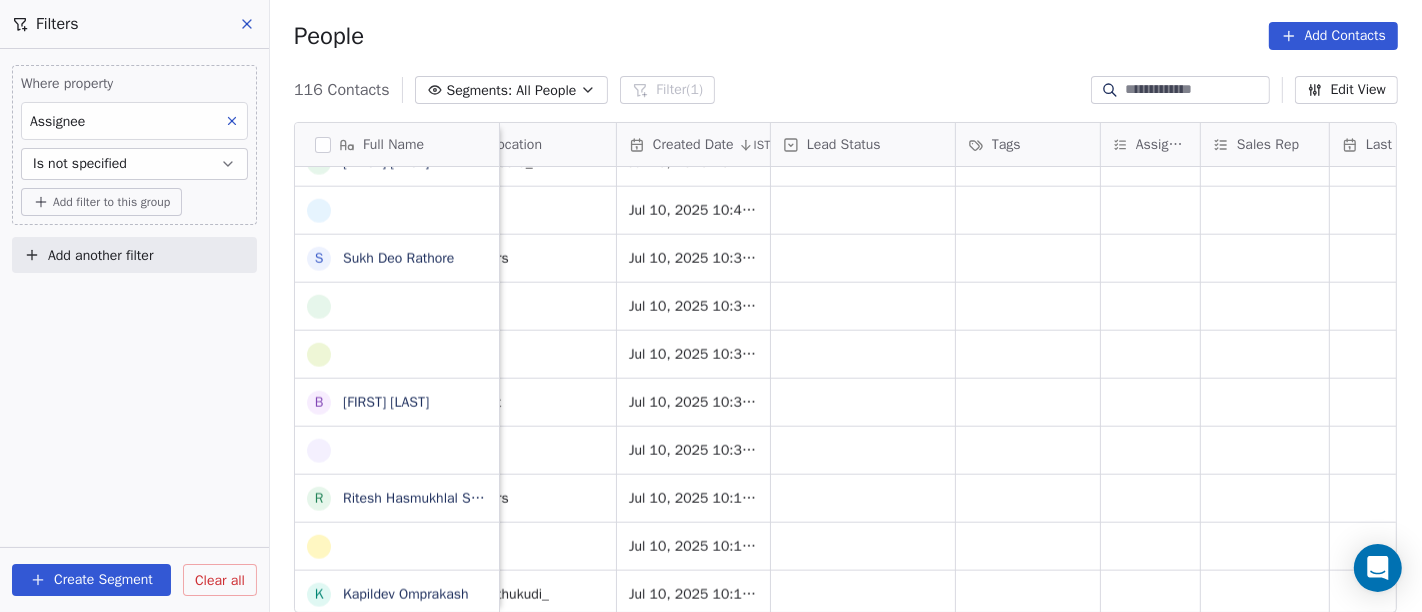 scroll, scrollTop: 17, scrollLeft: 0, axis: vertical 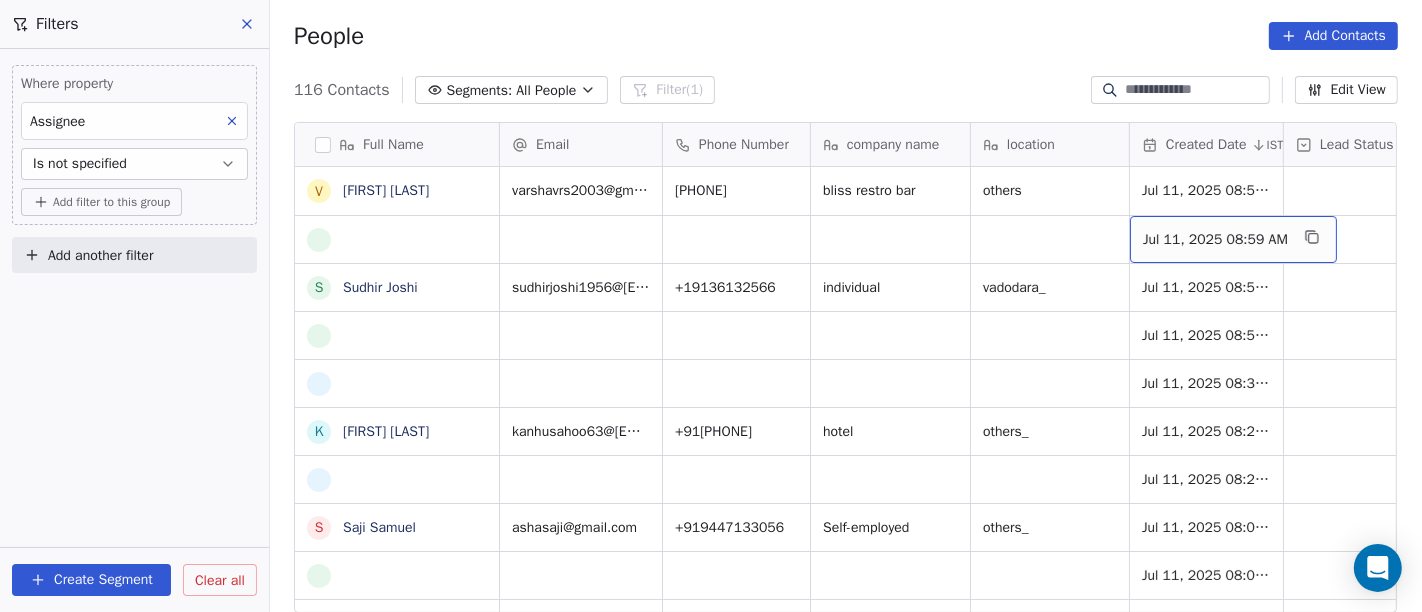 click on "Jul 11, 2025 08:59 AM" at bounding box center [1215, 240] 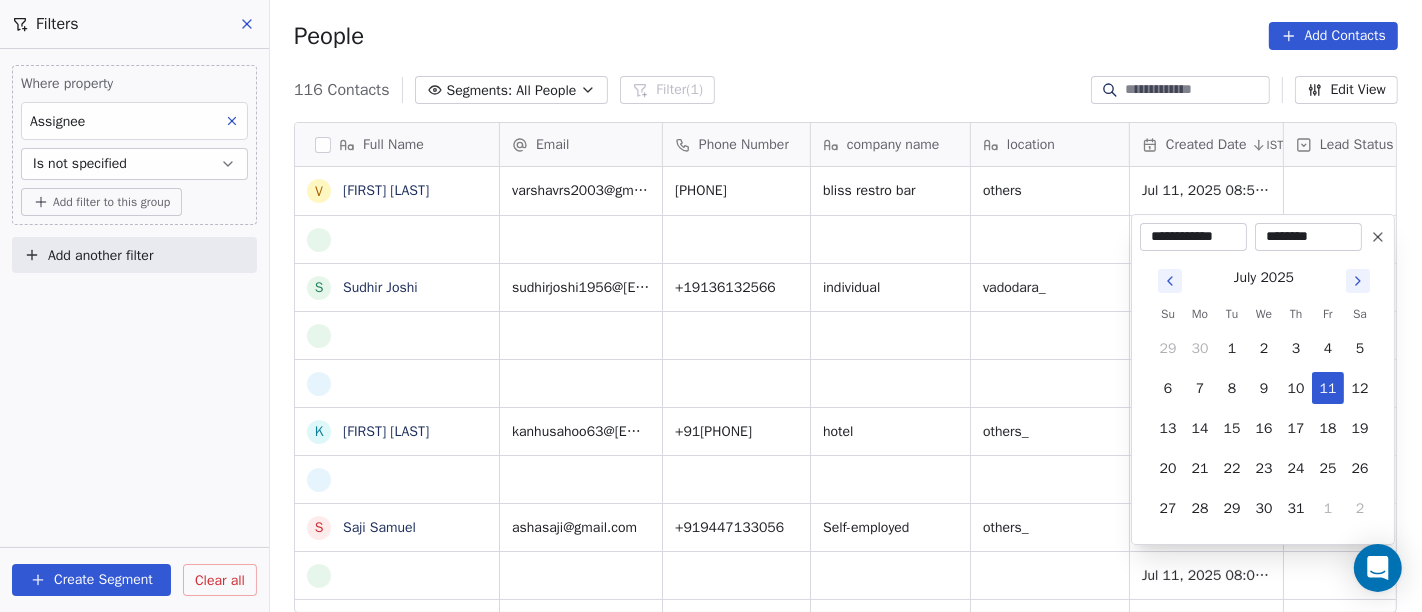 click 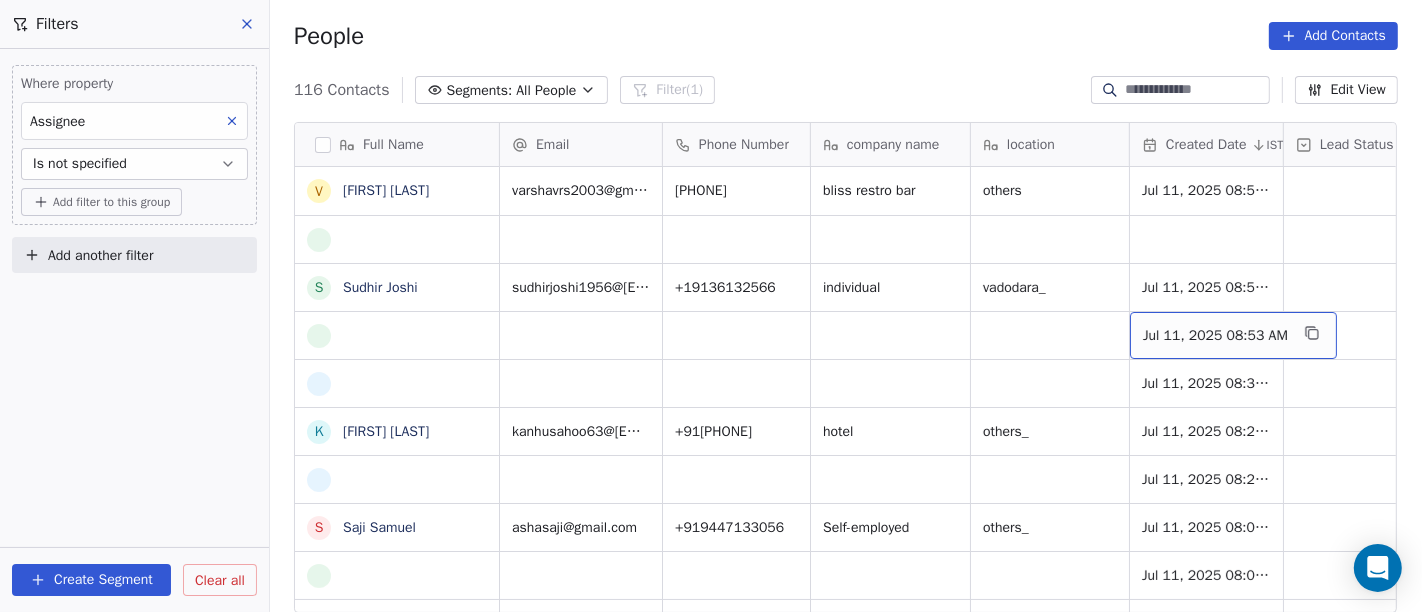 click on "Jul 11, 2025 08:53 AM" at bounding box center (1215, 336) 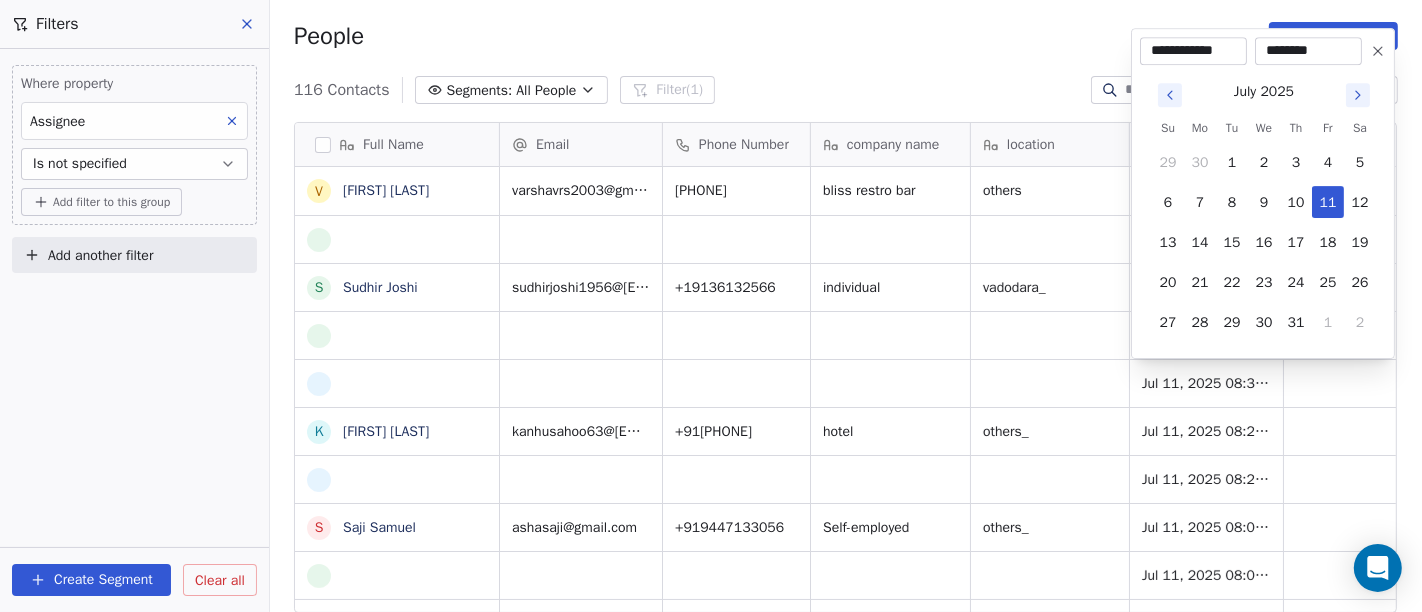 click 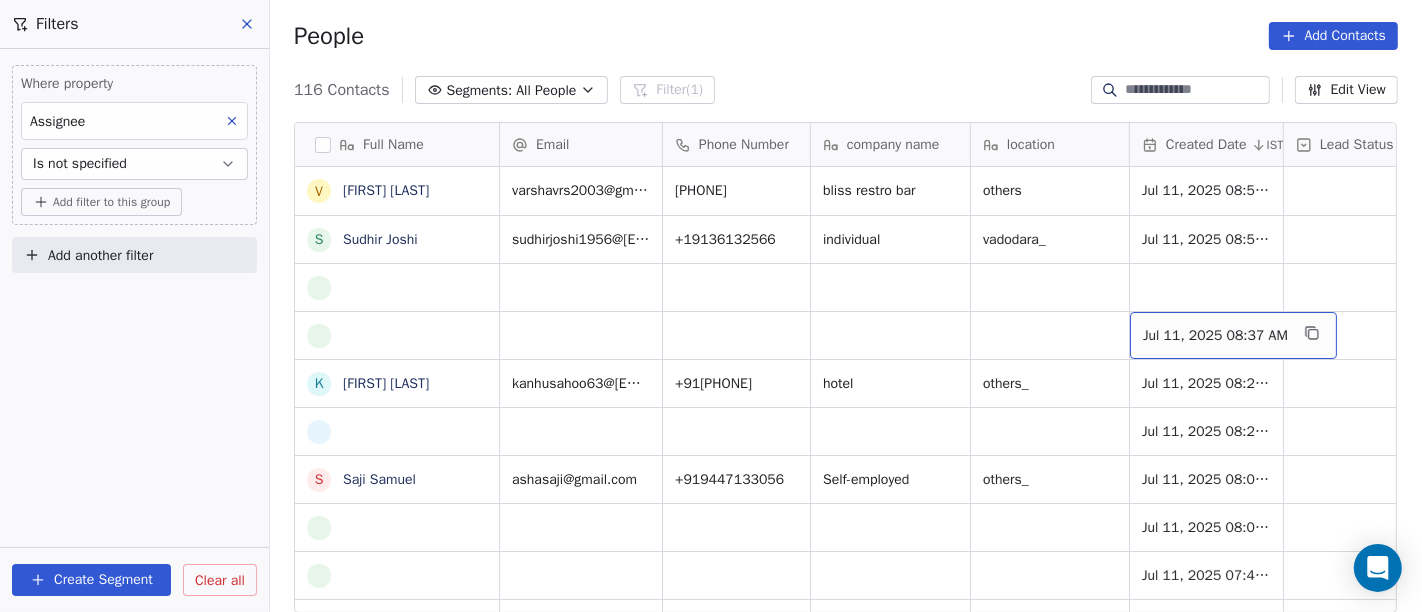 click on "Jul 11, 2025 08:37 AM" at bounding box center [1215, 336] 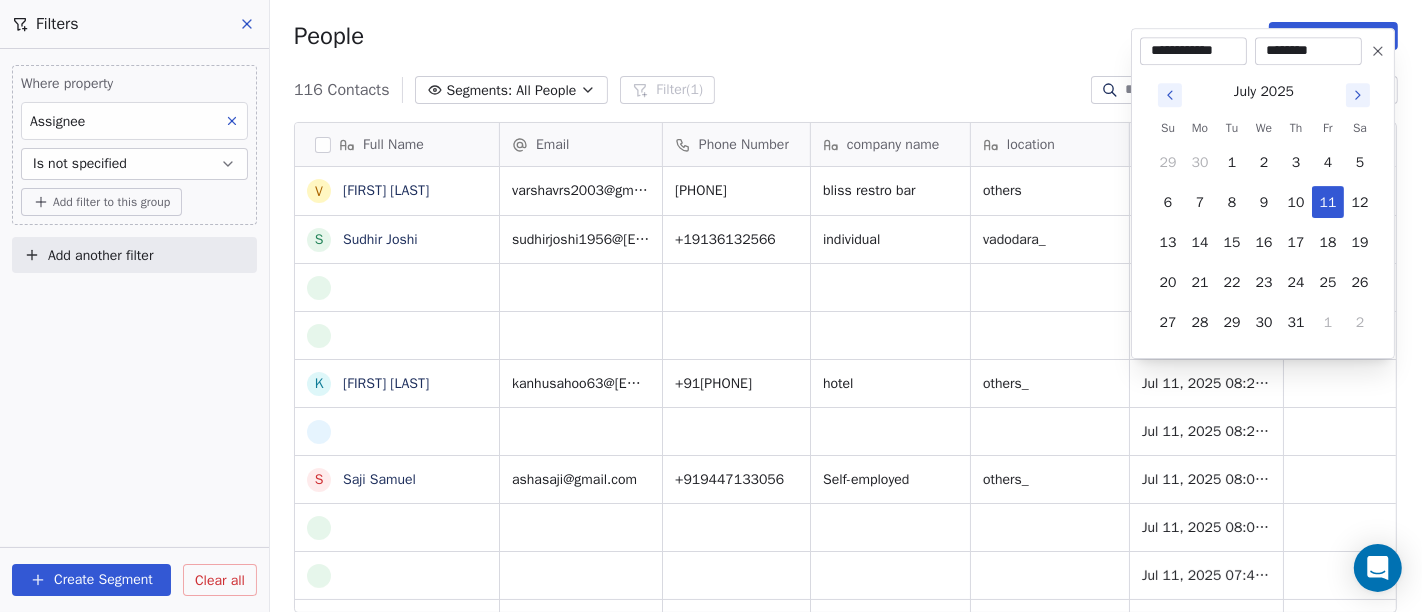 click 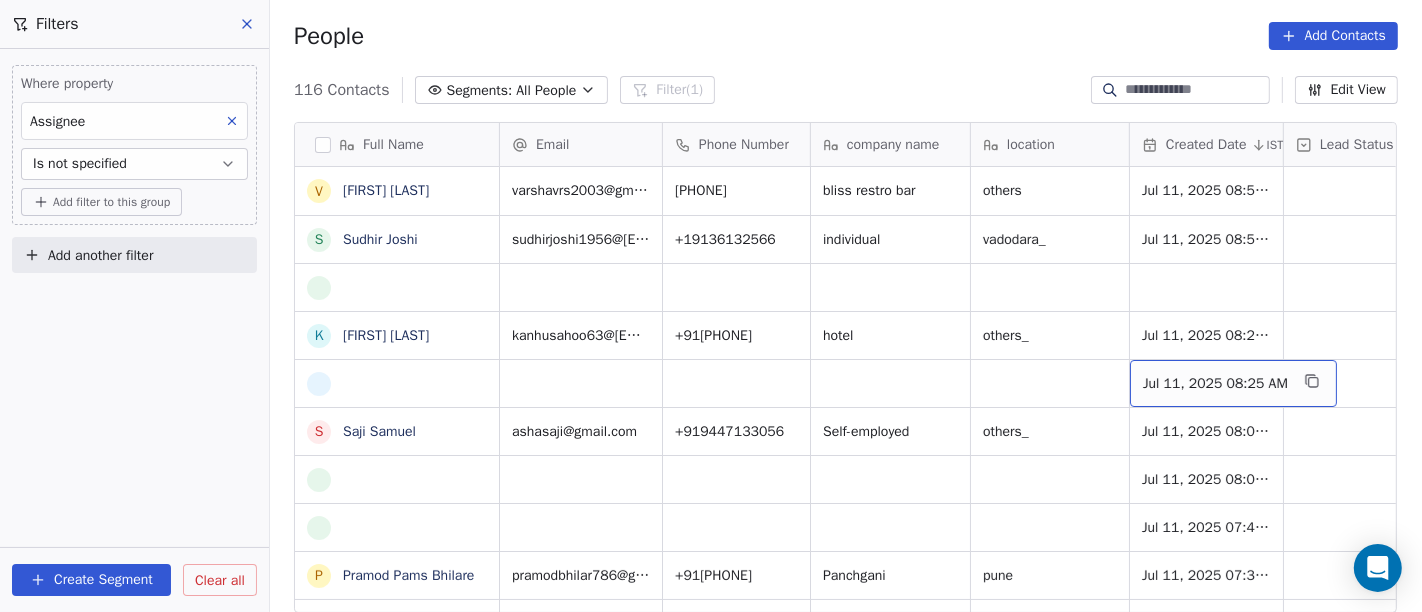 click on "Jul 11, 2025 08:25 AM" at bounding box center (1215, 384) 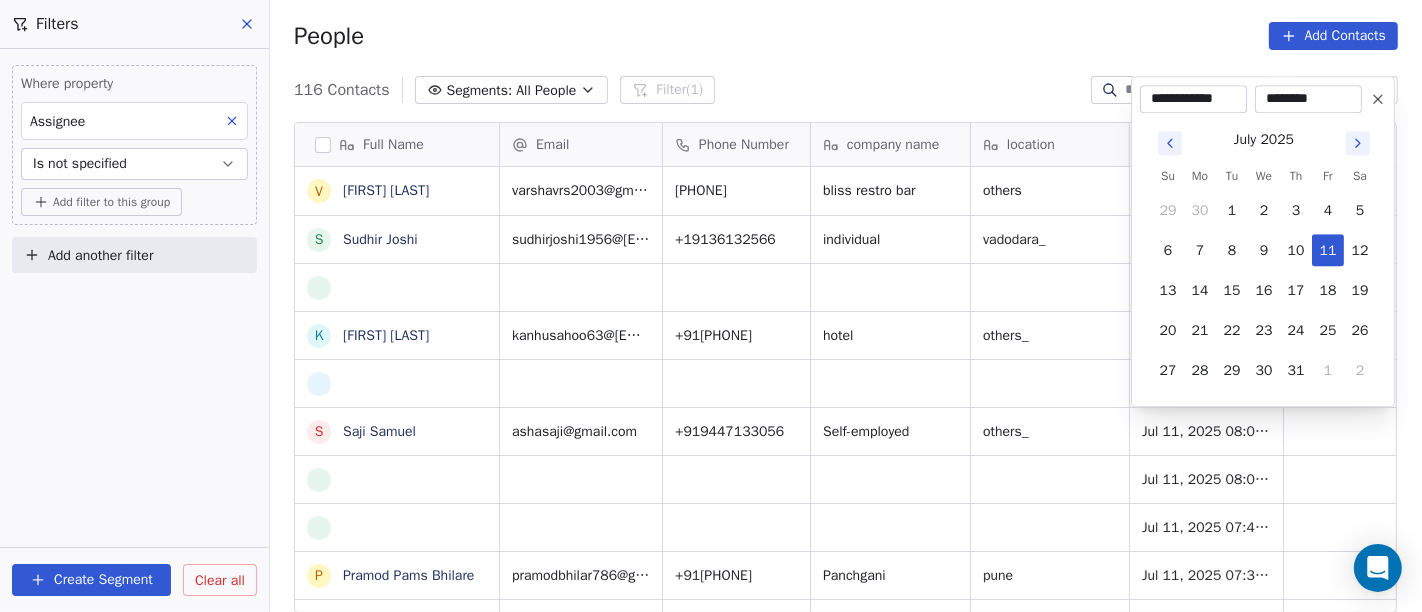 click 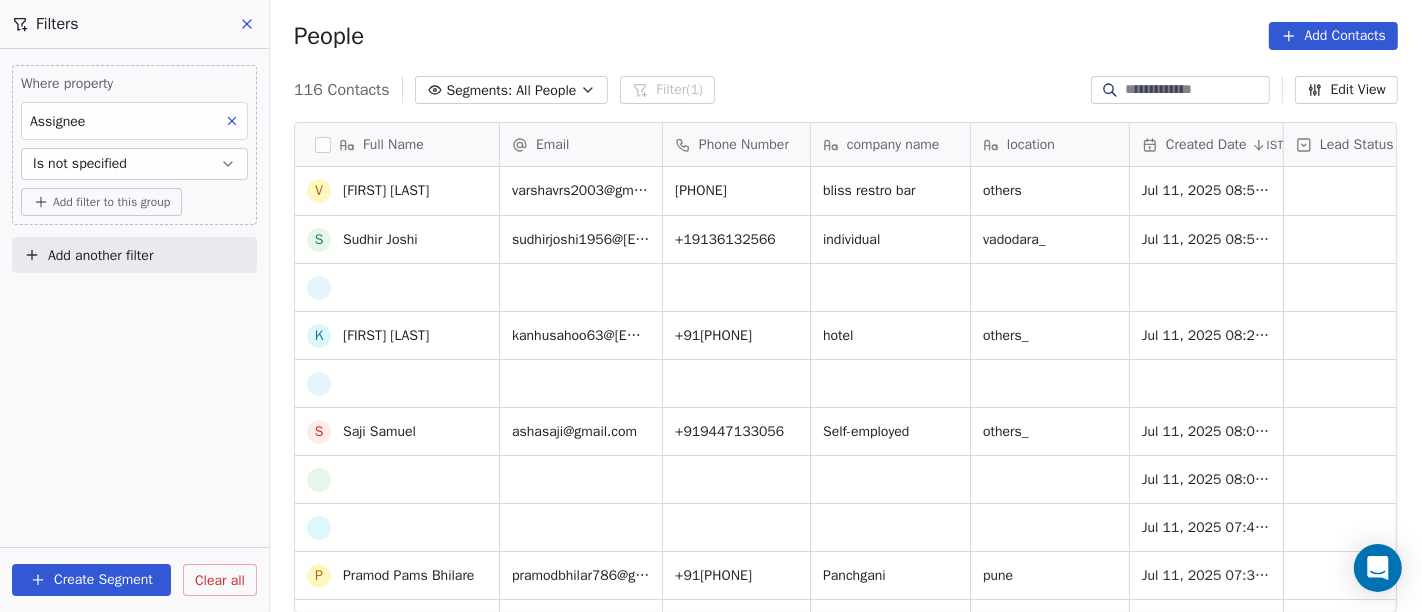 scroll, scrollTop: 111, scrollLeft: 0, axis: vertical 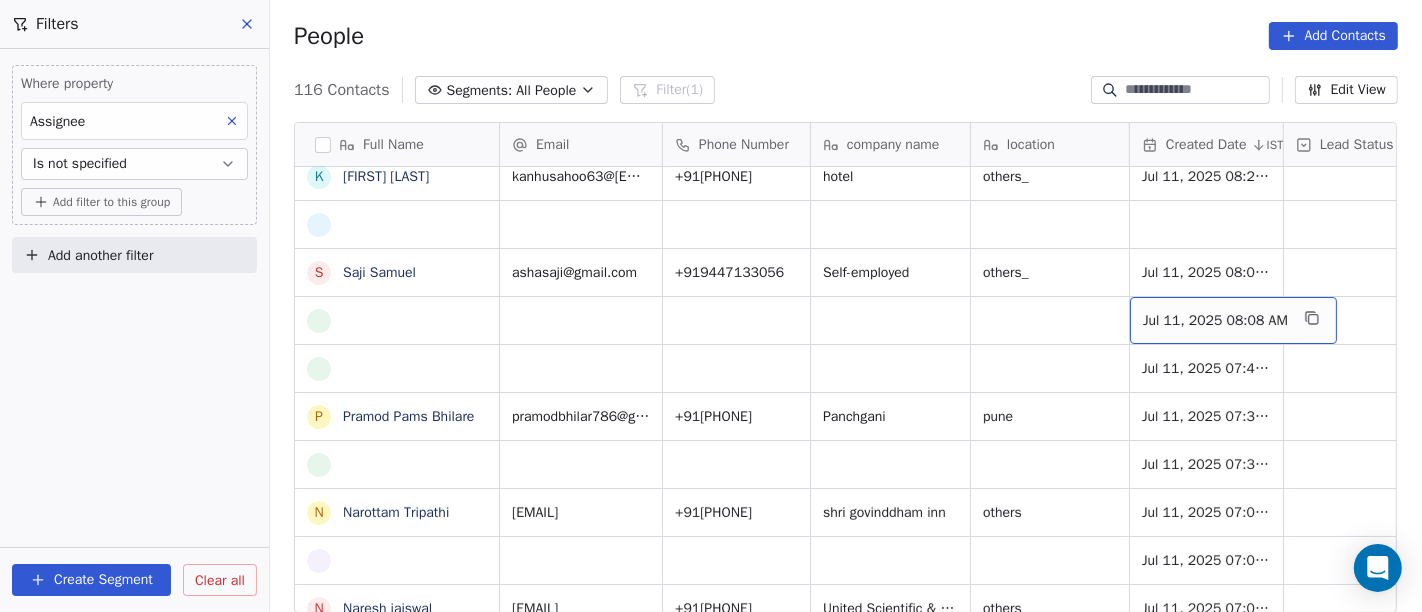 click on "Jul 11, 2025 08:08 AM" at bounding box center [1215, 321] 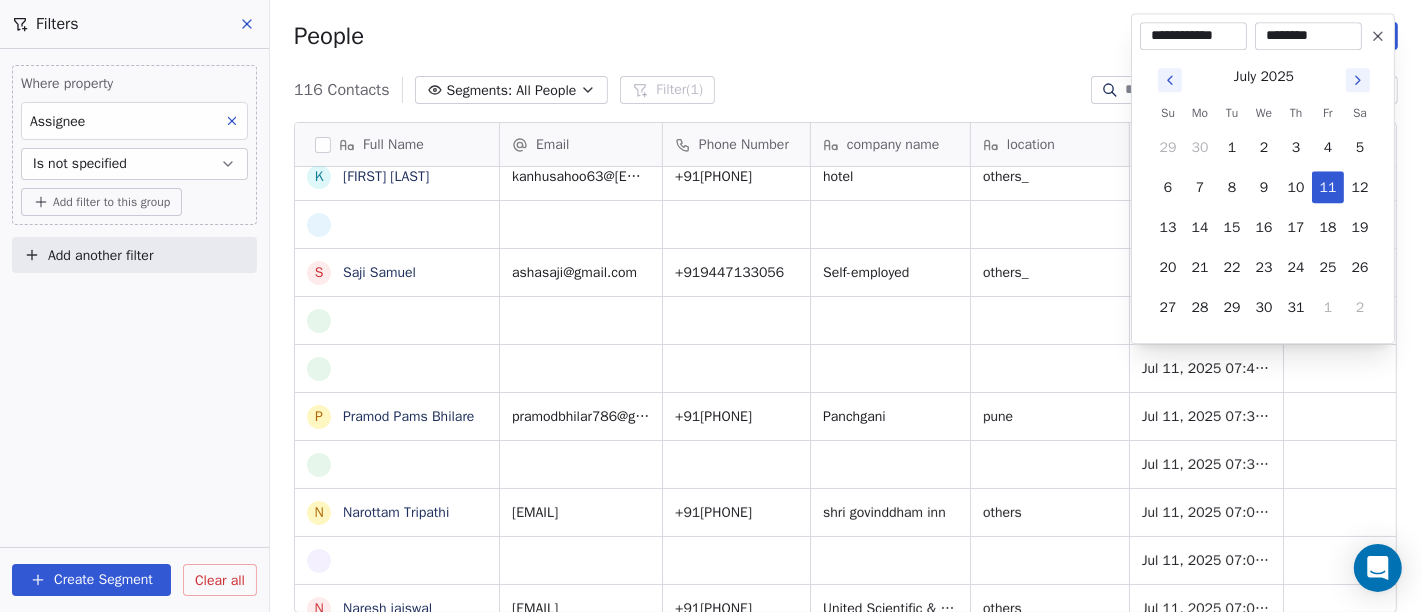 click 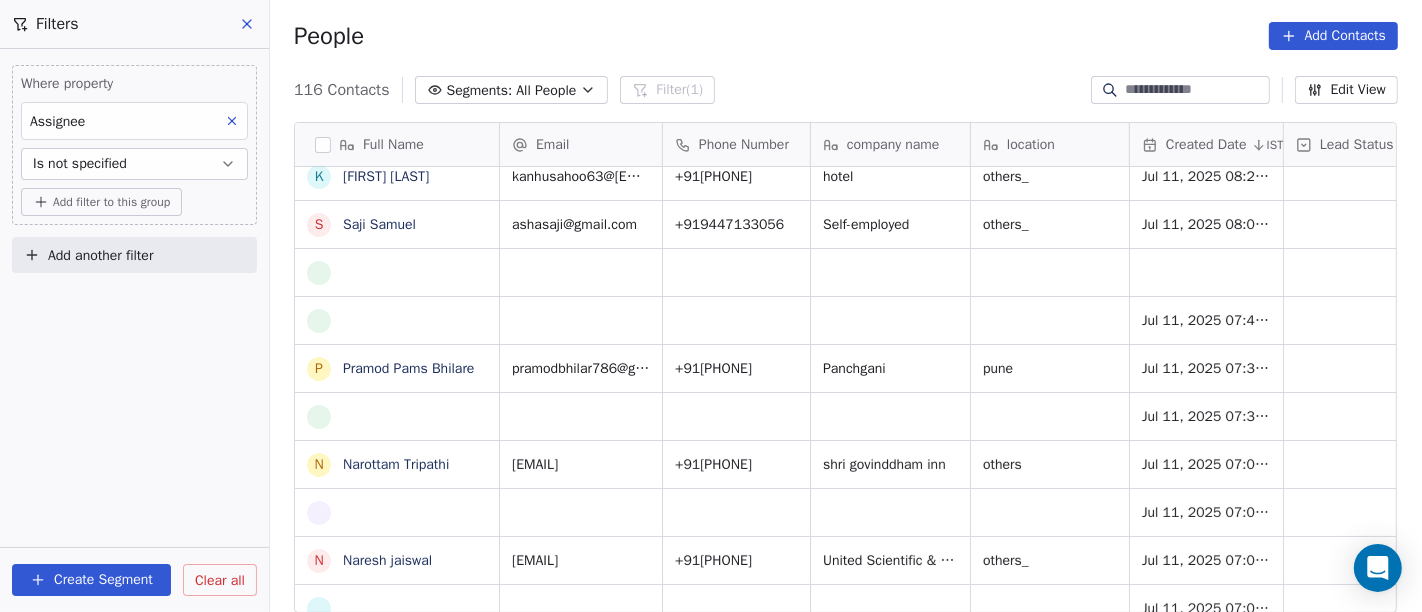 click on "Add filter to this group" at bounding box center (111, 202) 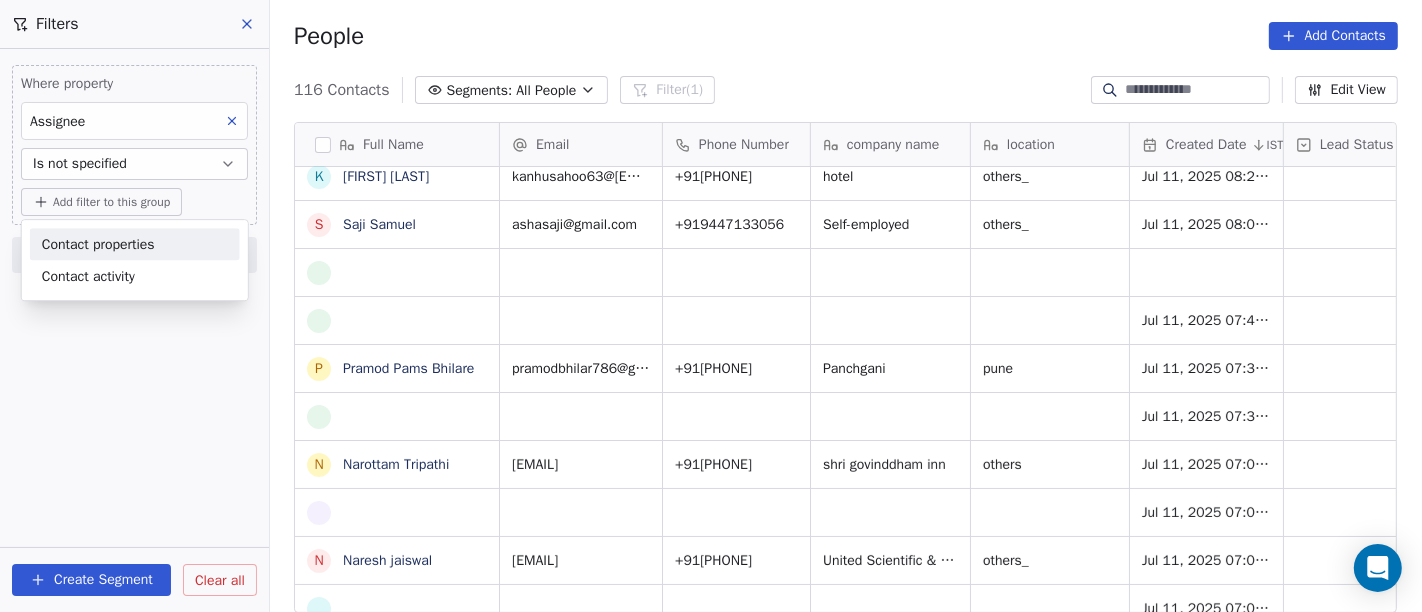 click on "Contact properties" at bounding box center [98, 244] 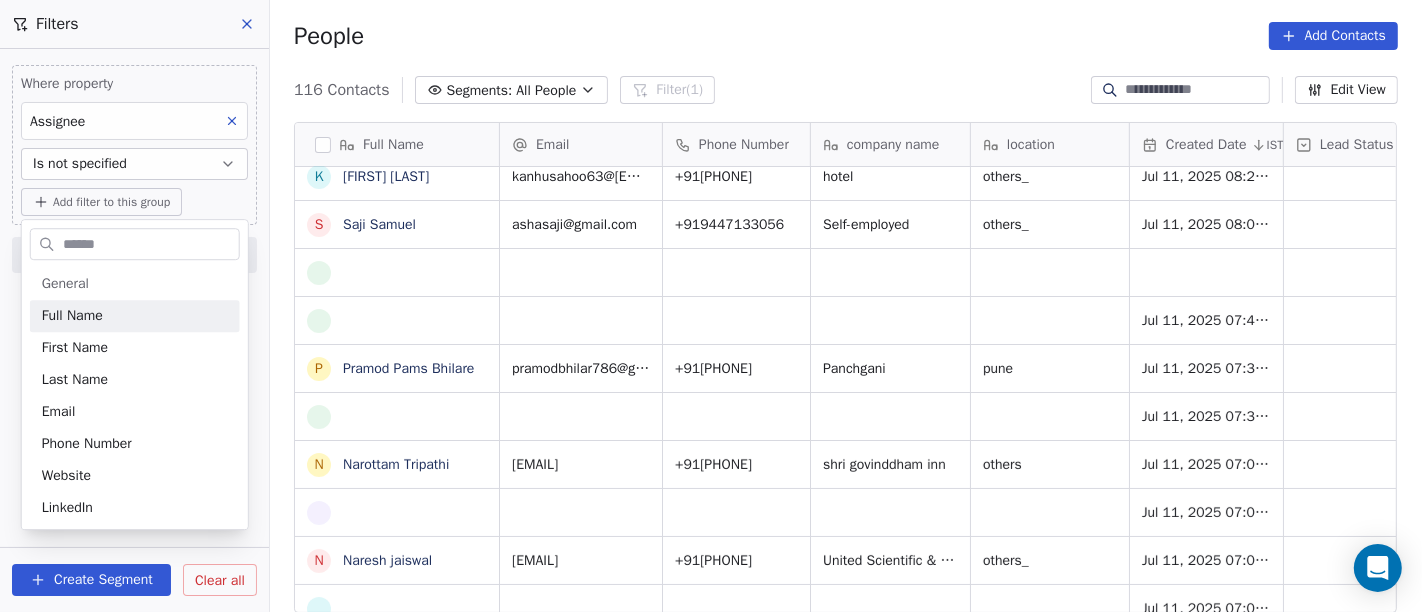 click at bounding box center (149, 244) 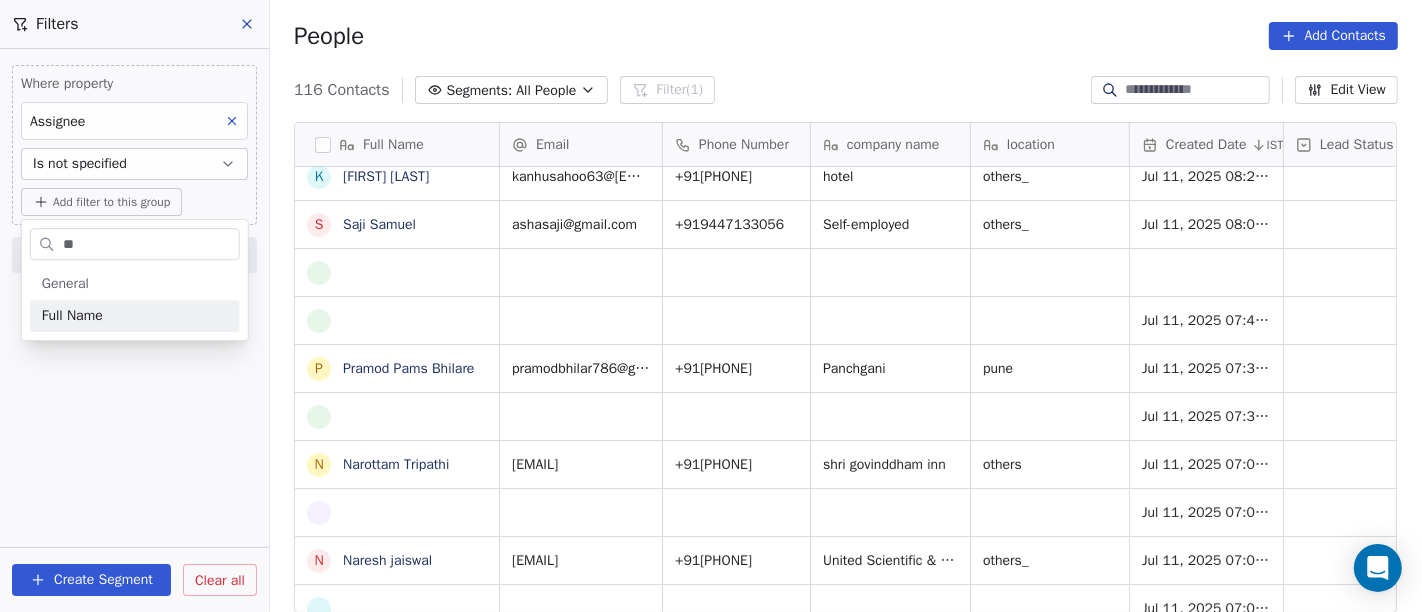 type on "**" 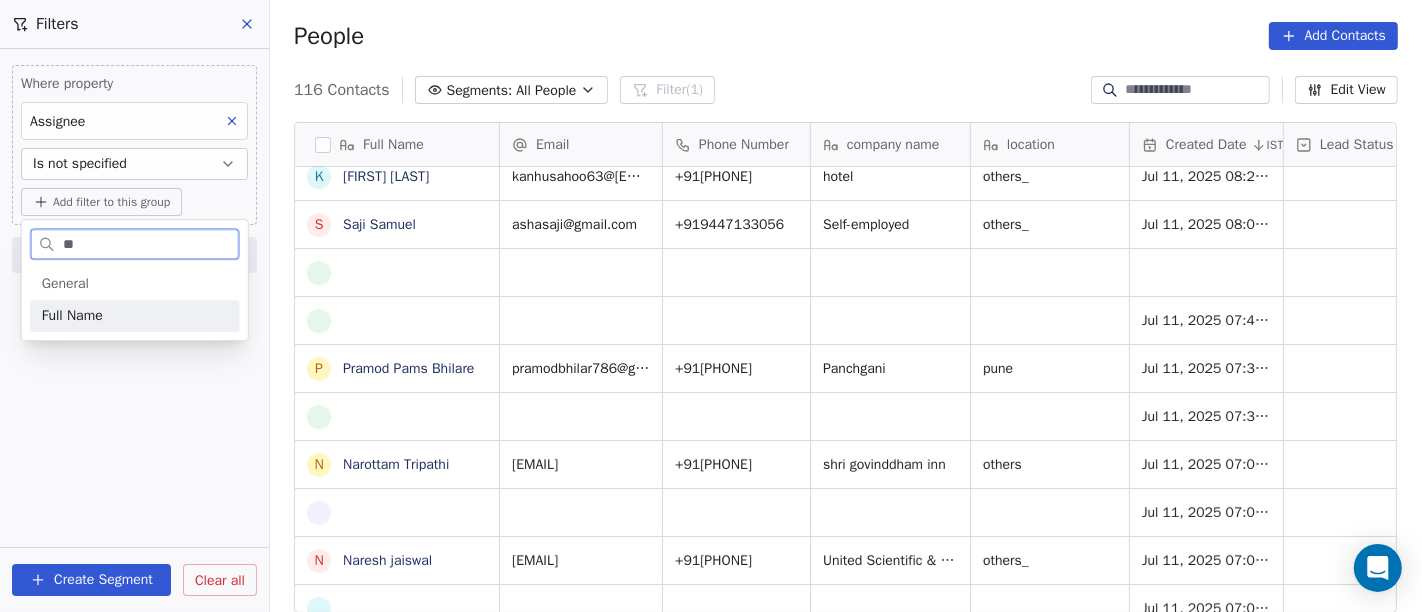 click on "Full Name" at bounding box center (135, 316) 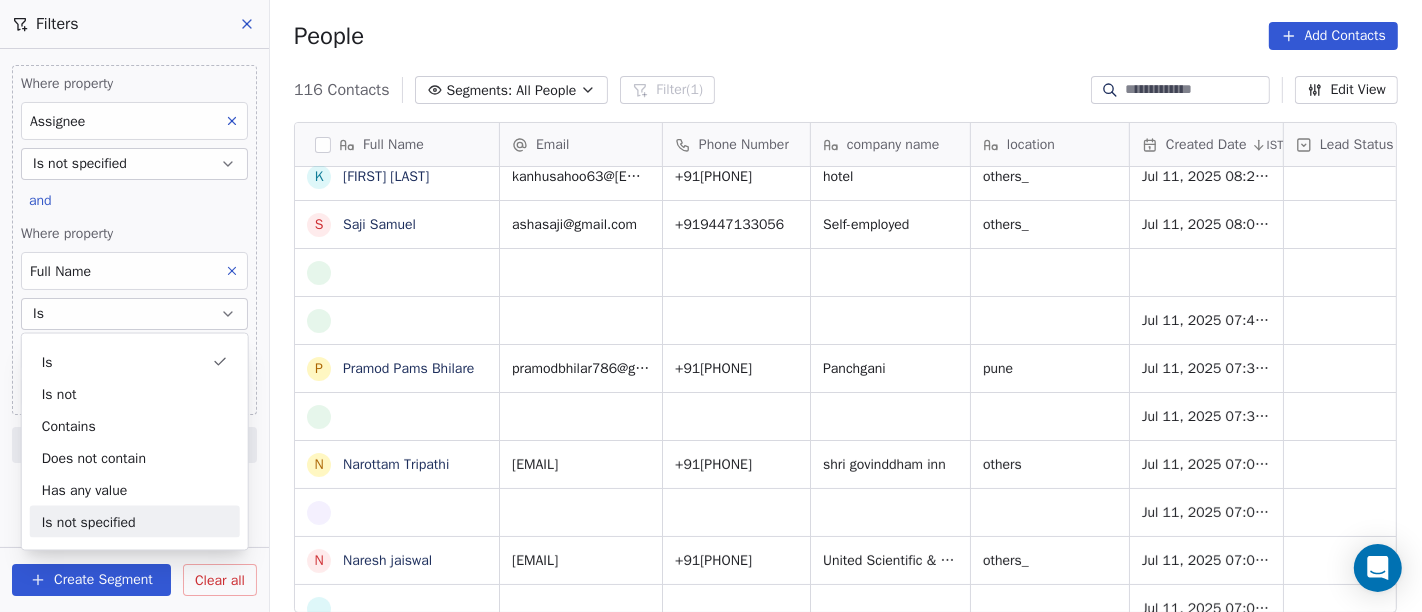 click on "Is not specified" at bounding box center [135, 522] 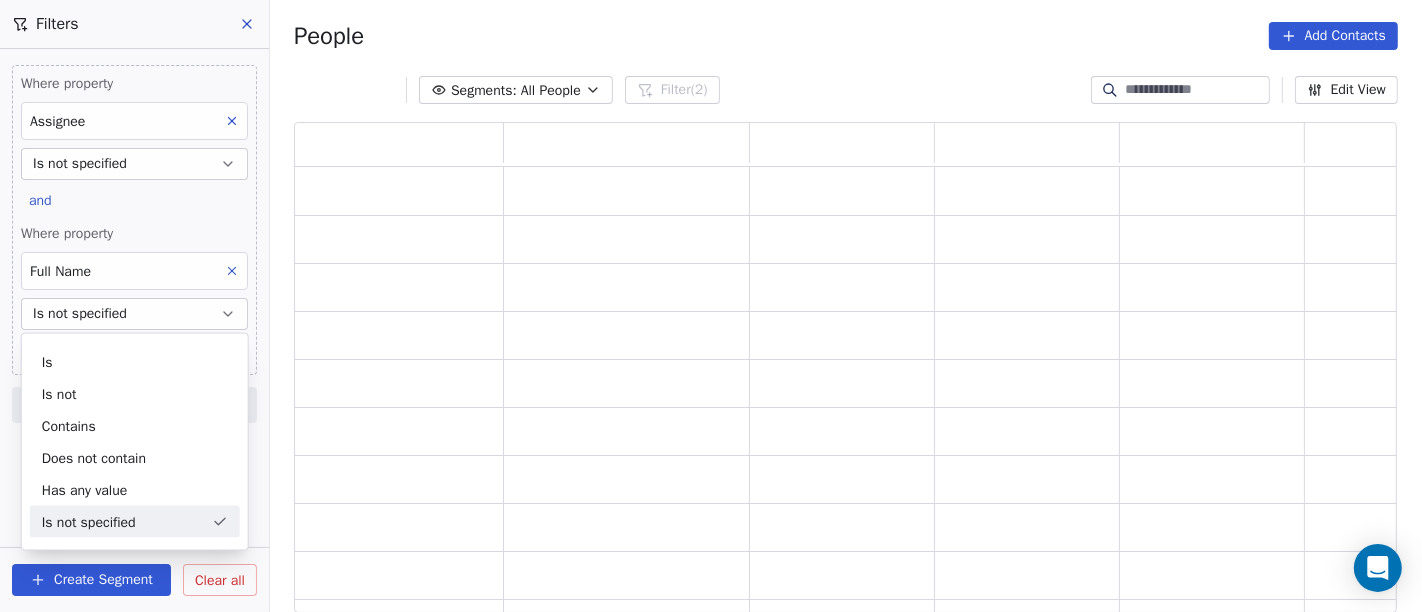scroll, scrollTop: 17, scrollLeft: 17, axis: both 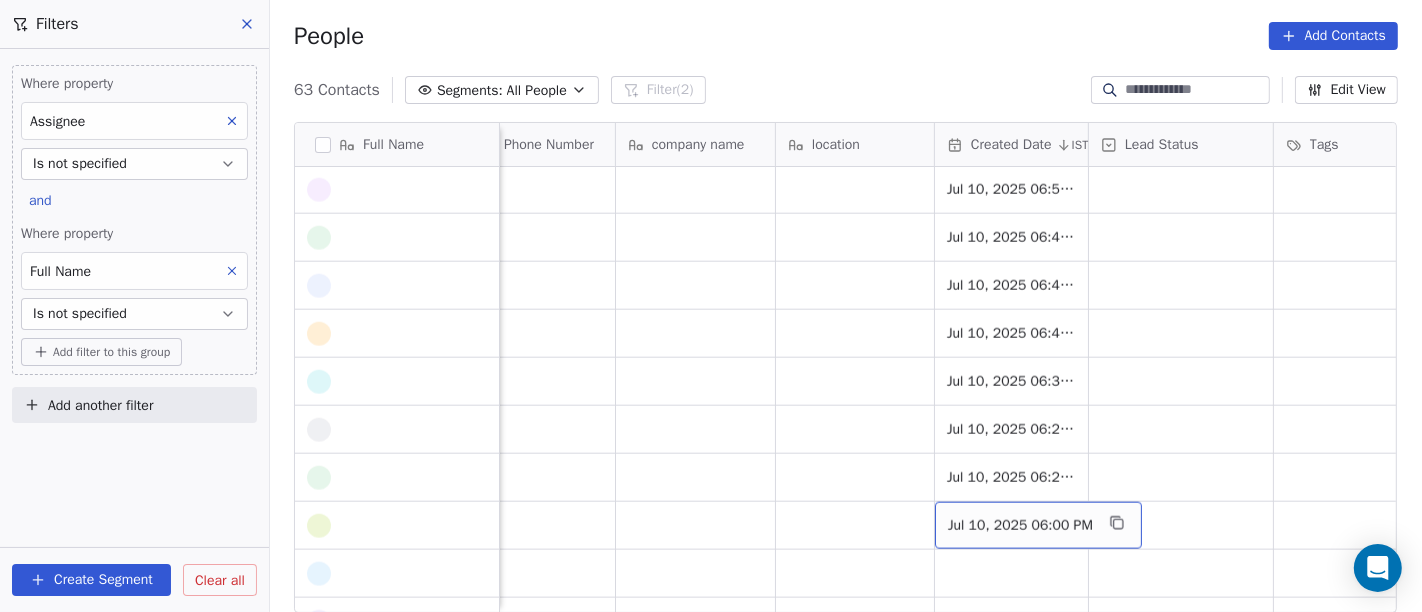 click on "Jul 10, 2025 06:00 PM" at bounding box center [1020, 526] 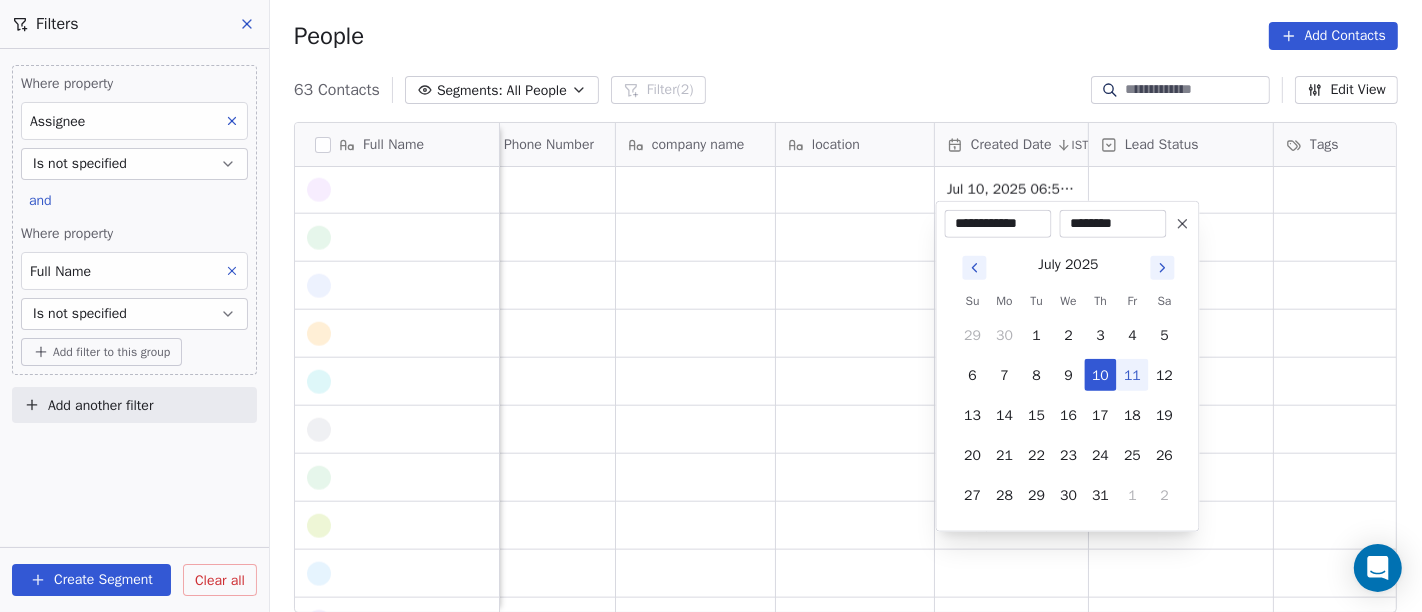 click 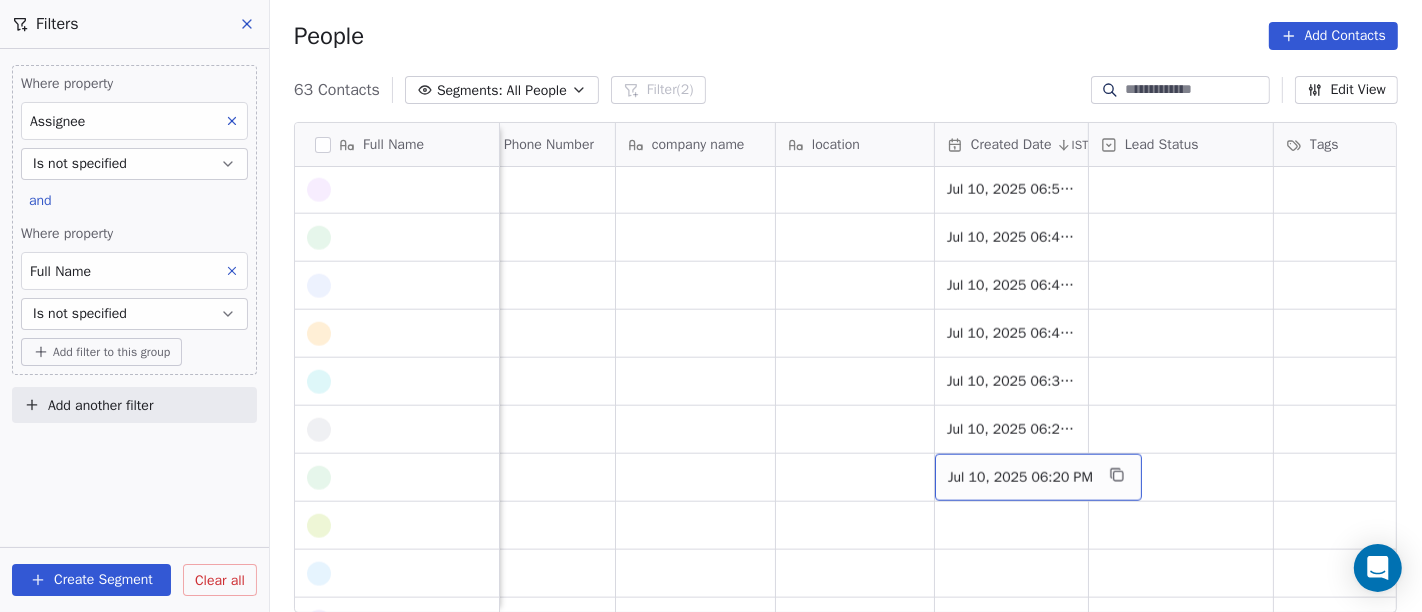 click on "Jul 10, 2025 06:20 PM" at bounding box center (1038, 477) 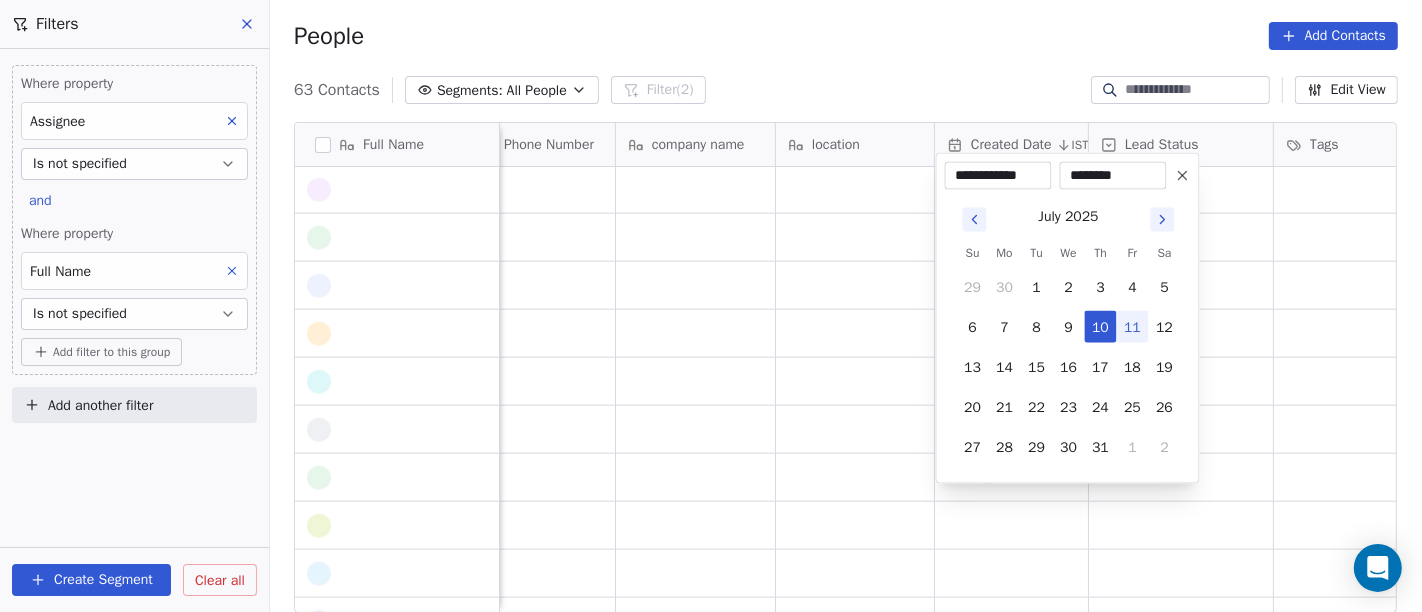 click 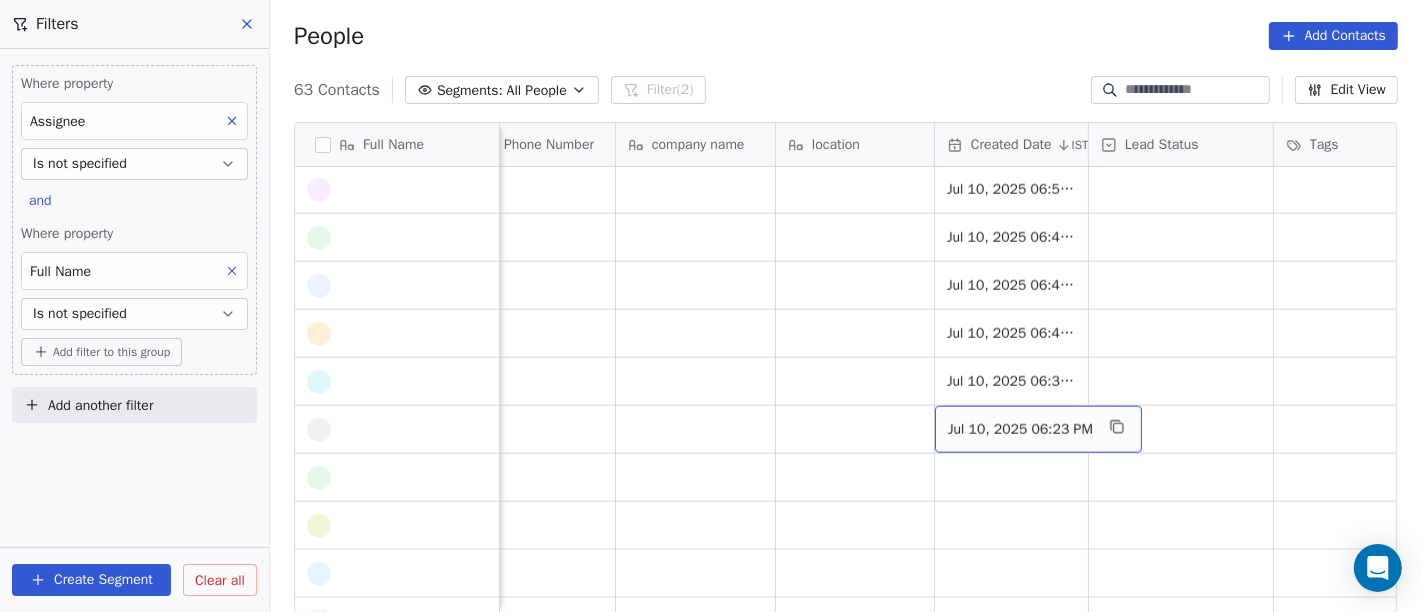 click on "Jul 10, 2025 06:23 PM" at bounding box center [1020, 430] 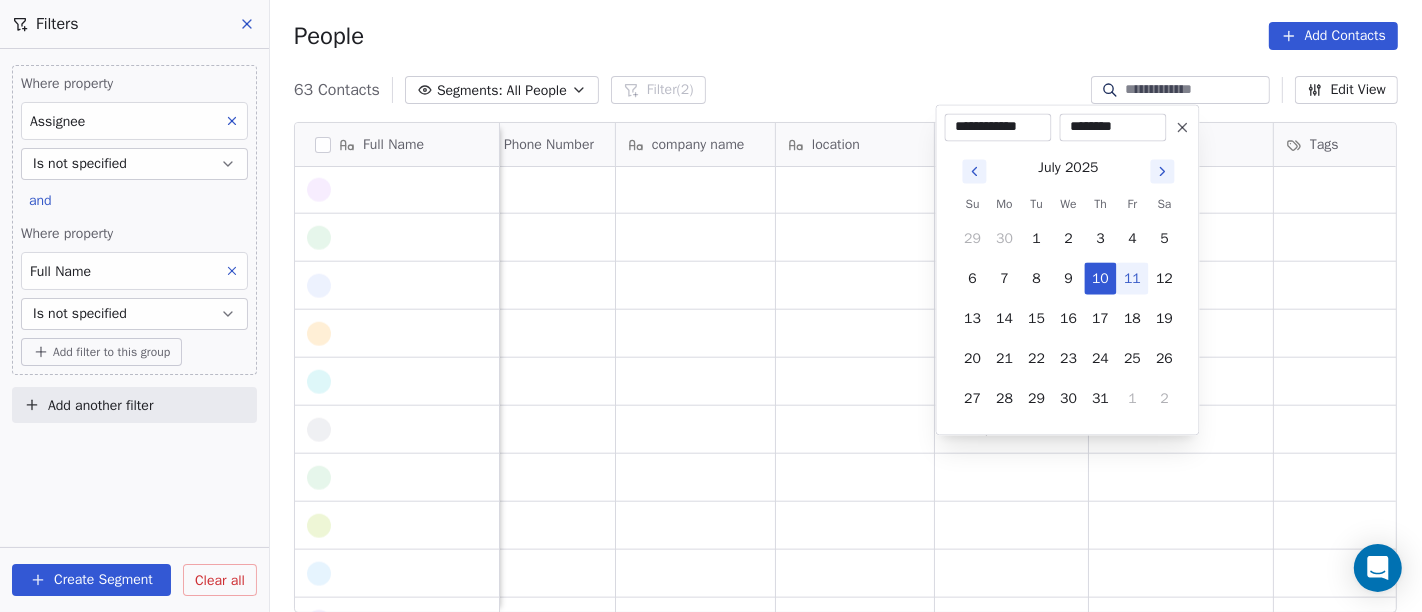 click 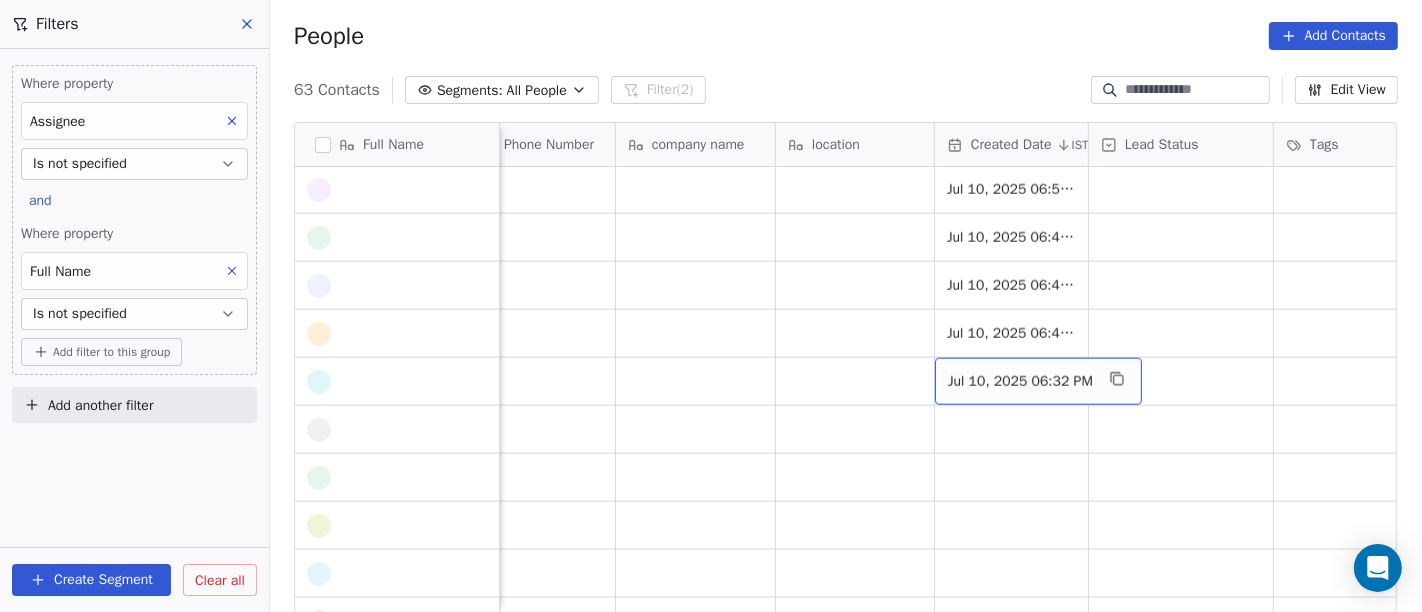 click on "Jul 10, 2025 06:32 PM" at bounding box center (1020, 382) 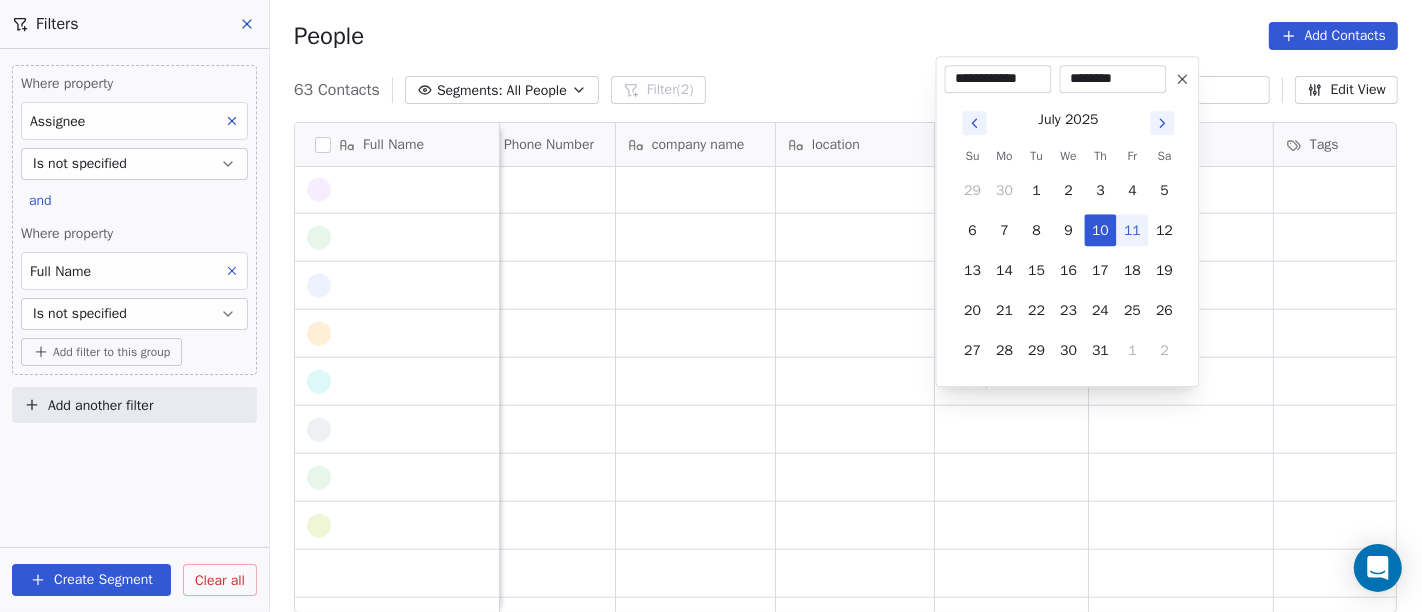 click at bounding box center [1183, 79] 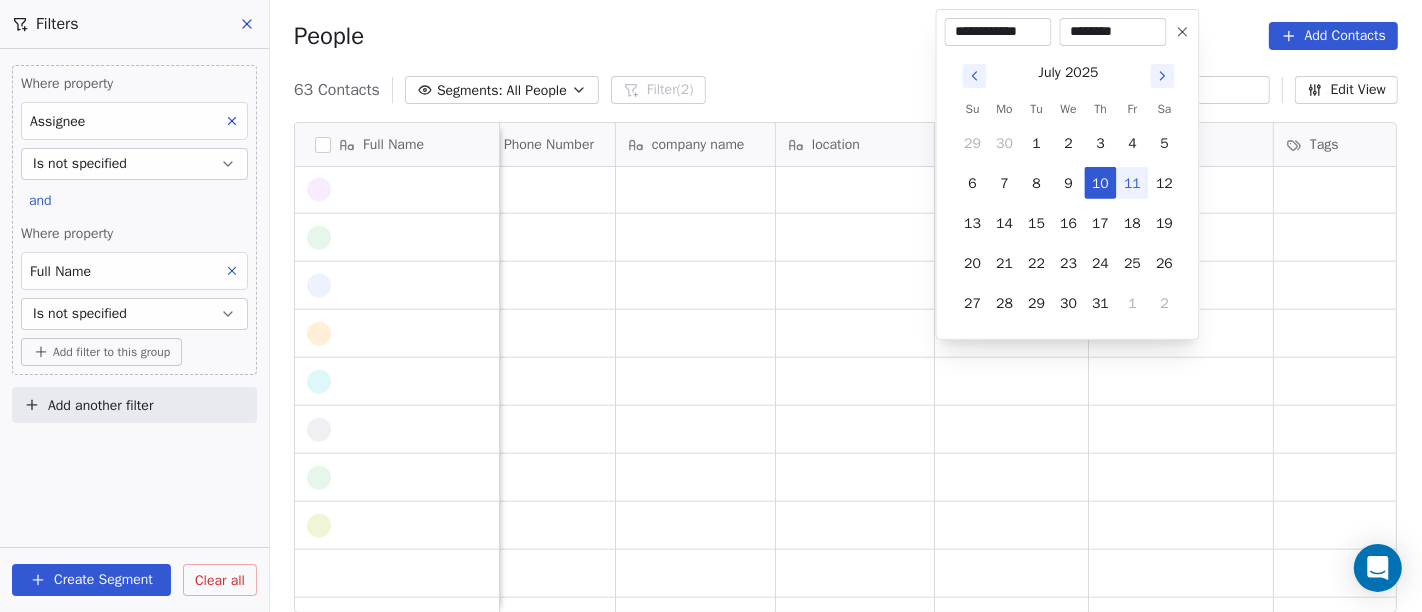 click 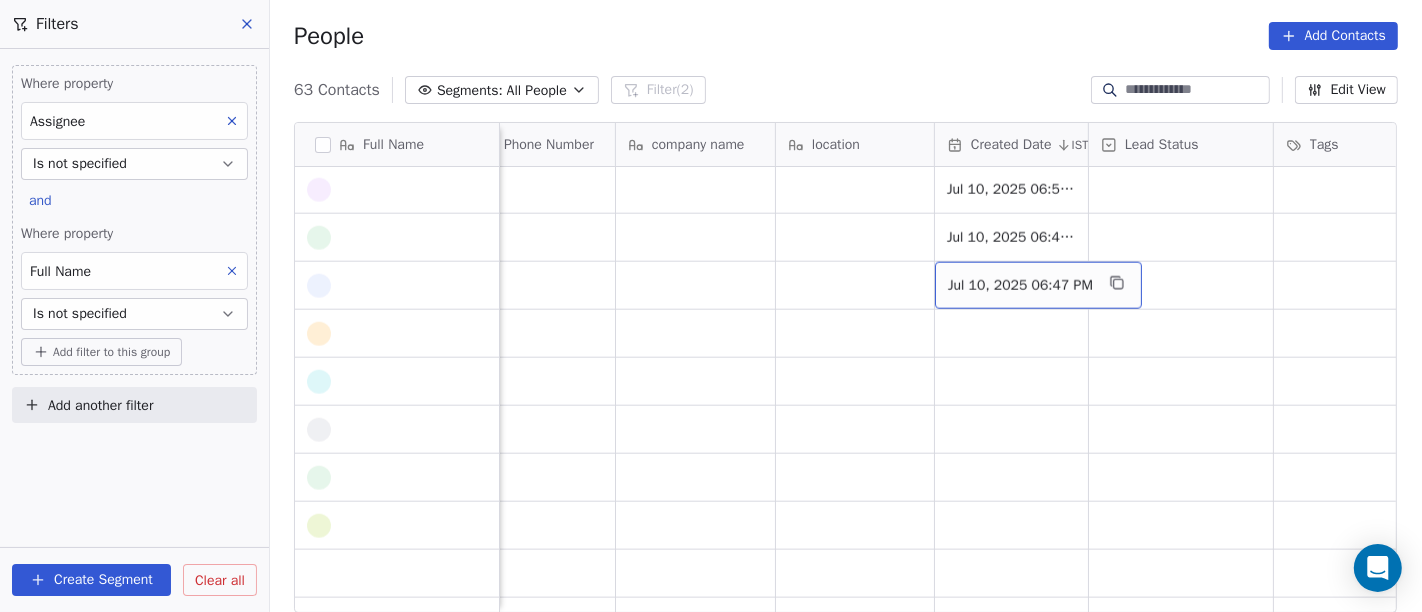 click on "Jul 10, 2025 06:47 PM" at bounding box center [1038, 285] 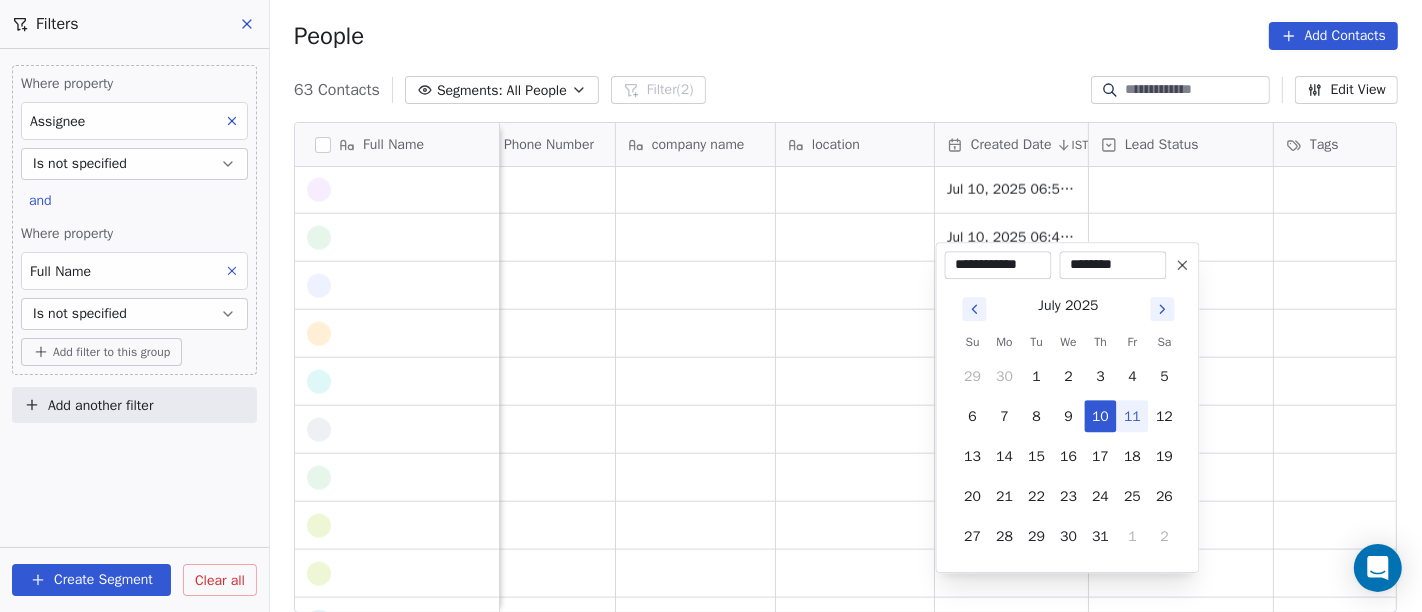 click 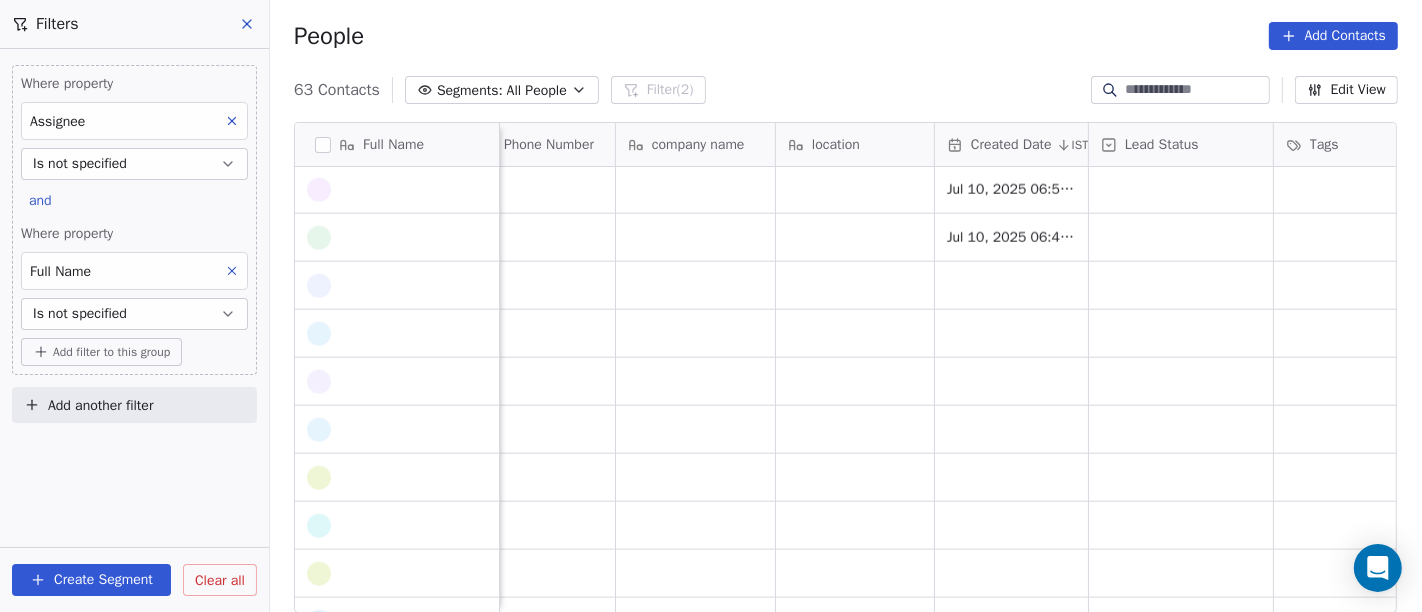 scroll, scrollTop: 1805, scrollLeft: 0, axis: vertical 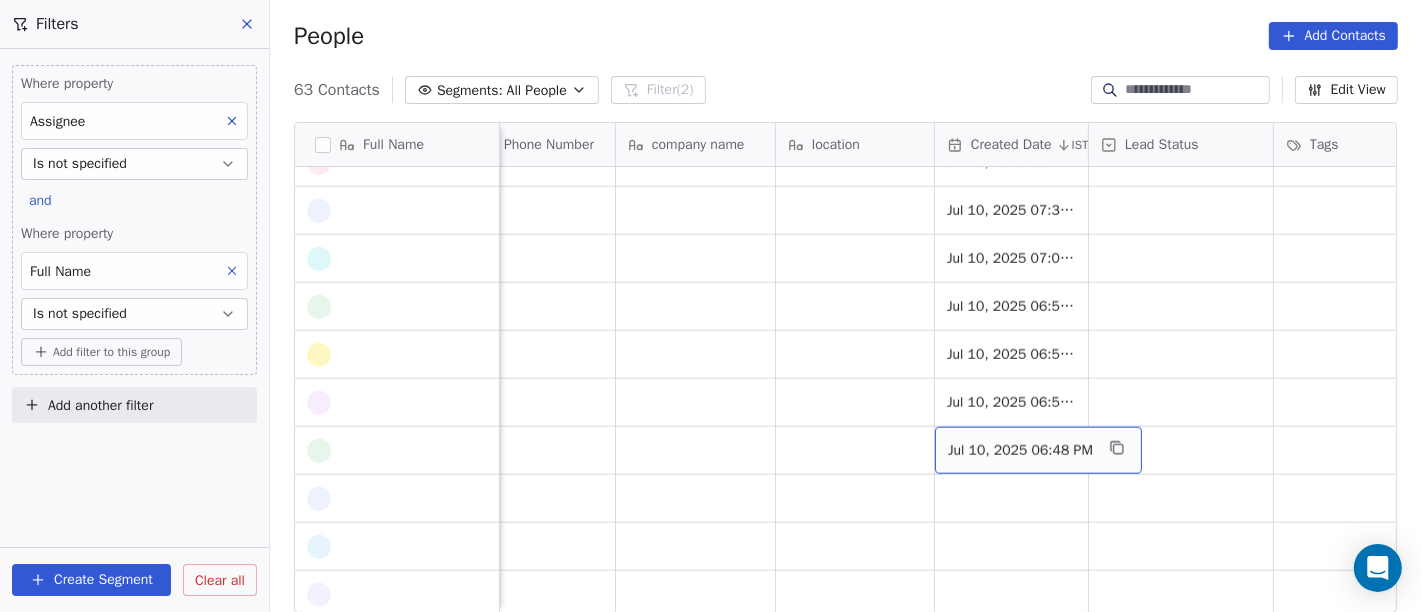 click on "Jul 10, 2025 06:48 PM" at bounding box center [1020, 451] 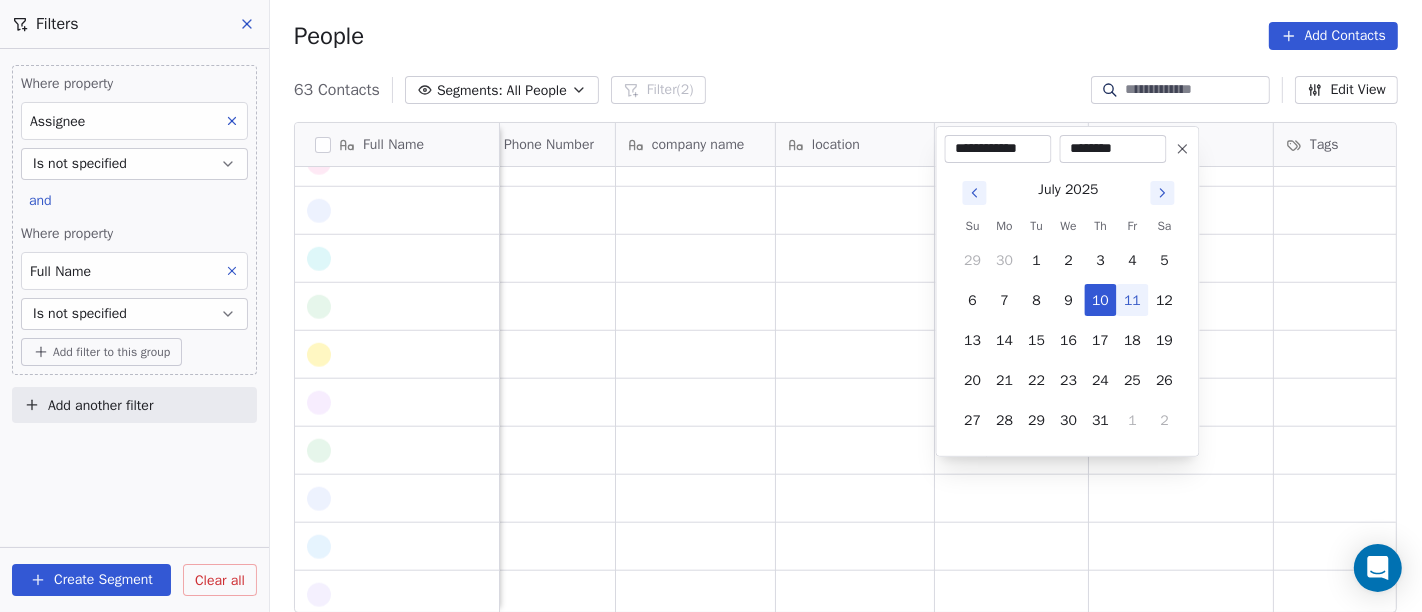 click 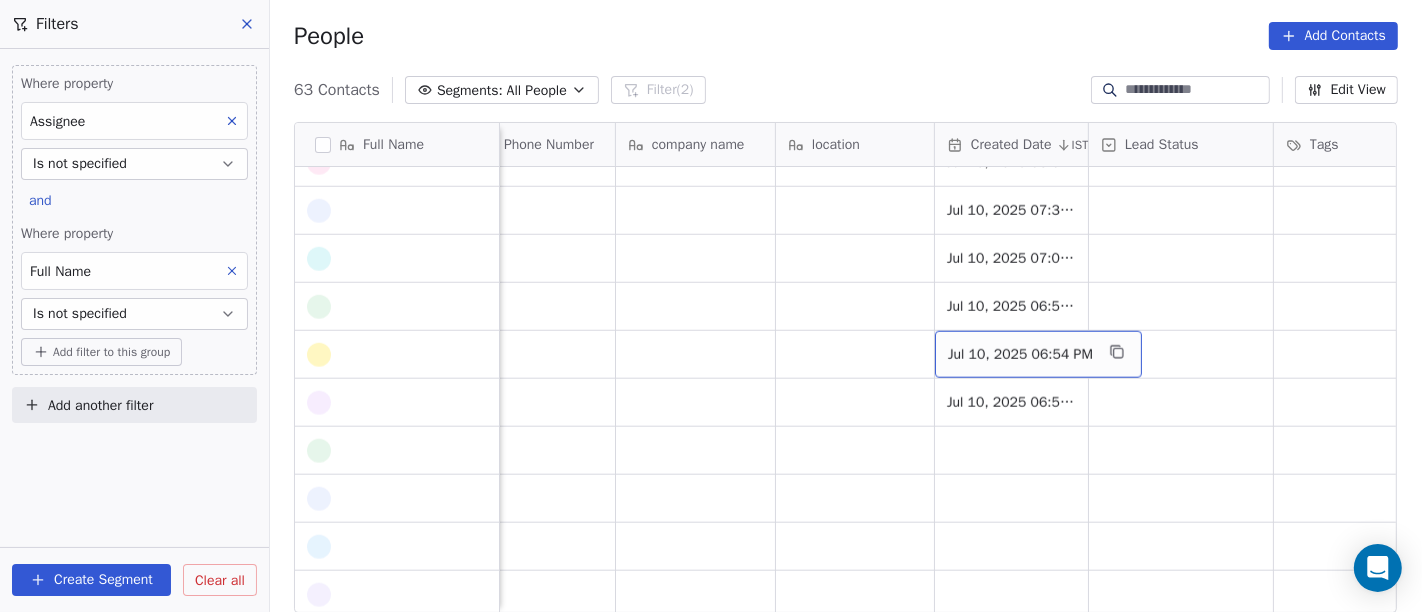 click on "Jul 10, 2025 06:54 PM" at bounding box center (1020, 355) 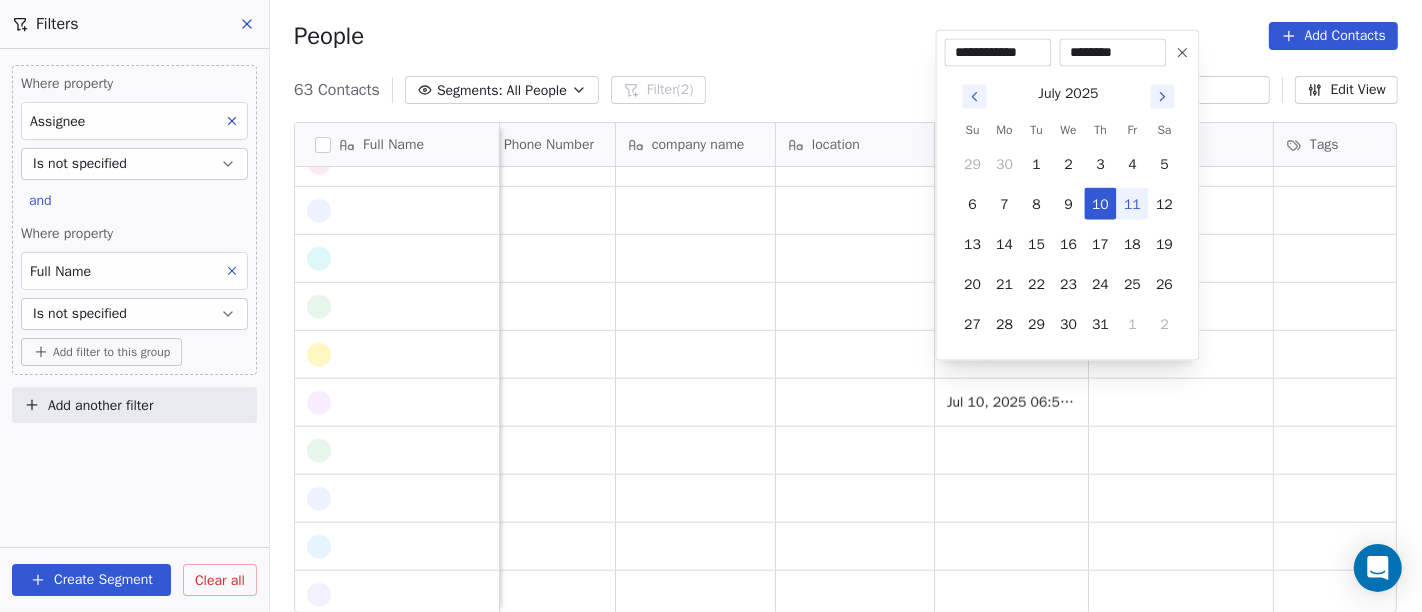 click on "**********" at bounding box center (1068, 53) 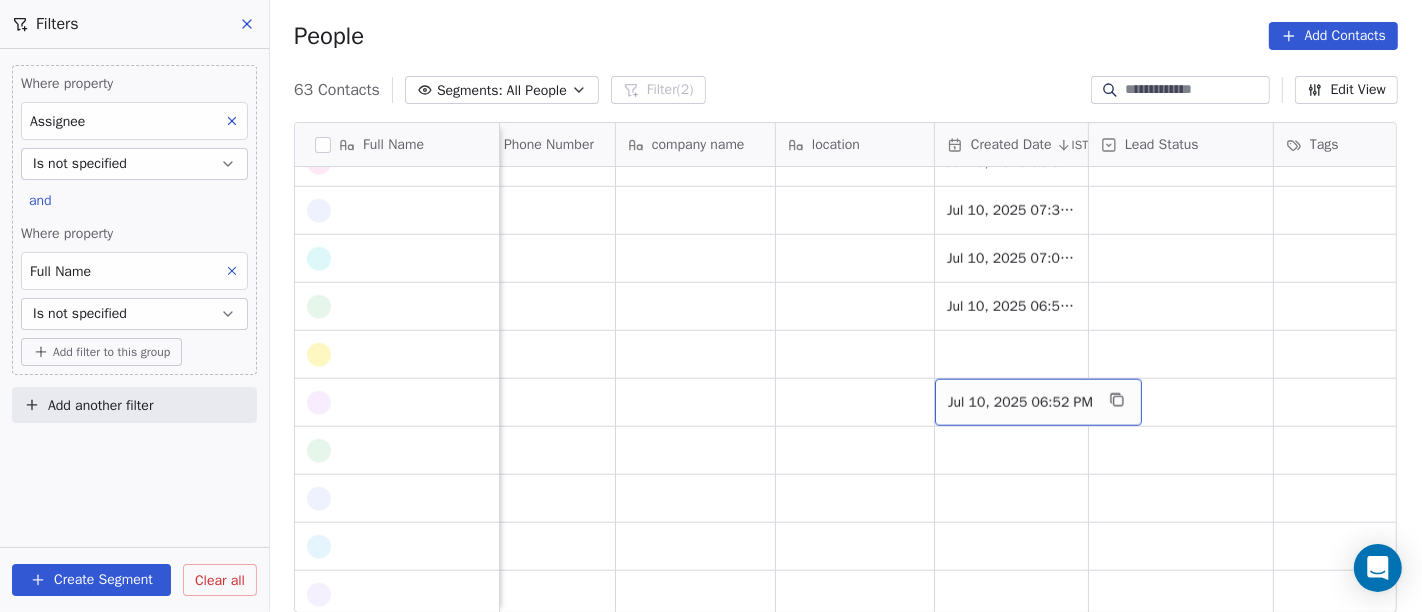 click on "Jul 10, 2025 06:52 PM" at bounding box center [1020, 403] 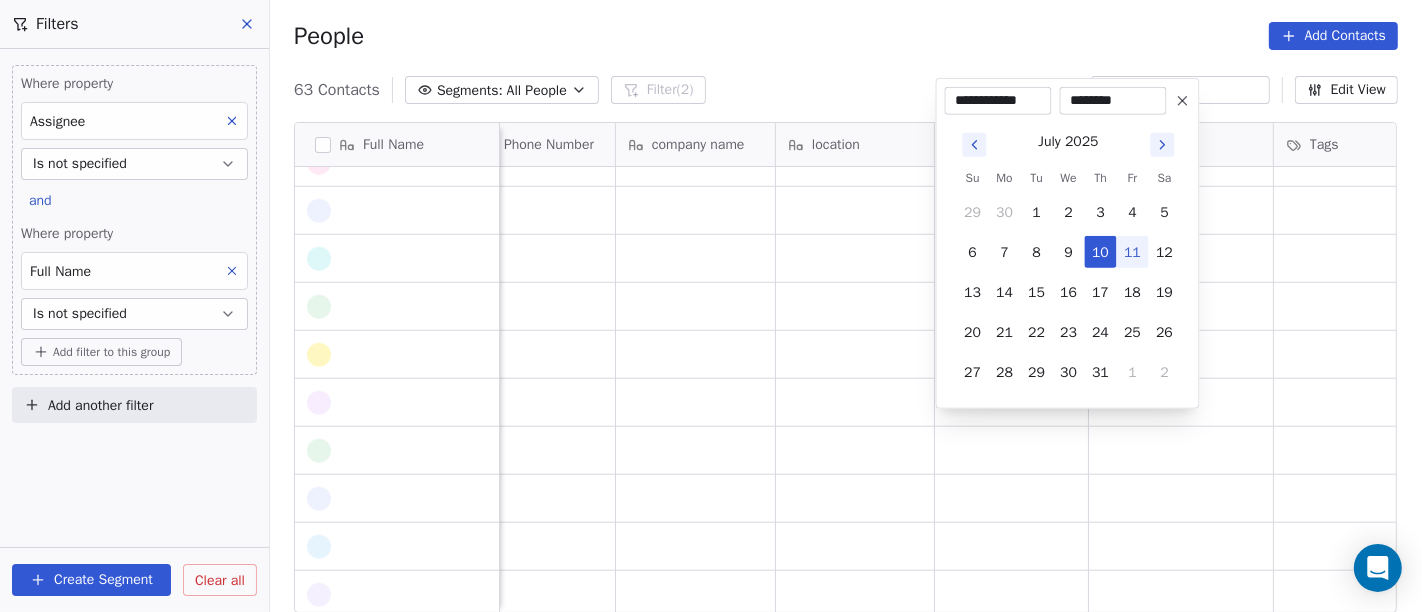 click 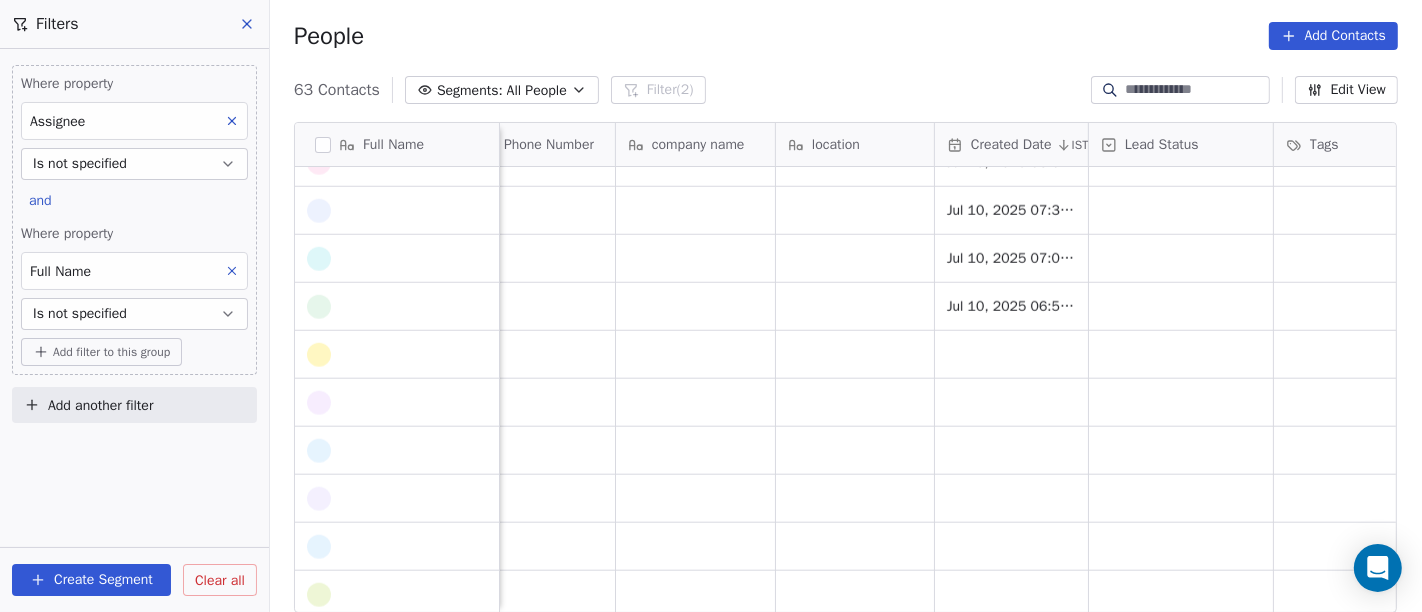 scroll, scrollTop: 1703, scrollLeft: 0, axis: vertical 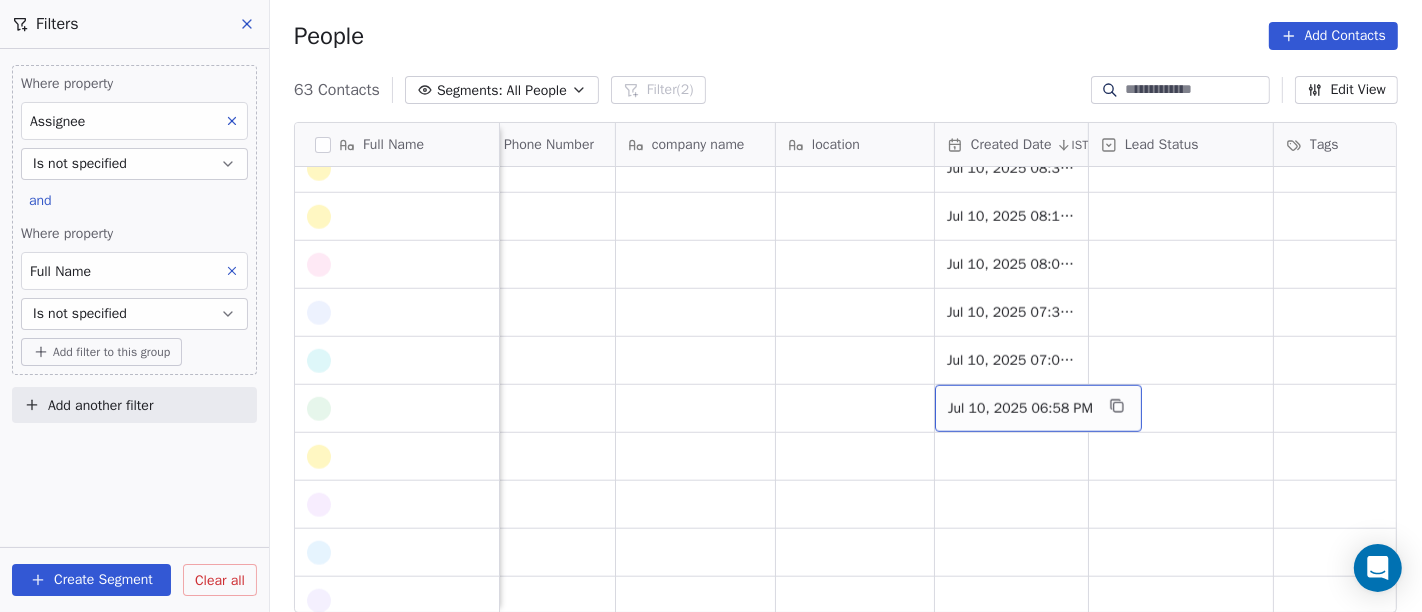 click on "Jul 10, 2025 06:58 PM" at bounding box center [1020, 409] 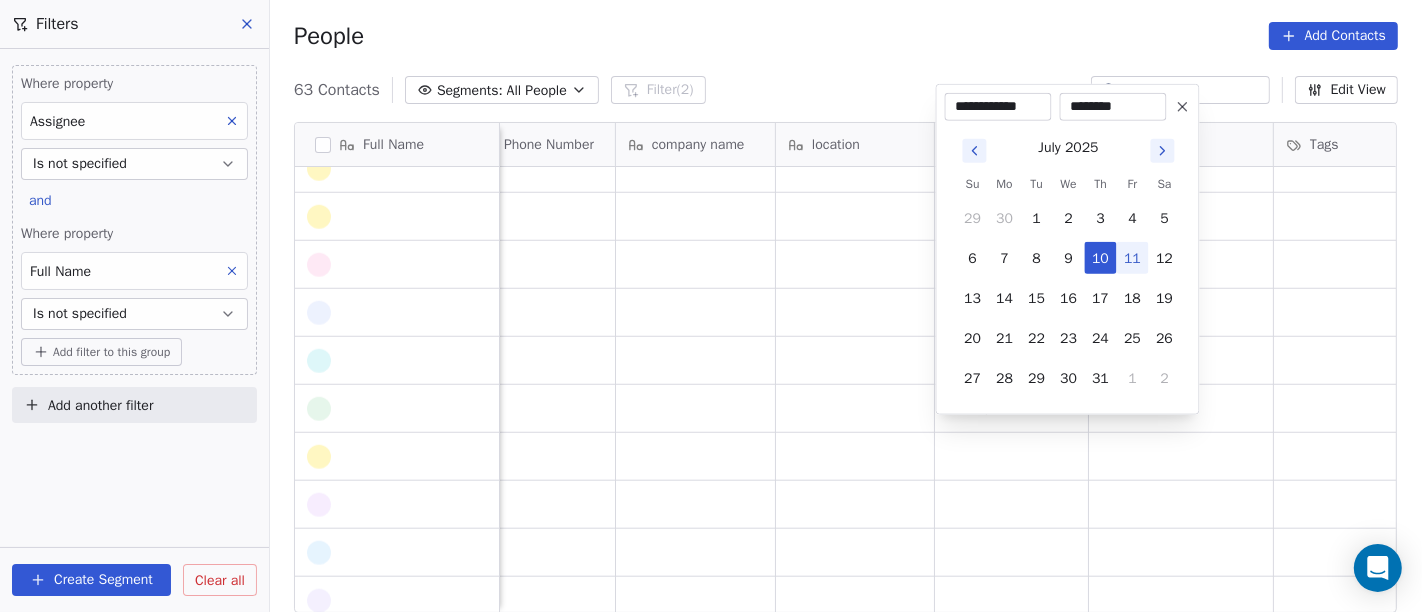 click 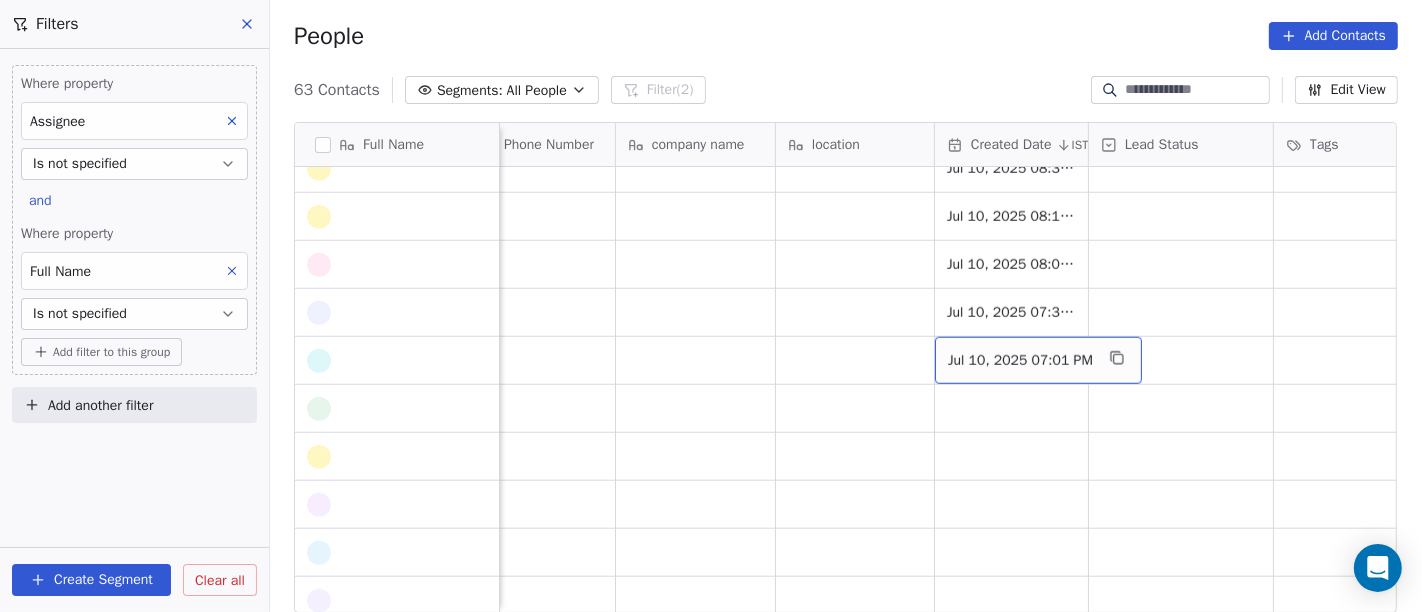 click on "Jul 10, 2025 07:01 PM" at bounding box center (1020, 361) 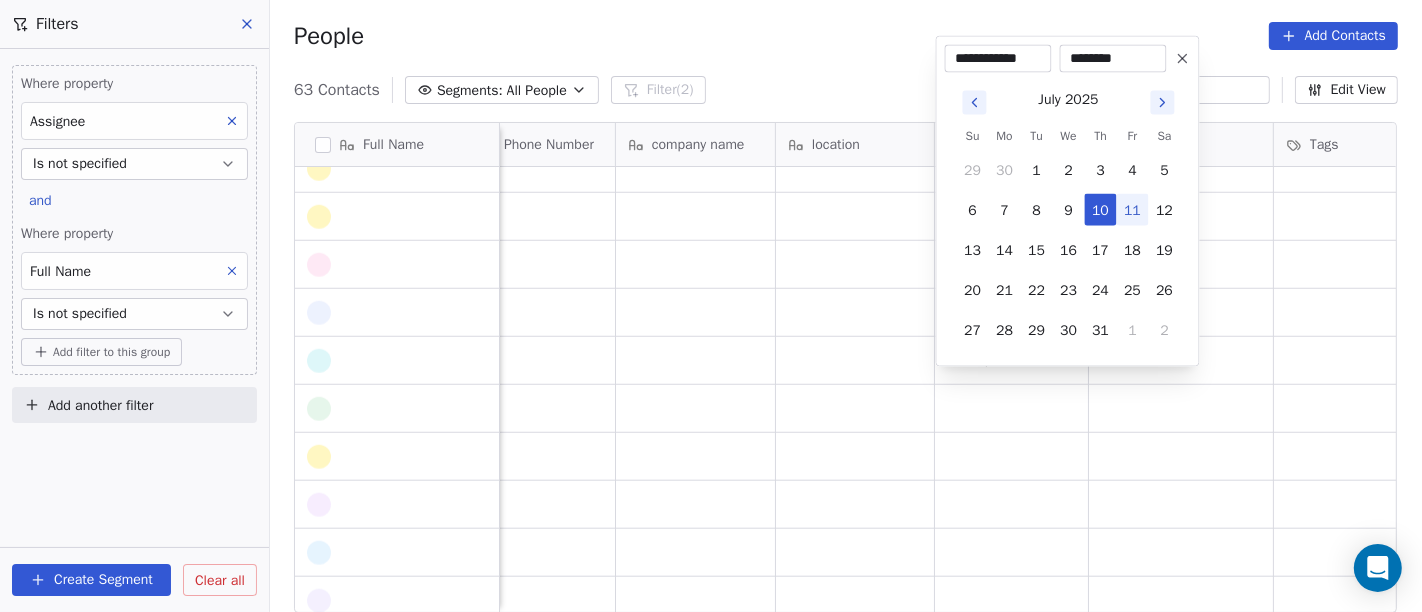 click at bounding box center [1183, 59] 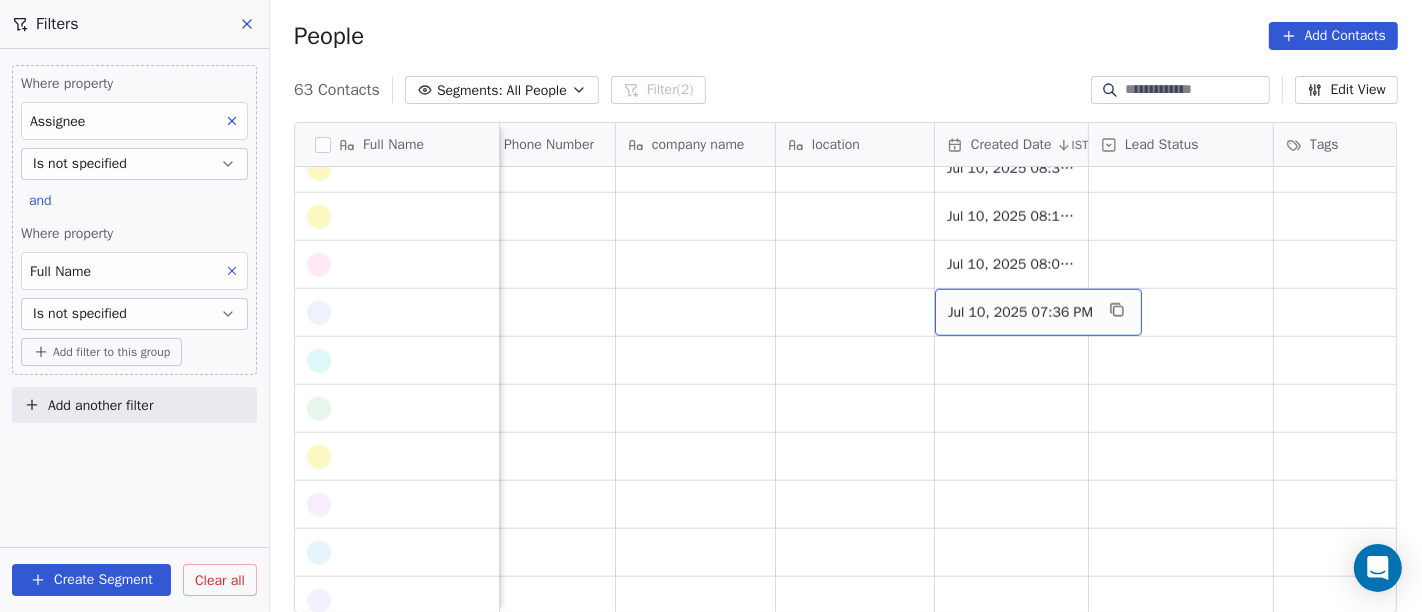 click on "Jul 10, 2025 07:36 PM" at bounding box center [1020, 313] 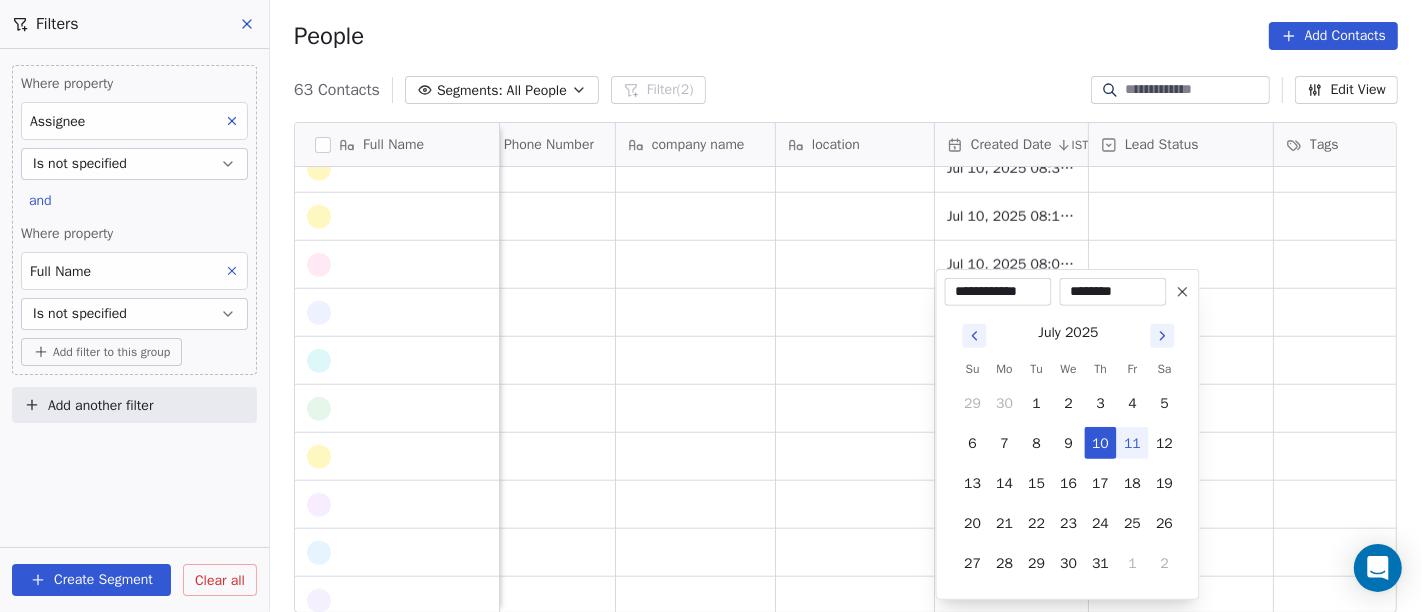 click 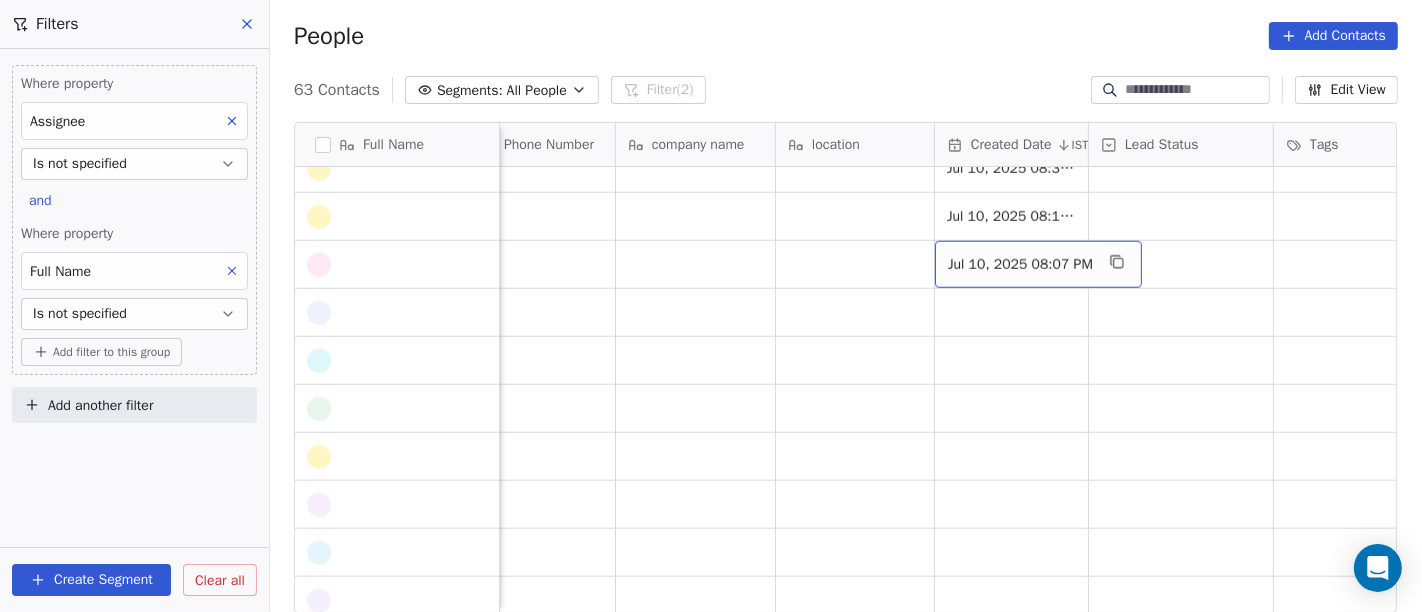click on "Jul 10, 2025 08:07 PM" at bounding box center [1020, 265] 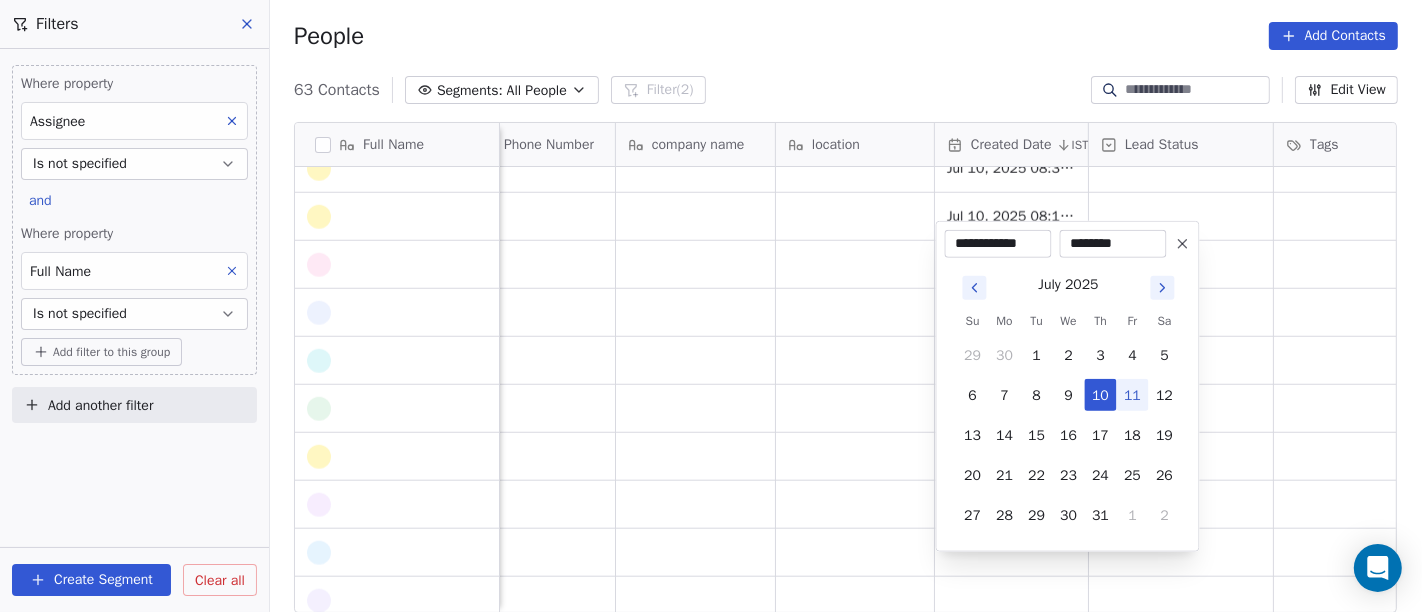 click 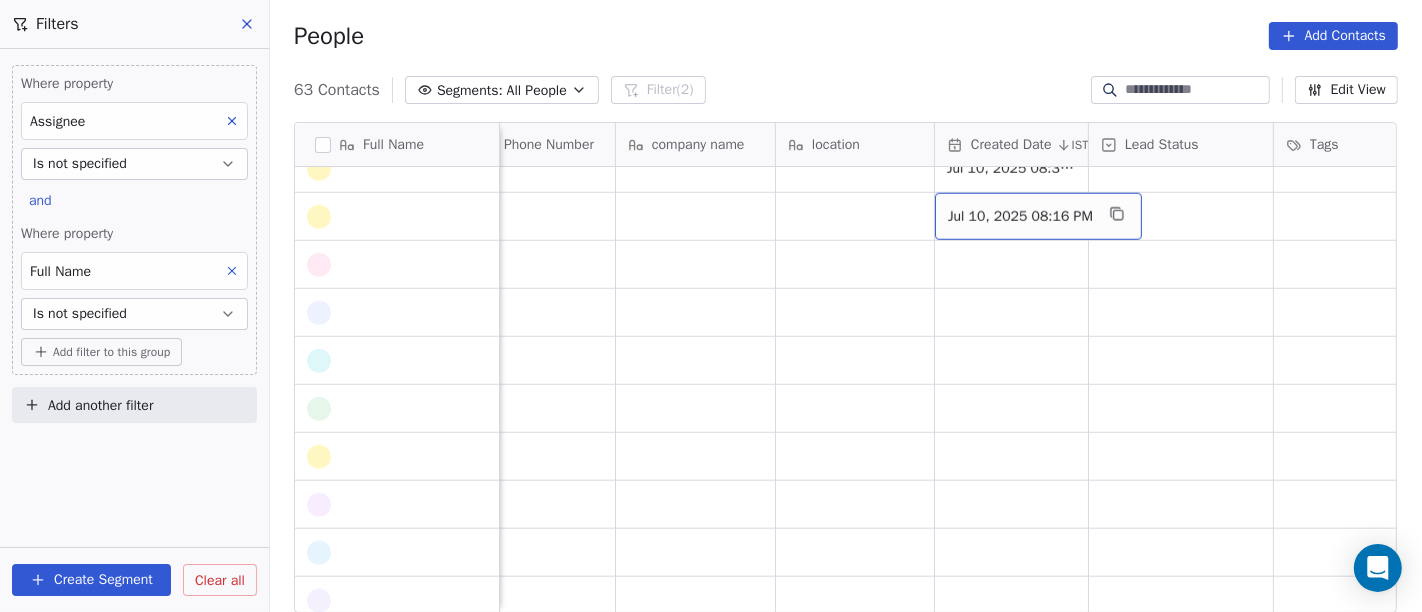 click on "Jul 10, 2025 08:16 PM" at bounding box center [1020, 217] 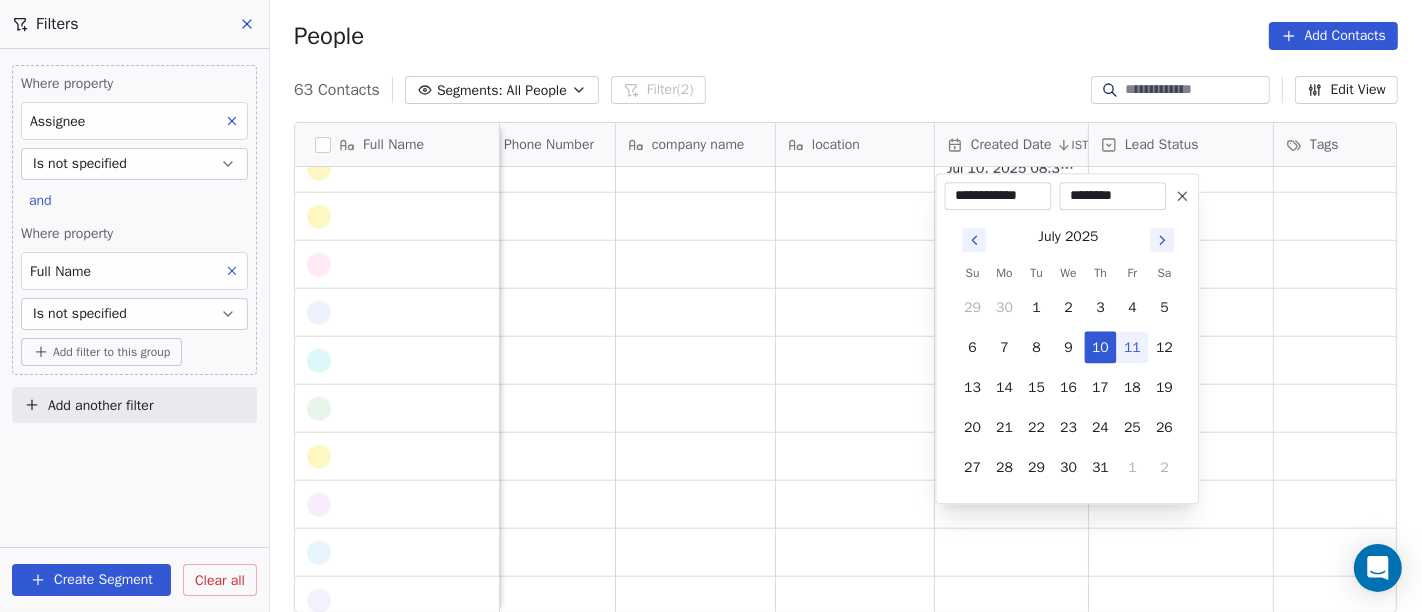 click 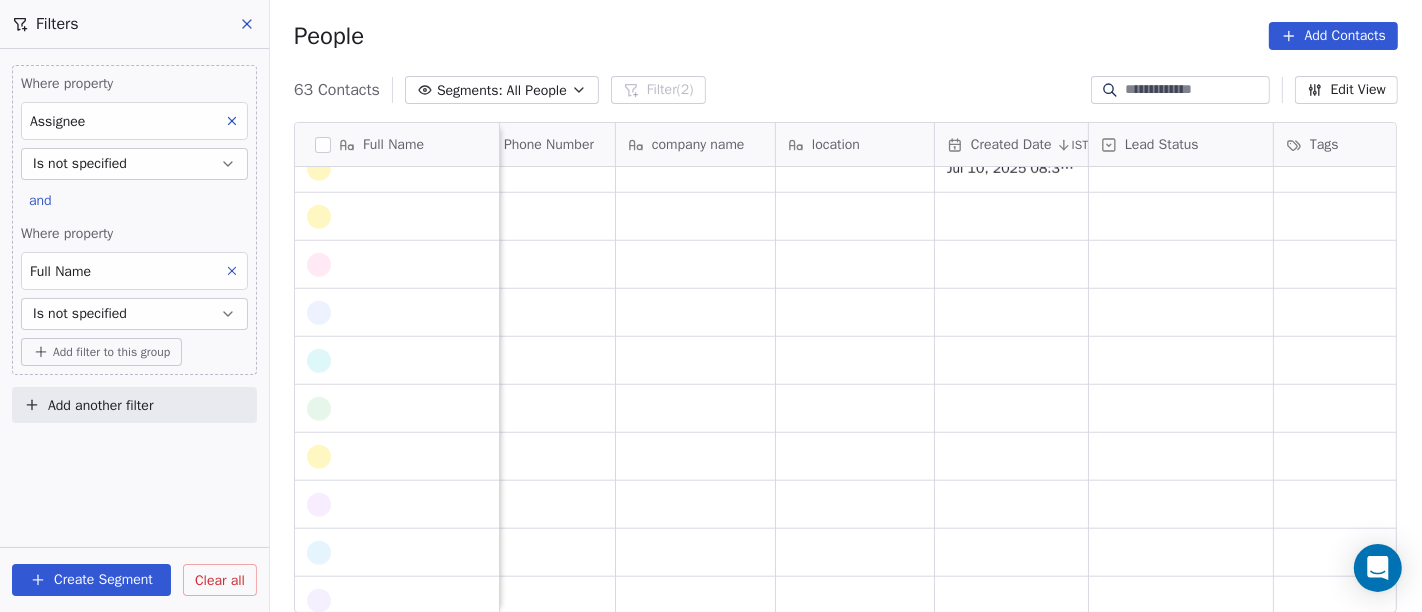 scroll, scrollTop: 1695, scrollLeft: 0, axis: vertical 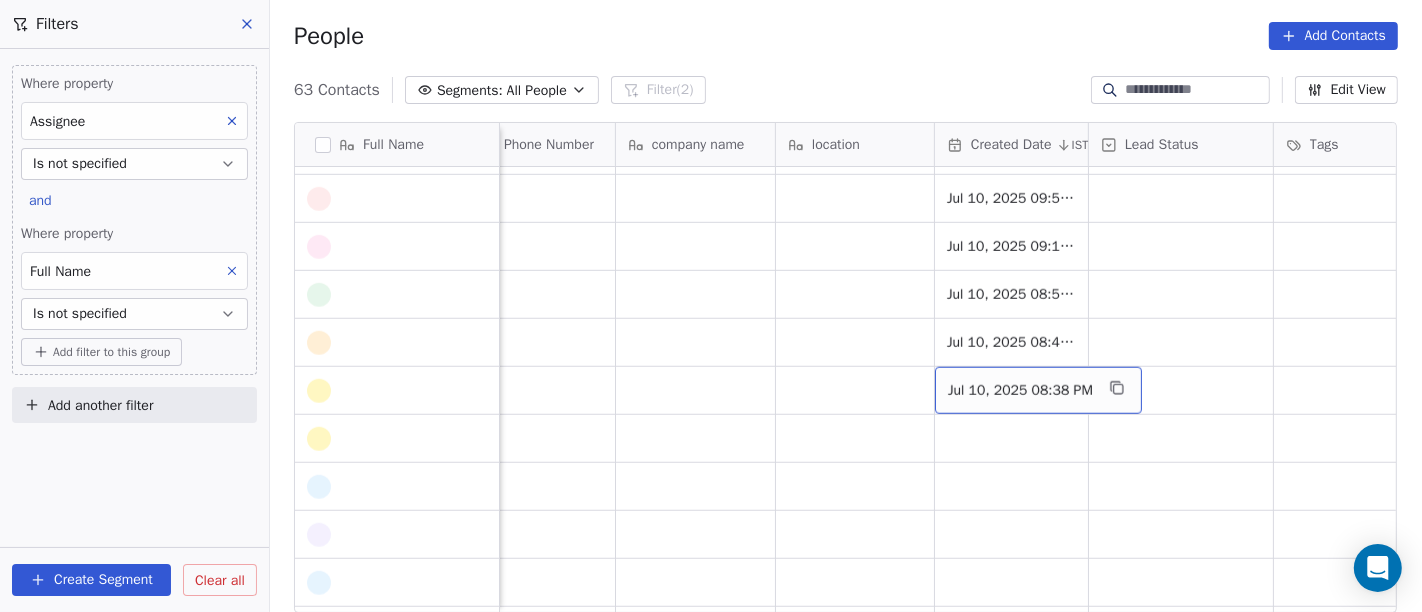 click on "Jul 10, 2025 08:38 PM" at bounding box center (1020, 391) 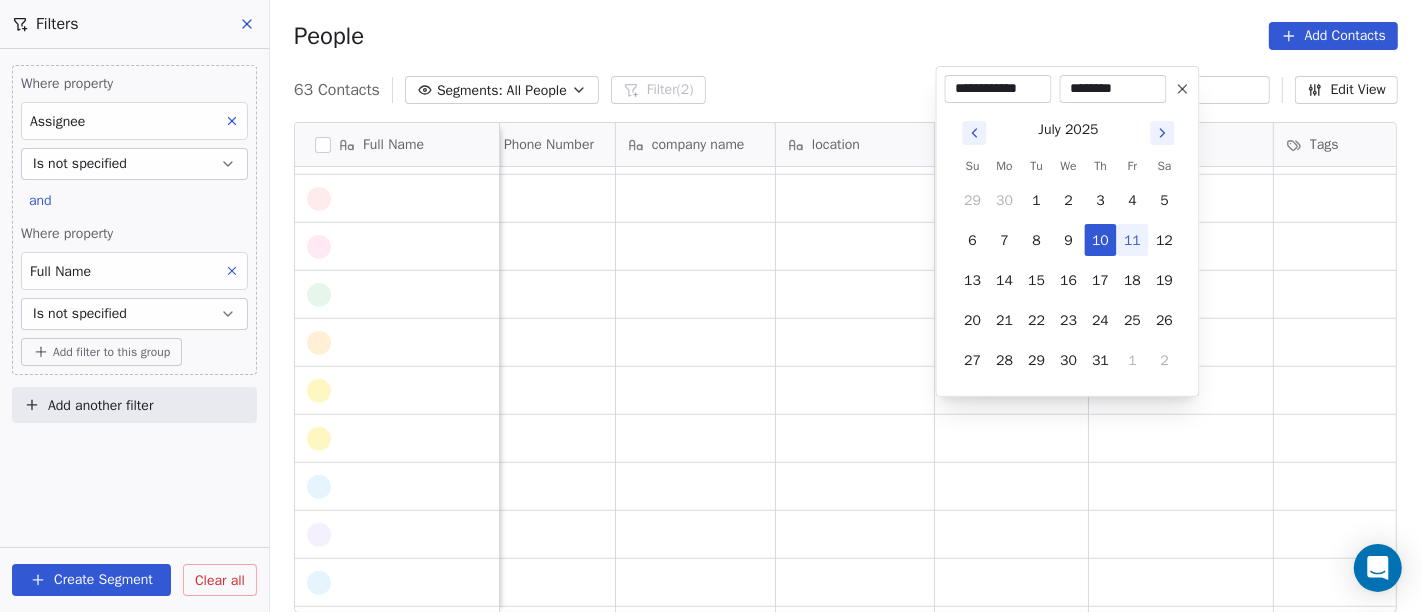 click on "28" at bounding box center [1005, 360] 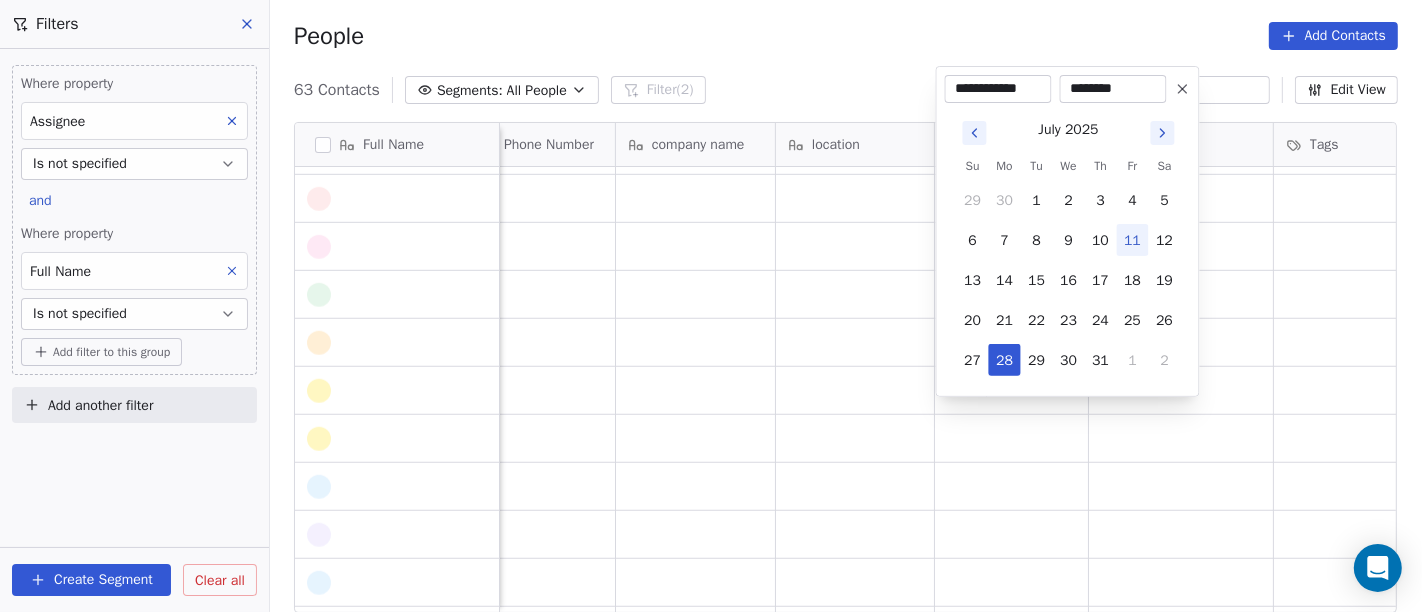 click at bounding box center [1183, 89] 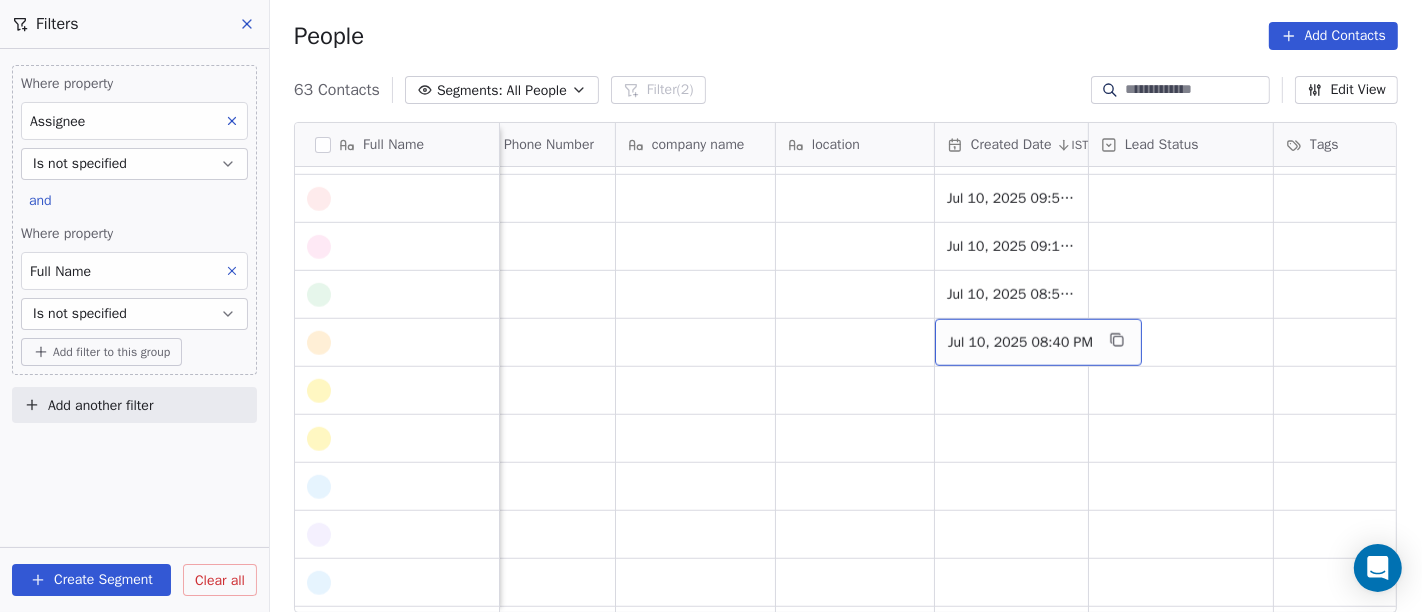click on "Jul 10, 2025 08:40 PM" at bounding box center [1020, 343] 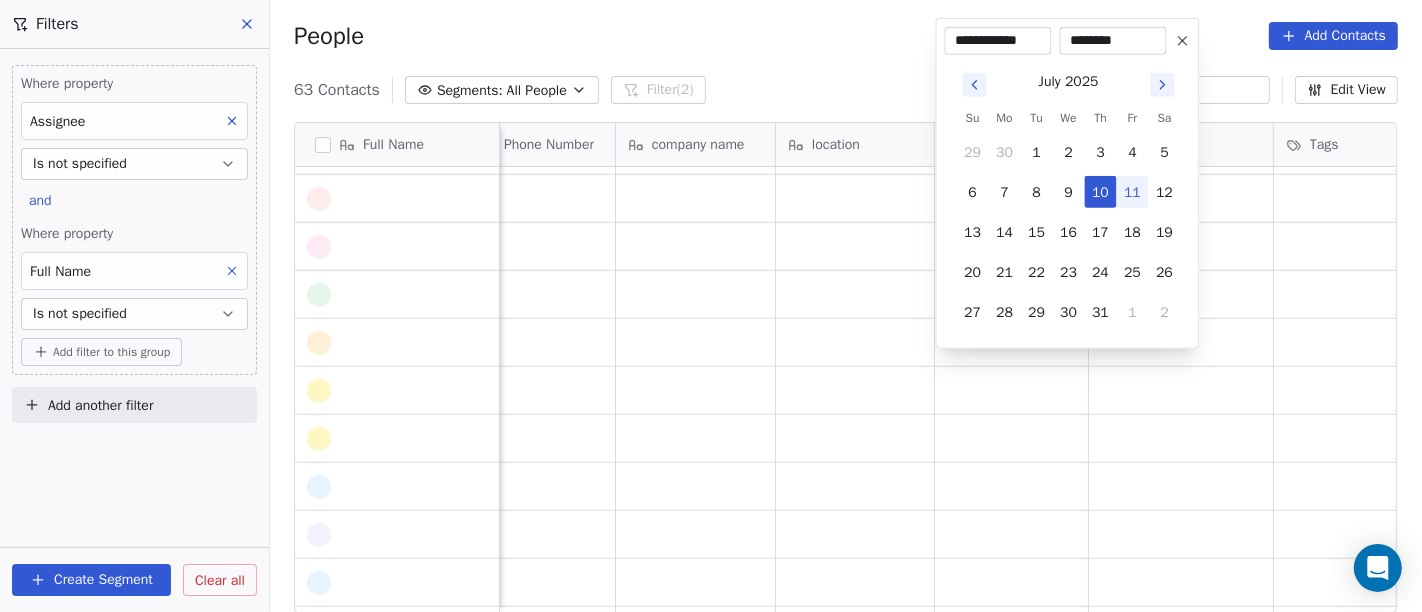 click 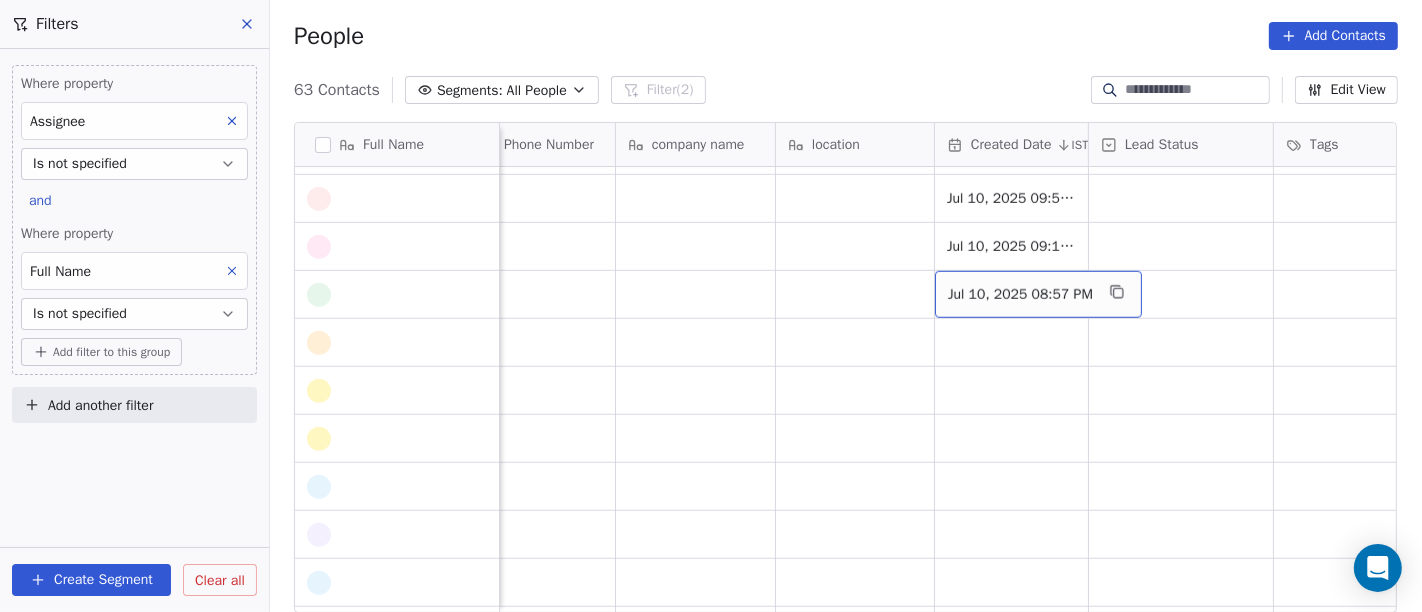 click on "Jul 10, 2025 08:57 PM" at bounding box center (1020, 295) 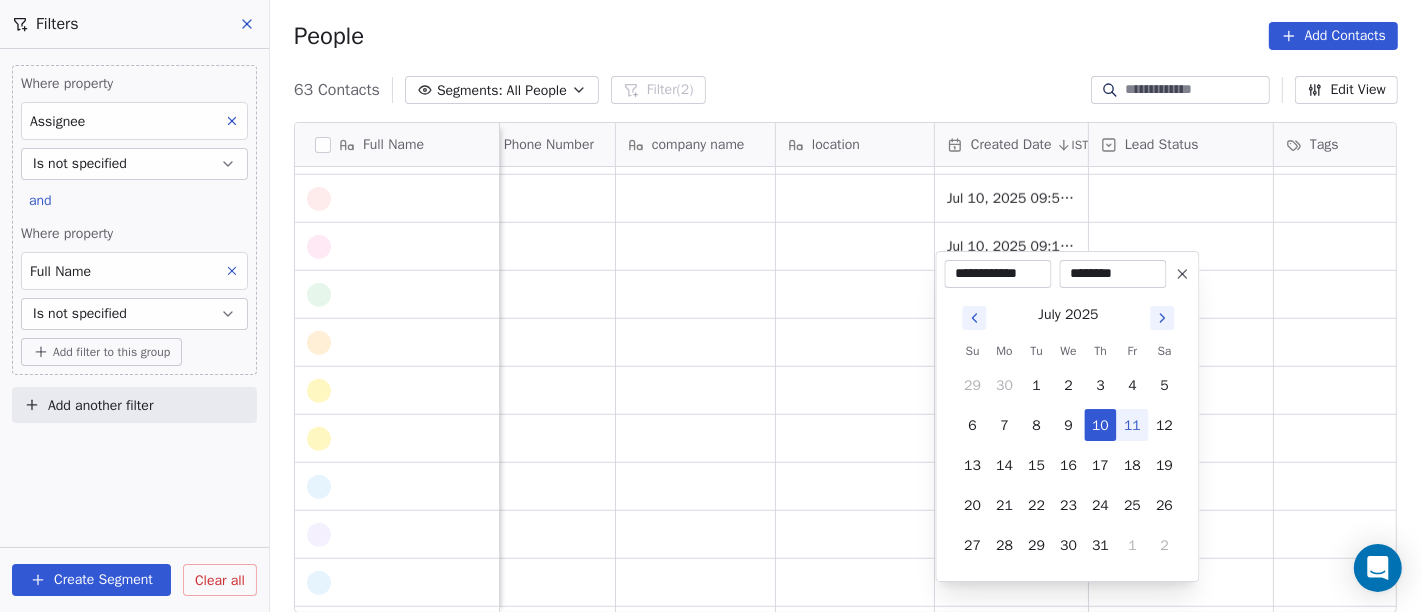 click 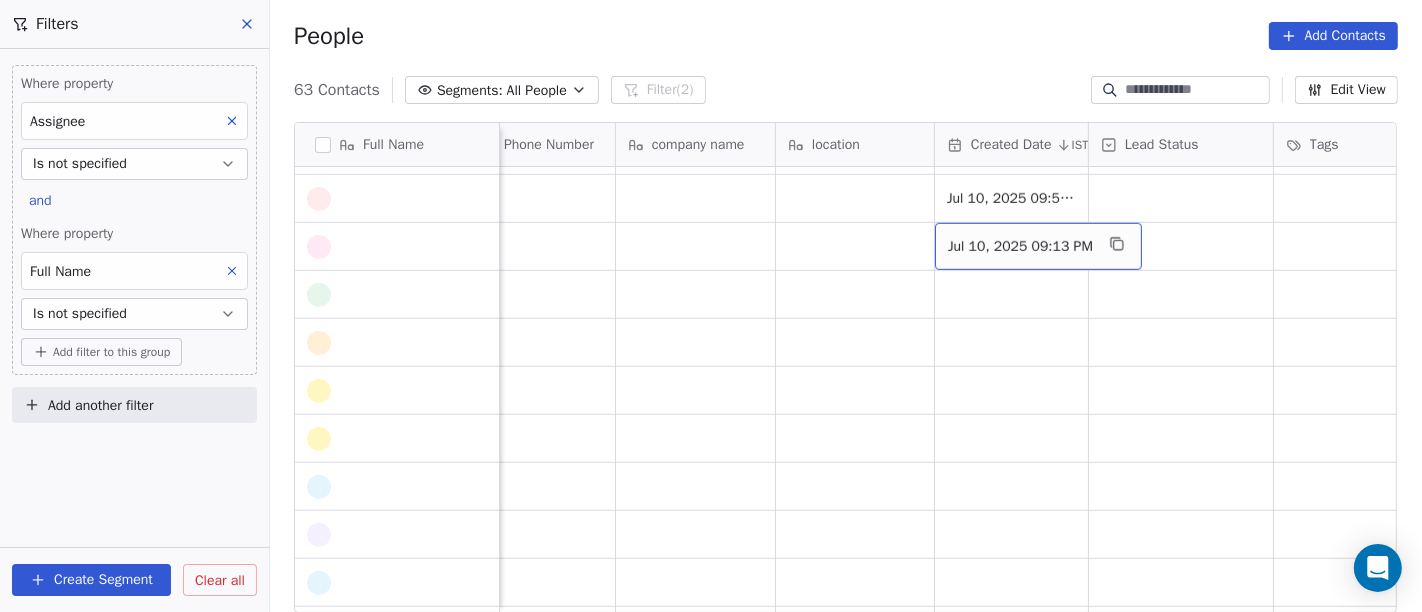 click on "Jul 10, 2025 09:13 PM" at bounding box center (1020, 247) 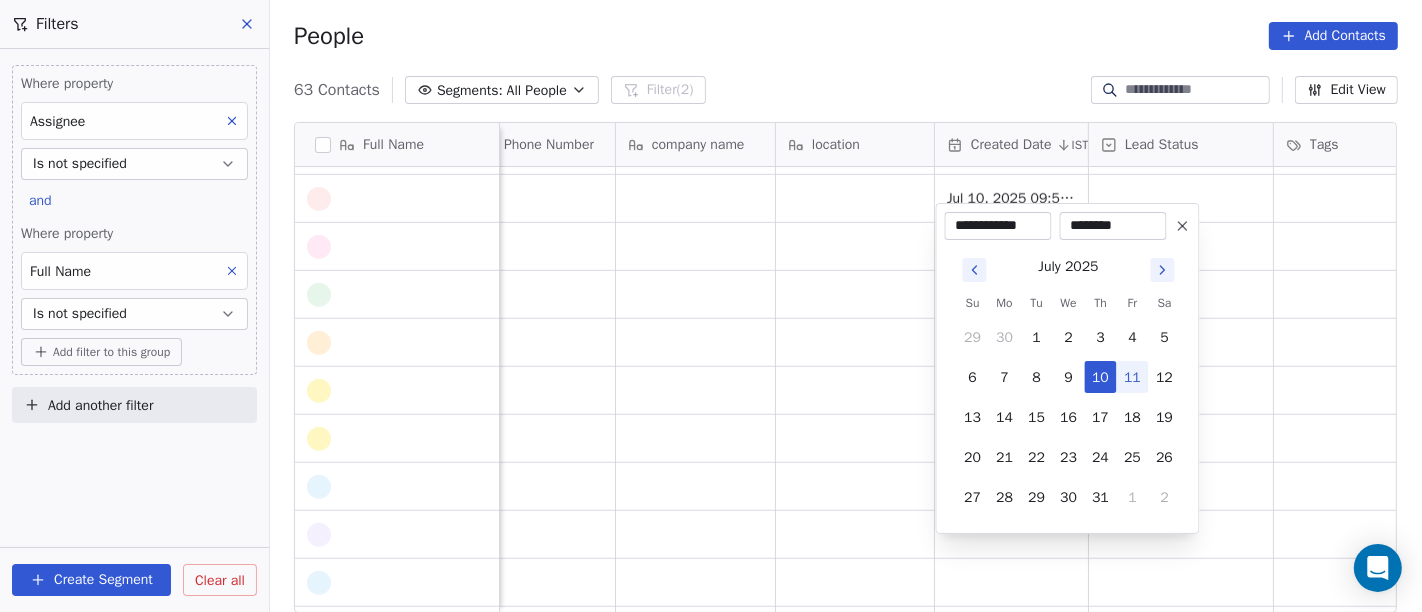 click 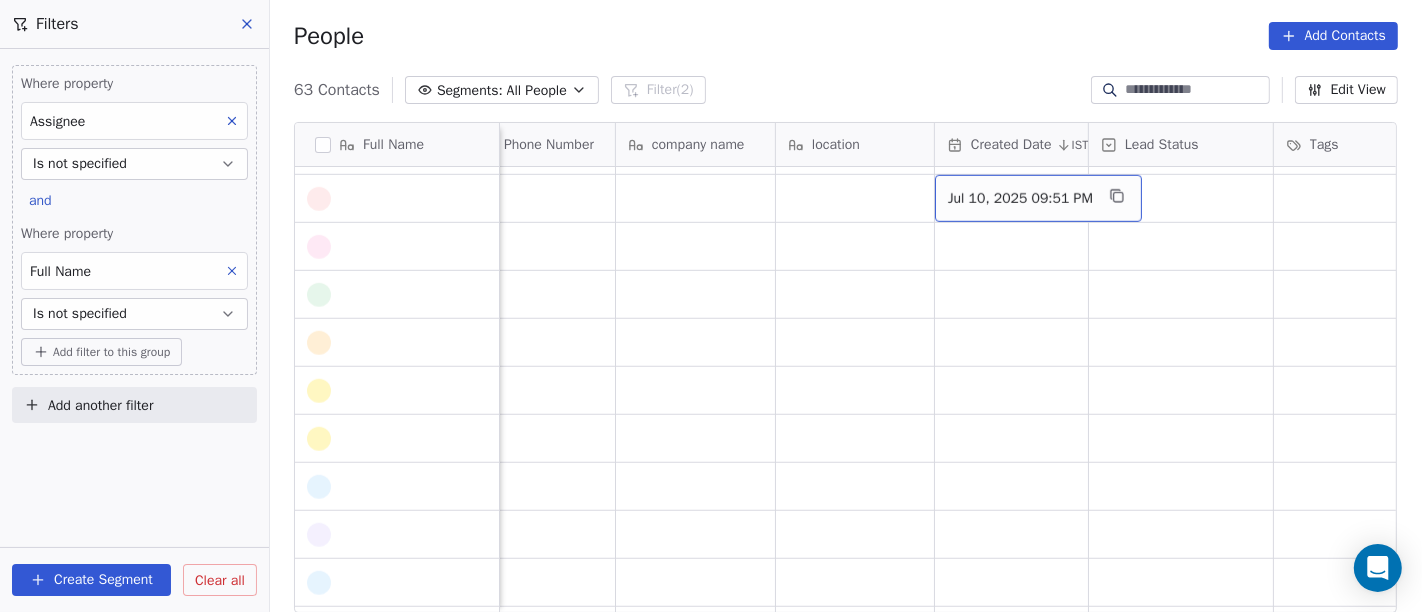 click on "Jul 10, 2025 09:51 PM" at bounding box center [1020, 199] 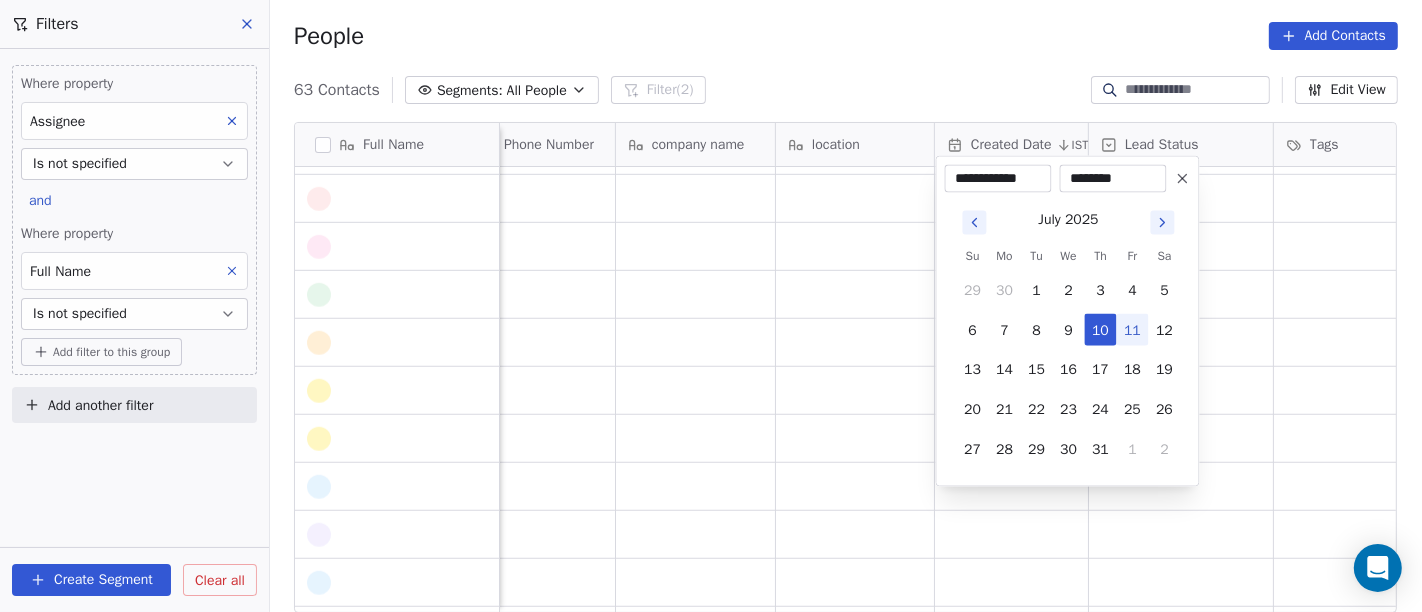 click 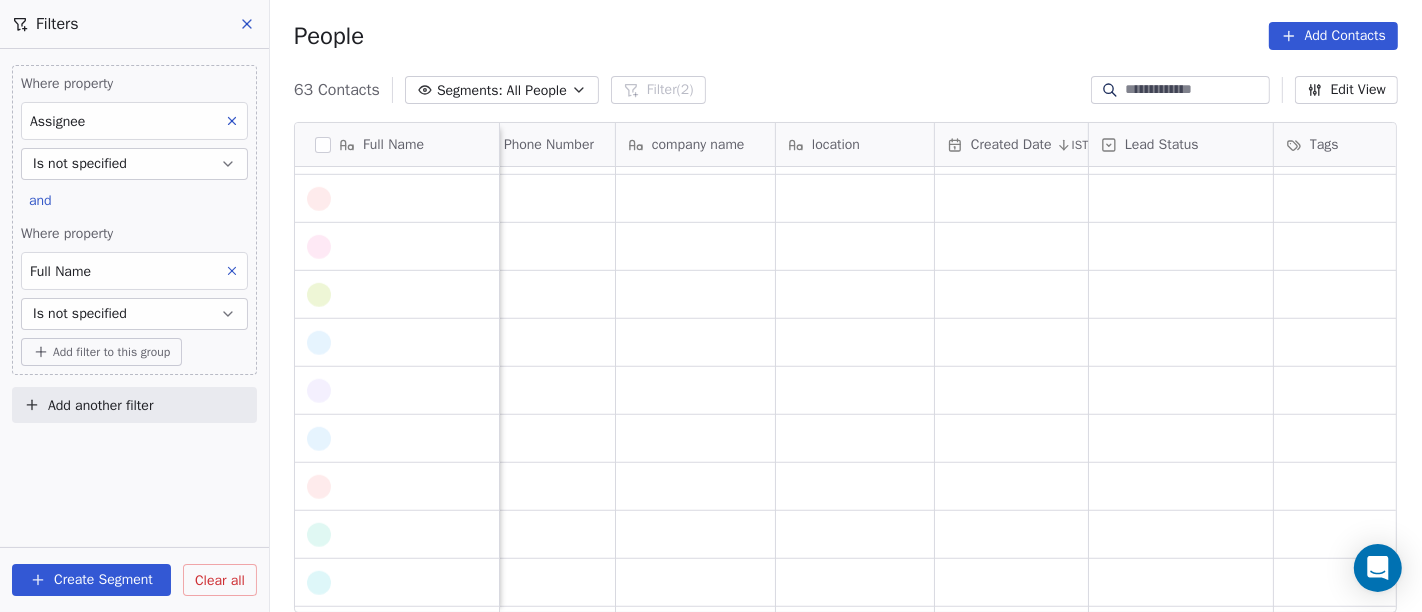 scroll, scrollTop: 1259, scrollLeft: 0, axis: vertical 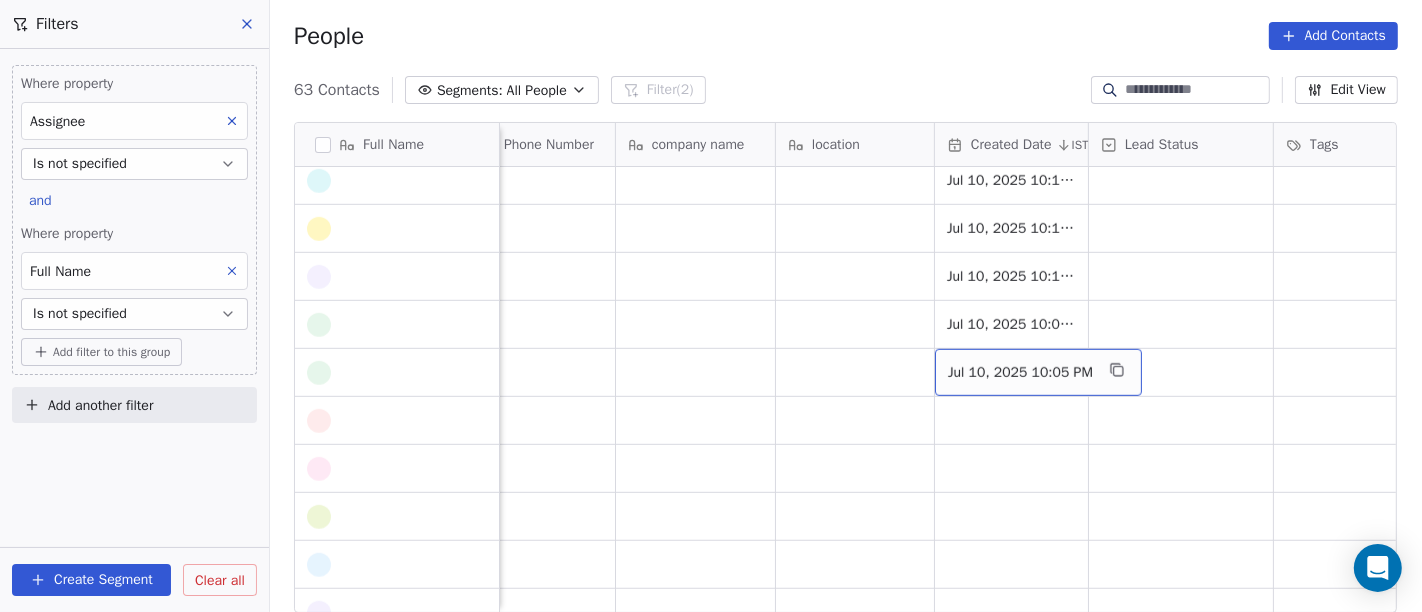 click on "Jul 10, 2025 10:05 PM" at bounding box center (1038, 372) 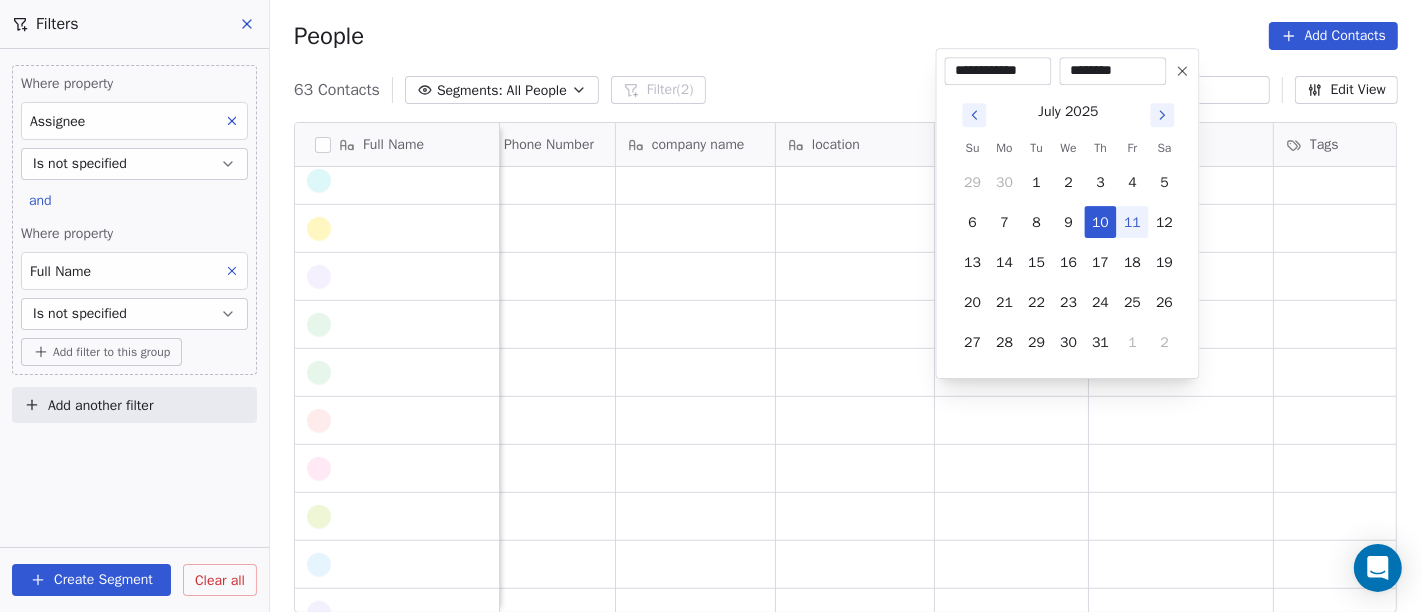 click at bounding box center (1183, 71) 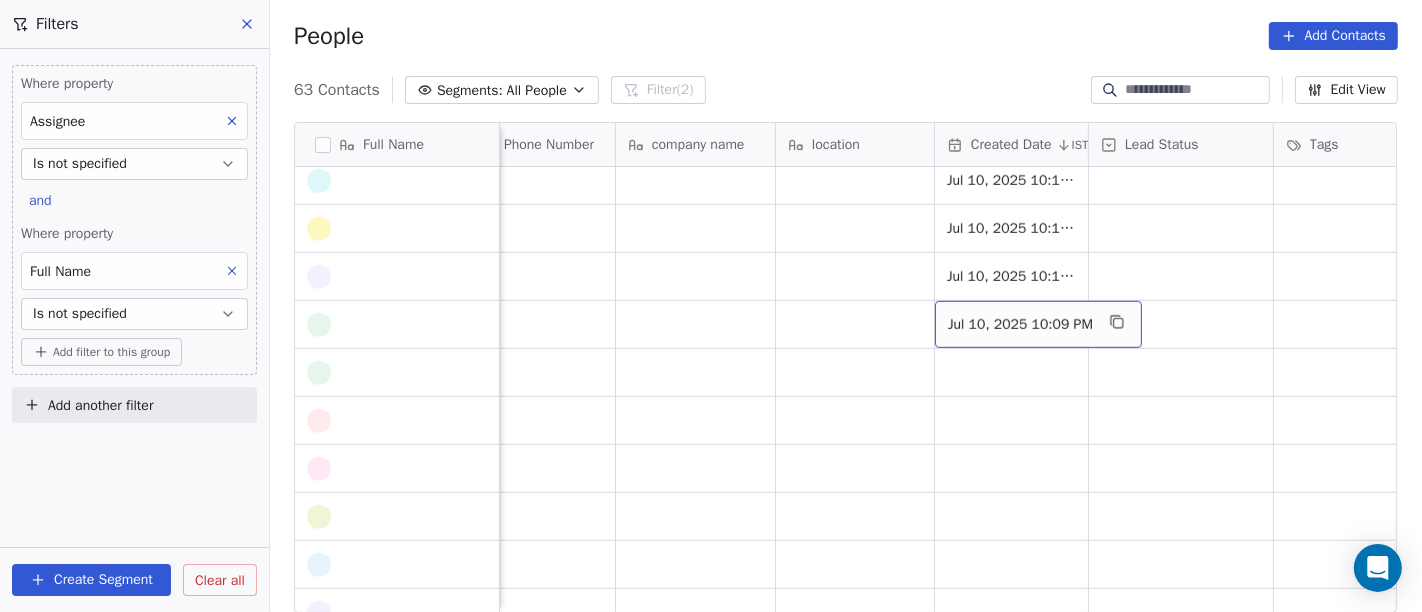 click on "Jul 10, 2025 10:09 PM" at bounding box center [1020, 325] 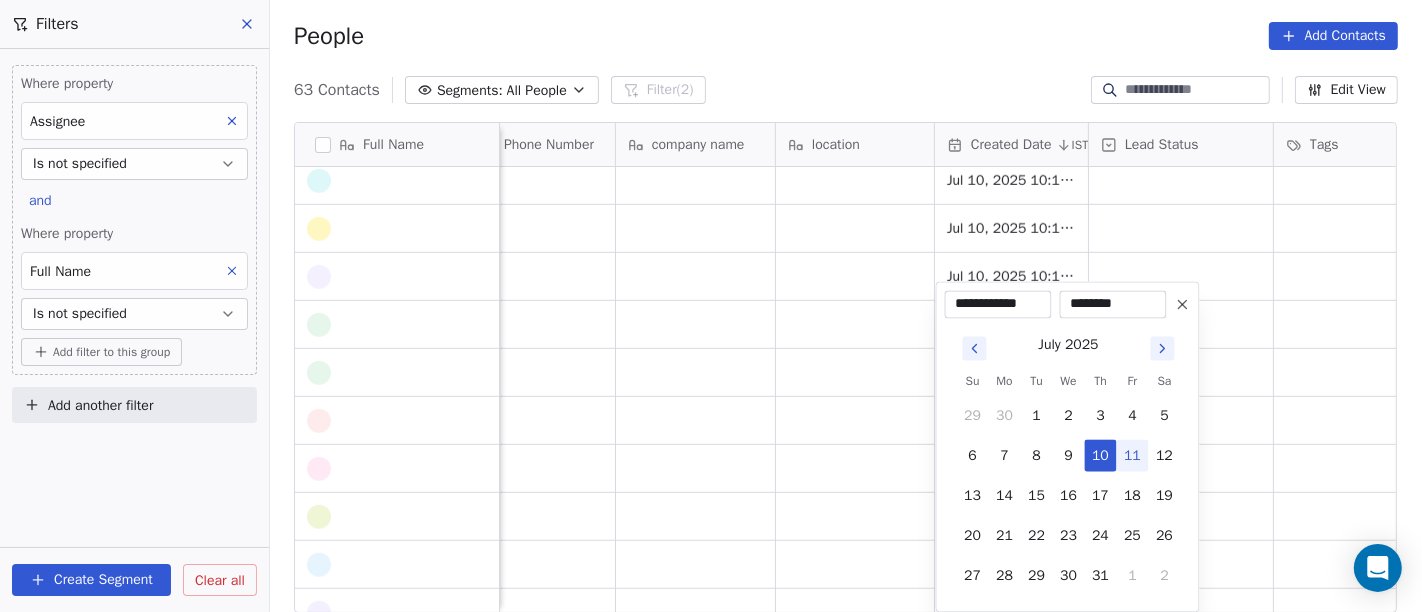 click at bounding box center (1183, 304) 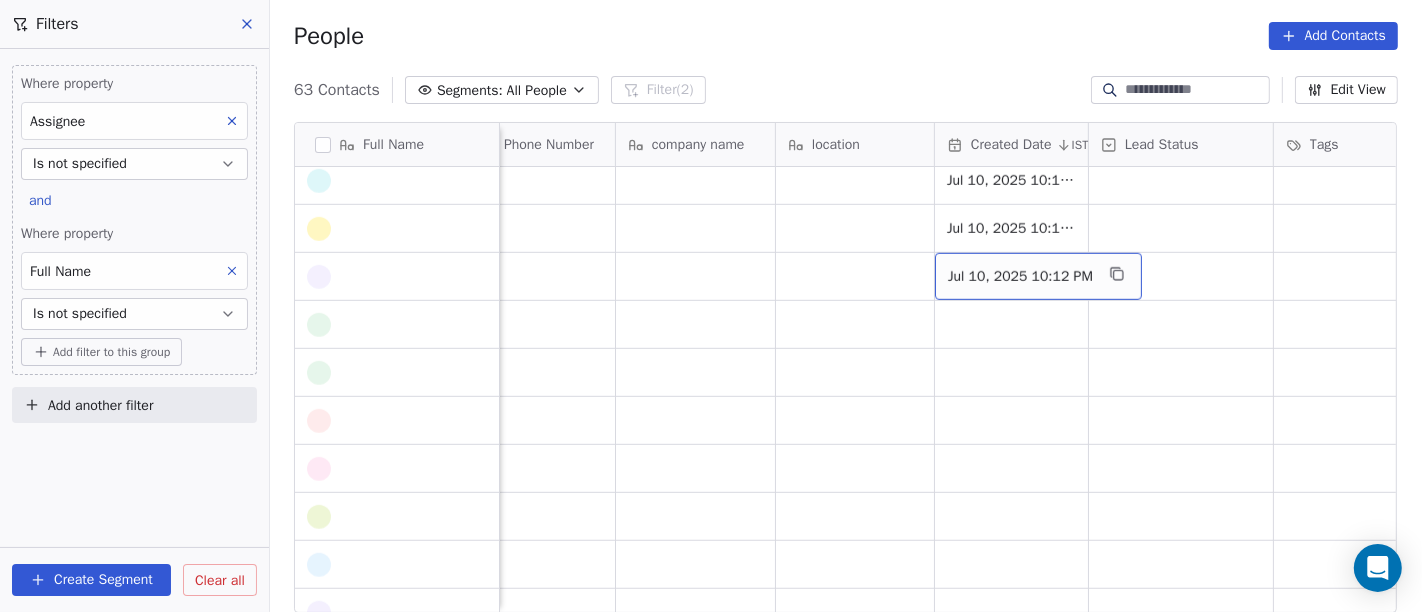 click on "Jul 10, 2025 10:12 PM" at bounding box center (1020, 277) 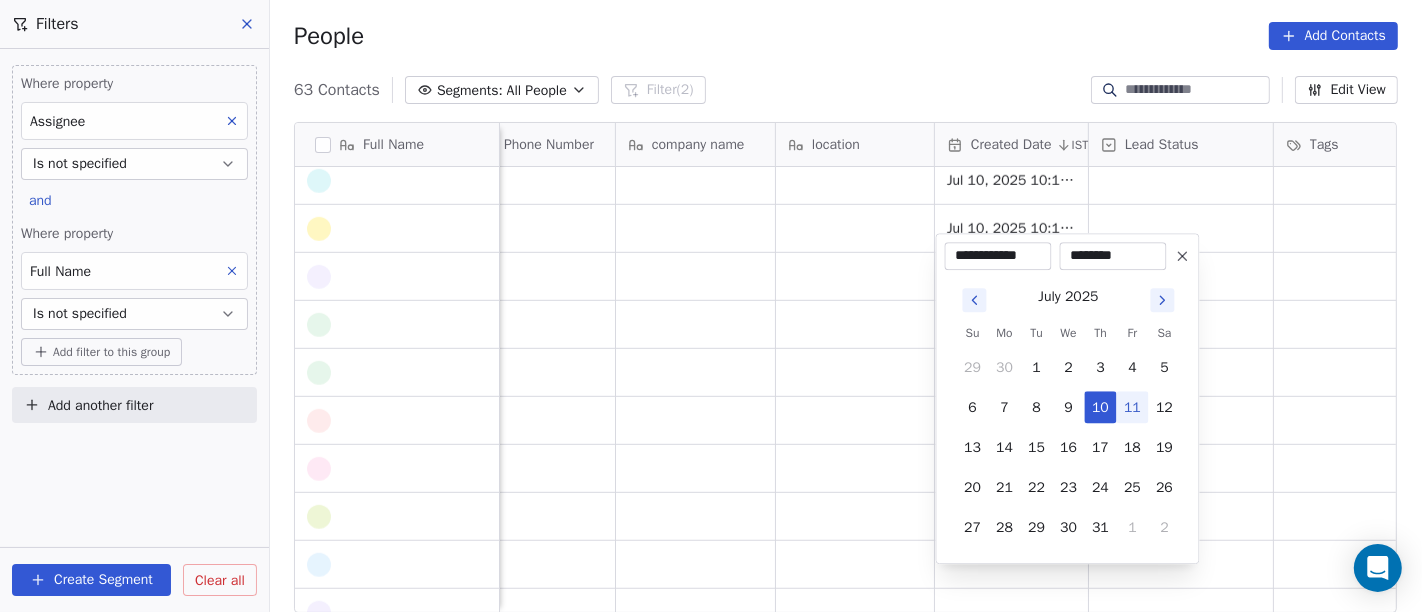 click 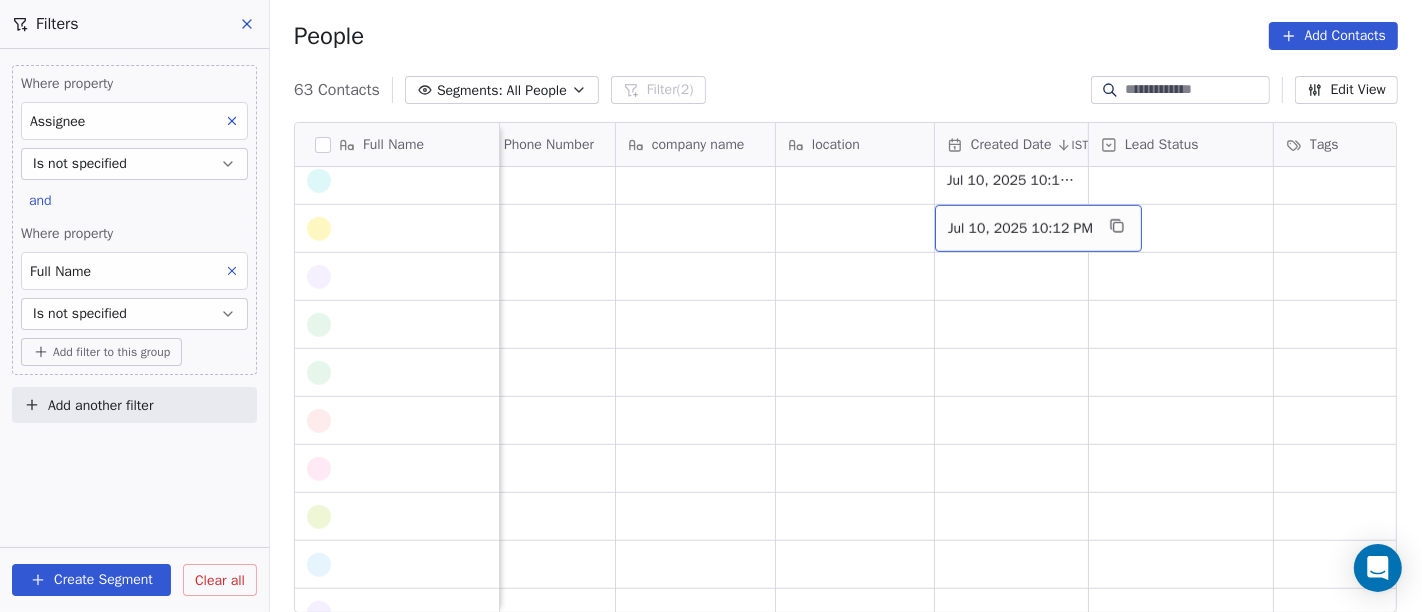 click on "Jul 10, 2025 10:12 PM" at bounding box center (1020, 229) 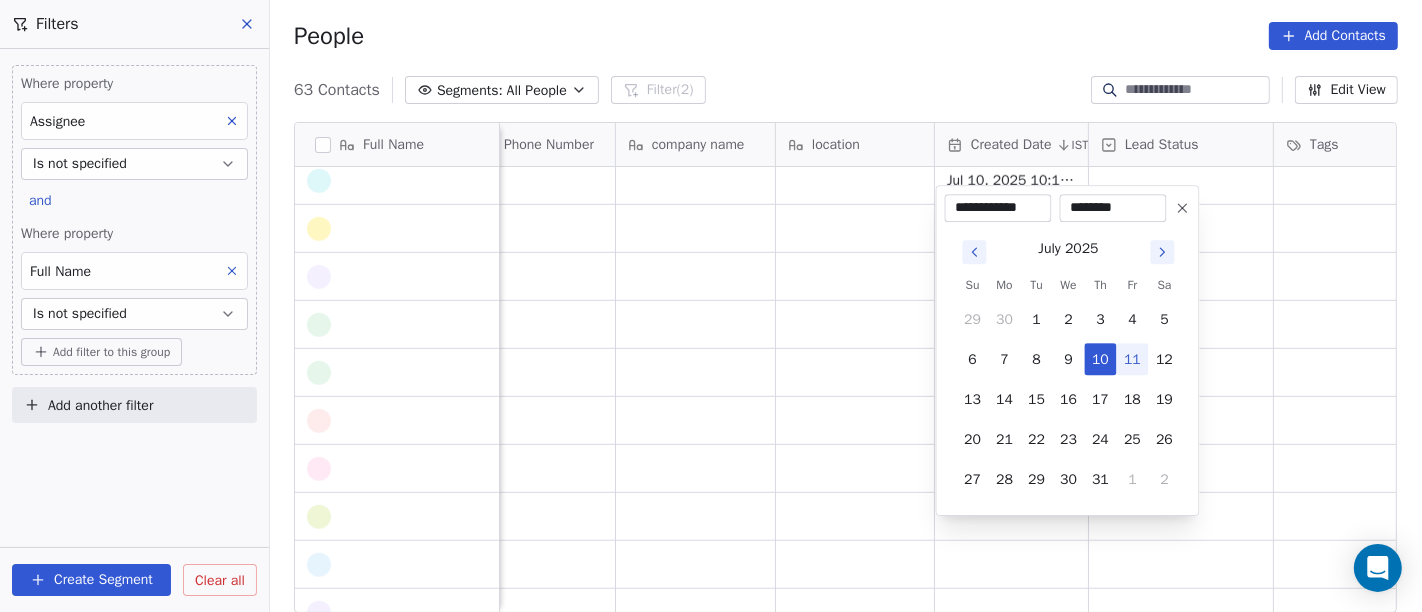 click at bounding box center (1183, 208) 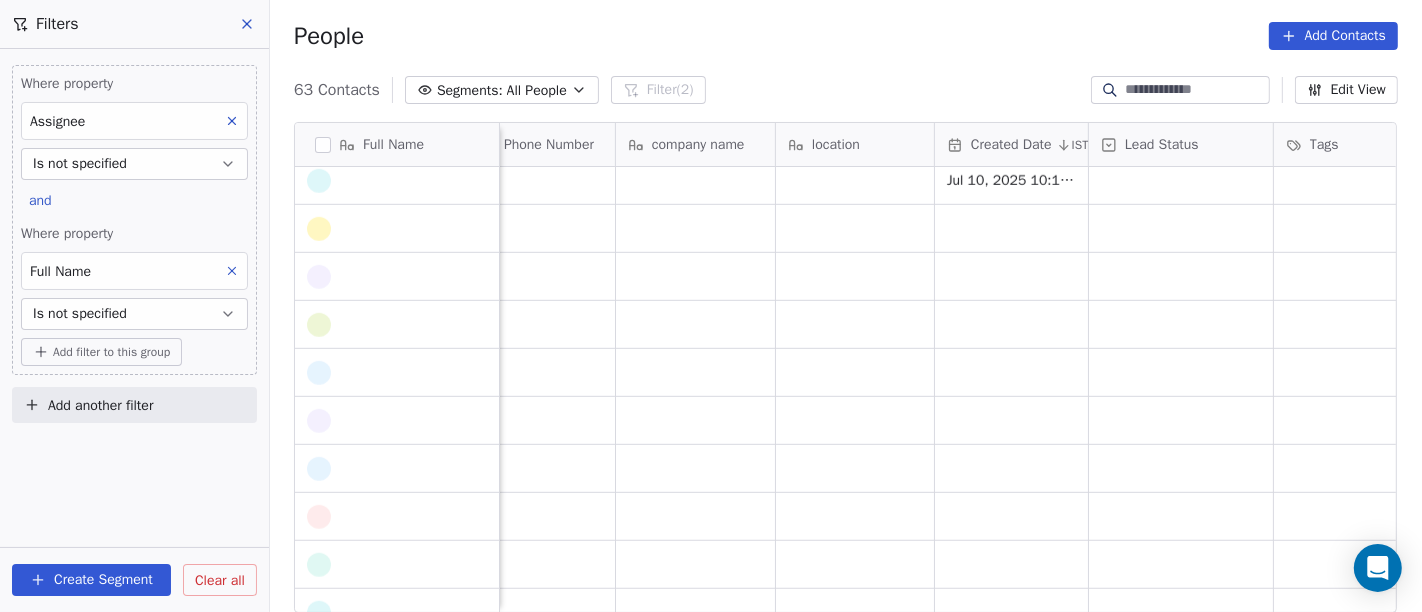 scroll, scrollTop: 1037, scrollLeft: 0, axis: vertical 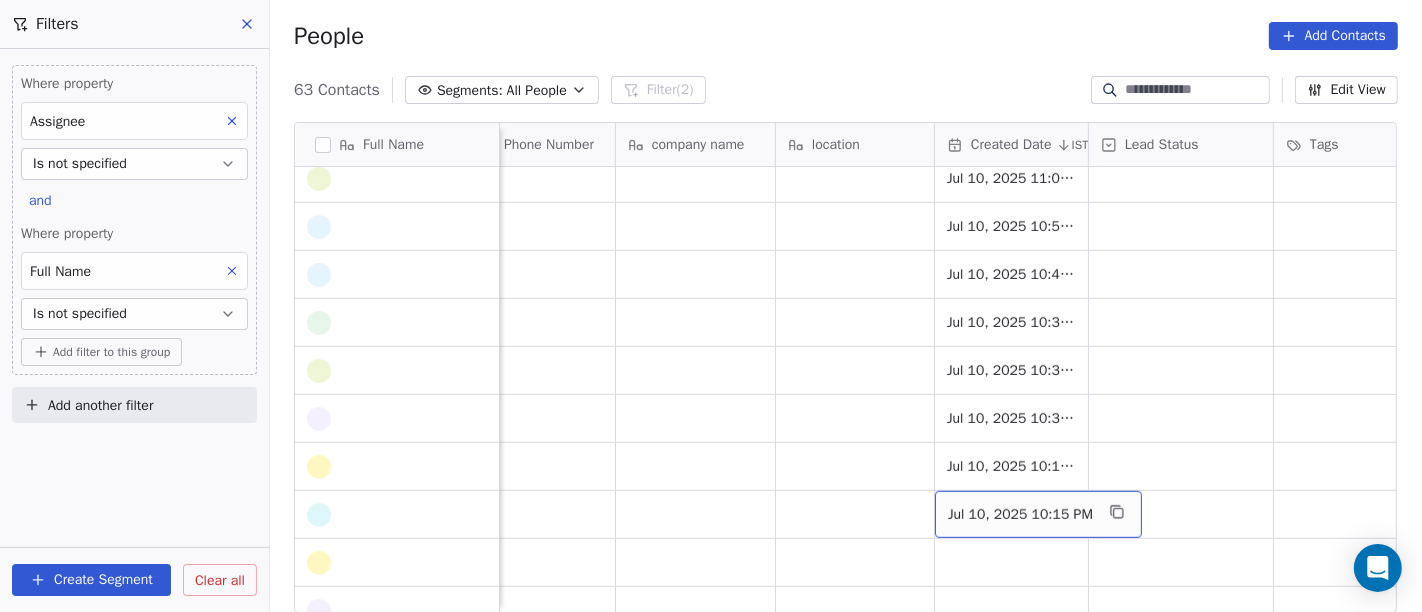 click on "Jul 10, 2025 10:15 PM" at bounding box center (1020, 515) 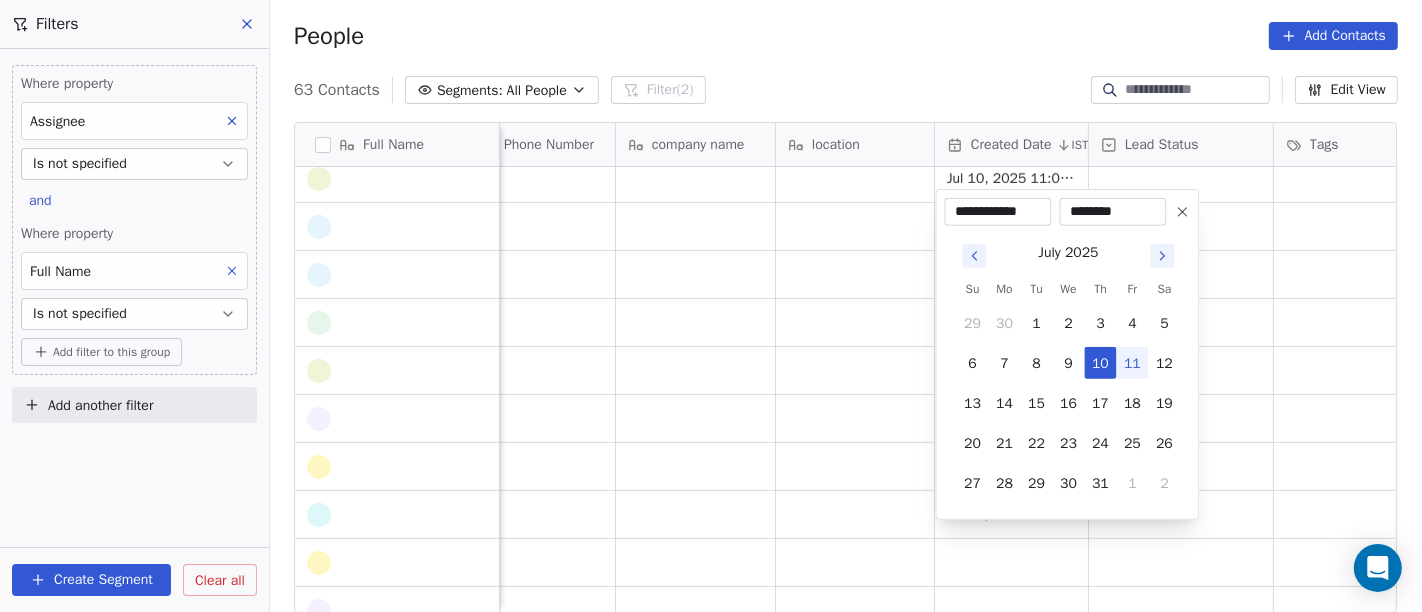 click 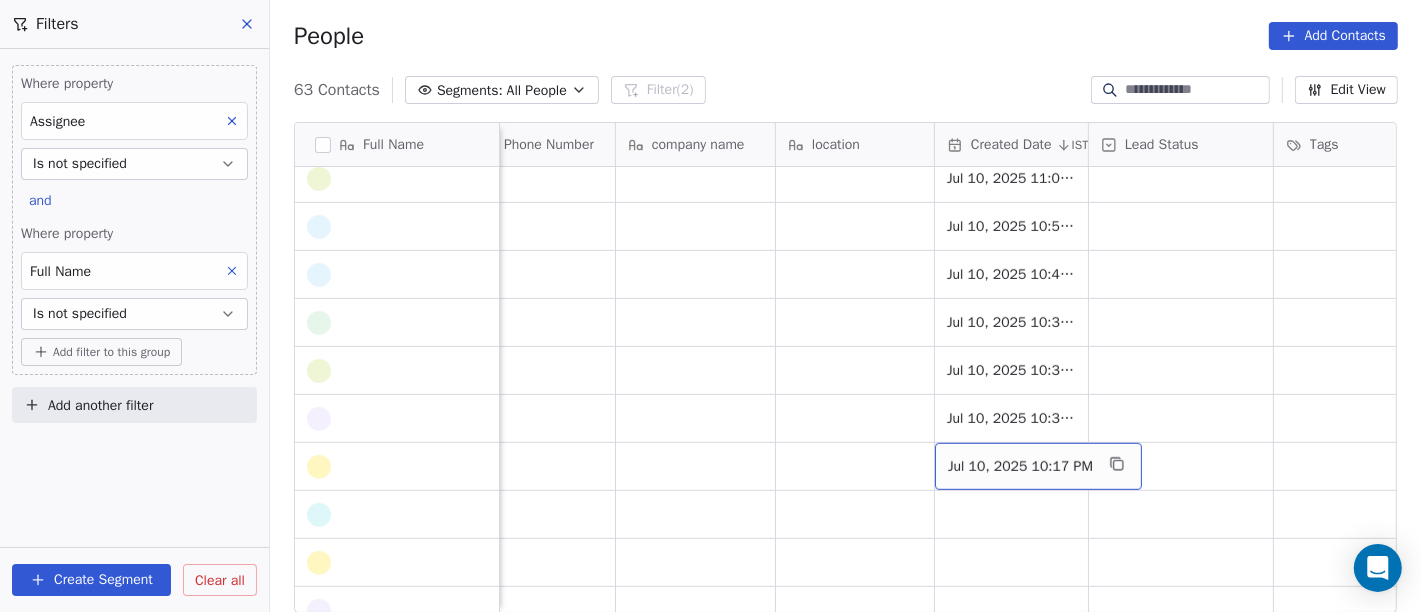 click on "Jul 10, 2025 10:17 PM" at bounding box center (1020, 467) 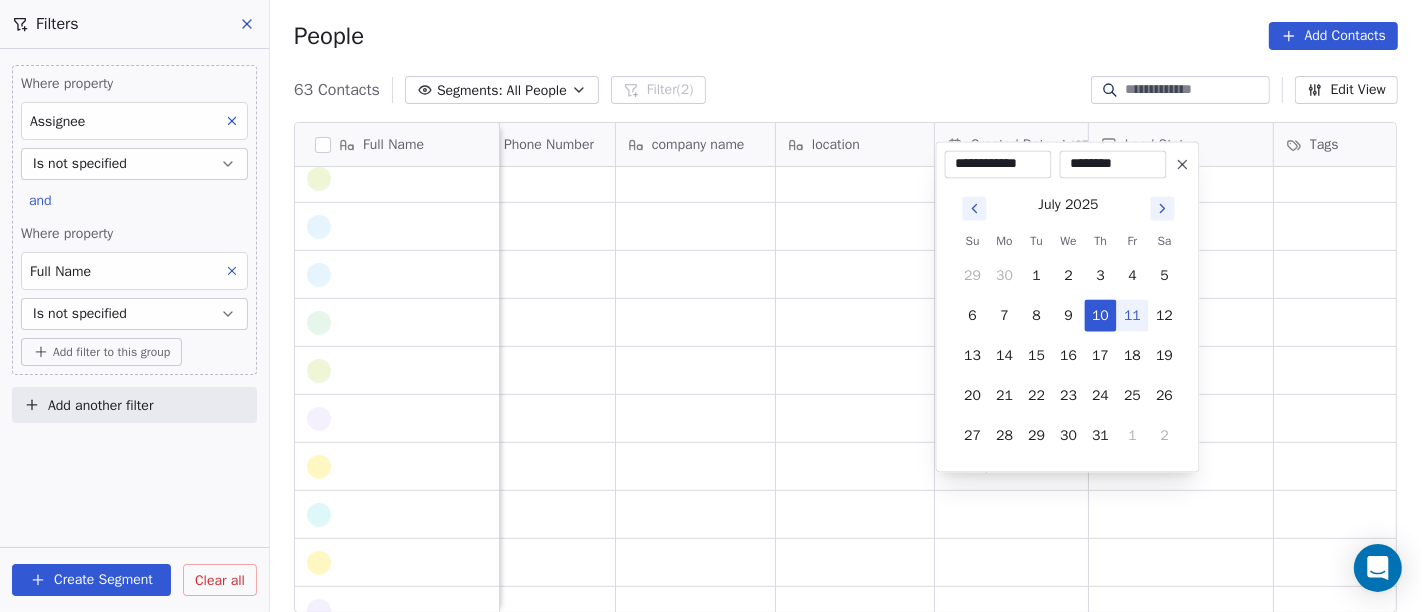 click on "**********" at bounding box center [1068, 306] 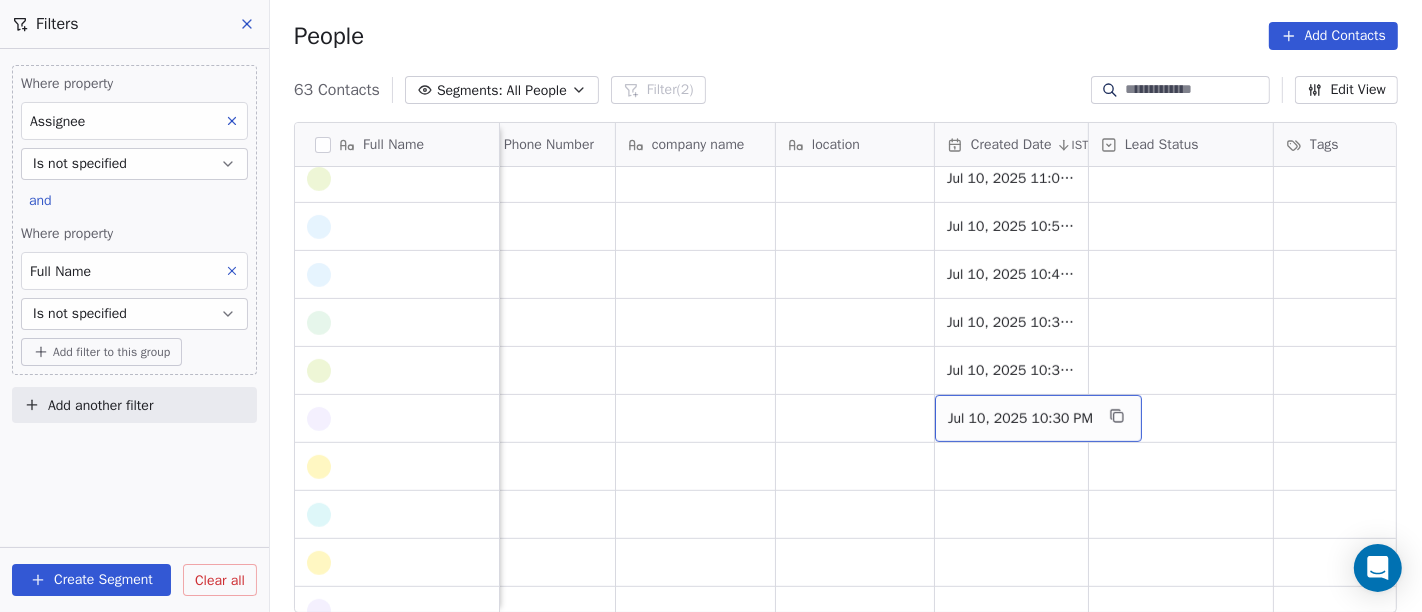 click on "Jul 10, 2025 10:30 PM" at bounding box center [1020, 419] 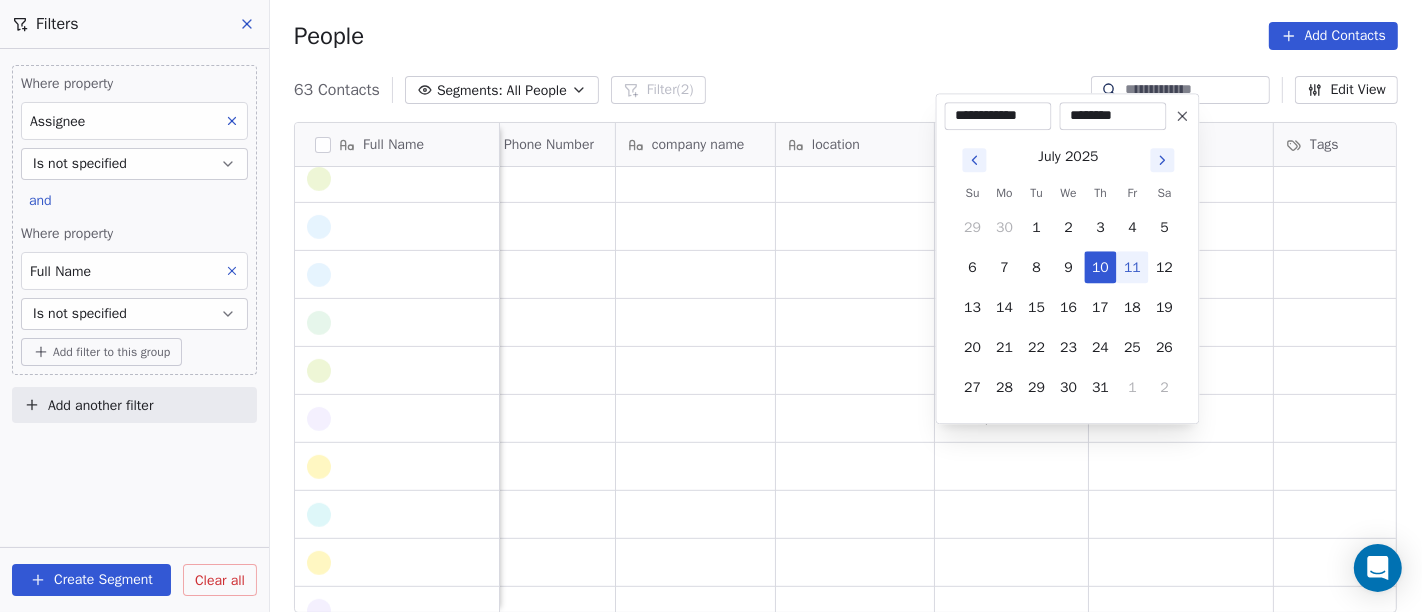 click at bounding box center [1183, 116] 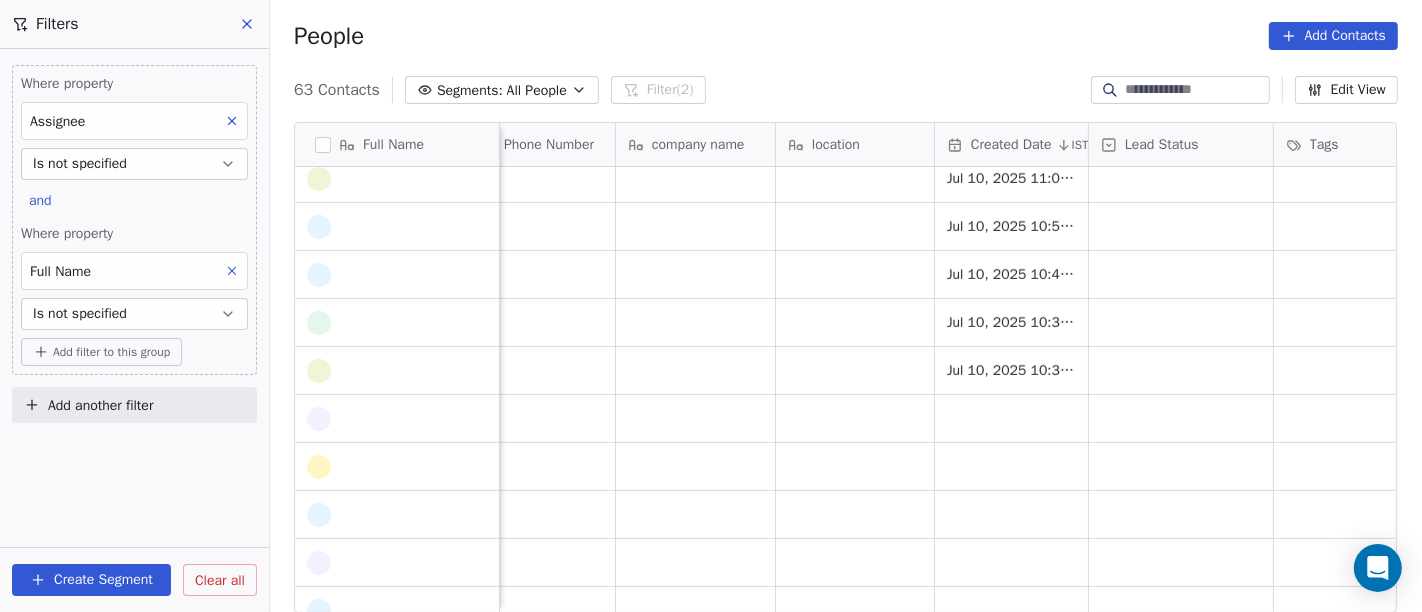 scroll, scrollTop: 592, scrollLeft: 0, axis: vertical 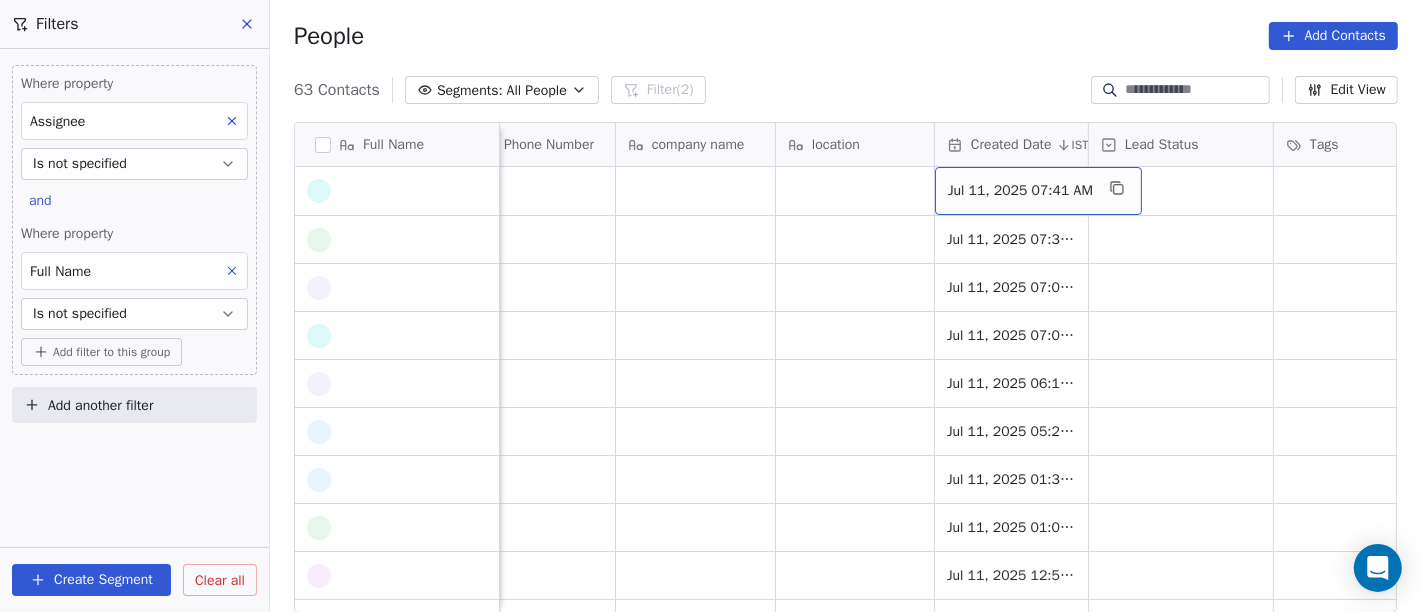 click on "Jul 11, 2025 07:41 AM" at bounding box center (1020, 191) 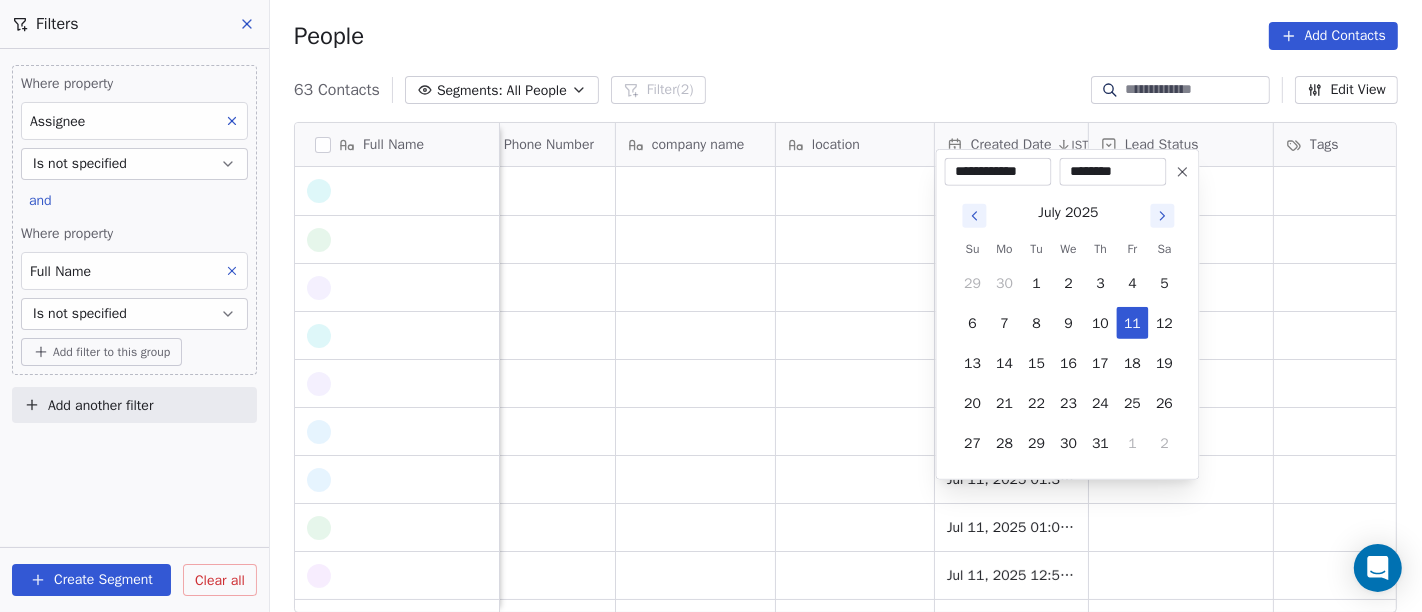 click 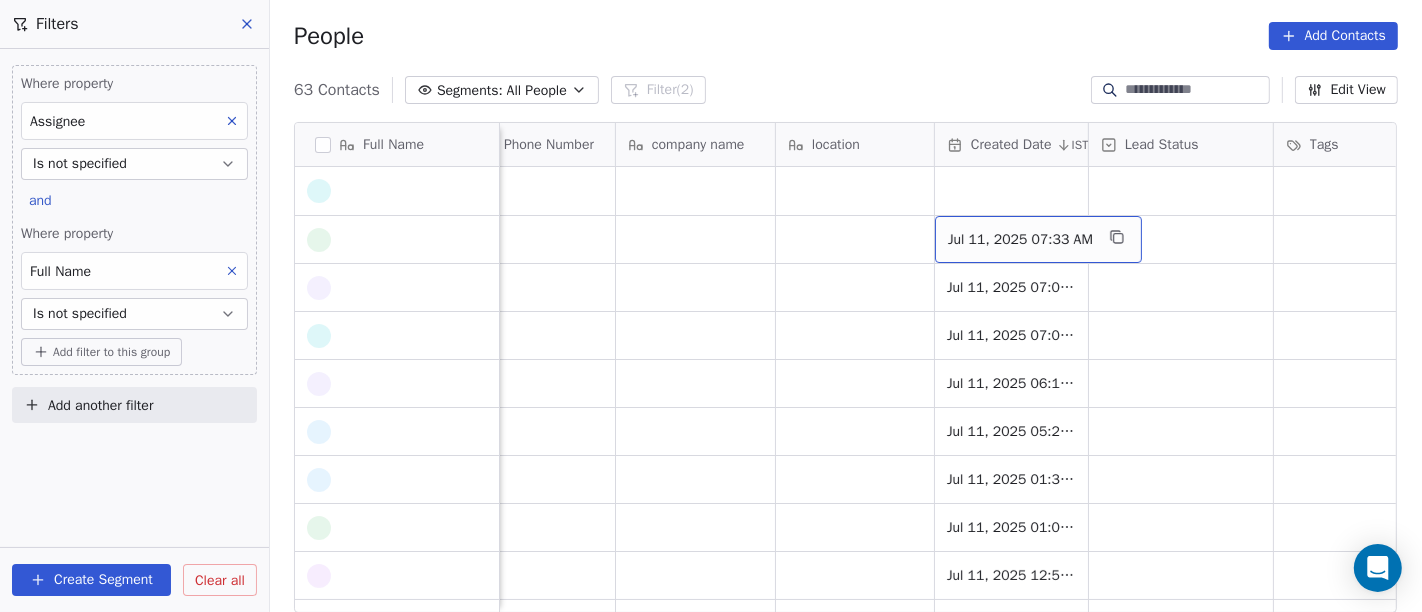 click on "Jul 11, 2025 07:33 AM" at bounding box center (1020, 240) 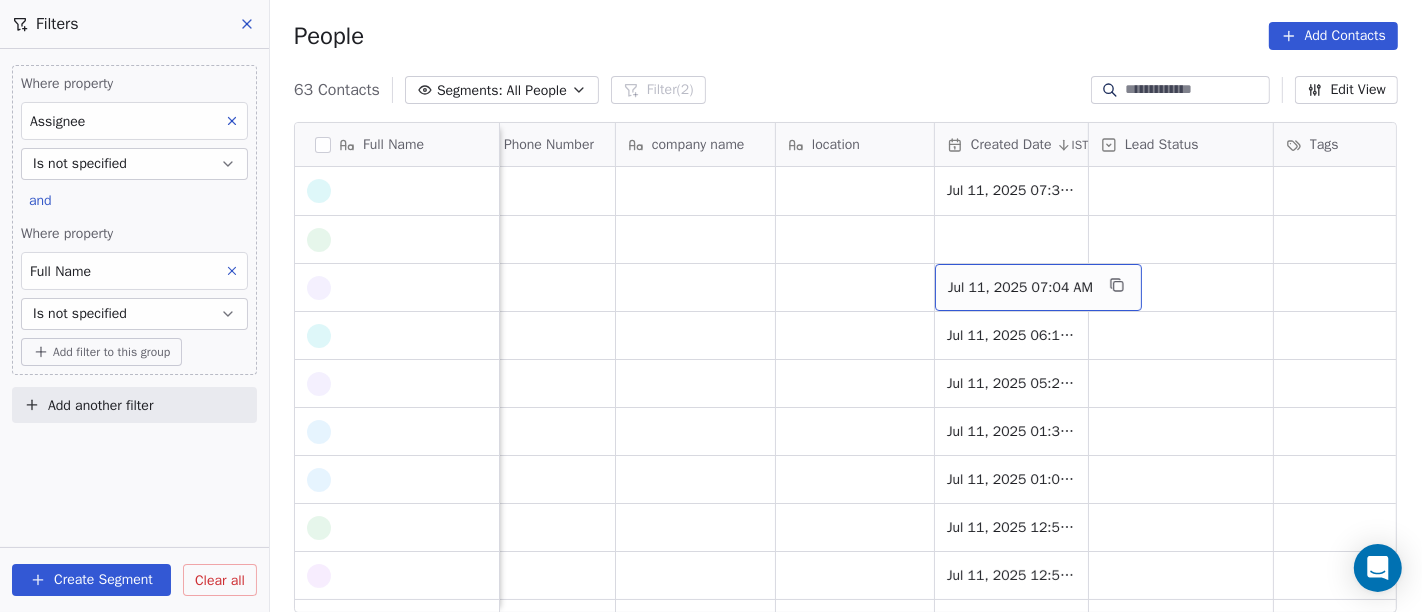 click on "Jul 11, 2025 07:04 AM" at bounding box center [1038, 287] 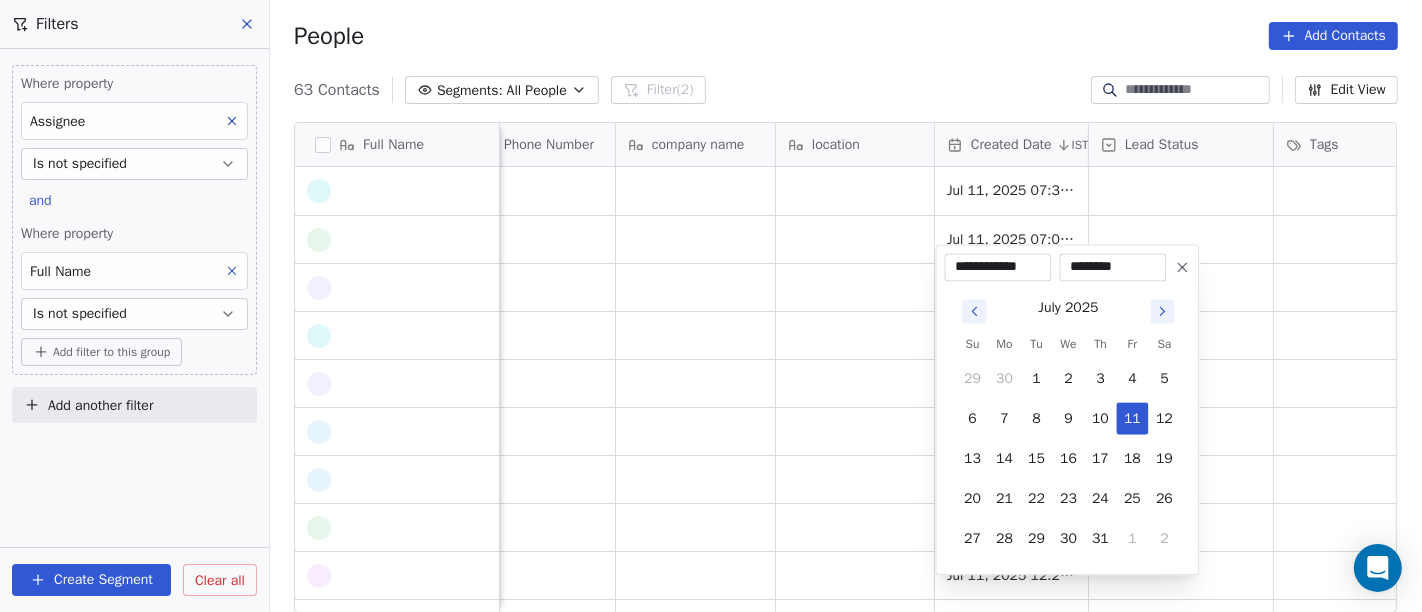 click 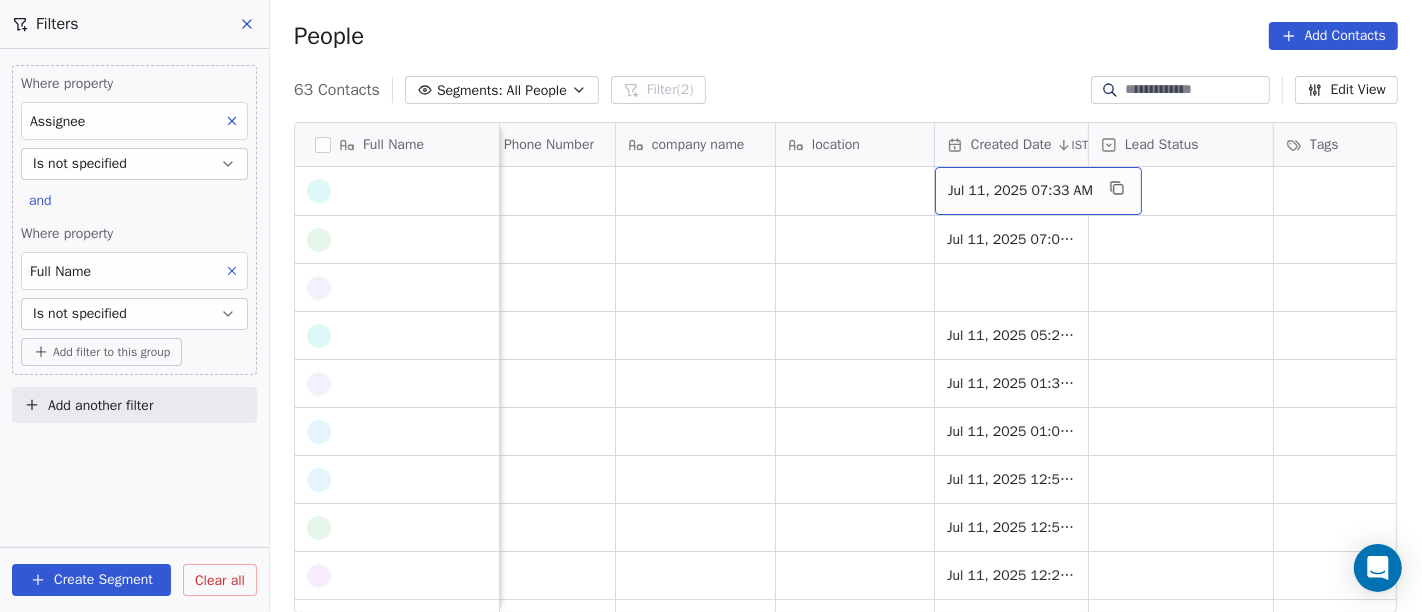 click on "Jul 11, 2025 07:33 AM" at bounding box center (1020, 191) 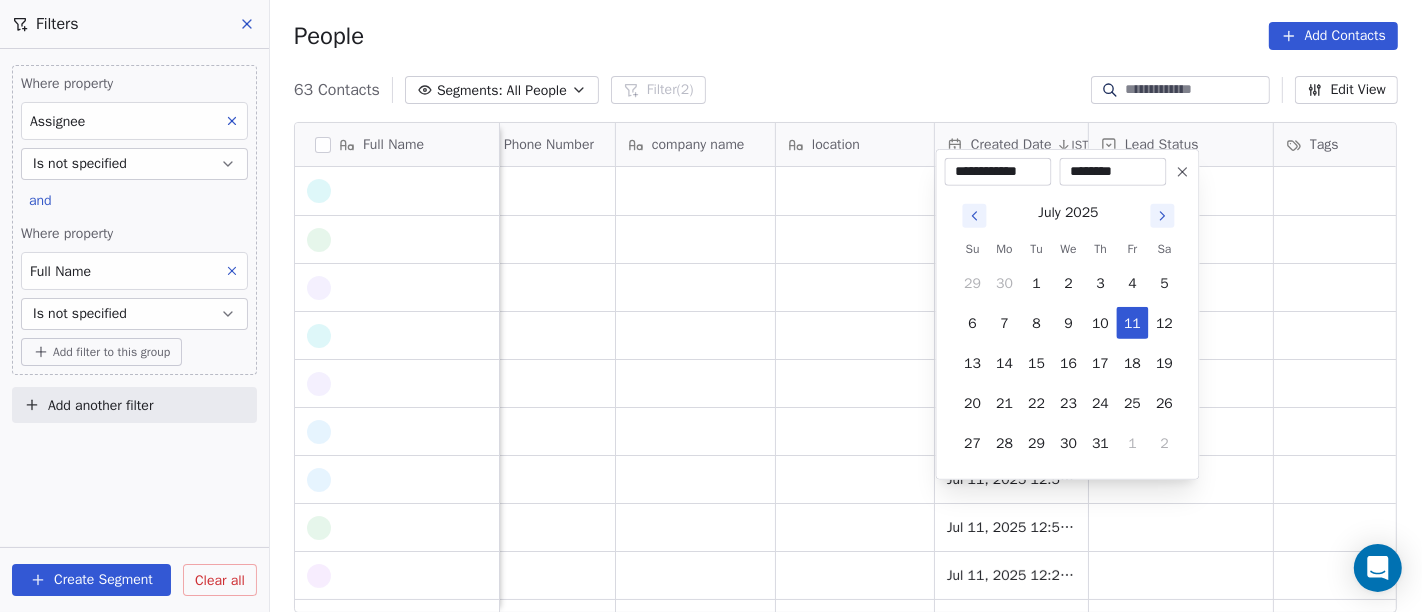 click 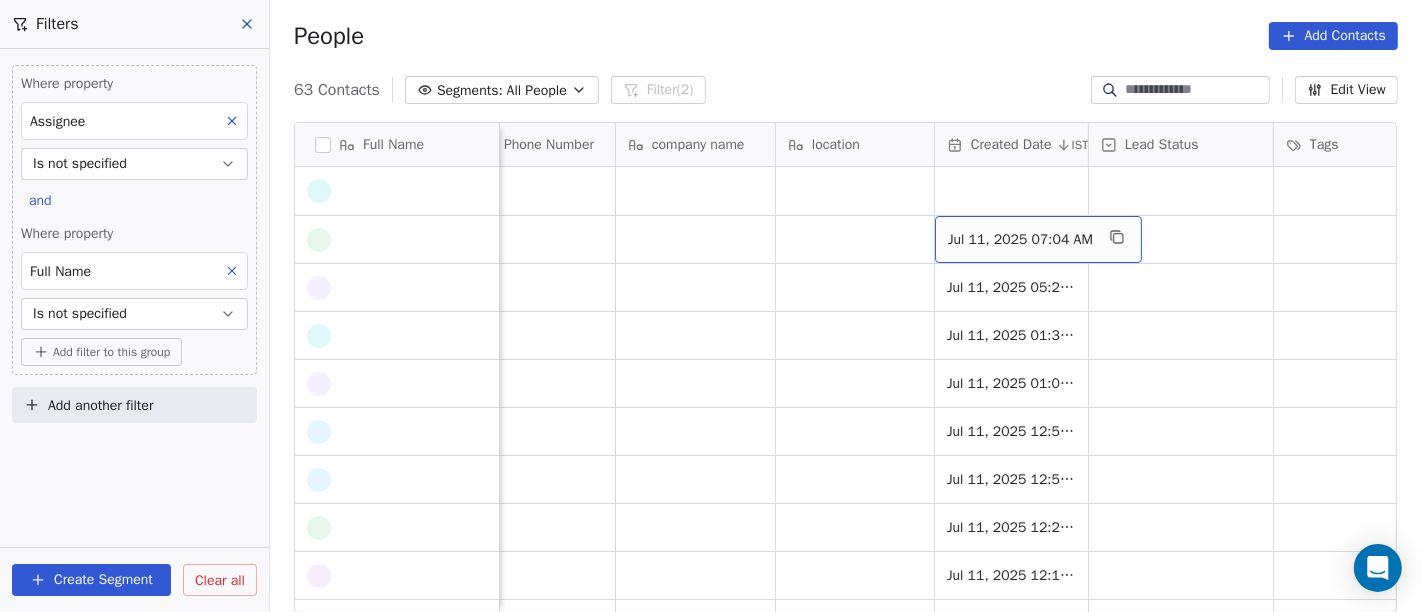click on "Jul 11, 2025 07:04 AM" at bounding box center (1020, 240) 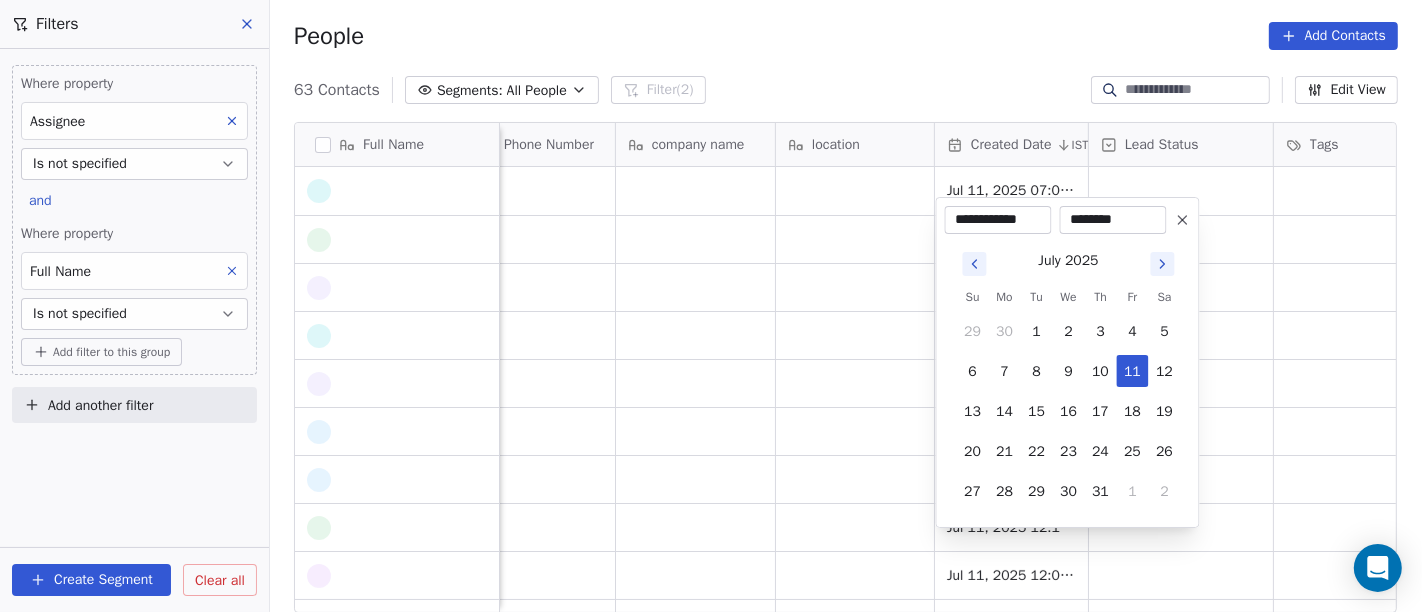 click on "**********" at bounding box center [1068, 362] 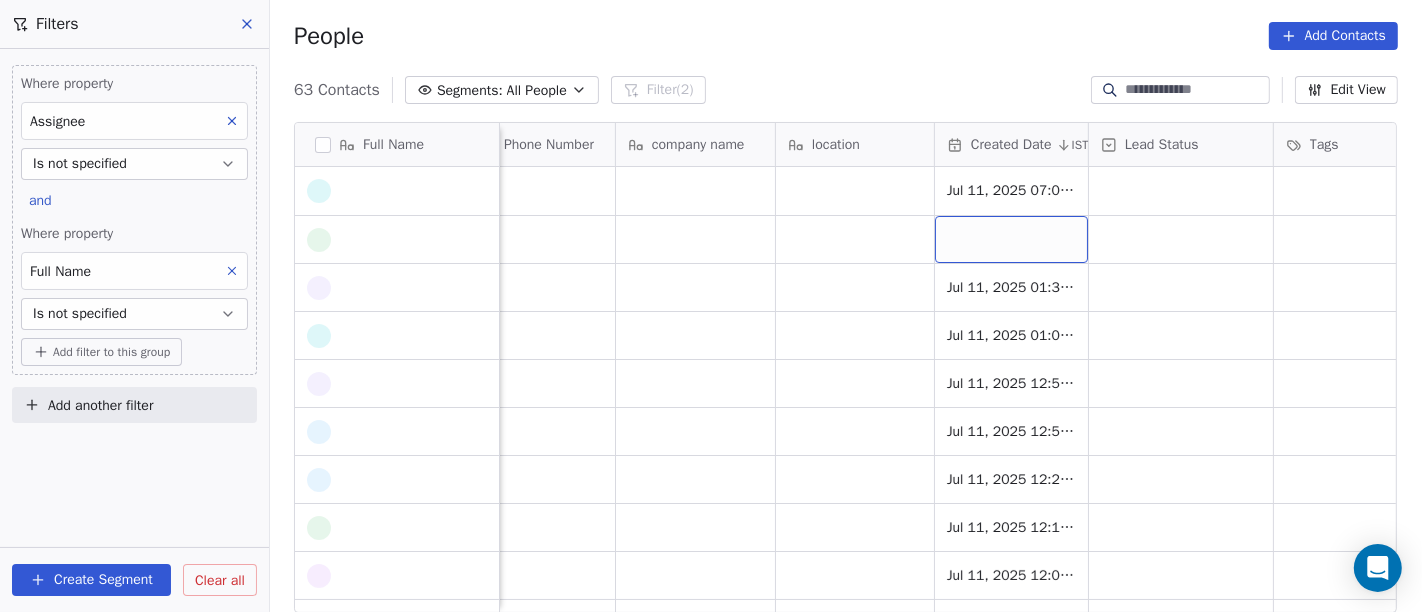 click at bounding box center [1011, 239] 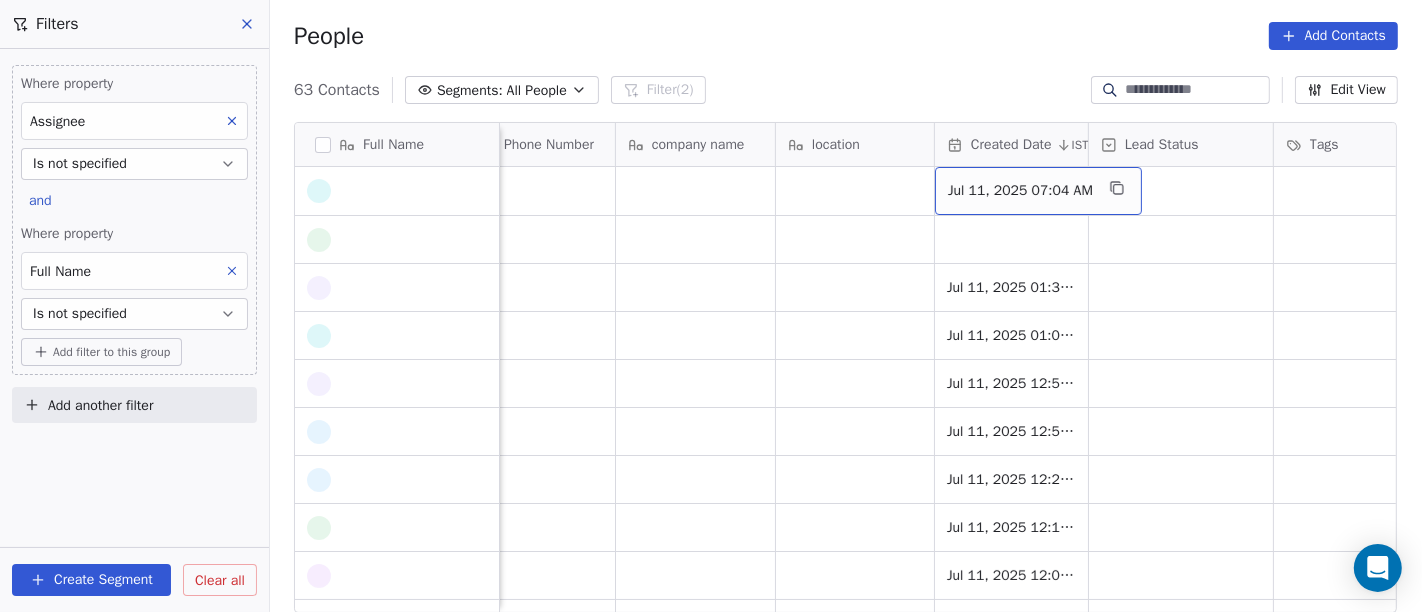 click on "Jul 11, 2025 07:04 AM" at bounding box center (1020, 191) 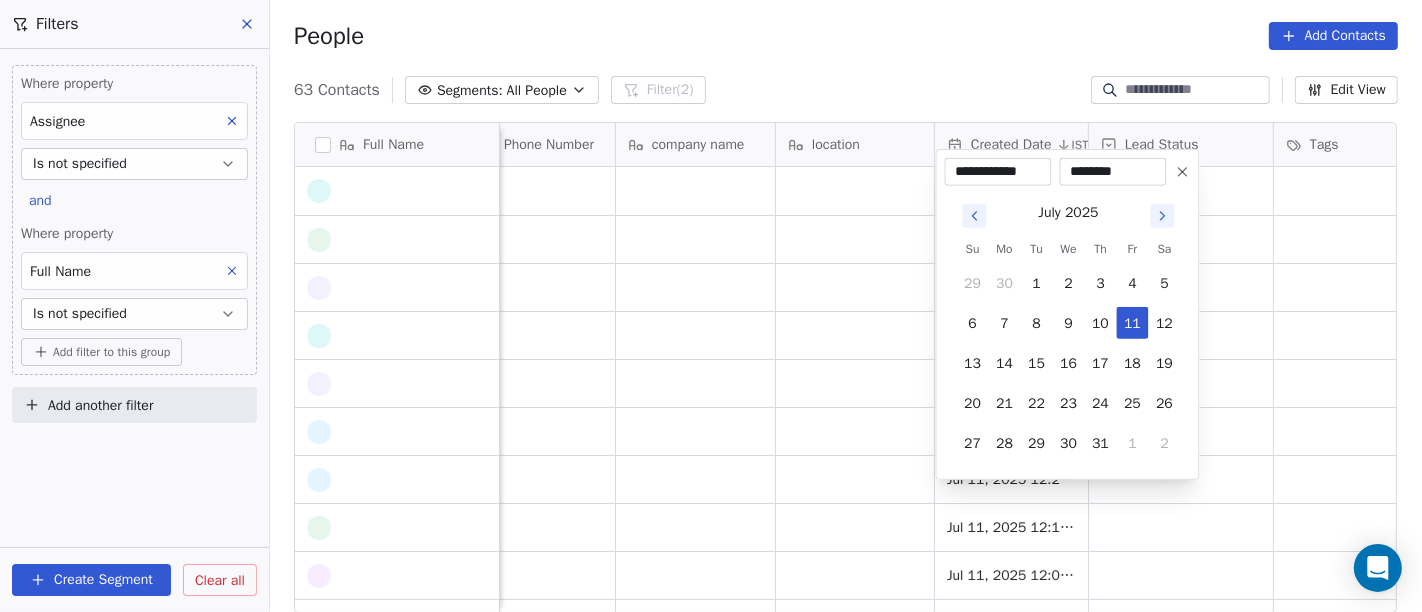 click on "**********" at bounding box center (1068, 314) 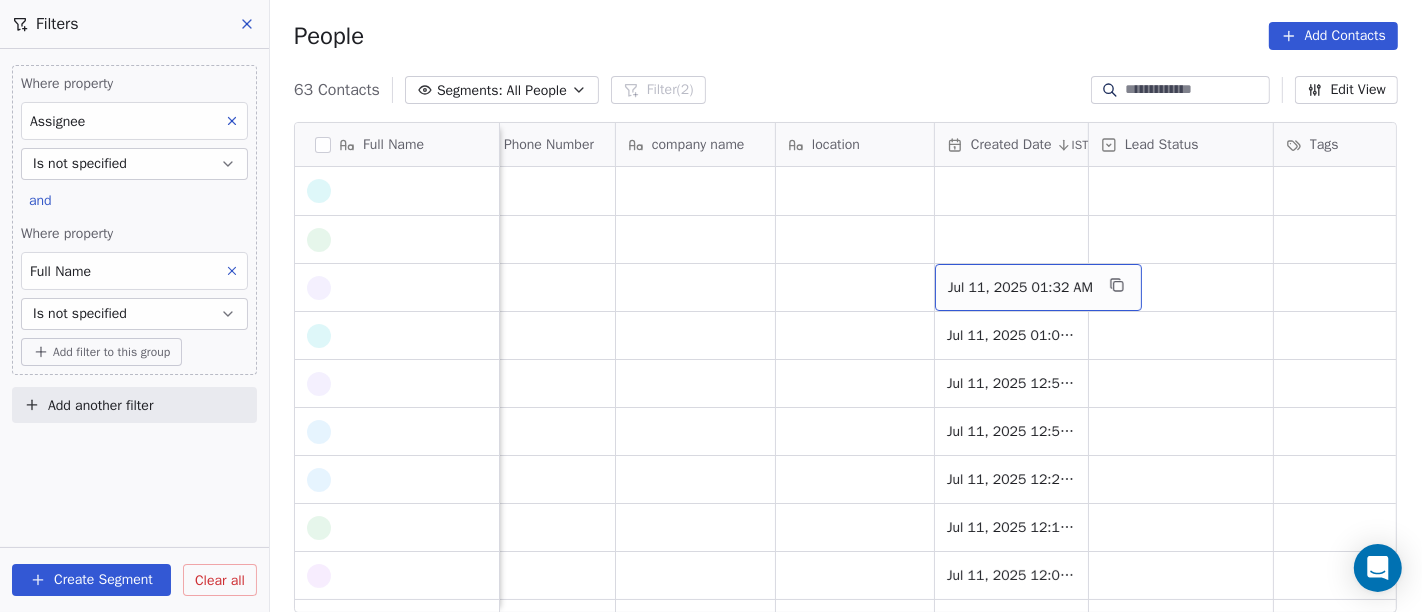 click on "Jul 11, 2025 01:32 AM" at bounding box center (1038, 287) 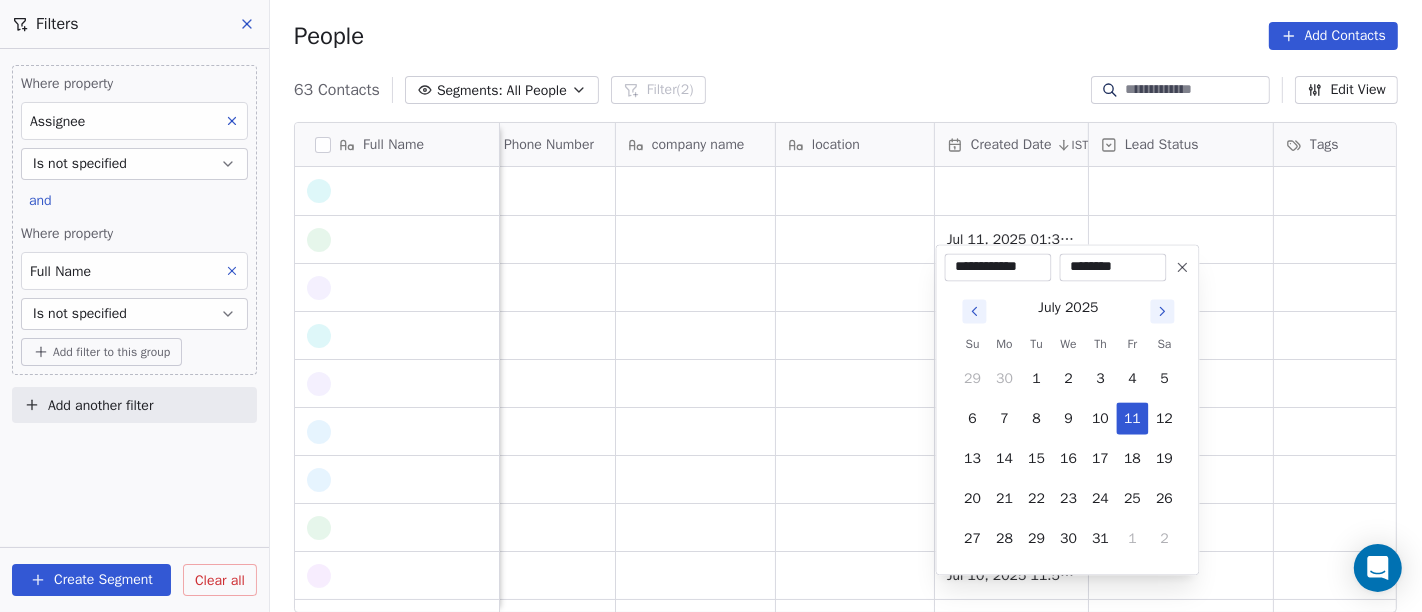 click 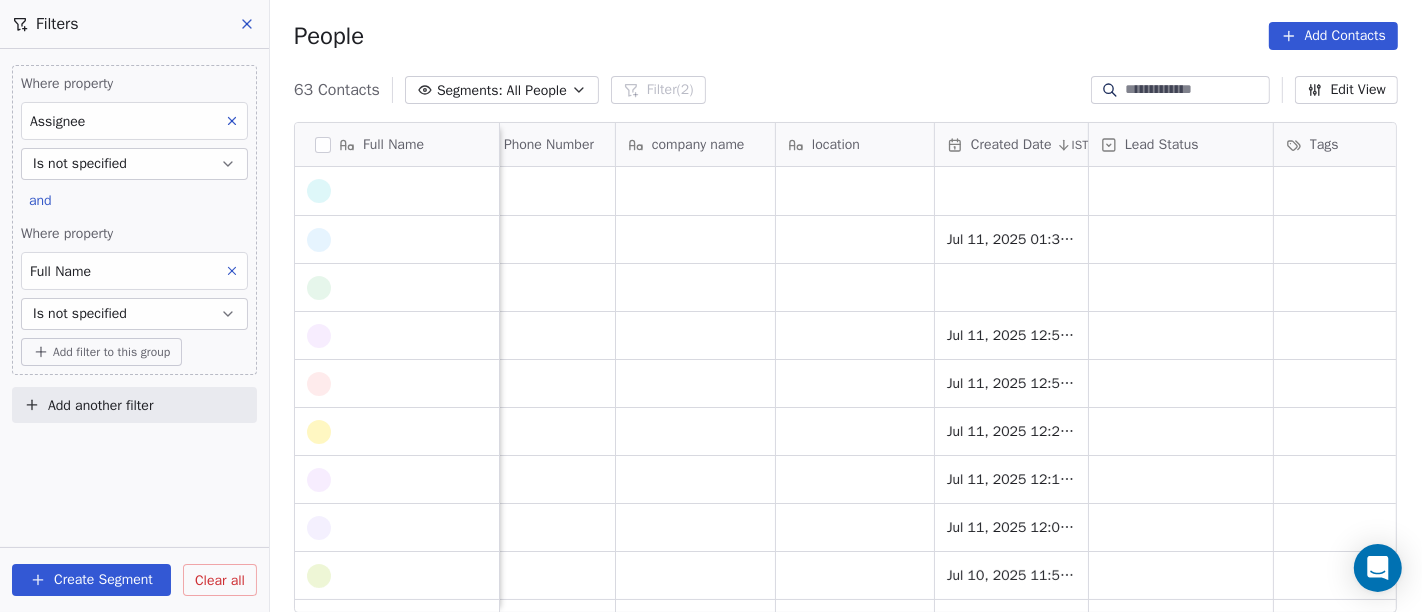 scroll, scrollTop: 444, scrollLeft: 0, axis: vertical 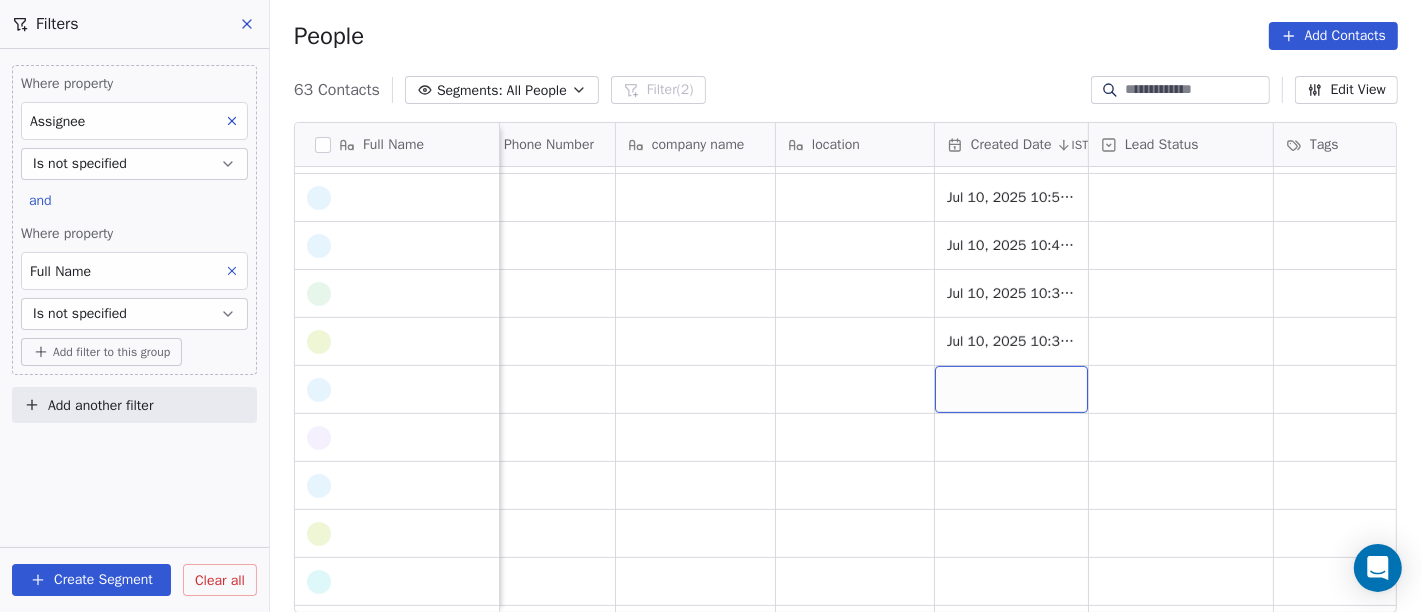 click at bounding box center (1011, 389) 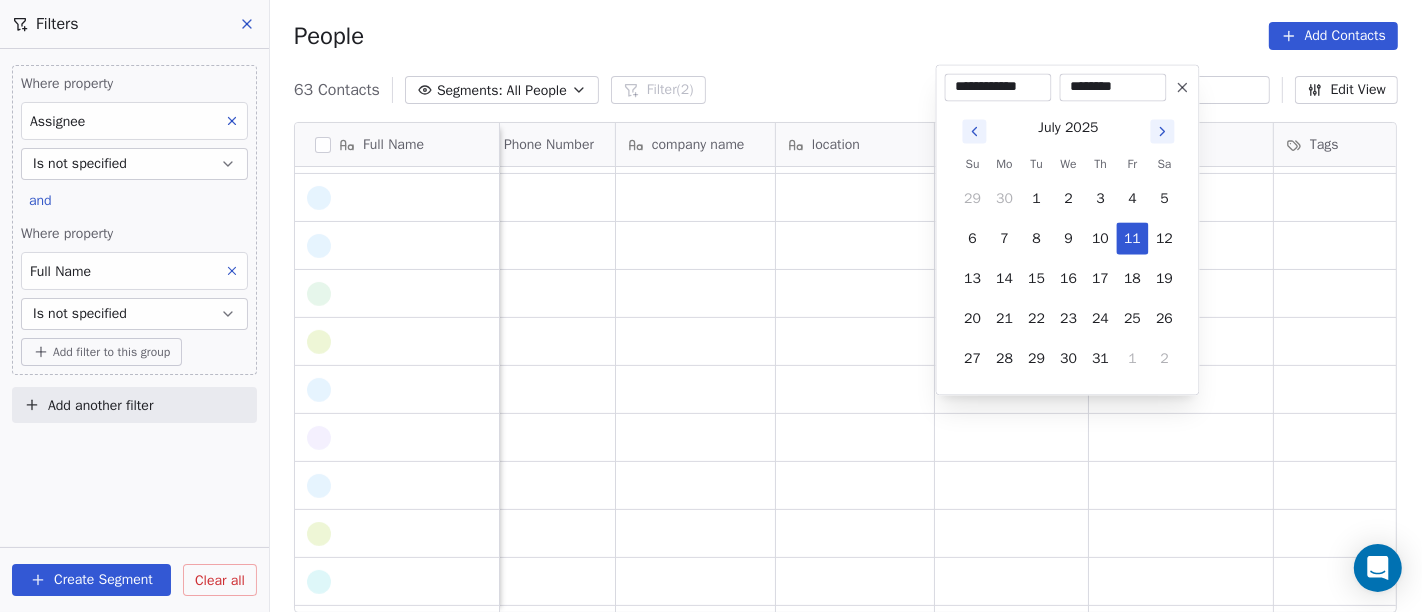 click on "**********" at bounding box center (711, 306) 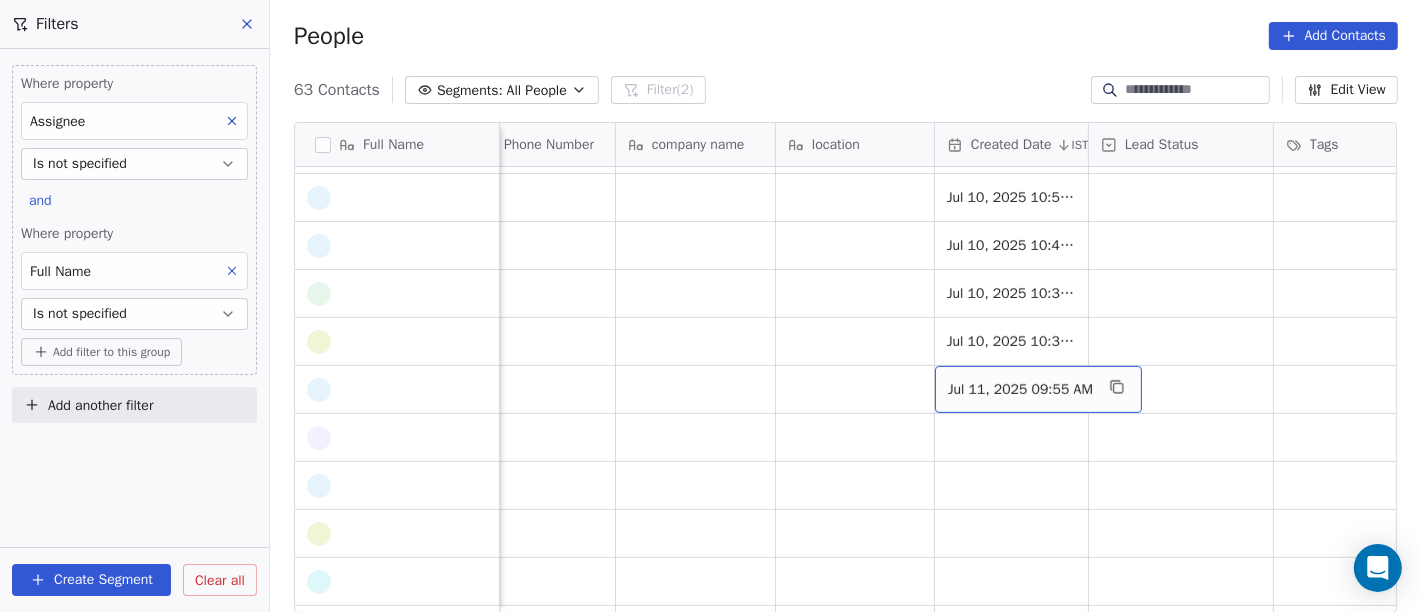 click on "Jul 11, 2025 09:55 AM" at bounding box center [1020, 390] 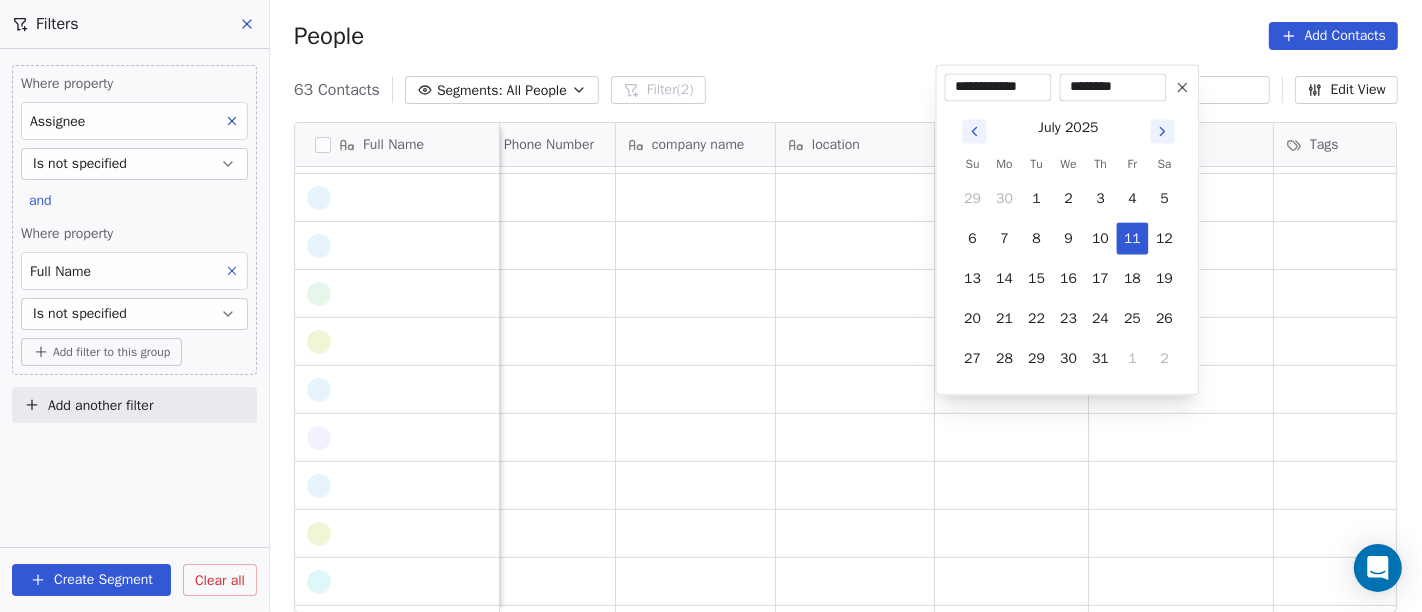 click on "**********" at bounding box center [1068, 229] 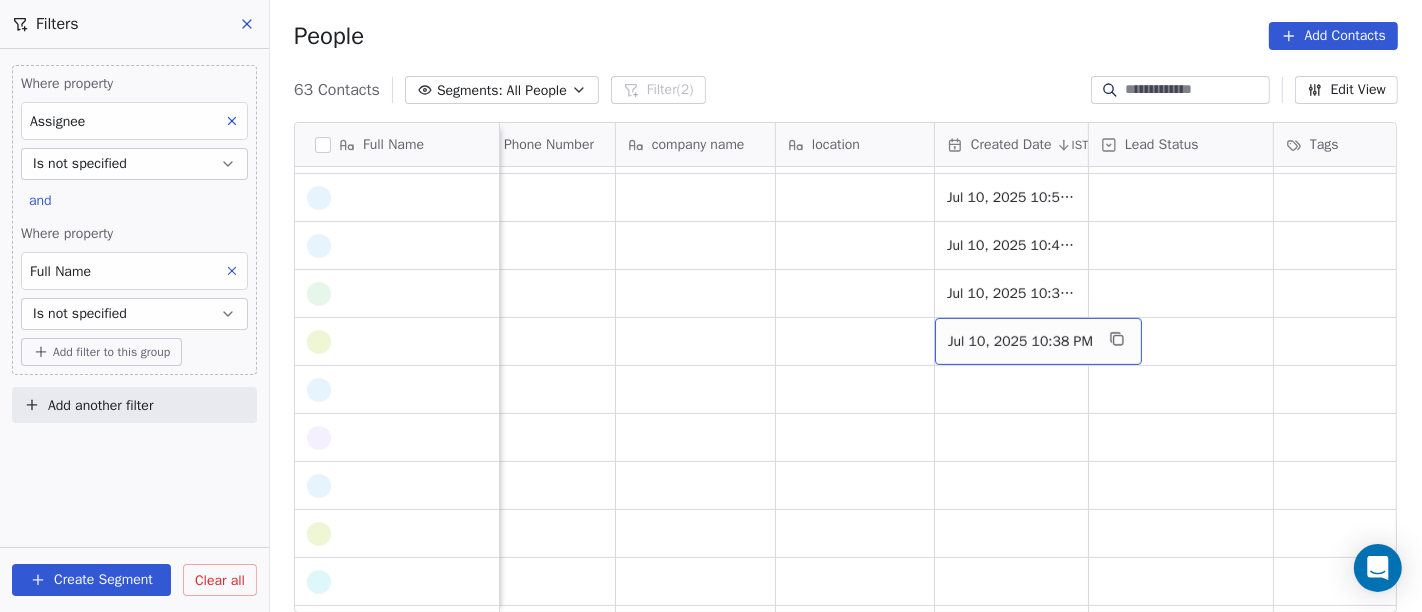 click on "Jul 10, 2025 10:38 PM" at bounding box center (1020, 342) 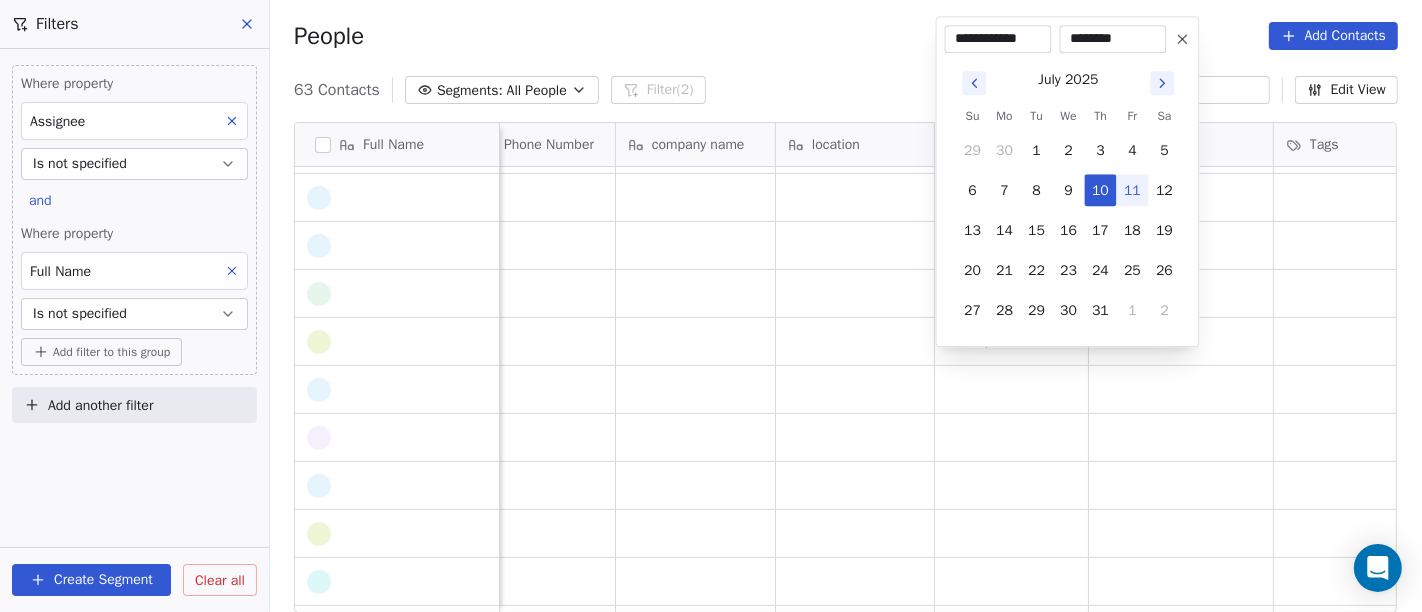 click 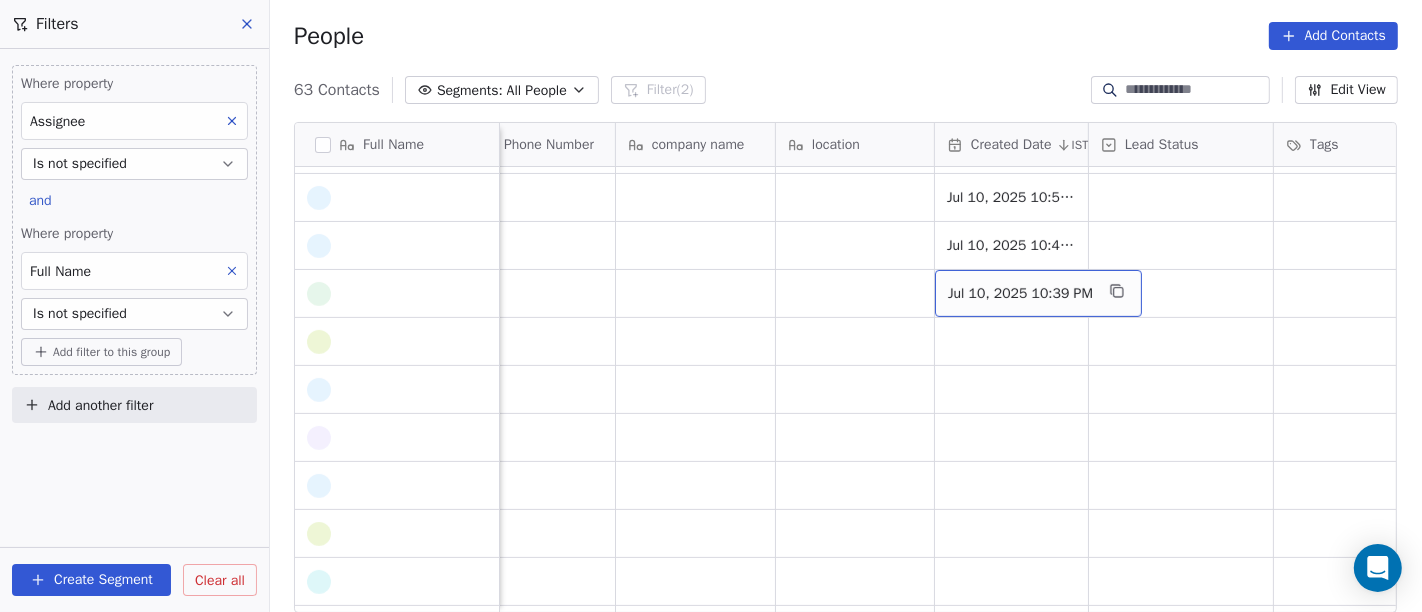 click on "Jul 10, 2025 10:39 PM" at bounding box center [1020, 294] 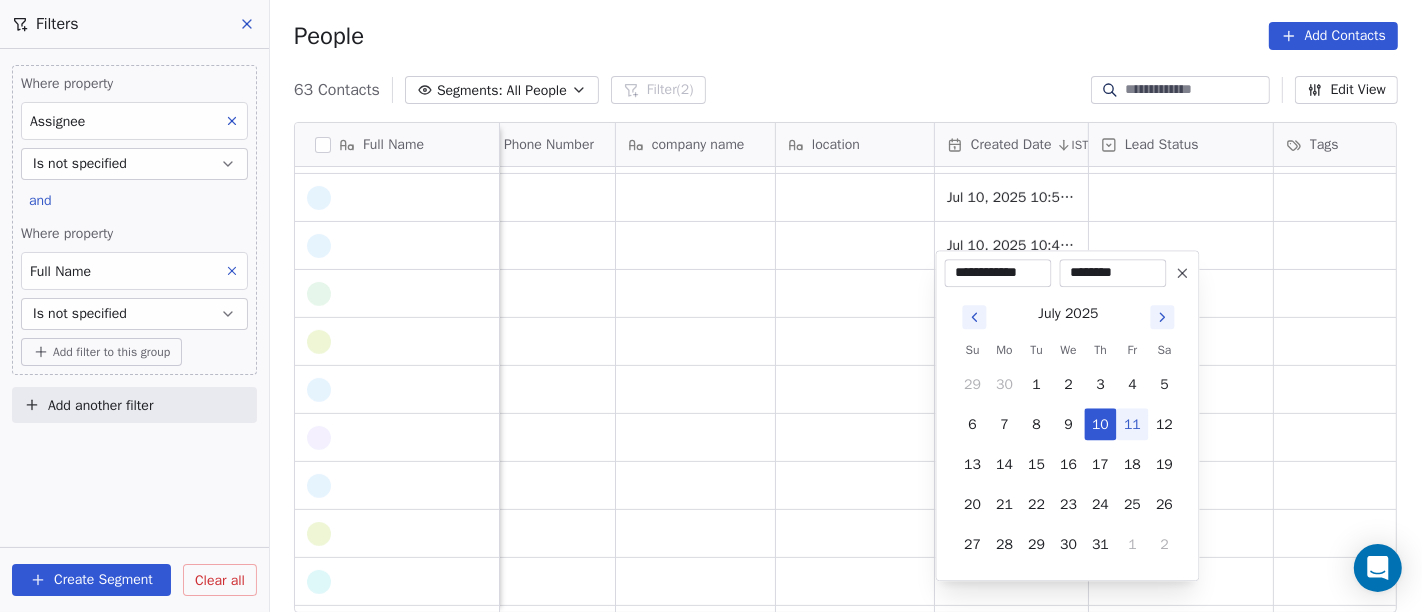 click 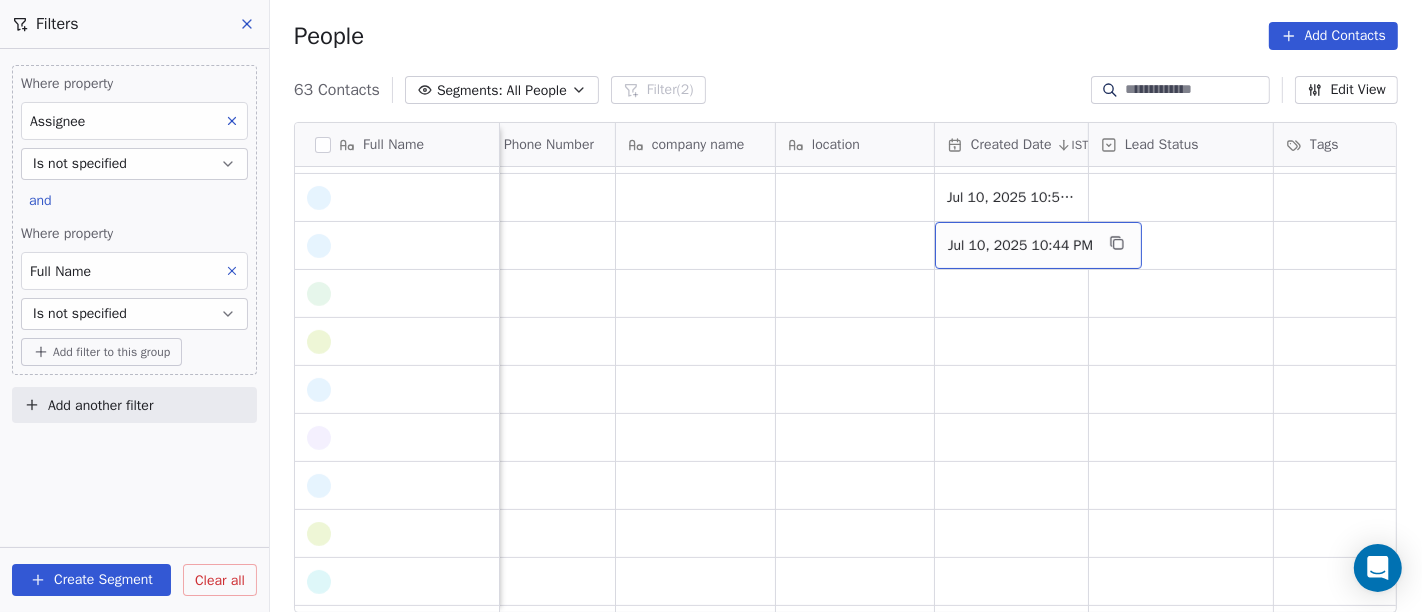 click on "Jul 10, 2025 10:44 PM" at bounding box center (1038, 245) 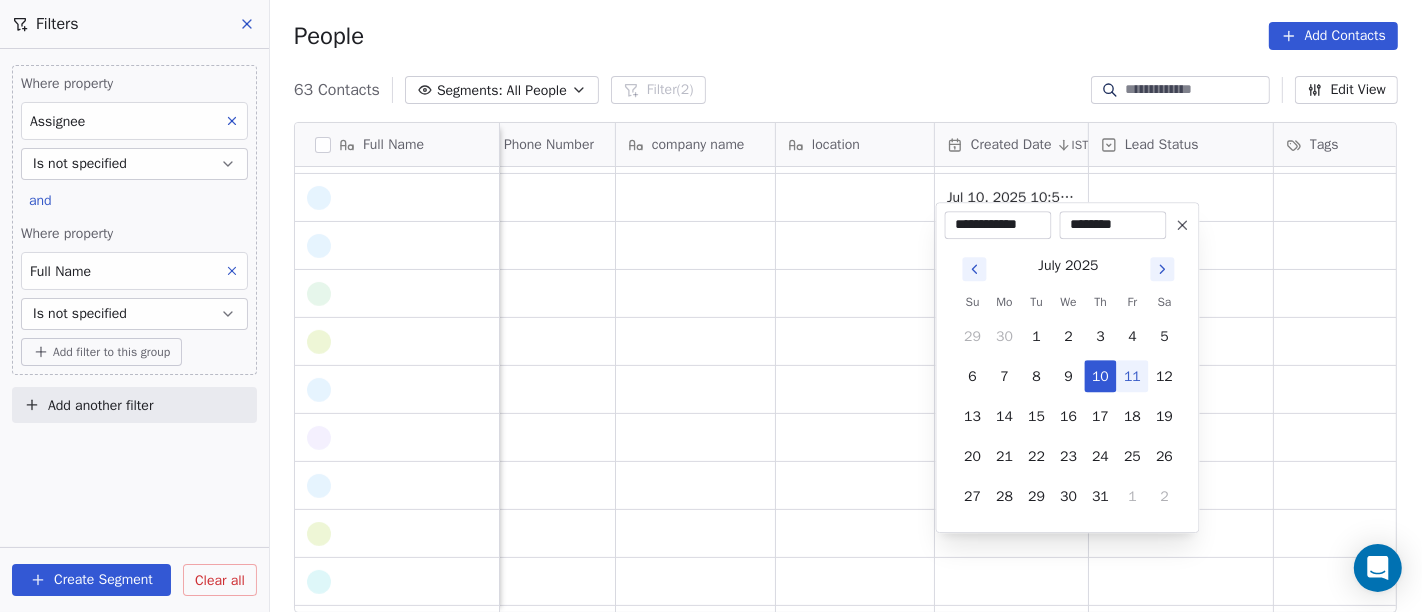 click 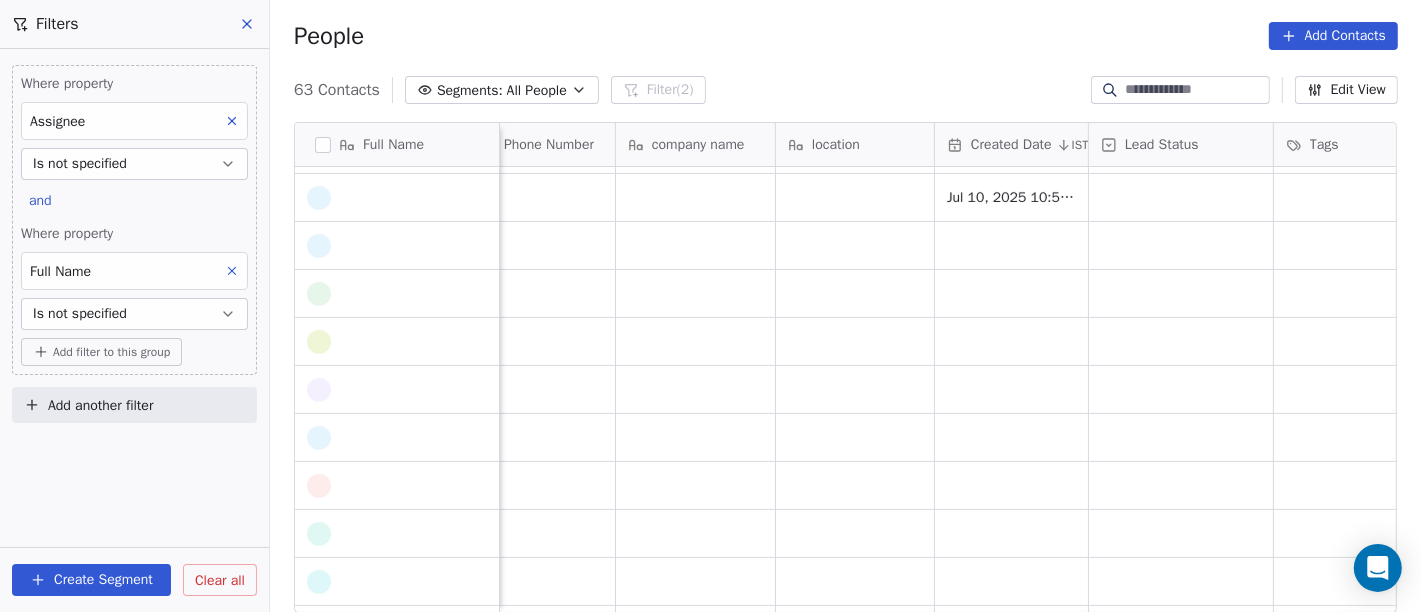 scroll, scrollTop: 444, scrollLeft: 0, axis: vertical 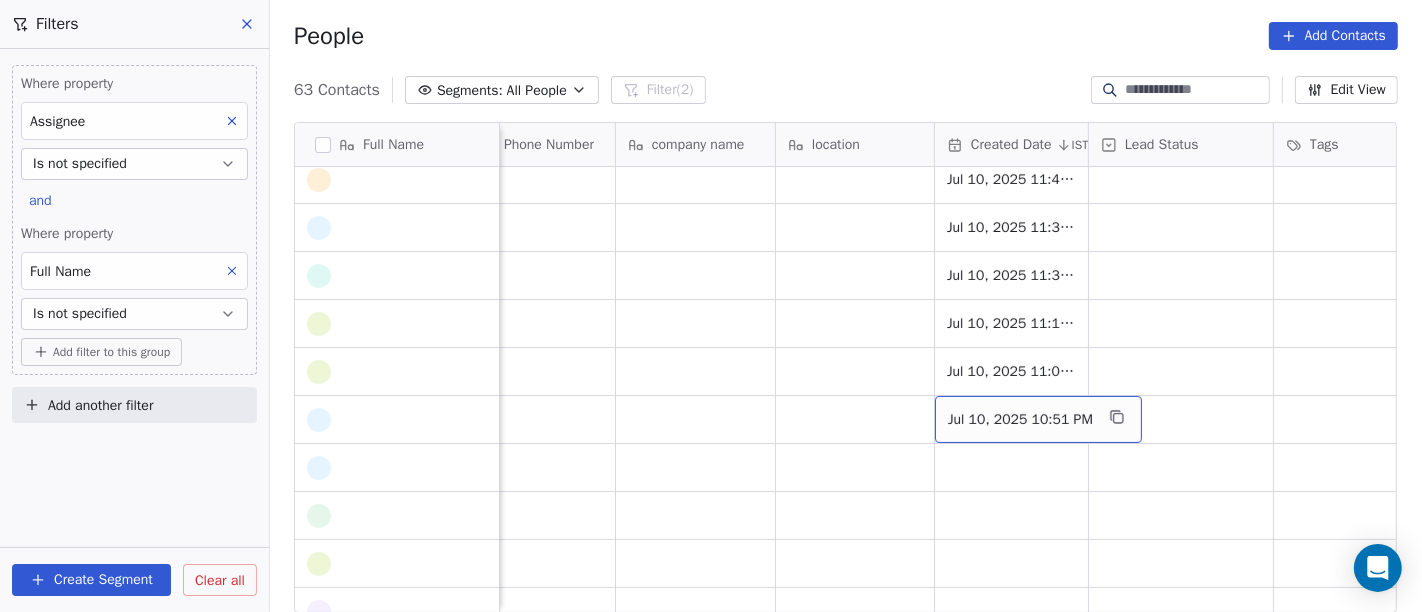click on "Jul 10, 2025 10:51 PM" at bounding box center [1020, 420] 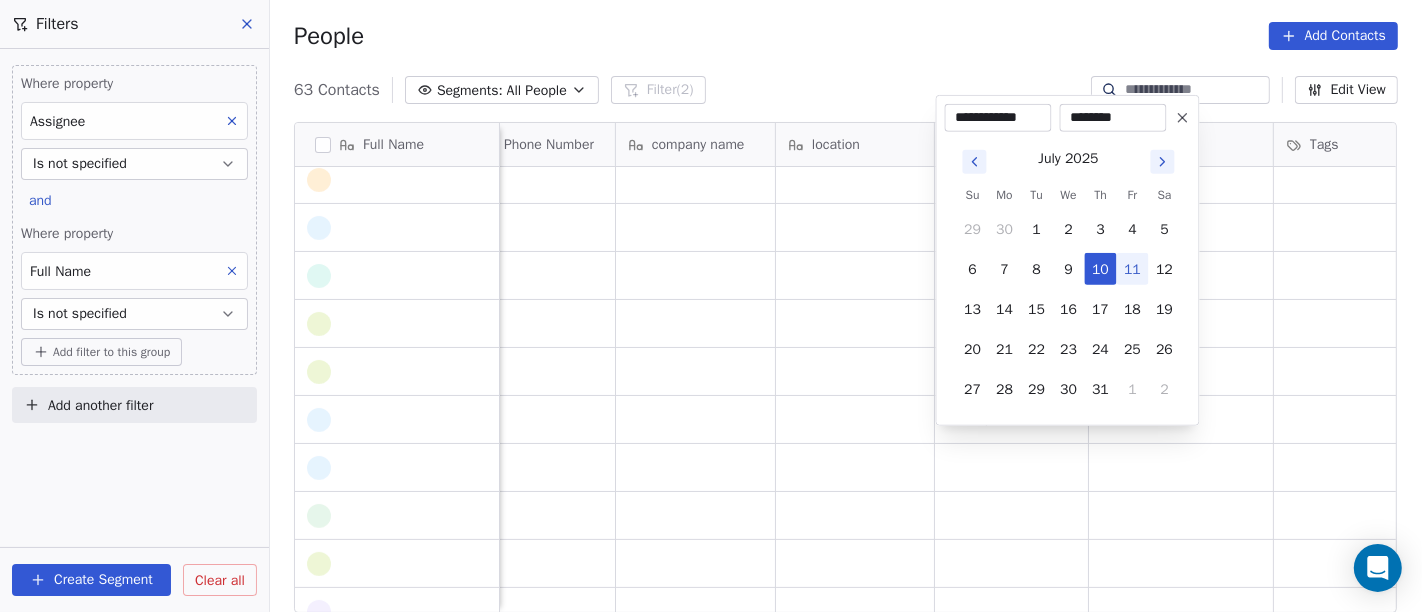 click 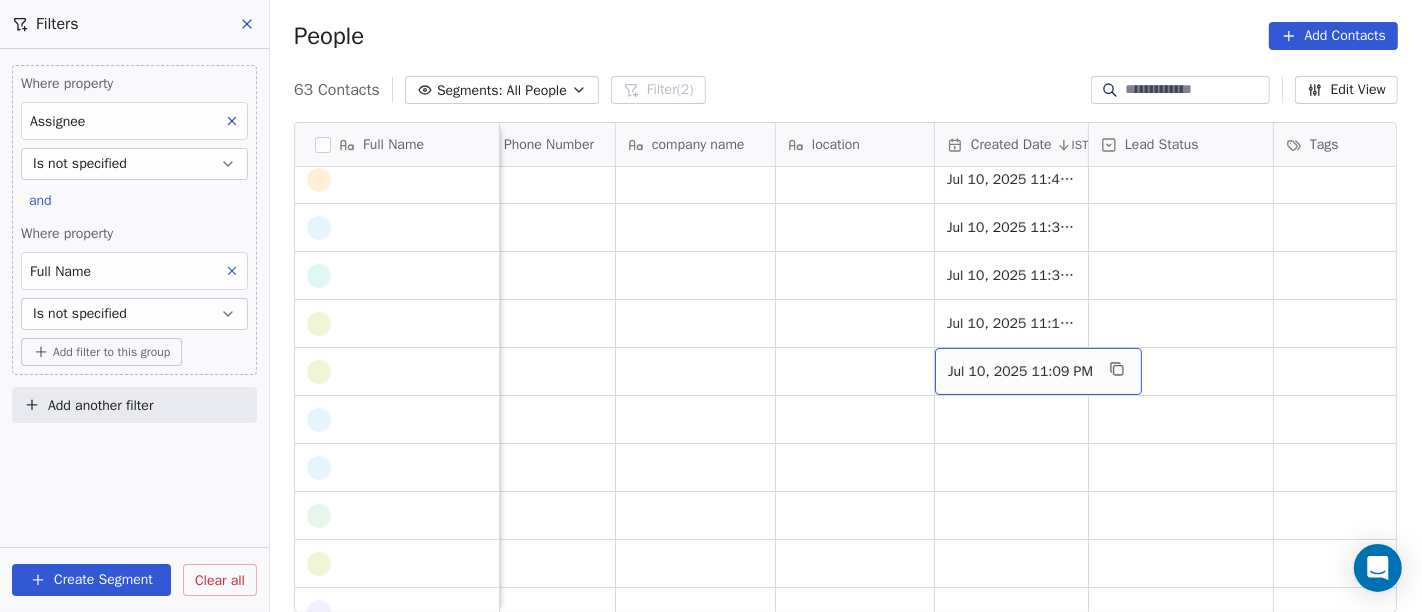click on "Jul 10, 2025 11:09 PM" at bounding box center (1038, 371) 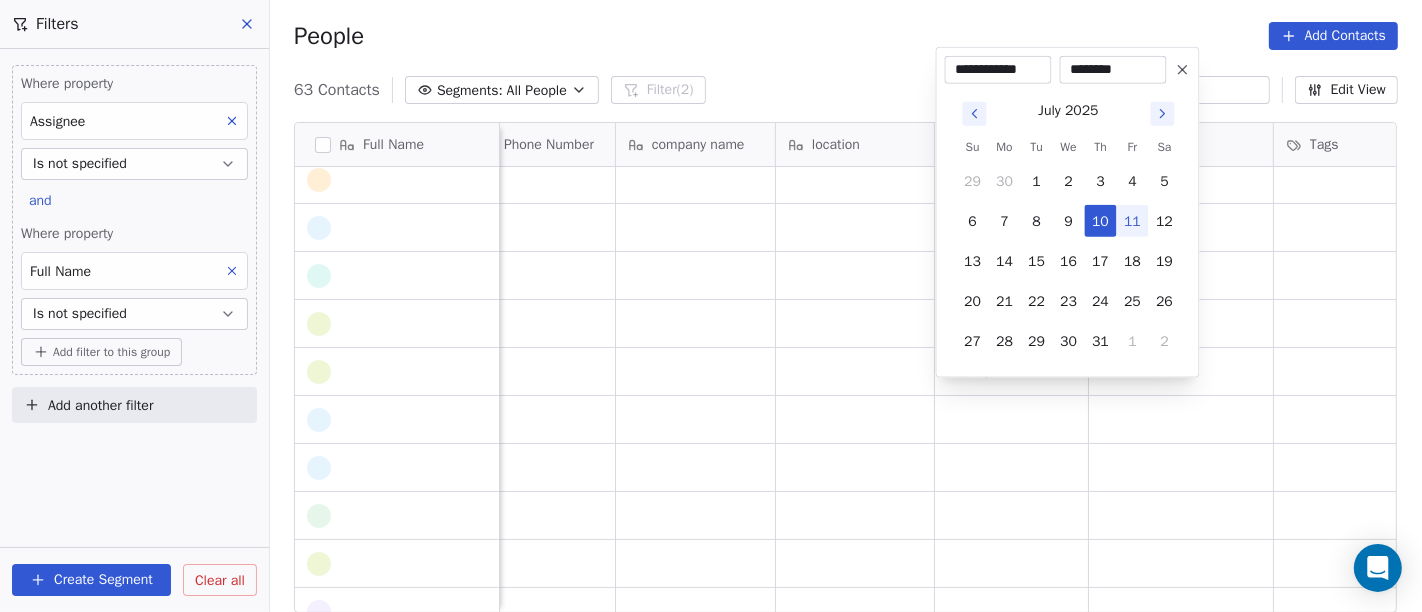 click 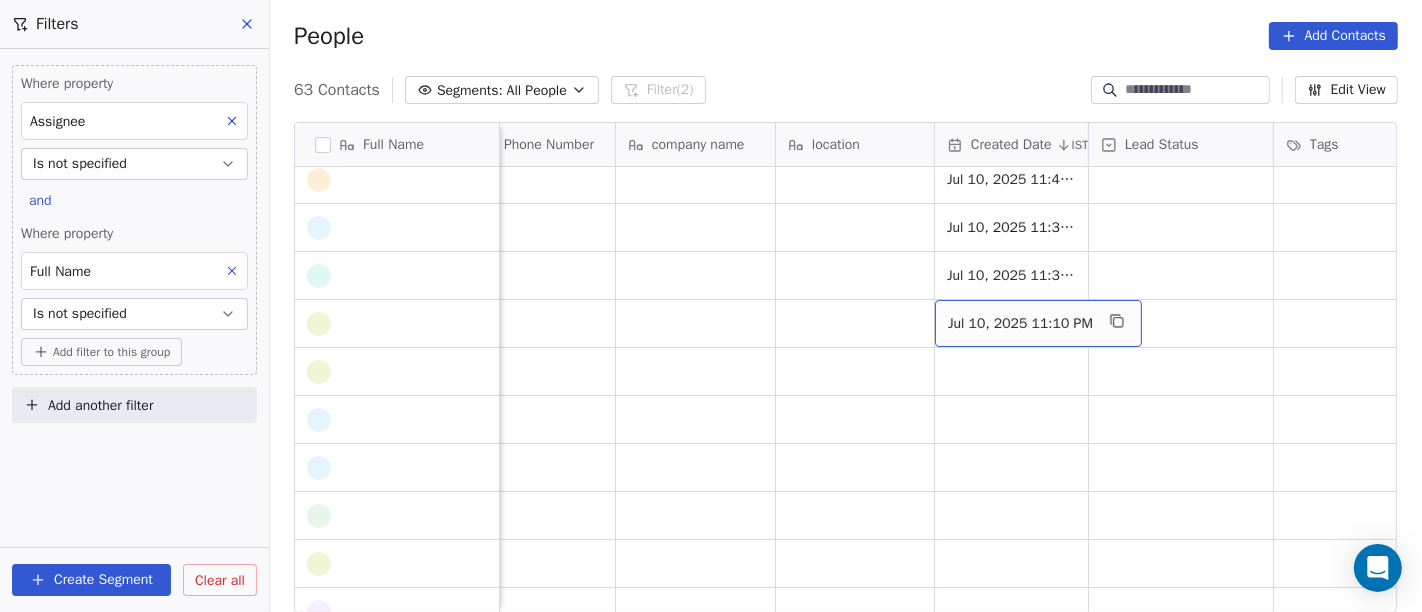 click on "Jul 10, 2025 11:10 PM" at bounding box center (1020, 324) 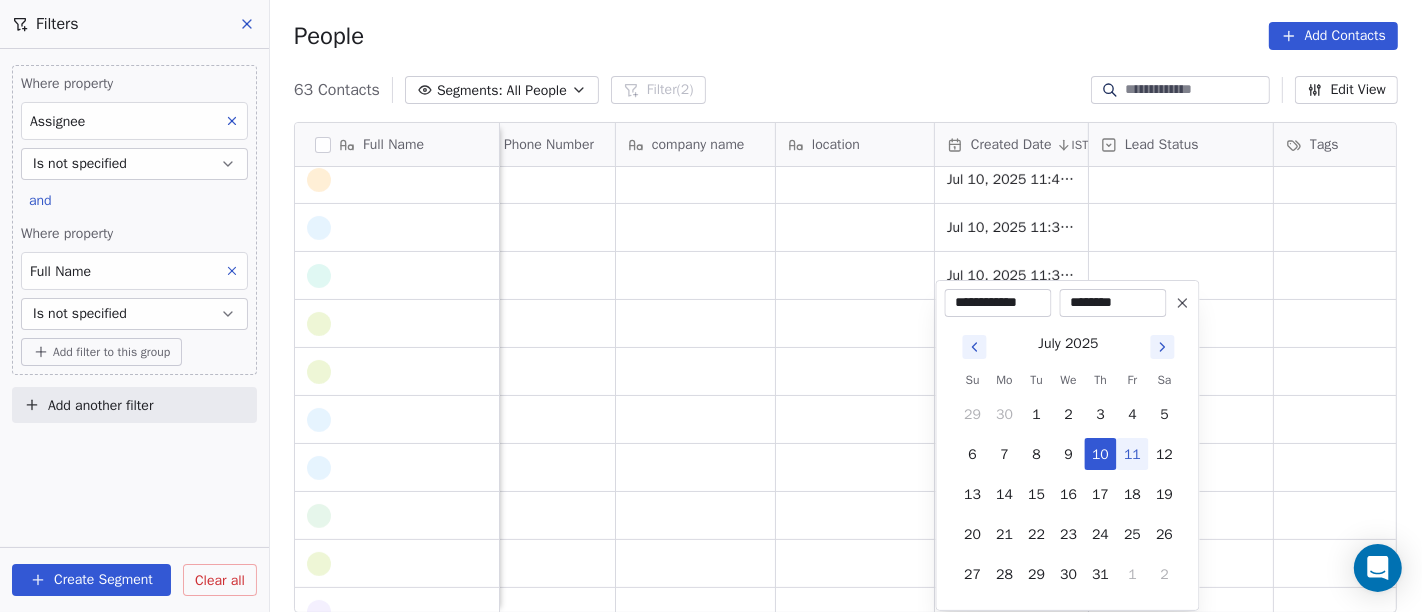click 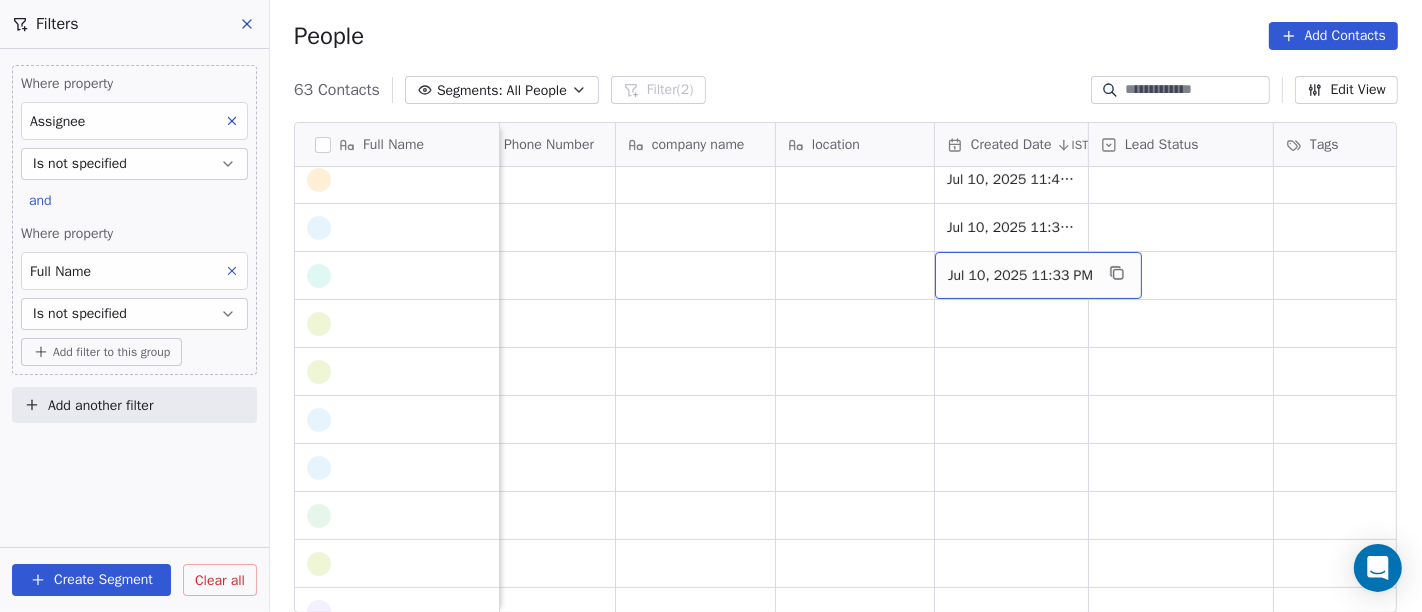 click on "Jul 10, 2025 11:33 PM" at bounding box center (1020, 276) 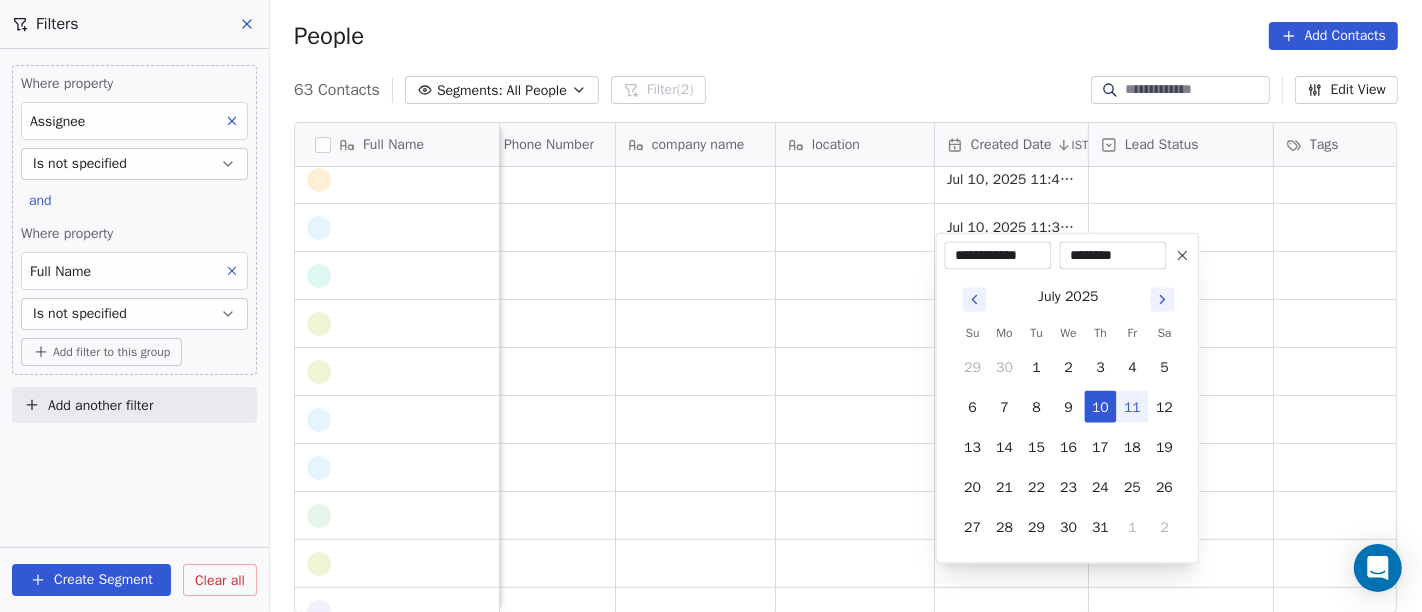 click at bounding box center [1183, 256] 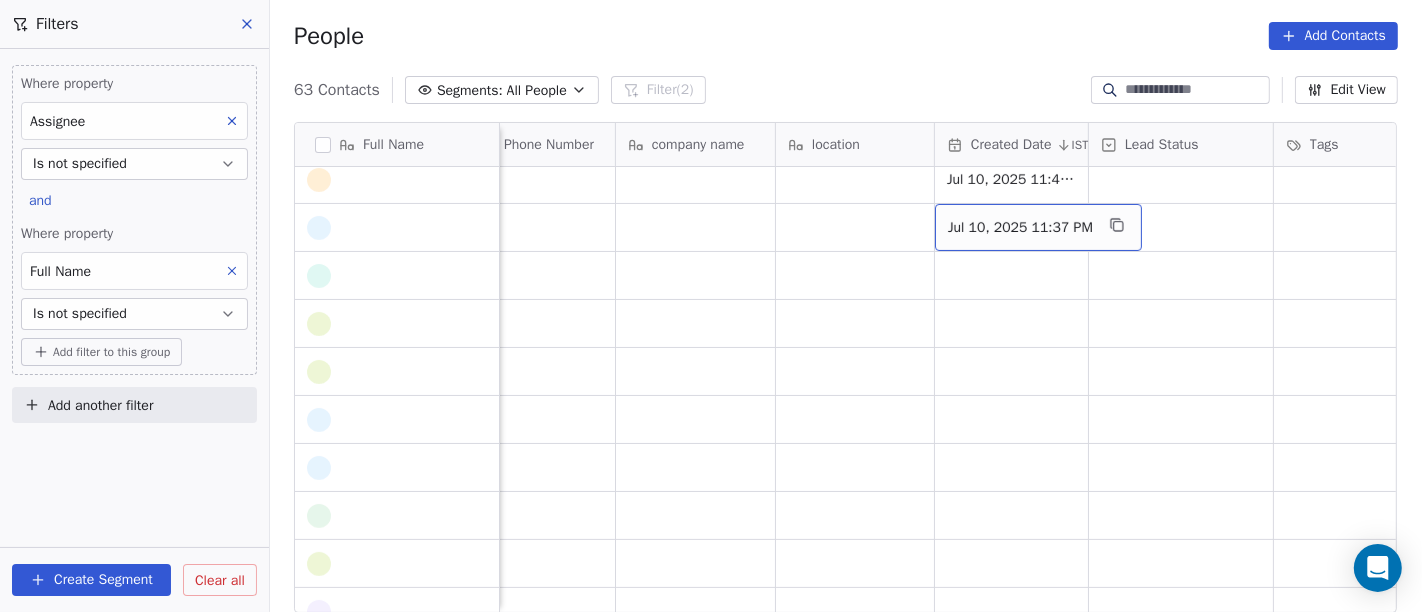 click on "Jul 10, 2025 11:37 PM" at bounding box center (1038, 227) 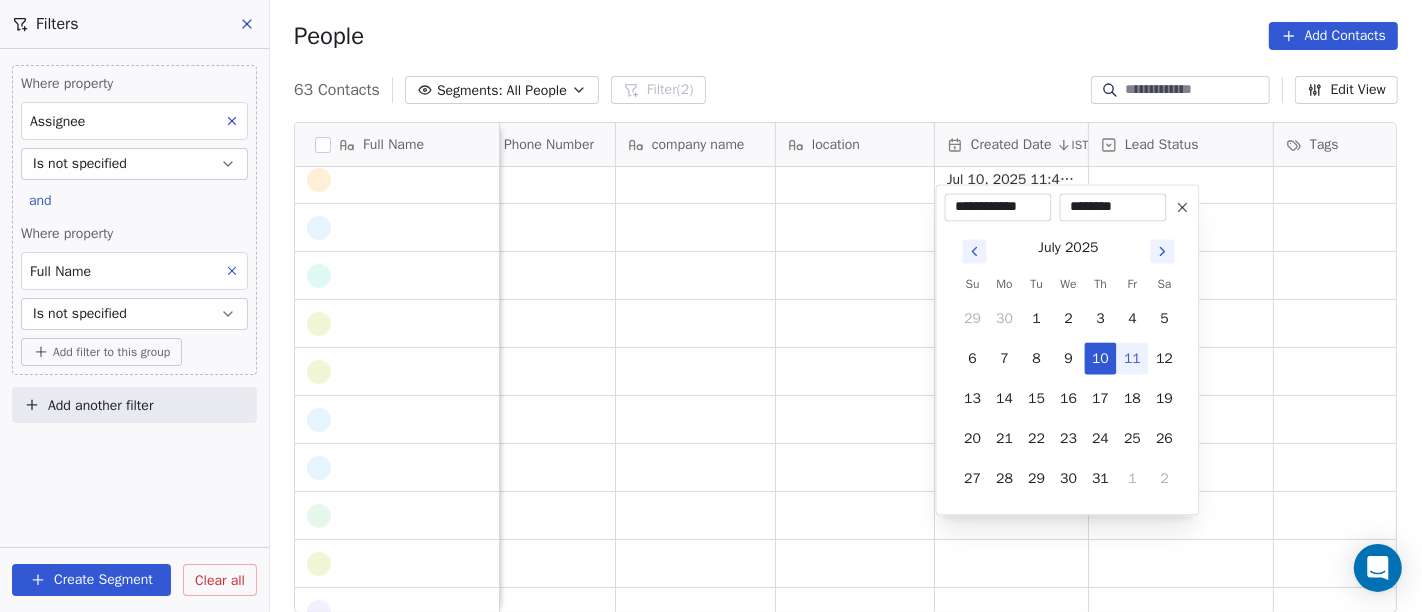 click at bounding box center [1183, 207] 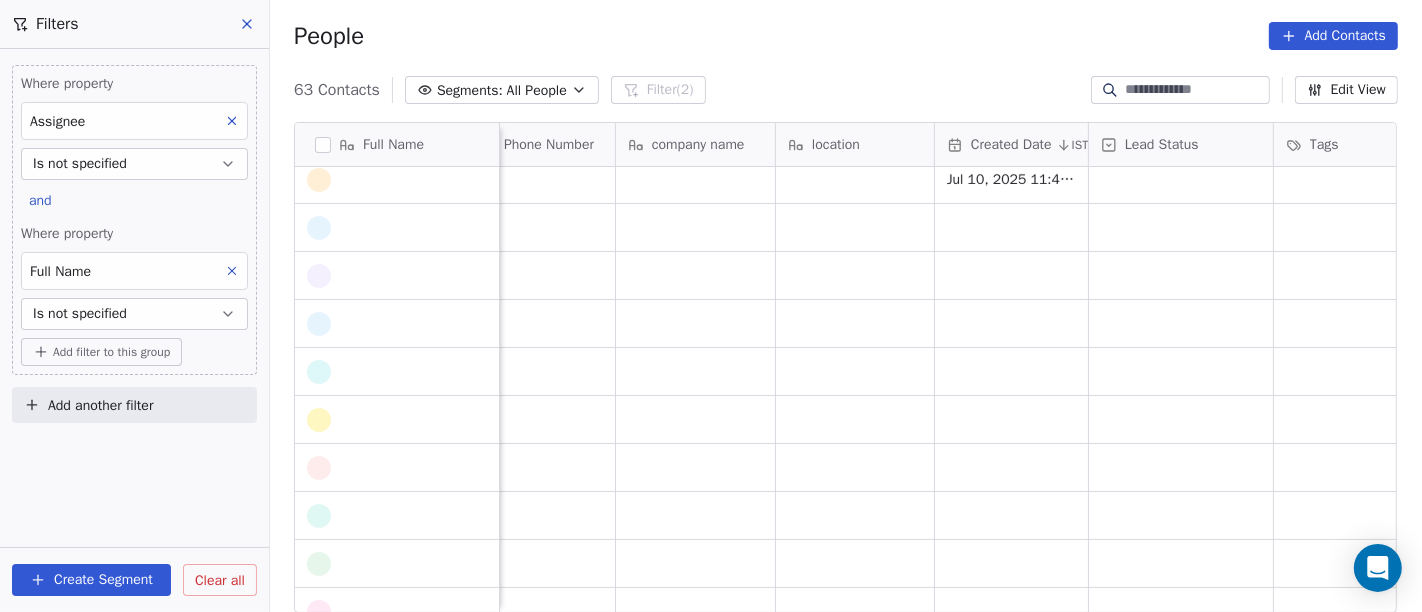 scroll, scrollTop: 222, scrollLeft: 0, axis: vertical 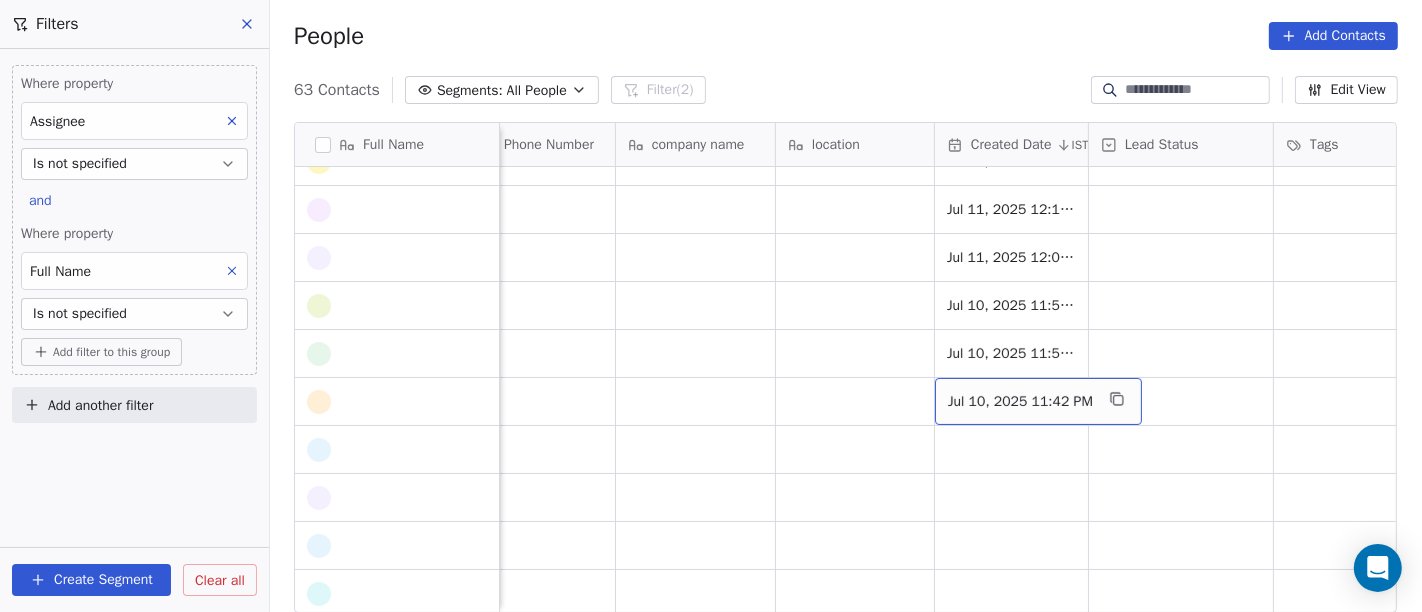 click on "Jul 10, 2025 11:42 PM" at bounding box center [1020, 402] 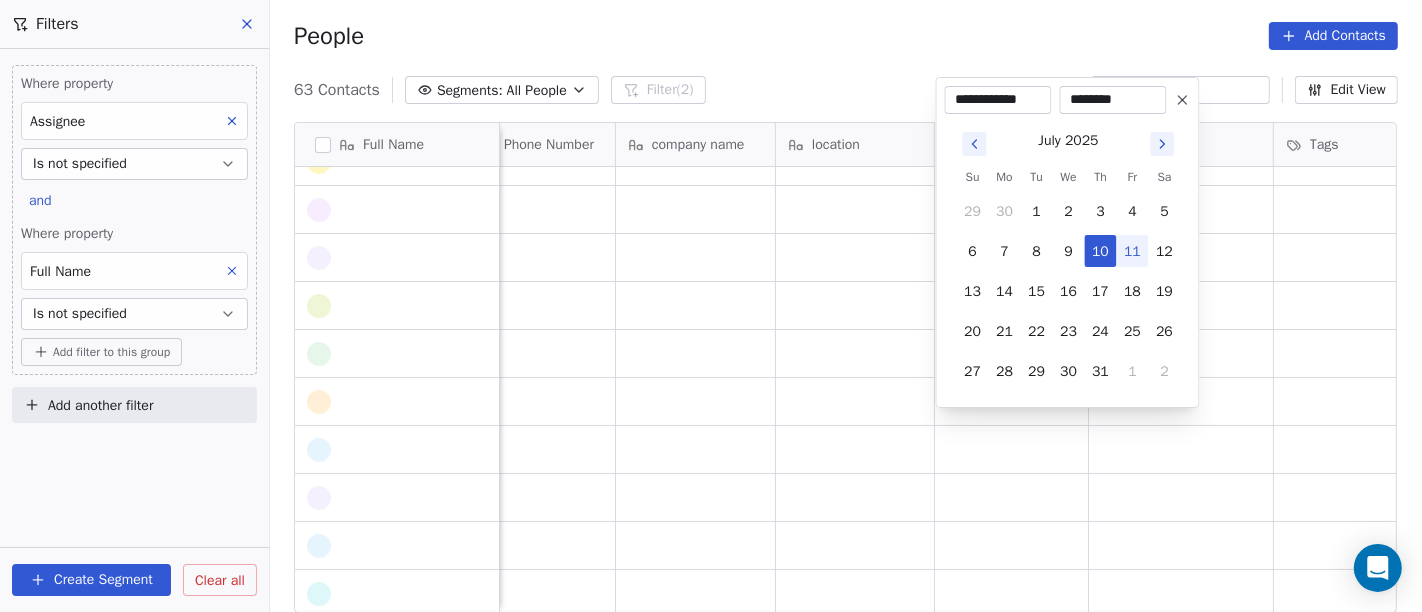 click at bounding box center (1183, 100) 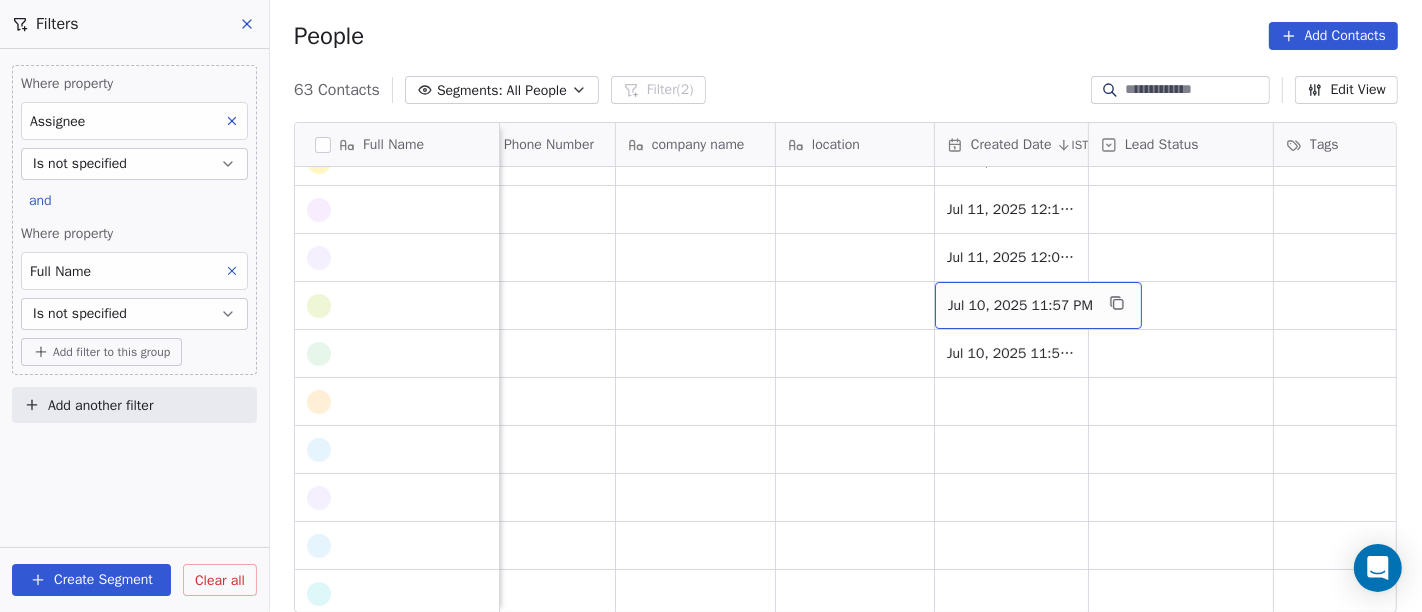 click on "Jul 10, 2025 11:57 PM" at bounding box center (1038, 305) 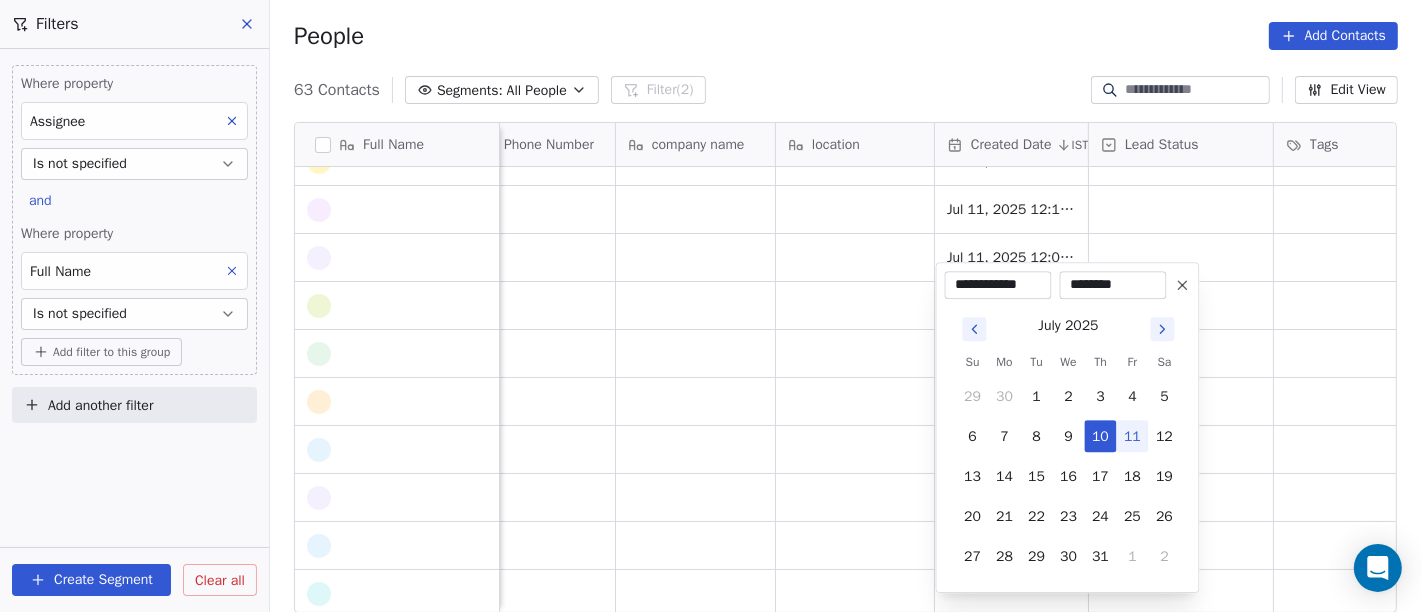 click at bounding box center [1183, 285] 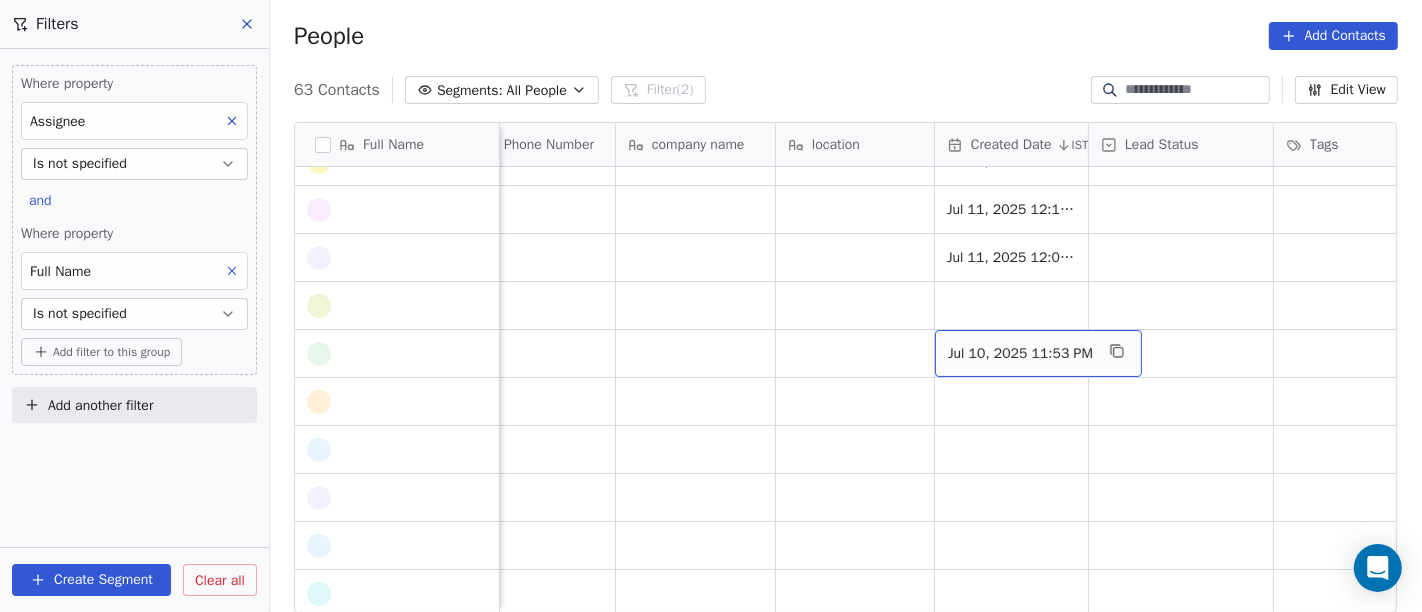 click on "Jul 10, 2025 11:53 PM" at bounding box center [1020, 354] 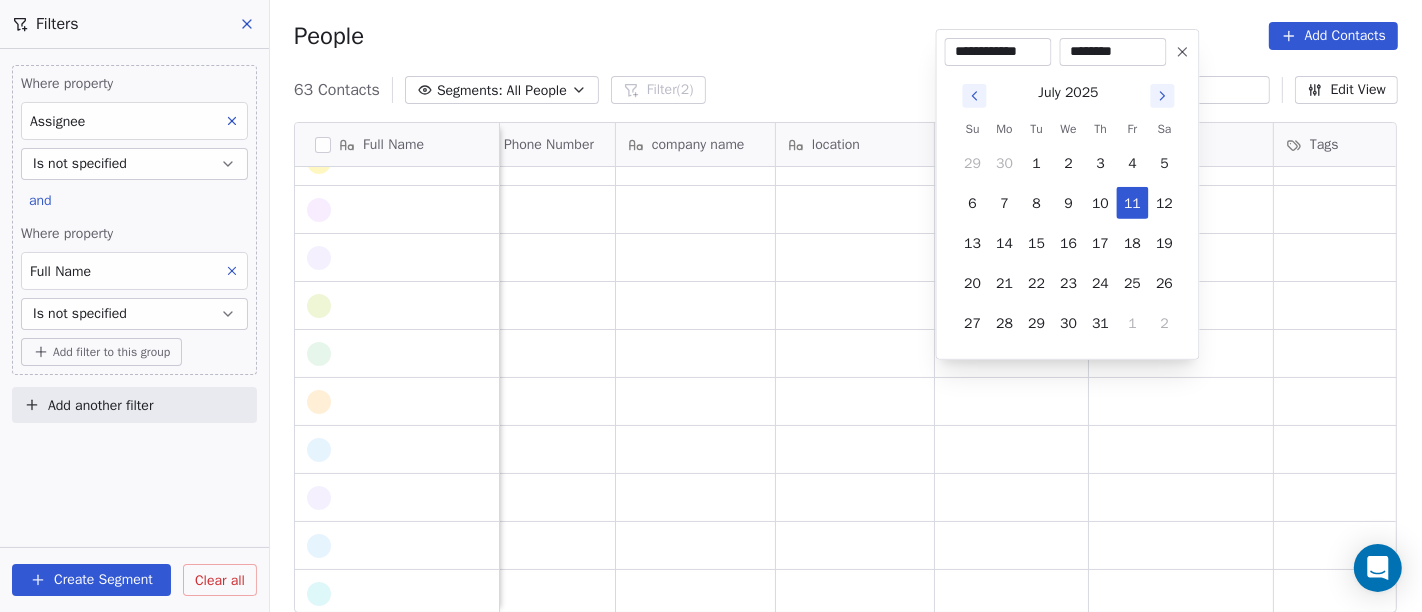 click at bounding box center [1183, 52] 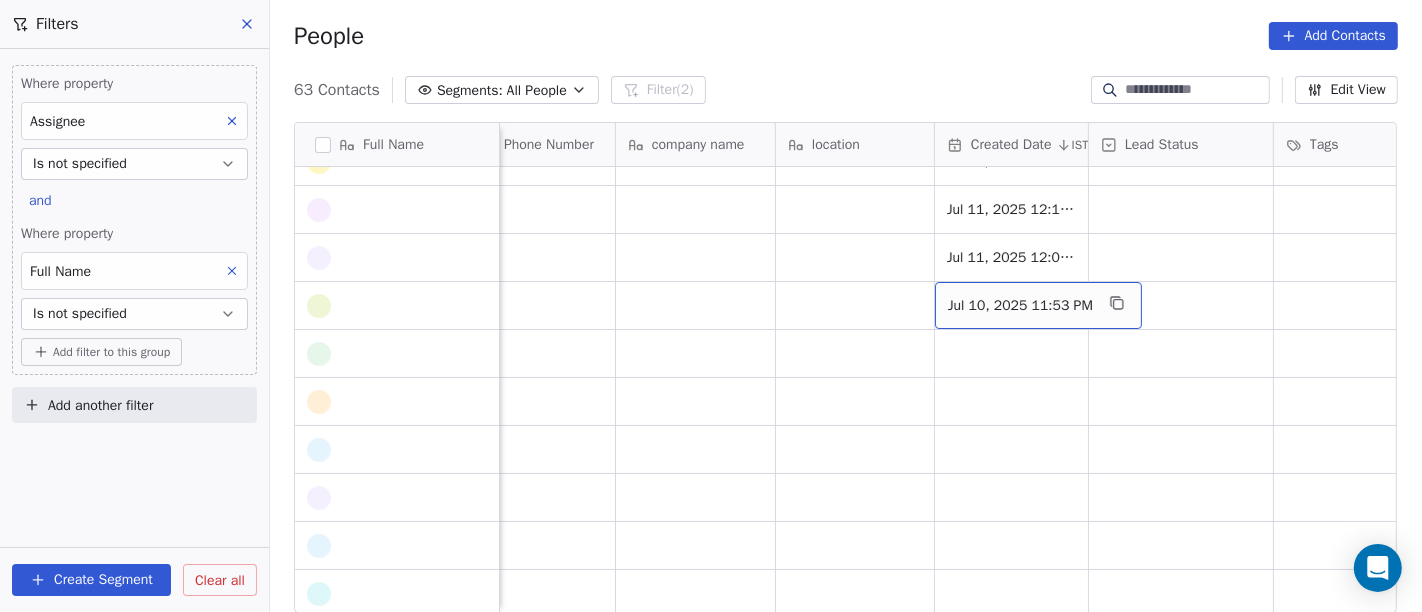 click on "Jul 10, 2025 11:53 PM" at bounding box center [1038, 305] 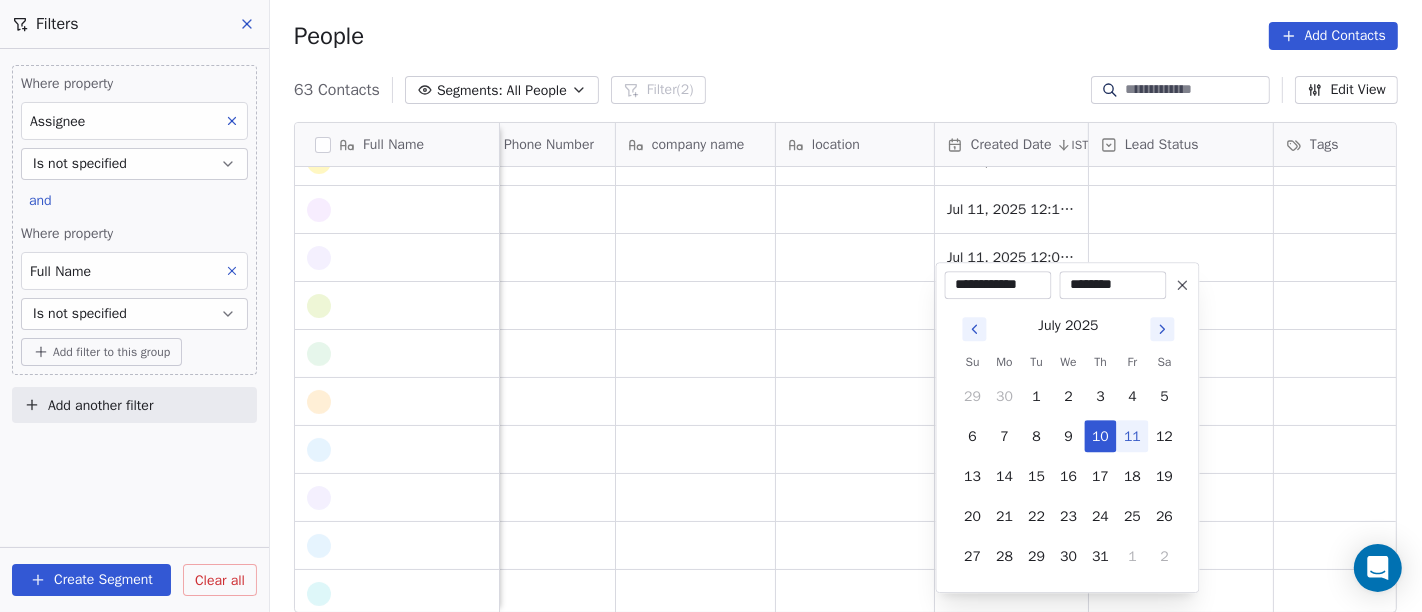 click at bounding box center (1183, 285) 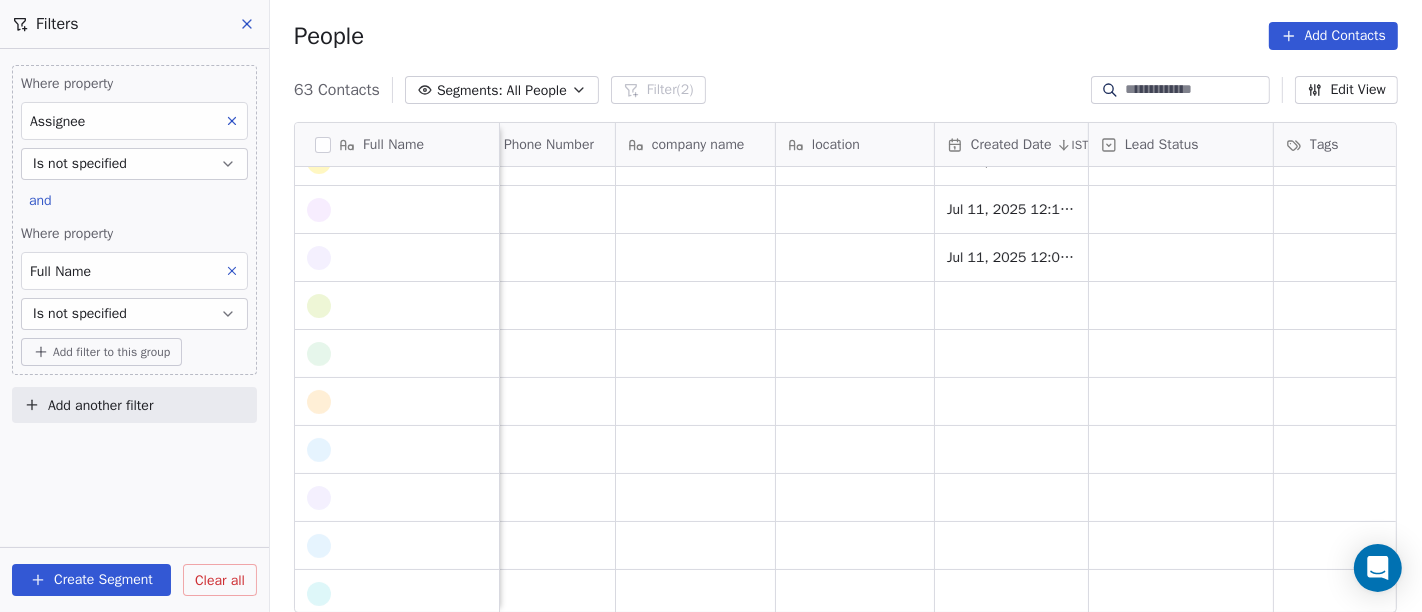 scroll, scrollTop: 214, scrollLeft: 0, axis: vertical 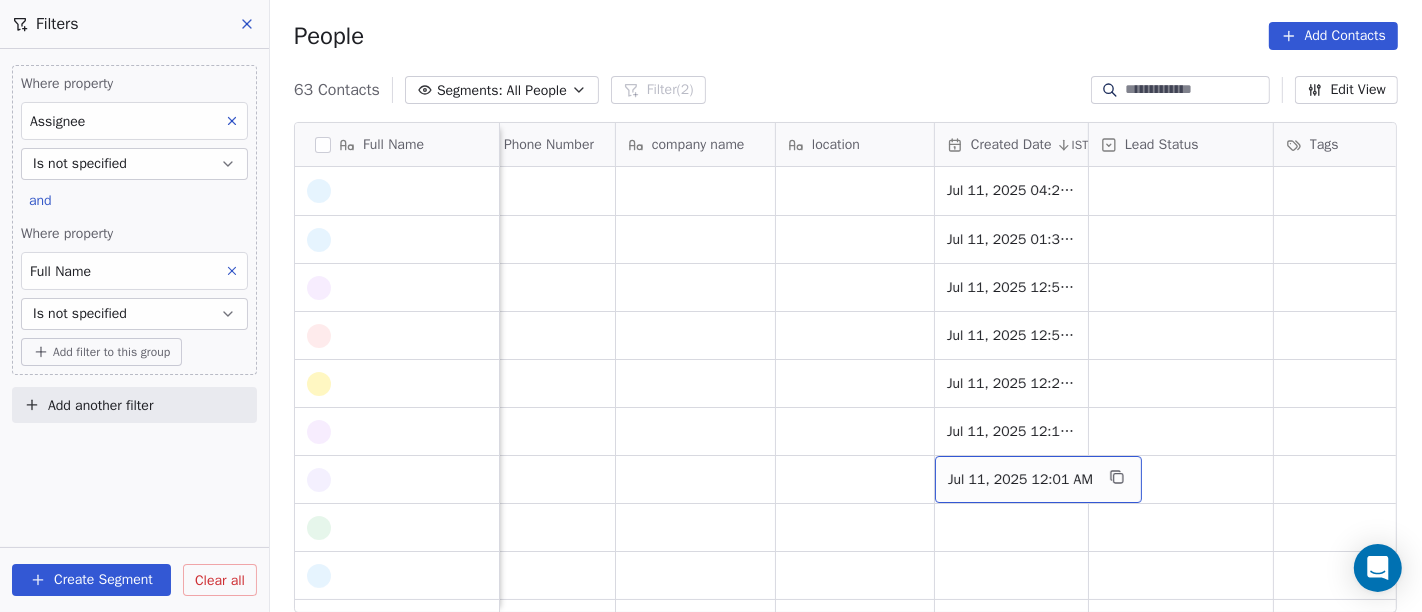 click on "Jul 11, 2025 12:01 AM" at bounding box center (1038, 479) 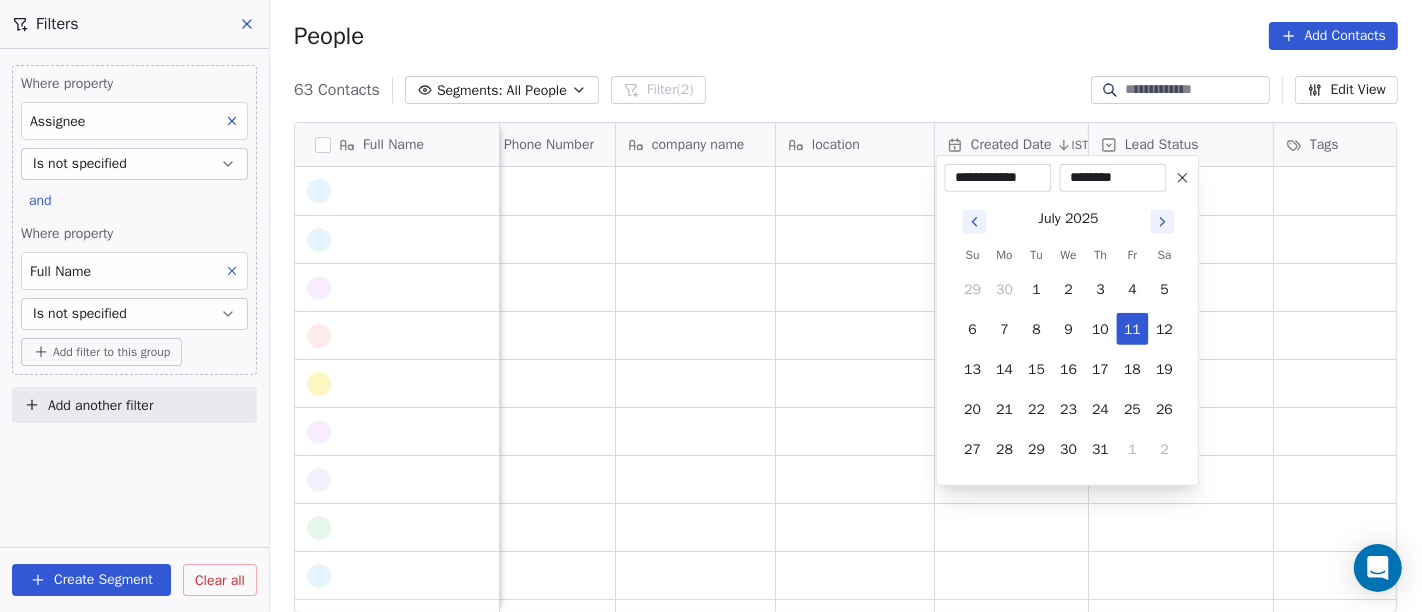 click 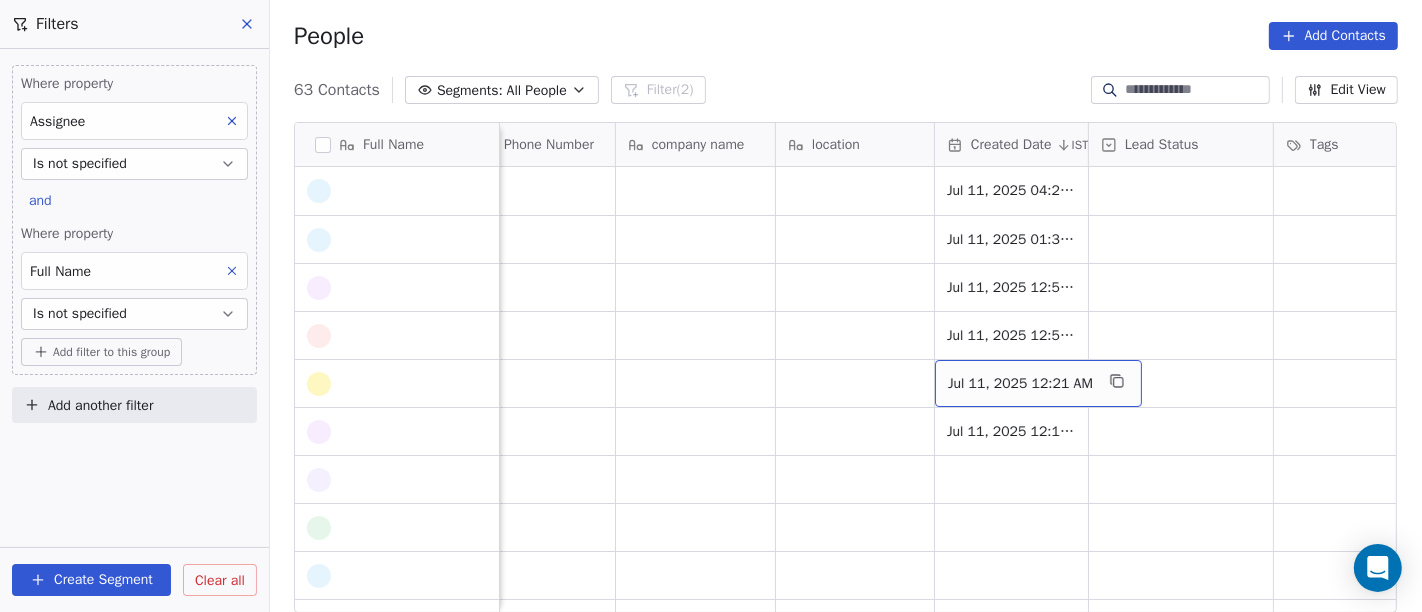 click on "Jul 11, 2025 12:21 AM" at bounding box center [1038, 383] 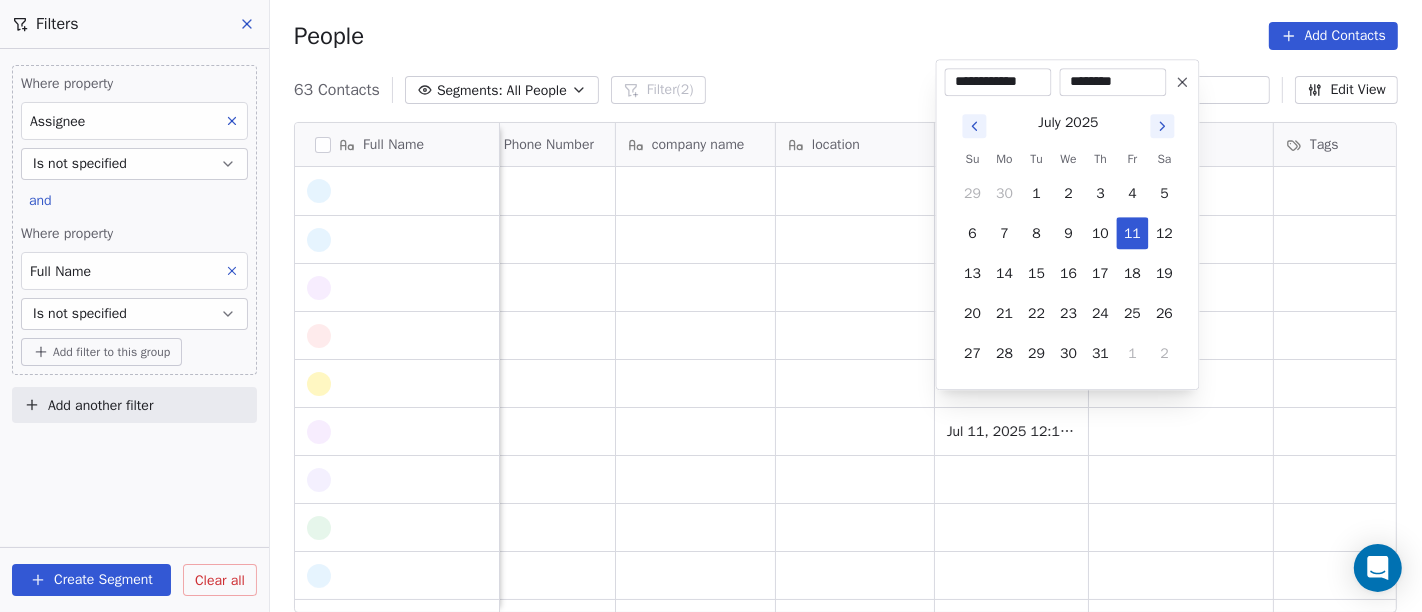 click 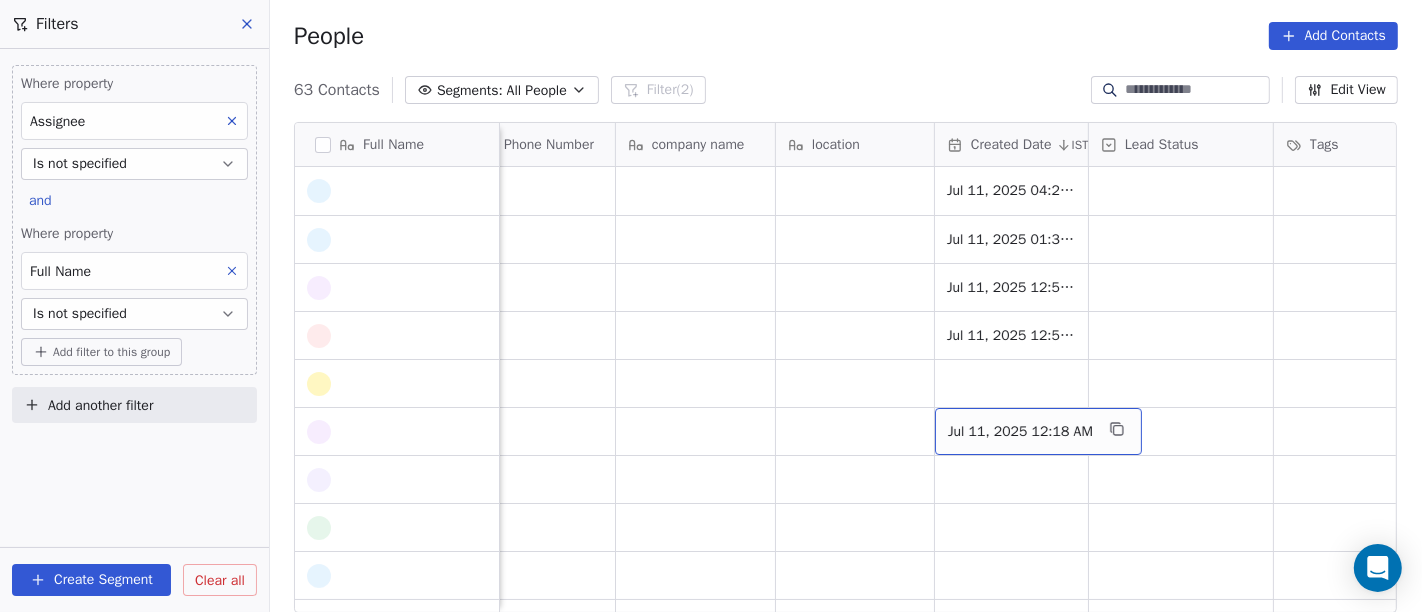 click on "Jul 11, 2025 12:18 AM" at bounding box center [1020, 432] 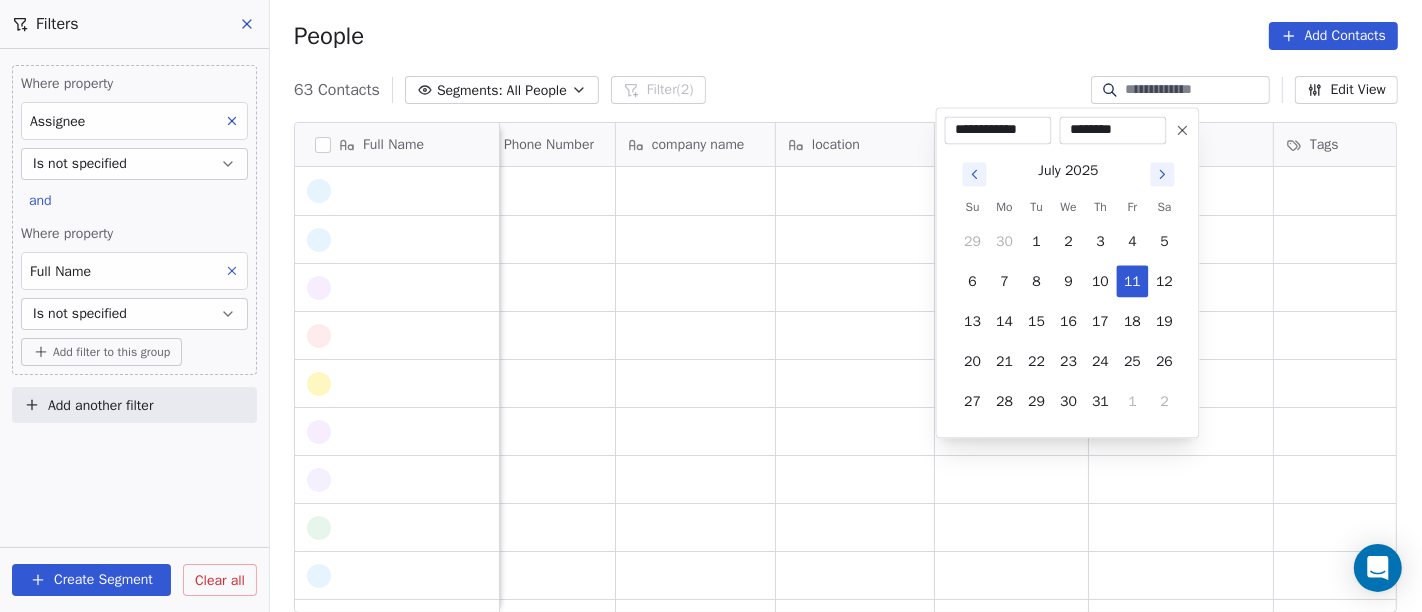 click at bounding box center (1183, 130) 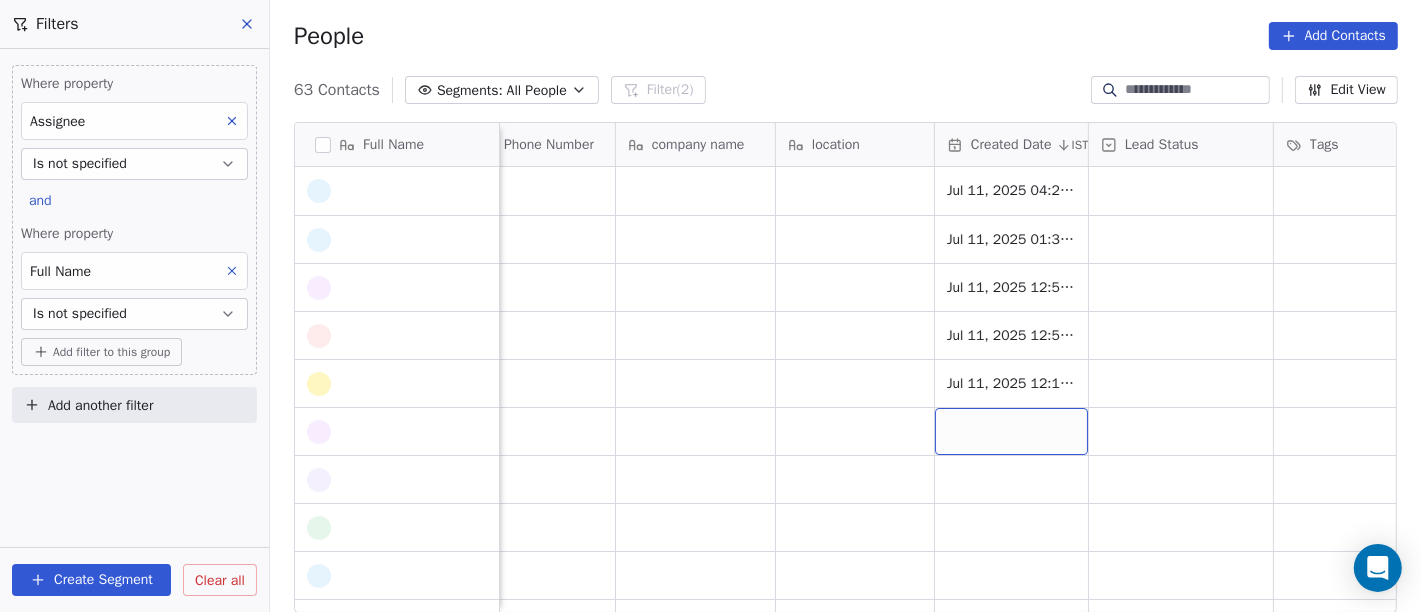 scroll, scrollTop: 0, scrollLeft: 195, axis: horizontal 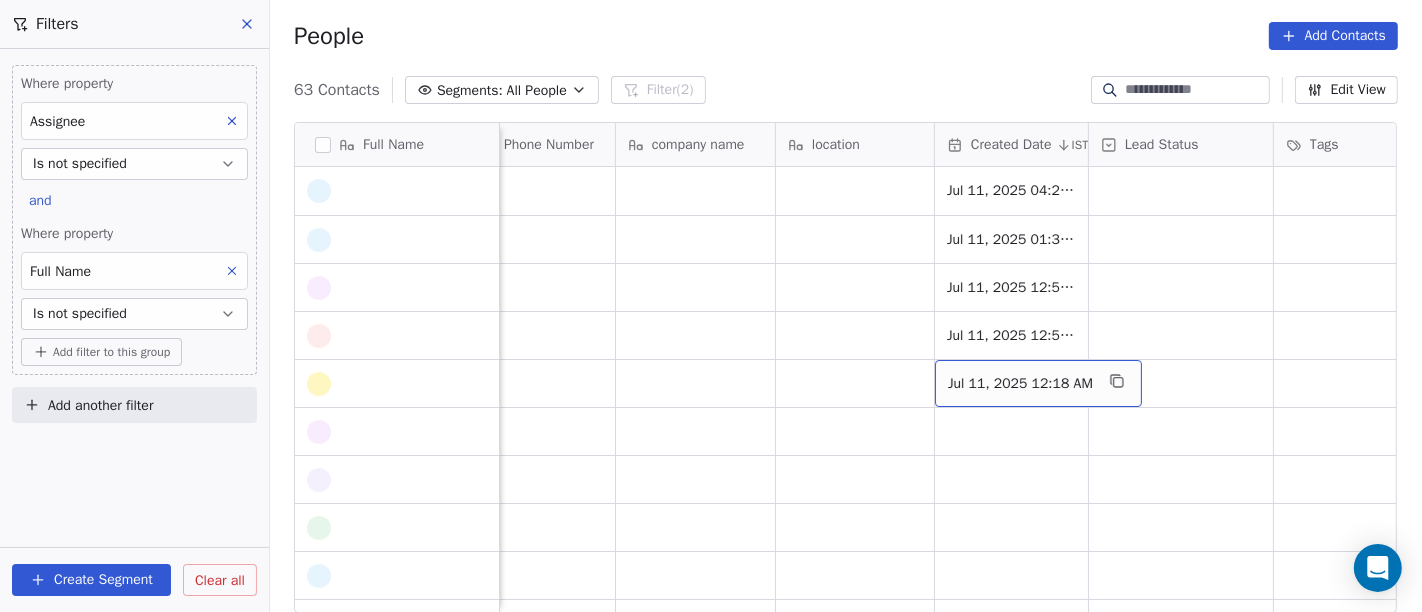 click on "Jul 11, 2025 12:18 AM" at bounding box center (1020, 384) 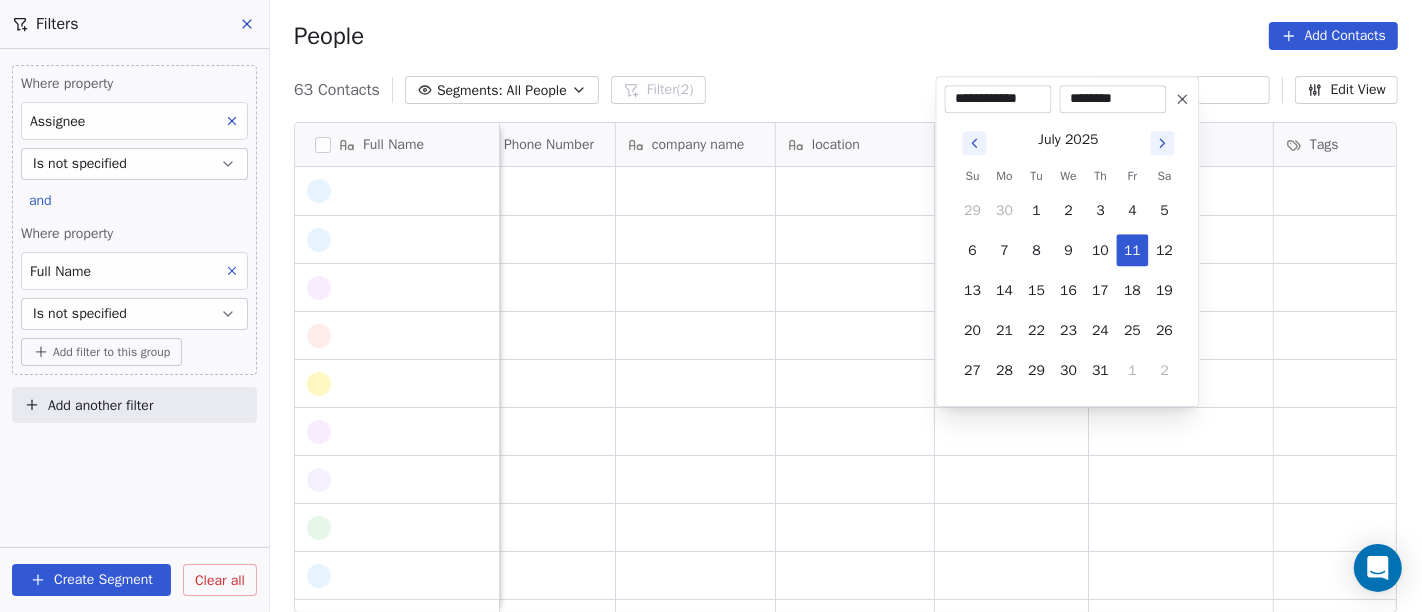 click at bounding box center [1183, 99] 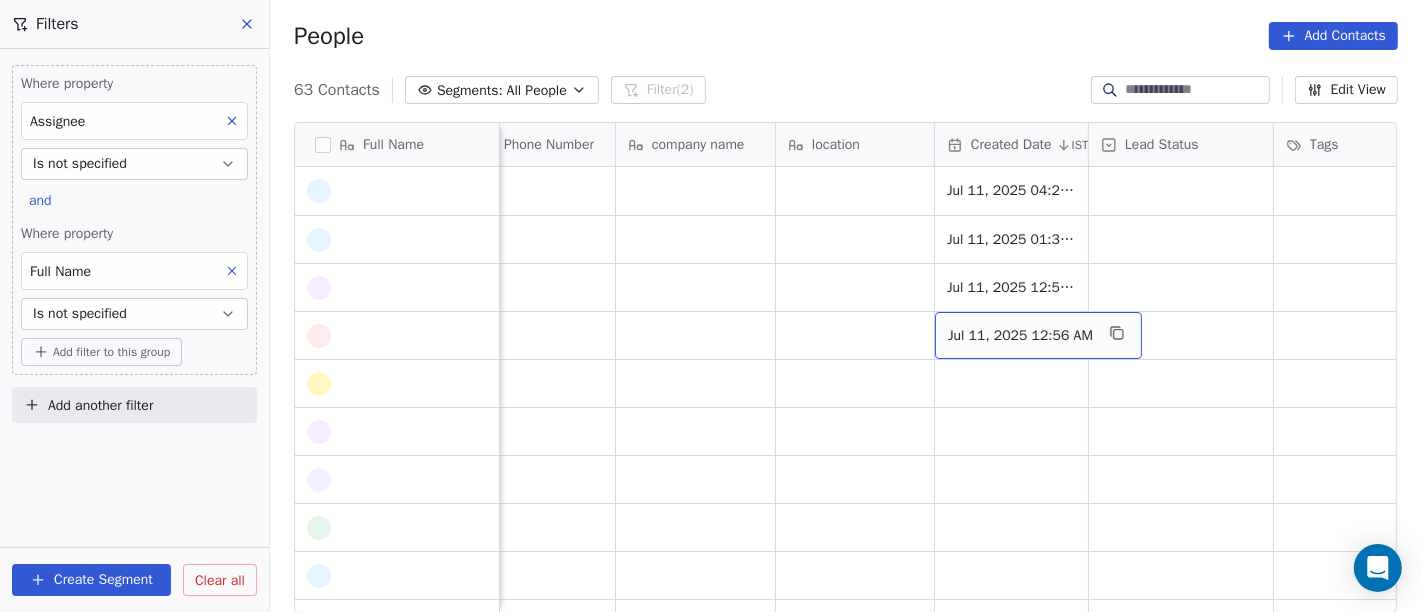 click on "Jul 11, 2025 12:56 AM" at bounding box center [1020, 336] 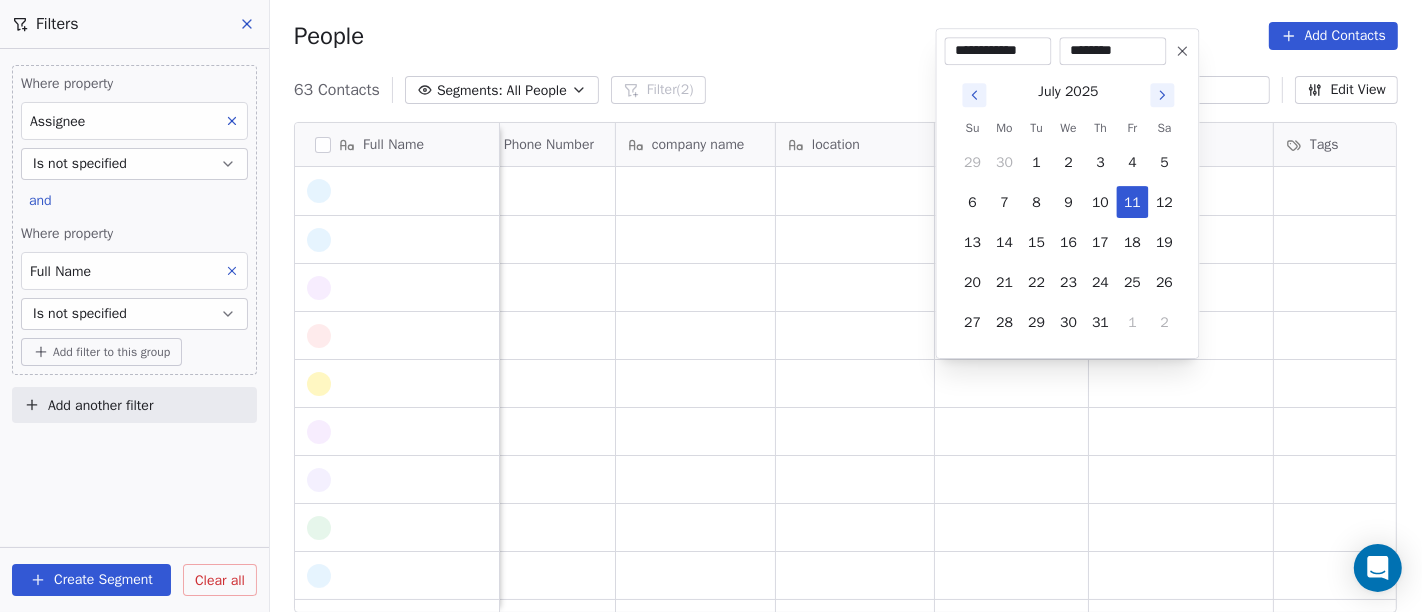 click 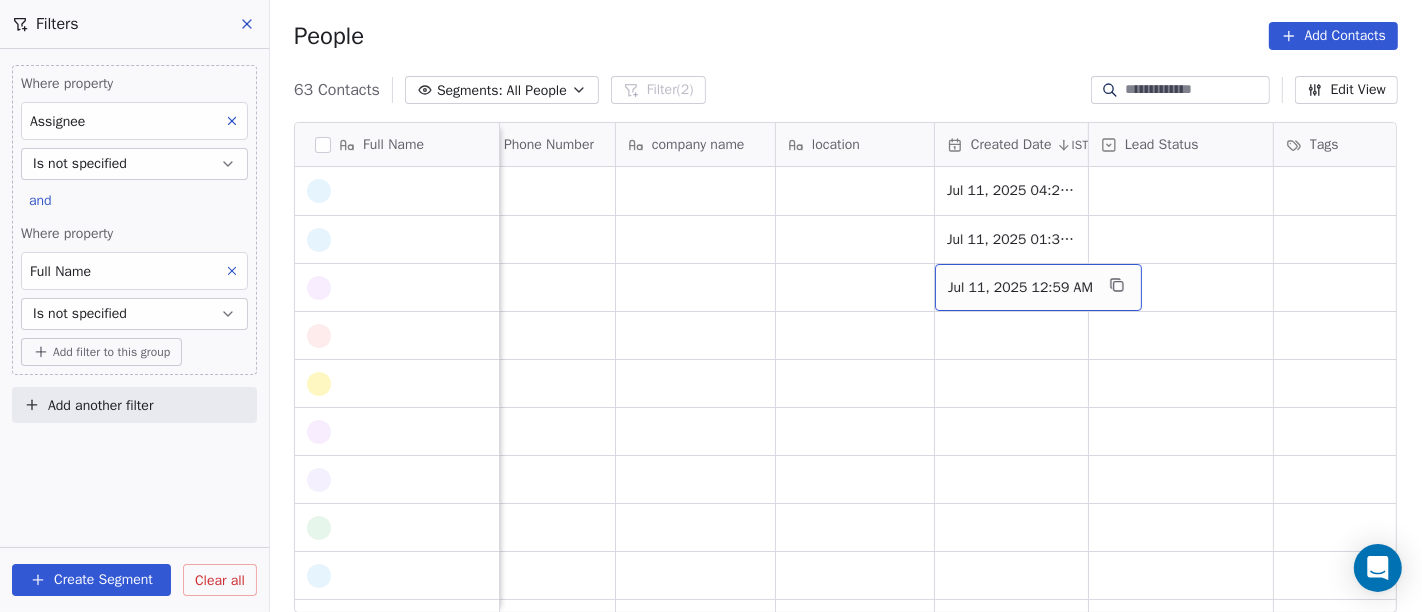click on "Jul 11, 2025 12:59 AM" at bounding box center [1020, 288] 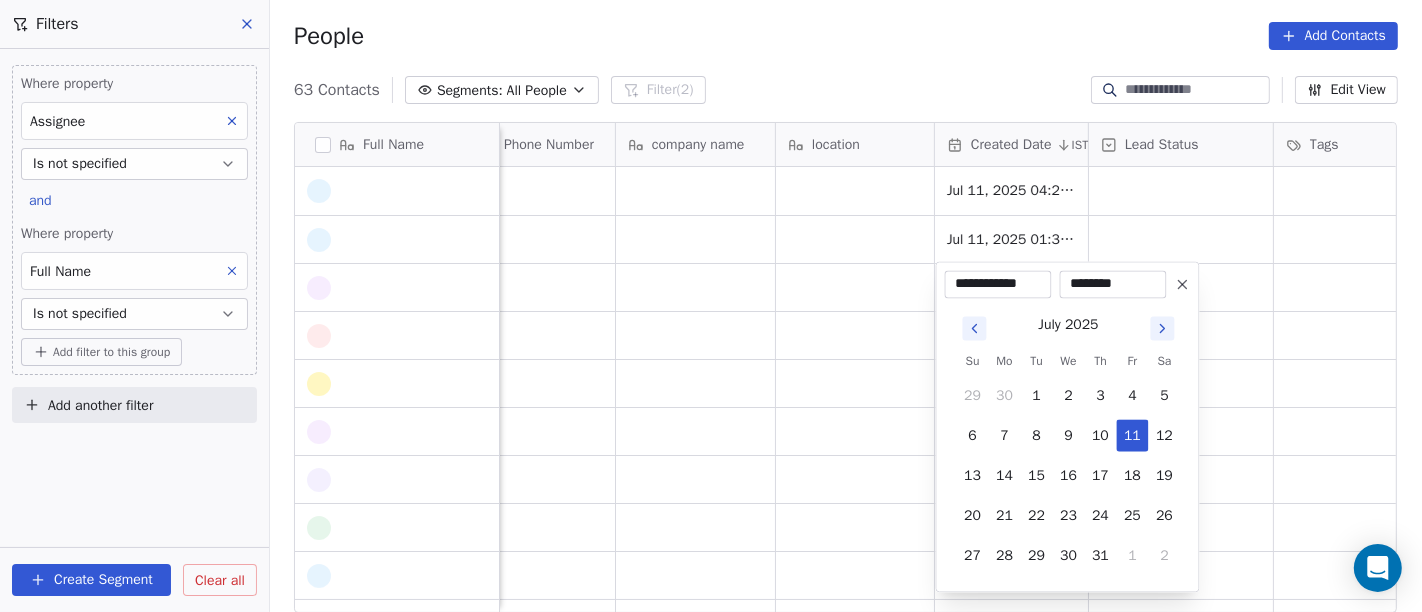 click 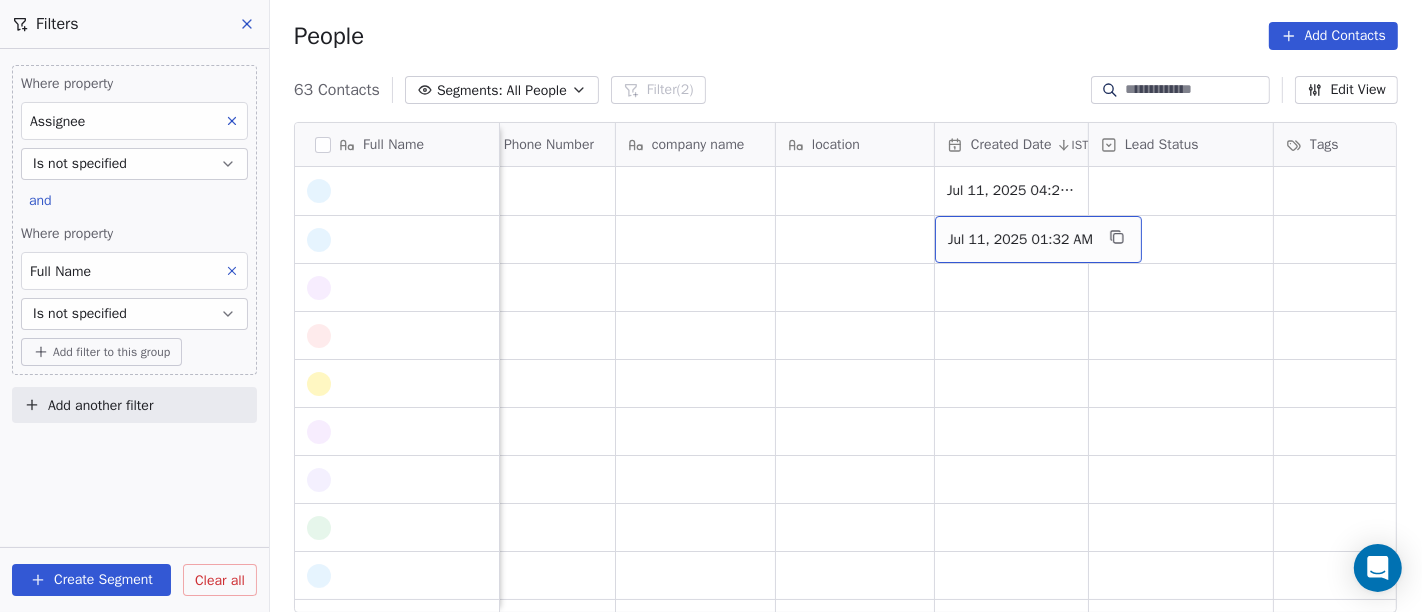 click on "Jul 11, 2025 01:32 AM" at bounding box center (1020, 240) 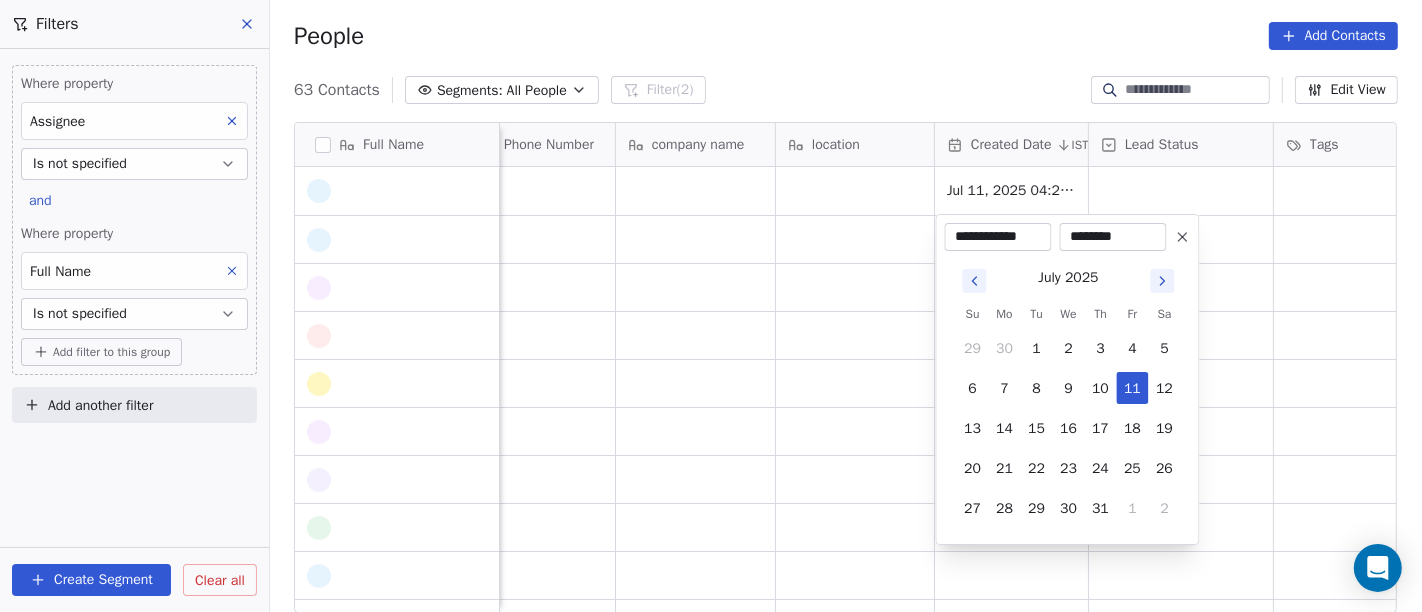 click at bounding box center [1183, 237] 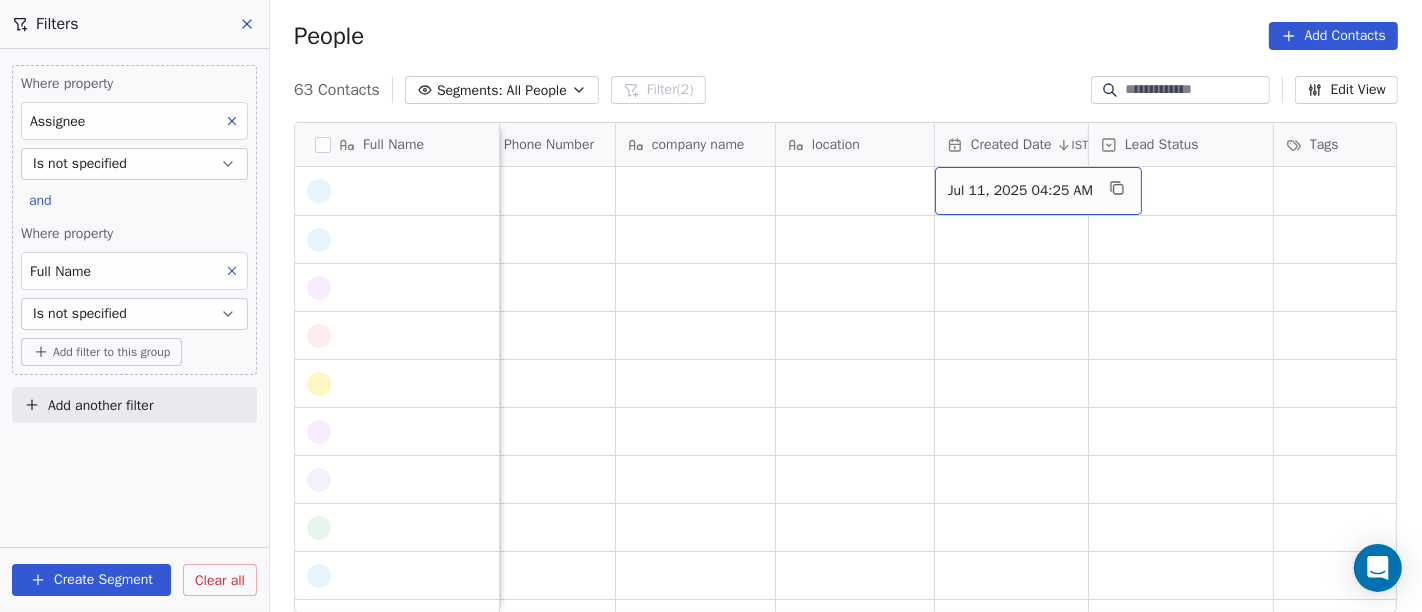 click on "Jul 11, 2025 04:25 AM" at bounding box center [1038, 191] 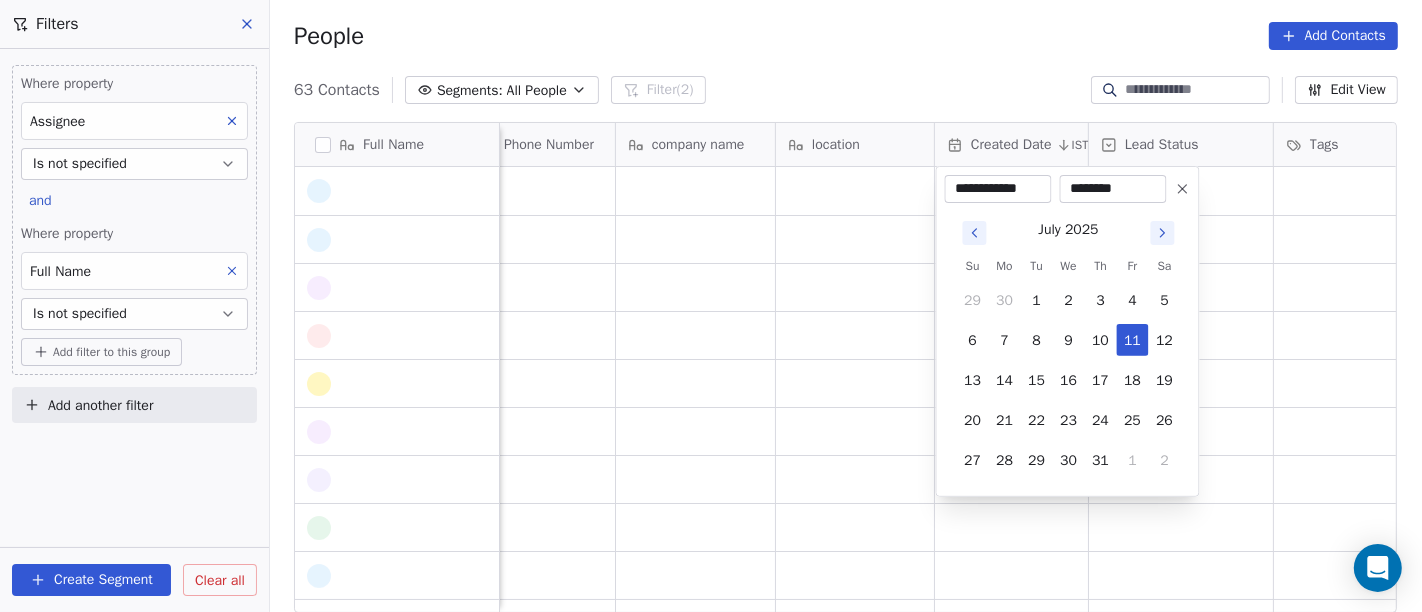 click 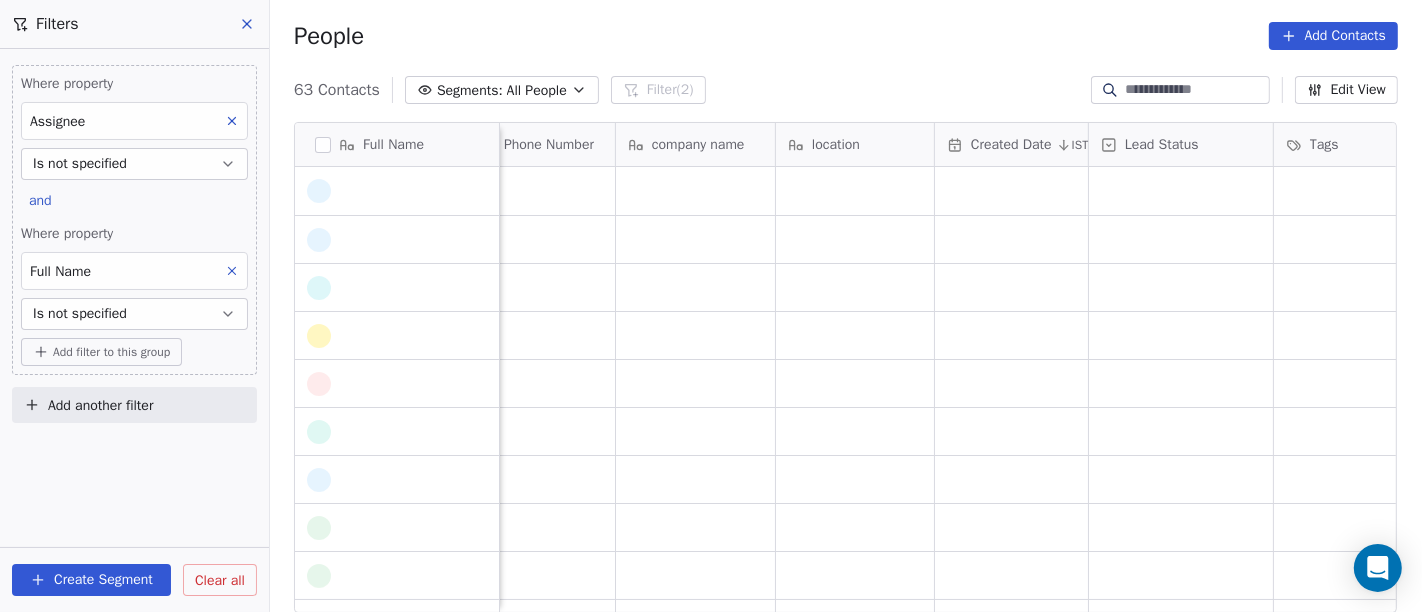 scroll, scrollTop: 444, scrollLeft: 0, axis: vertical 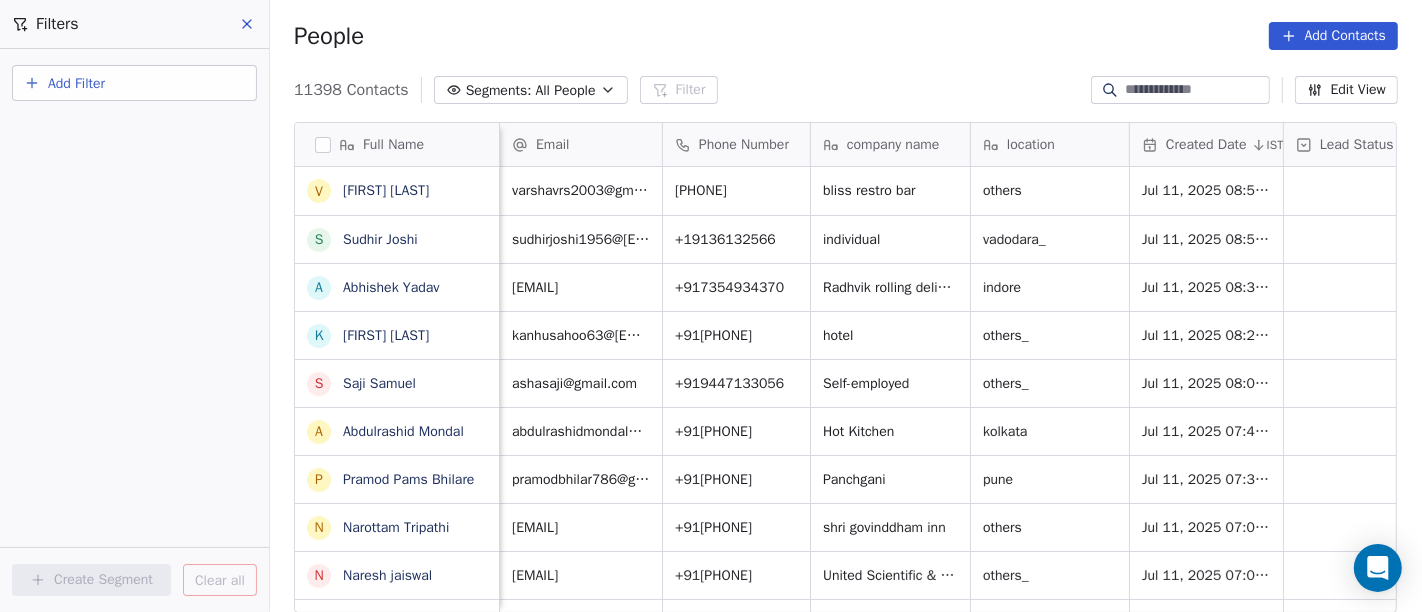 click on "Add Filter" at bounding box center [134, 83] 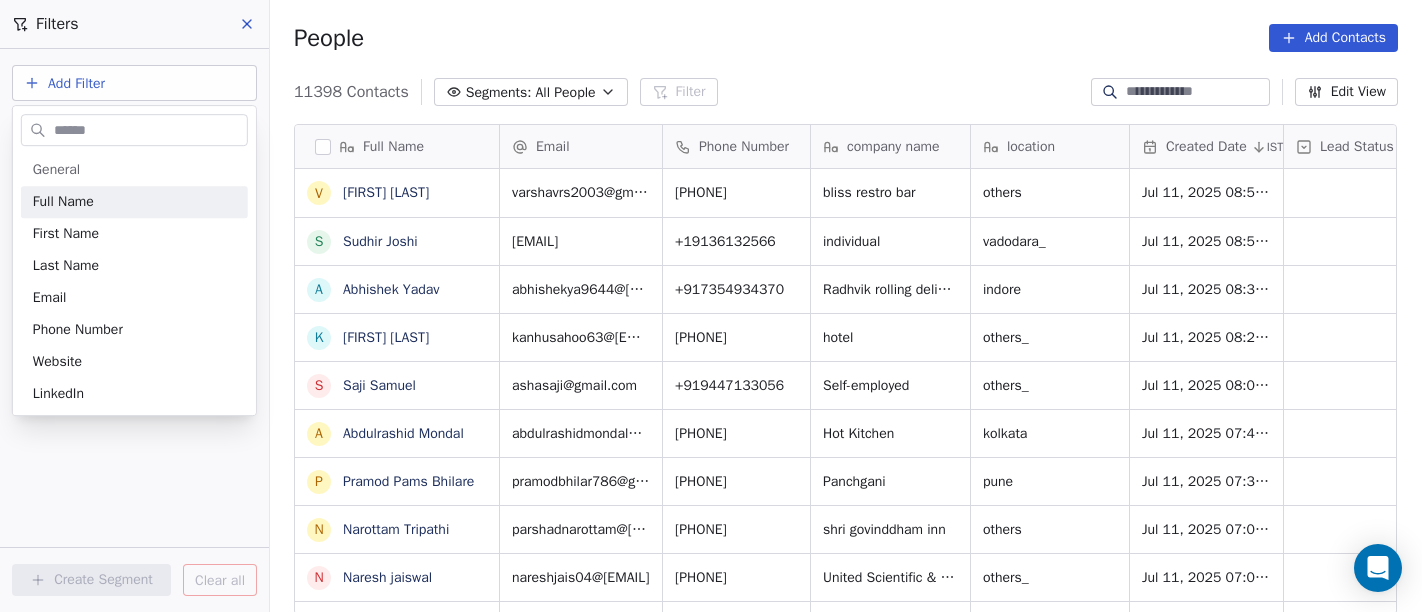 scroll, scrollTop: 0, scrollLeft: 0, axis: both 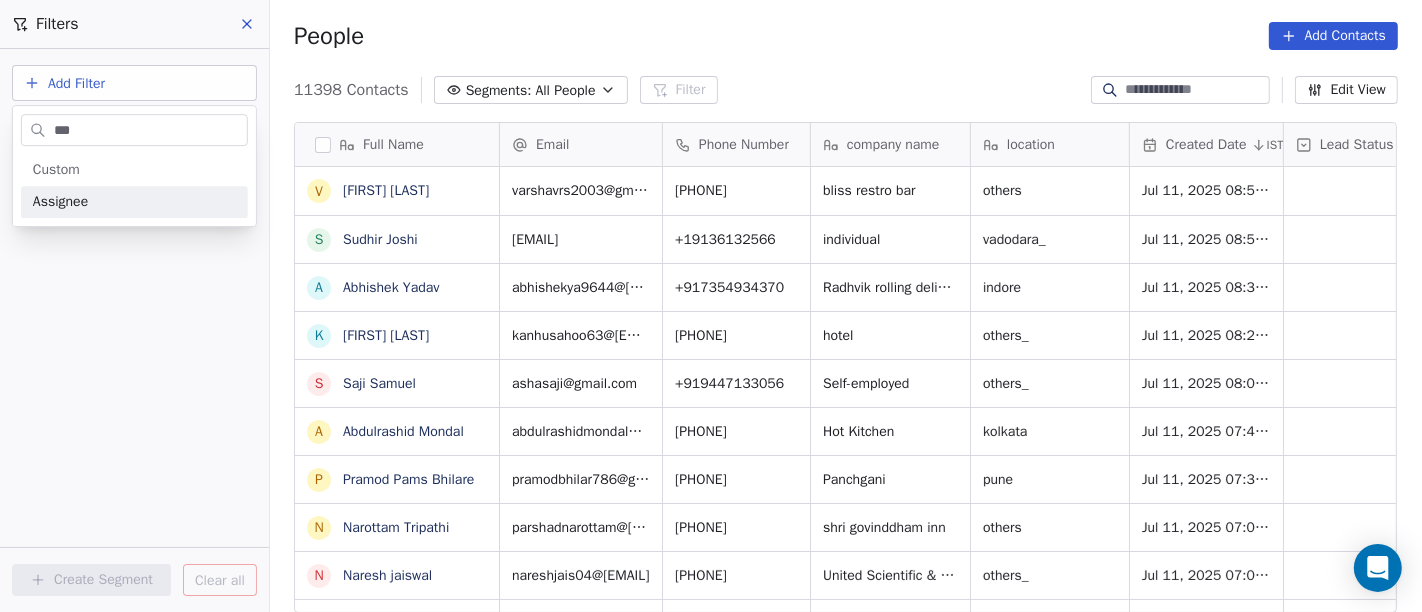 type on "***" 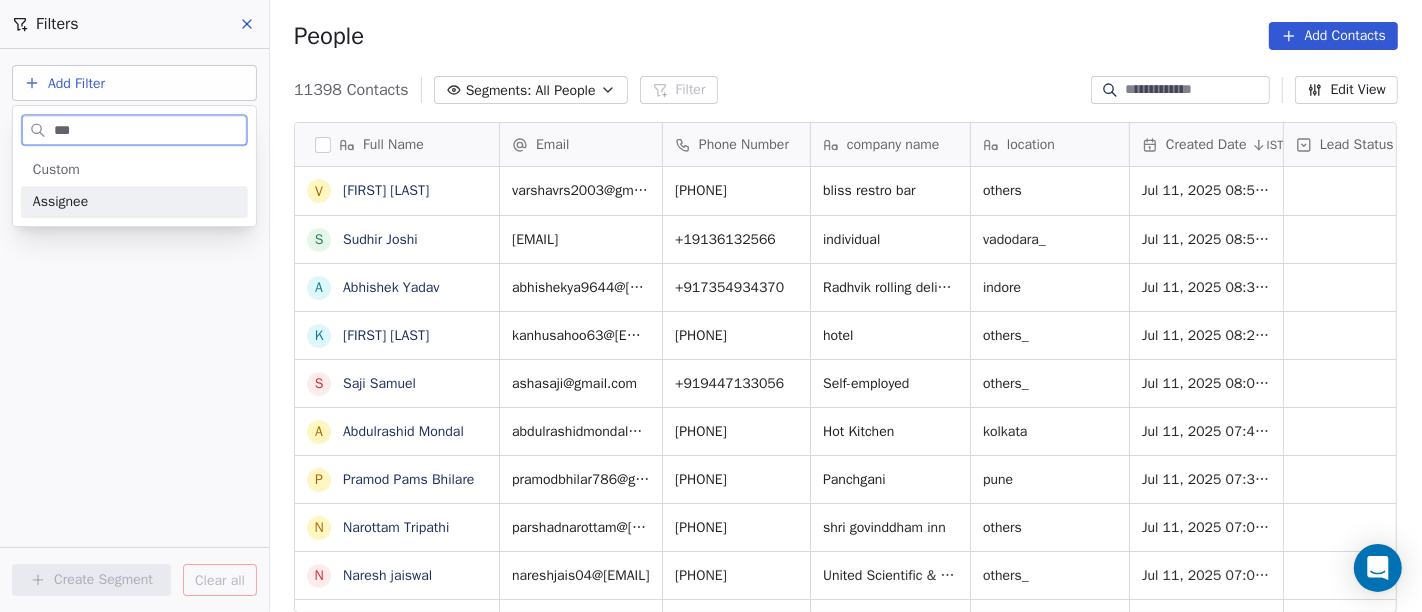 click on "Assignee" at bounding box center [134, 202] 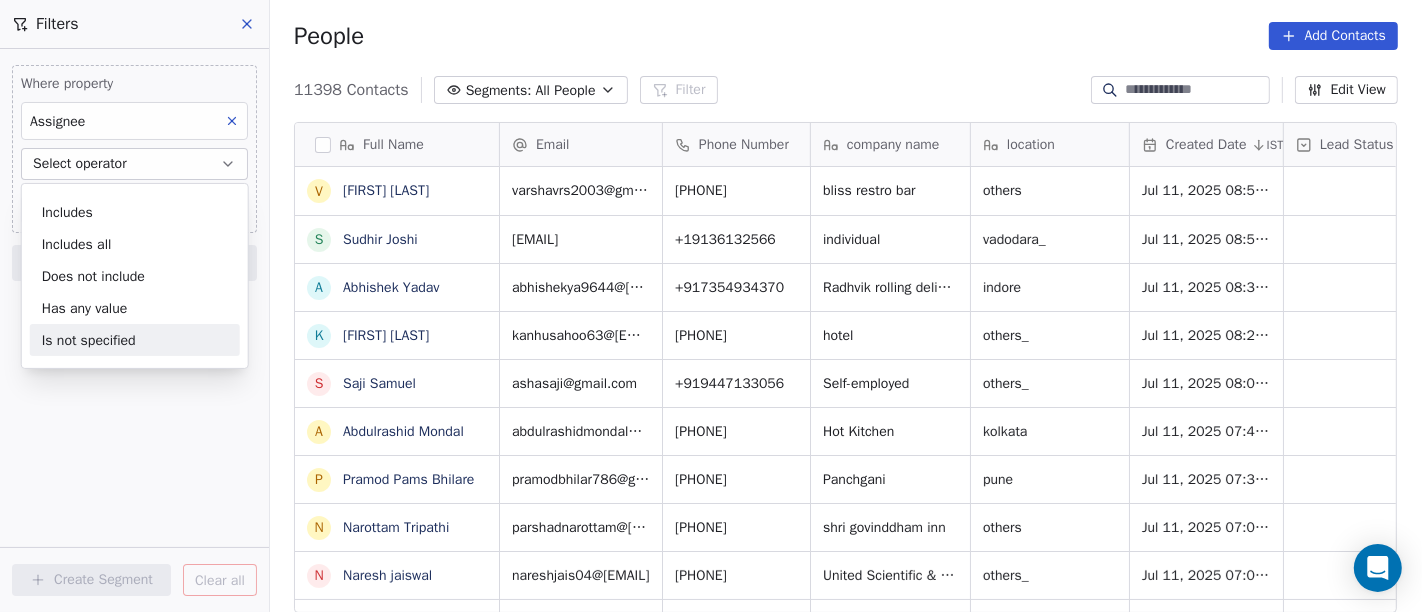 click on "Is not specified" at bounding box center [135, 340] 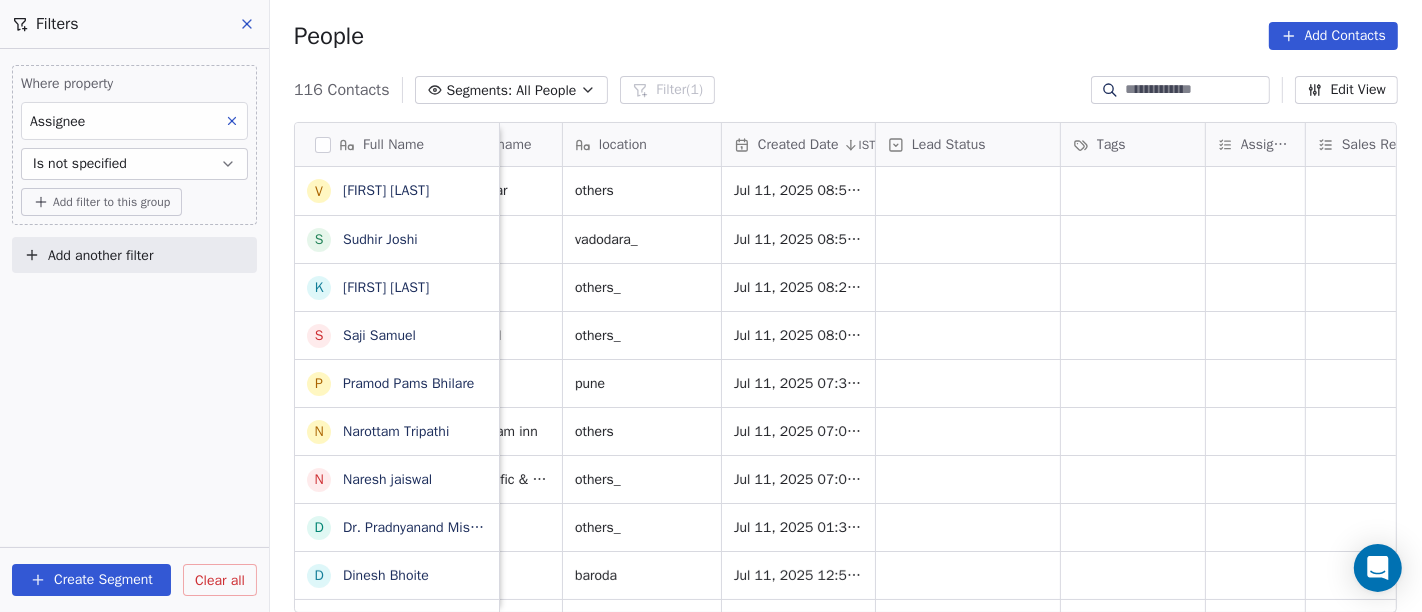 scroll, scrollTop: 0, scrollLeft: 542, axis: horizontal 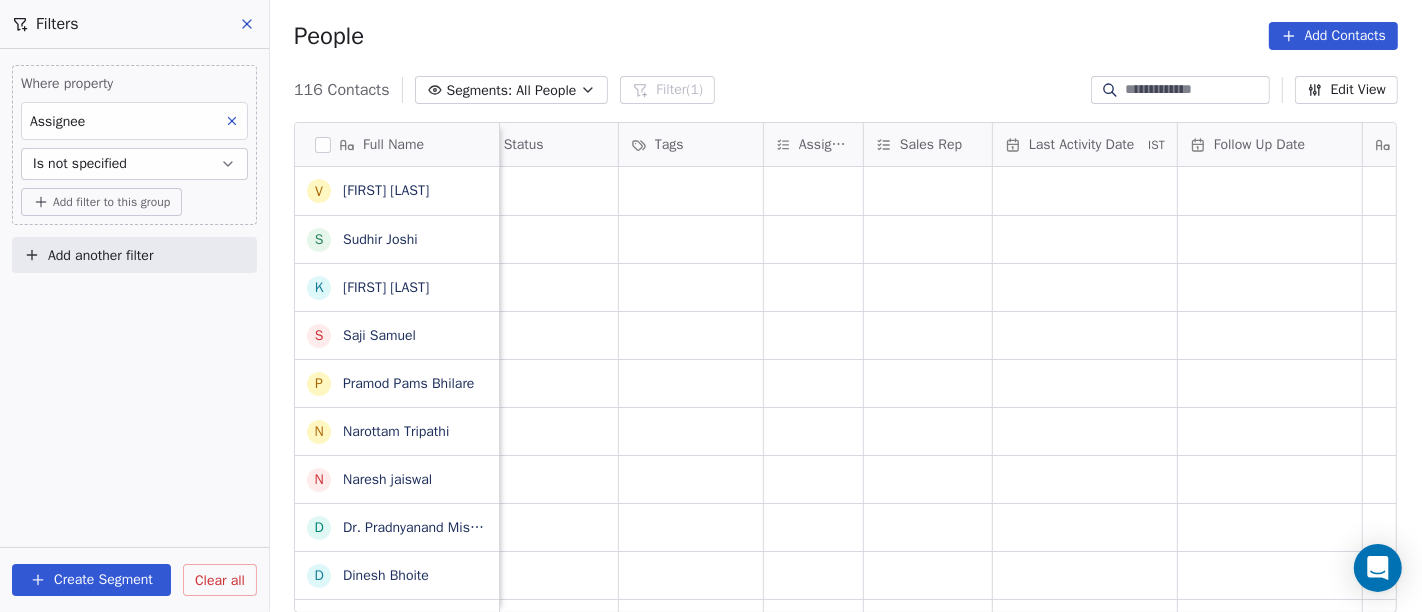 click on "Is not specified" at bounding box center [134, 164] 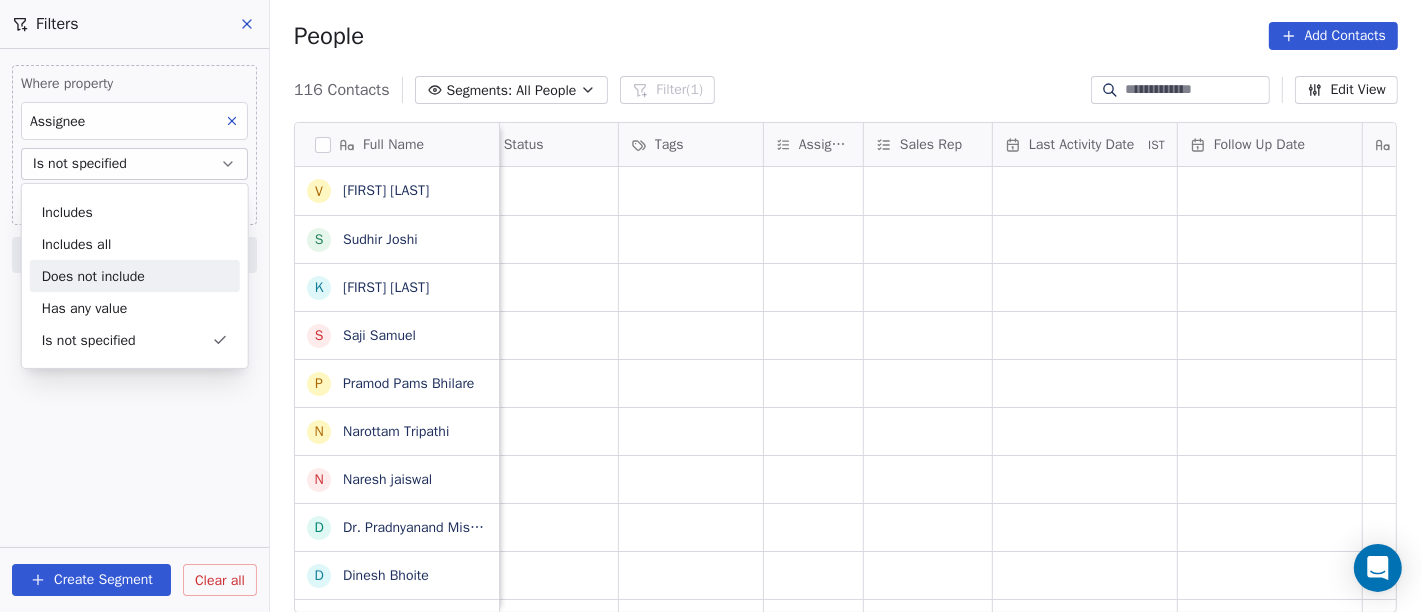 click on "Does not include" at bounding box center (135, 276) 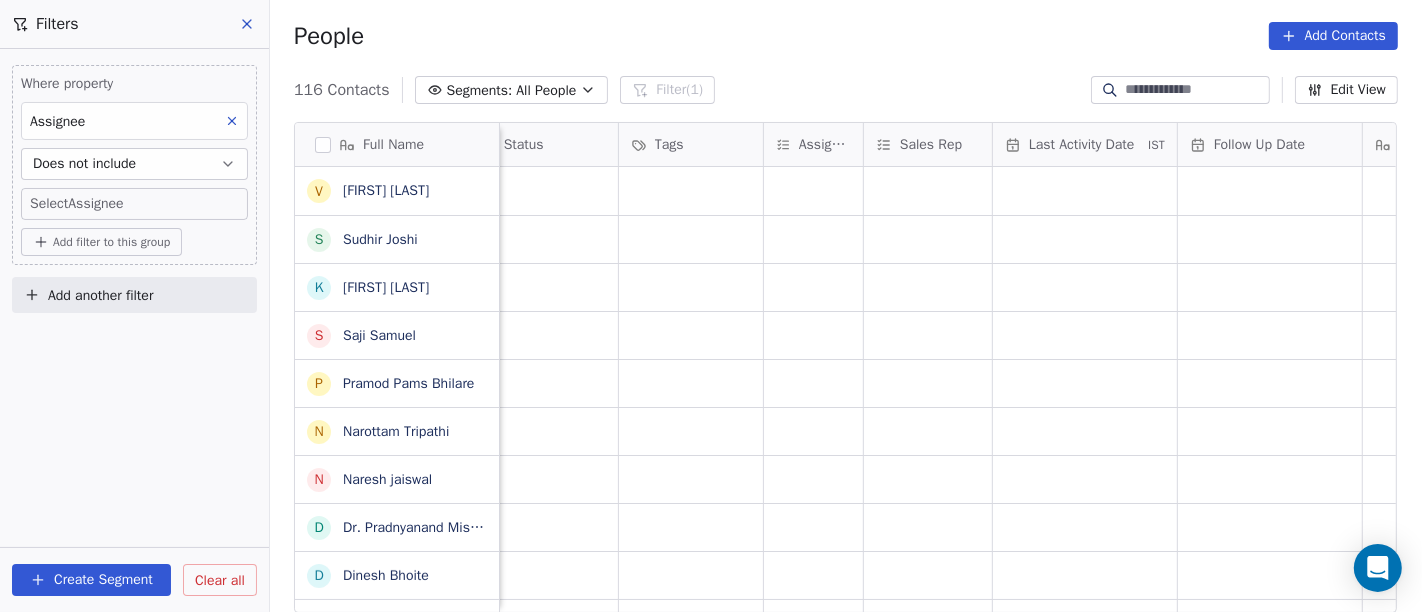click on "On2Cook India Pvt. Ltd. Contacts People Marketing Workflows Campaigns Sales Pipelines Sequences Beta Tools Apps AI Agents Help & Support Filters Where property   Assignee   Does not include Select  Assignee Add filter to this group Add another filter  Create Segment Clear all People  Add Contacts 116 Contacts Segments: All People Filter  (1) Edit View Tag Add to Sequence Full Name V Varsha Chikhalkar S Sudhir Joshi K Kanhu Sahoo S Saji Samuel P Pramod Pams Bhilare N Narottam Tripathi N Naresh jaiswal D Dr. Pradnyanand Mishra D Dinesh Bhoite S Sandeep Dawer A Ankita Goswami B Balwant Jadhav H Hardiik Vashi R Rashmikant Shah R Rakesh Shah R Rajesh Panchal S Sukh Deo Rathore B Bhavesh Parekh R Ritesh Hasmukhlal Shah K Kapildev Omprakash N Nikunj Chauhan k k.shanthi w wangyal kalon D Dabeli@Brhamkshatriya D Dattatray Sonar P Patel Ronak S Saiyed Rafat P Parmersumit Sumit p pankaj anand h harsh Walia company name location Created Date IST Lead Status Tags Assignee Sales Rep Last Activity Date IST Follow Up Date" at bounding box center [711, 306] 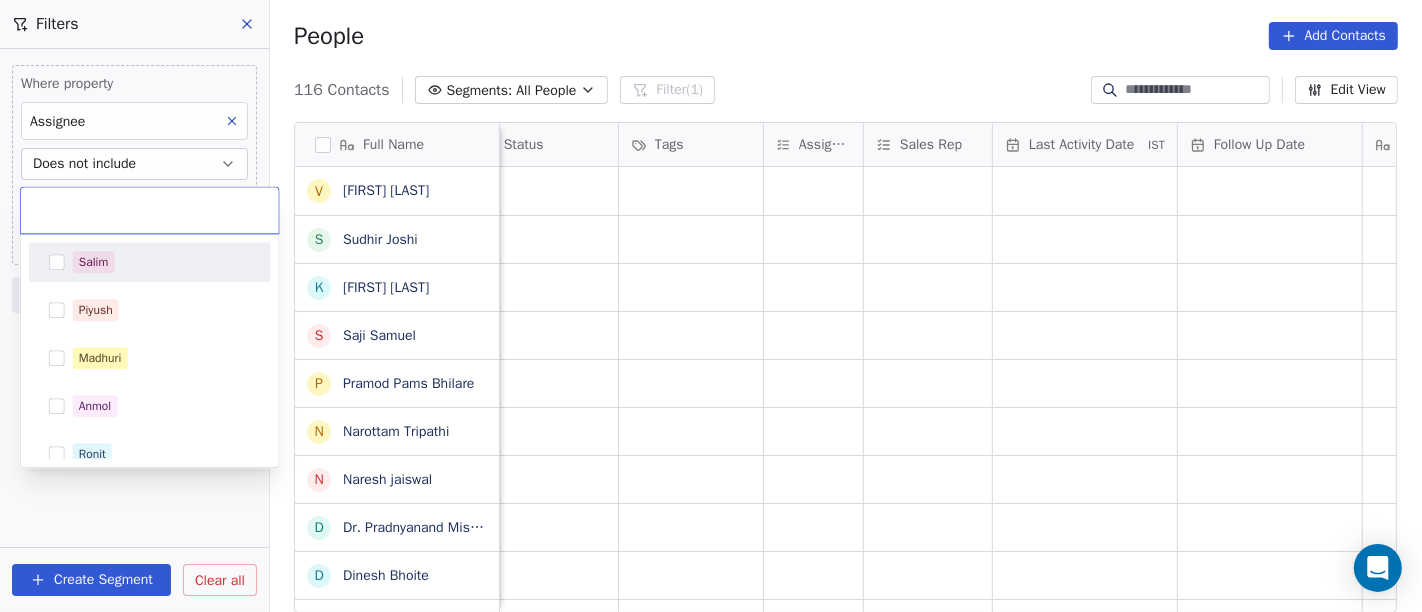 click on "Salim" at bounding box center (162, 262) 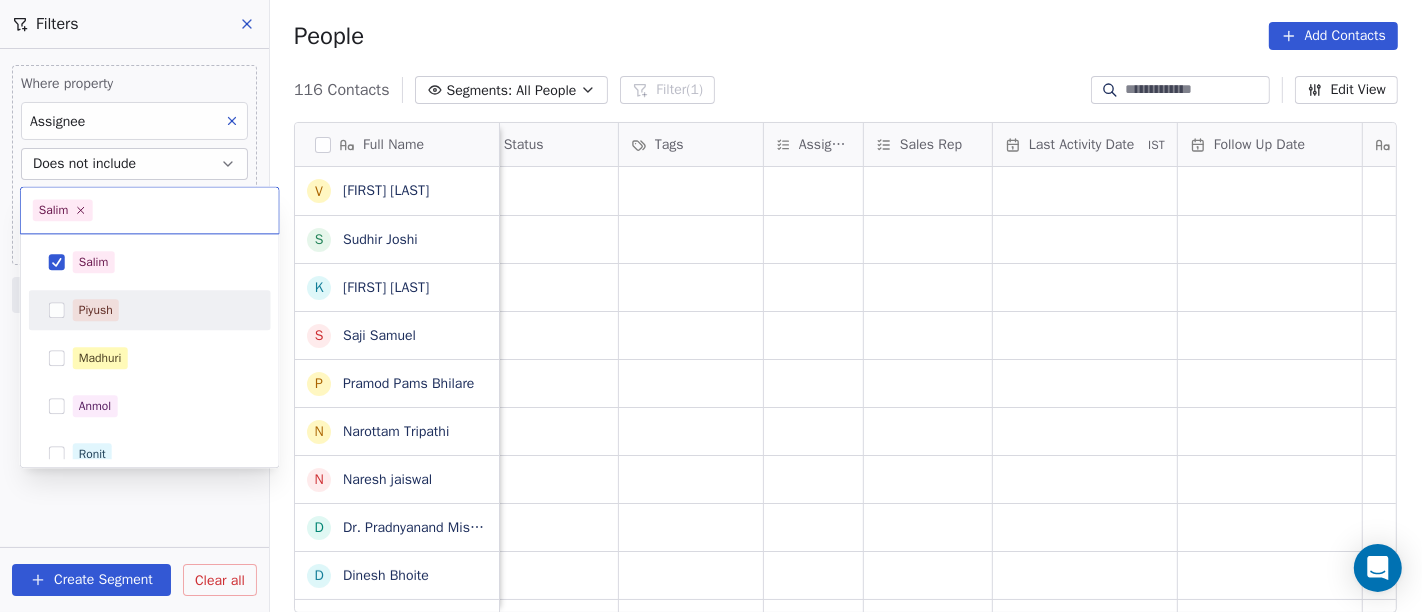 click on "Piyush" at bounding box center [162, 310] 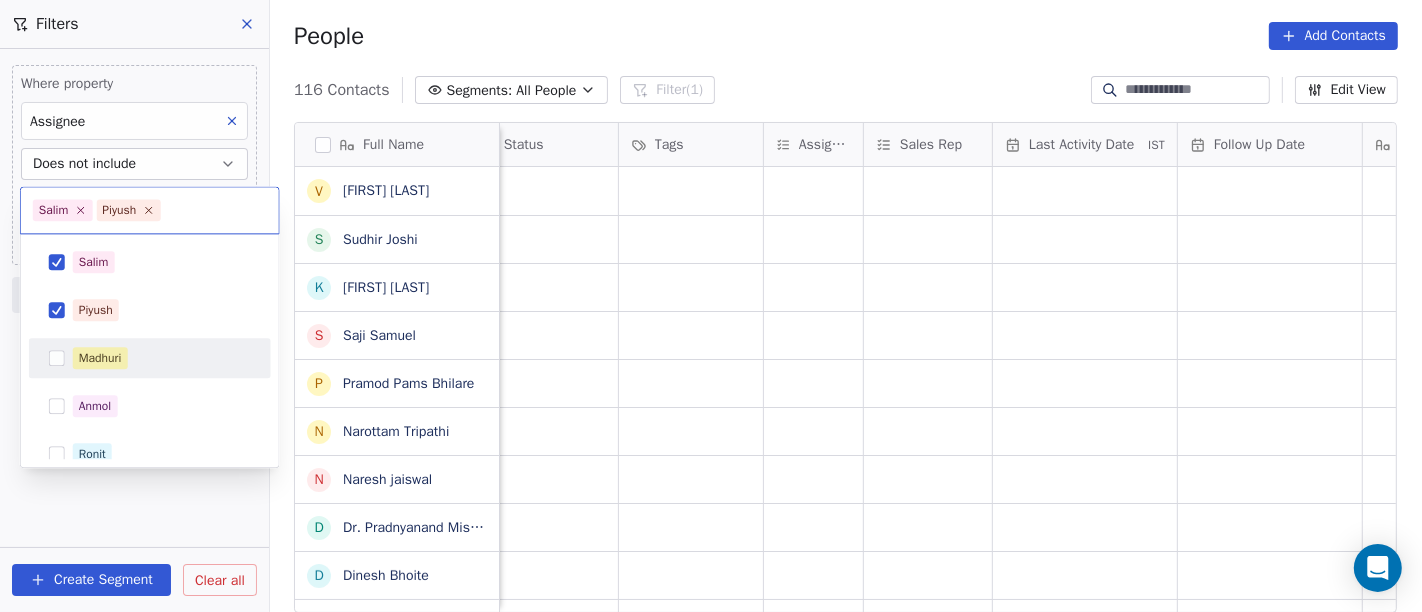 click on "Madhuri" at bounding box center (150, 358) 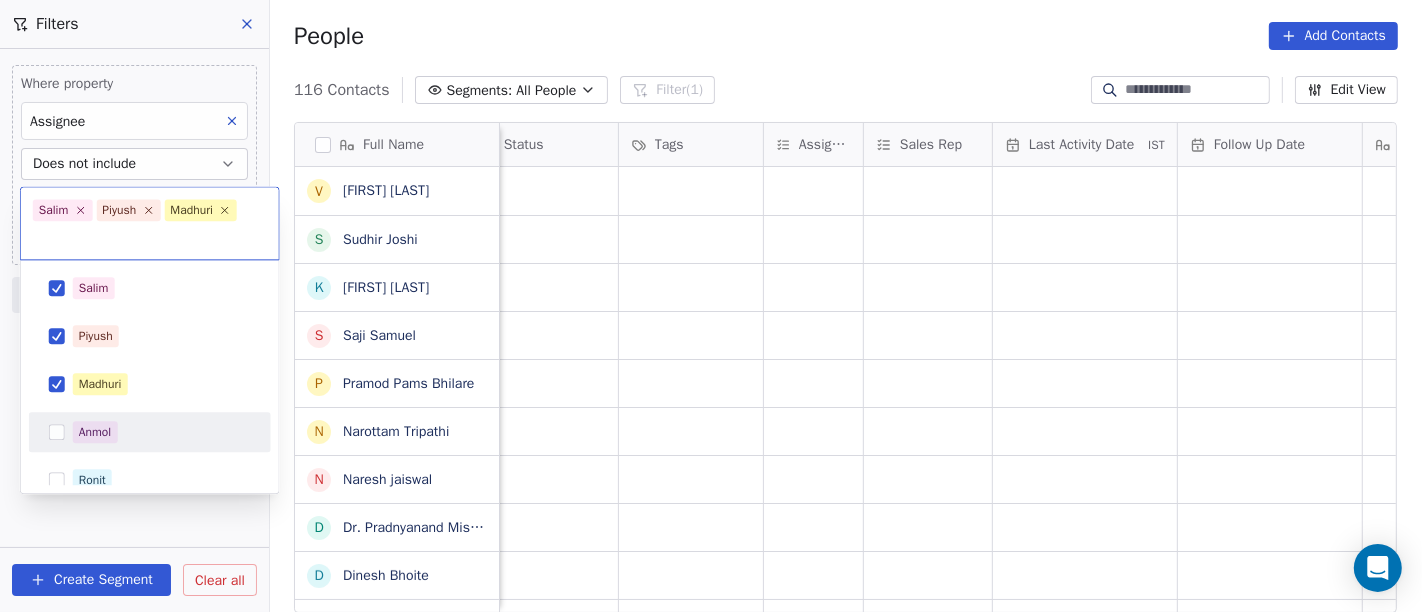 click on "Anmol" at bounding box center (150, 432) 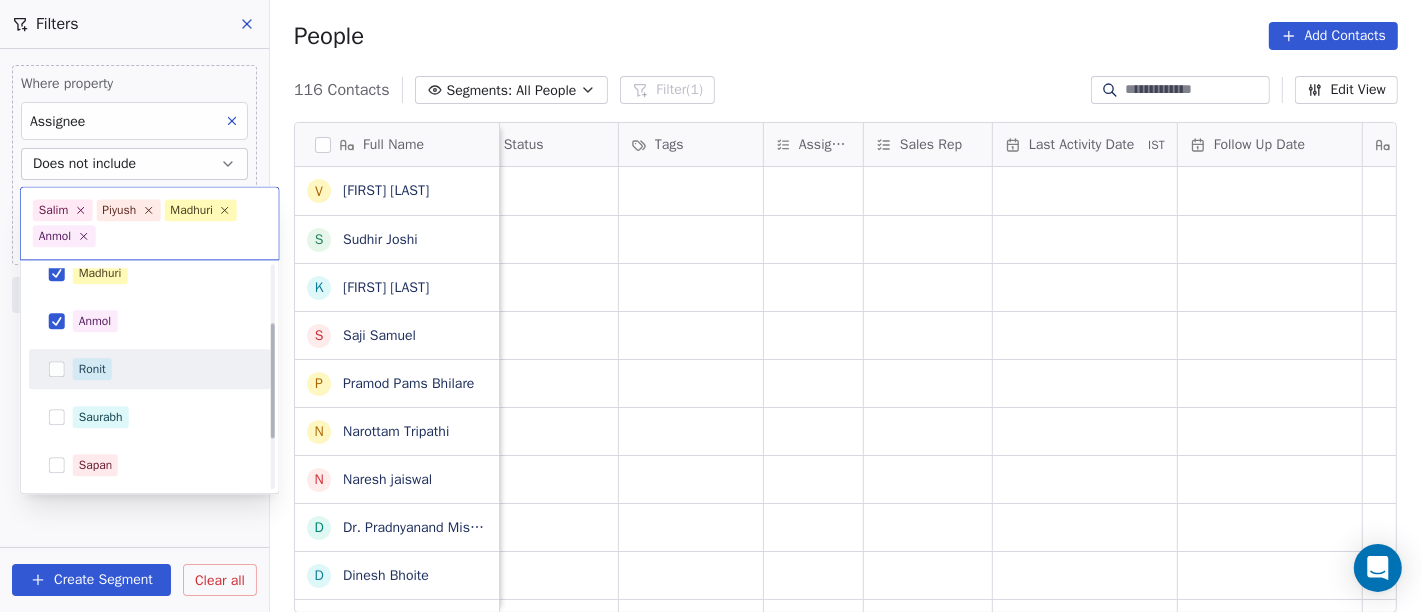 click on "Ronit" at bounding box center (162, 369) 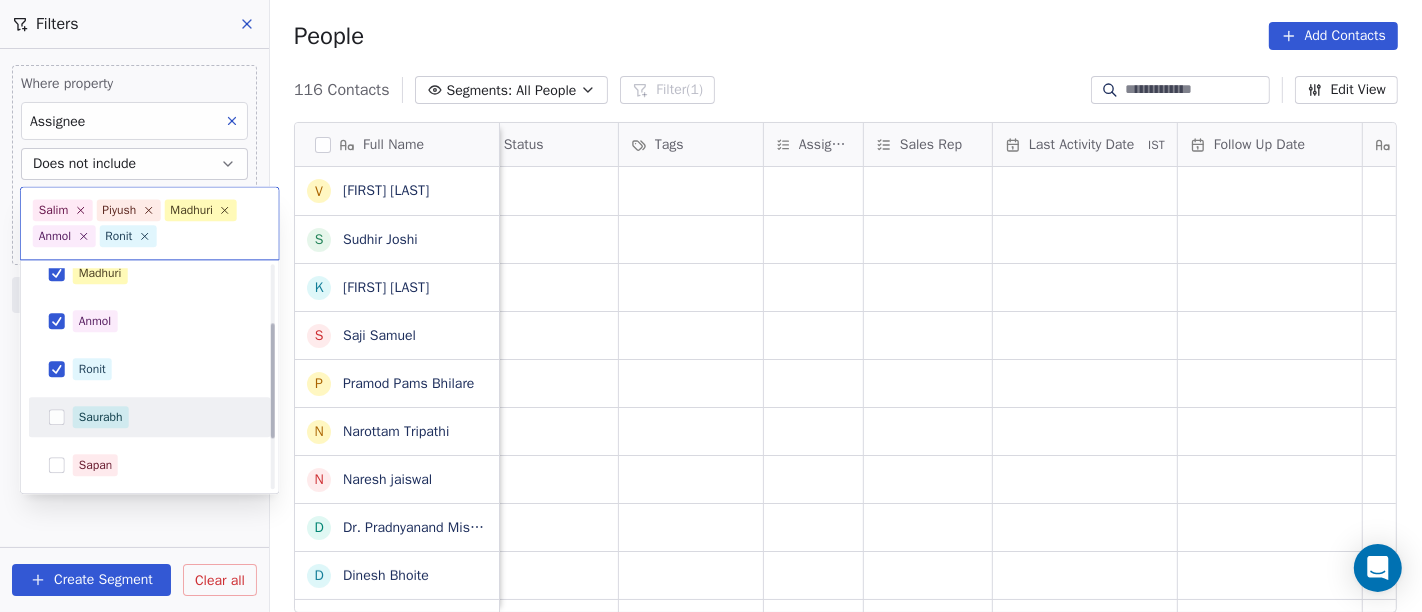 click on "Saurabh" at bounding box center [150, 417] 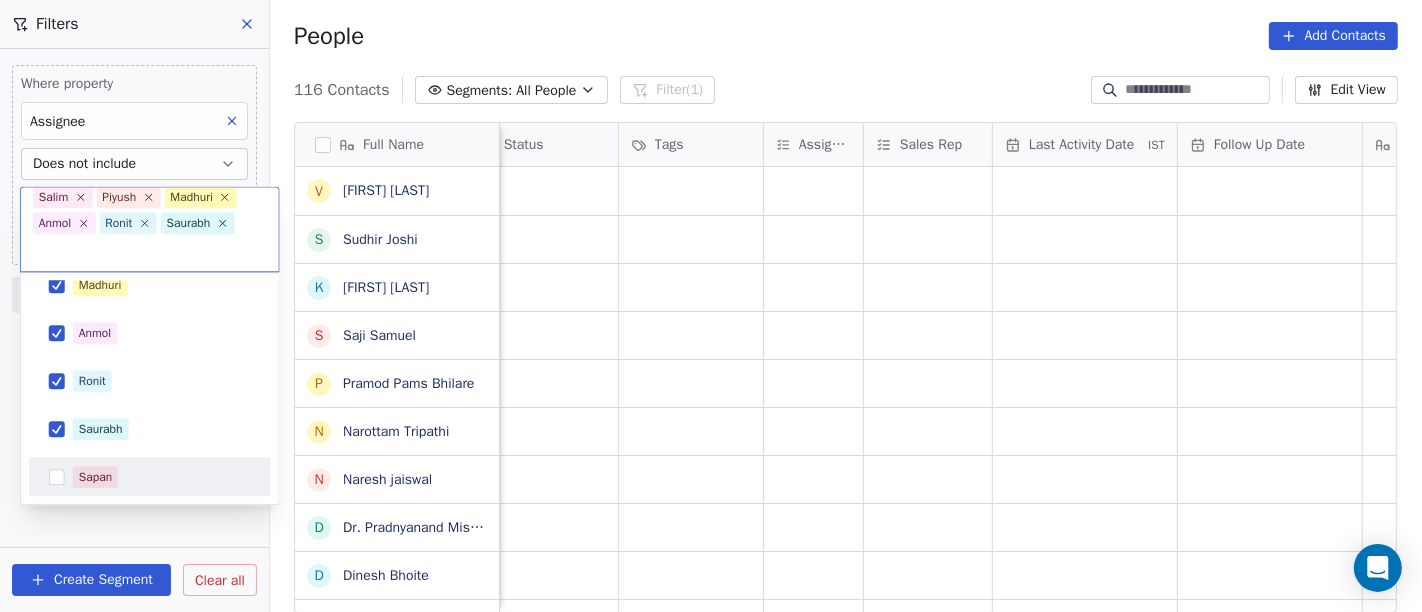click on "Sapan" at bounding box center [150, 477] 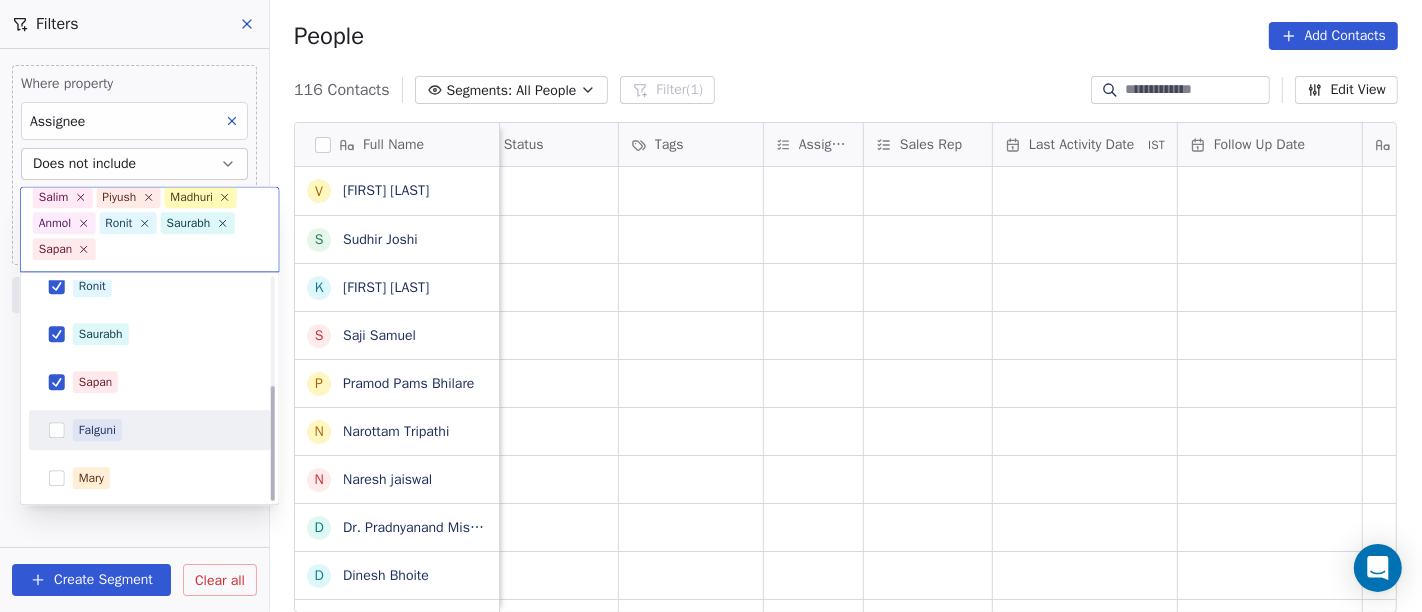click on "Falguni" at bounding box center (162, 430) 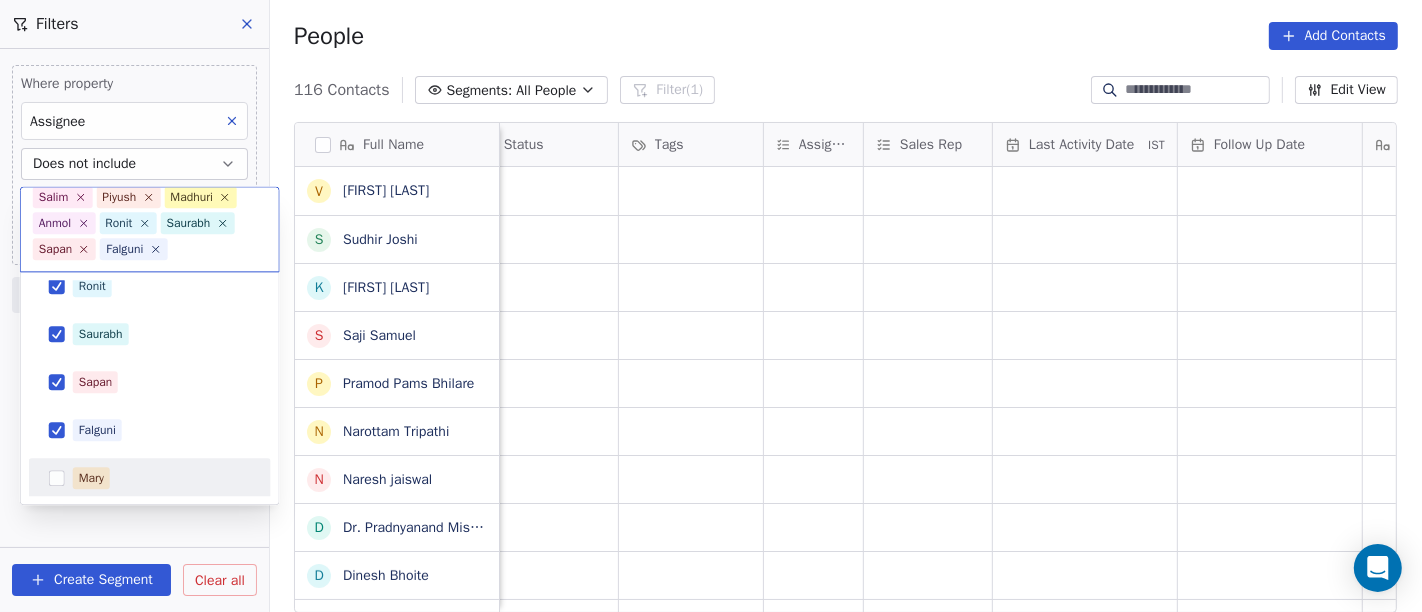 click on "Mary" at bounding box center (162, 478) 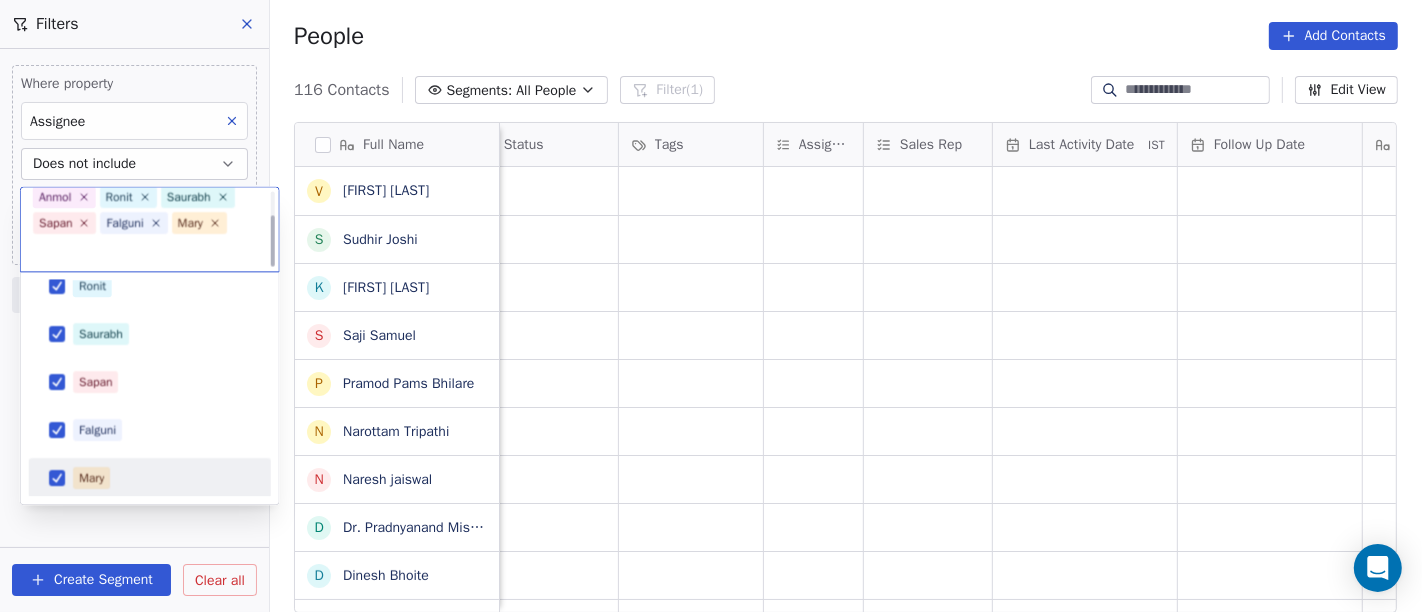 click on "On2Cook India Pvt. Ltd. Contacts People Marketing Workflows Campaigns Sales Pipelines Sequences Beta Tools Apps AI Agents Help & Support Filters Where property   Assignee   Does not include Select  Assignee Add filter to this group Add another filter  Create Segment Clear all People  Add Contacts 116 Contacts Segments: All People Filter  (1) Edit View Tag Add to Sequence Full Name V Varsha Chikhalkar S Sudhir Joshi K Kanhu Sahoo S Saji Samuel P Pramod Pams Bhilare N Narottam Tripathi N Naresh jaiswal D Dr. Pradnyanand Mishra D Dinesh Bhoite S Sandeep Dawer A Ankita Goswami B Balwant Jadhav H Hardiik Vashi R Rashmikant Shah R Rakesh Shah R Rajesh Panchal S Sukh Deo Rathore B Bhavesh Parekh R Ritesh Hasmukhlal Shah K Kapildev Omprakash N Nikunj Chauhan k k.shanthi w wangyal kalon D Dabeli@Brhamkshatriya D Dattatray Sonar P Patel Ronak S Saiyed Rafat P Parmersumit Sumit p pankaj anand h harsh Walia company name location Created Date IST Lead Status Tags Assignee Sales Rep Last Activity Date IST Follow Up Date" at bounding box center [711, 306] 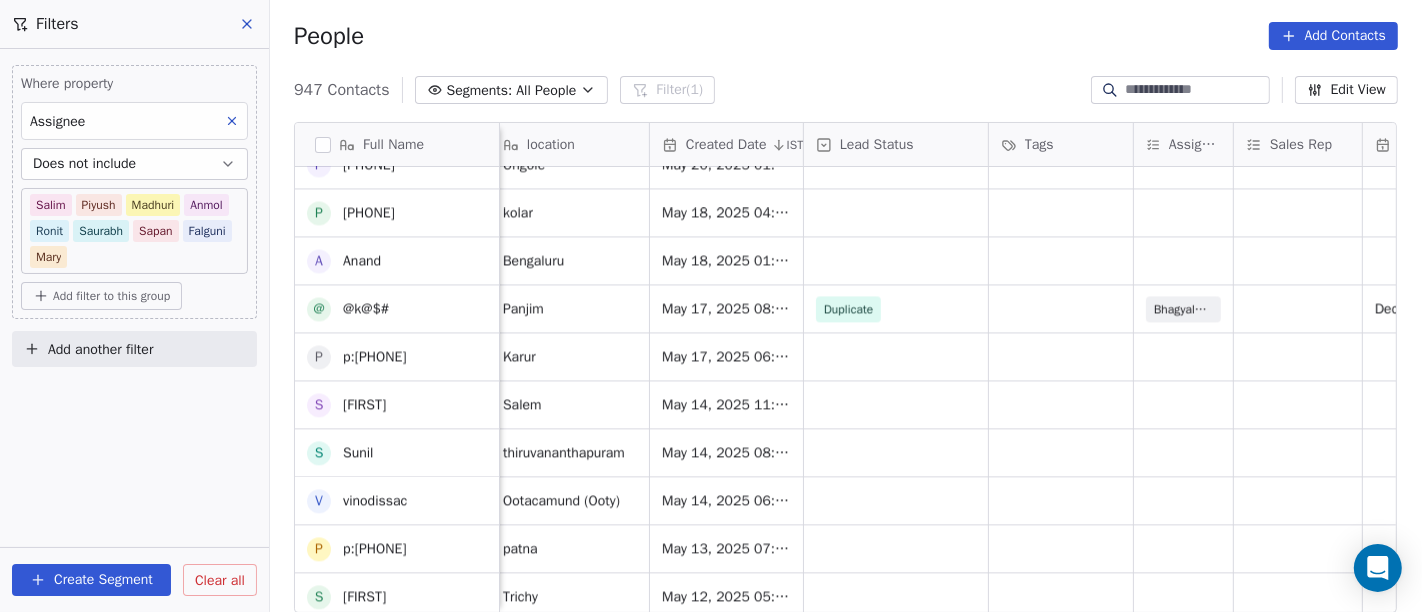 click on "Does not include" at bounding box center (134, 164) 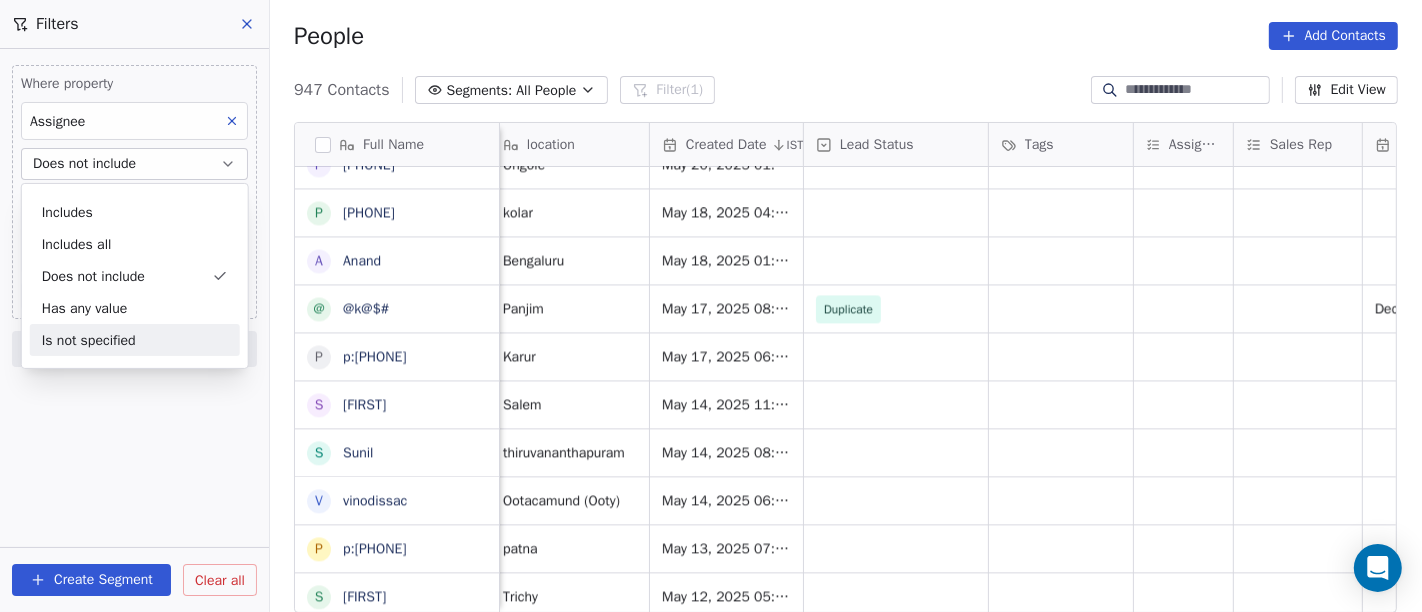 click on "Is not specified" at bounding box center (135, 340) 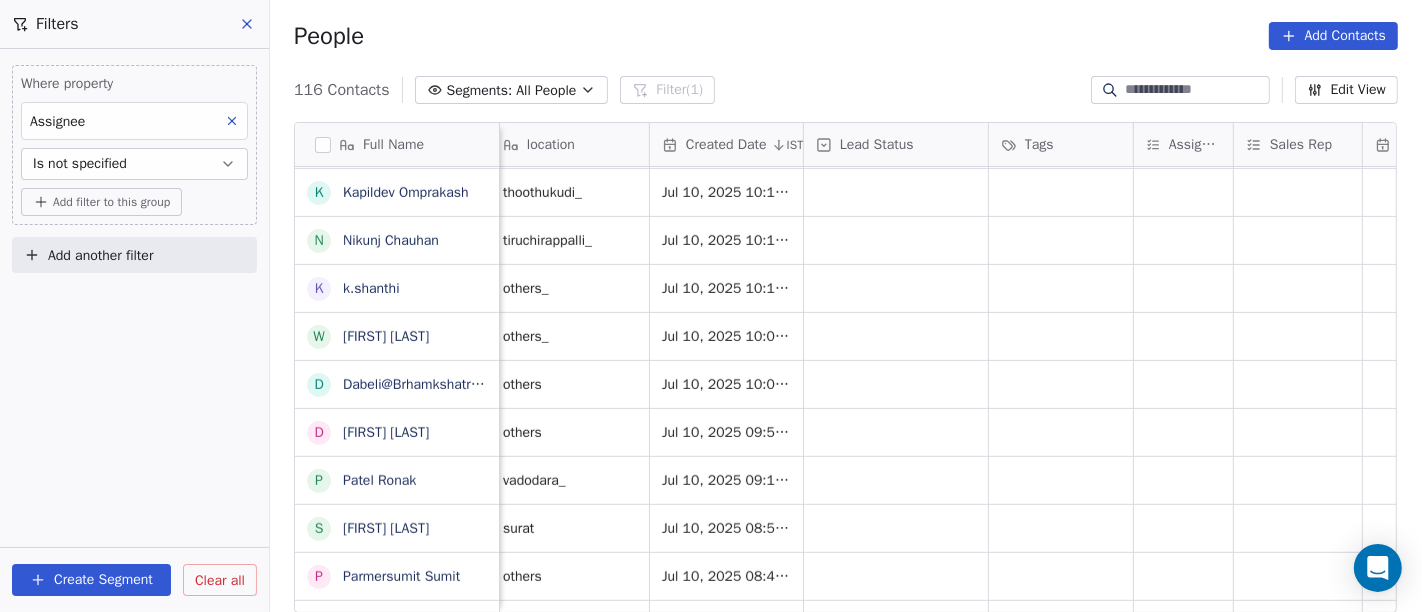 click on "Is not specified" at bounding box center (134, 164) 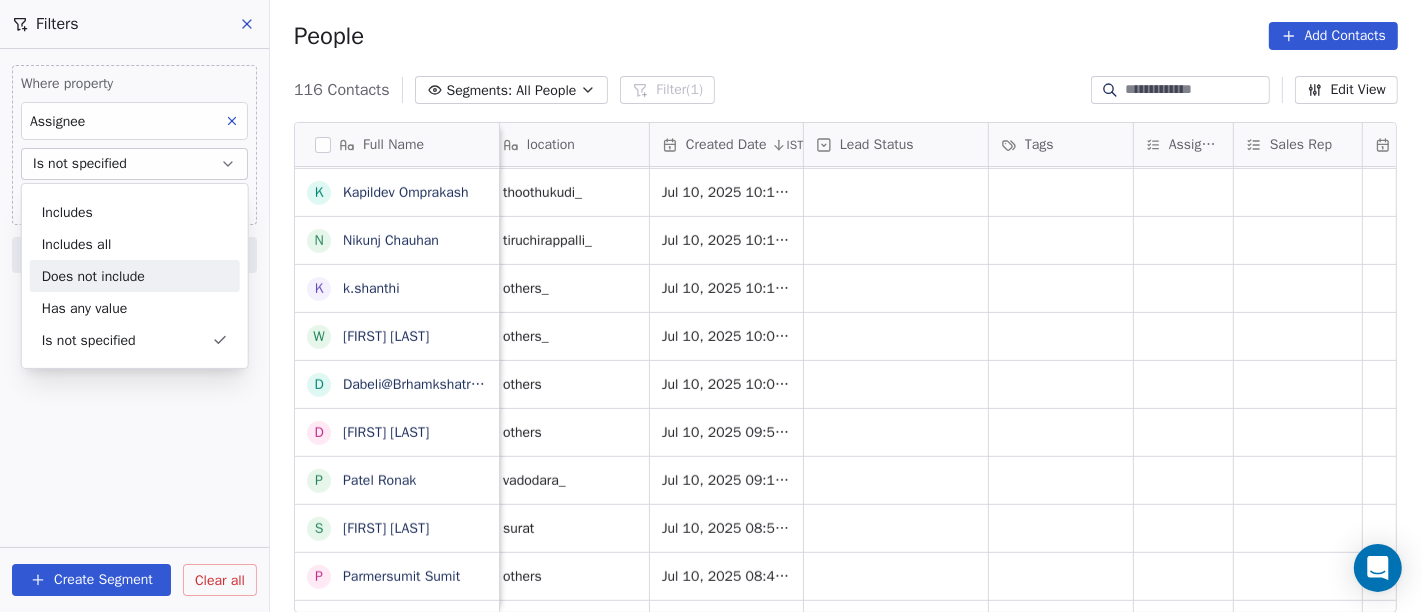 click on "Does not include" at bounding box center (135, 276) 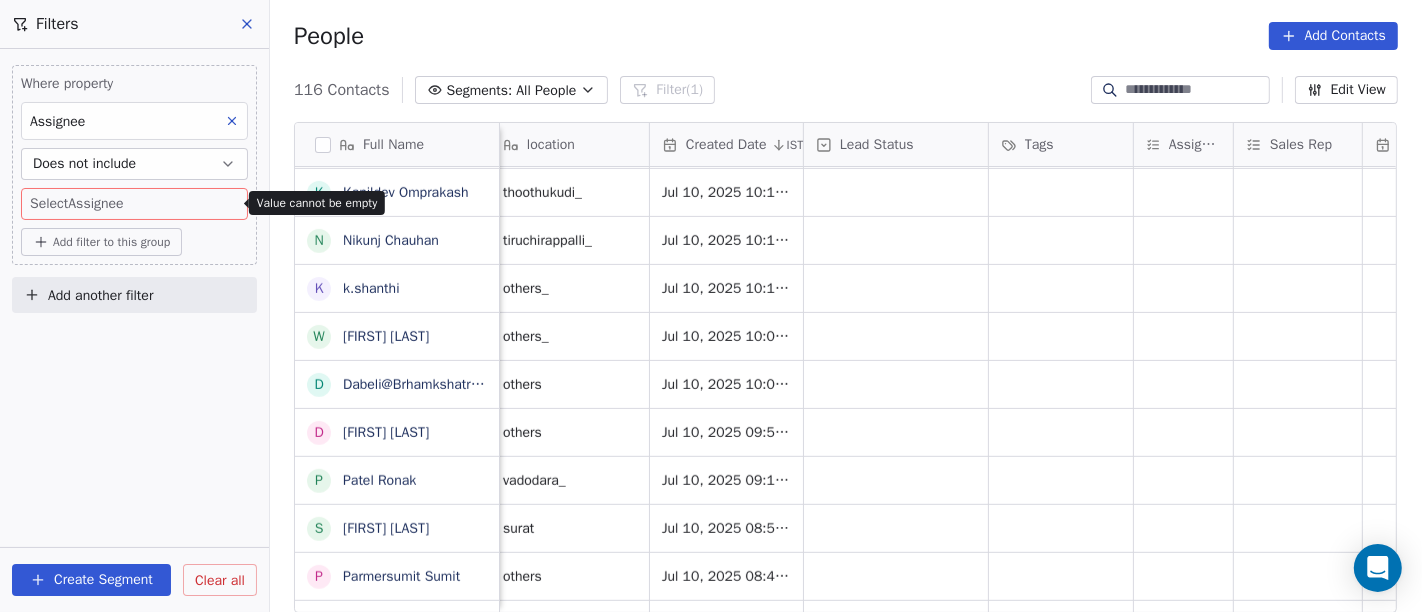 click on "On2Cook India Pvt. Ltd. Contacts People Marketing Workflows Campaigns Sales Pipelines Sequences Beta Tools Apps AI Agents Help & Support Filters Where property   Assignee   Does not include Select  Assignee Add filter to this group Add another filter  Create Segment Clear all People  Add Contacts 116 Contacts Segments: All People Filter  (1) Edit View Tag Add to Sequence Full Name V Varsha Chikhalkar S Sudhir Joshi K Kanhu Sahoo S Saji Samuel P Pramod Pams Bhilare N Narottam Tripathi N Naresh jaiswal D Dr. Pradnyanand Mishra D Dinesh Bhoite S Sandeep Dawer A Ankita Goswami B Balwant Jadhav H Hardiik Vashi R Rashmikant Shah R Rakesh Shah R Rajesh Panchal S Sukh Deo Rathore B Bhavesh Parekh R Ritesh Hasmukhlal Shah K Kapildev Omprakash N Nikunj Chauhan k k.shanthi w wangyal kalon D Dabeli@Brhamkshatriya D Dattatray Sonar P Patel Ronak S Saiyed Rafat P Parmersumit Sumit p pankaj anand h harsh Walia T Taji Mammen T Twigly J Javed shaikh S Shweta Thombre S Simran Saigal M Mangesh Billava D Dhiraj Vaid P M J S A" at bounding box center [711, 306] 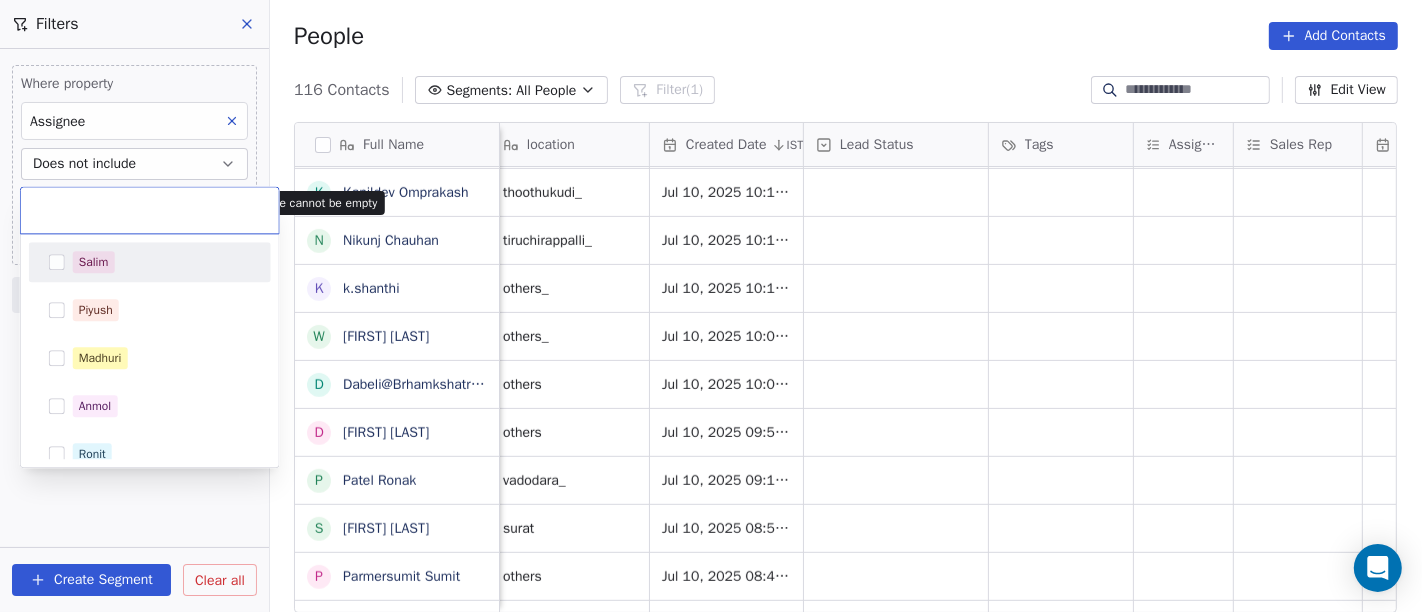 click on "Salim" at bounding box center [94, 262] 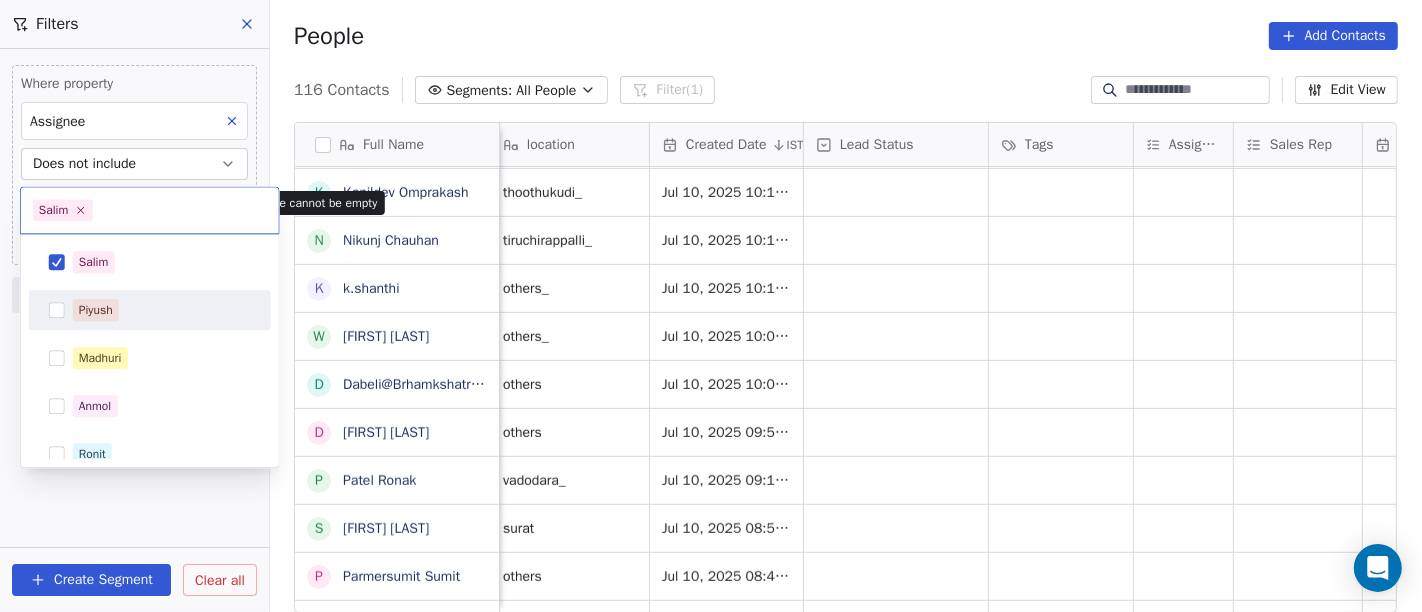 click on "Piyush" at bounding box center (96, 310) 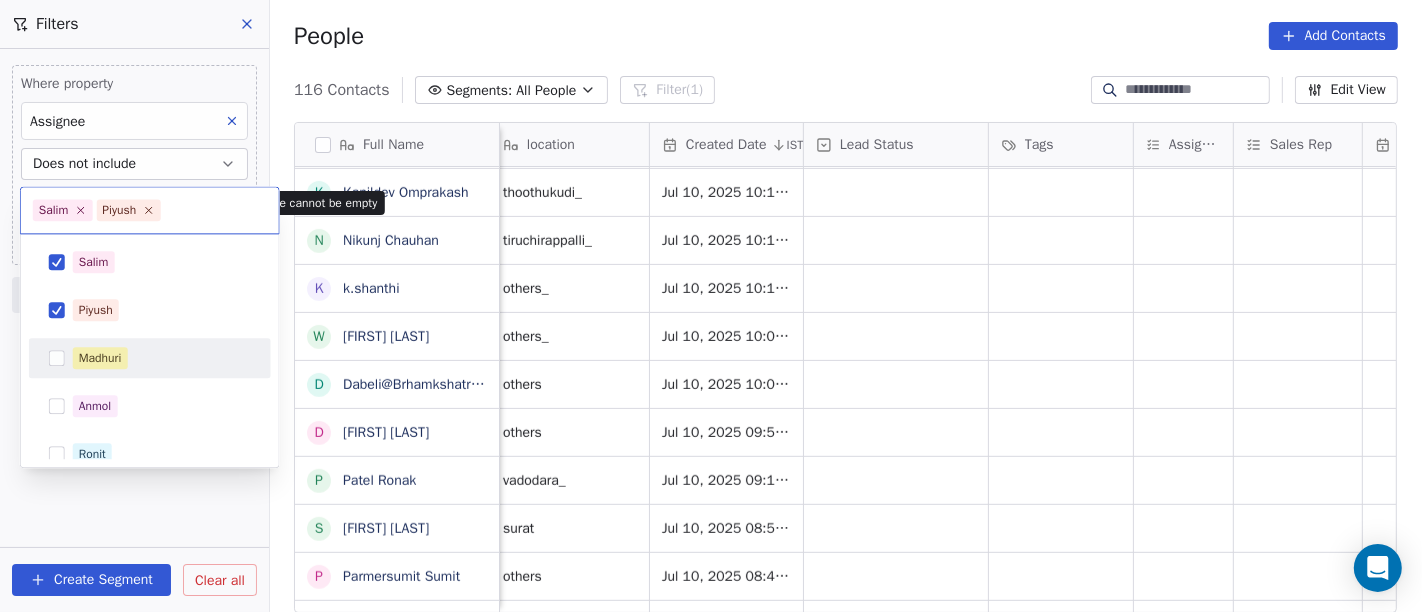 click on "Madhuri" at bounding box center (100, 358) 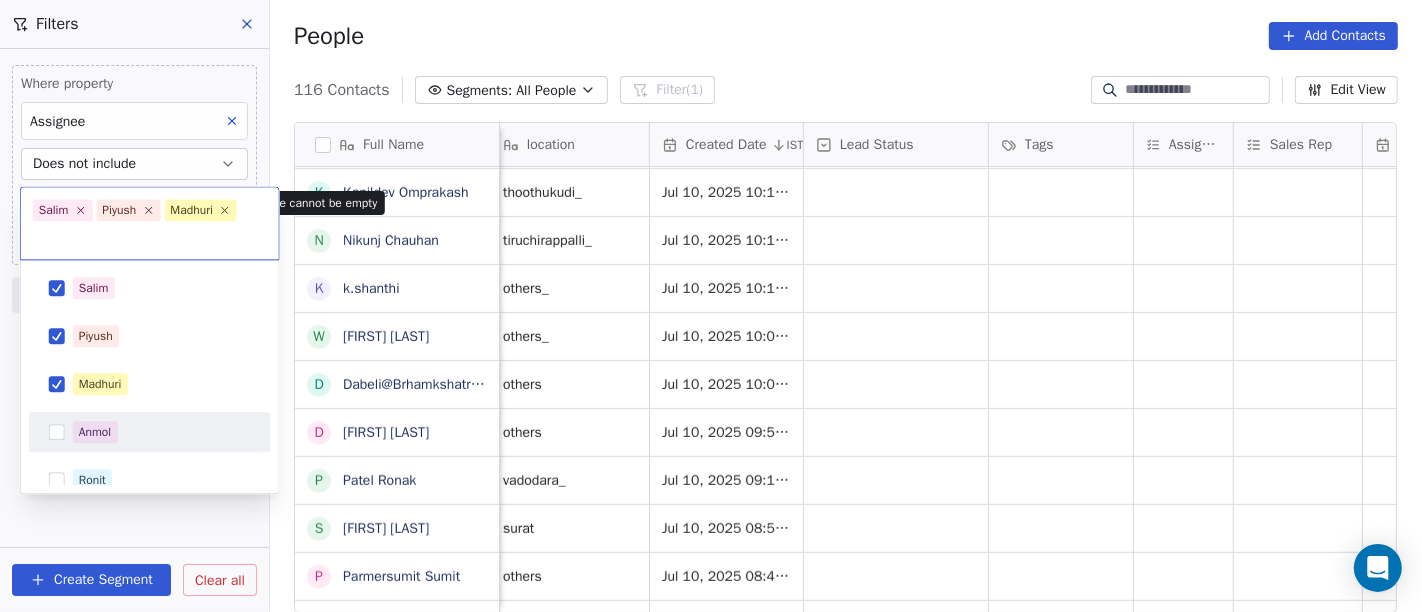 click on "Anmol" at bounding box center [162, 432] 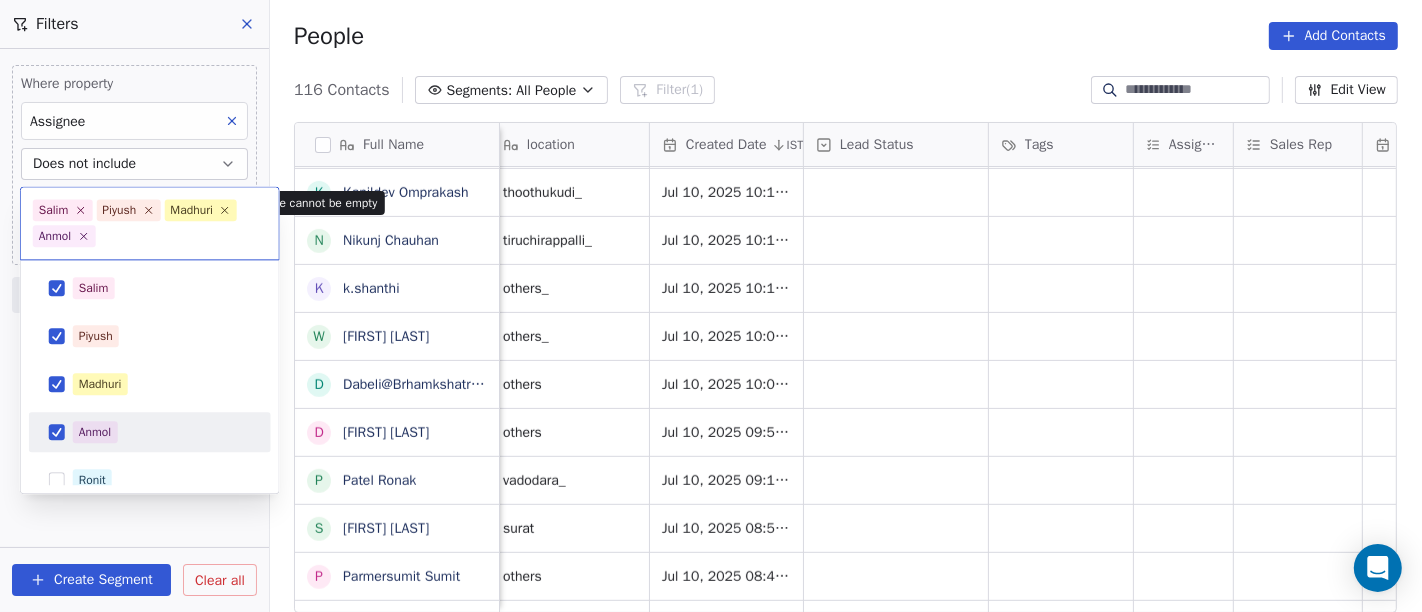 click on "Ronit" at bounding box center [150, 480] 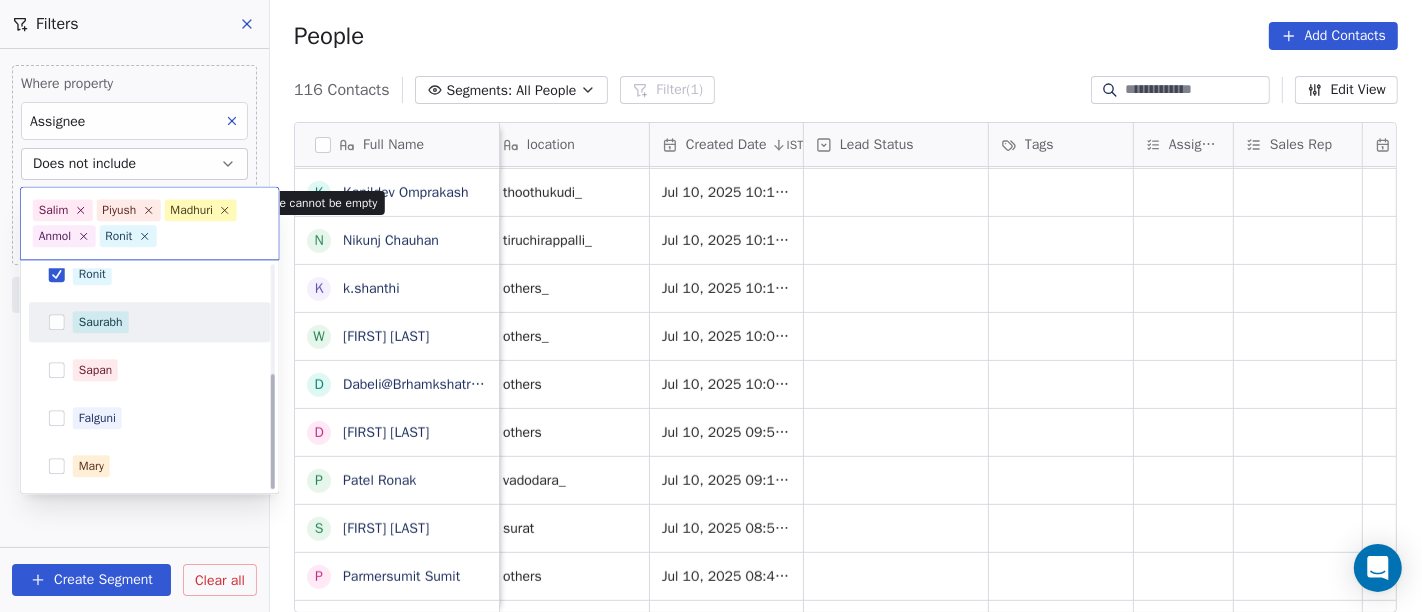 click on "Saurabh" at bounding box center [101, 322] 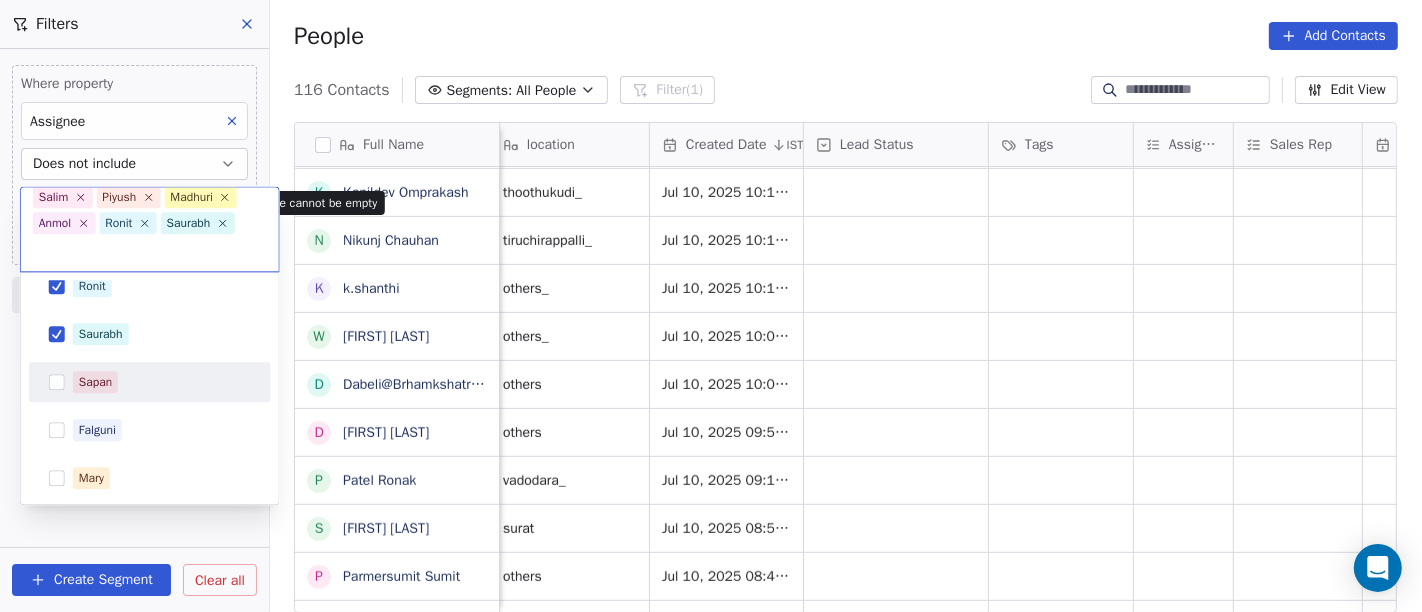 click on "Sapan" at bounding box center [162, 382] 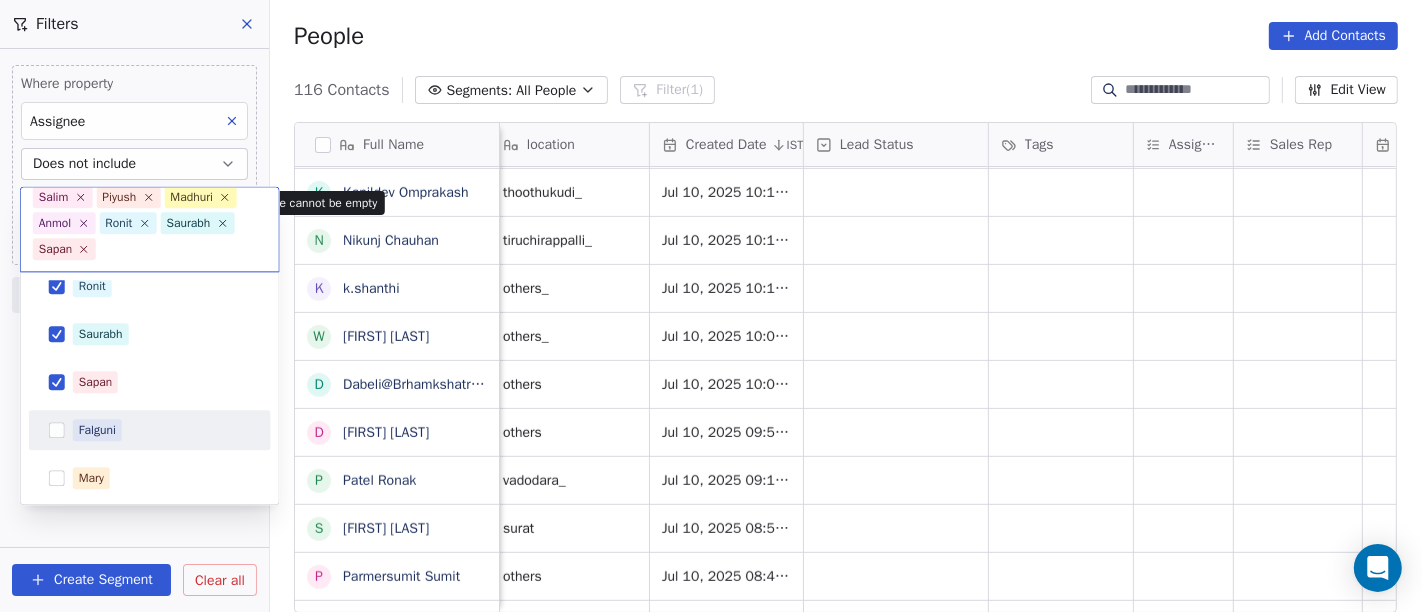 click on "Falguni" at bounding box center (162, 430) 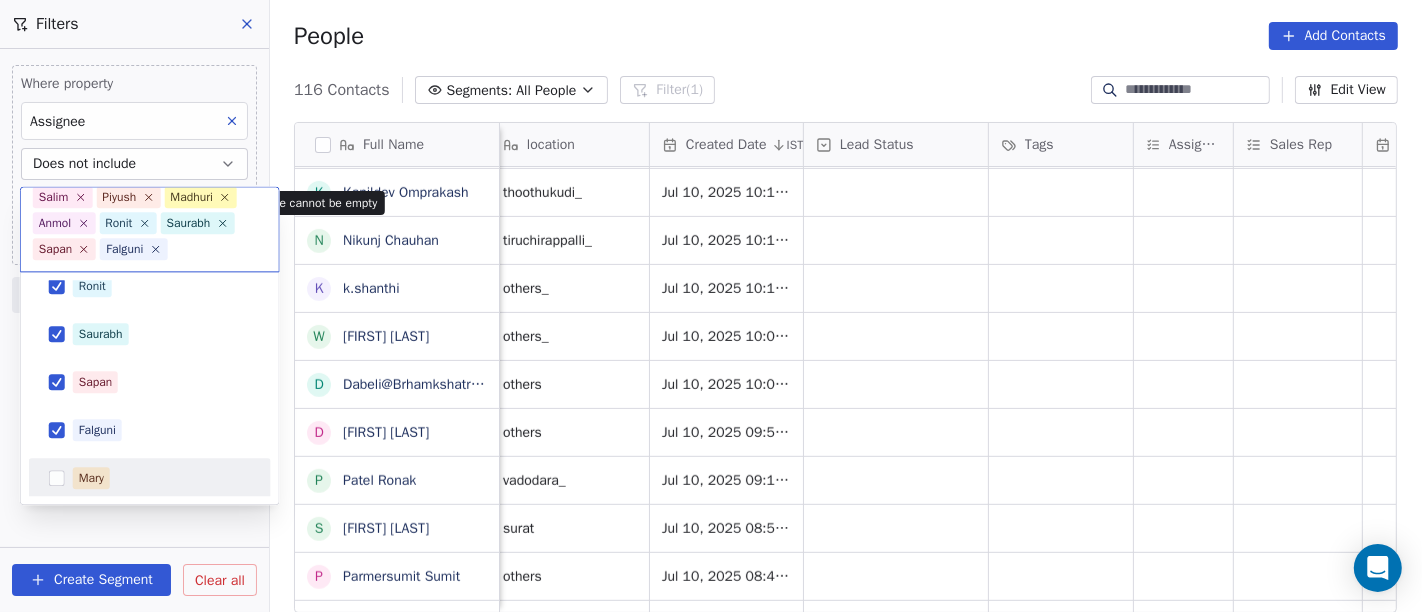 click on "Mary" at bounding box center [150, 478] 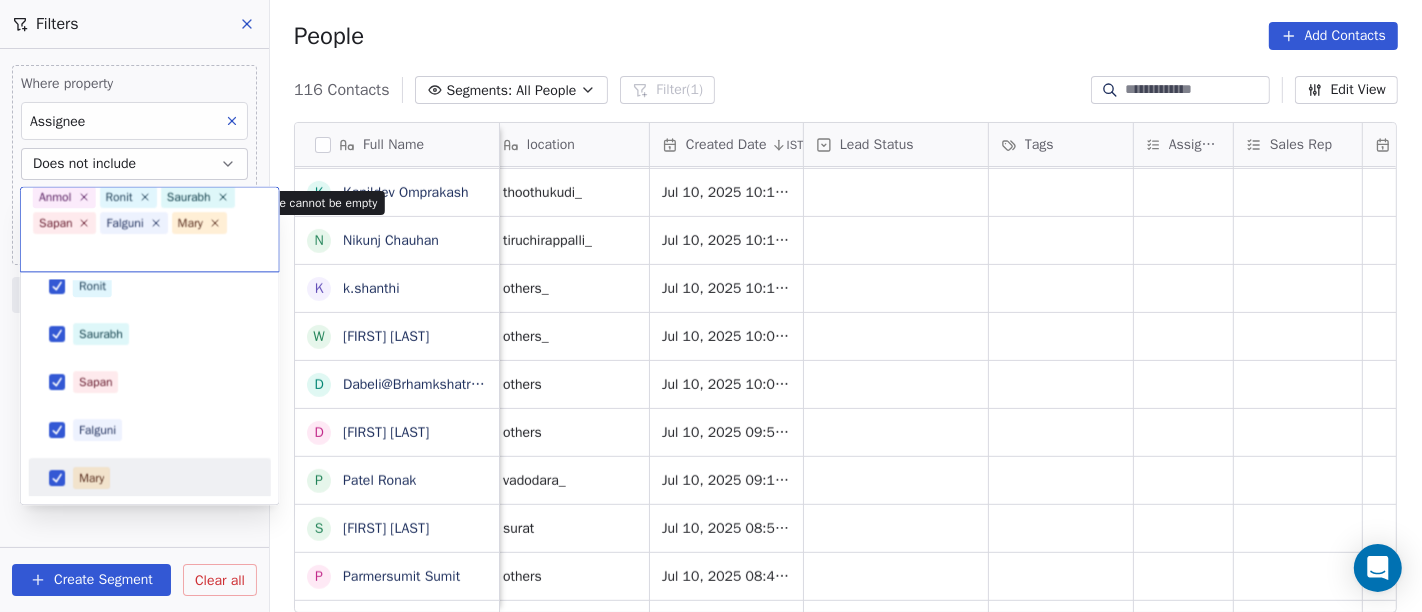 click on "On2Cook India Pvt. Ltd. Contacts People Marketing Workflows Campaigns Sales Pipelines Sequences Beta Tools Apps AI Agents Help & Support Filters Where property   Assignee   Does not include Select  Assignee Add filter to this group Add another filter  Create Segment Clear all People  Add Contacts 116 Contacts Segments: All People Filter  (1) Edit View Tag Add to Sequence Full Name V Varsha Chikhalkar S Sudhir Joshi K Kanhu Sahoo S Saji Samuel P Pramod Pams Bhilare N Narottam Tripathi N Naresh jaiswal D Dr. Pradnyanand Mishra D Dinesh Bhoite S Sandeep Dawer A Ankita Goswami B Balwant Jadhav H Hardiik Vashi R Rashmikant Shah R Rakesh Shah R Rajesh Panchal S Sukh Deo Rathore B Bhavesh Parekh R Ritesh Hasmukhlal Shah K Kapildev Omprakash N Nikunj Chauhan k k.shanthi w wangyal kalon D Dabeli@Brhamkshatriya D Dattatray Sonar P Patel Ronak S Saiyed Rafat P Parmersumit Sumit p pankaj anand h harsh Walia T Taji Mammen T Twigly J Javed shaikh S Shweta Thombre S Simran Saigal M Mangesh Billava D Dhiraj Vaid P M J S A" at bounding box center [711, 306] 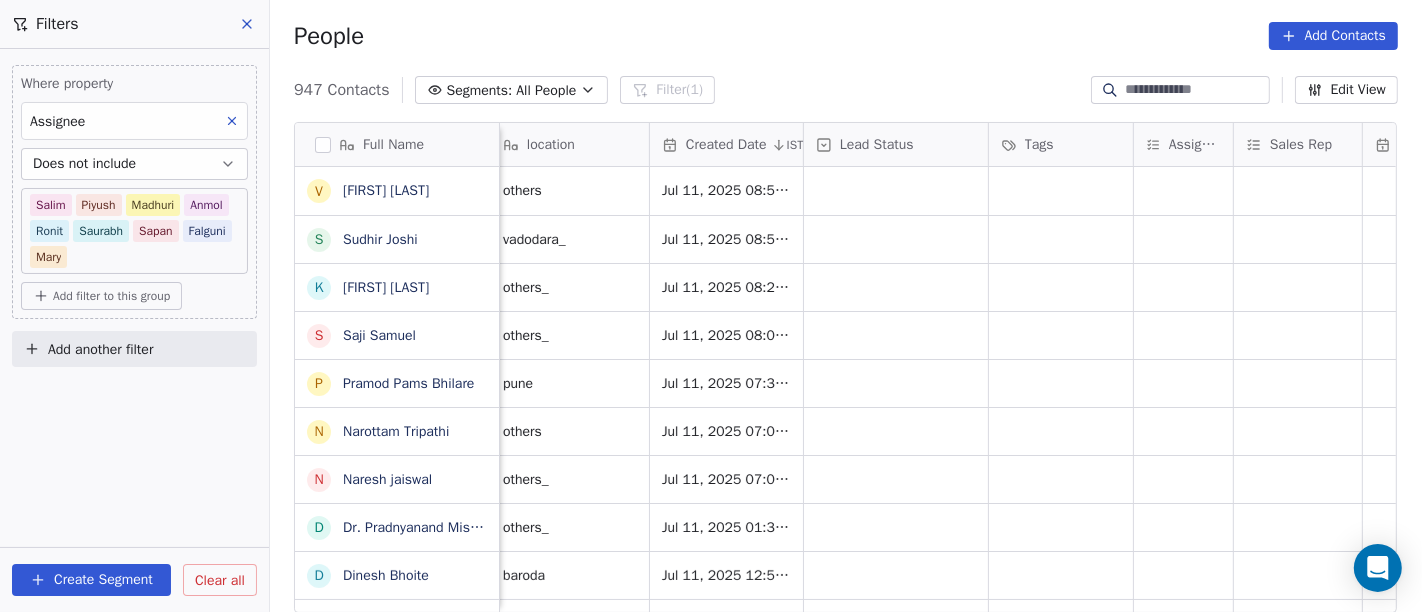 click on "Add filter to this group" at bounding box center (111, 296) 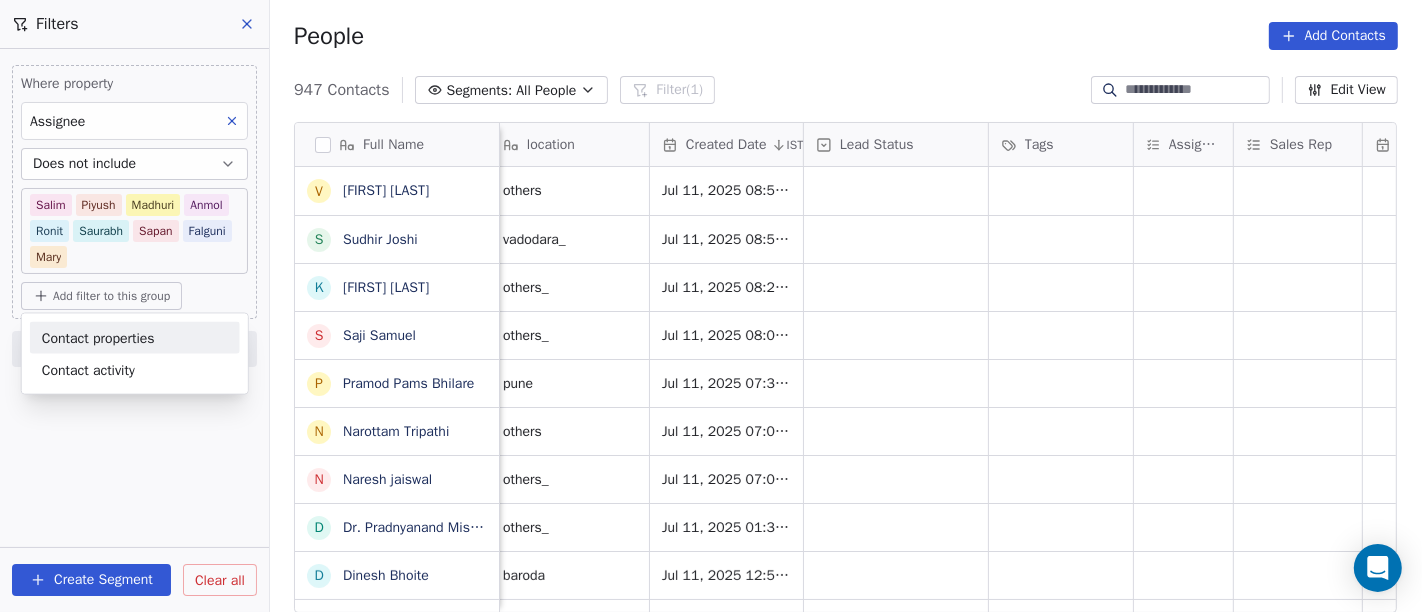 click on "Contact properties" at bounding box center (135, 337) 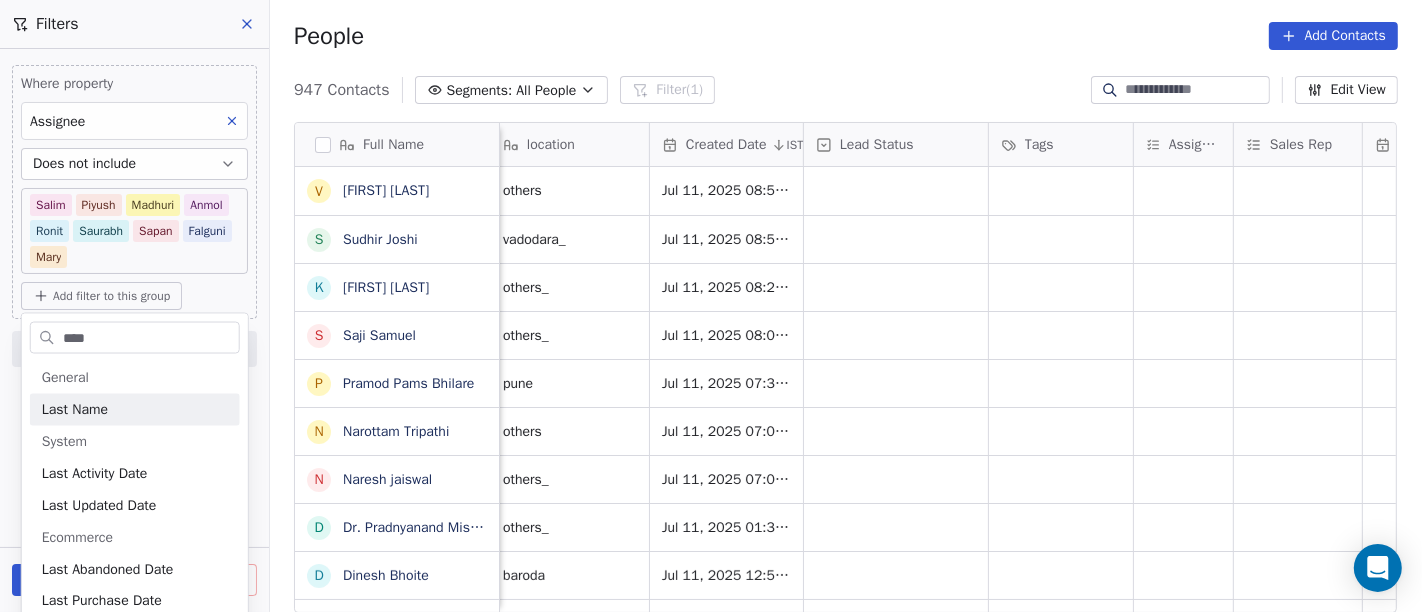 click on "****" at bounding box center (149, 337) 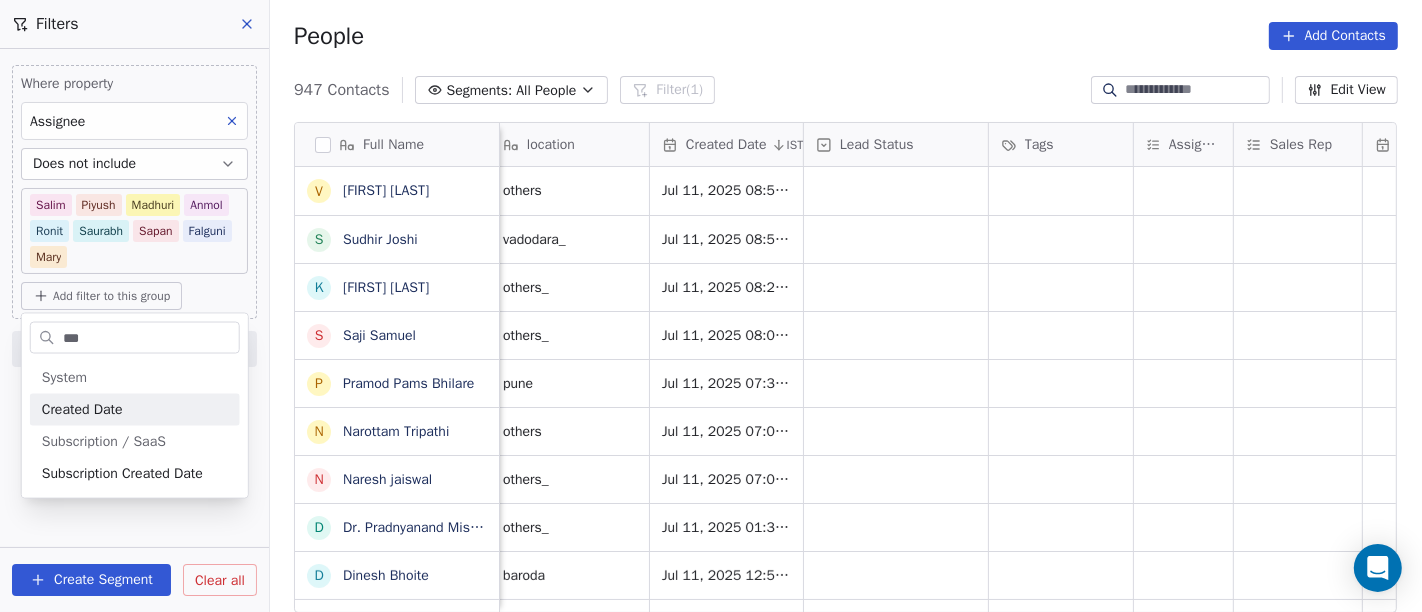 type on "***" 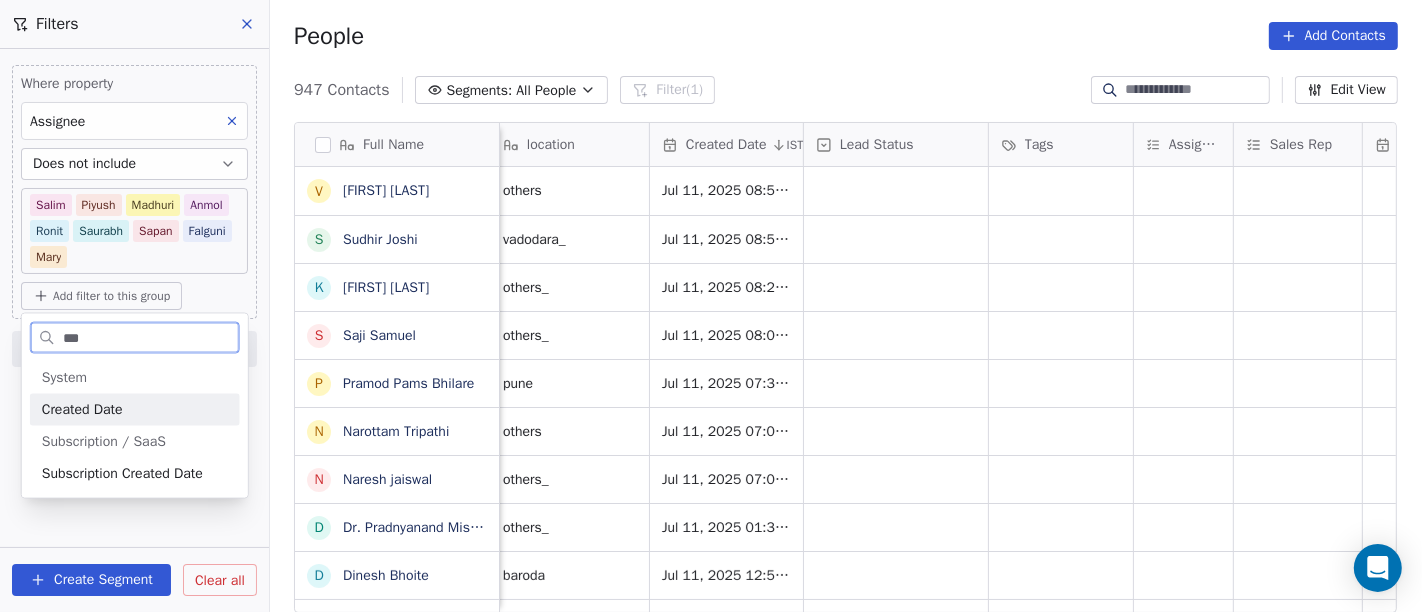 click on "Created Date" at bounding box center (82, 410) 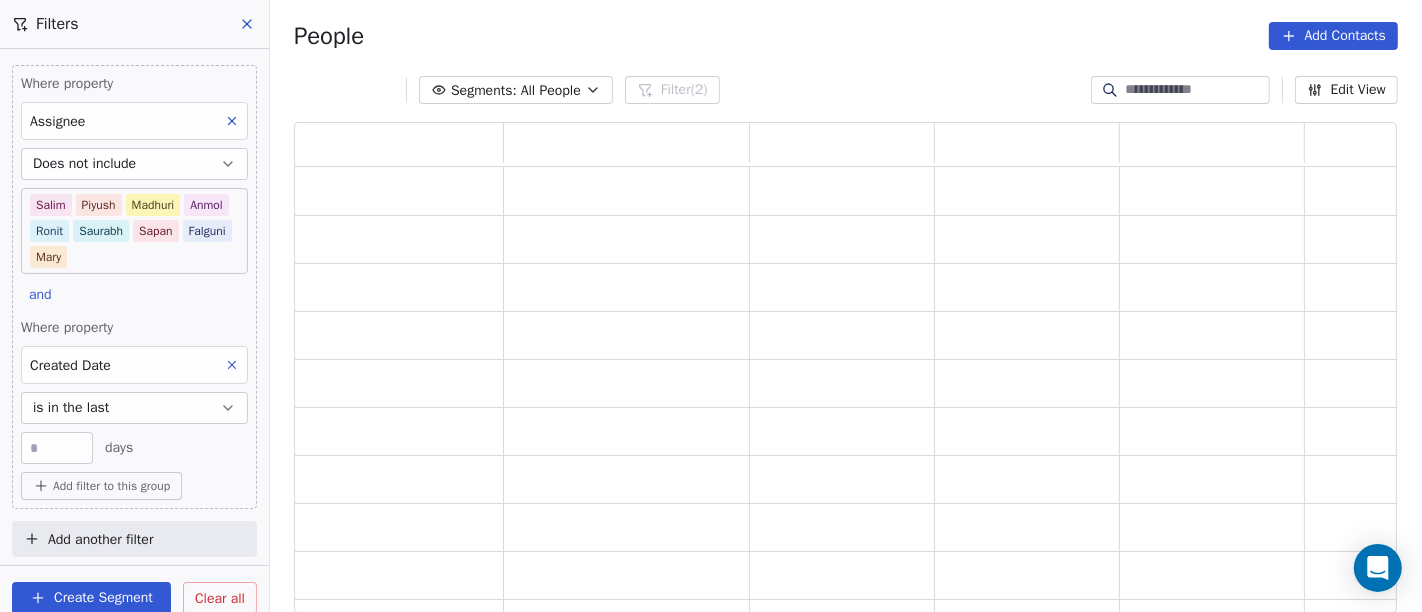 click on "is in the last" at bounding box center [71, 408] 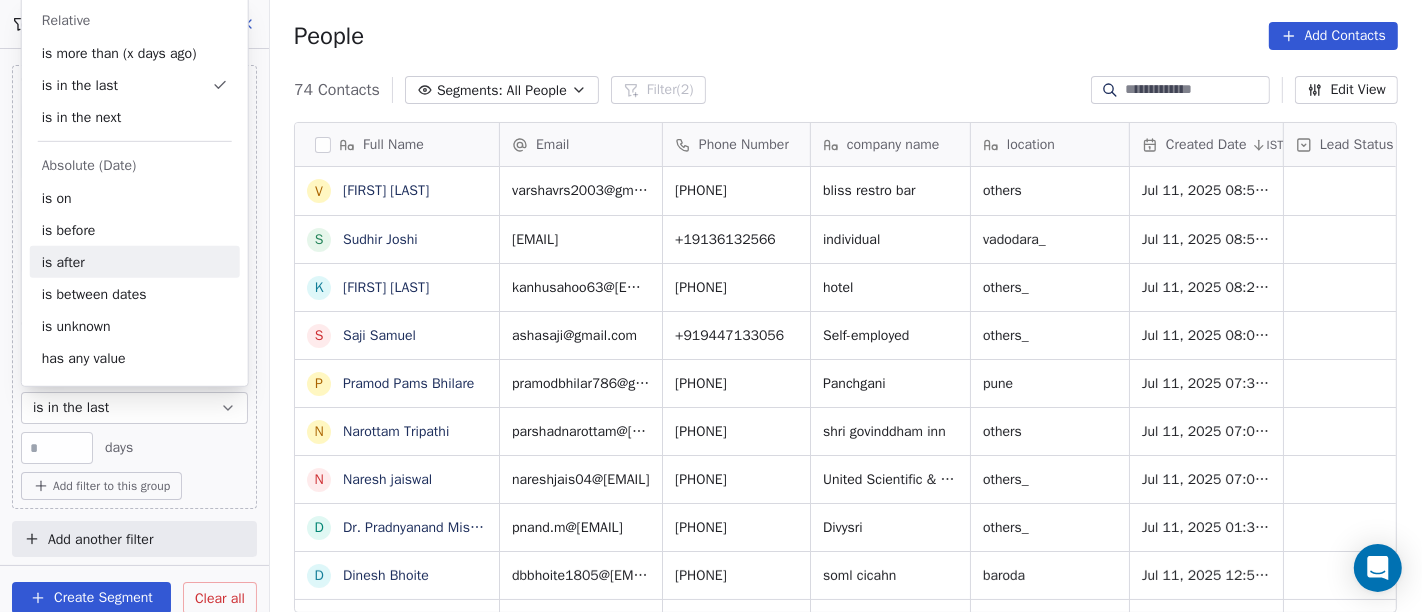 click on "is after" at bounding box center (135, 262) 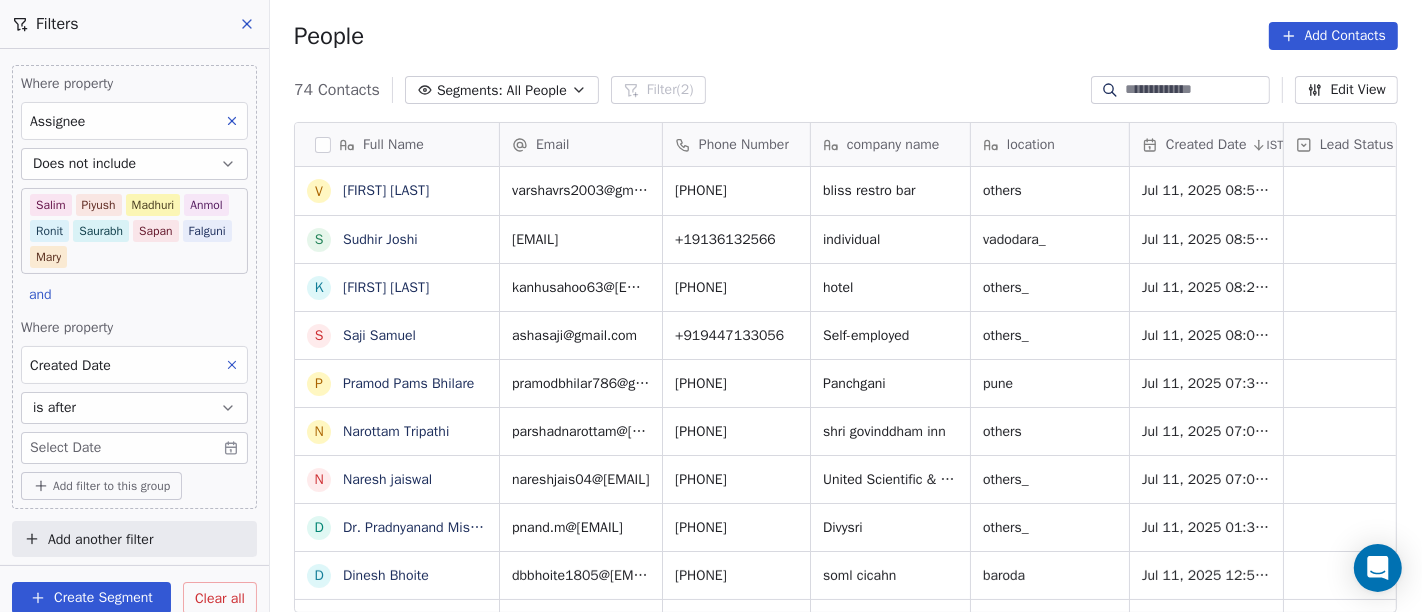 click on "is after" at bounding box center [134, 408] 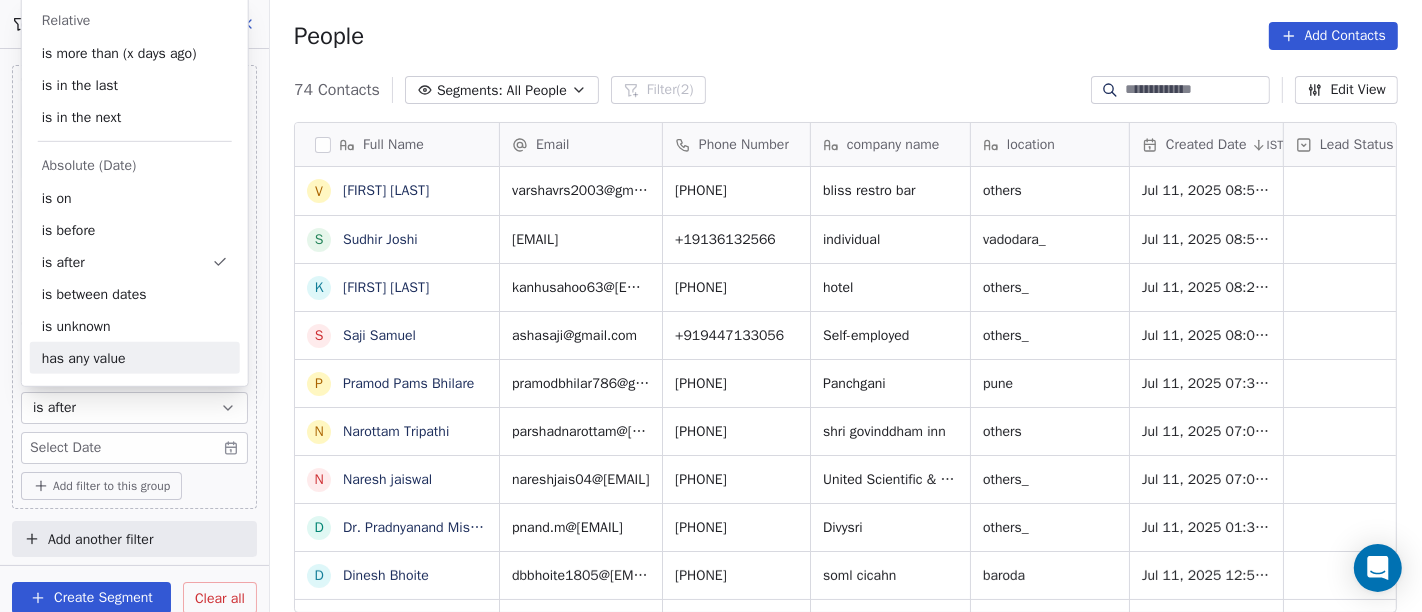 click on "is after" at bounding box center [134, 408] 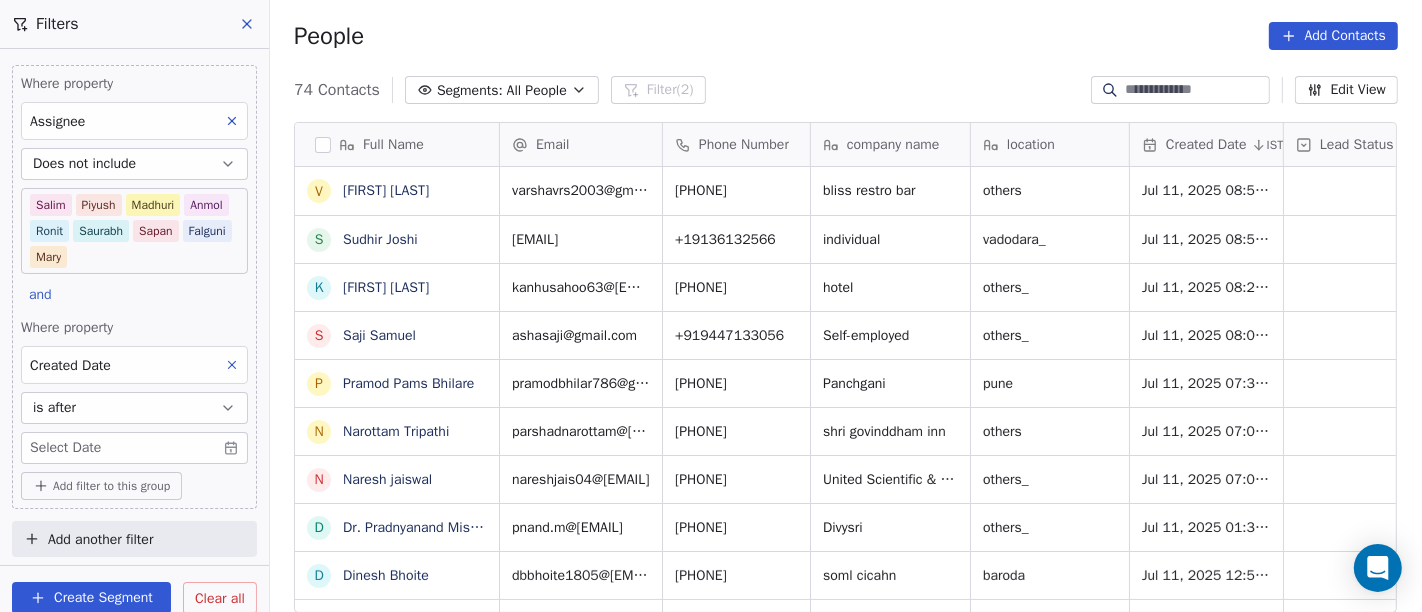 click on "is after" at bounding box center [134, 408] 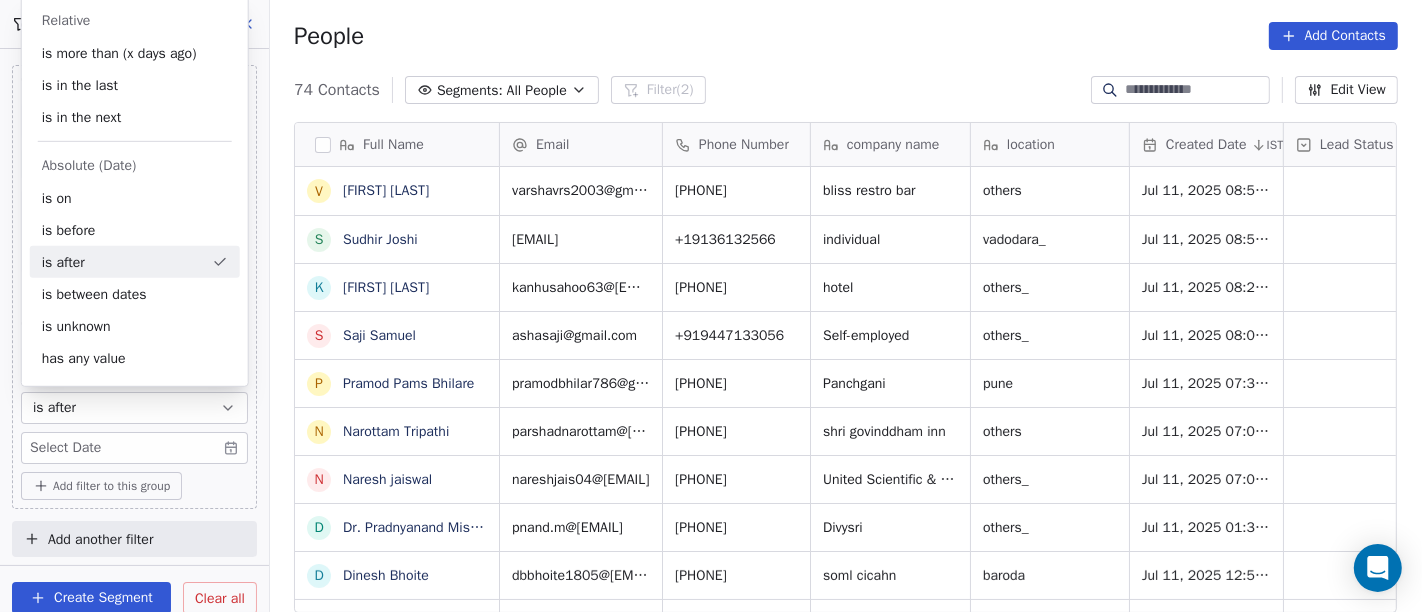click on "is after" at bounding box center [135, 262] 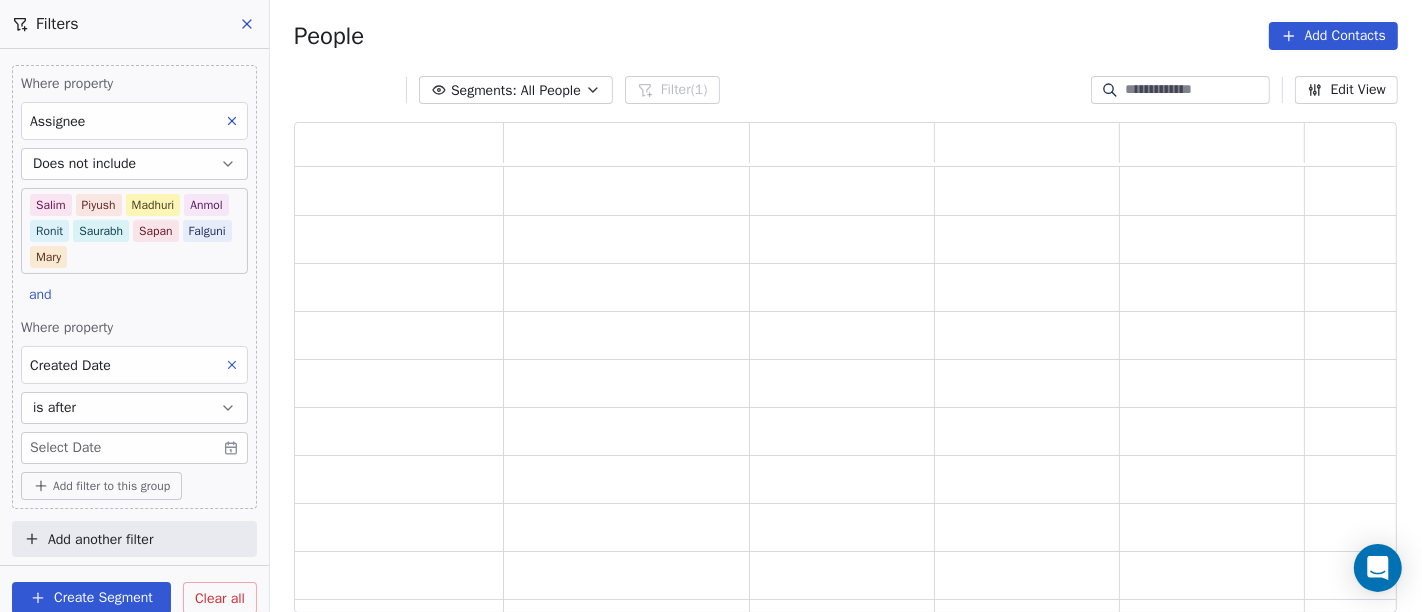 click on "On2Cook India Pvt. Ltd. Contacts People Marketing Workflows Campaigns Sales Pipelines Sequences Beta Tools Apps AI Agents Help & Support Filters Where property   Assignee   Does not include Salim Piyush Madhuri Anmol Ronit Saurabh Sapan Falguni Mary and Where property   Created Date   is after Select Date Add filter to this group Add another filter  Create Segment Clear all People  Add Contacts Segments: All People Filter  (1) Edit View Tag Add to Sequence" at bounding box center [711, 306] 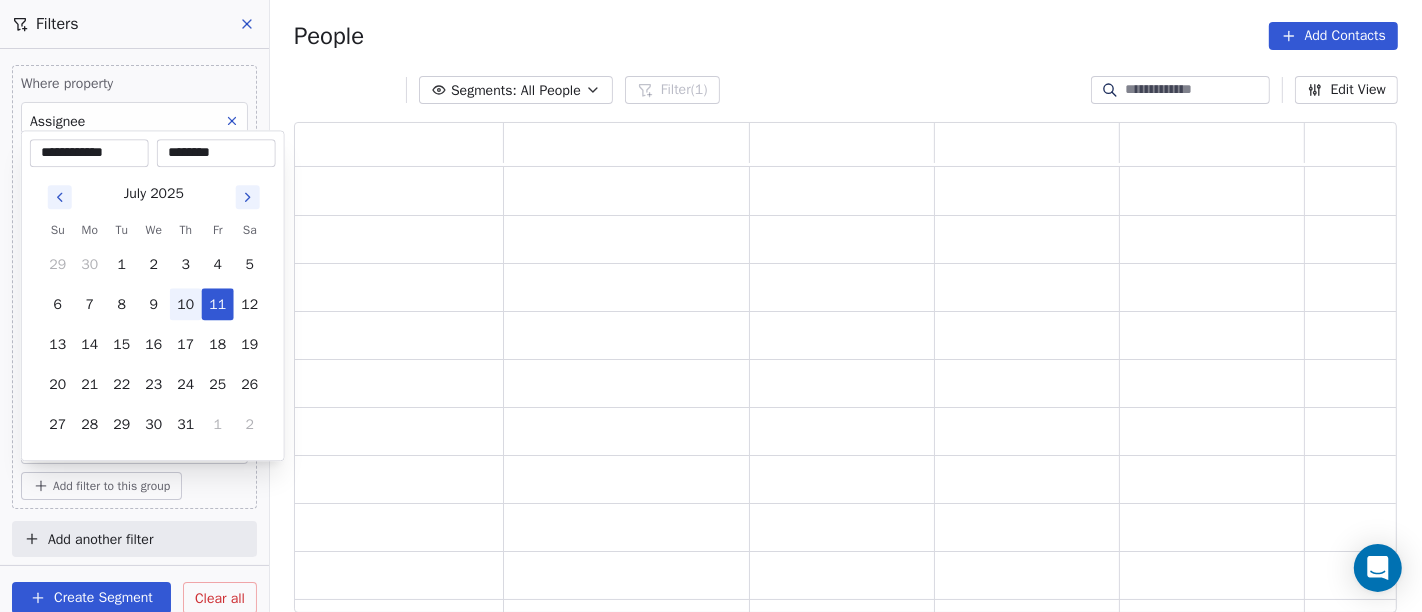 click on "10" at bounding box center [186, 304] 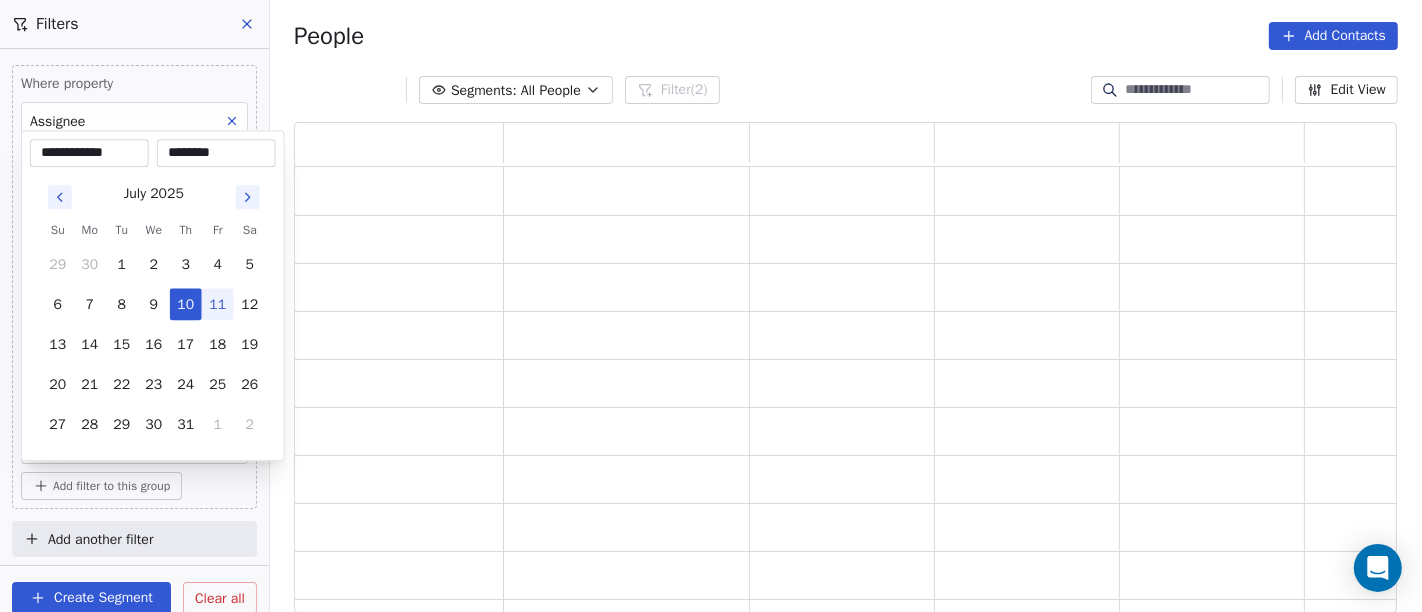 click on "**********" at bounding box center [711, 306] 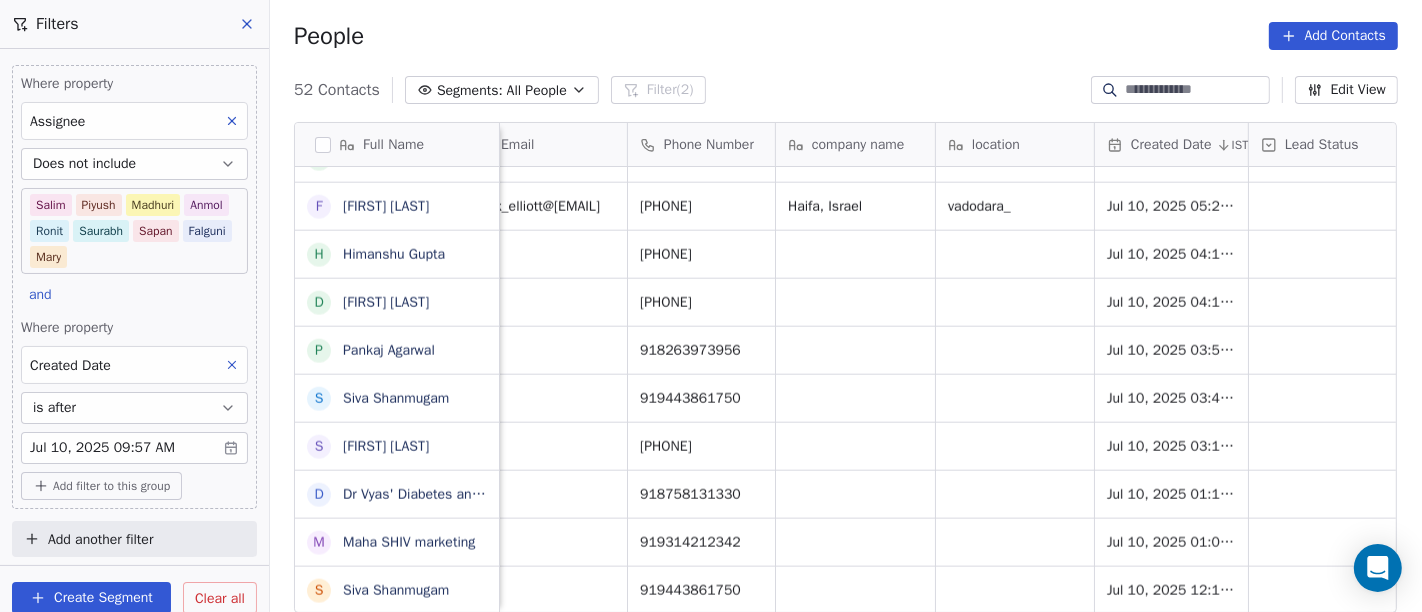 click on "On2Cook India Pvt. Ltd. Contacts People Marketing Workflows Campaigns Sales Pipelines Sequences Beta Tools Apps AI Agents Help & Support Filters Where property   Assignee   Does not include Salim Piyush Madhuri Anmol Ronit Saurabh Sapan Falguni Mary and Where property   Created Date   is after Jul 10, 2025 09:57 AM Add filter to this group Add another filter  Create Segment Clear all People  Add Contacts 52 Contacts Segments: All People Filter  (2) Edit View Tag Add to Sequence Full Name w wangyal kalon D Dabeli@Brhamkshatriya D Dattatray Sonar P Patel Ronak S Saiyed Rafat P Parmersumit Sumit p pankaj anand h harsh Walia T Taji Mammen T Twigly J Javed shaikh S Shweta Thombre S Simran Saigal M Mangesh Billava D Dhiraj Vaid P Prasanna Kumar behera M Mukul Tiwari J Jayant Kumar S Satheesh Shankar A Andrew de Sousa s sam F Felix Wilton Elliott H Himanshu Gupta D Deepak Vasant Gokhale P Pankaj Agarwal S Siva Shanmugam S Suraj Bishnoi D M Maha SHIV marketing S Siva Shanmugam Email Phone Number company name IST" at bounding box center [711, 306] 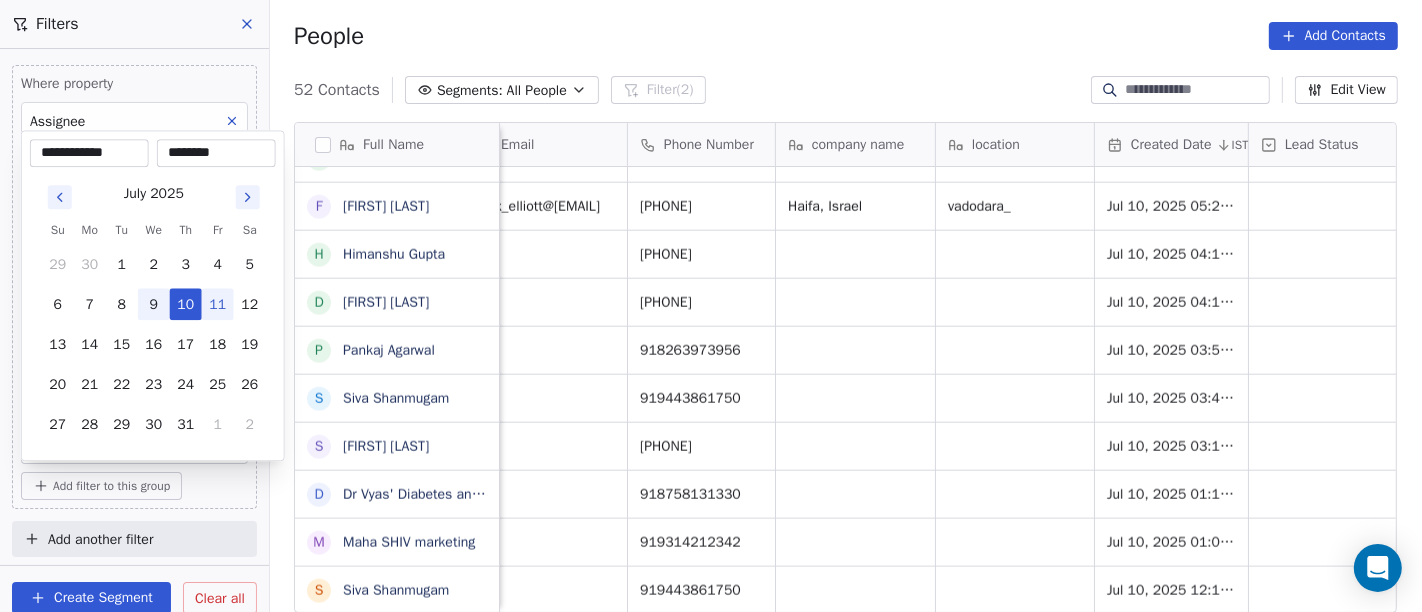 click on "9" at bounding box center [154, 304] 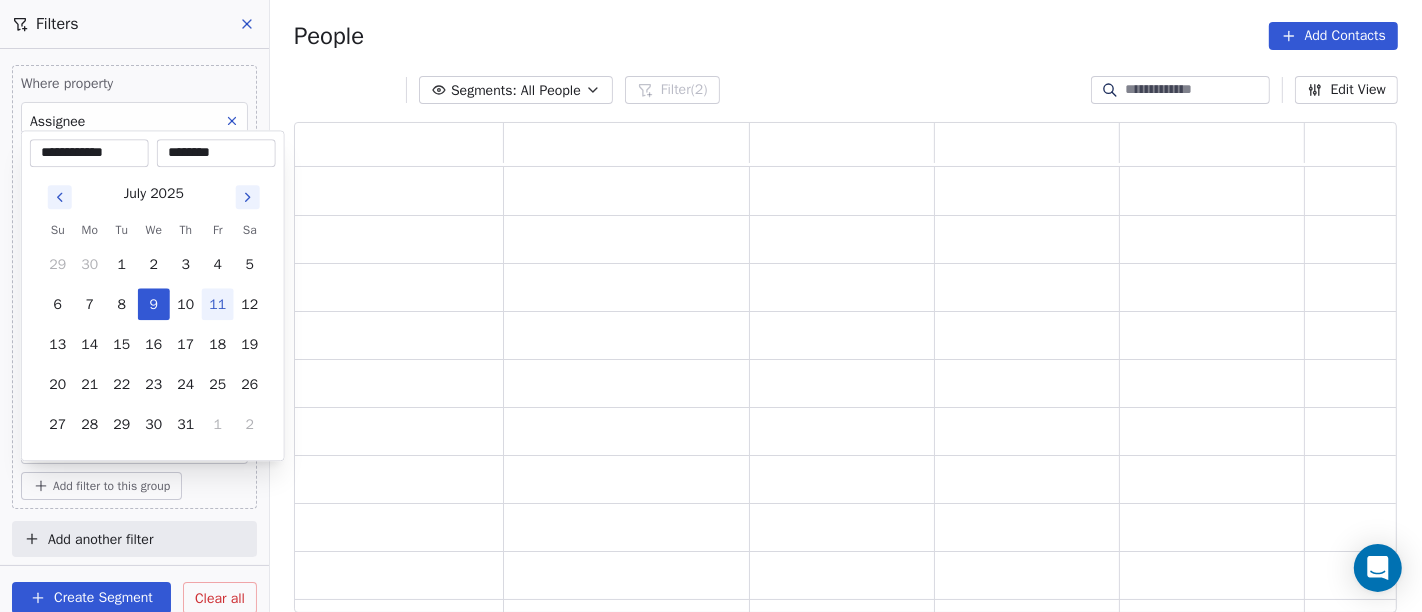 click on "**********" at bounding box center (711, 306) 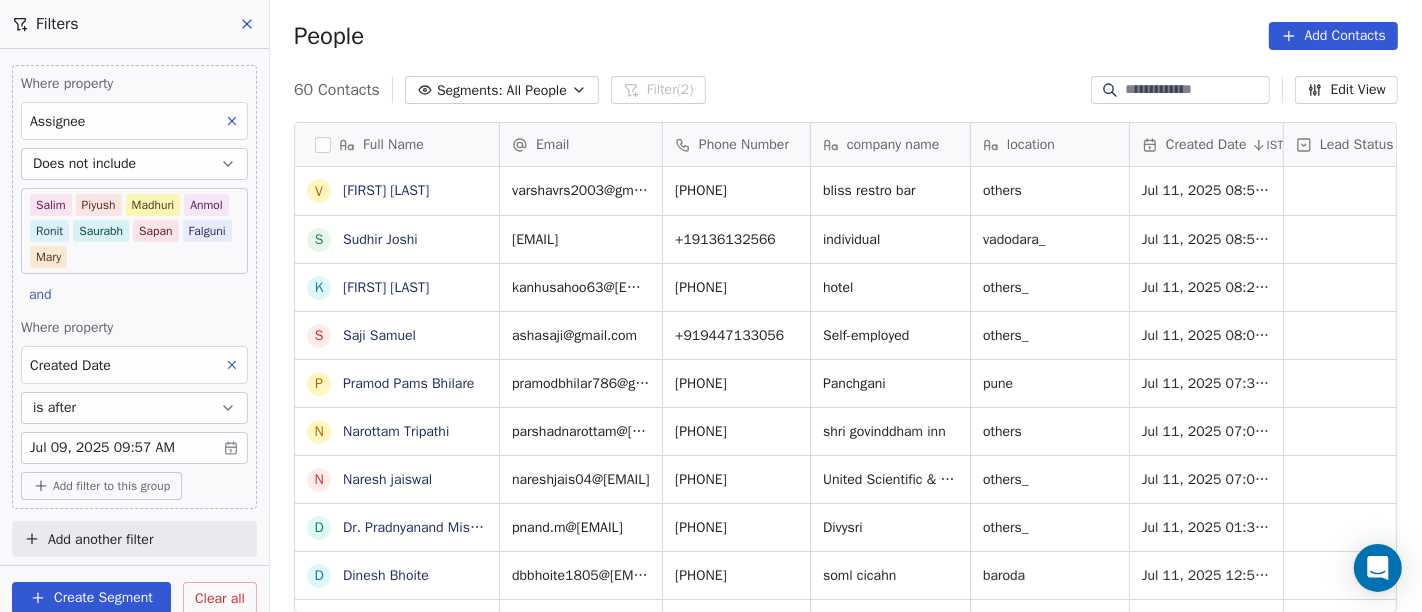 click at bounding box center (248, 24) 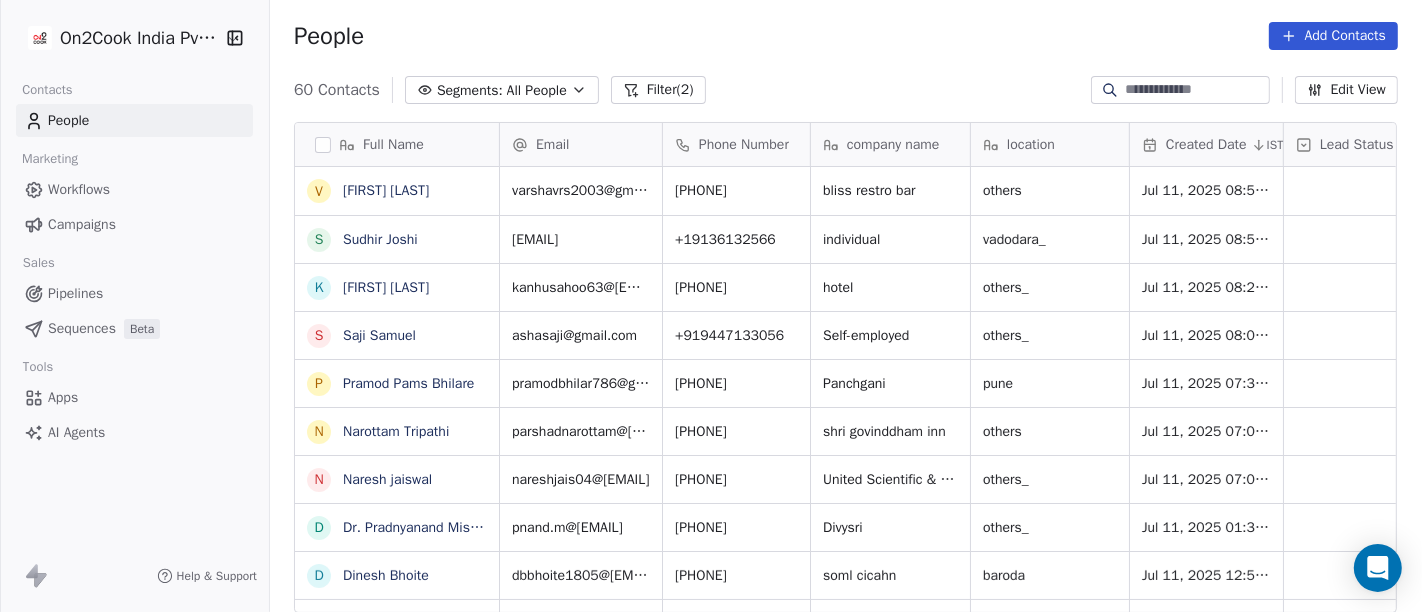 click on "Filter  (2)" at bounding box center [658, 90] 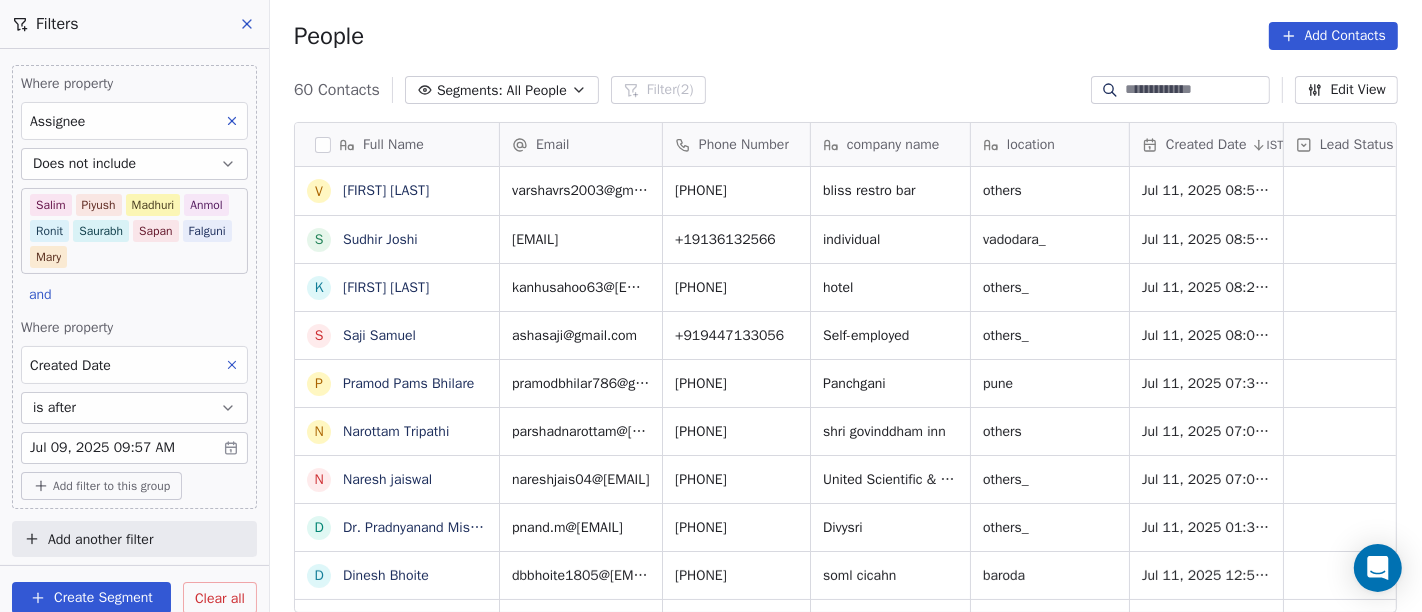 click on "Clear all" at bounding box center [220, 598] 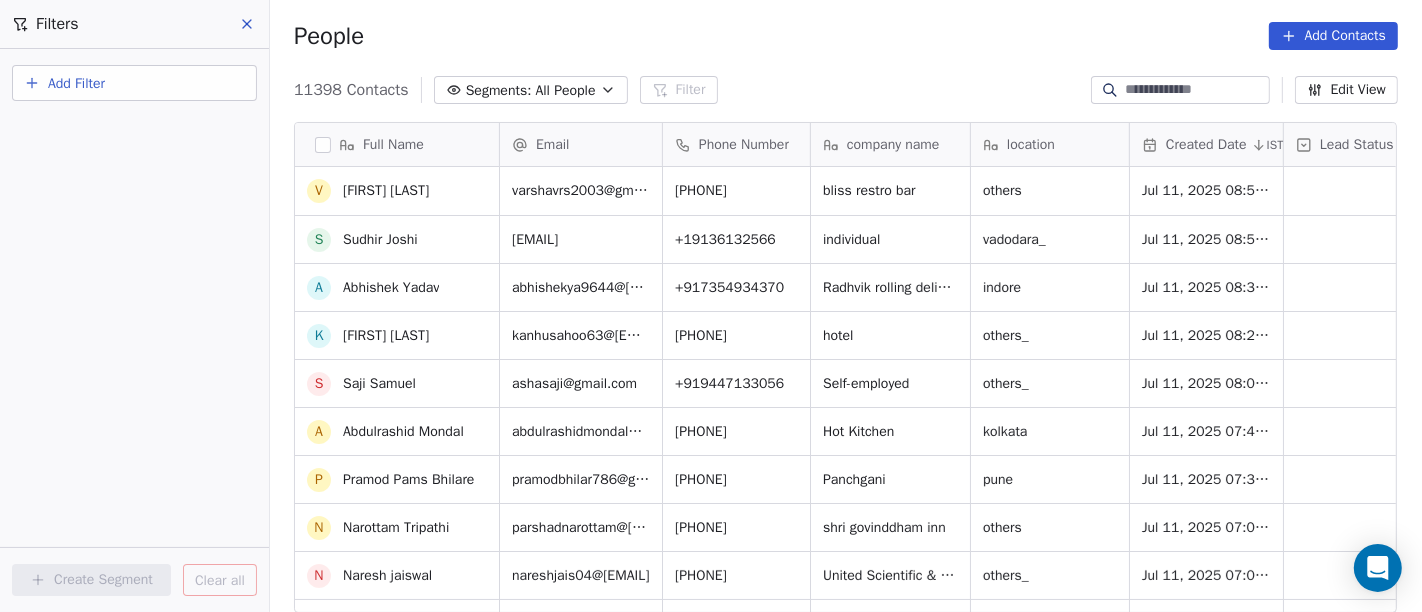 scroll, scrollTop: 666, scrollLeft: 0, axis: vertical 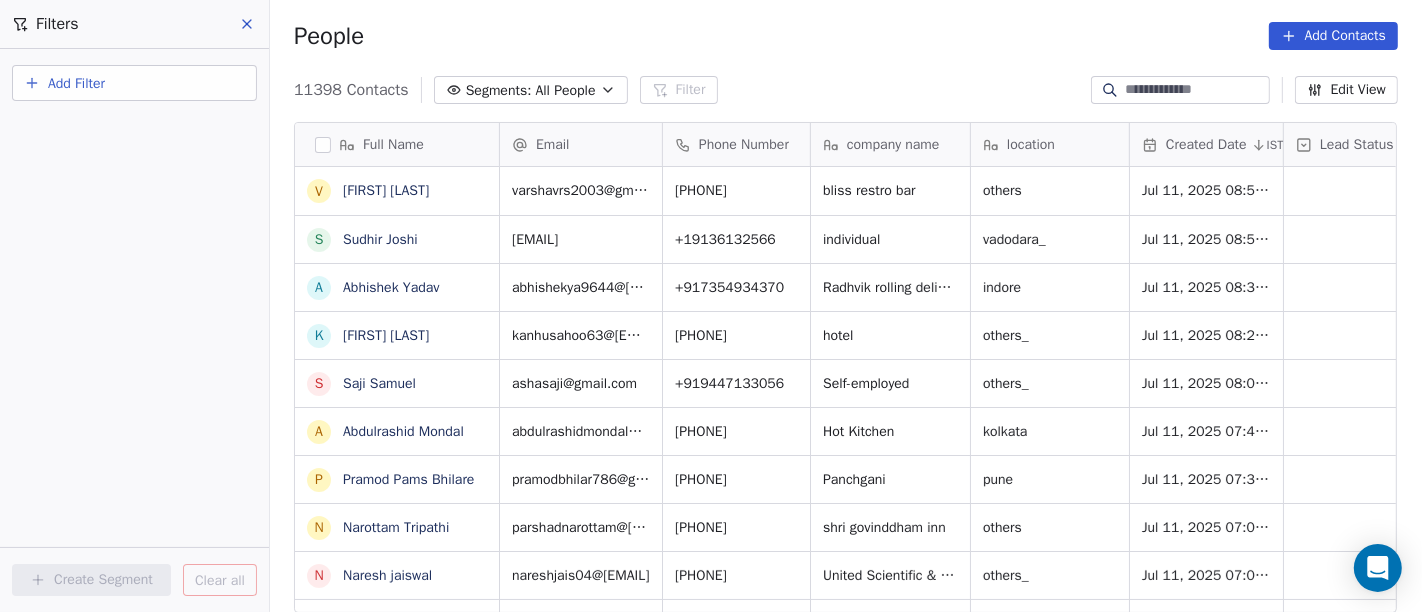 click on "All People" at bounding box center (565, 90) 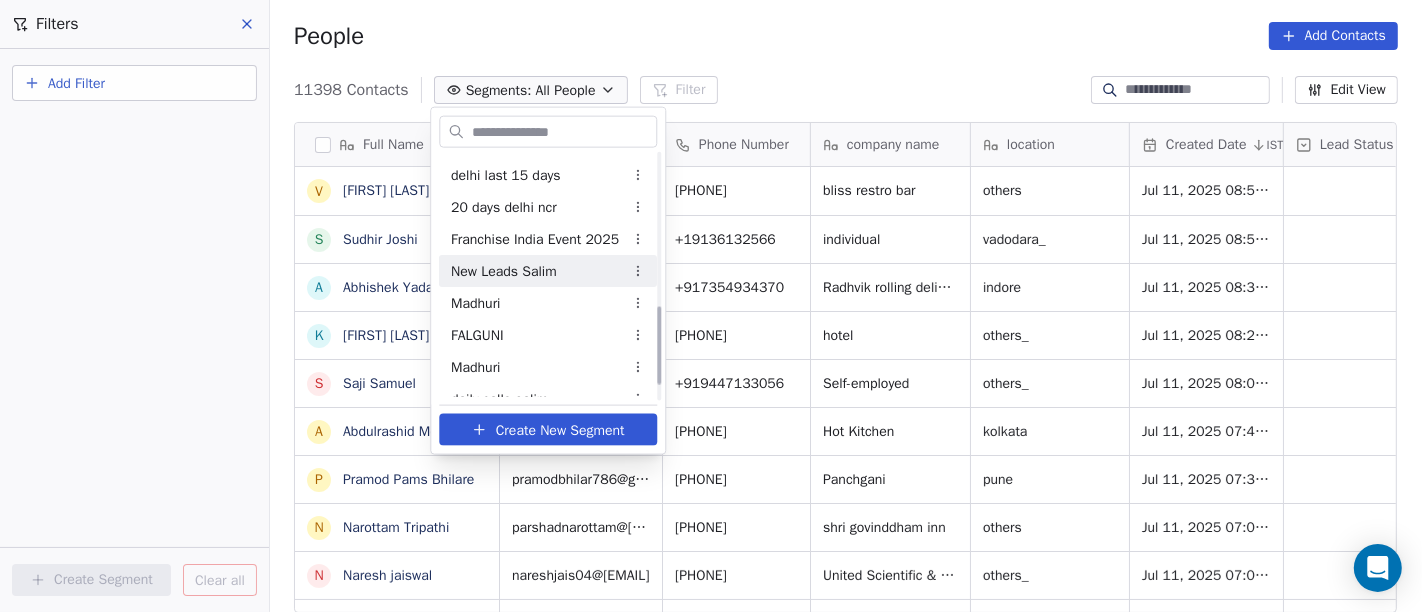 scroll, scrollTop: 525, scrollLeft: 0, axis: vertical 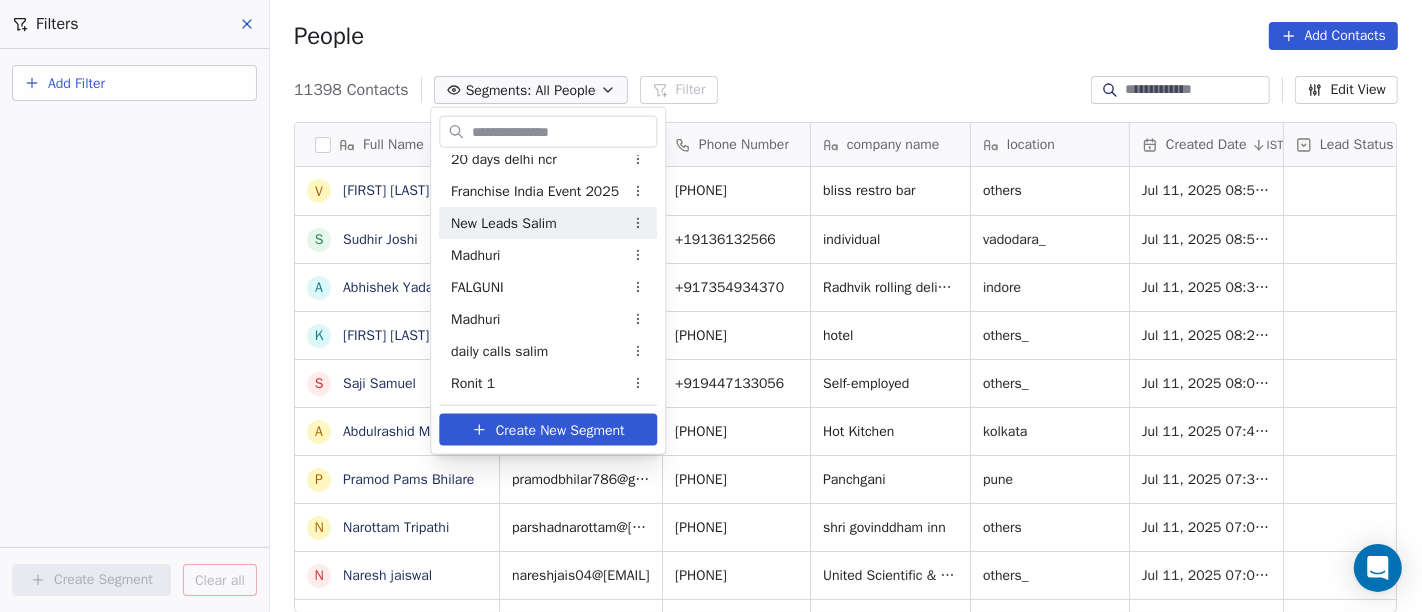 click on "New Leads Salim" at bounding box center [504, 222] 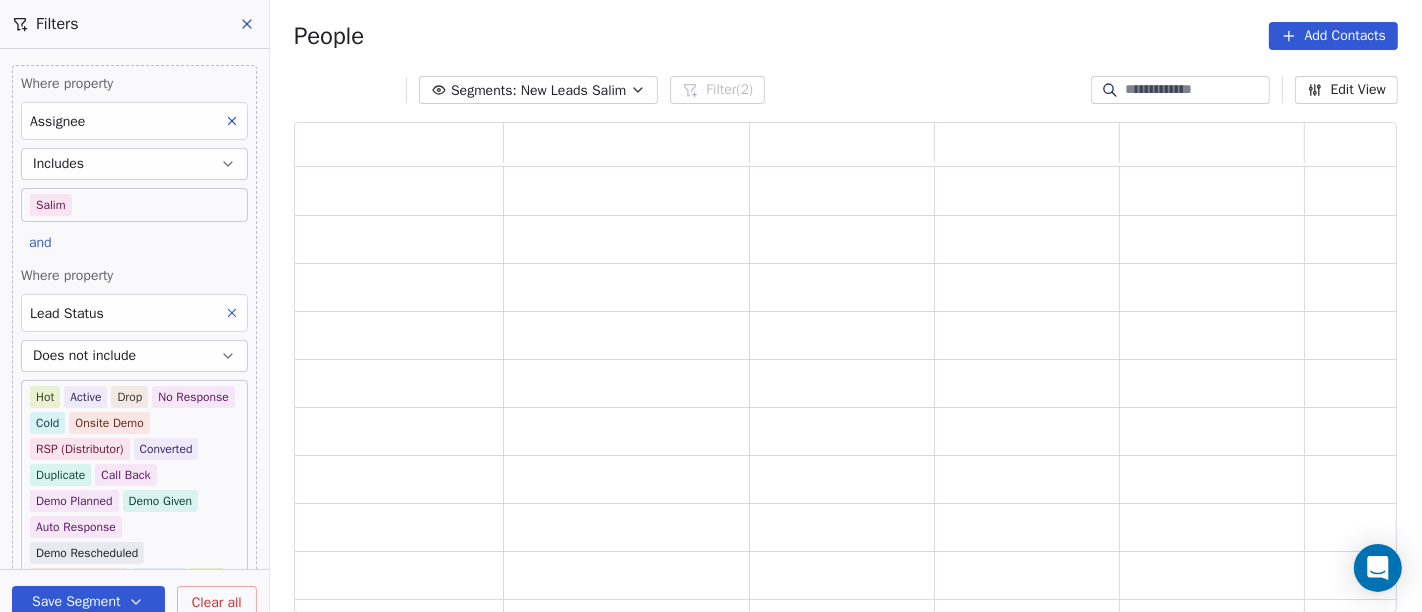 scroll, scrollTop: 17, scrollLeft: 17, axis: both 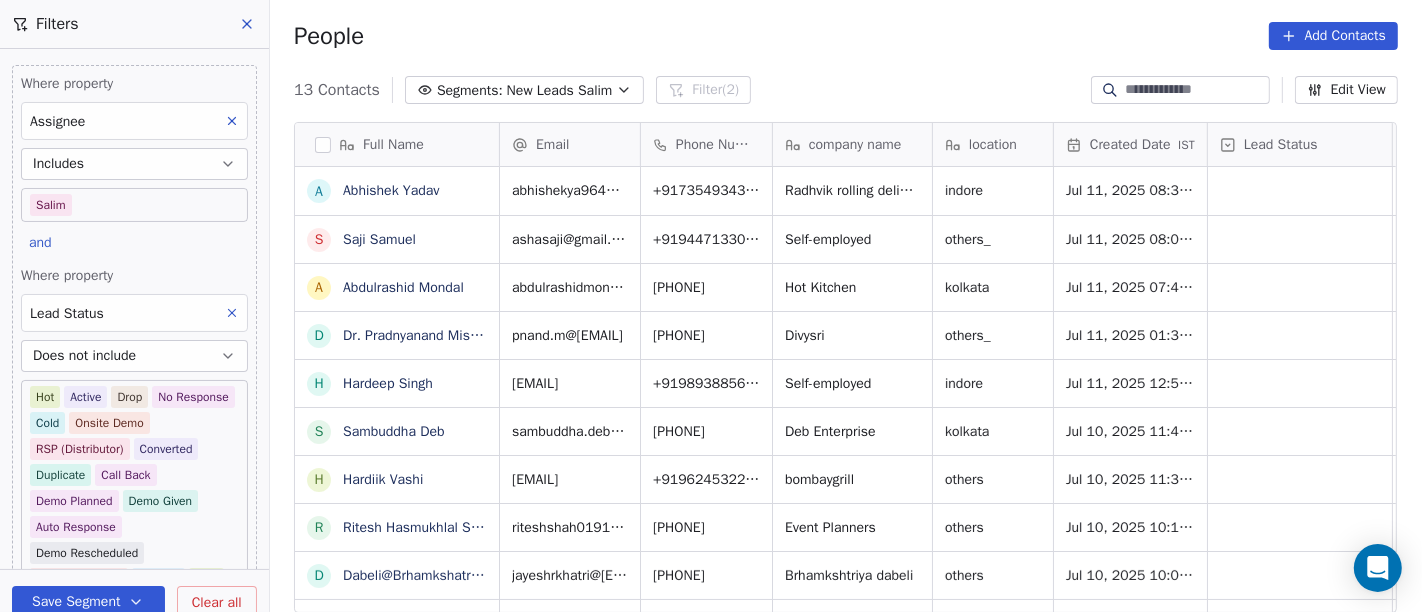 click on "People  Add Contacts" at bounding box center [846, 36] 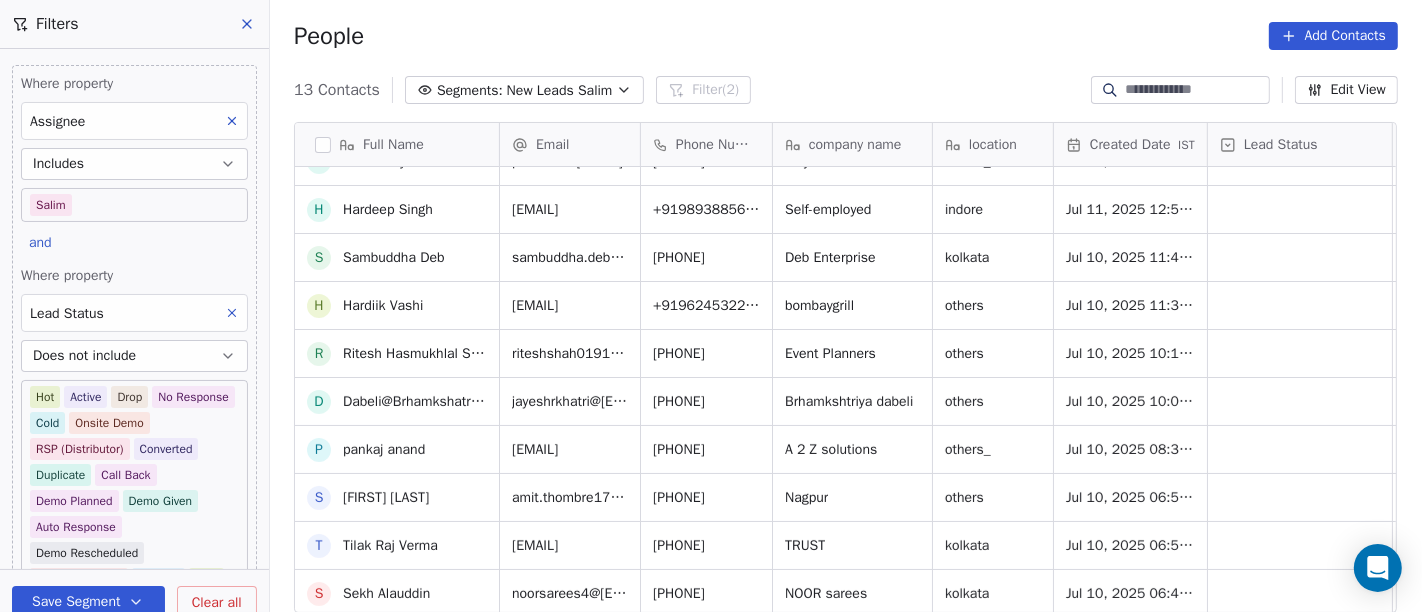 scroll, scrollTop: 177, scrollLeft: 0, axis: vertical 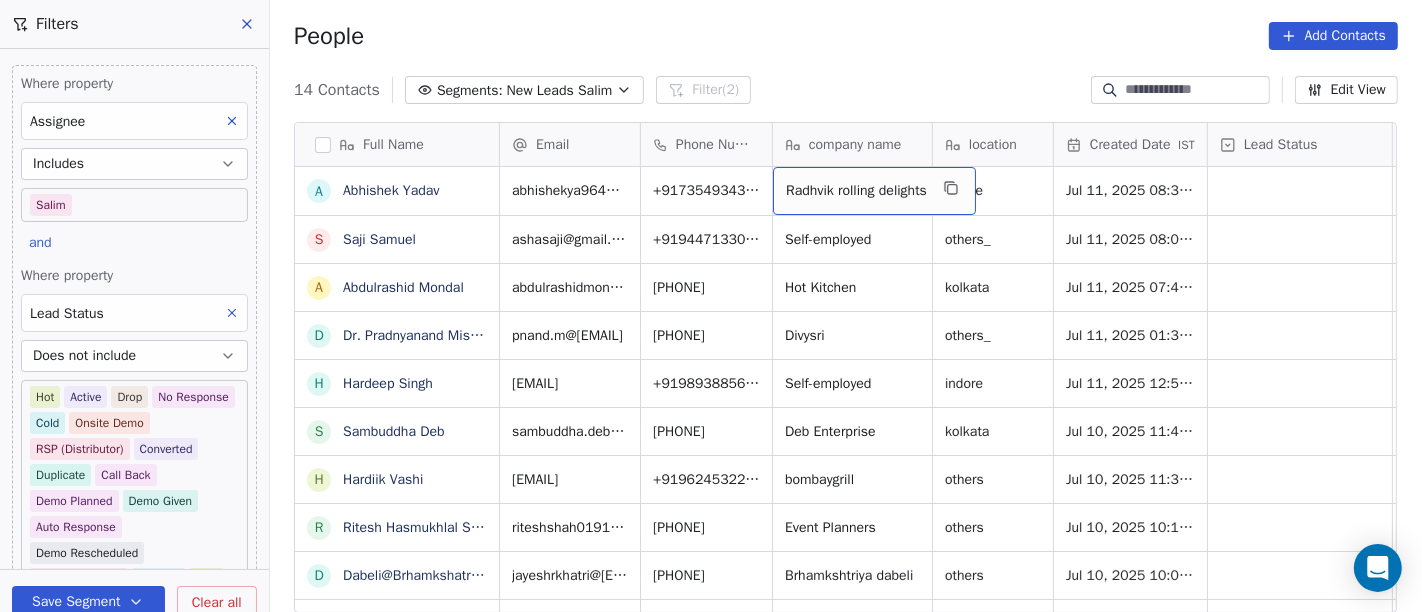 click on "14 Contacts Segments: New Leads Salim Filter  (2) Edit View" at bounding box center (846, 90) 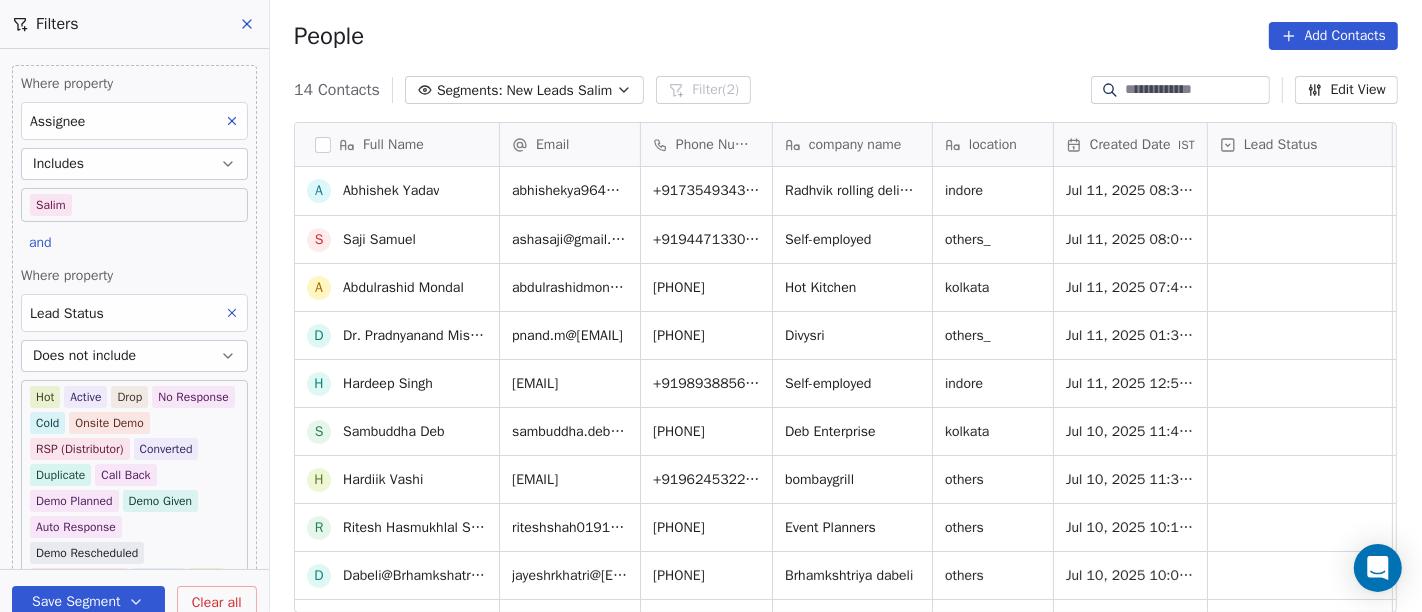 scroll, scrollTop: 225, scrollLeft: 0, axis: vertical 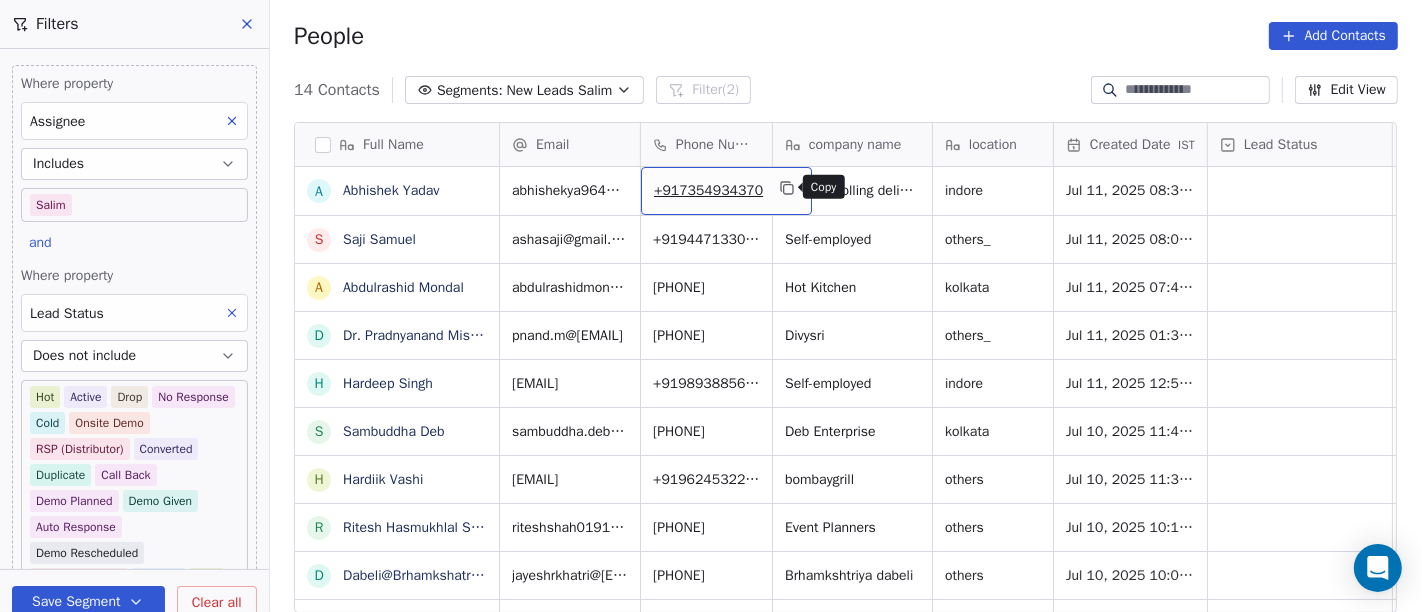 click 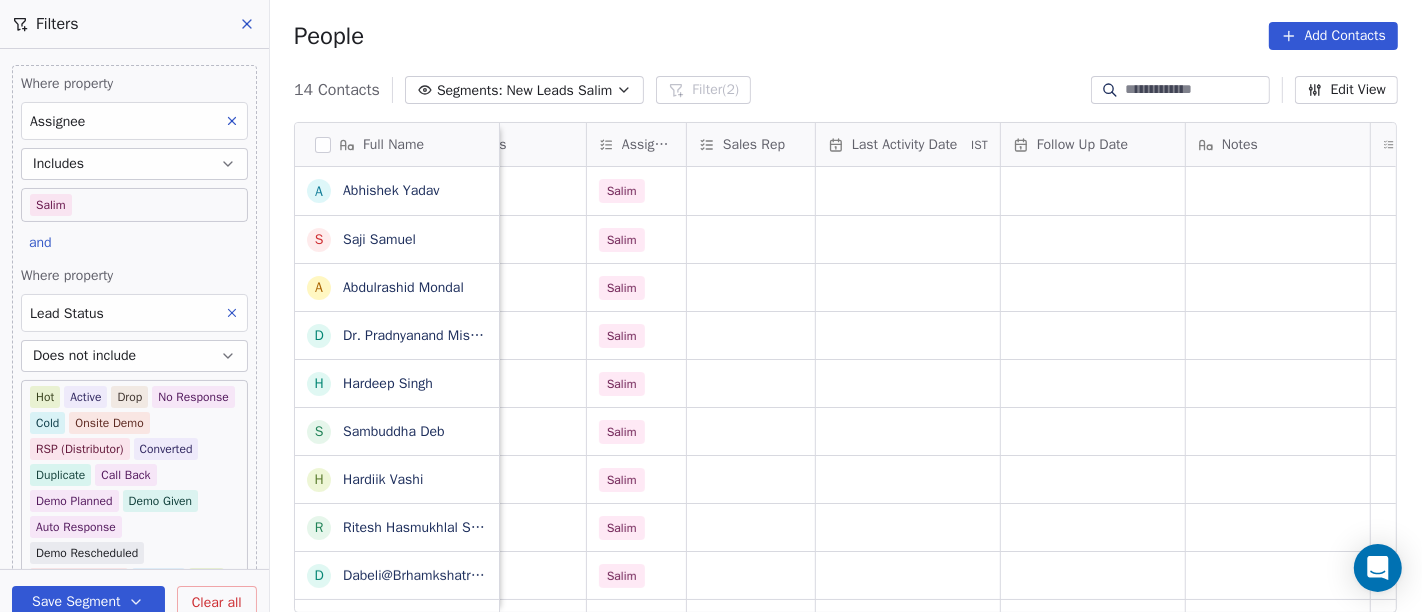 scroll, scrollTop: 0, scrollLeft: 1303, axis: horizontal 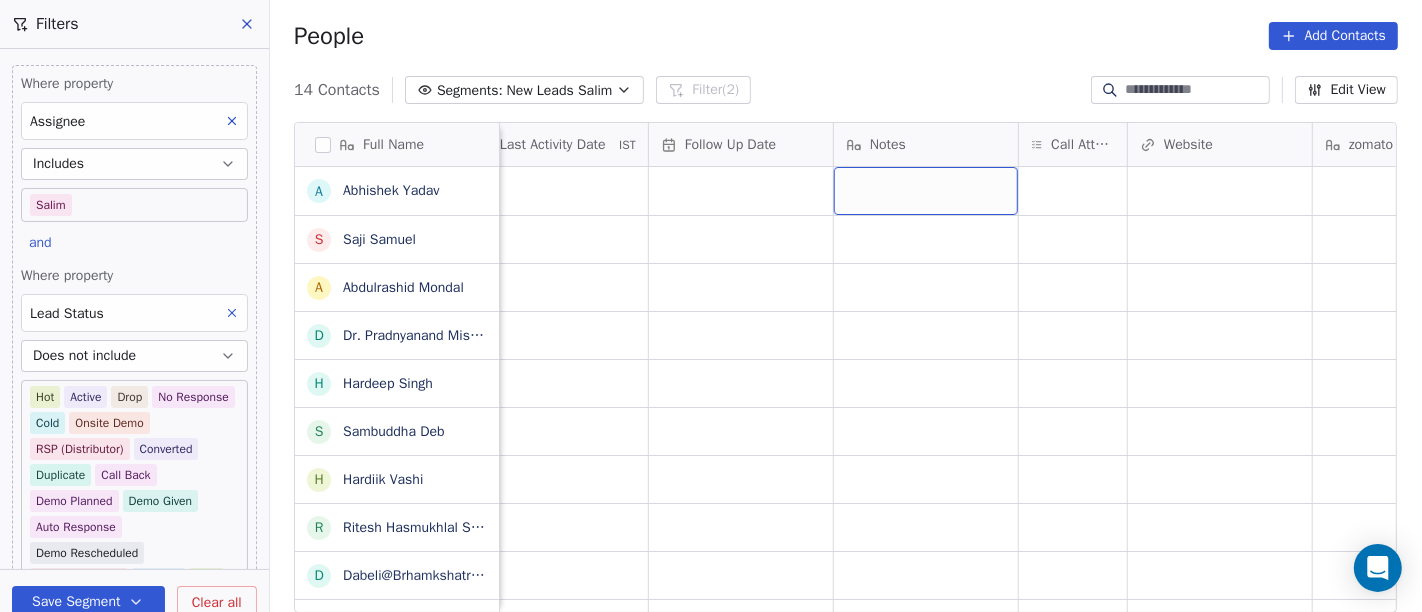 click at bounding box center (926, 191) 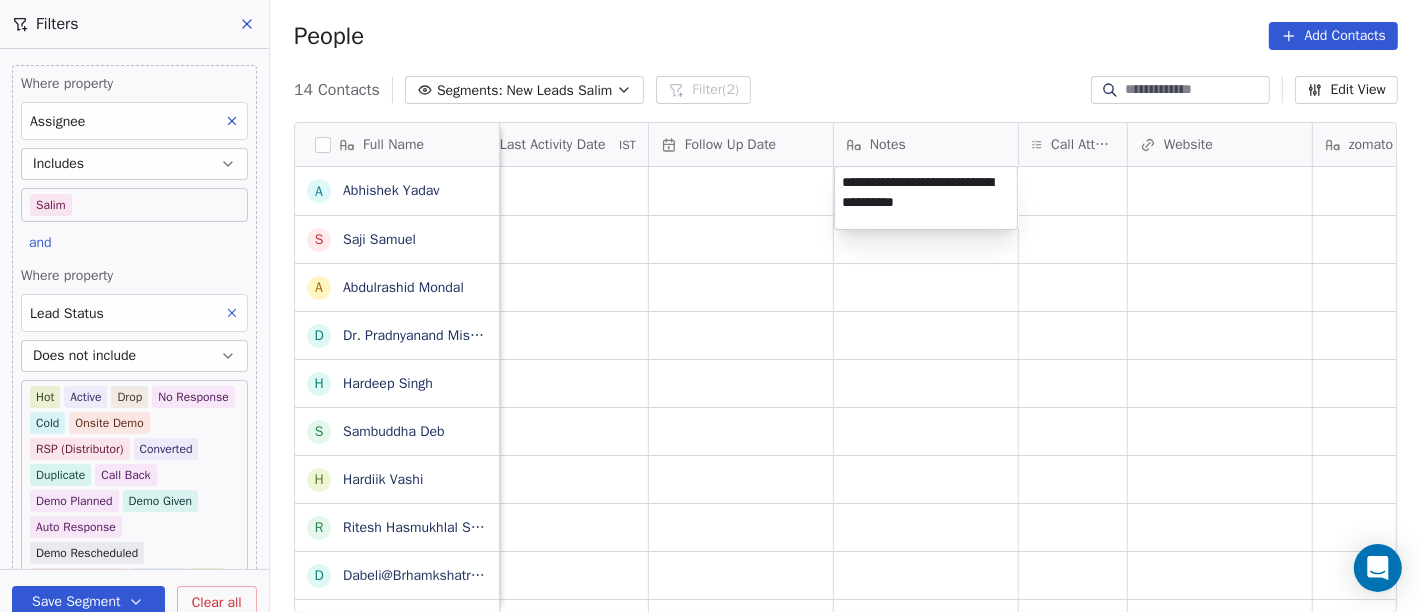 type on "**********" 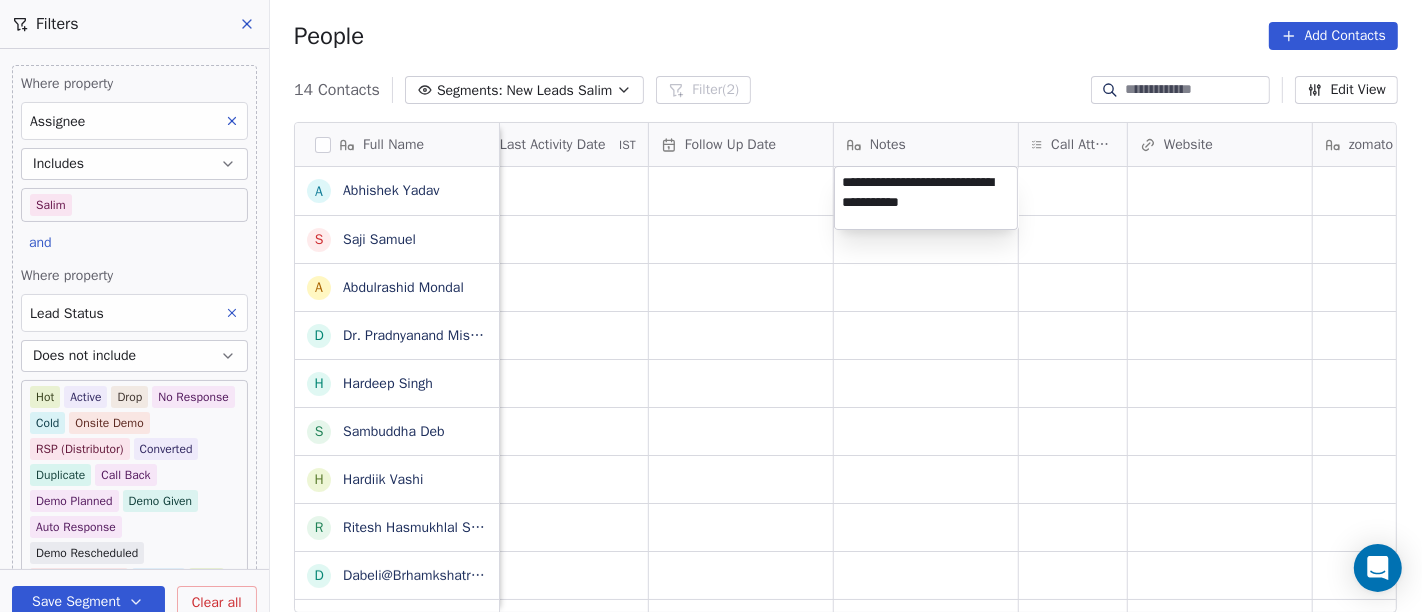 click on "On2Cook India Pvt. Ltd. Contacts People Marketing Workflows Campaigns Sales Pipelines Sequences Beta Tools Apps AI Agents Help & Support Filters Where property   Assignee   Includes Salim and Where property   Lead Status   Does not include Hot Active Drop No Response Cold Onsite Demo RSP (Distributor) Converted Duplicate Call Back Demo Planned Demo Given Auto Response Demo Rescheduled Demo Cancelled Confirm High Medium Low Add filter to this group Add another filter Save Segment Clear all People  Add Contacts 14 Contacts Segments: New Leads Salim Filter  (2) Edit View Tag Add to Sequence Full Name A Abhishek Yadav S Saji Samuel A Abdulrashid Mondal D Dr. Pradnyanand Mishra H Hardeep Singh S Sambuddha Deb H Hardiik Vashi R Ritesh Hasmukhlal Shah D Dabeli@Brhamkshatriya p pankaj anand S Shweta Thombre T Tilak Raj Verma S Sekh Alauddin P Prasanna Kumar behera Tags Assignee Sales Rep Last Activity Date IST Follow Up Date Notes Call Attempts Website zomato link outlet type Location Job Title   Salim restaurants" at bounding box center [711, 306] 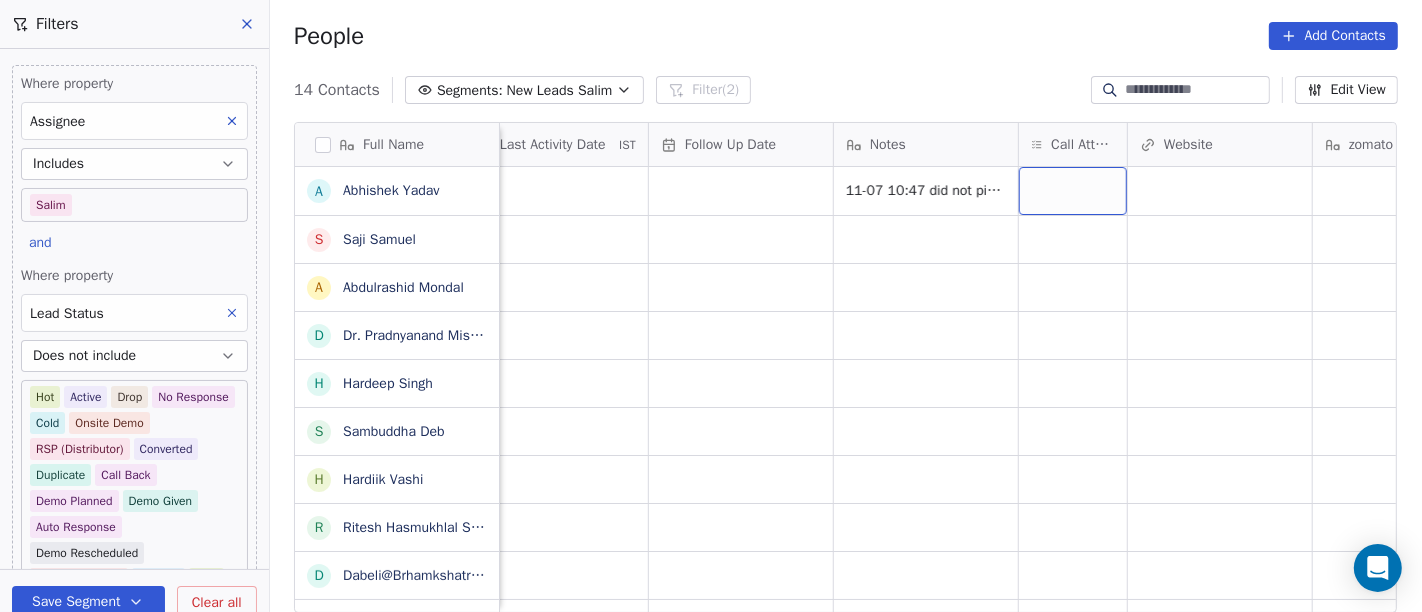click at bounding box center [1073, 191] 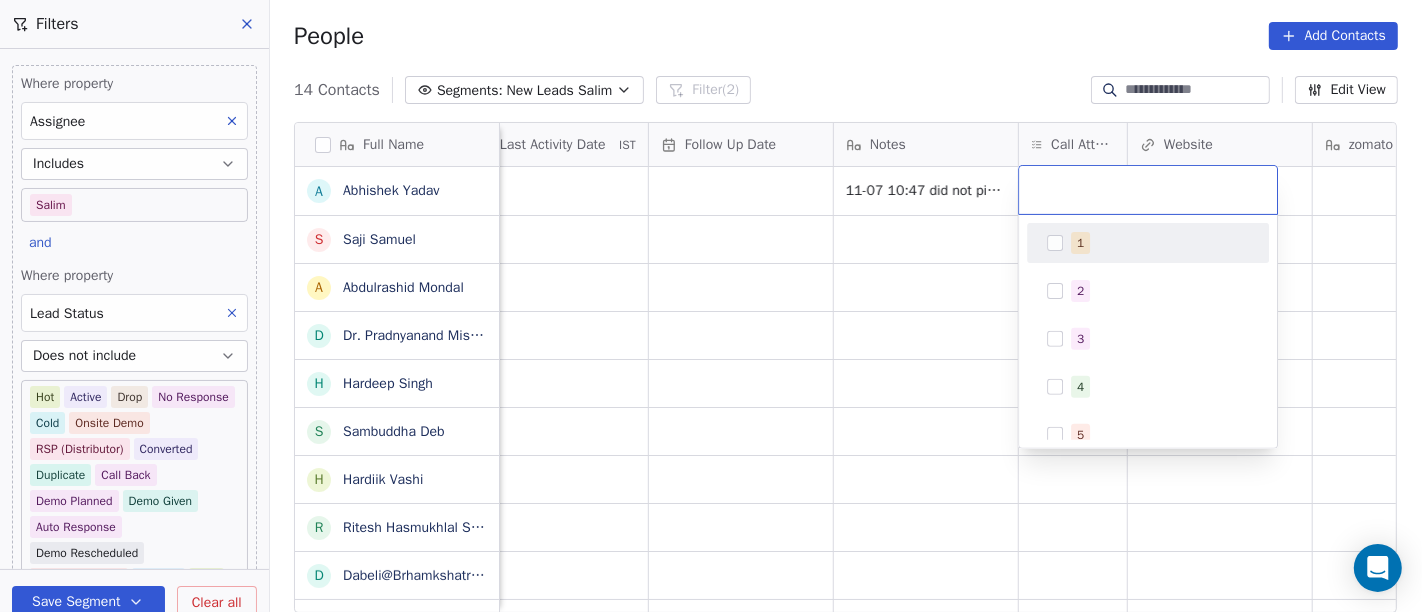 click on "1" at bounding box center (1080, 243) 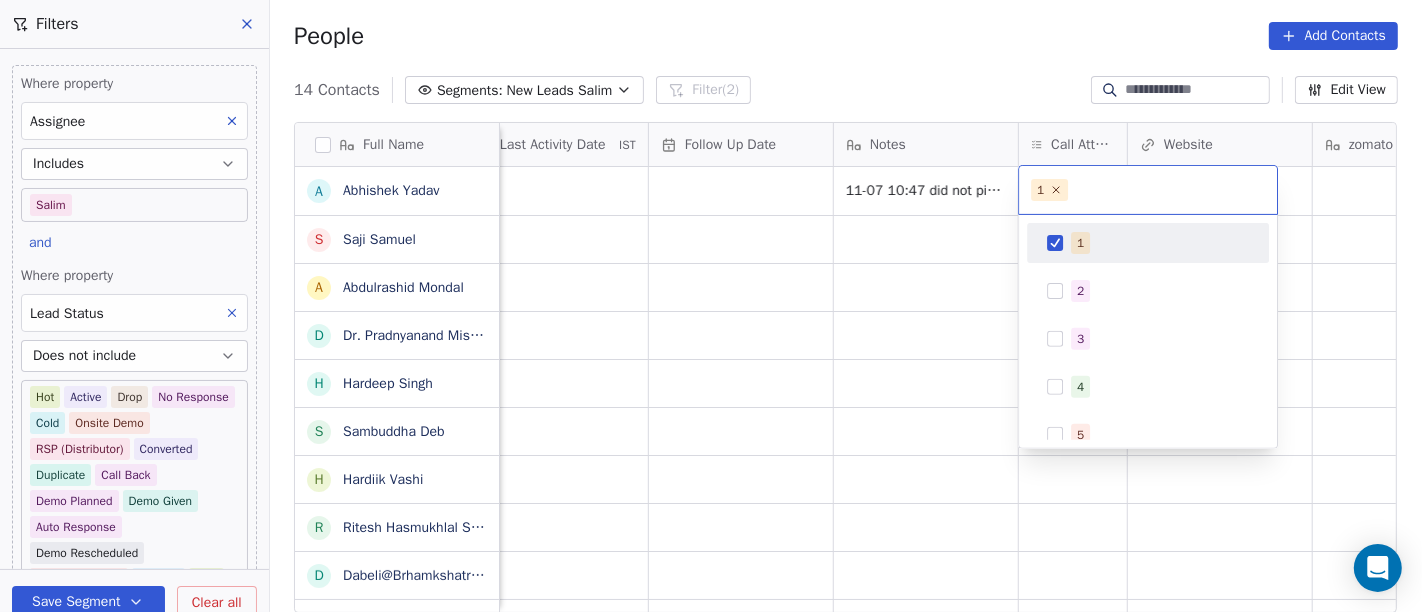 click on "On2Cook India Pvt. Ltd. Contacts People Marketing Workflows Campaigns Sales Pipelines Sequences Beta Tools Apps AI Agents Help & Support Filters Where property   Assignee   Includes Salim and Where property   Lead Status   Does not include Hot Active Drop No Response Cold Onsite Demo RSP (Distributor) Converted Duplicate Call Back Demo Planned Demo Given Auto Response Demo Rescheduled Demo Cancelled Confirm High Medium Low Add filter to this group Add another filter Save Segment Clear all People  Add Contacts 14 Contacts Segments: New Leads Salim Filter  (2) Edit View Tag Add to Sequence Full Name A Abhishek Yadav S Saji Samuel A Abdulrashid Mondal D Dr. Pradnyanand Mishra H Hardeep Singh S Sambuddha Deb H Hardiik Vashi R Ritesh Hasmukhlal Shah D Dabeli@Brhamkshatriya p pankaj anand S Shweta Thombre T Tilak Raj Verma S Sekh Alauddin P Prasanna Kumar behera Tags Assignee Sales Rep Last Activity Date IST Follow Up Date Notes Call Attempts Website zomato link outlet type Location Job Title   Salim restaurants" at bounding box center [711, 306] 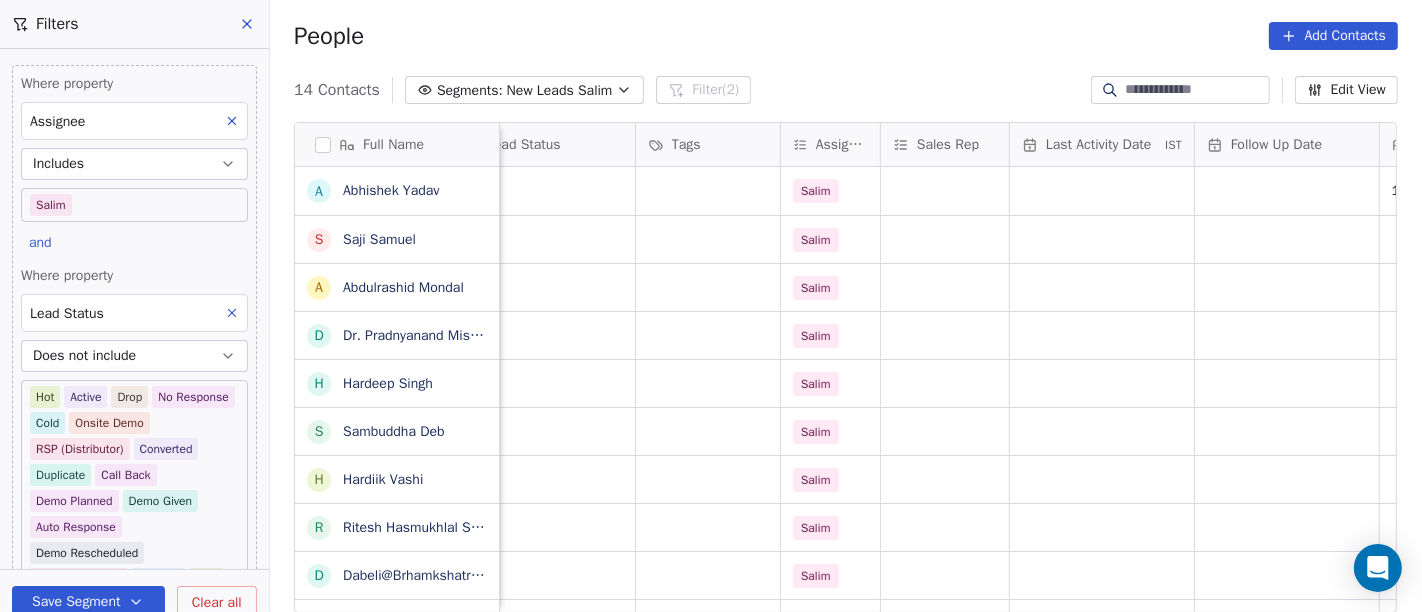 scroll, scrollTop: 0, scrollLeft: 759, axis: horizontal 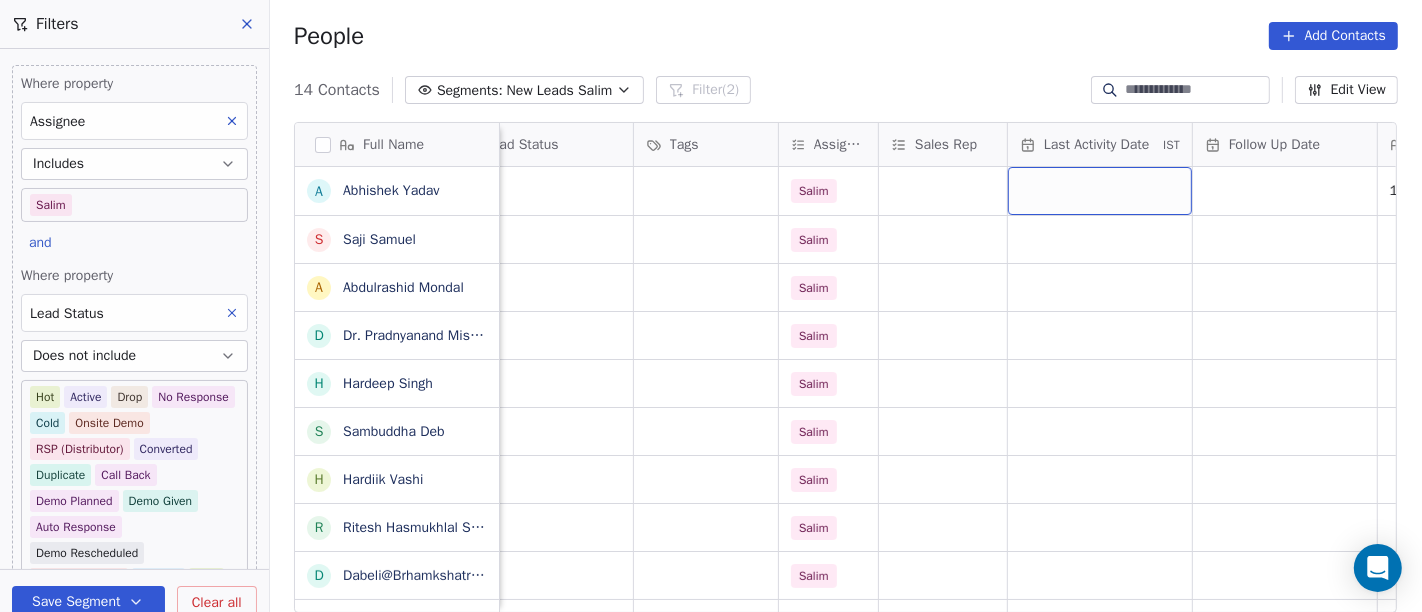 click at bounding box center [1100, 191] 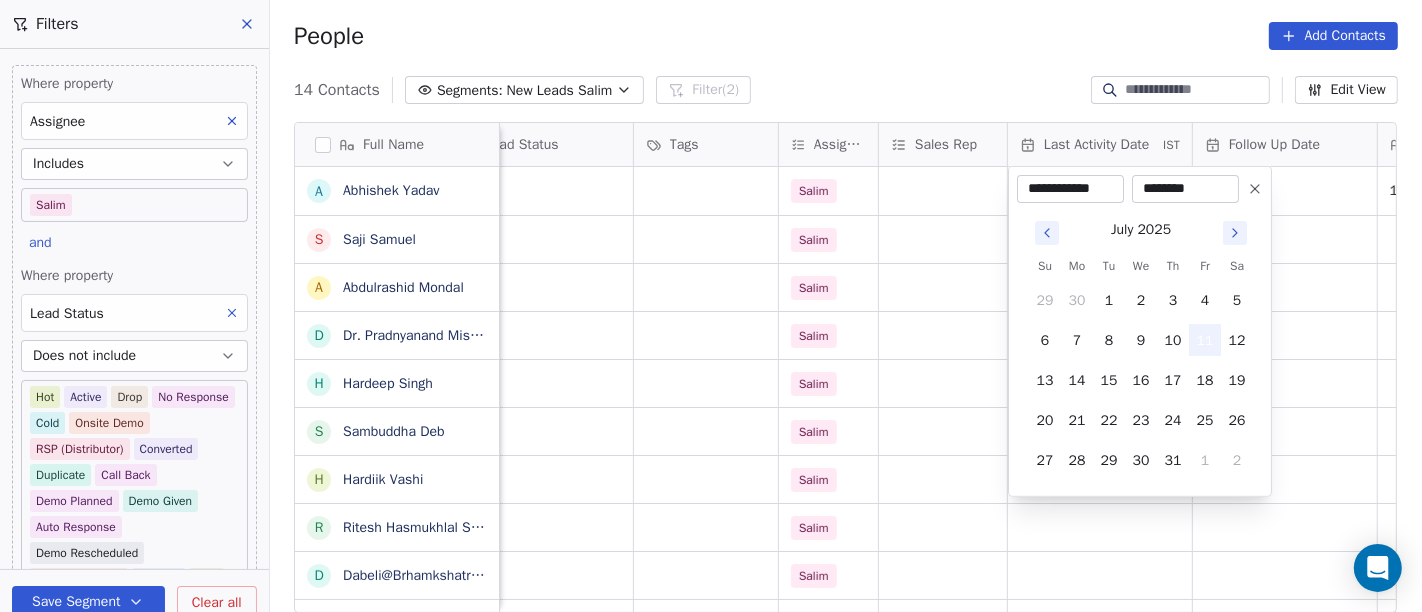 click on "11" at bounding box center (1205, 340) 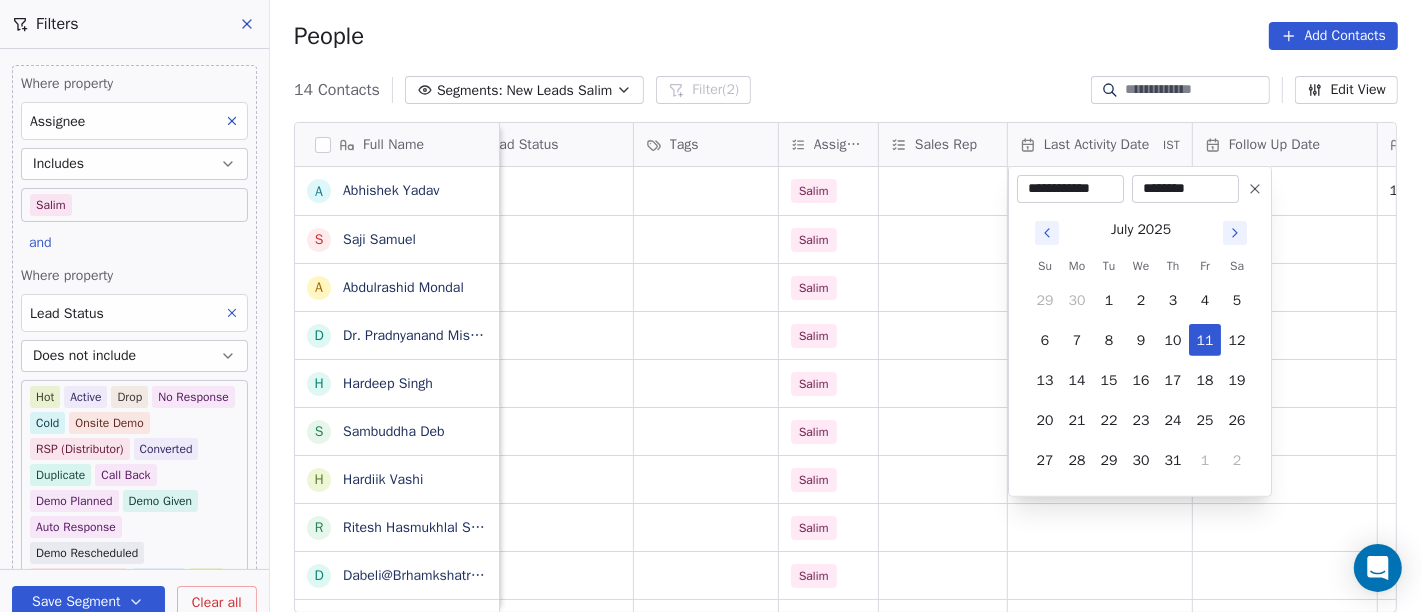 click on "On2Cook India Pvt. Ltd. Contacts People Marketing Workflows Campaigns Sales Pipelines Sequences Beta Tools Apps AI Agents Help & Support Filters Where property   Assignee   Includes Salim and Where property   Lead Status   Does not include Hot Active Drop No Response Cold Onsite Demo RSP (Distributor) Converted Duplicate Call Back Demo Planned Demo Given Auto Response Demo Rescheduled Demo Cancelled Confirm High Medium Low Add filter to this group Add another filter Save Segment Clear all People  Add Contacts 14 Contacts Segments: New Leads Salim Filter  (2) Edit View Tag Add to Sequence Full Name A Abhishek Yadav S Saji Samuel A Abdulrashid Mondal D Dr. Pradnyanand Mishra H Hardeep Singh S Sambuddha Deb H Hardiik Vashi R Ritesh Hasmukhlal Shah D Dabeli@Brhamkshatriya p pankaj anand S Shweta Thombre T Tilak Raj Verma S Sekh Alauddin P Prasanna Kumar behera company name location Created Date IST Lead Status Tags Assignee Sales Rep Last Activity Date IST Follow Up Date Notes Call Attempts Website zomato link" at bounding box center (711, 306) 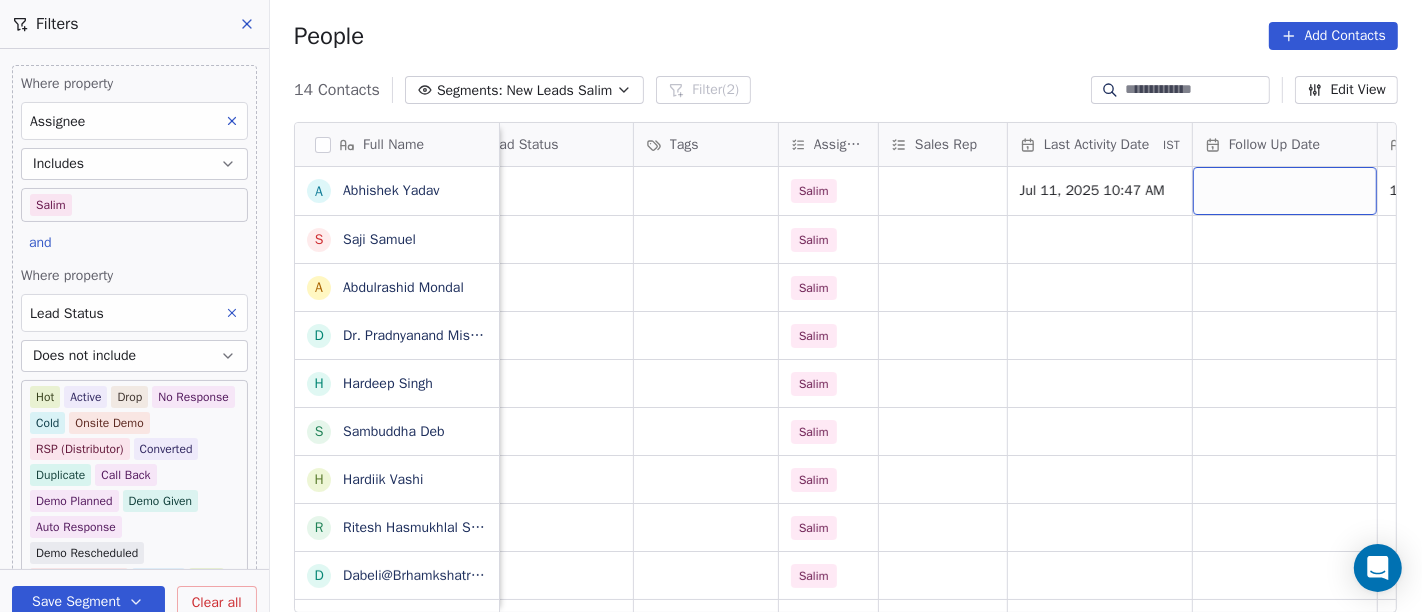 click at bounding box center (1285, 191) 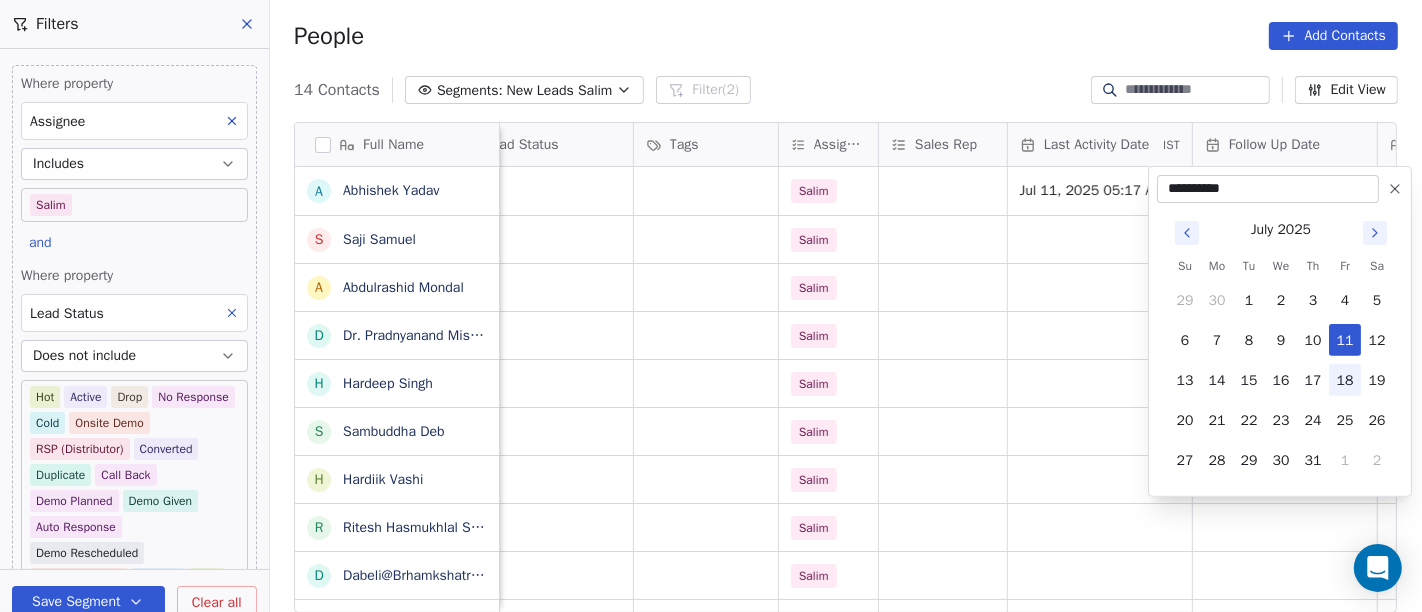 click on "18" at bounding box center [1345, 380] 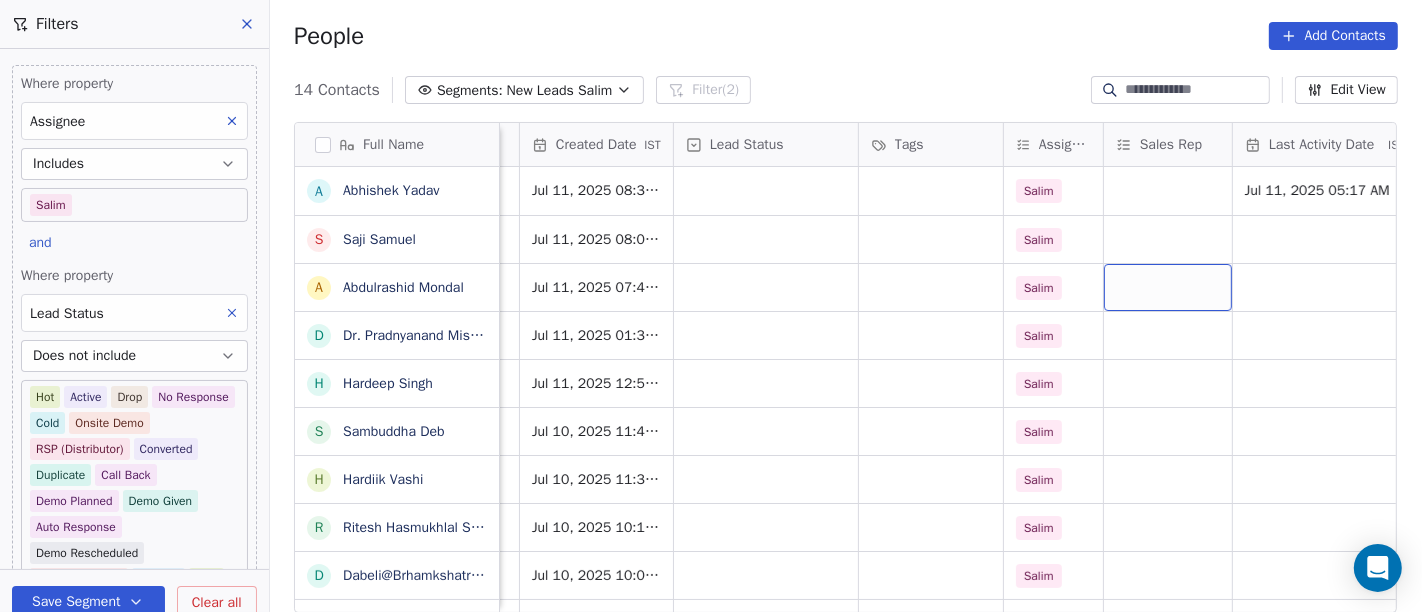 scroll, scrollTop: 0, scrollLeft: 530, axis: horizontal 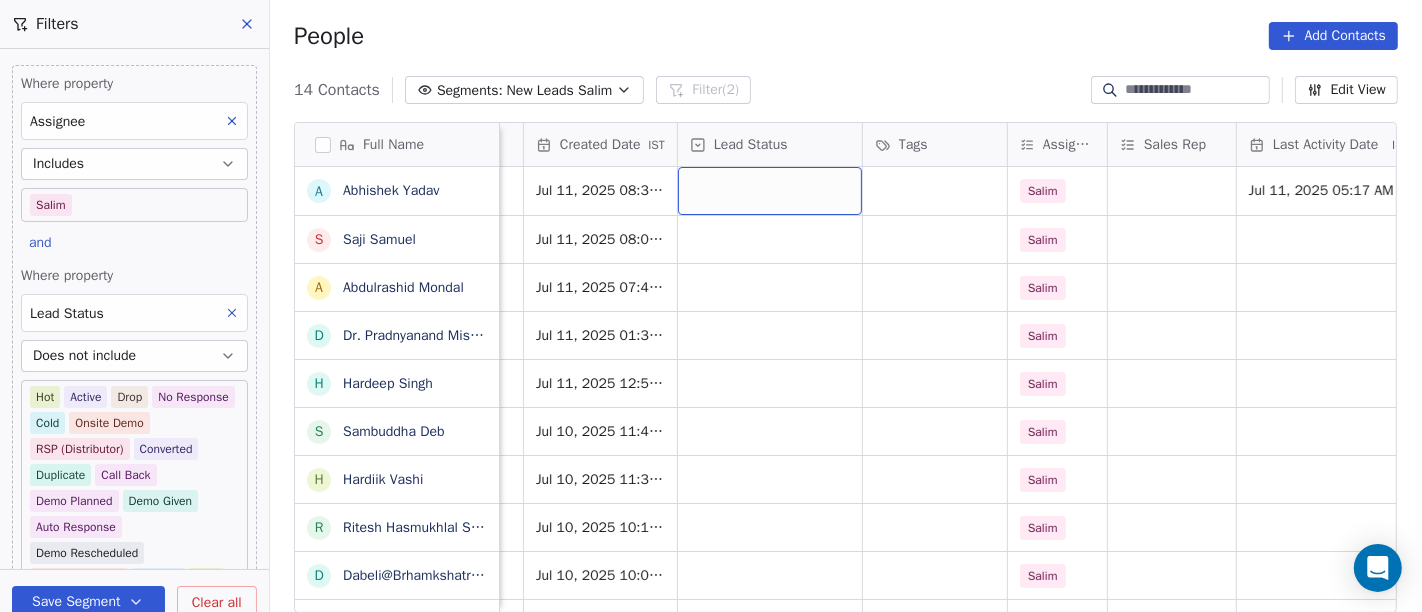 click at bounding box center (770, 191) 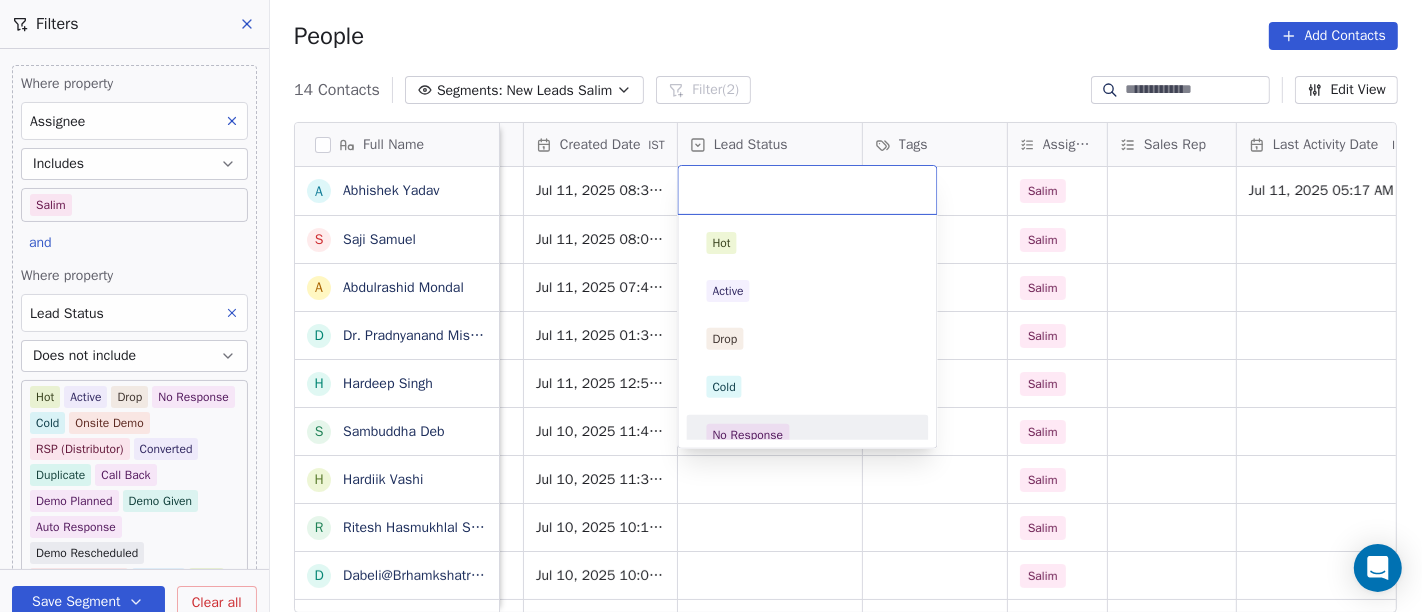 click on "No Response" at bounding box center [808, 435] 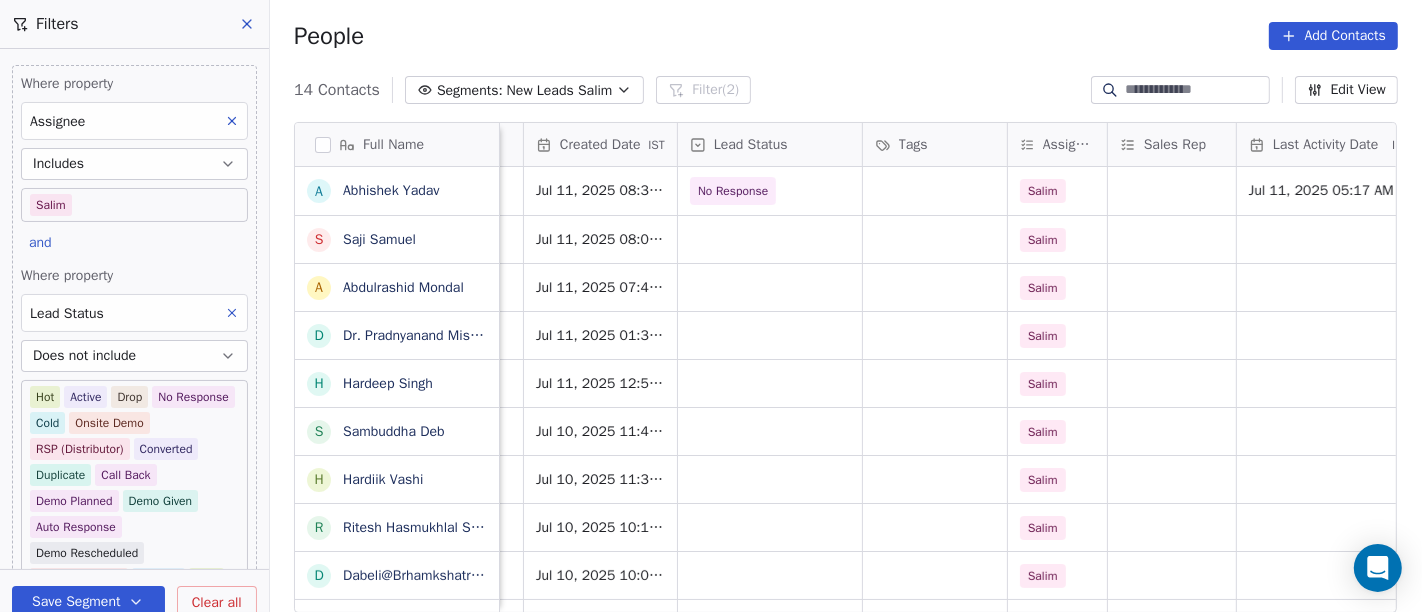 click on "14 Contacts Segments: New Leads Salim Filter  (2) Edit View" at bounding box center [846, 90] 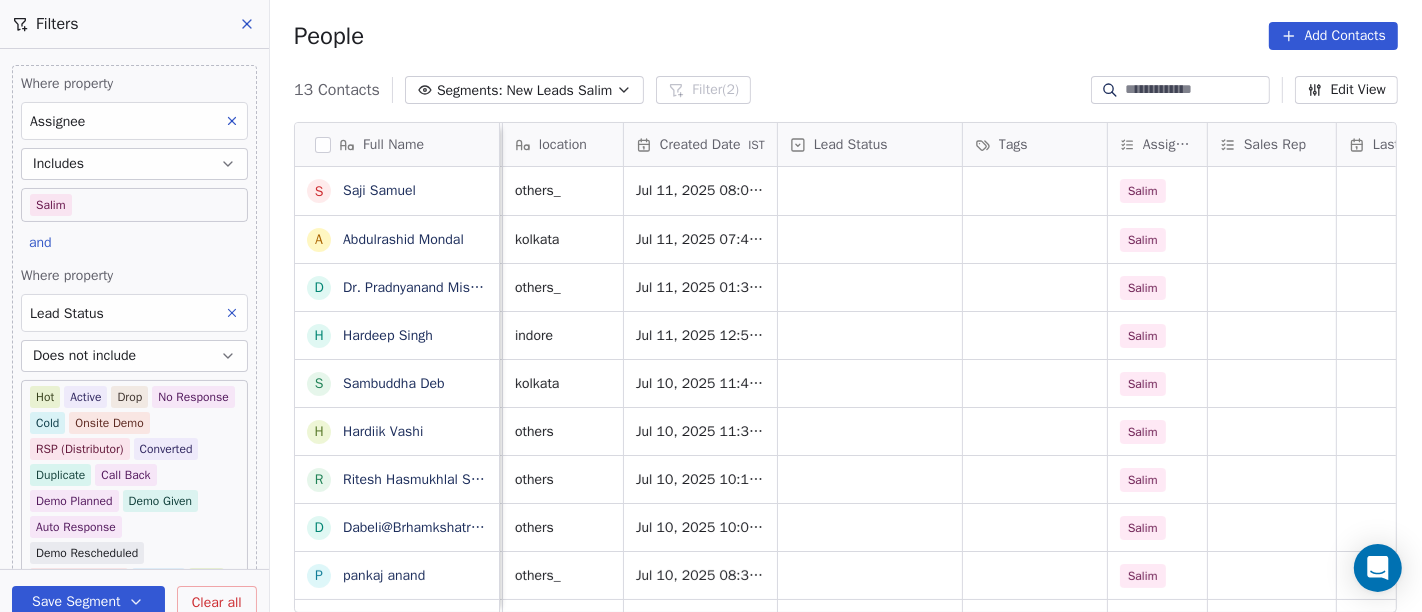 scroll, scrollTop: 0, scrollLeft: 428, axis: horizontal 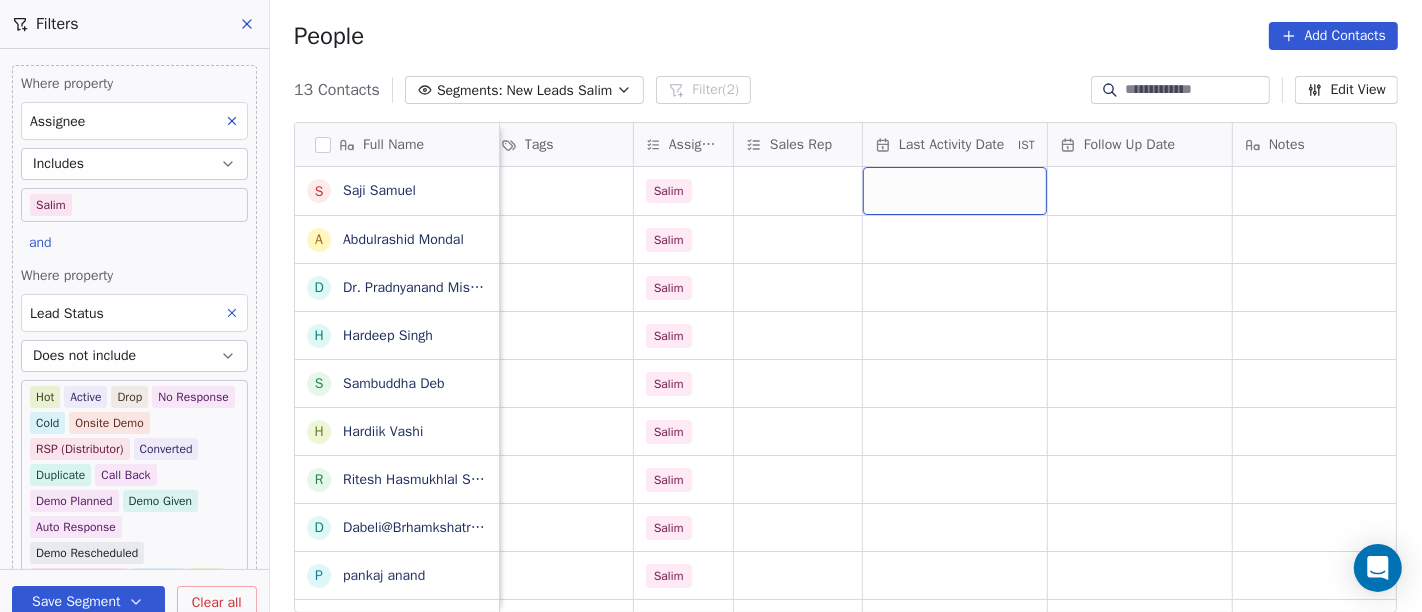 click at bounding box center (955, 191) 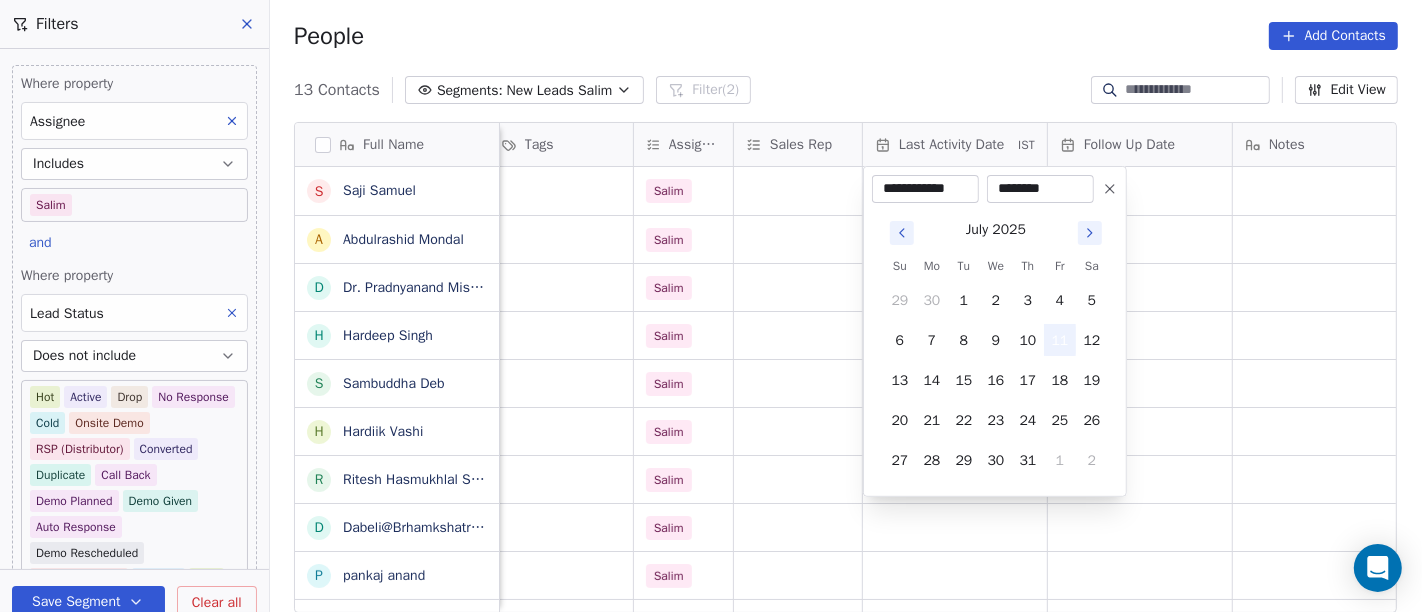 click on "11" at bounding box center [1060, 340] 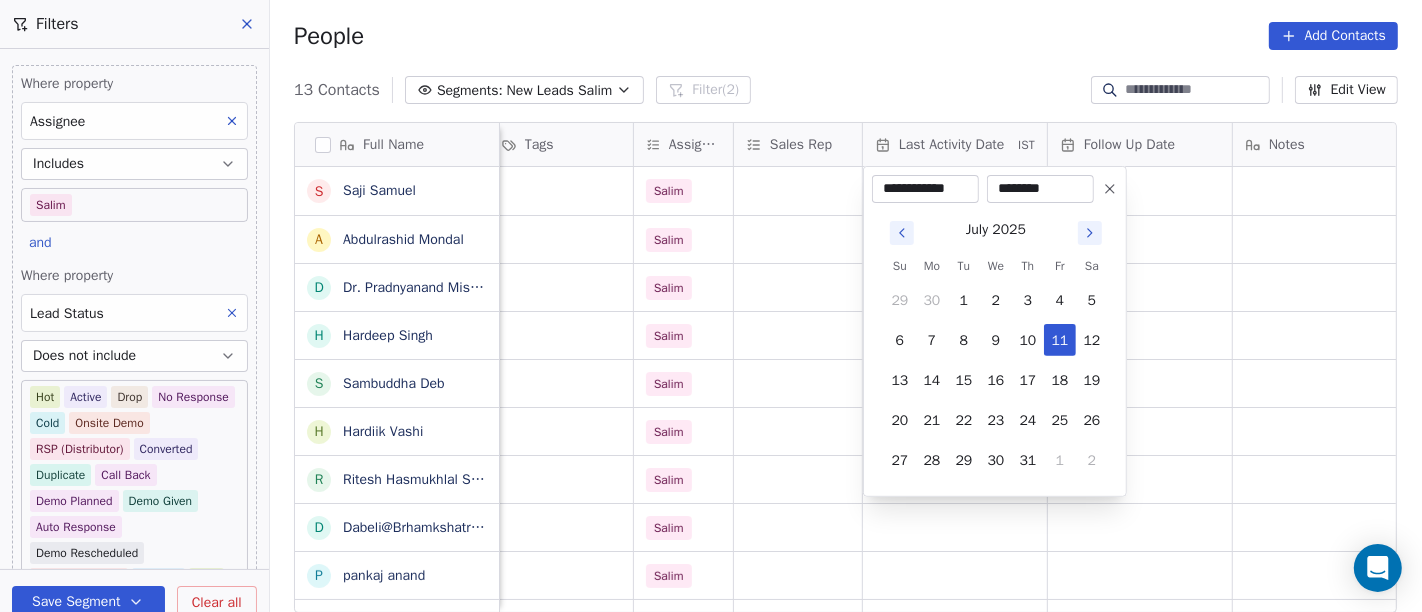 click on "On2Cook India Pvt. Ltd. Contacts People Marketing Workflows Campaigns Sales Pipelines Sequences Beta Tools Apps AI Agents Help & Support Filters Where property   Assignee   Includes Salim and Where property   Lead Status   Does not include Hot Active Drop No Response Cold Onsite Demo RSP (Distributor) Converted Duplicate Call Back Demo Planned Demo Given Auto Response Demo Rescheduled Demo Cancelled Confirm High Medium Low Add filter to this group Add another filter Save Segment Clear all People  Add Contacts 13 Contacts Segments: New Leads Salim Filter  (2) Edit View Tag Add to Sequence Full Name S Saji Samuel A Abdulrashid Mondal D Dr. Pradnyanand Mishra H Hardeep Singh S Sambuddha Deb H Hardiik Vashi R Ritesh Hasmukhlal Shah D Dabeli@Brhamkshatriya p pankaj anand S Shweta Thombre T Tilak Raj Verma S Sekh Alauddin P Prasanna Kumar behera location Created Date IST Lead Status Tags Assignee Sales Rep Last Activity Date IST Follow Up Date Notes Call Attempts Website zomato link   others_ Salim   kolkata" at bounding box center [711, 306] 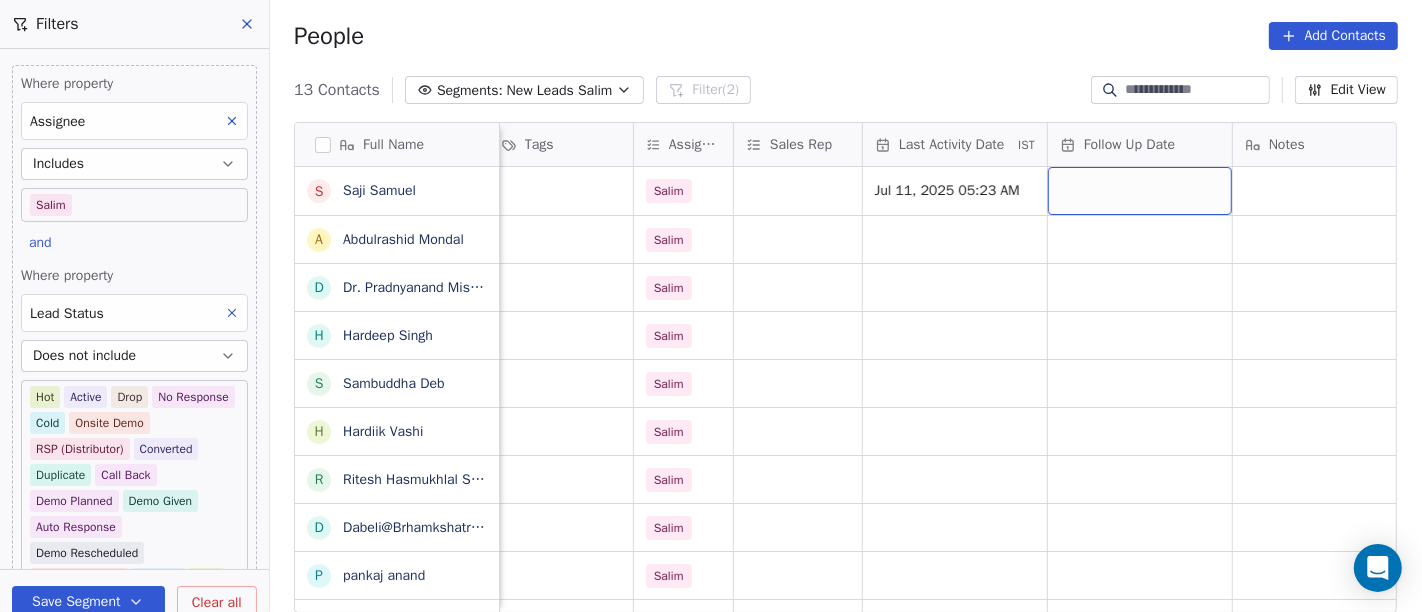 click at bounding box center (1140, 191) 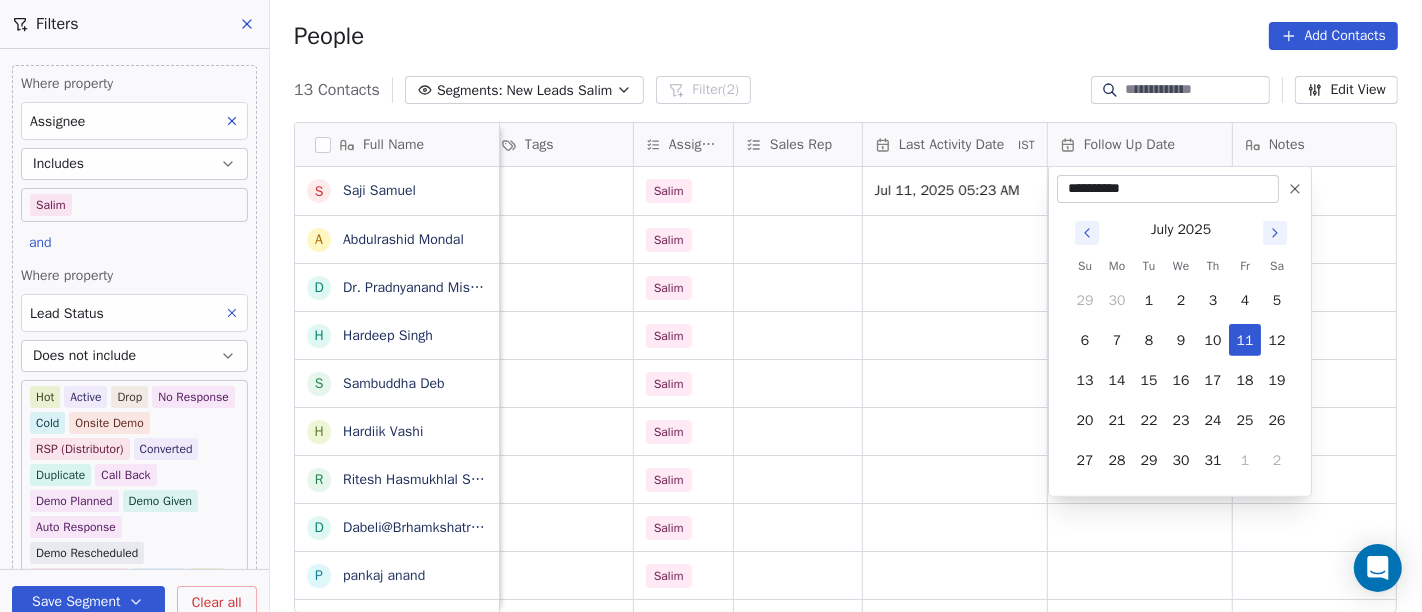 click 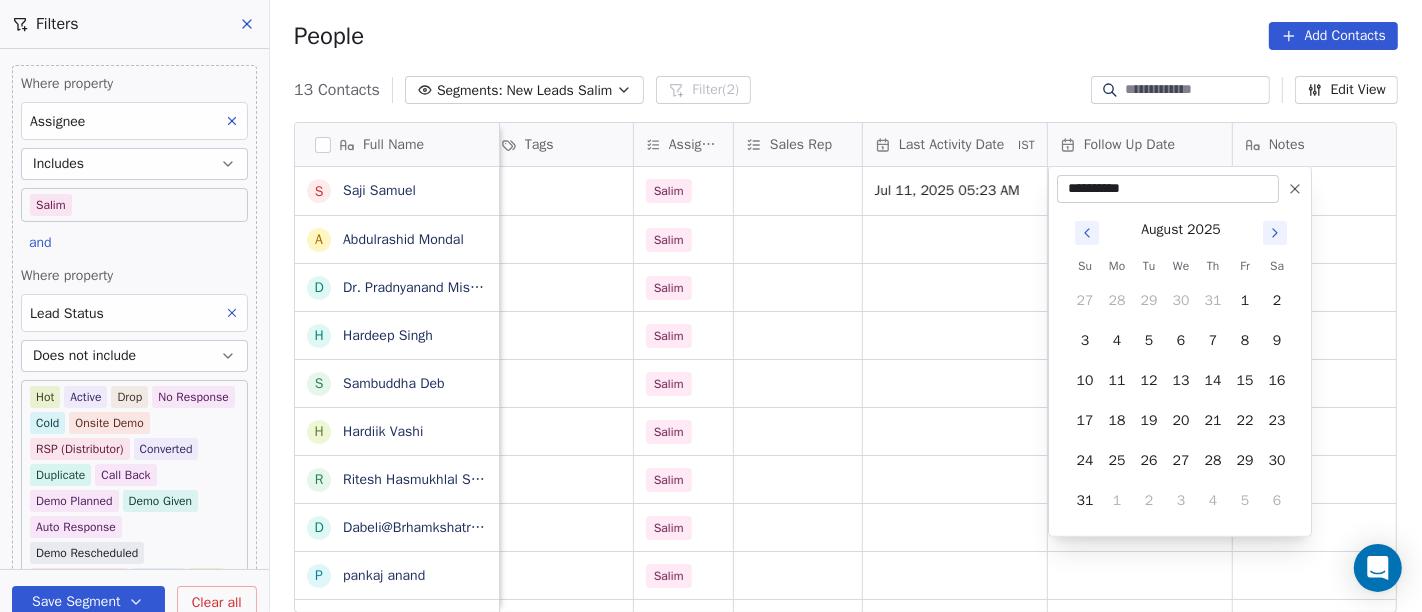 click 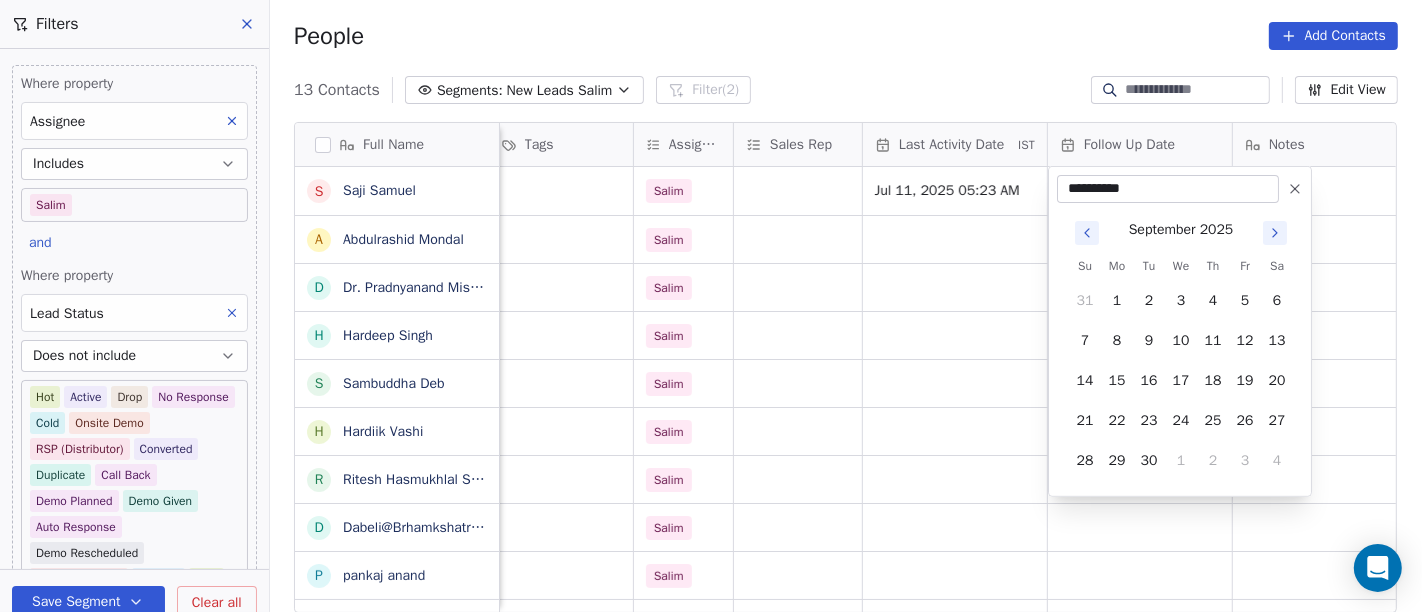 click 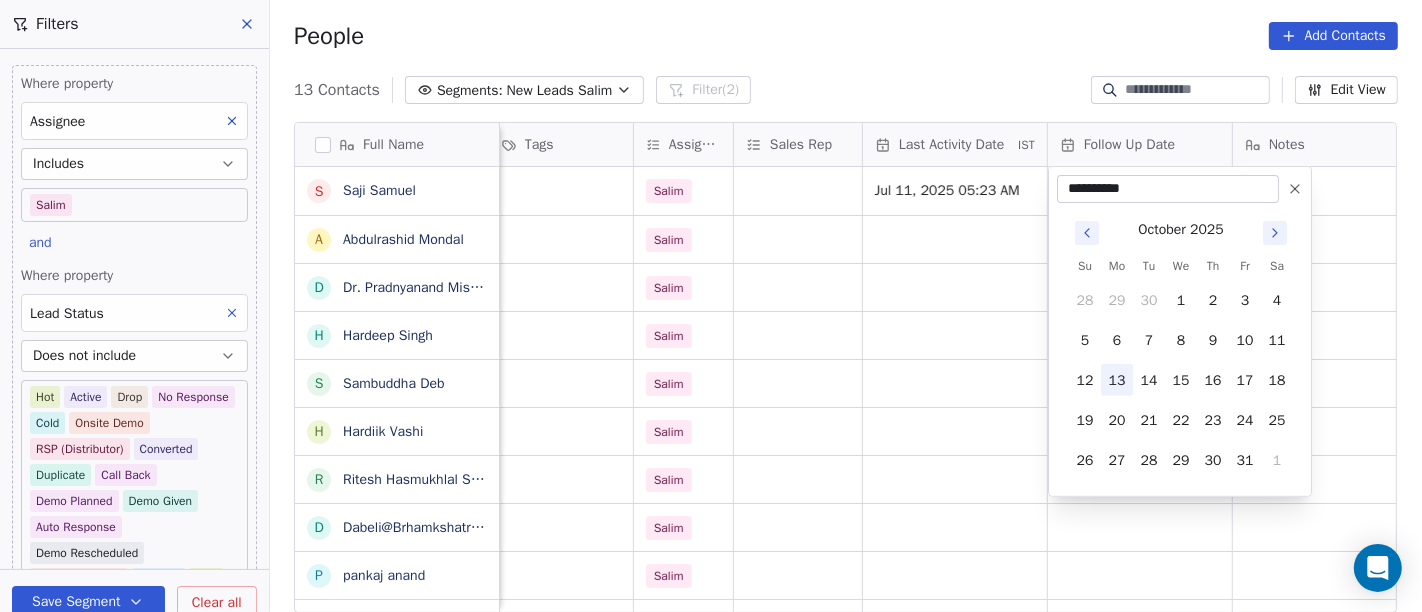 click on "13" at bounding box center [1117, 380] 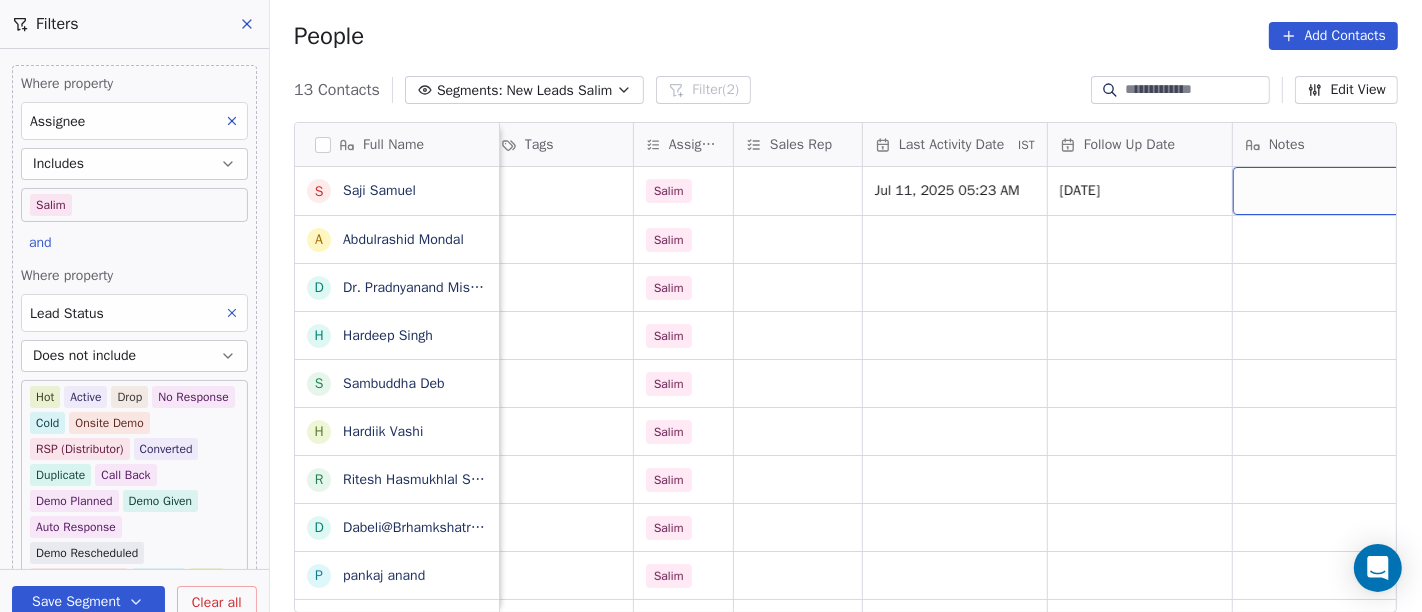 scroll, scrollTop: 0, scrollLeft: 942, axis: horizontal 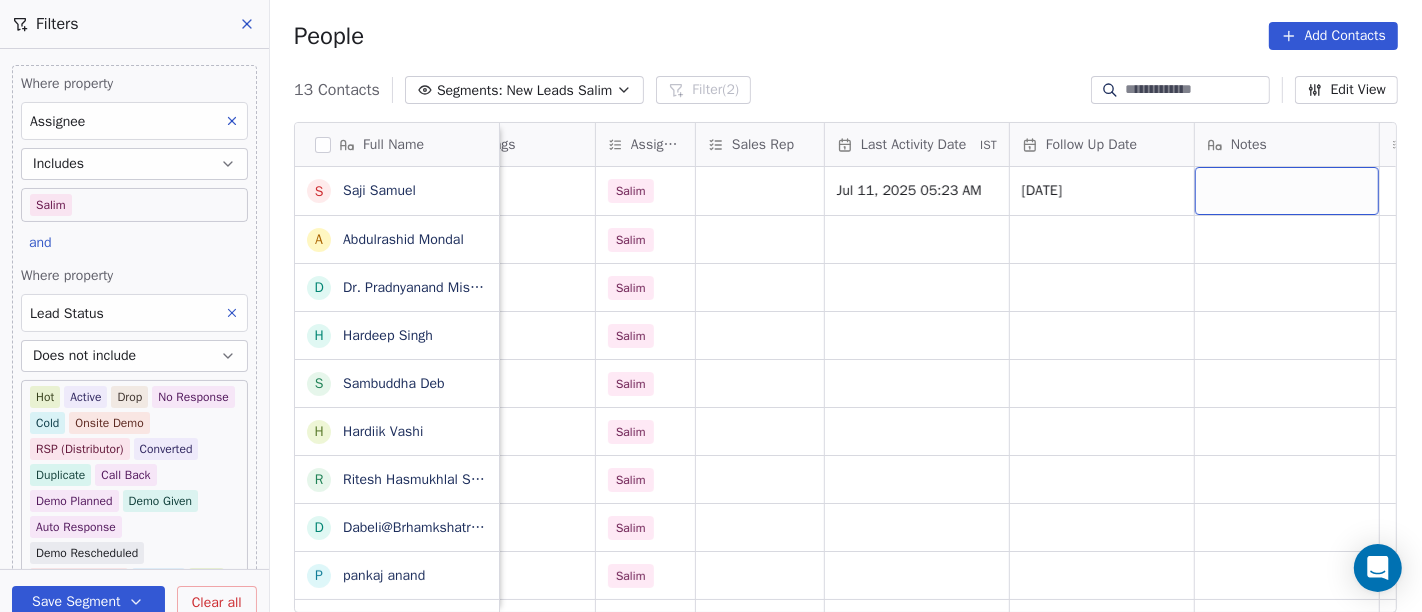 click at bounding box center (1287, 191) 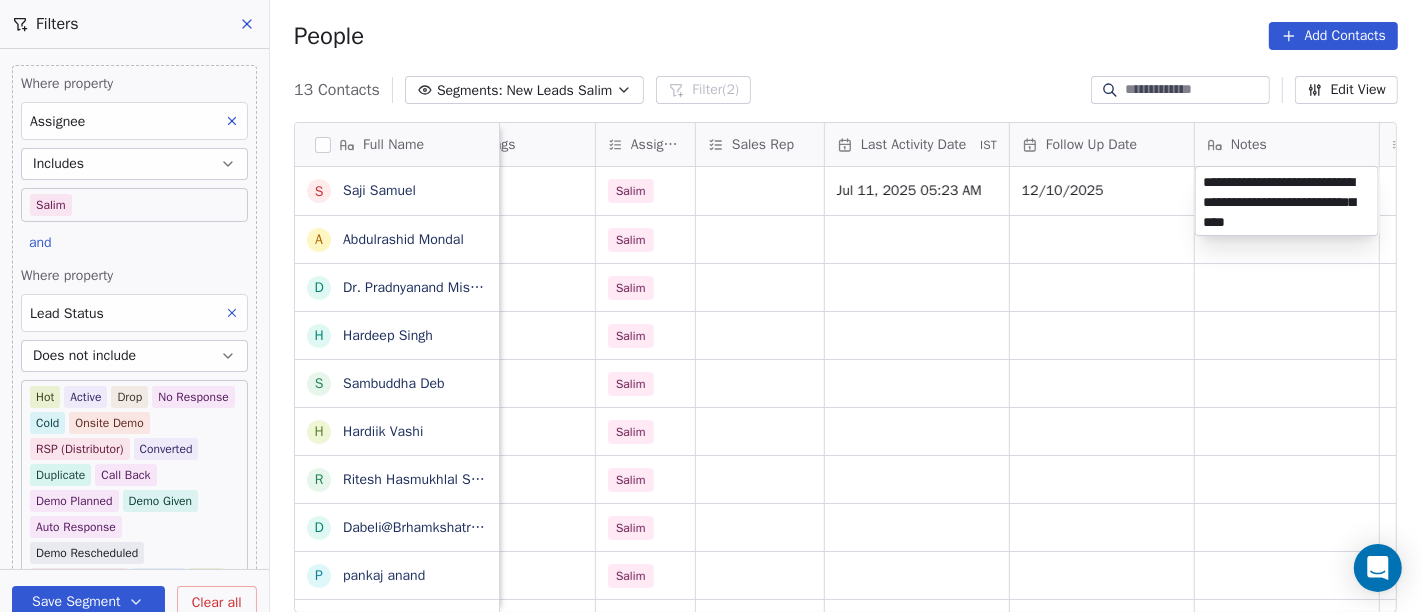 type on "**********" 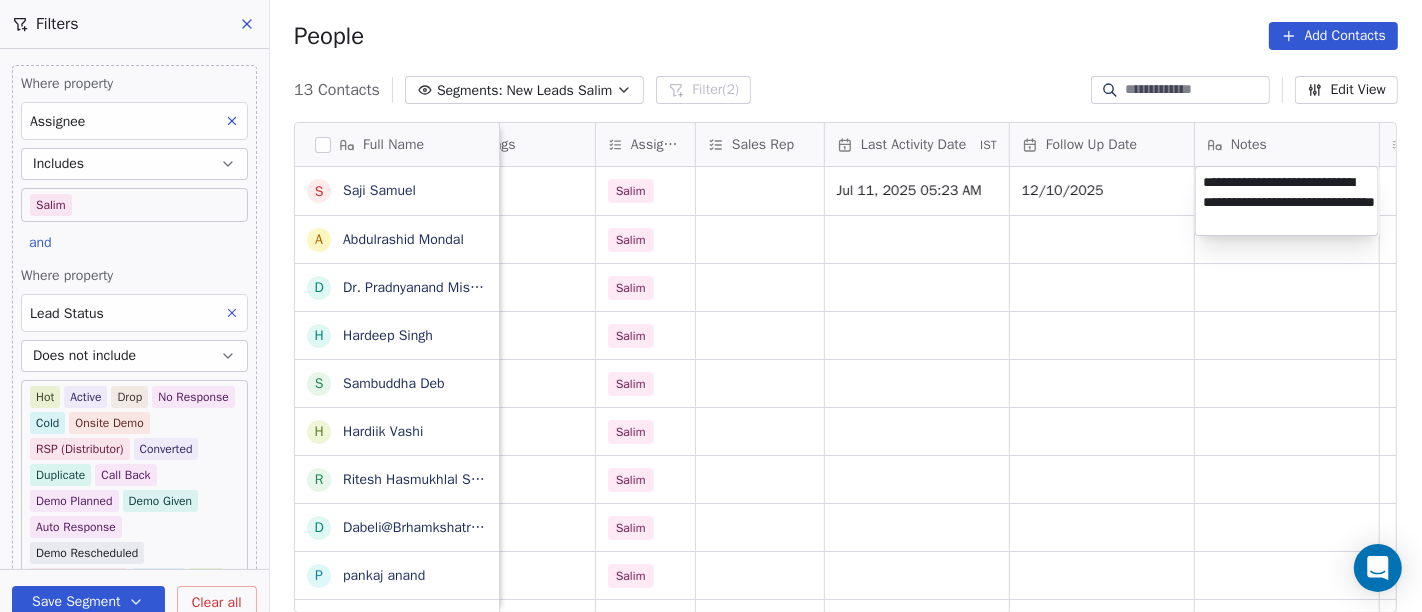 click on "On2Cook India Pvt. Ltd. Contacts People Marketing Workflows Campaigns Sales Pipelines Sequences Beta Tools Apps AI Agents Help & Support Filters Where property   Assignee   Includes Salim and Where property   Lead Status   Does not include Hot Active Drop No Response Cold Onsite Demo RSP (Distributor) Converted Duplicate Call Back Demo Planned Demo Given Auto Response Demo Rescheduled Demo Cancelled Confirm High Medium Low Add filter to this group Add another filter Save Segment Clear all People  Add Contacts 13 Contacts Segments: New Leads Salim Filter  (2) Edit View Tag Add to Sequence Full Name S Saji Samuel A Abdulrashid Mondal D Dr. Pradnyanand Mishra H Hardeep Singh S Sambuddha Deb H Hardiik Vashi R Ritesh Hasmukhlal Shah D Dabeli@Brhamkshatriya p pankaj anand S Shweta Thombre T Tilak Raj Verma S Sekh Alauddin P Prasanna Kumar behera location Created Date IST Lead Status Tags Assignee Sales Rep Last Activity Date IST Follow Up Date Notes Call Attempts Website zomato link outlet type   others_ Salim" at bounding box center [711, 306] 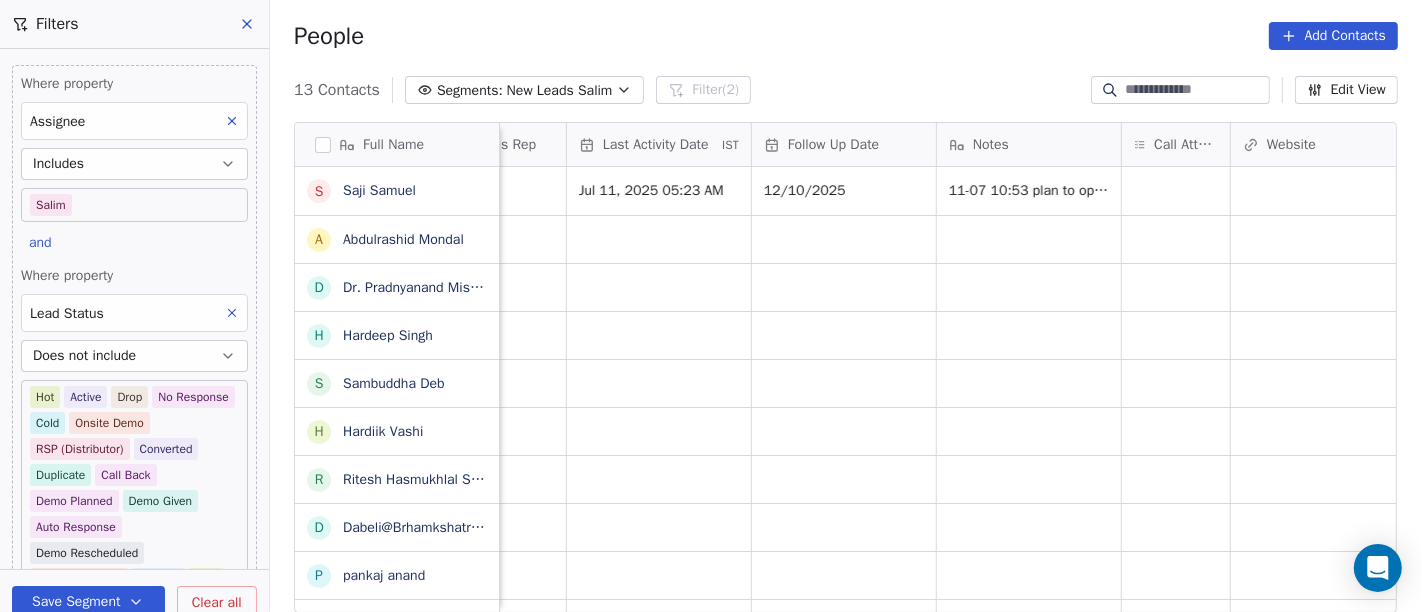 scroll, scrollTop: 0, scrollLeft: 1202, axis: horizontal 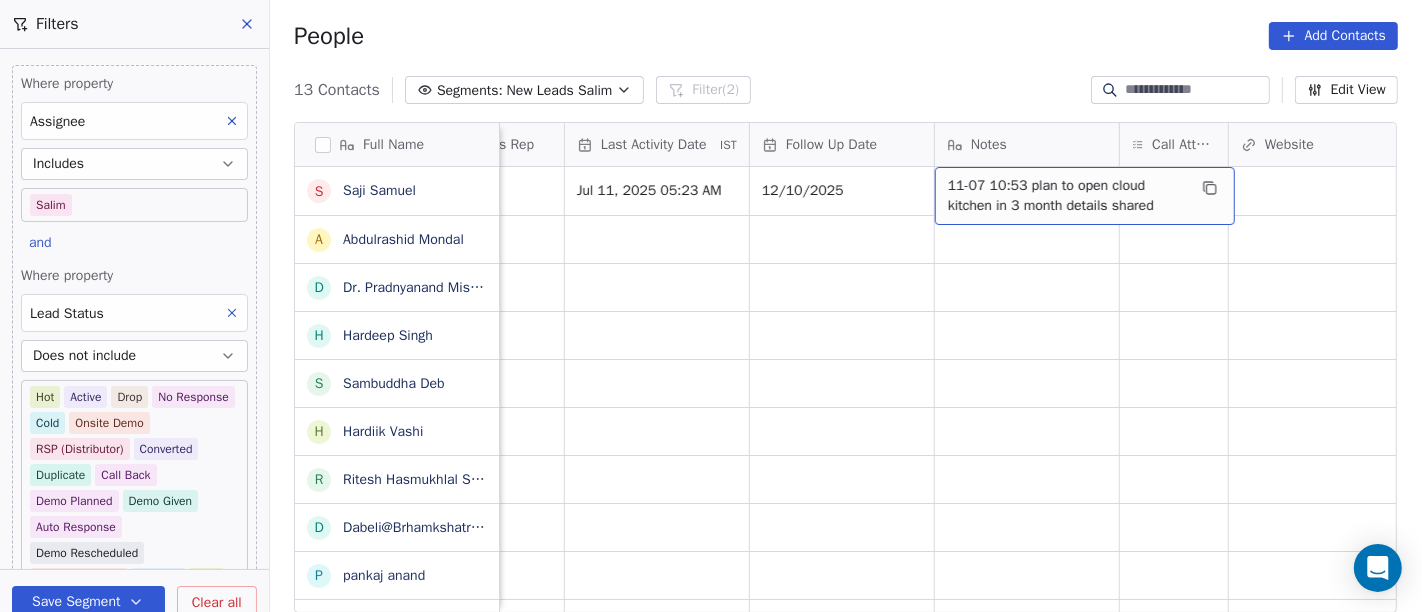 click on "11-07 10:53 plan to open cloud kitchen in 3 month details shared" at bounding box center (1067, 196) 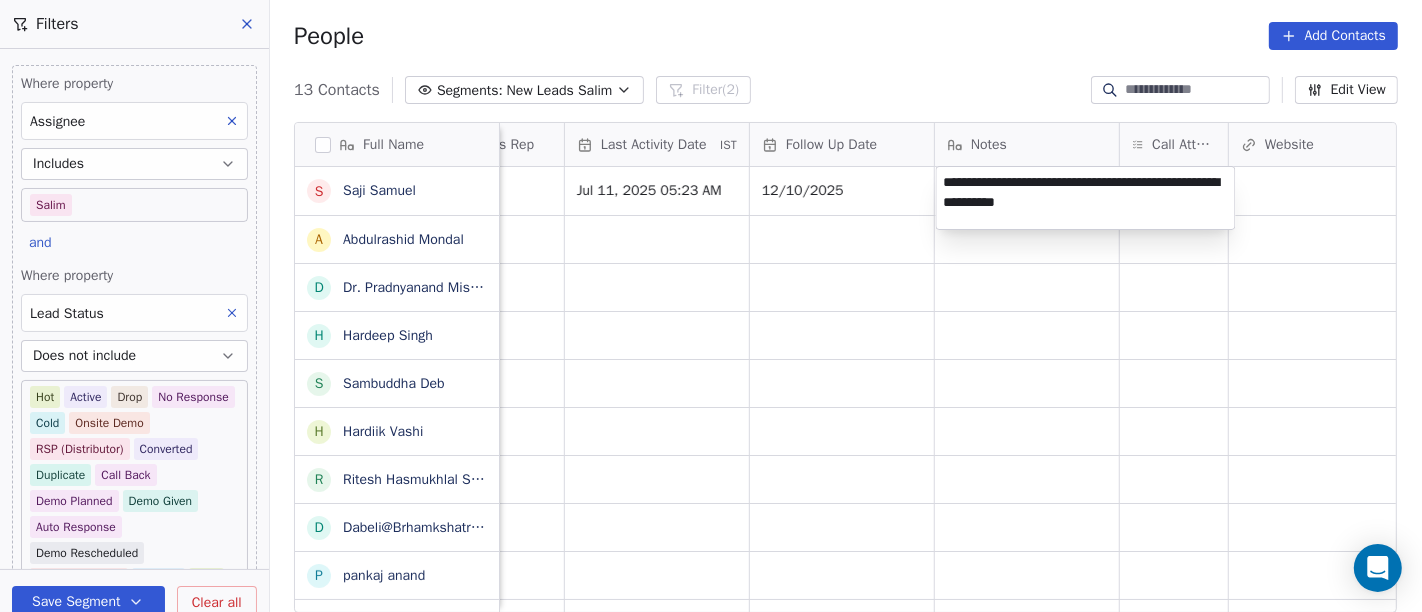 click on "On2Cook India Pvt. Ltd. Contacts People Marketing Workflows Campaigns Sales Pipelines Sequences Beta Tools Apps AI Agents Help & Support Filters Where property   Assignee   Includes Salim and Where property   Lead Status   Does not include Hot Active Drop No Response Cold Onsite Demo RSP (Distributor) Converted Duplicate Call Back Demo Planned Demo Given Auto Response Demo Rescheduled Demo Cancelled Confirm High Medium Low Add filter to this group Add another filter Save Segment Clear all People  Add Contacts 13 Contacts Segments: New Leads Salim Filter  (2) Edit View Tag Add to Sequence Full Name S Saji Samuel A Abdulrashid Mondal D Dr. Pradnyanand Mishra H Hardeep Singh S Sambuddha Deb H Hardiik Vashi R Ritesh Hasmukhlal Shah D Dabeli@Brhamkshatriya p pankaj anand S Shweta Thombre T Tilak Raj Verma S Sekh Alauddin P Prasanna Kumar behera Lead Status Tags Assignee Sales Rep Last Activity Date IST Follow Up Date Notes Call Attempts Website zomato link outlet type Location   Salim Jul 11, 2025 05:23 AM" at bounding box center (711, 306) 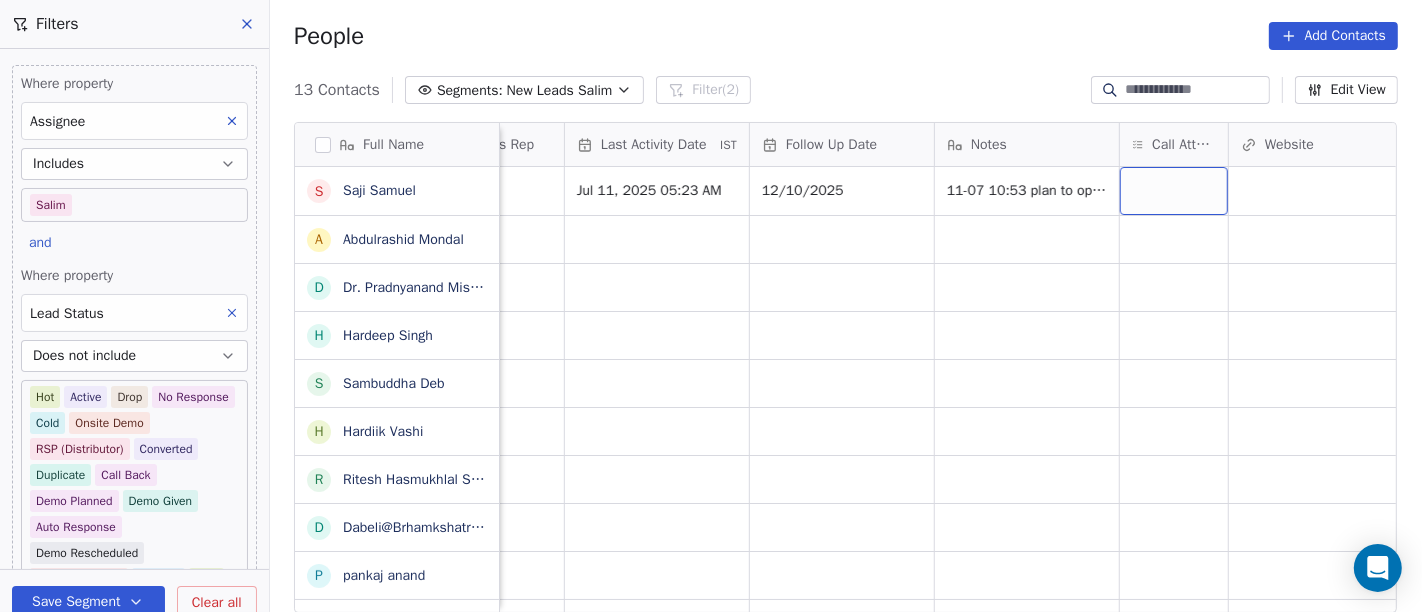 click at bounding box center (1174, 191) 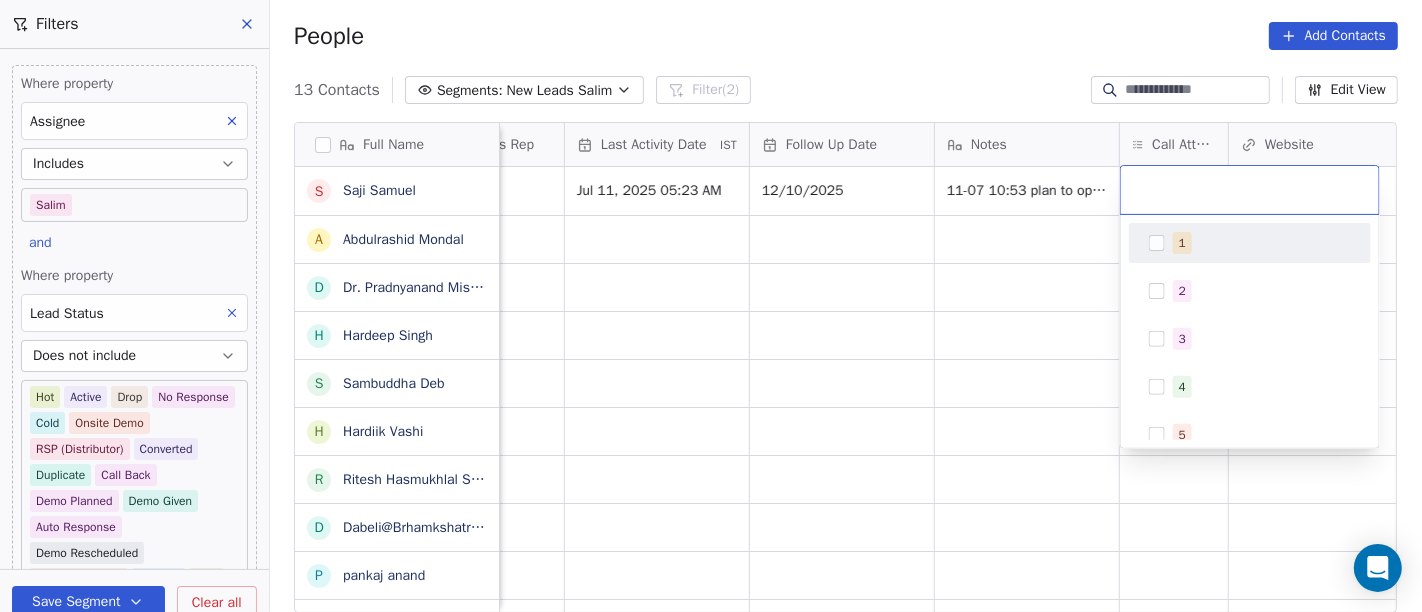 click on "1" at bounding box center (1262, 243) 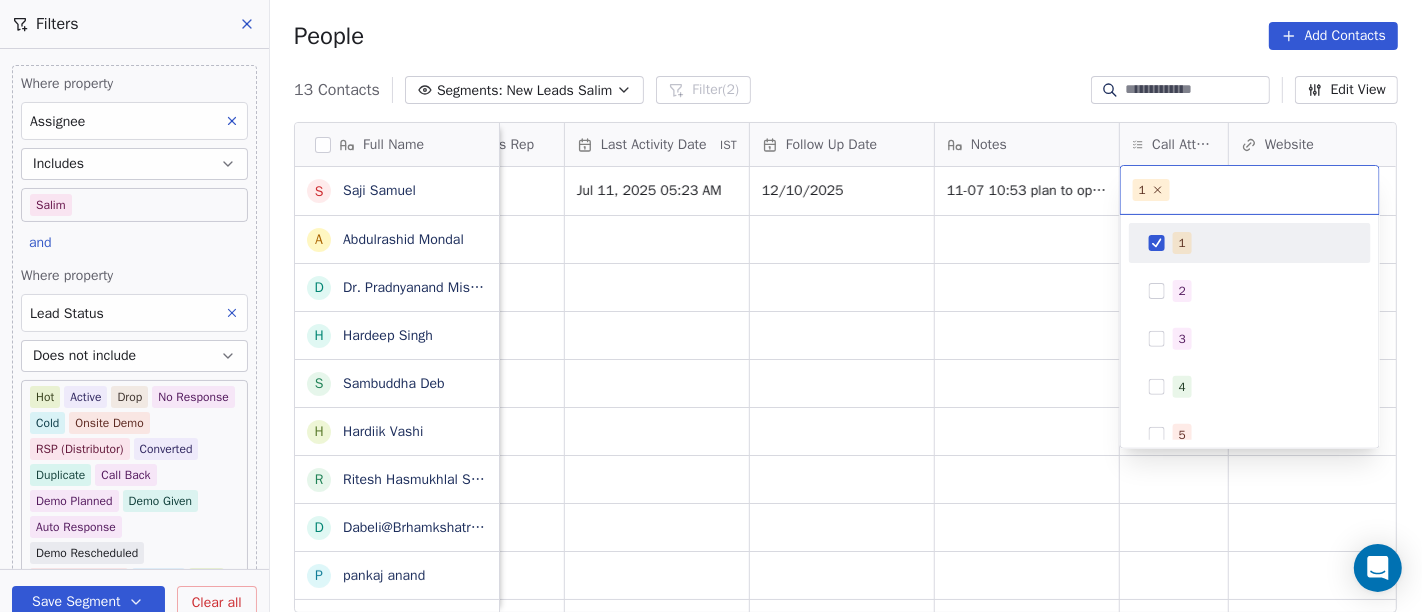click on "On2Cook India Pvt. Ltd. Contacts People Marketing Workflows Campaigns Sales Pipelines Sequences Beta Tools Apps AI Agents Help & Support Filters Where property   Assignee   Includes Salim and Where property   Lead Status   Does not include Hot Active Drop No Response Cold Onsite Demo RSP (Distributor) Converted Duplicate Call Back Demo Planned Demo Given Auto Response Demo Rescheduled Demo Cancelled Confirm High Medium Low Add filter to this group Add another filter Save Segment Clear all People  Add Contacts 13 Contacts Segments: New Leads Salim Filter  (2) Edit View Tag Add to Sequence Full Name S Saji Samuel A Abdulrashid Mondal D Dr. Pradnyanand Mishra H Hardeep Singh S Sambuddha Deb H Hardiik Vashi R Ritesh Hasmukhlal Shah D Dabeli@Brhamkshatriya p pankaj anand S Shweta Thombre T Tilak Raj Verma S Sekh Alauddin P Prasanna Kumar behera Lead Status Tags Assignee Sales Rep Last Activity Date IST Follow Up Date Notes Call Attempts Website zomato link outlet type Location   Salim Jul 11, 2025 05:23 AM" at bounding box center [711, 306] 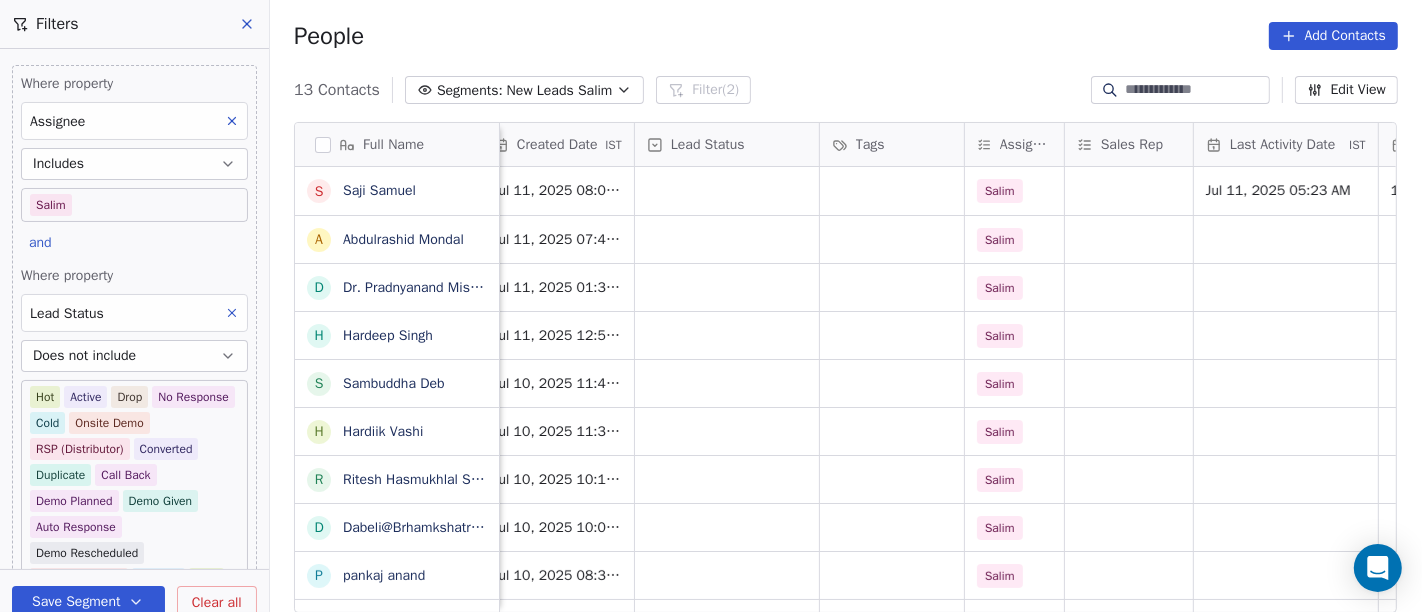 scroll, scrollTop: 0, scrollLeft: 567, axis: horizontal 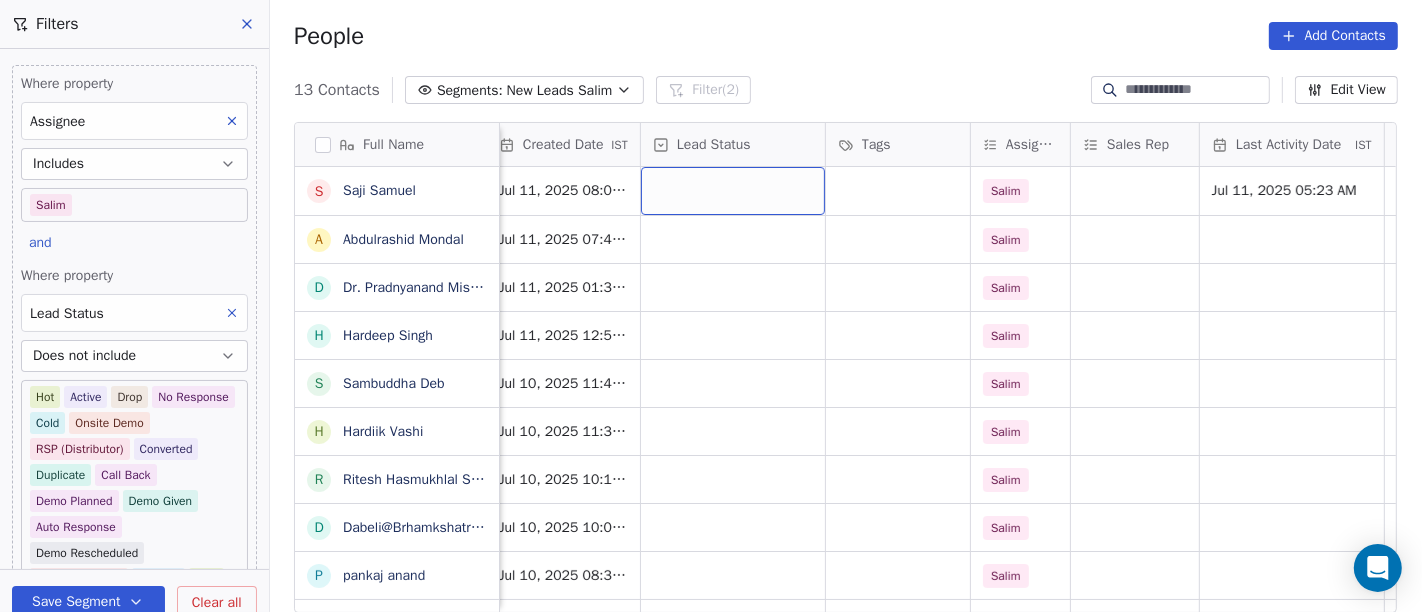 click at bounding box center [733, 191] 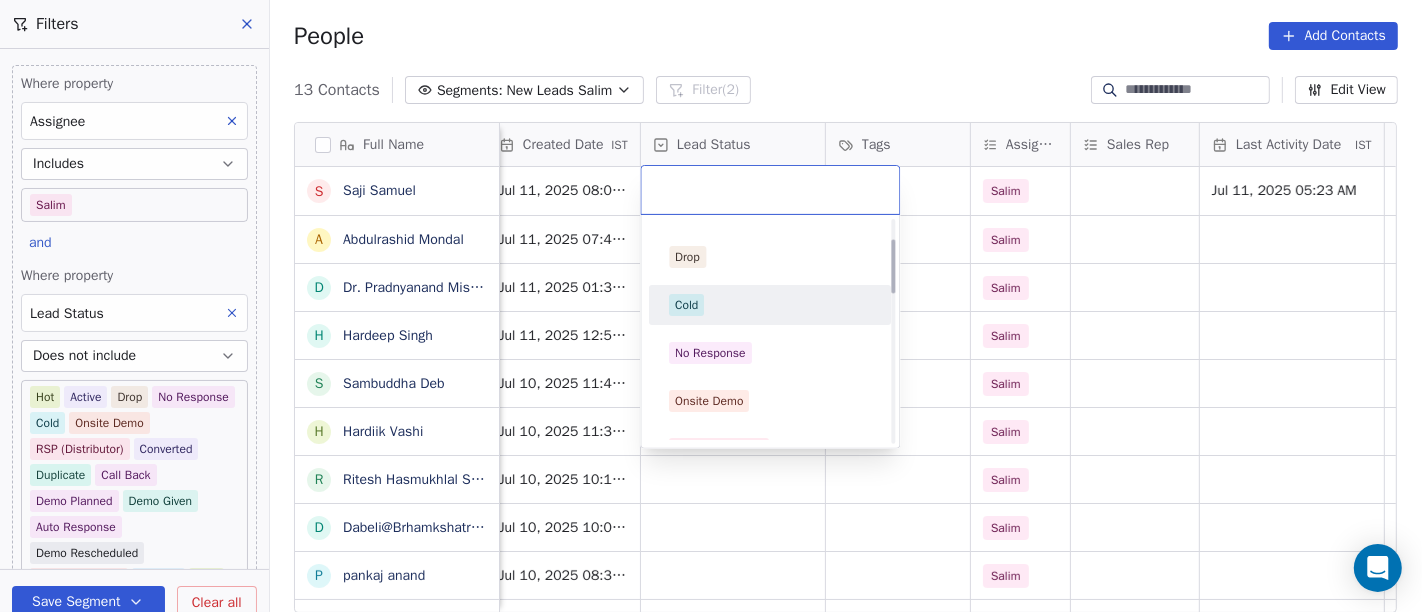 scroll, scrollTop: 111, scrollLeft: 0, axis: vertical 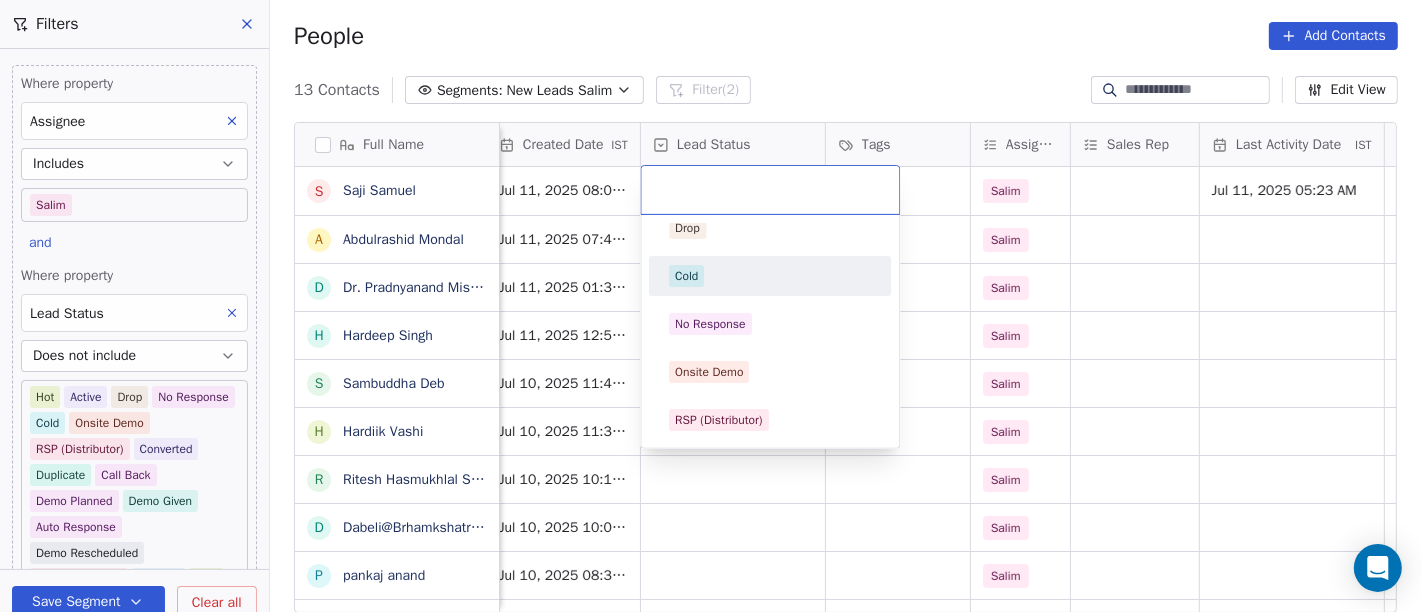 click on "Cold" at bounding box center [770, 276] 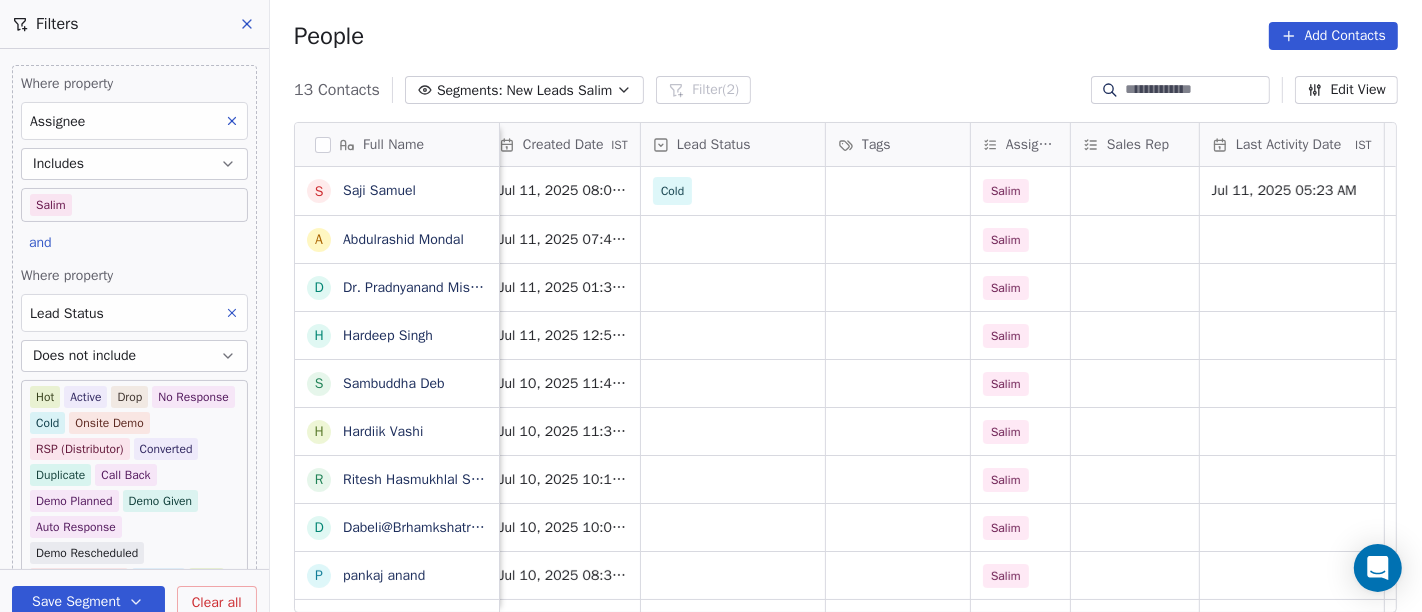 click on "People  Add Contacts" at bounding box center [846, 36] 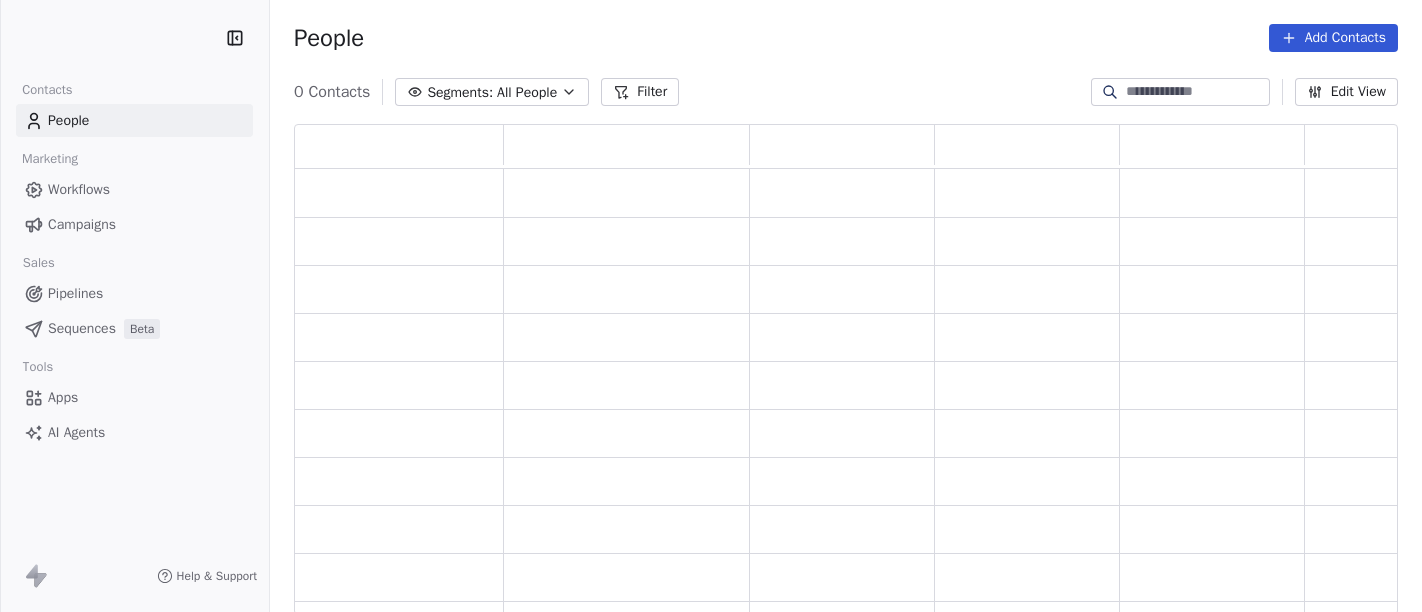 scroll, scrollTop: 0, scrollLeft: 0, axis: both 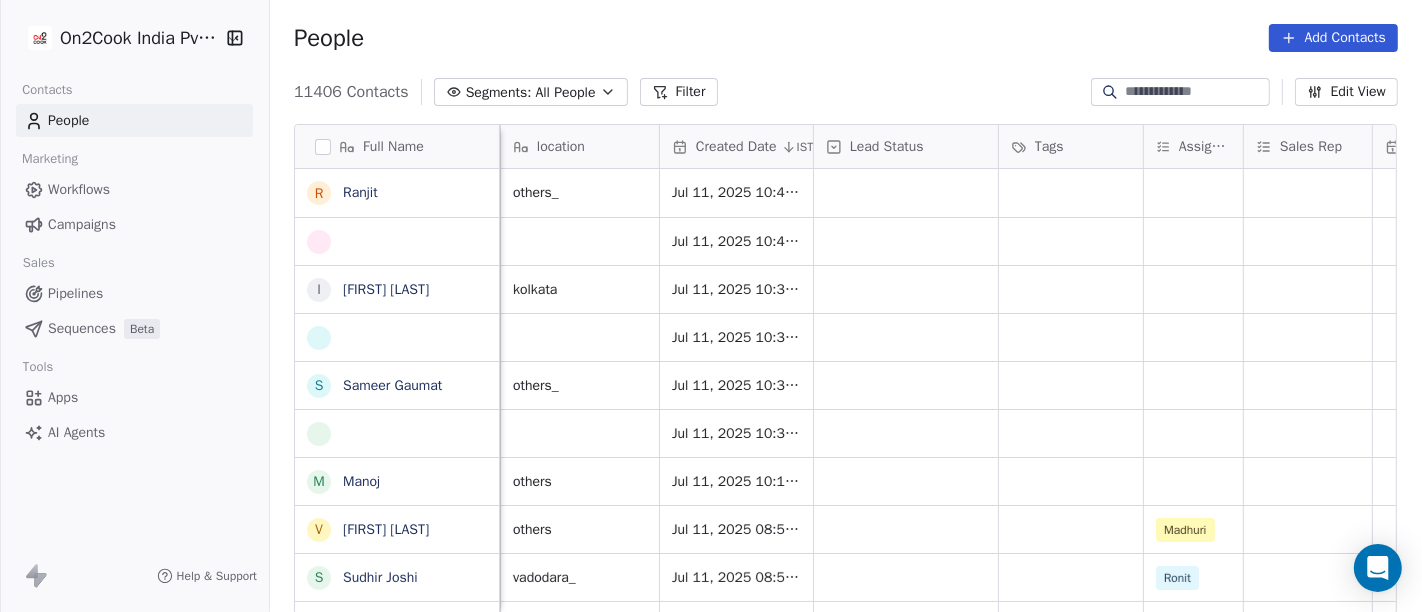 click on "Filter" at bounding box center [679, 92] 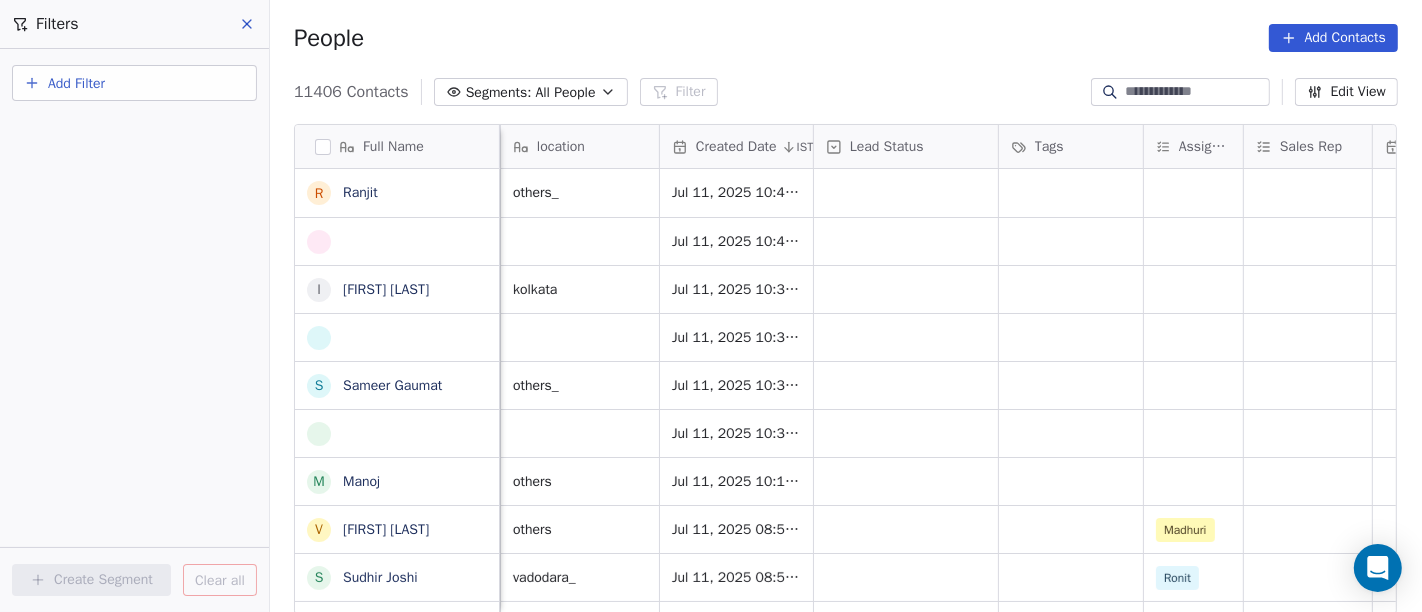 click on "Add Filter" at bounding box center (134, 83) 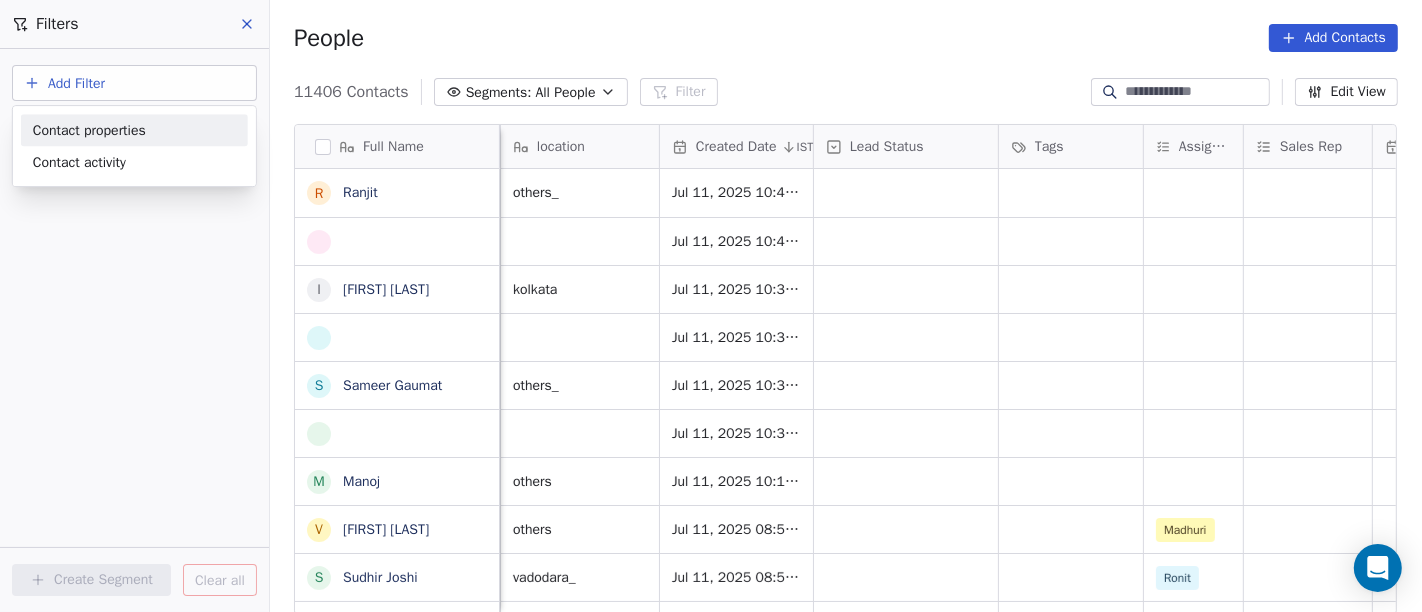 click on "On2Cook India Pvt. Ltd. Contacts People Marketing Workflows Campaigns Sales Pipelines Sequences Beta Tools Apps AI Agents Help & Support Filters Add Filter  Create Segment Clear all People  Add Contacts 11406 Contacts Segments: All People Filter  Edit View Tag Add to Sequence Full Name R Ranjit I INDIRA MONDAL S Sameer Gaumat M Manoj V Varsha Chikhalkar S Sudhir Joshi A Abhishek Yadav K Kanhu Sahoo S Saji Samuel A Abdulrashid Mondal P Pramod Pams Bhilare N Narottam Tripathi N Naresh jaiswal D Dr. Pradnyanand Mishra H Hardeep Singh D Dinesh Bhoite S Sandeep Dawer A Ankita Goswami B Balwant Jadhav S Sambuddha Deb H Hardiik Vashi R Rashmikant Shah R Rakesh Shah R Rajesh Panchal S Sukh Deo Rathore B Bhavesh Parekh R Ritesh Hasmukhlal Shah Email Phone Number company name location Created Date IST Lead Status Tags Assignee Sales Rep Last Activity Date IST Follow Up Date Notes Call Attempts bdmnuriss@gmail.com +918789951720 Self-employed others_ Jul 11, 2025 10:42 AM Jul 11, 2025 10:42 AM sm9051@gmail.com kolkata" at bounding box center [711, 306] 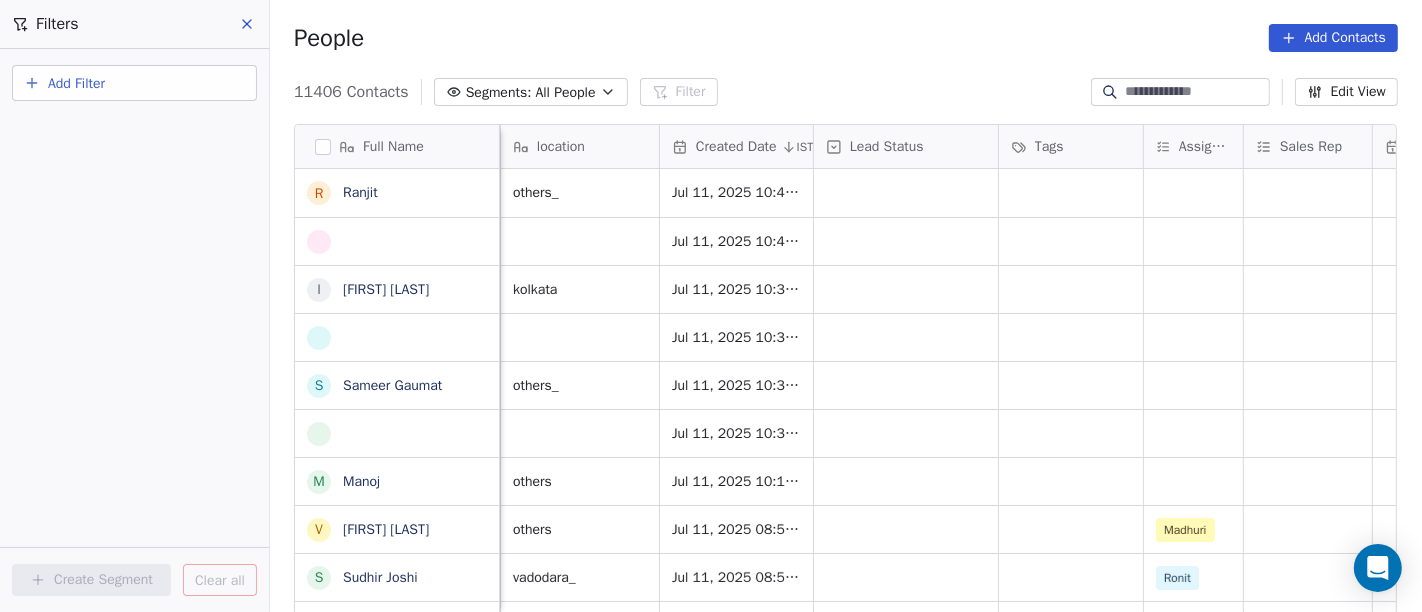 click on "All People" at bounding box center (565, 92) 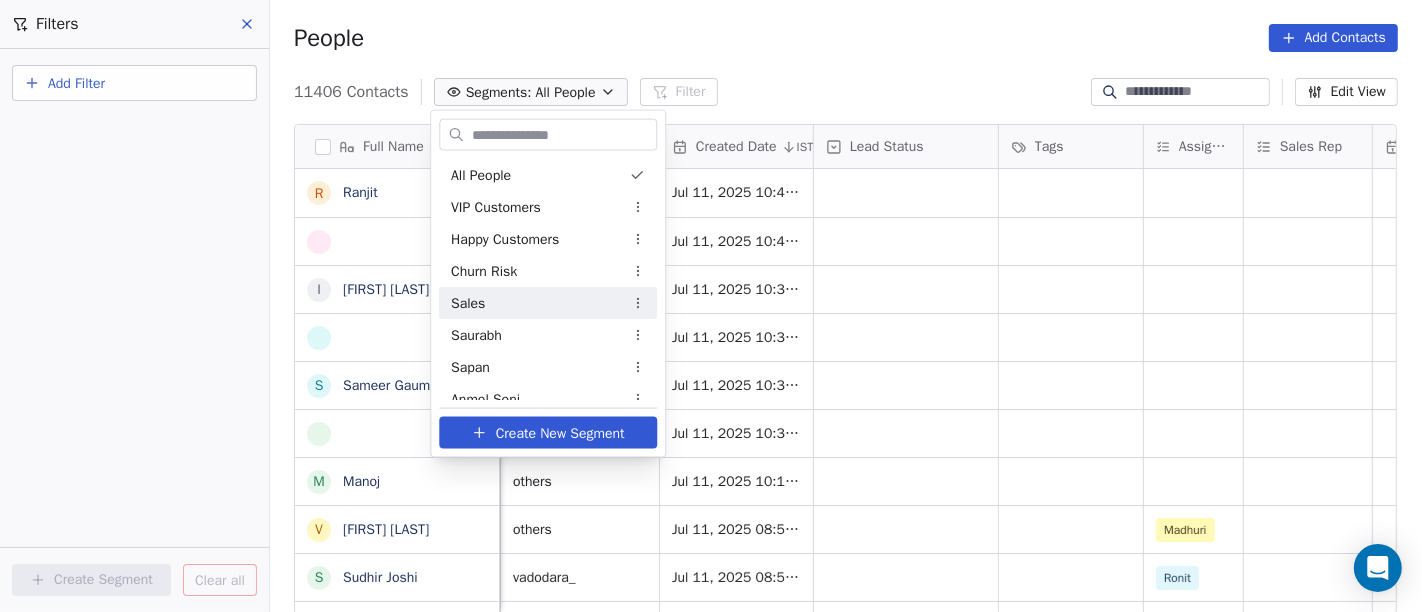 scroll, scrollTop: 17, scrollLeft: 470, axis: both 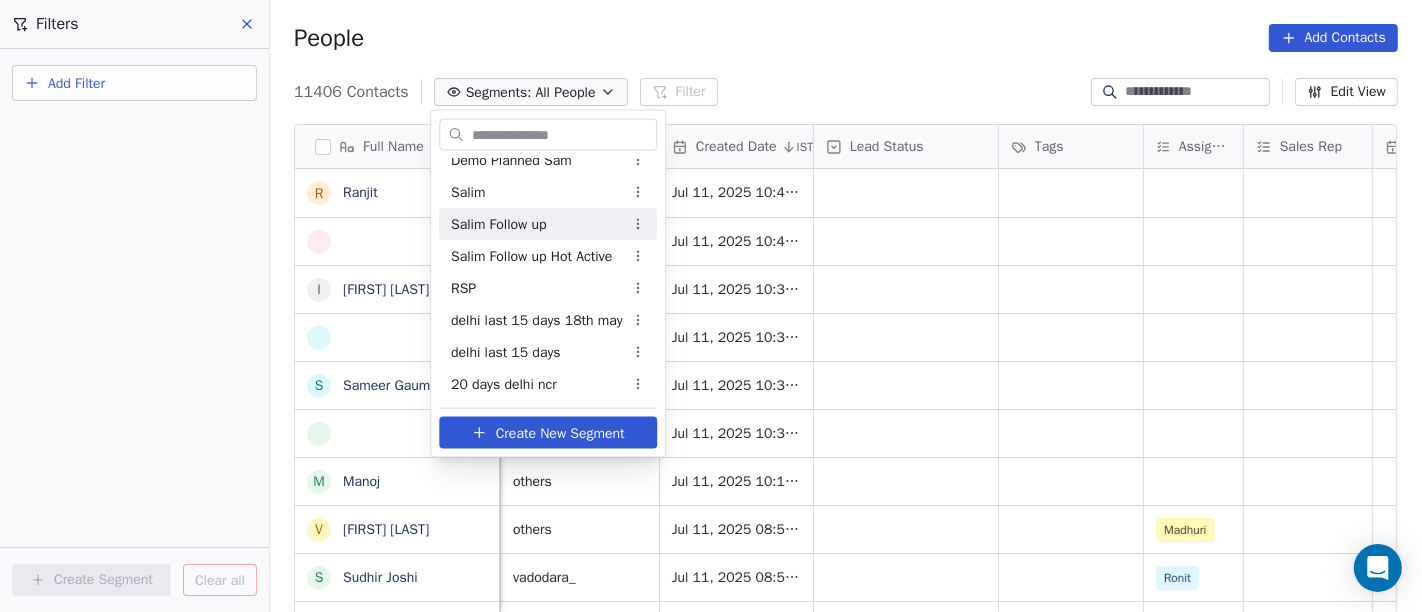 click on "Salim Follow up" at bounding box center (499, 223) 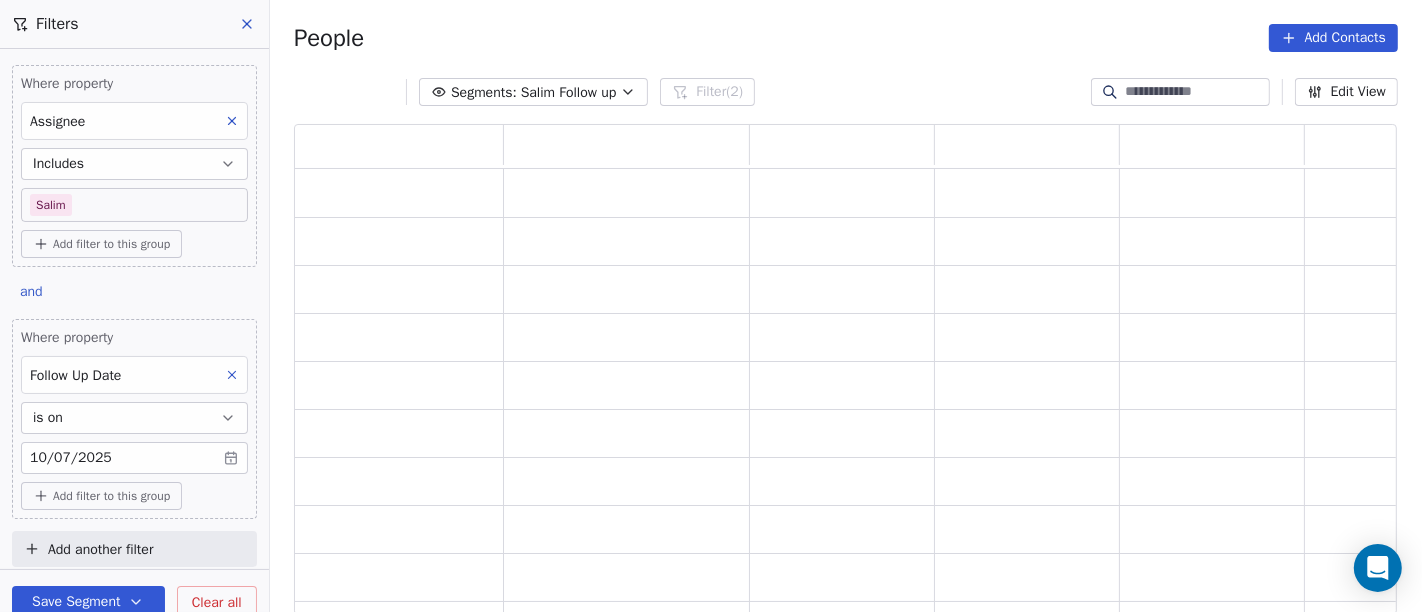 scroll, scrollTop: 17, scrollLeft: 17, axis: both 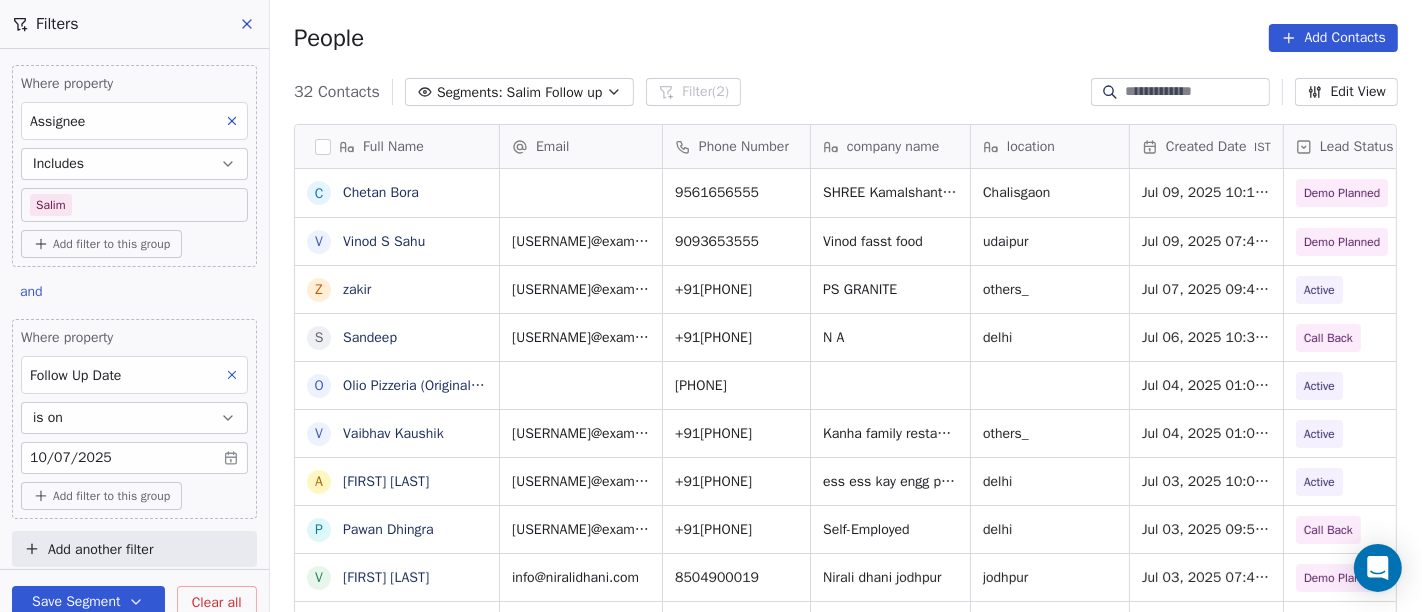 click on "On2Cook India Pvt. Ltd. Contacts People Marketing Workflows Campaigns Sales Pipelines Sequences Beta Tools Apps AI Agents Help & Support Filters Where property   Assignee   Includes Salim Add filter to this group and Where property   Follow Up Date   is on 10/07/2025 Add filter to this group Add another filter Save Segment Clear all People  Add Contacts 32 Contacts Segments: Salim Follow up Filter  (2) Edit View Tag Add to Sequence Full Name C Chetan Bora V Vinod S Sahu z zakir S Sandeep O Olio Pizzeria (Original, Best Pizza Award) V Vaibhav Kaushik A Aman Bansal P Pawan Dhingra V Vijendra singh R Rupesh Joshi K Kurian G Ganesh Tiwari N Narayan Mishra p praveen N Nitin Agarwal a asharfi lal mahour J Jagmohan Singh Chauhan E Er Piyush Garg P Pushpendra Singh R Rakesh B Bhupesh Vij R Rakesh Maheshwari K Karan Z Zunaid Rahman B Bibu Rana M Mohammad Rehan A Ashok meena Y Yash Pal Chhabra U Uma Sanghi H Himanshu Modi Email Phone Number company name location Created Date IST Lead Status Tags Assignee Sales Rep" at bounding box center (711, 306) 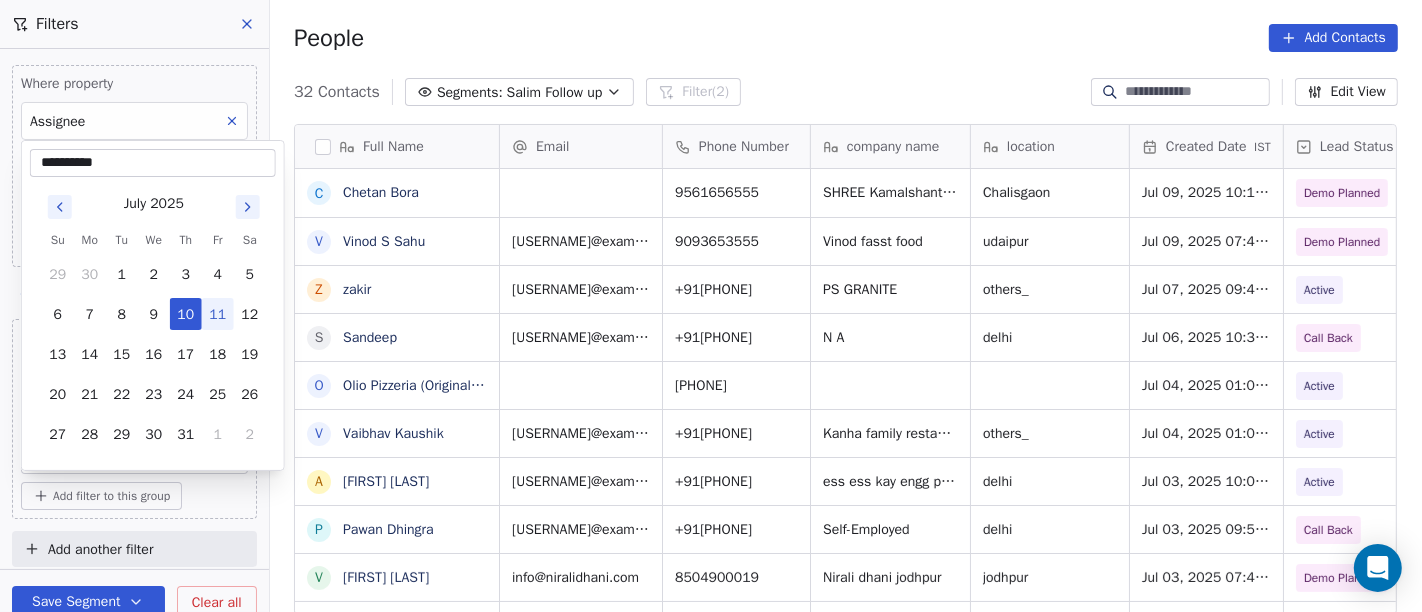 click on "11" at bounding box center [218, 314] 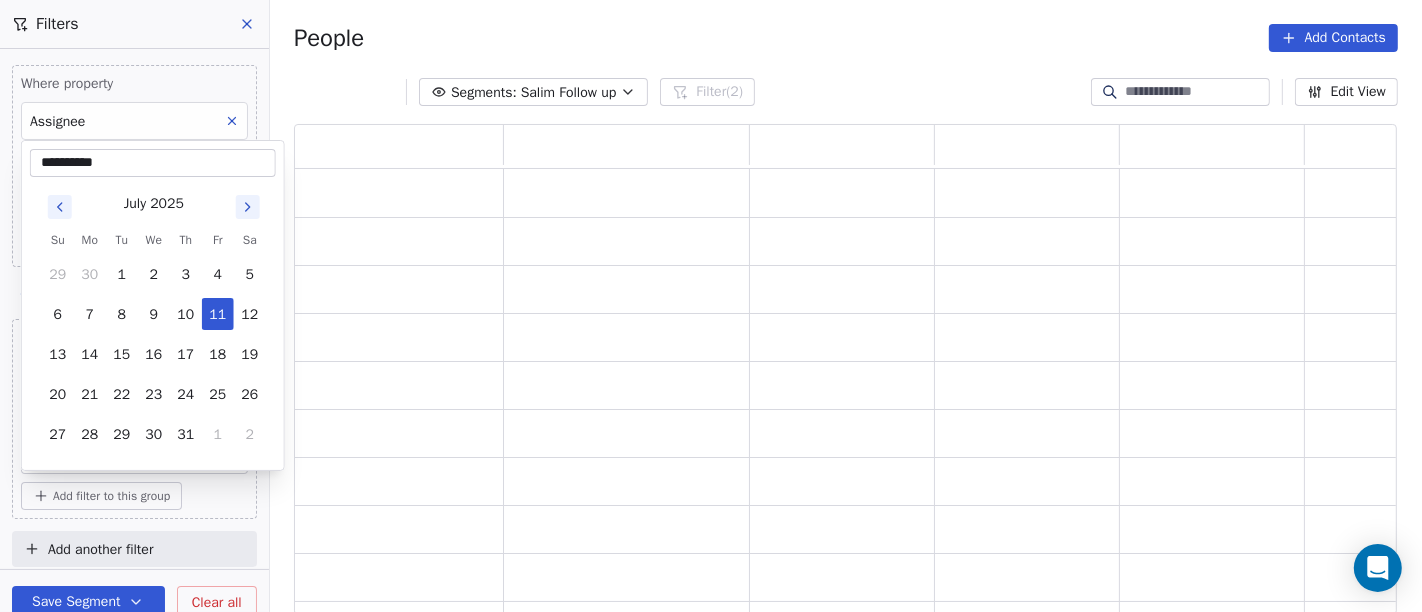 scroll, scrollTop: 0, scrollLeft: 0, axis: both 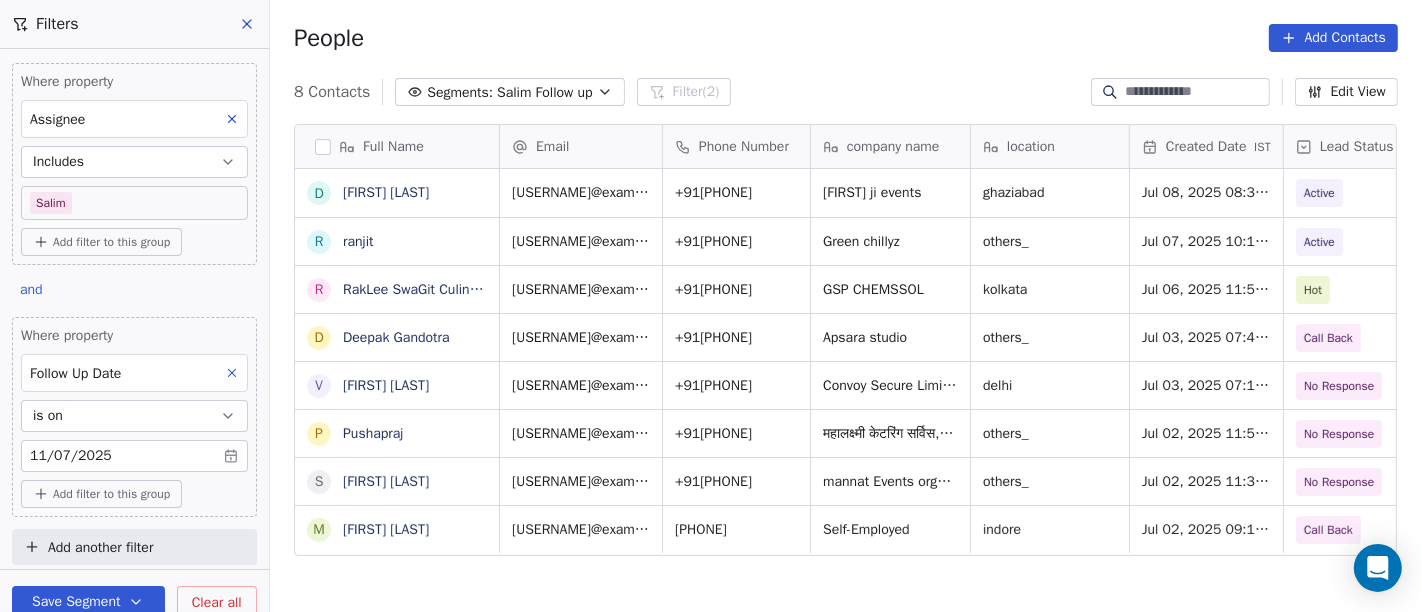click on "Save Segment" at bounding box center (88, 602) 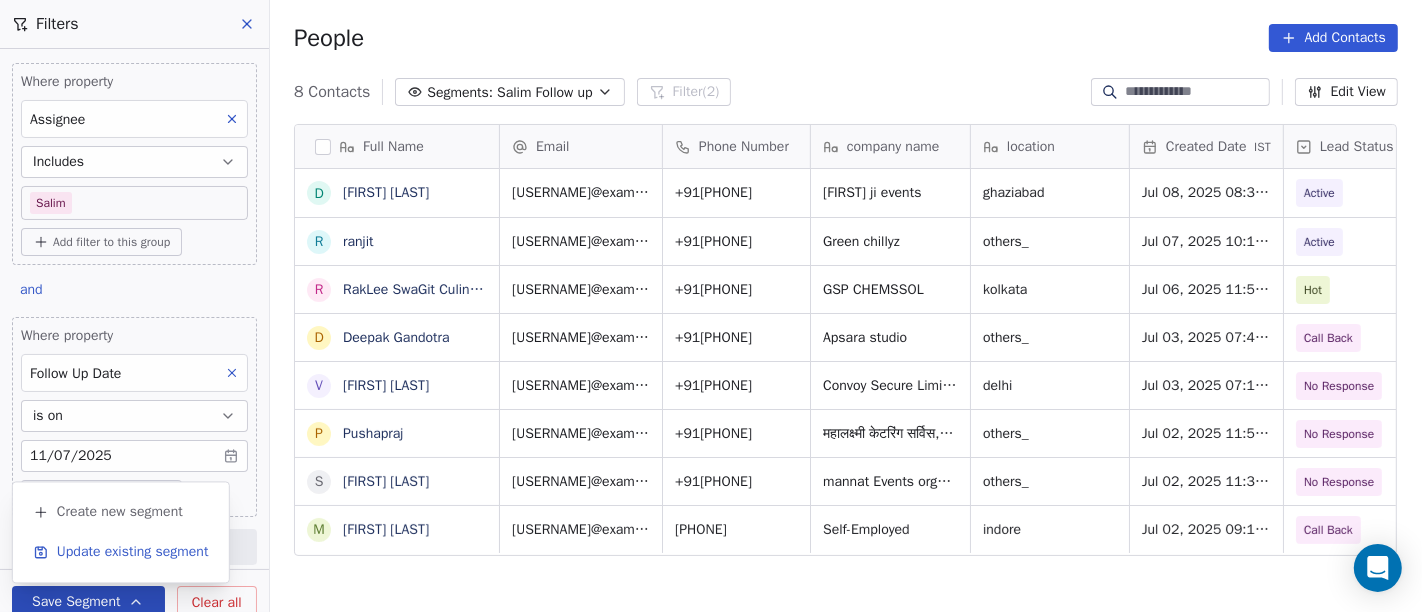click on "Update existing segment" at bounding box center (133, 552) 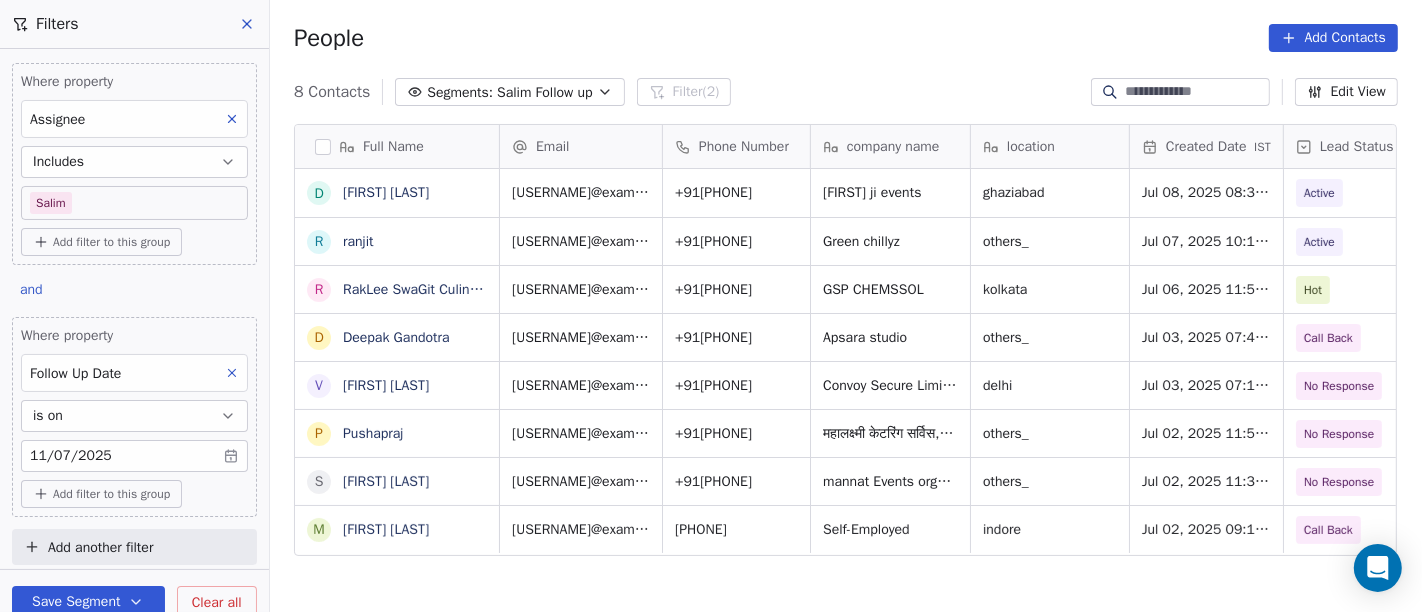 scroll, scrollTop: 5, scrollLeft: 0, axis: vertical 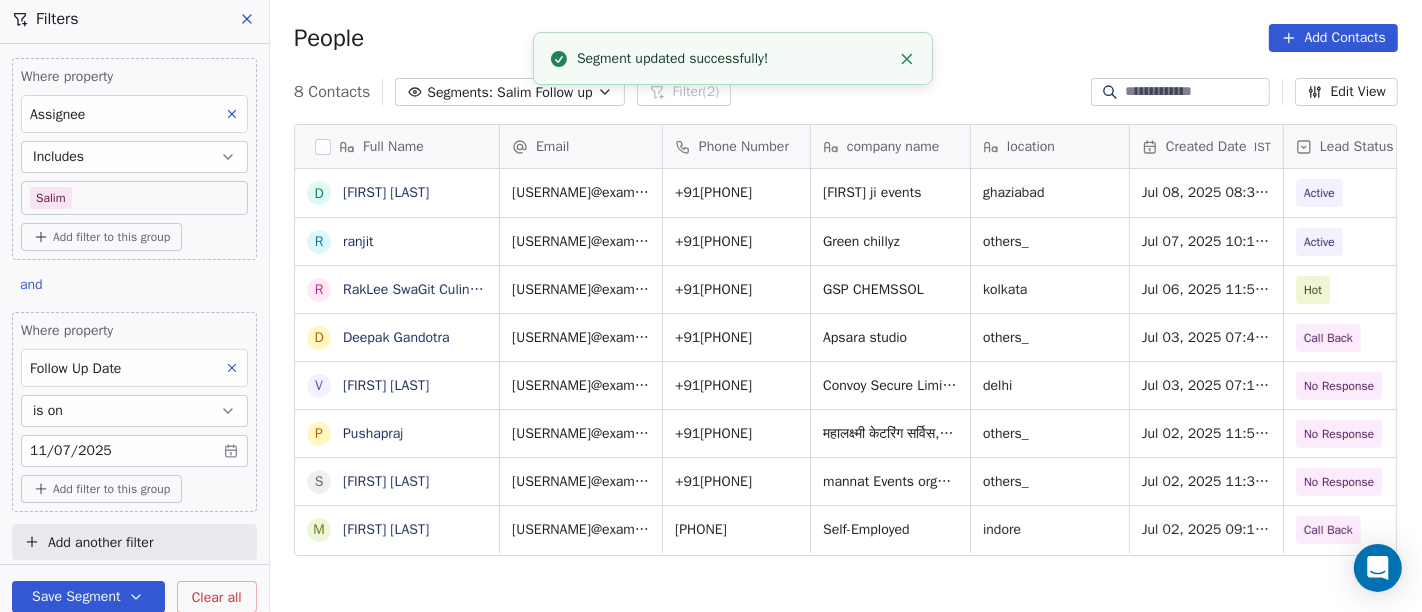 click on "Segment updated successfully!" at bounding box center (733, 58) 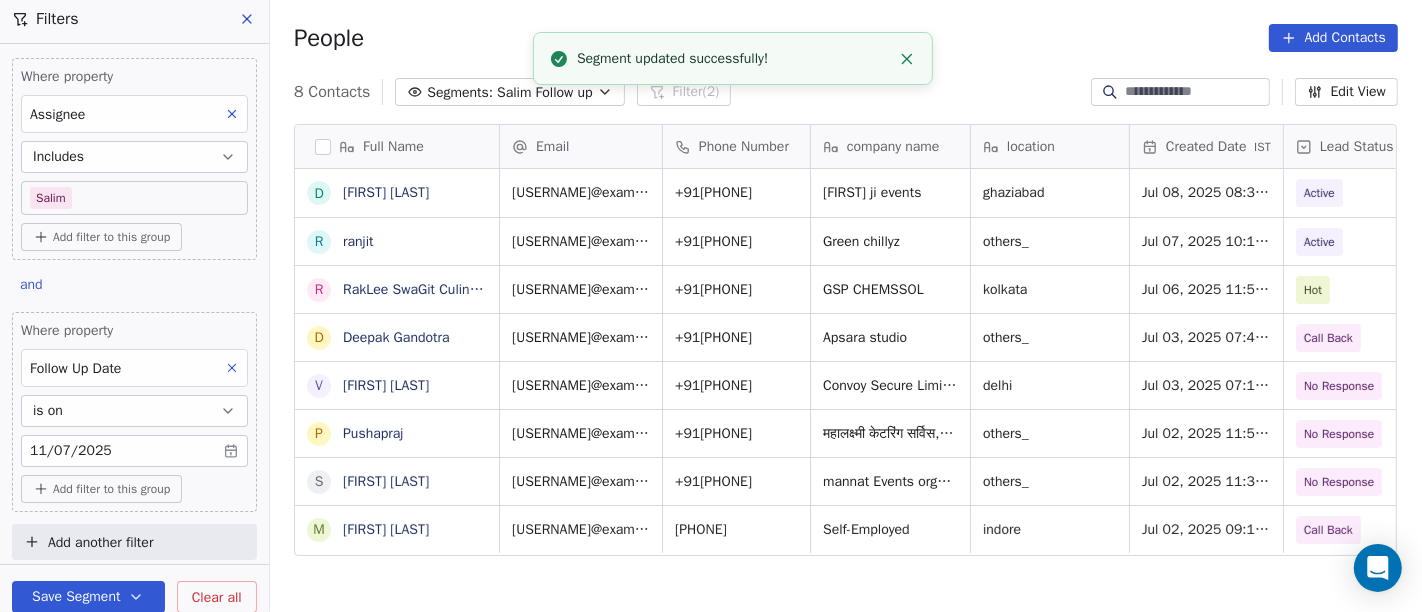 click on "Segment updated successfully!" at bounding box center (733, 58) 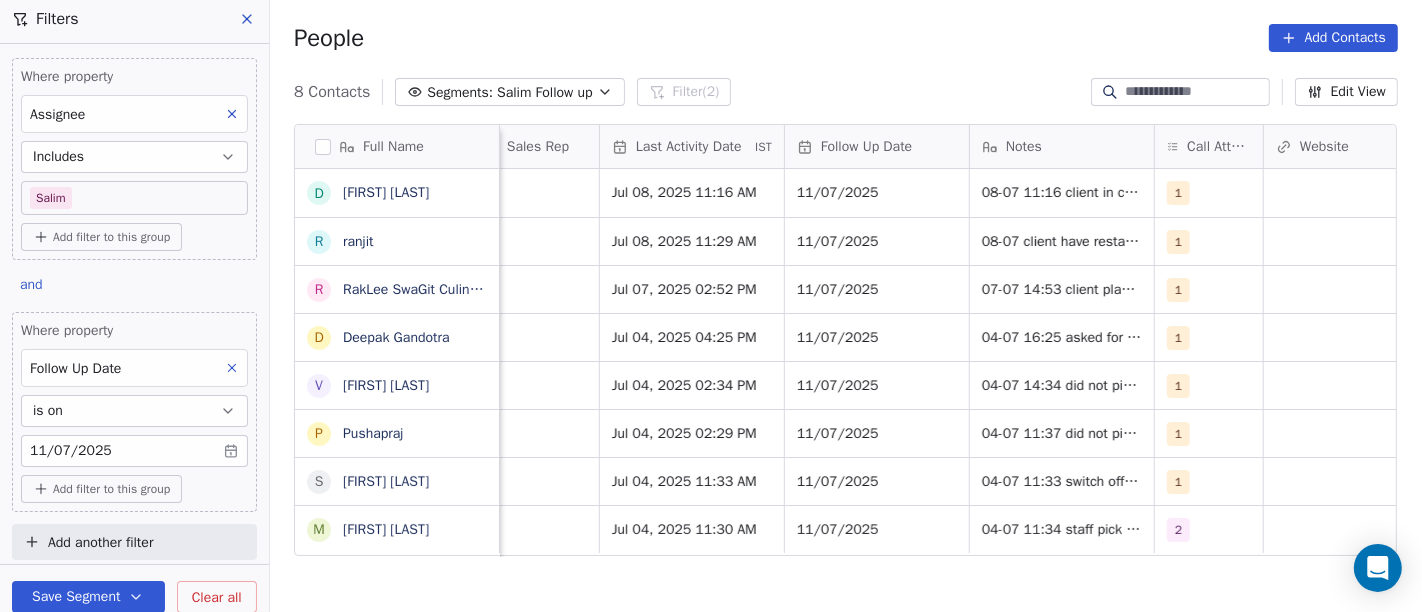 scroll, scrollTop: 0, scrollLeft: 1248, axis: horizontal 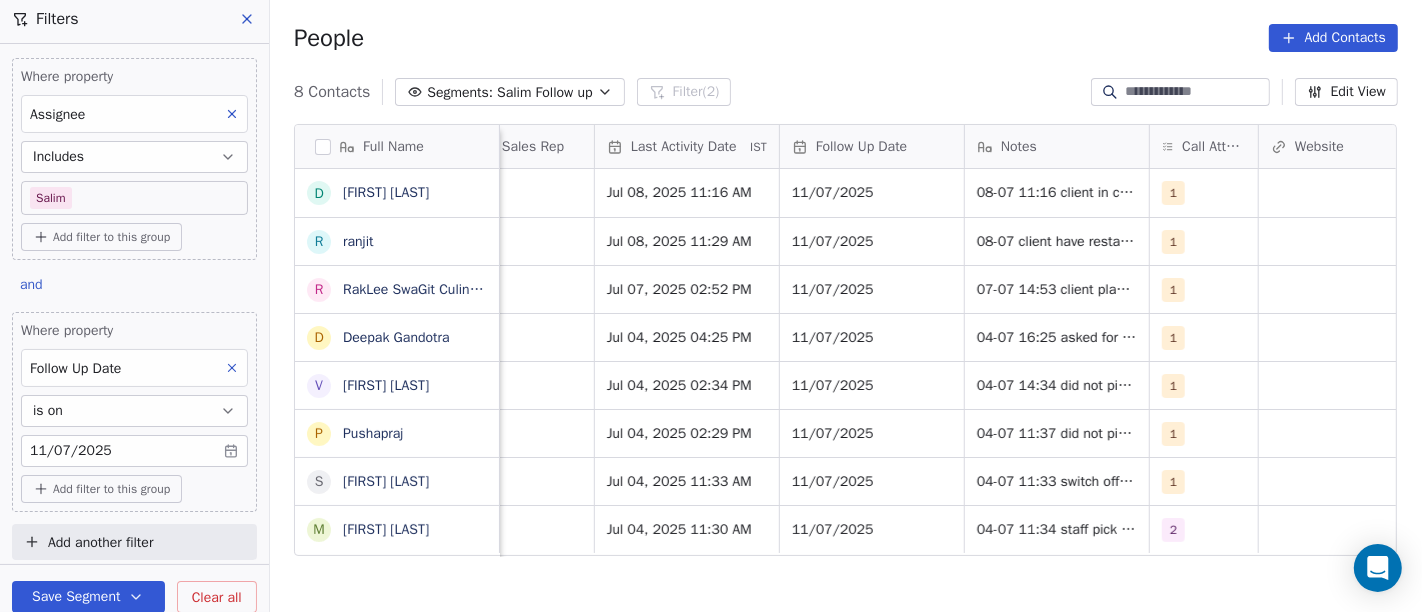 click on "People  Add Contacts" at bounding box center [846, 38] 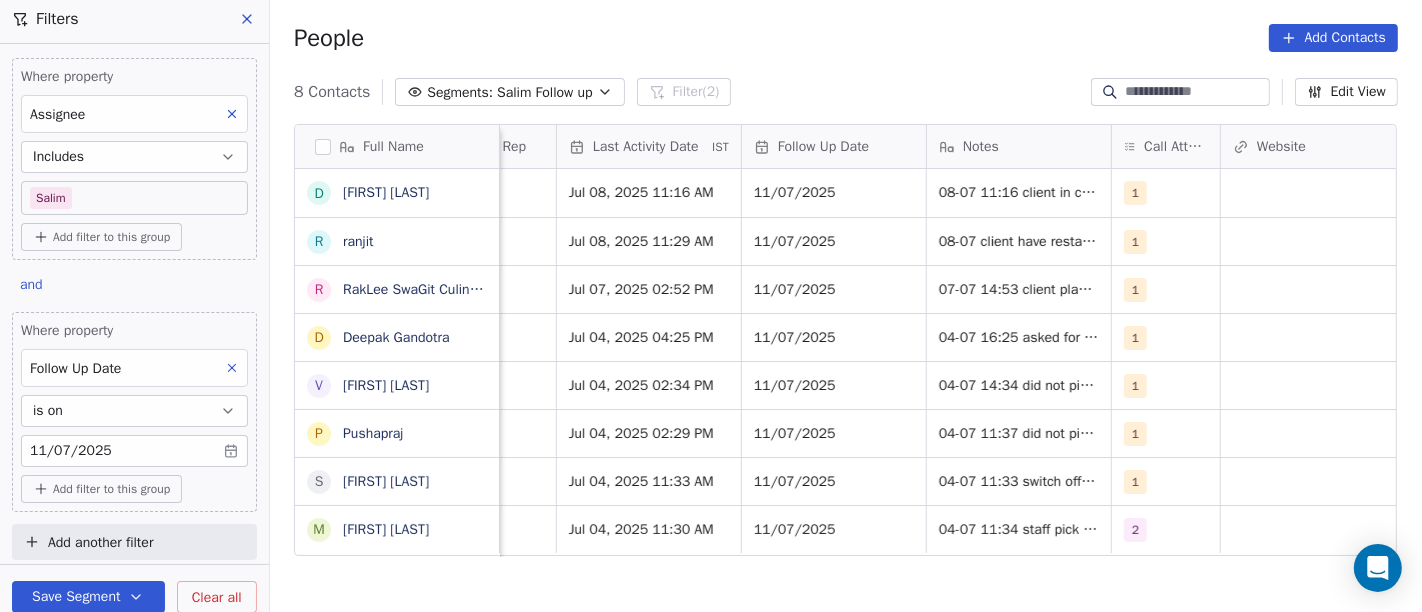 scroll, scrollTop: 0, scrollLeft: 1284, axis: horizontal 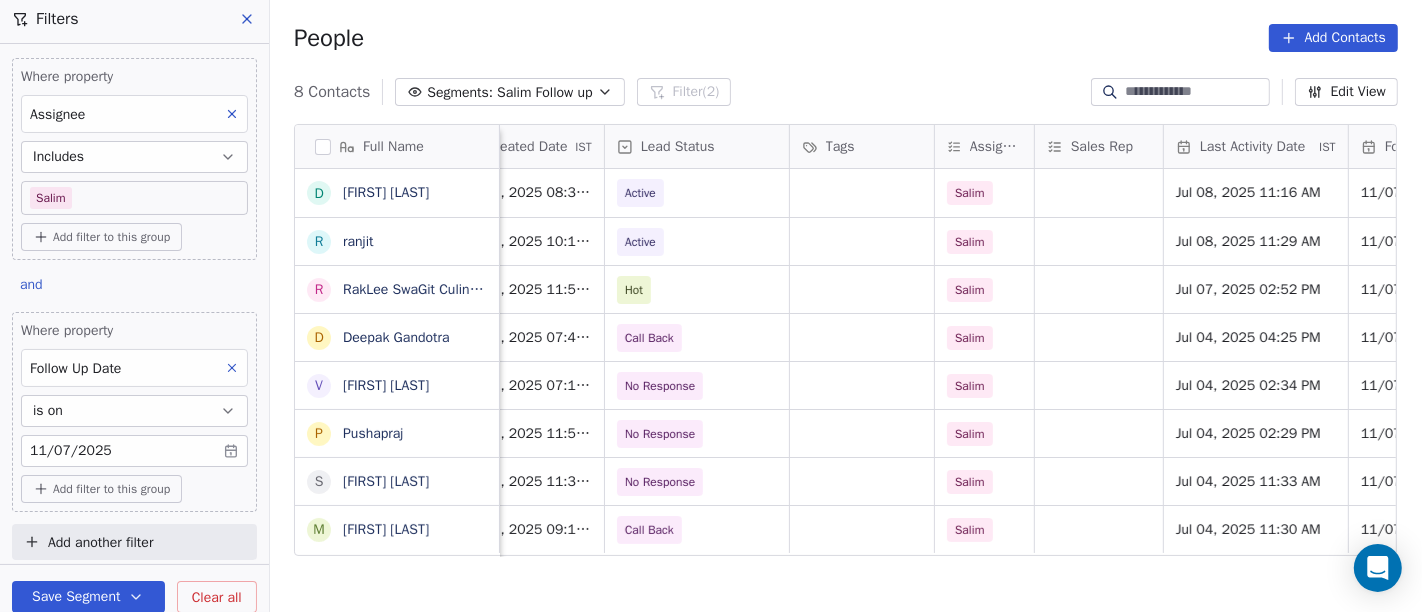 click on "People  Add Contacts" at bounding box center [846, 38] 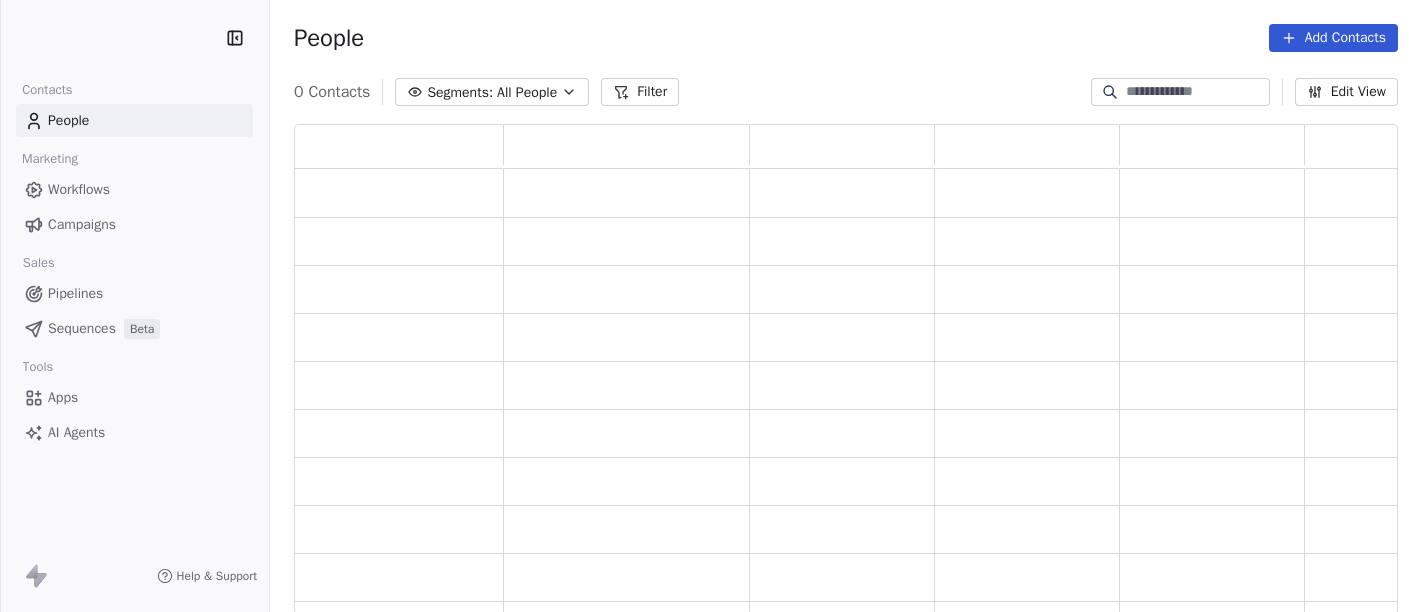 scroll, scrollTop: 0, scrollLeft: 0, axis: both 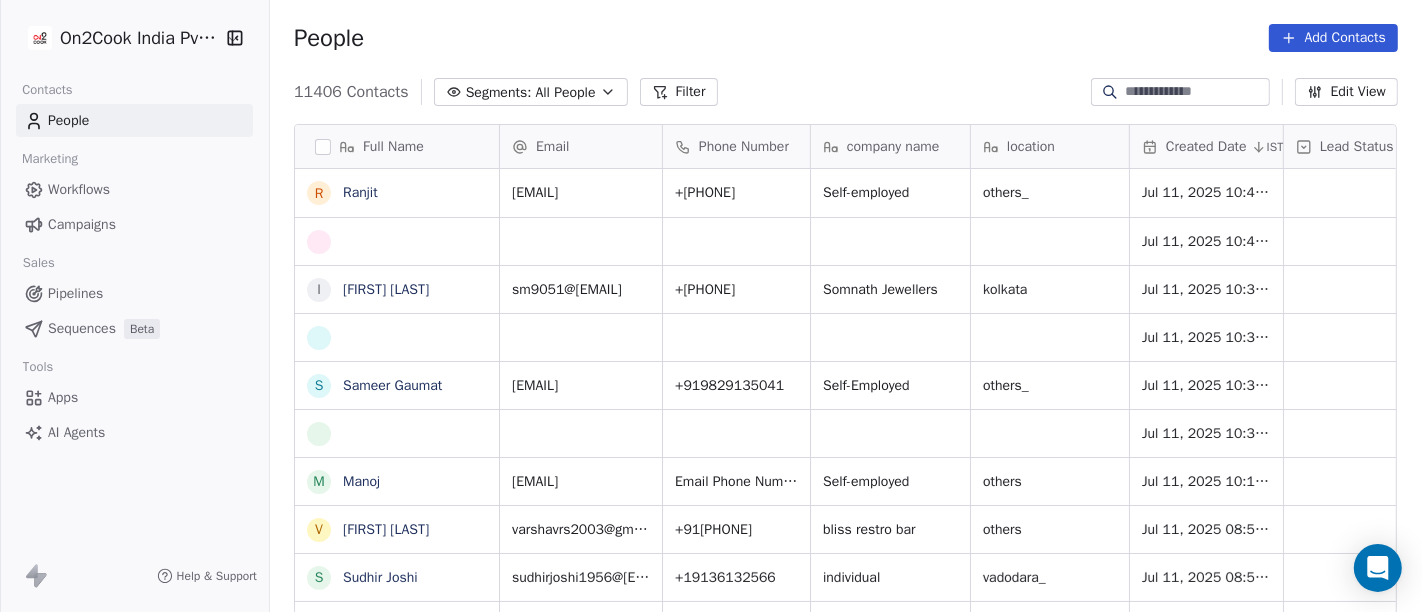 click on "All People" at bounding box center (565, 92) 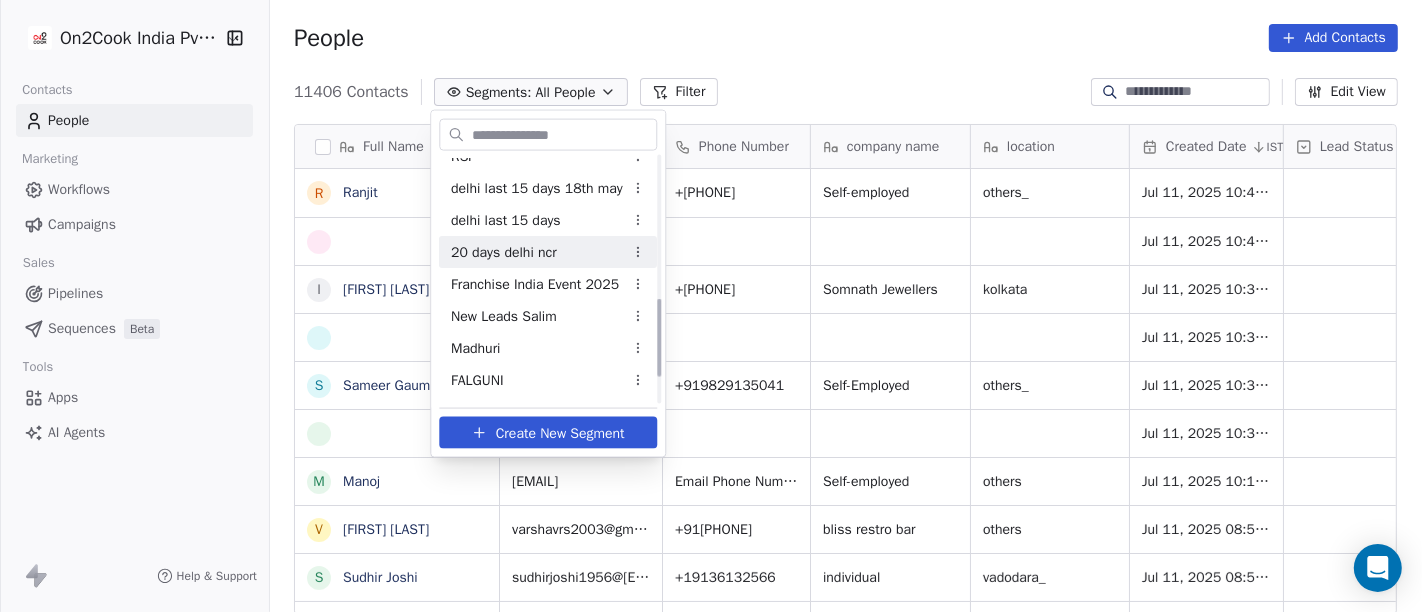 scroll, scrollTop: 444, scrollLeft: 0, axis: vertical 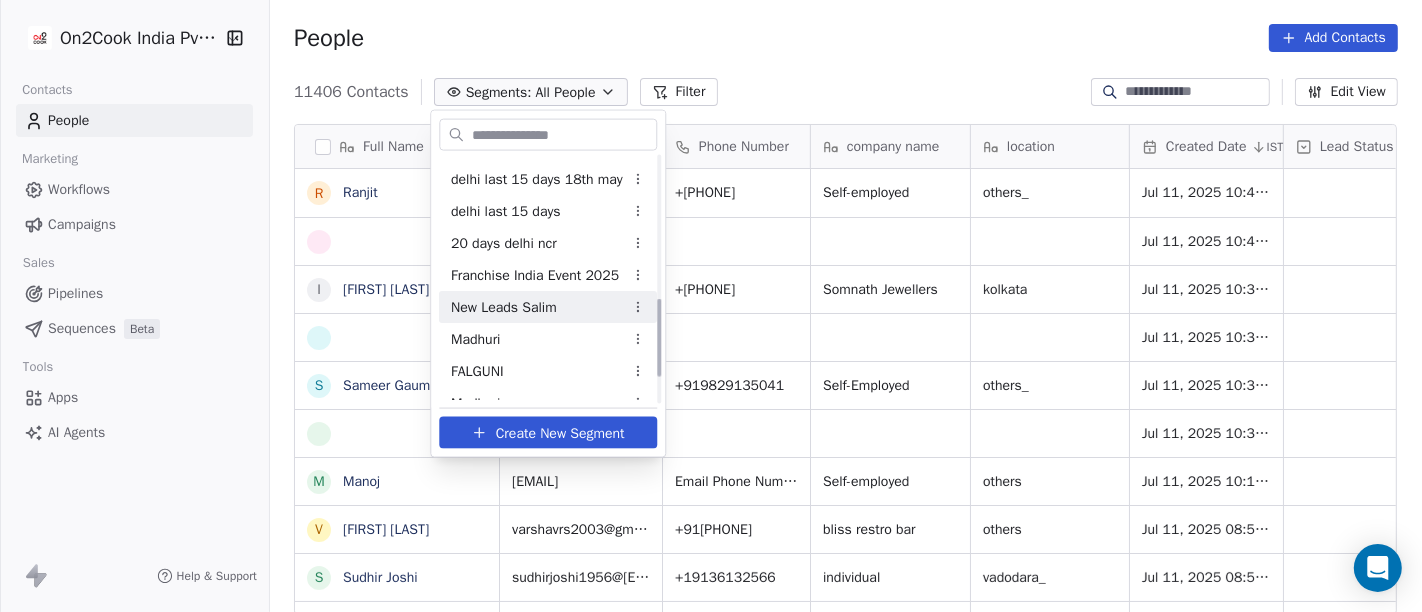 click on "New Leads Salim" at bounding box center (548, 307) 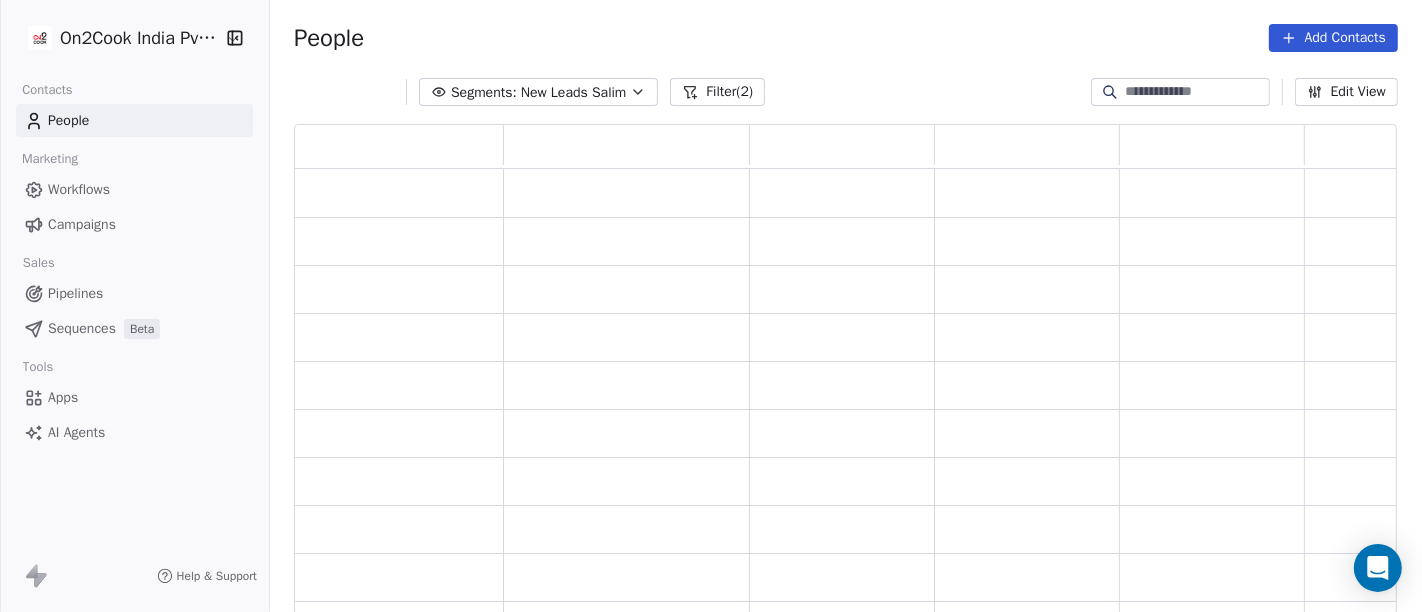 scroll, scrollTop: 17, scrollLeft: 17, axis: both 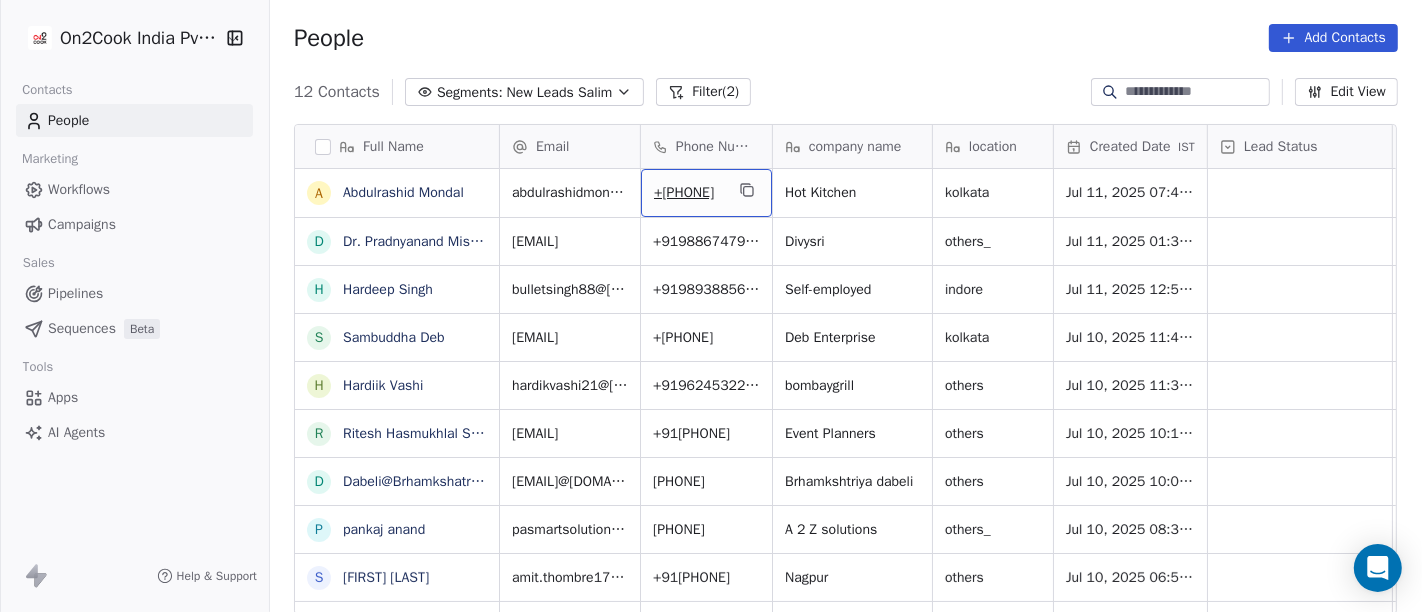 click on "+[PHONE]" at bounding box center [688, 193] 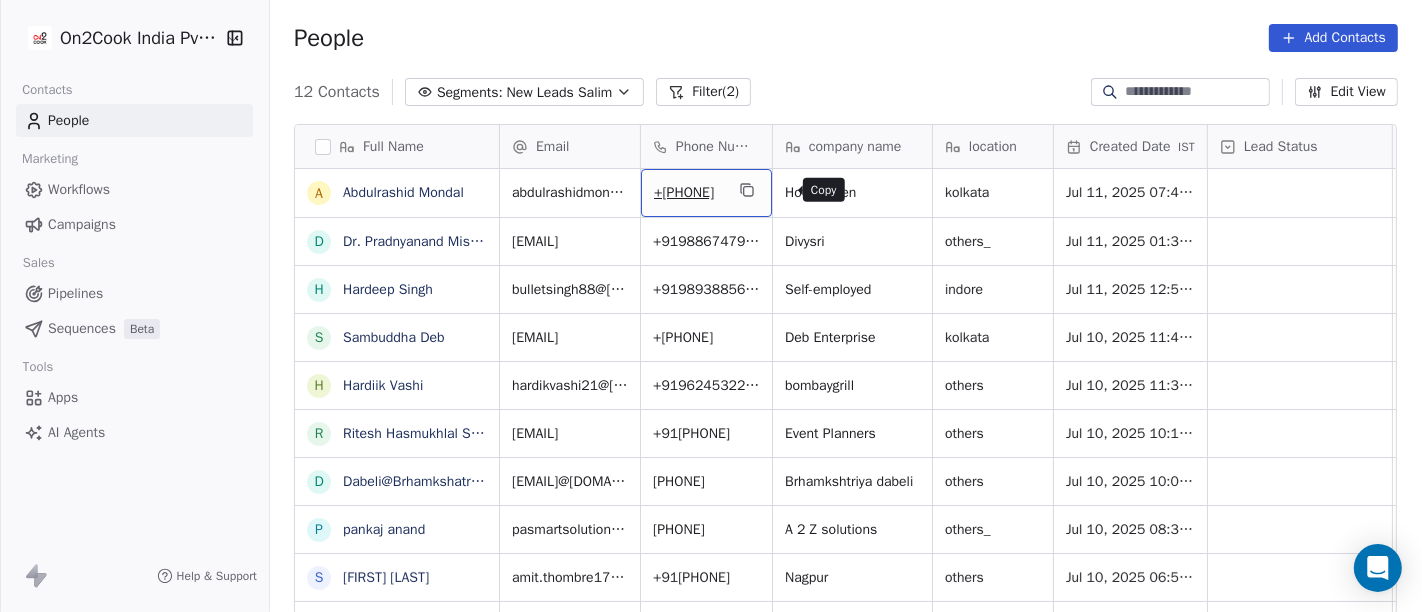 click 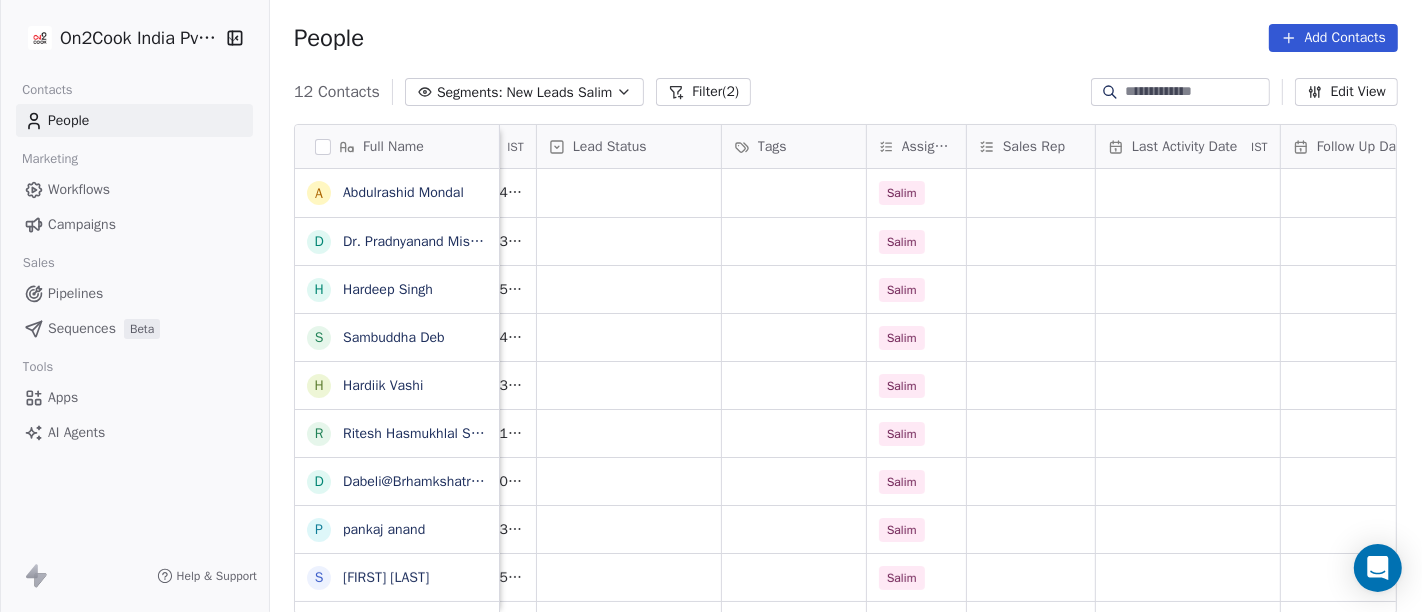 scroll, scrollTop: 0, scrollLeft: 724, axis: horizontal 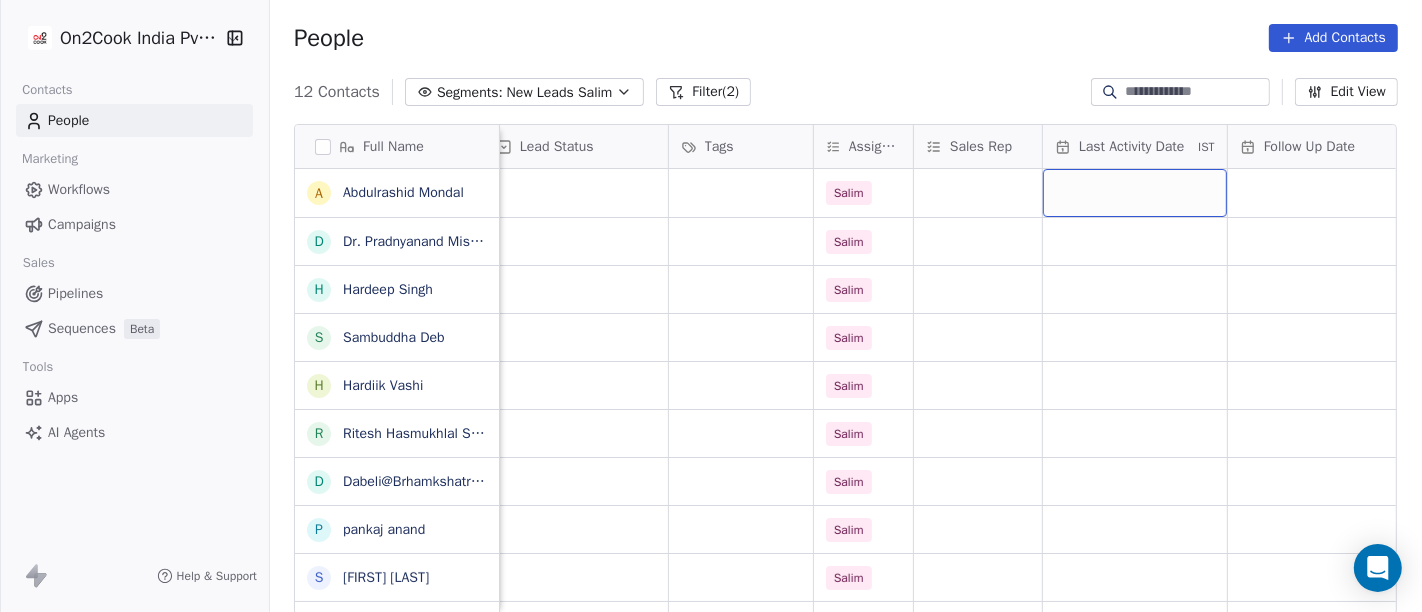 click at bounding box center (1135, 193) 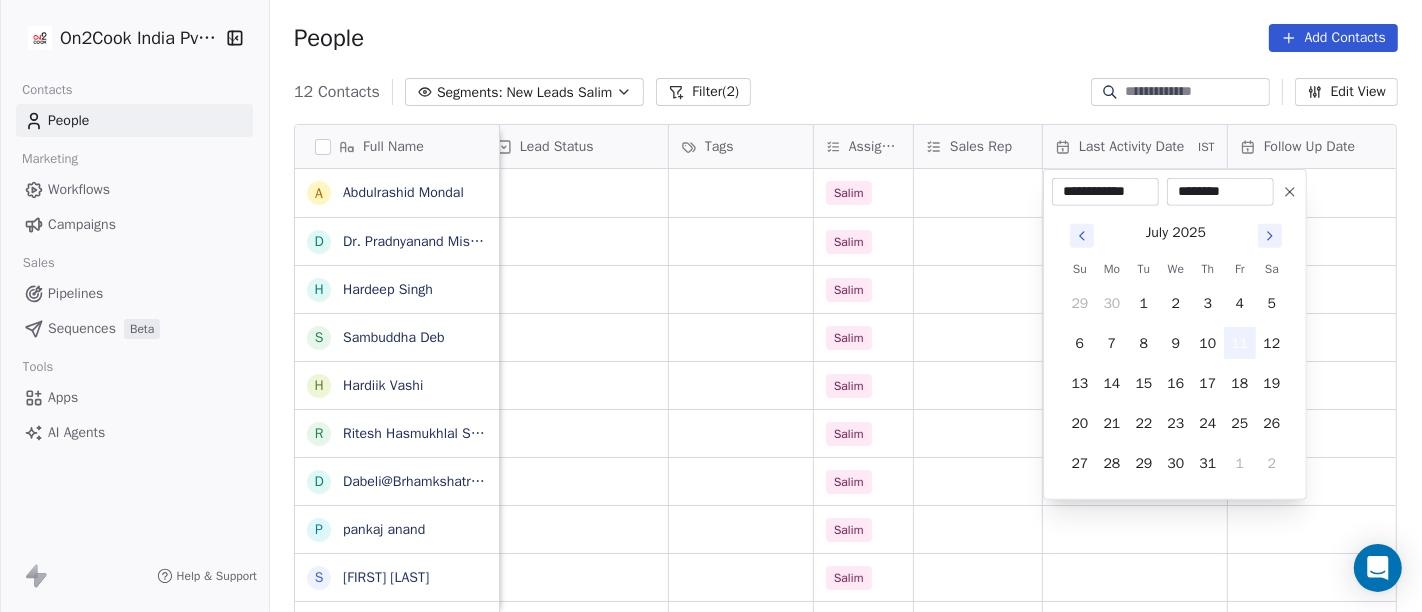 click on "11" at bounding box center [1240, 343] 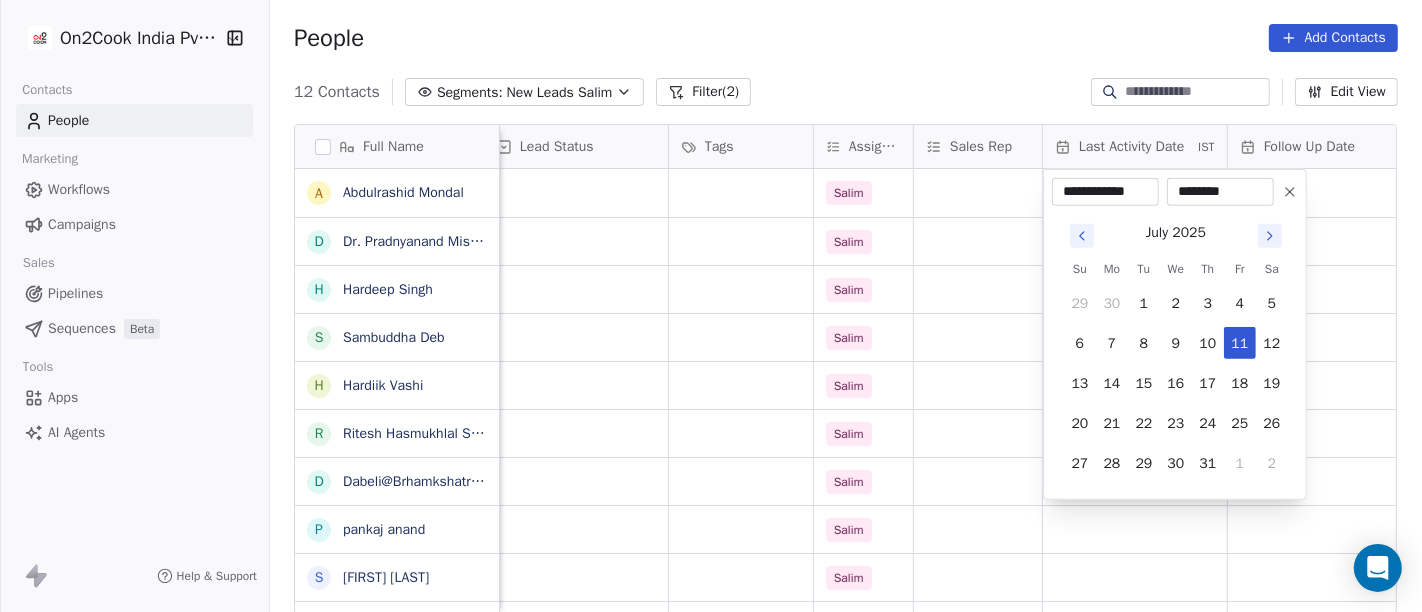 click on "On2Cook India Pvt. Ltd. Contacts People Marketing Workflows Campaigns Sales Pipelines Sequences Beta Tools Apps AI Agents Help & Support People  Add Contacts 12 Contacts Segments: New Leads Salim Filter  (2) Edit View Tag Add to Sequence Full Name A Abdulrashid Mondal D Dr. Pradnyanand Mishra H Hardeep Singh S Sambuddha Deb H Hardiik Vashi R Ritesh Hasmukhlal Shah D Dabeli@Brhamkshatriya p pankaj anand S Shweta Thombre T Tilak Raj Verma S Sekh Alauddin P Prasanna Kumar behera company name location Created Date IST Lead Status Tags Assignee Sales Rep Last Activity Date IST Follow Up Date Notes Call Attempts Website   Hot Kitchen kolkata Jul 11, 2025 07:41 AM Salim   Divysri others_ Jul 11, 2025 01:32 AM Salim   Self-employed indore Jul 11, 2025 12:59 AM Salim   Deb Enterprise kolkata Jul 10, 2025 11:42 PM Salim   bombaygrill others Jul 10, 2025 11:37 PM Salim   Event Planners others Jul 10, 2025 10:17 PM Salim   Brhamkshtriya dabeli others Jul 10, 2025 10:05 PM Salim   A 2 Z solutions others_ Salim   Nagpur" at bounding box center [711, 306] 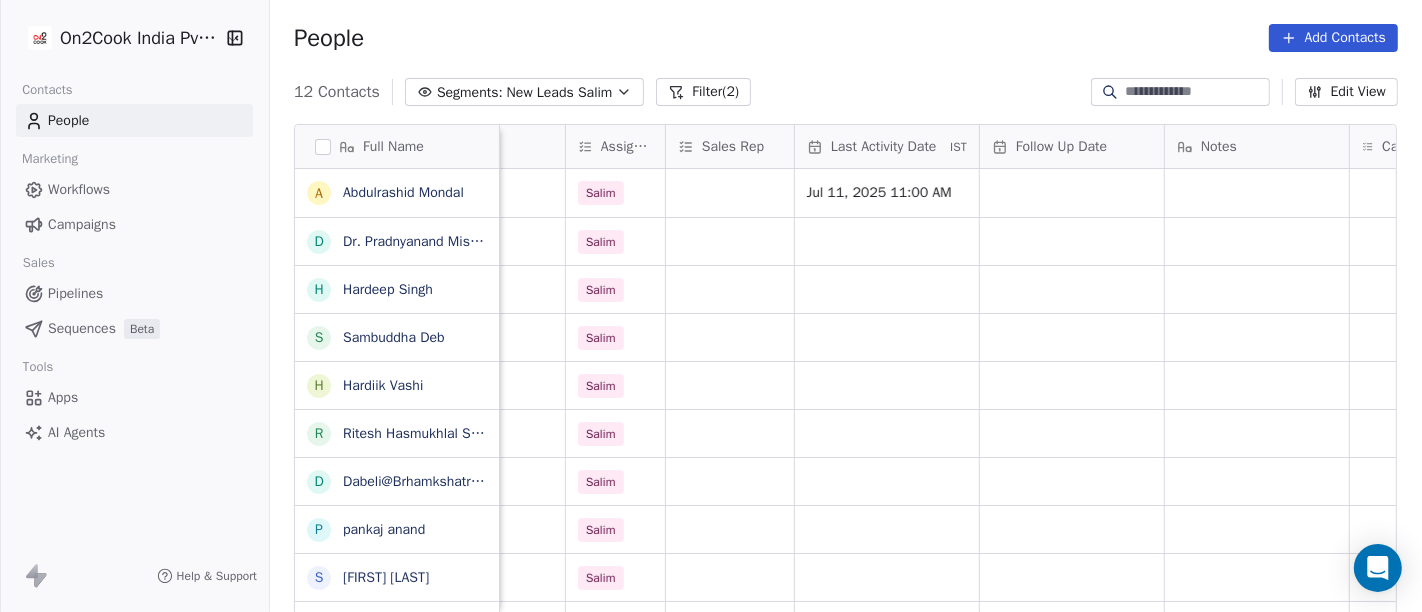 scroll, scrollTop: 0, scrollLeft: 975, axis: horizontal 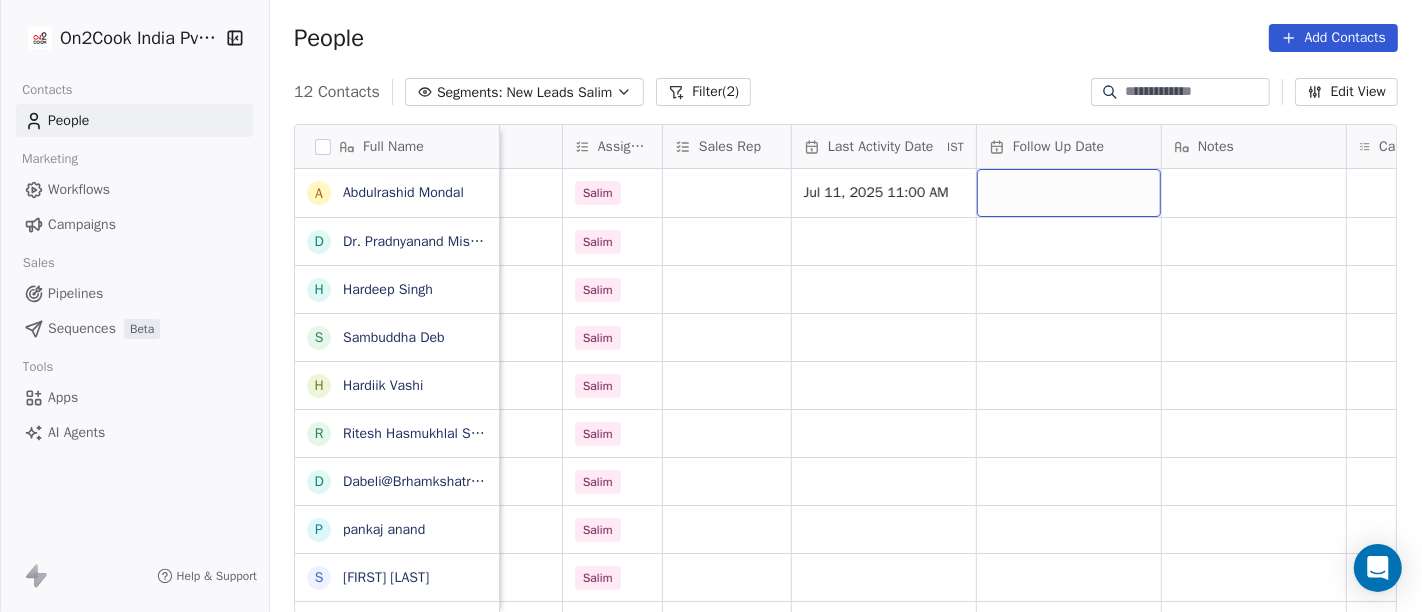 click at bounding box center (1069, 193) 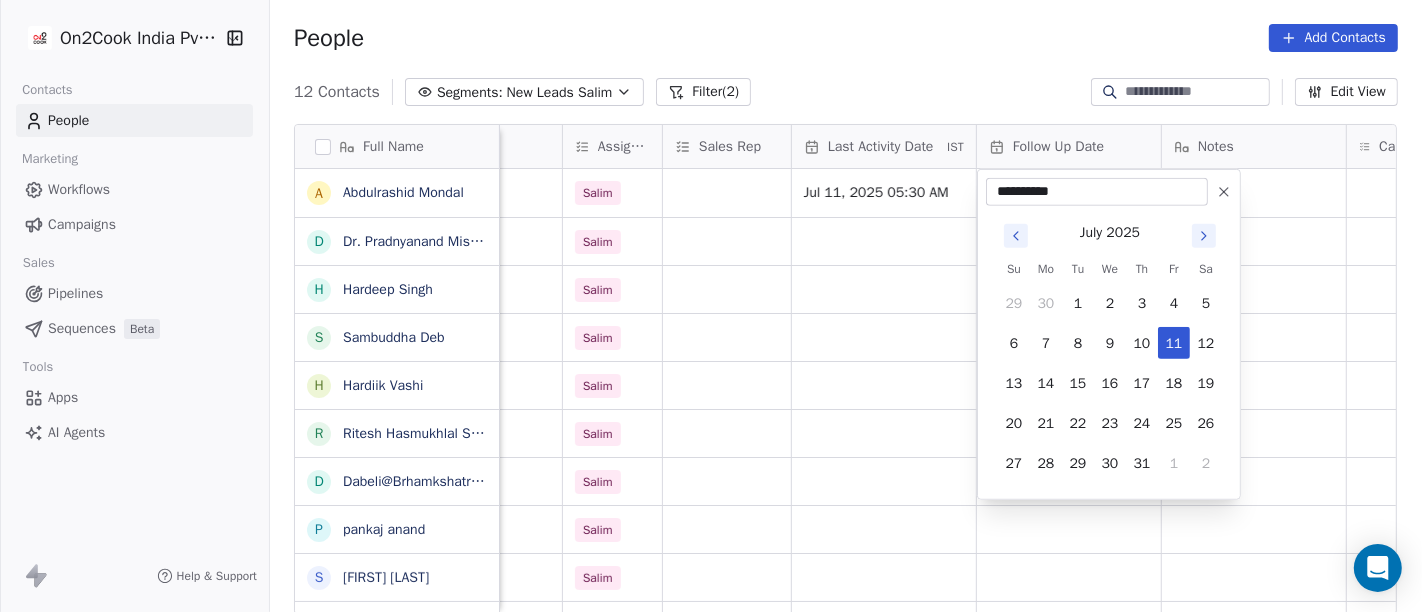 click at bounding box center (1224, 192) 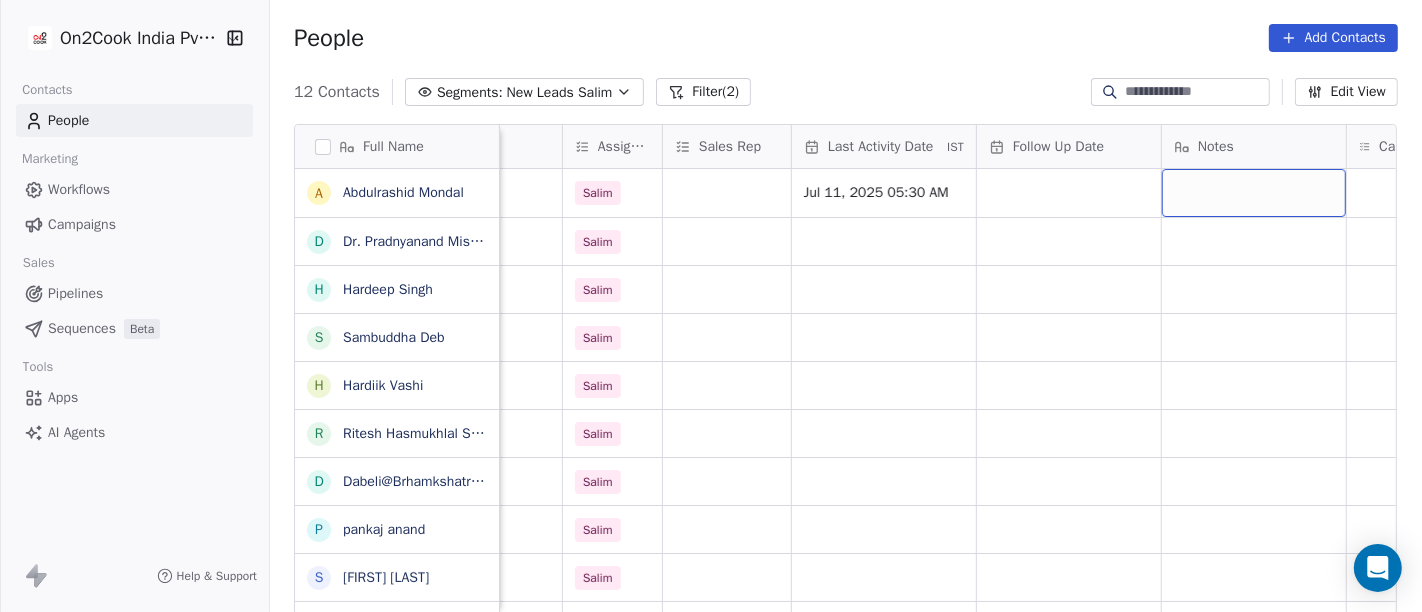click at bounding box center [1254, 193] 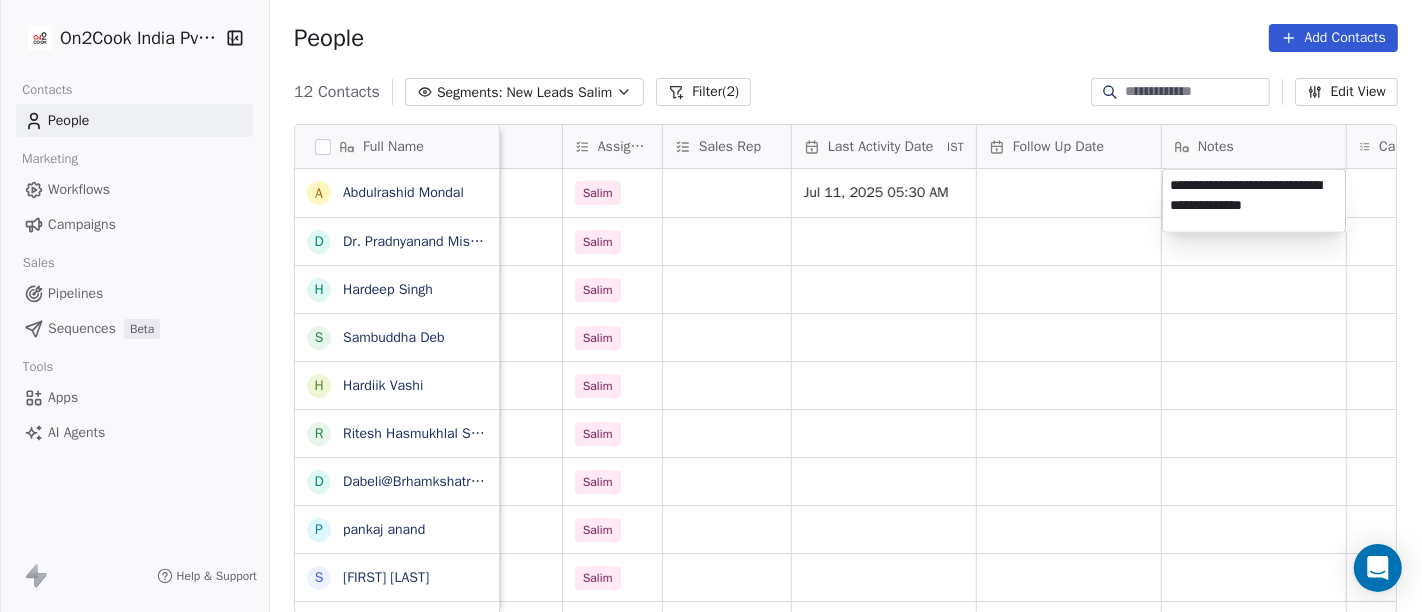 click on "**********" at bounding box center (1254, 201) 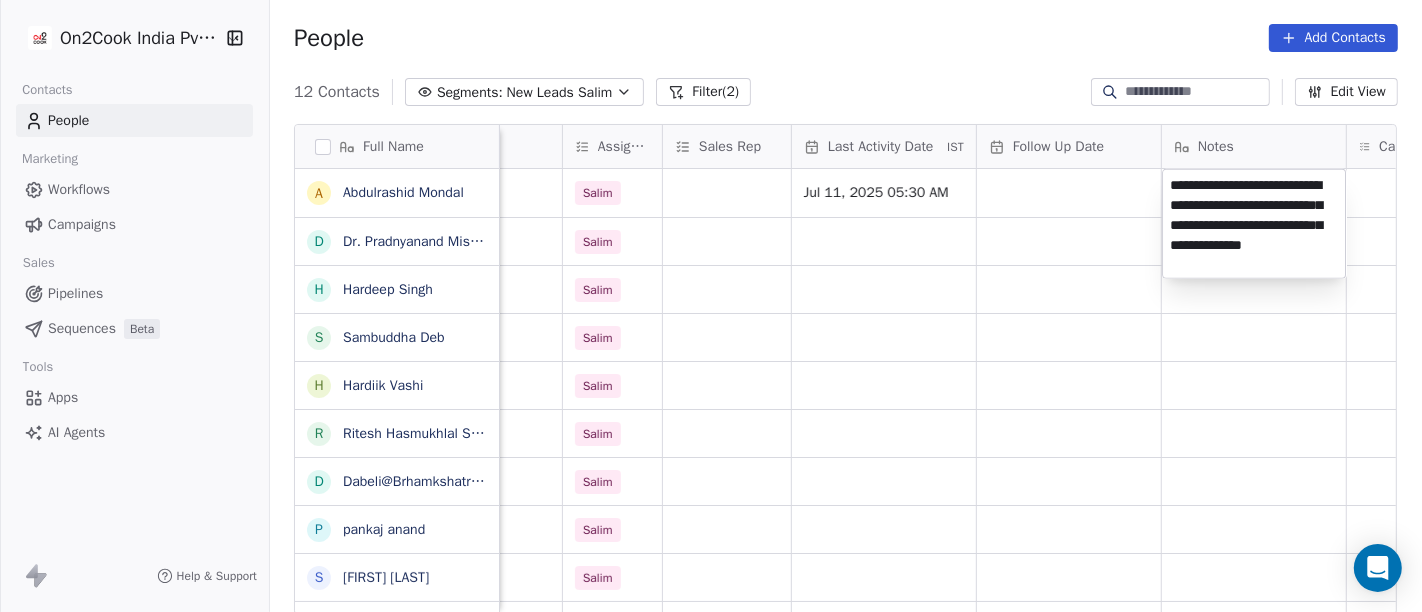 type on "**********" 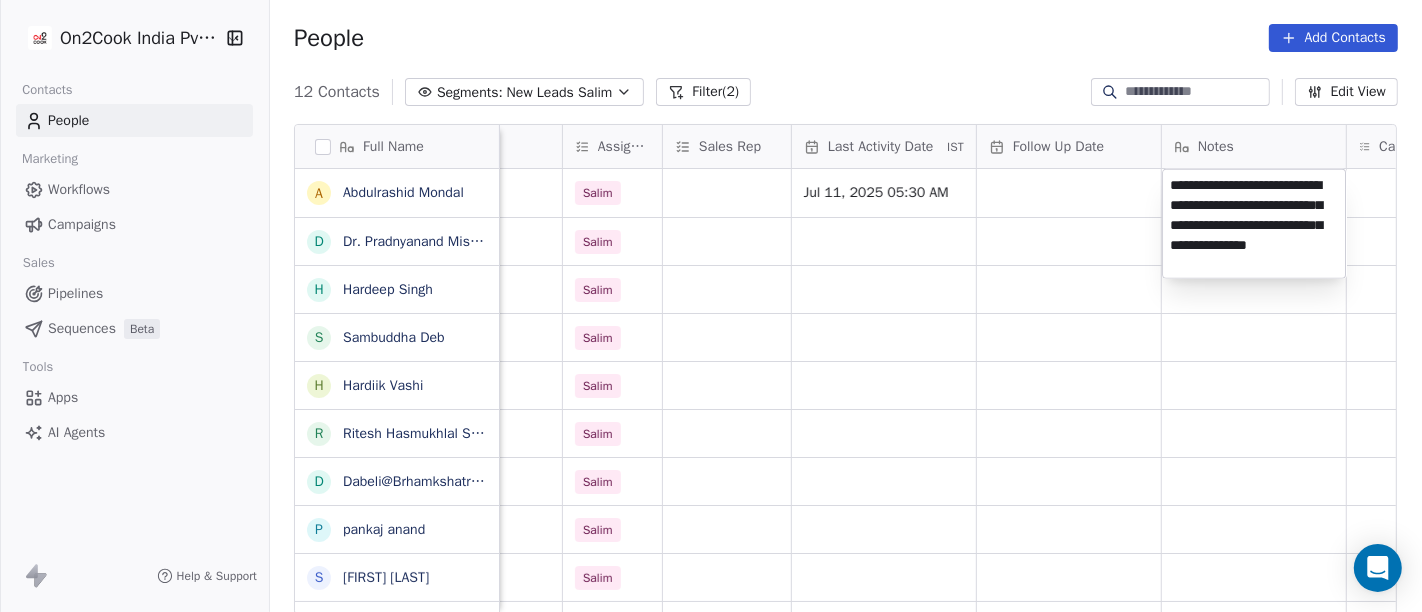 click on "On2Cook India Pvt. Ltd. Contacts People Marketing Workflows Campaigns Sales Pipelines Sequences Beta Tools Apps AI Agents Help & Support People  Add Contacts 12 Contacts Segments: New Leads Salim Filter  (2) Edit View Tag Add to Sequence Full Name A Abdulrashid Mondal D Dr. Pradnyanand Mishra H Hardeep Singh S Sambuddha Deb H Hardiik Vashi R Ritesh Hasmukhlal Shah D Dabeli@Brhamkshatriya p pankaj anand S Shweta Thombre T Tilak Raj Verma S Sekh Alauddin P Prasanna Kumar behera location Created Date IST Lead Status Tags Assignee Sales Rep Last Activity Date IST Follow Up Date Notes Call Attempts Website zomato link outlet type   kolkata Jul 11, 2025 07:41 AM Salim Jul 11, 2025 05:30 AM restaurants   others_ Jul 11, 2025 01:32 AM Salim cafeteria   indore Jul 11, 2025 12:59 AM Salim executive_kitchens   kolkata Jul 10, 2025 11:42 PM Salim cloud_kitchen   others Jul 10, 2025 11:37 PM Salim restaurants   others Jul 10, 2025 10:17 PM Salim cloud_kitchen   others Jul 10, 2025 10:05 PM Salim food_consultants   Salim" at bounding box center [711, 306] 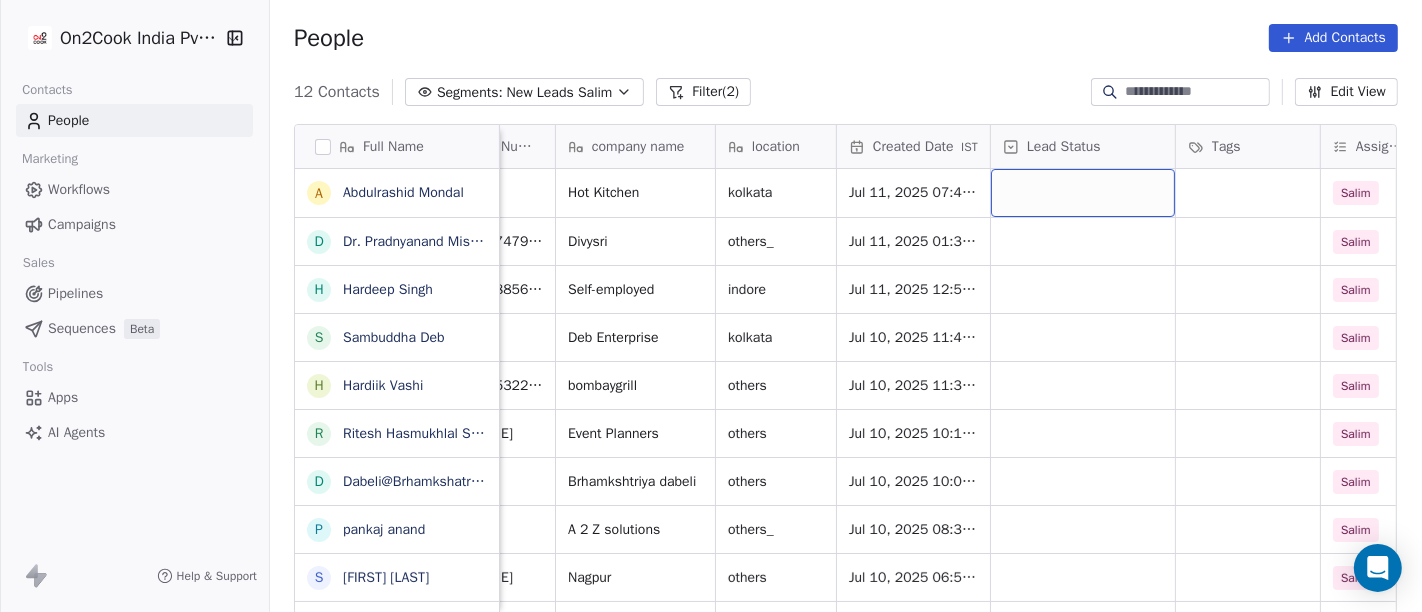 scroll, scrollTop: 0, scrollLeft: 217, axis: horizontal 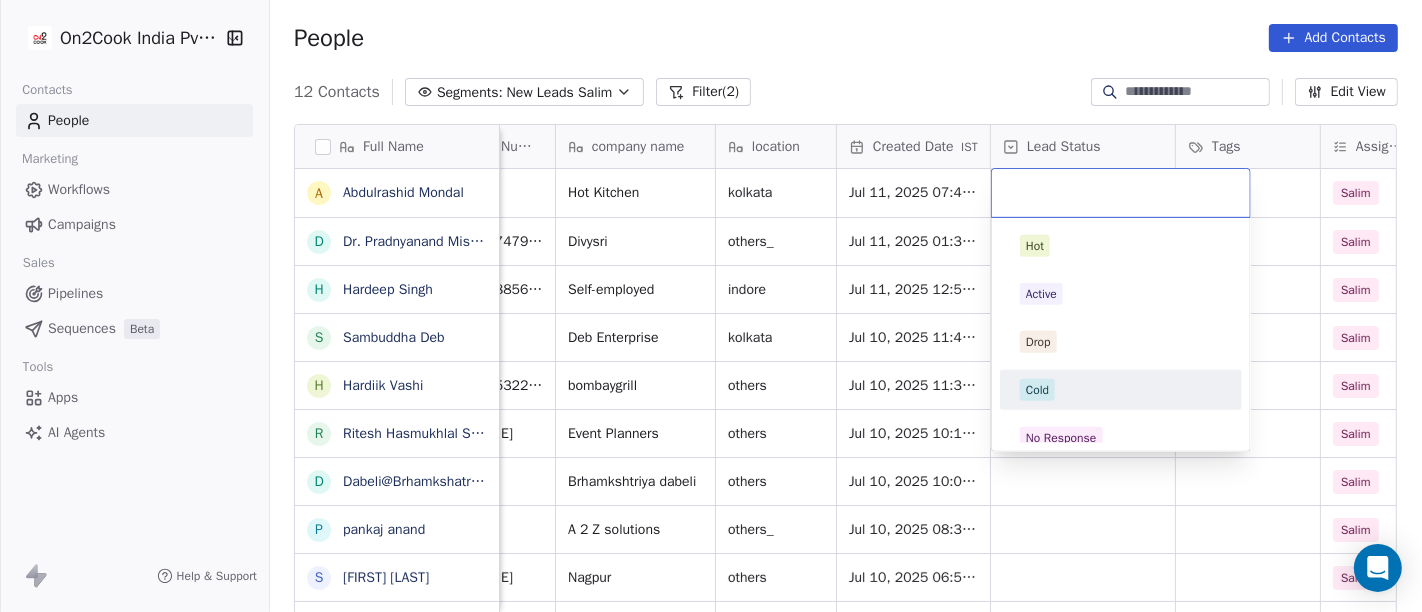 click on "Cold" at bounding box center (1121, 390) 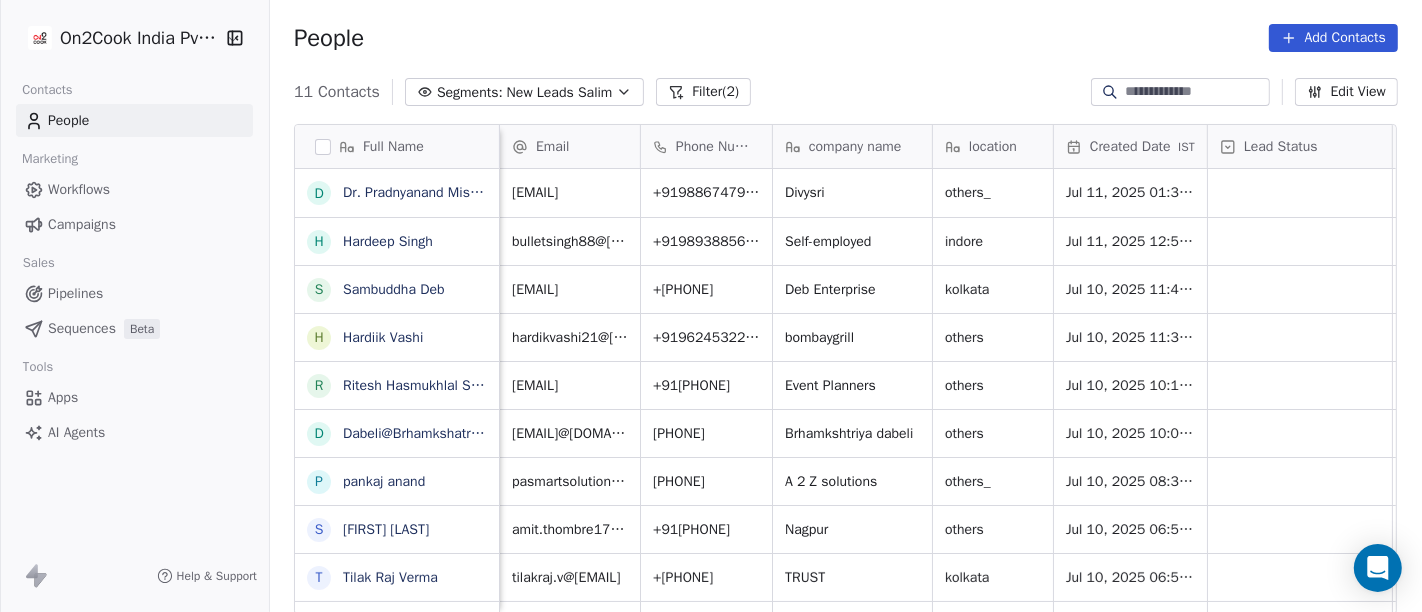 scroll, scrollTop: 4, scrollLeft: 2, axis: both 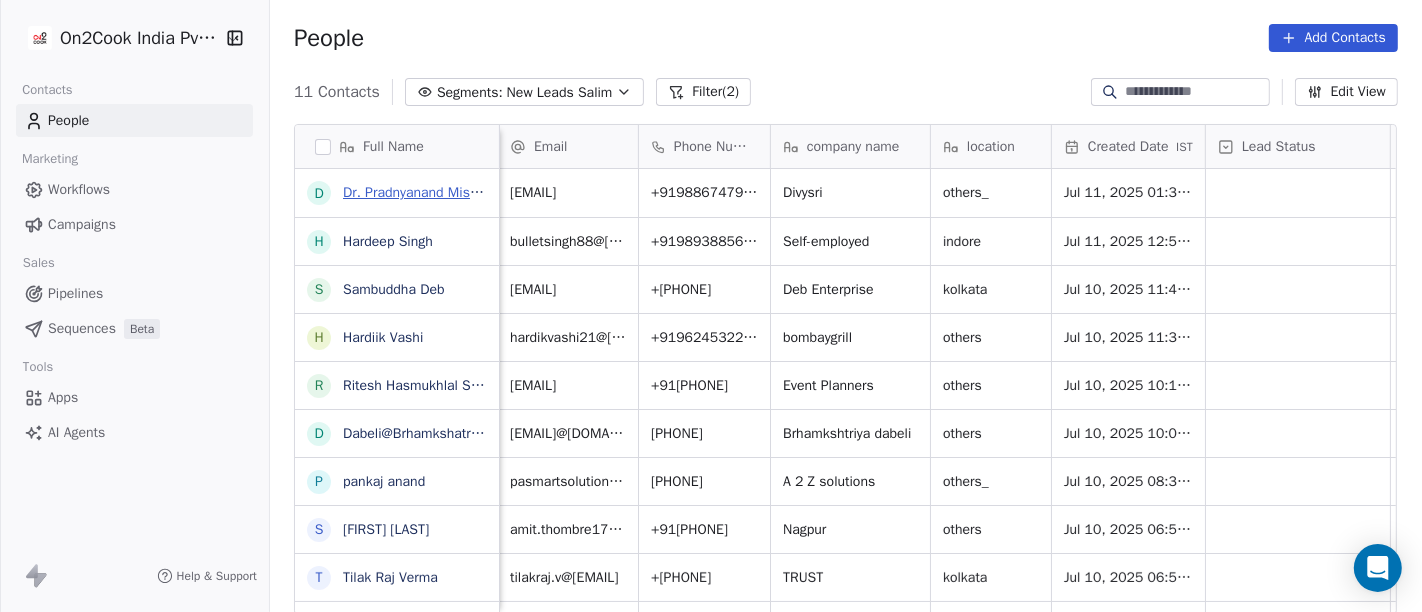 click on "Dr. Pradnyanand Mishra" at bounding box center (416, 192) 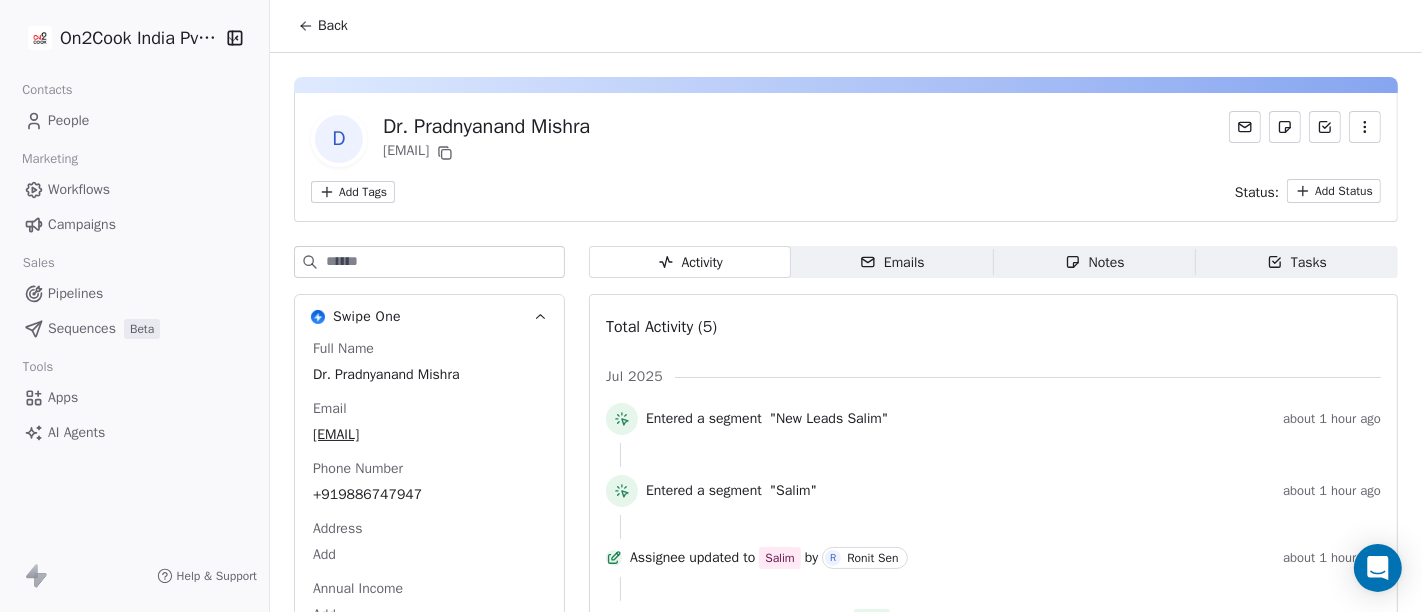 click on "Back" at bounding box center [323, 26] 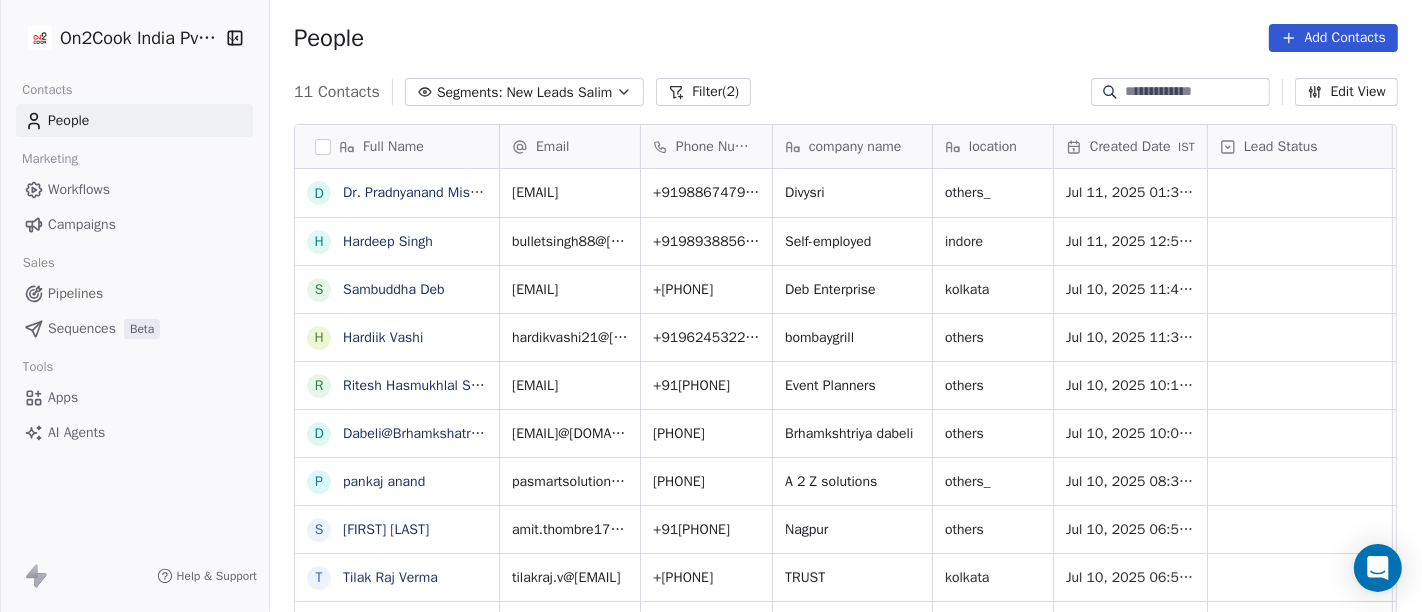 scroll, scrollTop: 17, scrollLeft: 17, axis: both 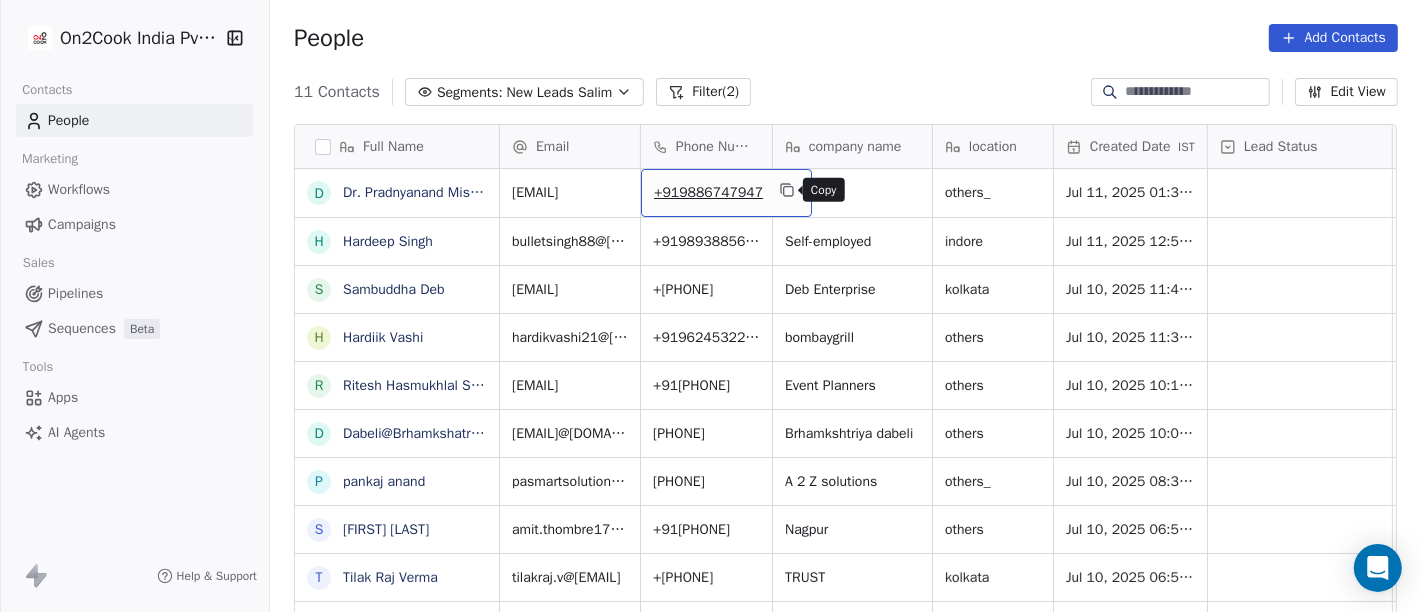 click 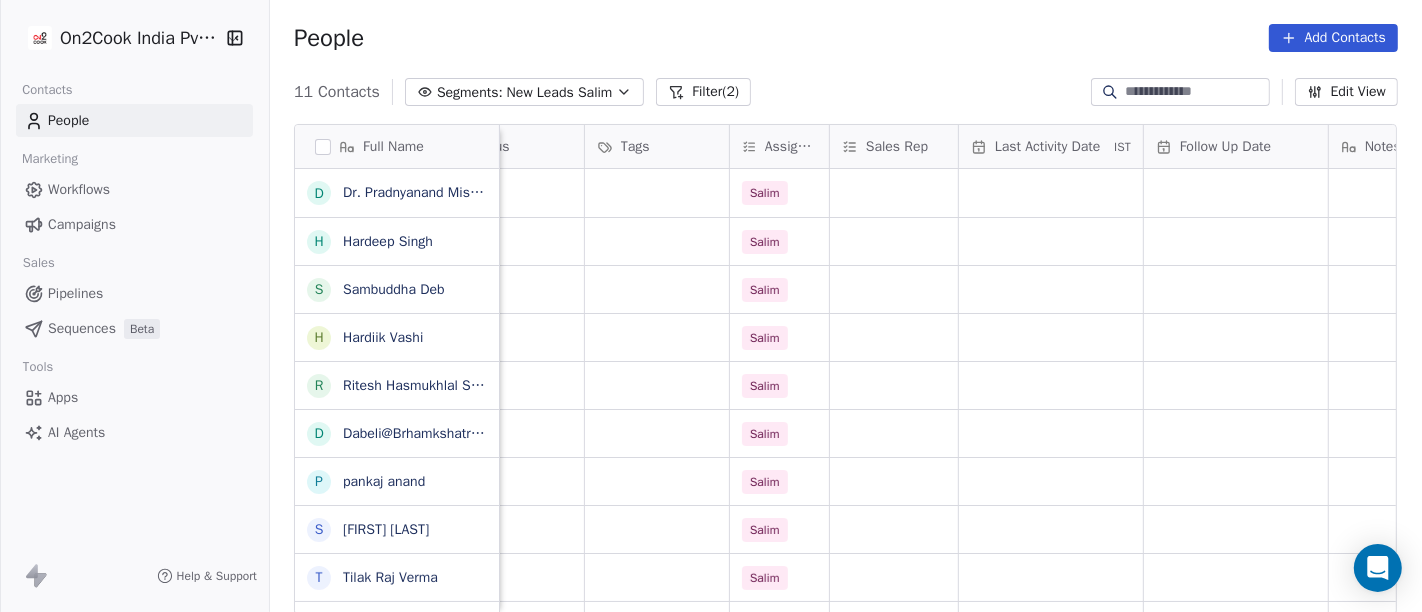 scroll, scrollTop: 0, scrollLeft: 806, axis: horizontal 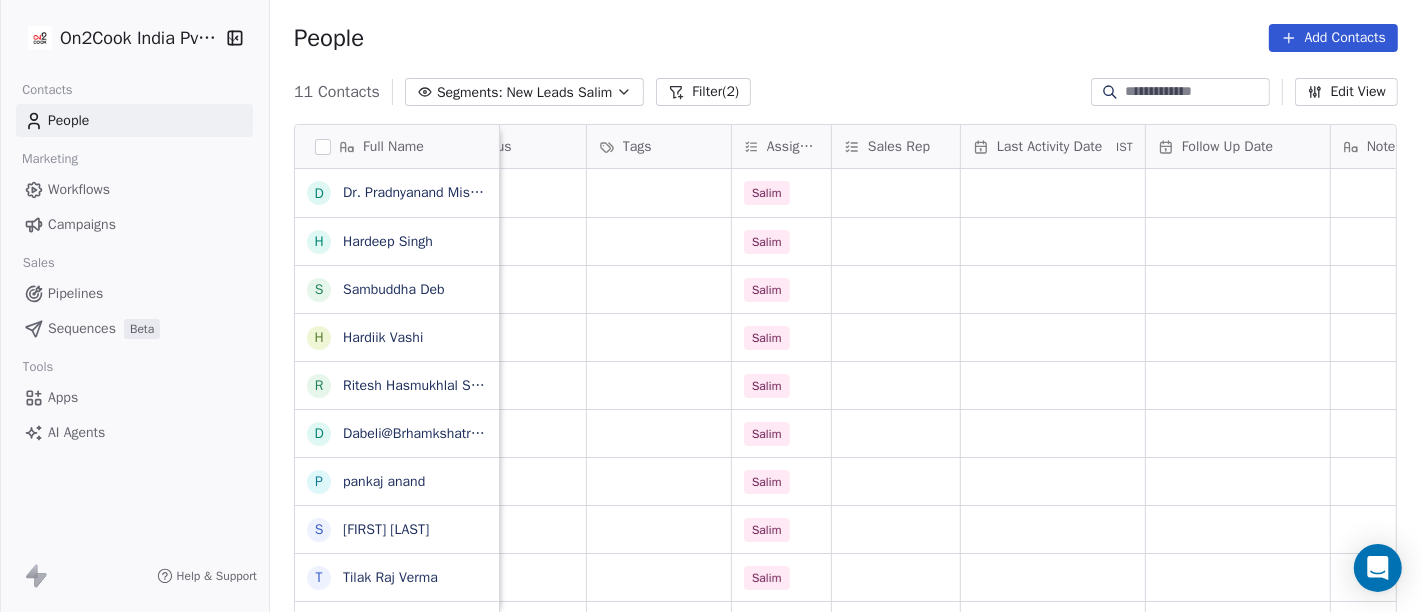 click on "Last Activity Date IST" at bounding box center (1053, 146) 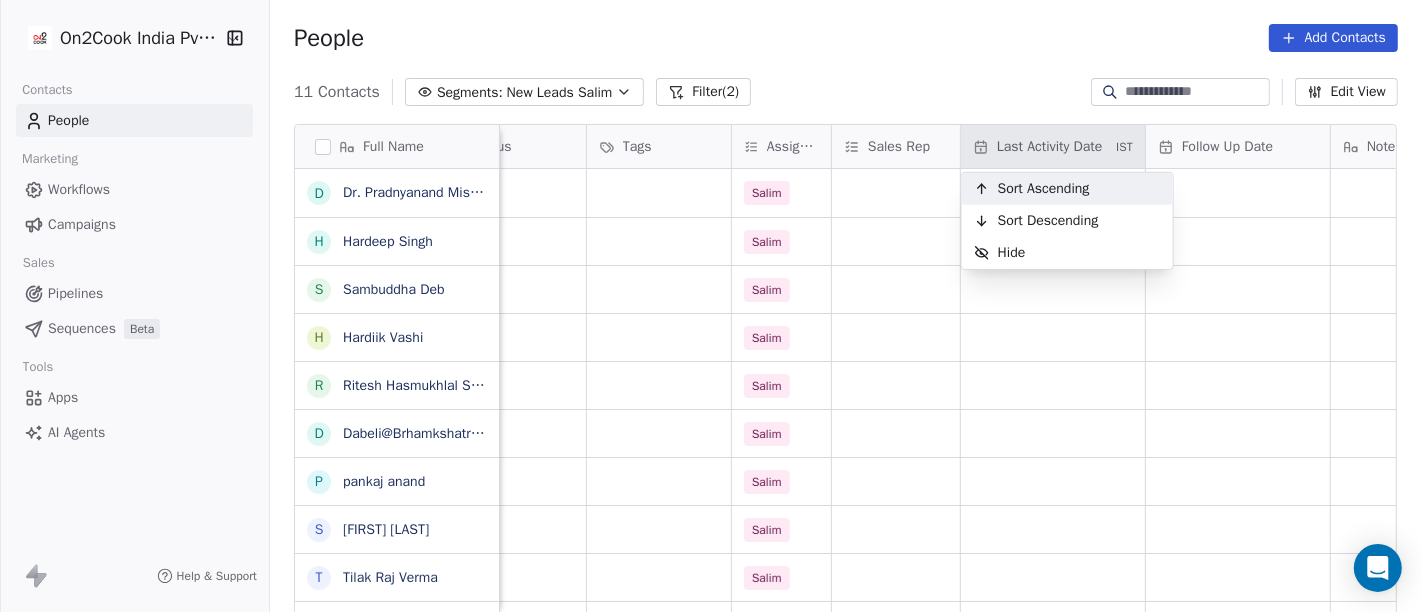 click on "On2Cook India Pvt. Ltd. Contacts People Marketing Workflows Campaigns Sales Pipelines Sequences Beta Tools Apps AI Agents Help & Support People  Add Contacts 11 Contacts Segments: New Leads Salim Filter  (2) Edit View Tag Add to Sequence Full Name D Dr. Pradnyanand Mishra H Hardeep Singh S Sambuddha Deb H Hardiik Vashi R Ritesh Hasmukhlal Shah D Dabeli@Brhamkshatriya p pankaj anand S Shweta Thombre T Tilak Raj Verma S Sekh Alauddin P Prasanna Kumar behera company name location Created Date IST Lead Status Tags Assignee Sales Rep Last Activity Date IST Follow Up Date Notes Call Attempts Website zomato link   Divysri others_ Jul 11, 2025 01:32 AM Salim   Self-employed indore Jul 11, 2025 12:59 AM Salim   Deb Enterprise kolkata Jul 10, 2025 11:42 PM Salim   bombaygrill others Jul 10, 2025 11:37 PM Salim   Event Planners others Jul 10, 2025 10:17 PM Salim   Brhamkshtriya dabeli others Jul 10, 2025 10:05 PM Salim   A 2 Z solutions others_ Jul 10, 2025 08:38 PM Salim   Nagpur others Jul 10, 2025 06:58 PM Salim" at bounding box center (711, 306) 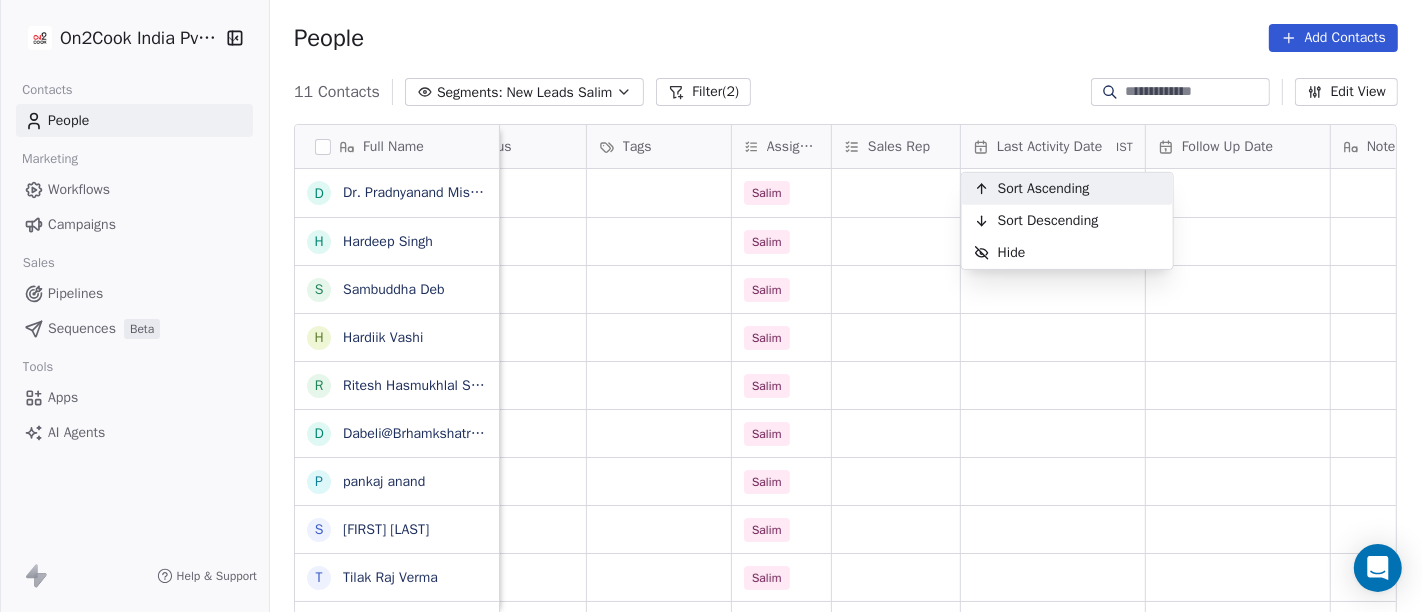 click on "On2Cook India Pvt. Ltd. Contacts People Marketing Workflows Campaigns Sales Pipelines Sequences Beta Tools Apps AI Agents Help & Support People  Add Contacts 11 Contacts Segments: New Leads Salim Filter  (2) Edit View Tag Add to Sequence Full Name D Dr. Pradnyanand Mishra H Hardeep Singh S Sambuddha Deb H Hardiik Vashi R Ritesh Hasmukhlal Shah D Dabeli@Brhamkshatriya p pankaj anand S Shweta Thombre T Tilak Raj Verma S Sekh Alauddin P Prasanna Kumar behera company name location Created Date IST Lead Status Tags Assignee Sales Rep Last Activity Date IST Follow Up Date Notes Call Attempts Website zomato link   Divysri others_ Jul 11, 2025 01:32 AM Salim   Self-employed indore Jul 11, 2025 12:59 AM Salim   Deb Enterprise kolkata Jul 10, 2025 11:42 PM Salim   bombaygrill others Jul 10, 2025 11:37 PM Salim   Event Planners others Jul 10, 2025 10:17 PM Salim   Brhamkshtriya dabeli others Jul 10, 2025 10:05 PM Salim   A 2 Z solutions others_ Jul 10, 2025 08:38 PM Salim   Nagpur others Jul 10, 2025 06:58 PM Salim" at bounding box center [711, 306] 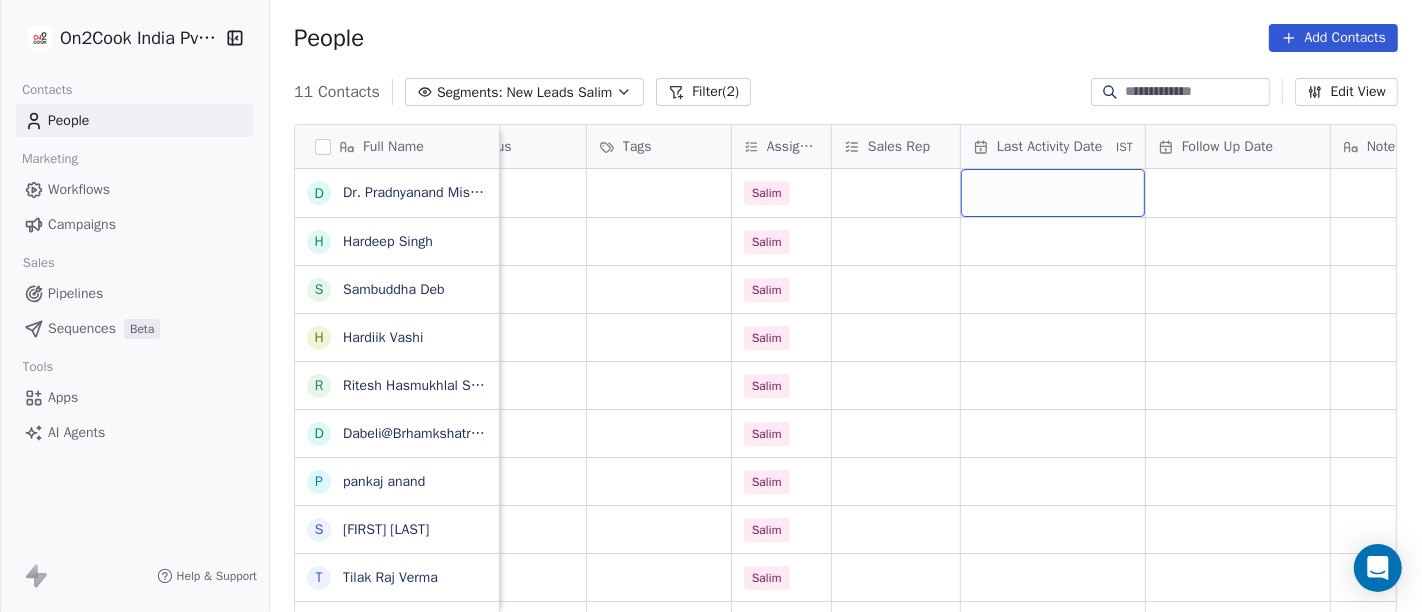 click at bounding box center [1053, 193] 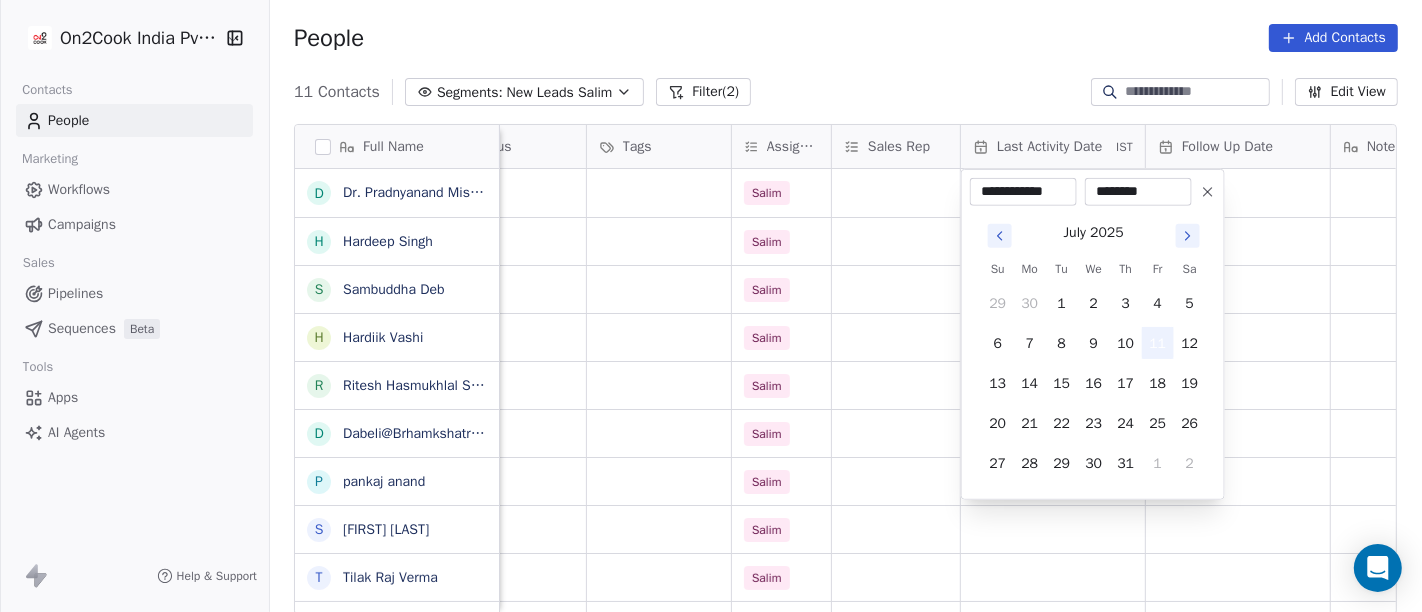 click on "11" at bounding box center [1158, 343] 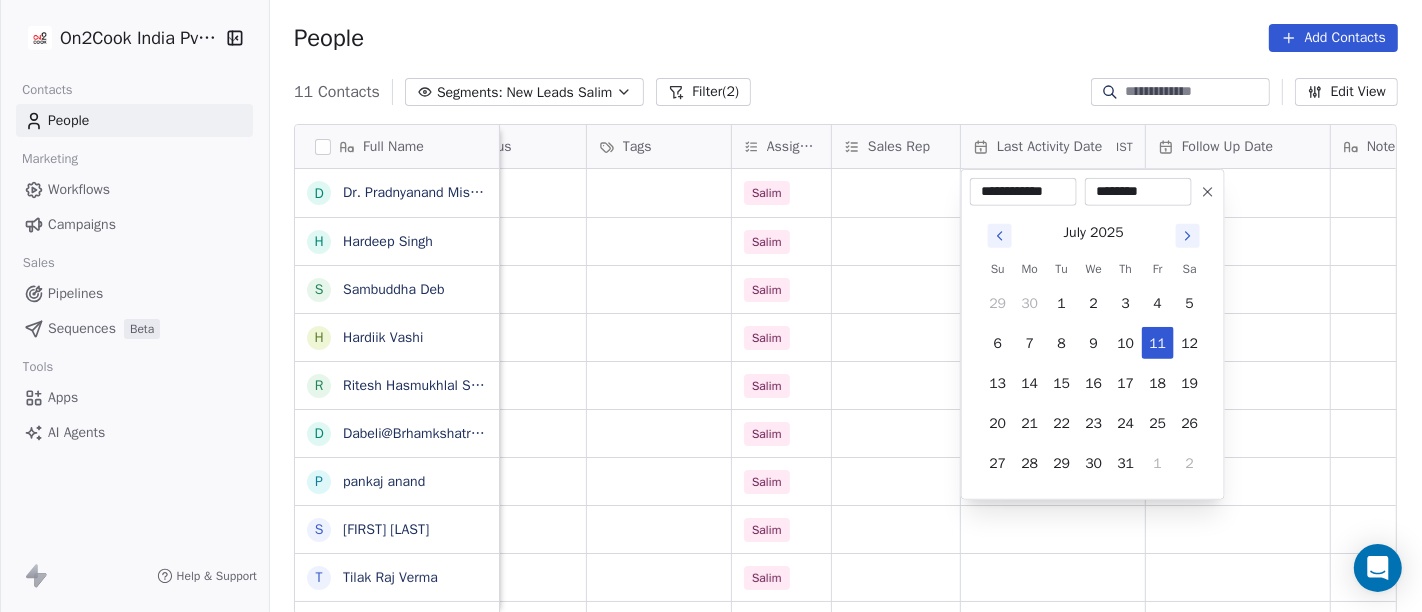 click on "On2Cook India Pvt. Ltd. Contacts People Marketing Workflows Campaigns Sales Pipelines Sequences Beta Tools Apps AI Agents Help & Support People  Add Contacts 11 Contacts Segments: New Leads Salim Filter  (2) Edit View Tag Add to Sequence Full Name D Dr. Pradnyanand Mishra H Hardeep Singh S Sambuddha Deb H Hardiik Vashi R Ritesh Hasmukhlal Shah D Dabeli@Brhamkshatriya p pankaj anand S Shweta Thombre T Tilak Raj Verma S Sekh Alauddin P Prasanna Kumar behera company name location Created Date IST Lead Status Tags Assignee Sales Rep Last Activity Date IST Follow Up Date Notes Call Attempts Website zomato link   Divysri others_ Jul 11, 2025 01:32 AM Salim   Self-employed indore Jul 11, 2025 12:59 AM Salim   Deb Enterprise kolkata Jul 10, 2025 11:42 PM Salim   bombaygrill others Jul 10, 2025 11:37 PM Salim   Event Planners others Jul 10, 2025 10:17 PM Salim   Brhamkshtriya dabeli others Jul 10, 2025 10:05 PM Salim   A 2 Z solutions others_ Jul 10, 2025 08:38 PM Salim   Nagpur others Jul 10, 2025 06:58 PM Salim" at bounding box center [711, 306] 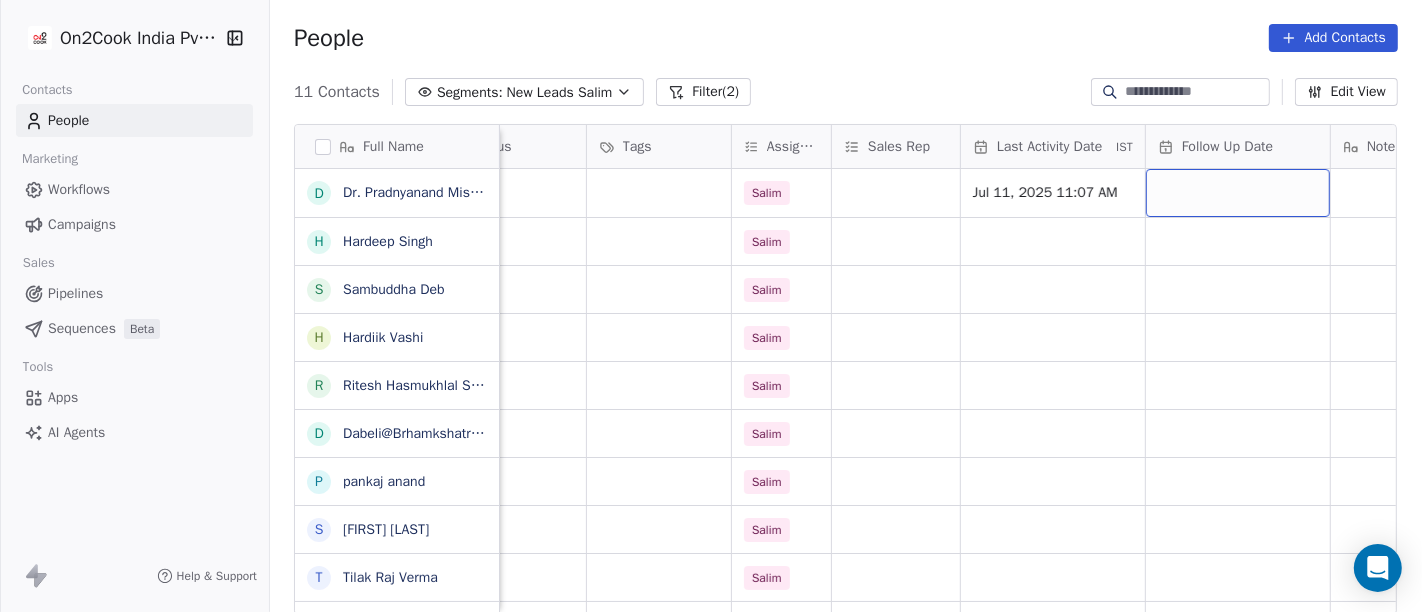 click at bounding box center (1238, 193) 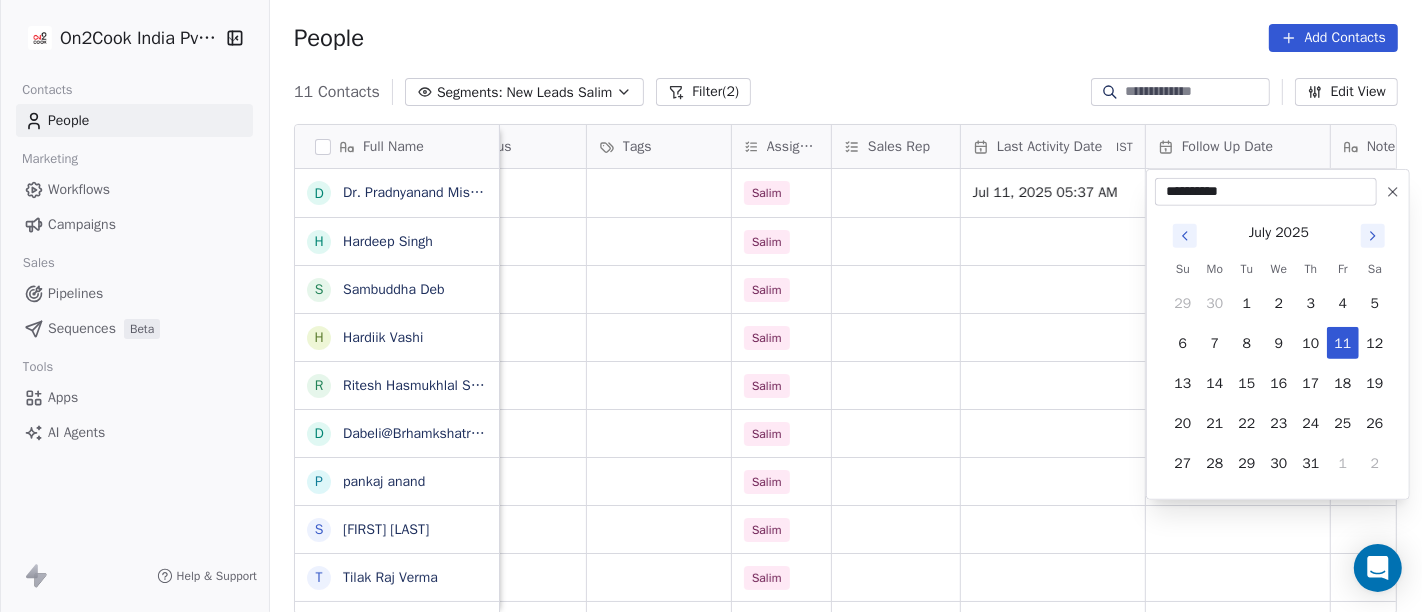 click at bounding box center (1393, 192) 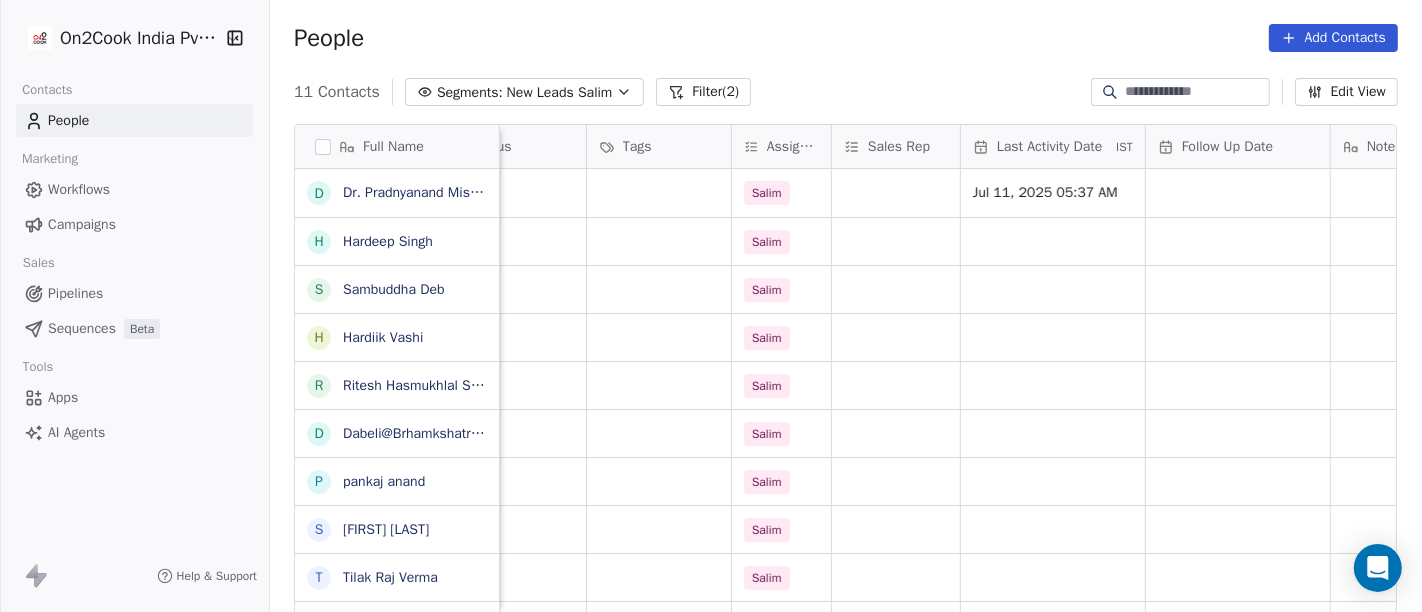 scroll, scrollTop: 0, scrollLeft: 1104, axis: horizontal 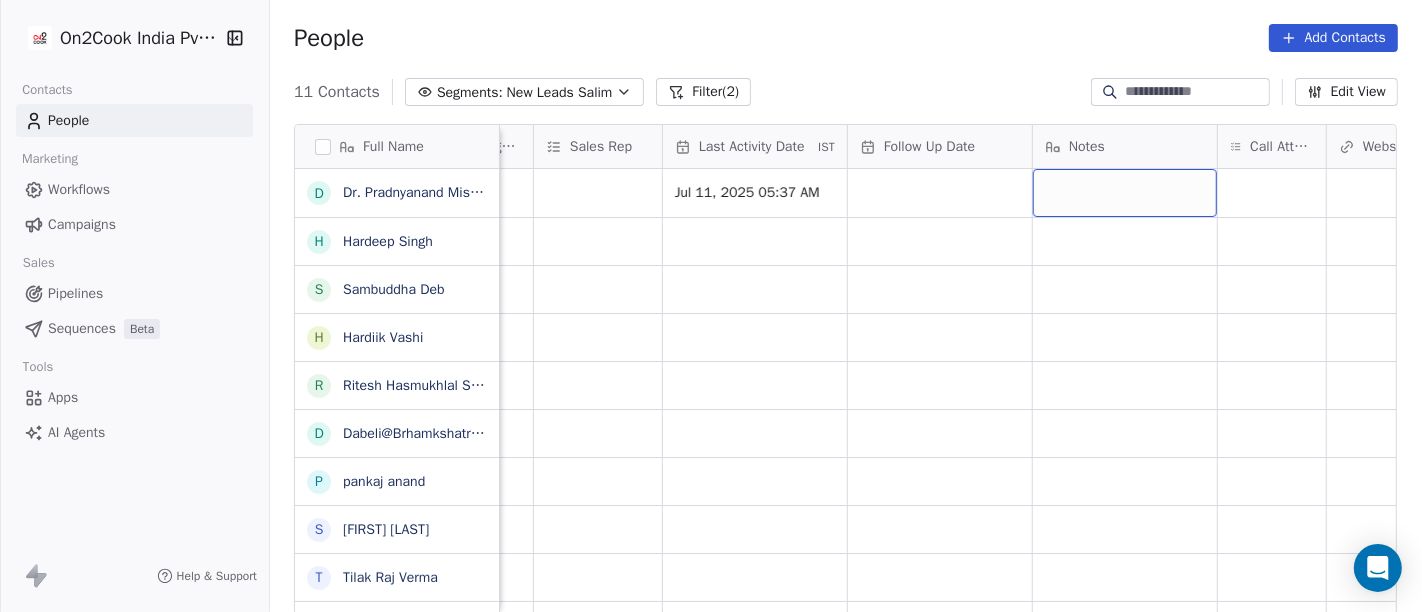 click at bounding box center [1125, 193] 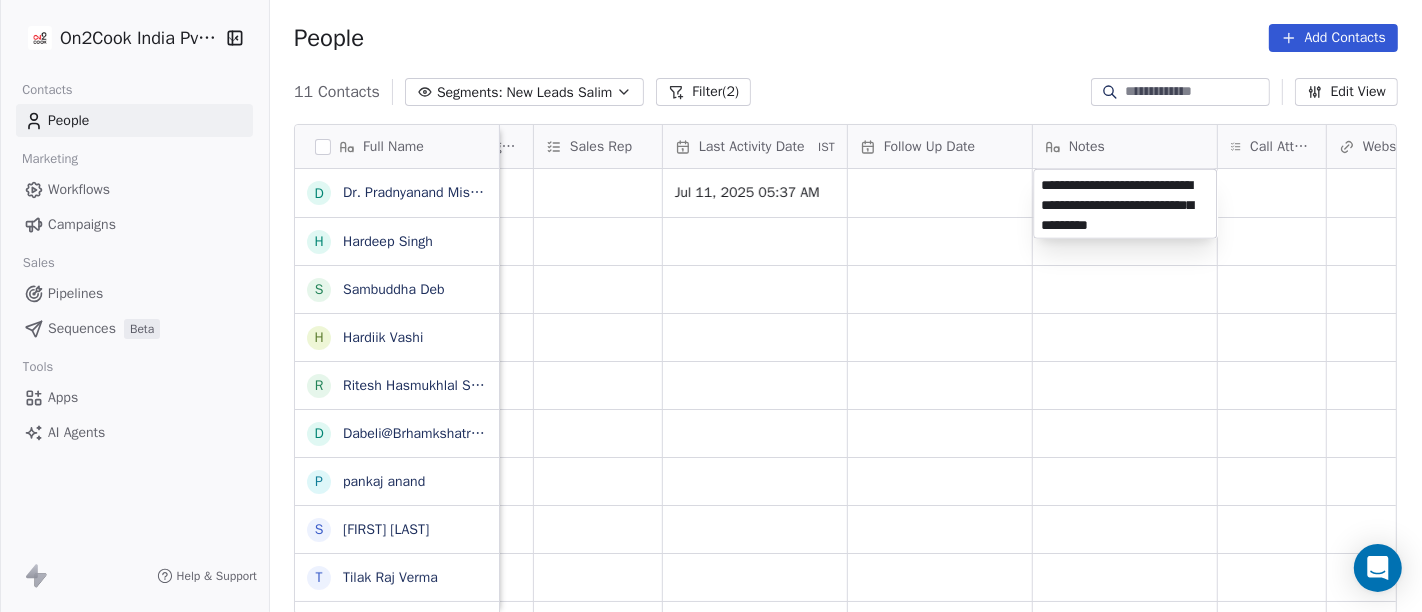 type on "**********" 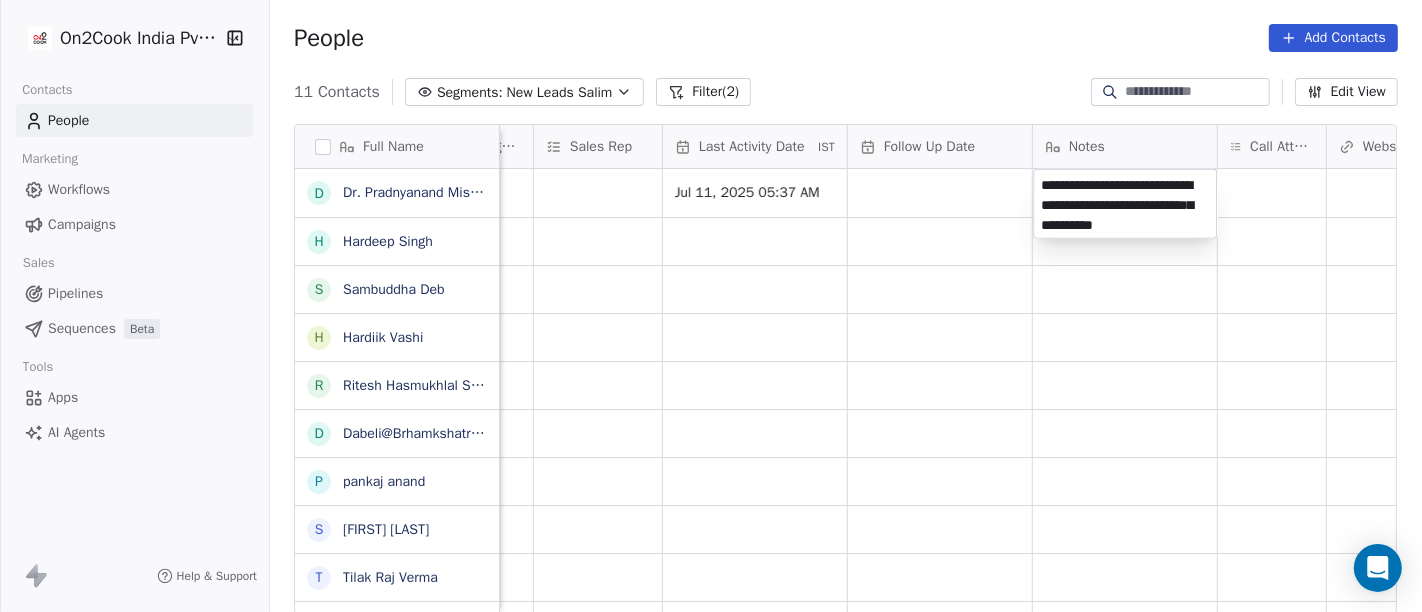 click on "On2Cook India Pvt. Ltd. Contacts People Marketing Workflows Campaigns Sales Pipelines Sequences Beta Tools Apps AI Agents Help & Support People  Add Contacts 11 Contacts Segments: New Leads Salim Filter  (2) Edit View Tag Add to Sequence Full Name D Dr. Pradnyanand Mishra H Hardeep Singh S Sambuddha Deb H Hardiik Vashi R Ritesh Hasmukhlal Shah D Dabeli@Brhamkshatriya p pankaj anand S Shweta Thombre T Tilak Raj Verma S Sekh Alauddin P Prasanna Kumar behera Created Date IST Lead Status Tags Assignee Sales Rep Last Activity Date IST Follow Up Date Notes Call Attempts Website zomato link outlet type Location   Jul 11, 2025 01:32 AM Salim Jul 11, 2025 05:37 AM cafeteria   Jul 11, 2025 12:59 AM Salim executive_kitchens   Jul 10, 2025 11:42 PM Salim cloud_kitchen   Jul 10, 2025 11:37 PM Salim restaurants   Jul 10, 2025 10:17 PM Salim cloud_kitchen   Jul 10, 2025 10:05 PM Salim food_consultants   Jul 10, 2025 08:38 PM Salim cloud_kitchen   Jul 10, 2025 06:58 PM Salim restaurants   Jul 10, 2025 06:52 PM Salim" at bounding box center [711, 306] 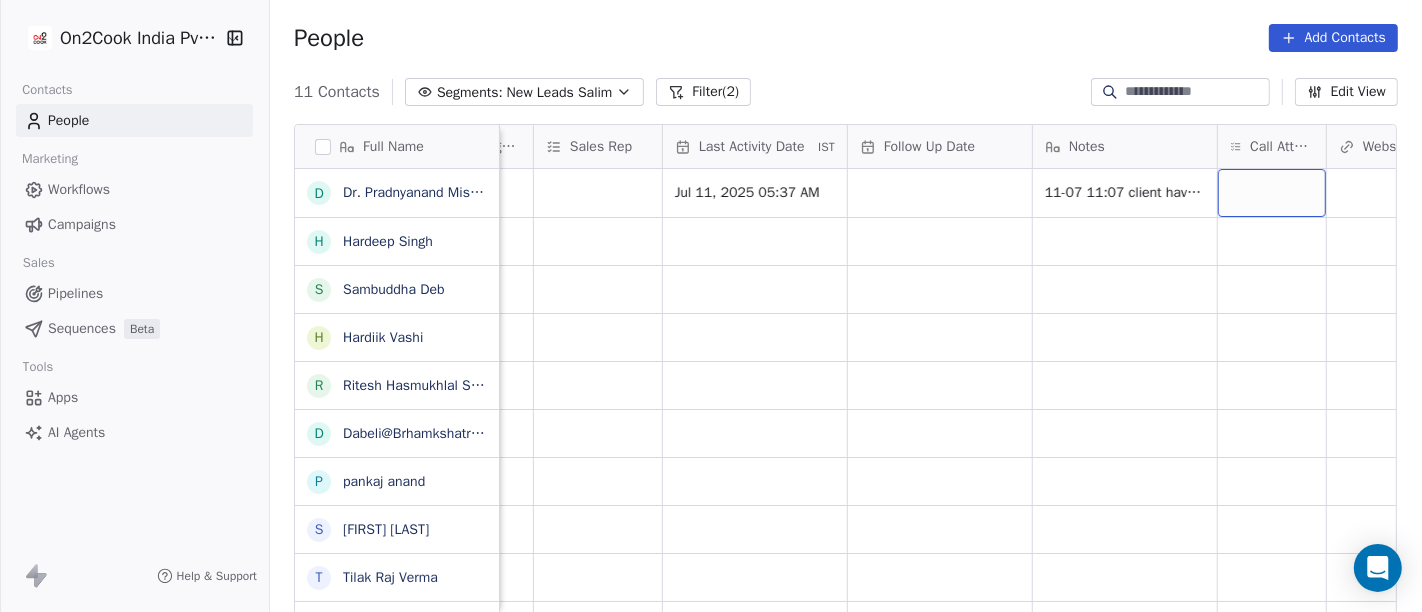 click at bounding box center (1272, 193) 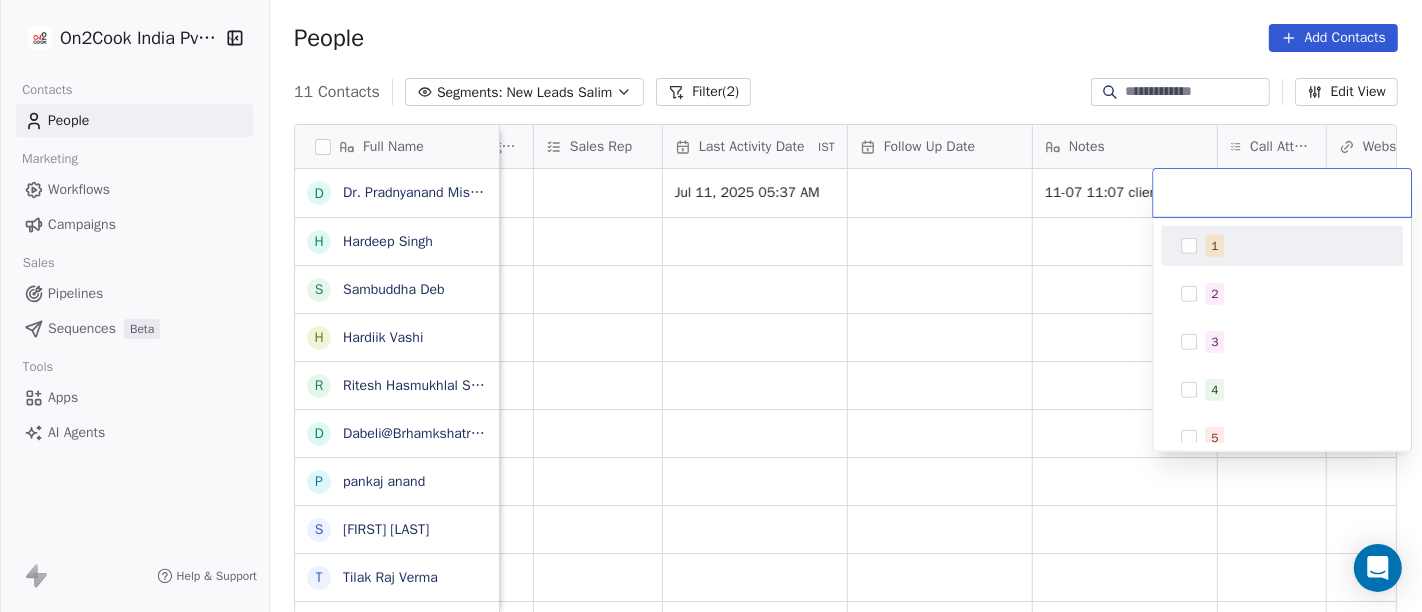click on "1" at bounding box center (1294, 246) 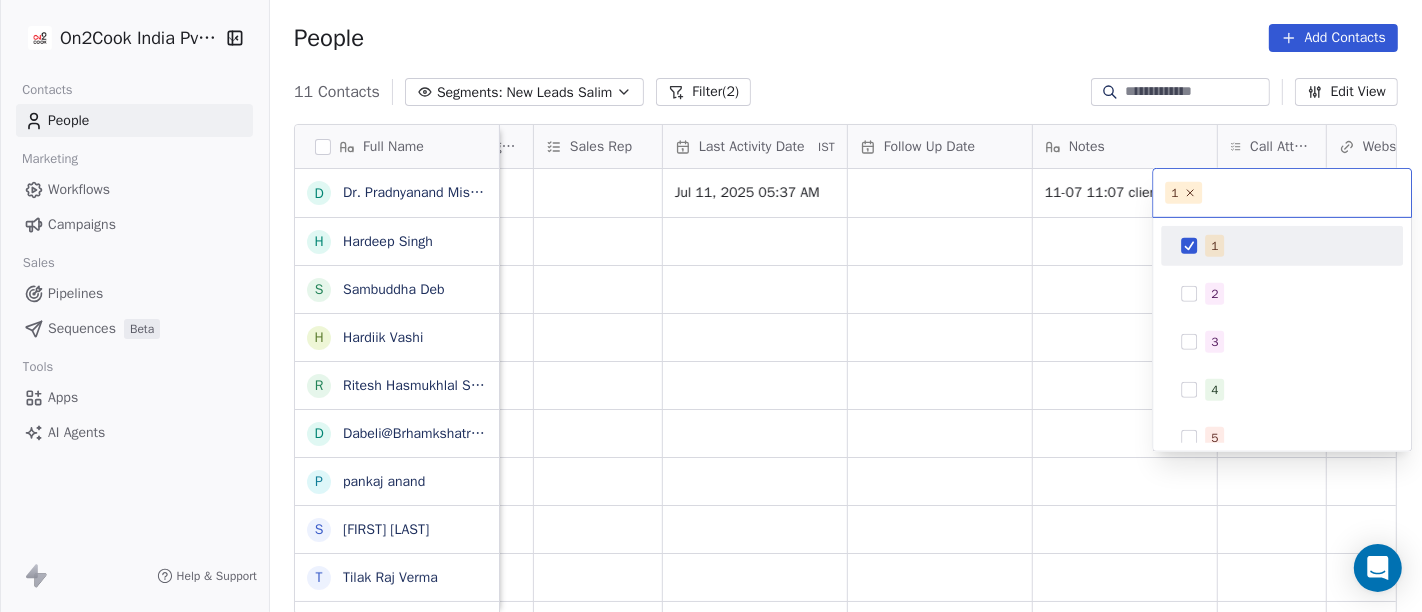click on "On2Cook India Pvt. Ltd. Contacts People Marketing Workflows Campaigns Sales Pipelines Sequences Beta Tools Apps AI Agents Help & Support People  Add Contacts 11 Contacts Segments: New Leads Salim Filter  (2) Edit View Tag Add to Sequence Full Name D Dr. Pradnyanand Mishra H Hardeep Singh S Sambuddha Deb H Hardiik Vashi R Ritesh Hasmukhlal Shah D Dabeli@Brhamkshatriya p pankaj anand S Shweta Thombre T Tilak Raj Verma S Sekh Alauddin P Prasanna Kumar behera Created Date IST Lead Status Tags Assignee Sales Rep Last Activity Date IST Follow Up Date Notes Call Attempts Website zomato link outlet type Location   Jul 11, 2025 01:32 AM Salim Jul 11, 2025 05:37 AM 11-07 11:07 client have plan to open cafe after 6 month detail shared  cafeteria   Jul 11, 2025 12:59 AM Salim executive_kitchens   Jul 10, 2025 11:42 PM Salim cloud_kitchen   Jul 10, 2025 11:37 PM Salim restaurants   Jul 10, 2025 10:17 PM Salim cloud_kitchen   Jul 10, 2025 10:05 PM Salim food_consultants   Jul 10, 2025 08:38 PM Salim cloud_kitchen   Salim" at bounding box center [711, 306] 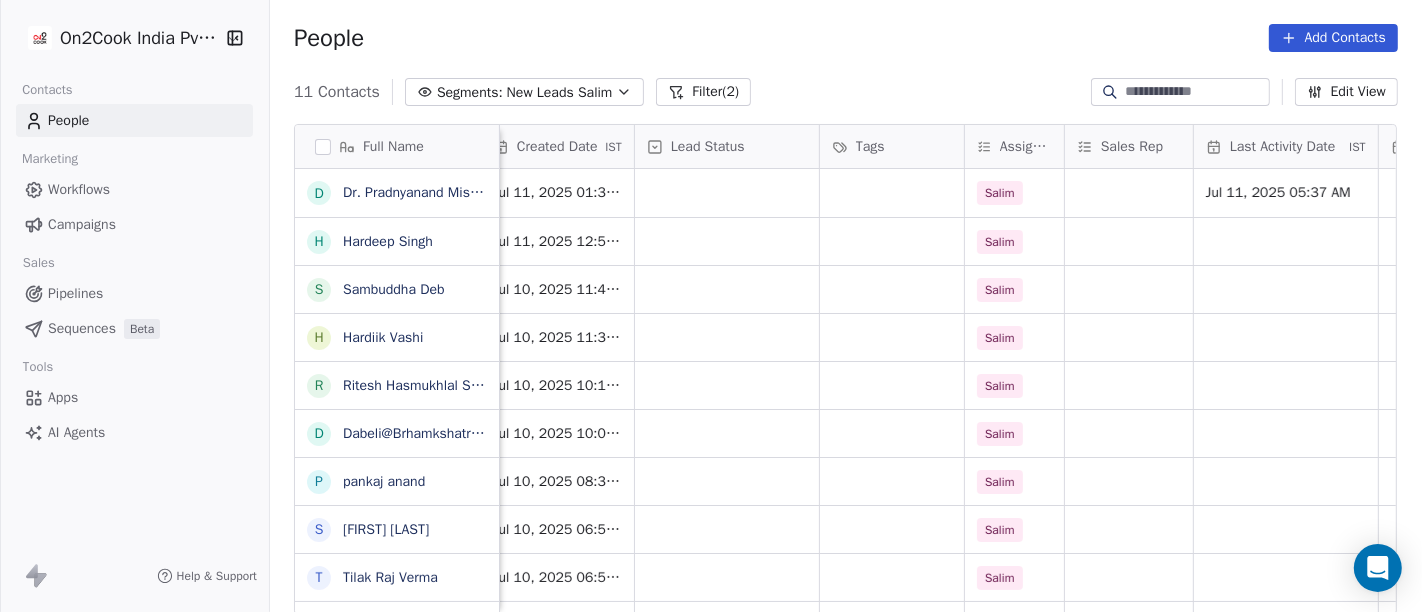 scroll, scrollTop: 0, scrollLeft: 551, axis: horizontal 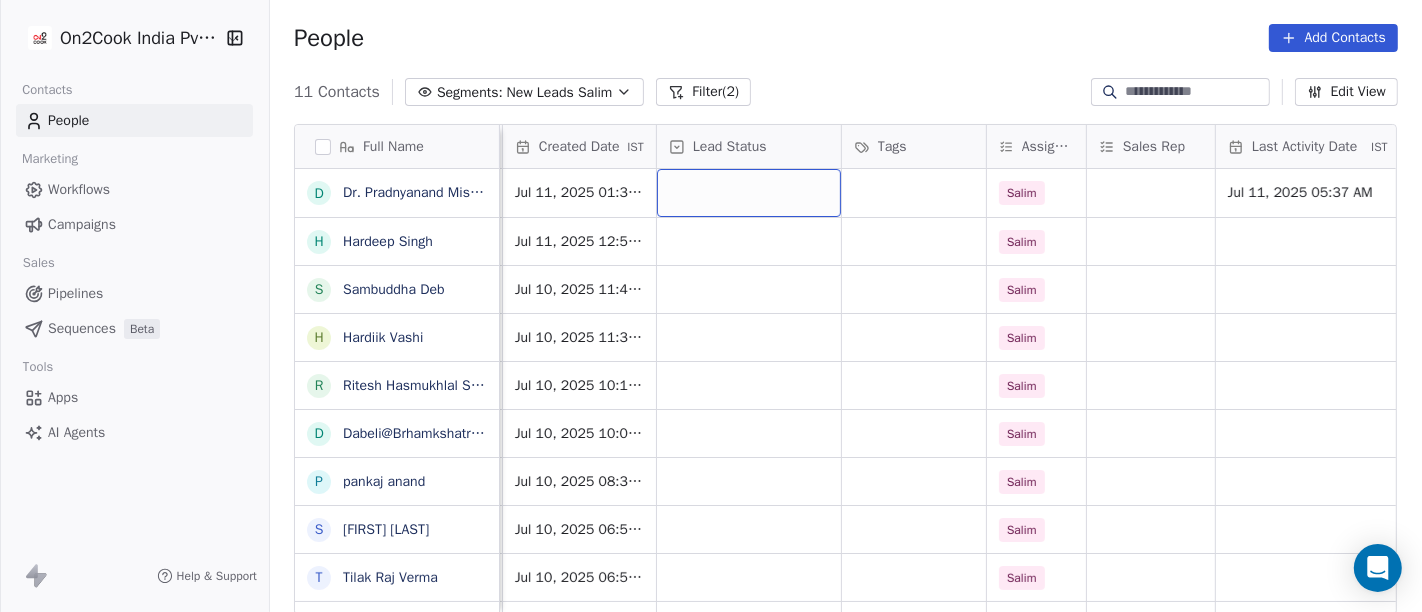 click at bounding box center (749, 193) 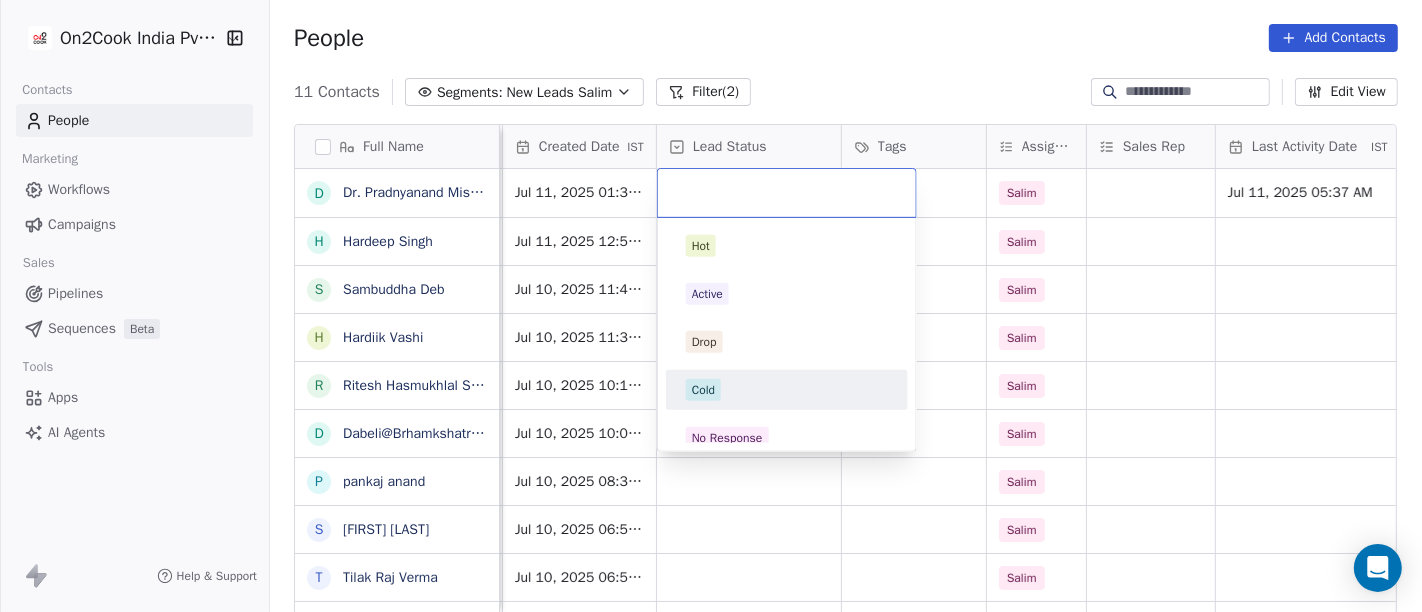 click on "Cold" at bounding box center [787, 390] 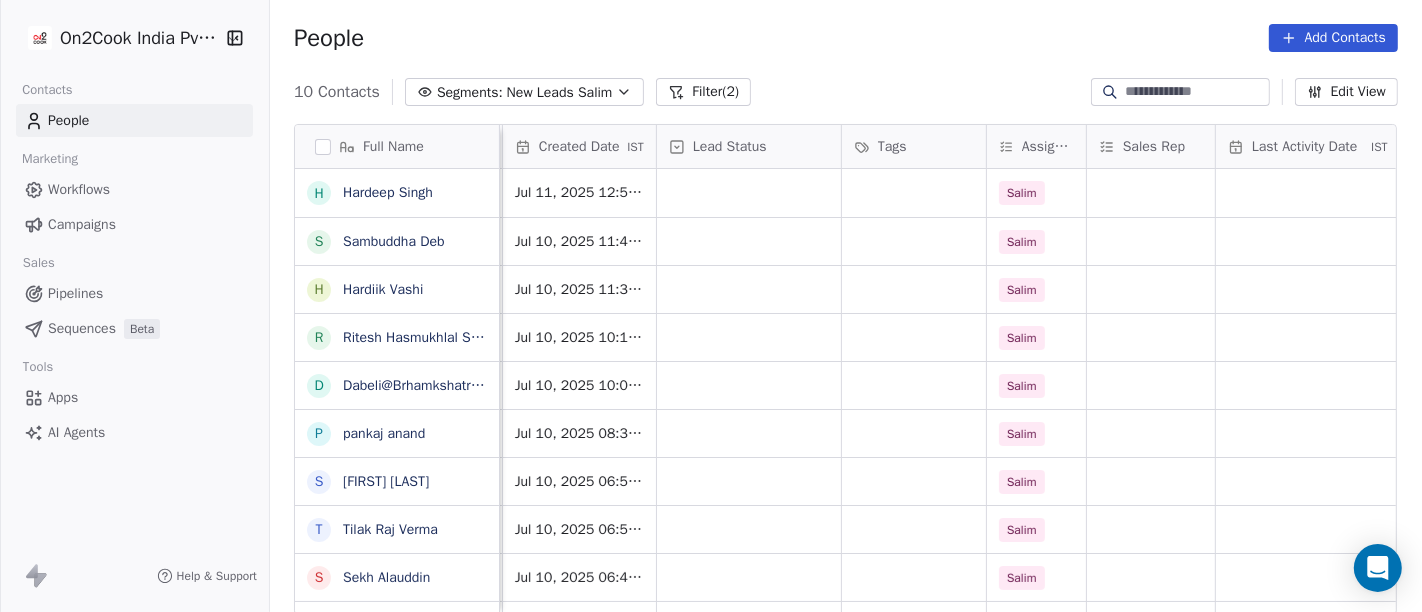 scroll, scrollTop: 0, scrollLeft: 0, axis: both 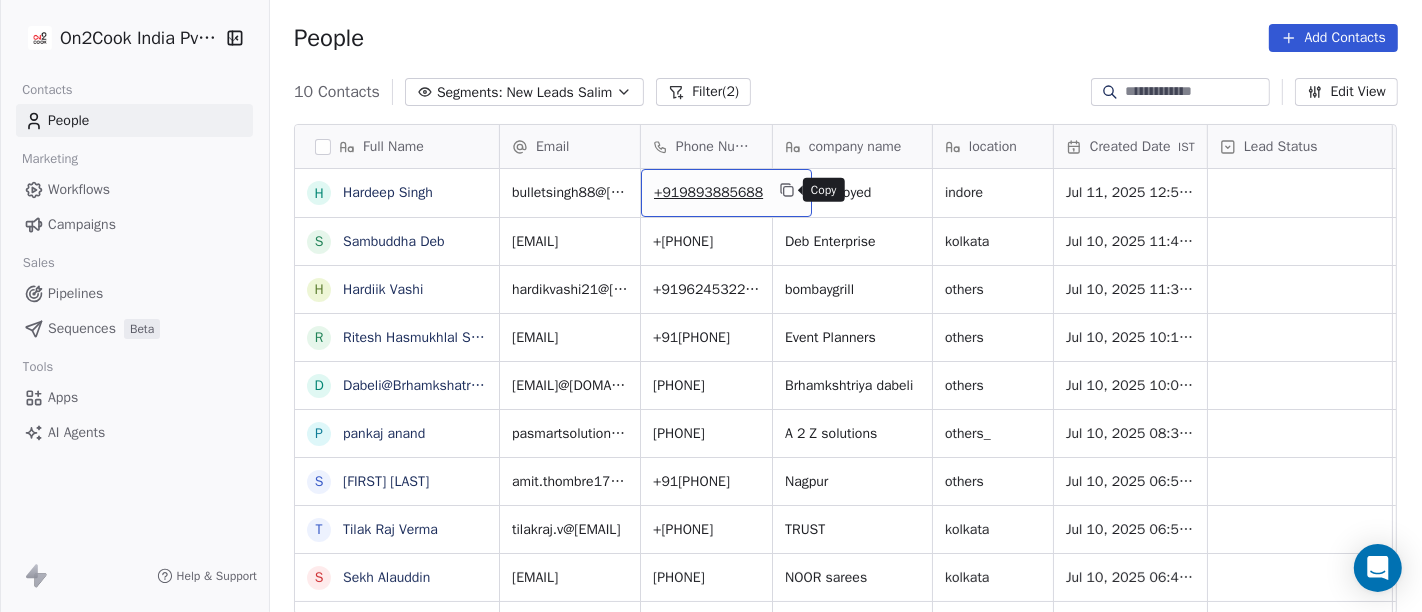 click 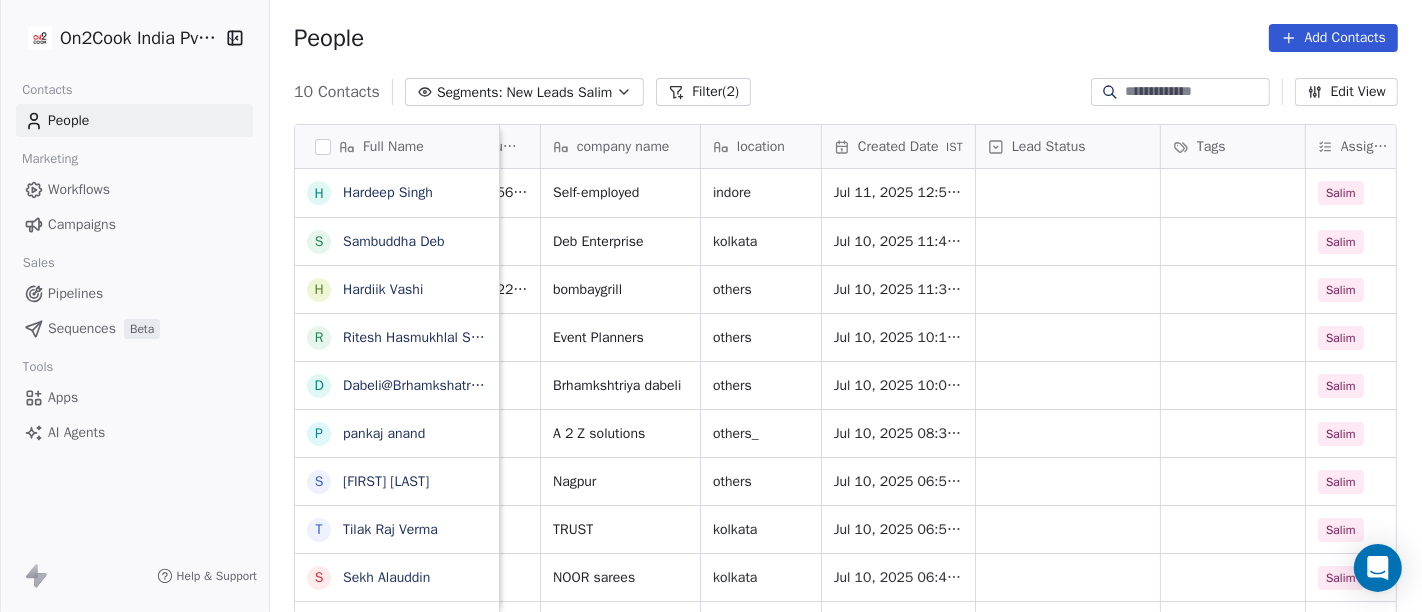 scroll, scrollTop: 0, scrollLeft: 235, axis: horizontal 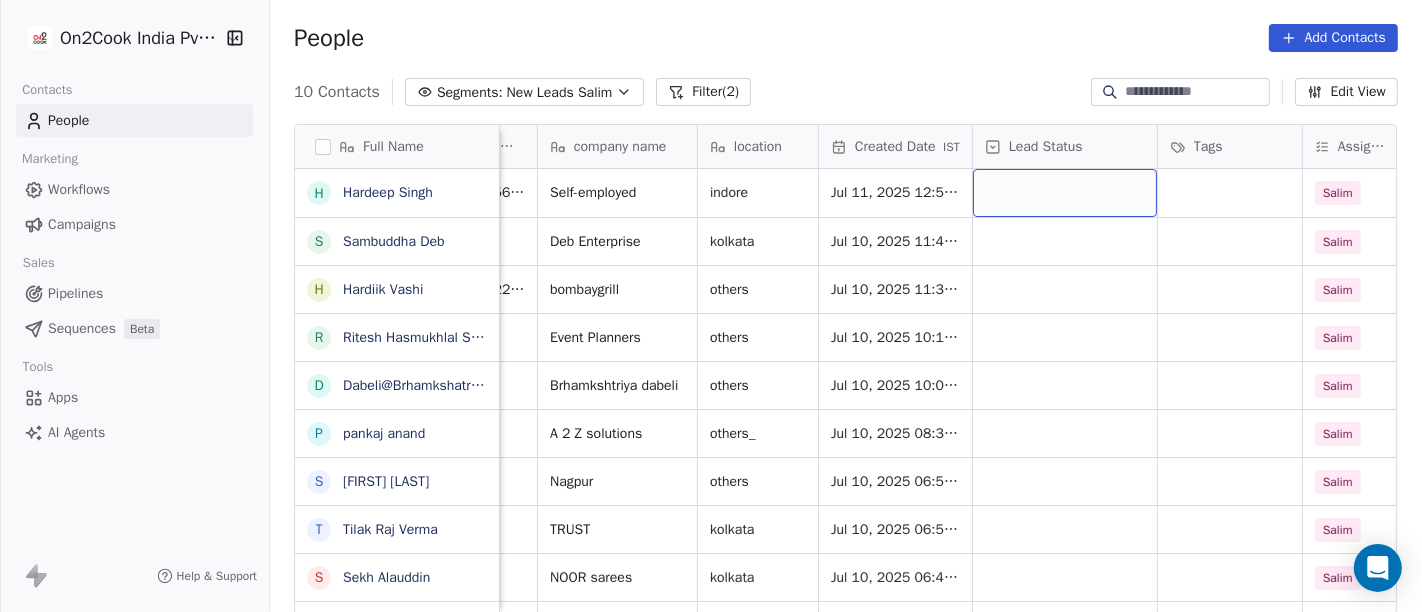 click at bounding box center (1065, 193) 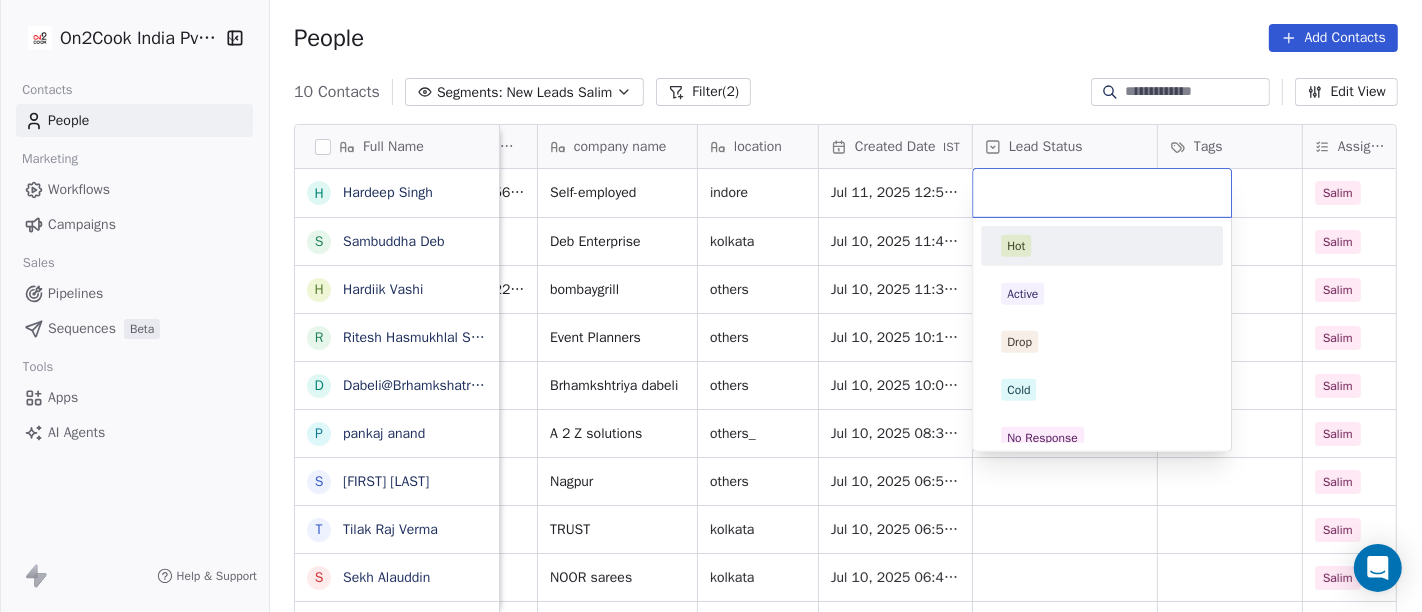 click on "On2Cook India Pvt. Ltd. Contacts People Marketing Workflows Campaigns Sales Pipelines Sequences Beta Tools Apps AI Agents Help & Support People  Add Contacts 10 Contacts Segments: New Leads Salim Filter  (2) Edit View Tag Add to Sequence Full Name H Hardeep Singh S Sambuddha Deb H Hardiik Vashi R Ritesh Hasmukhlal Shah D Dabeli@Brhamkshatriya p pankaj anand S Shweta Thombre T Tilak Raj Verma S Sekh Alauddin P Prasanna Kumar behera Email Phone Number company name location Created Date IST Lead Status Tags Assignee Sales Rep Last Activity Date IST Follow Up Date bulletsingh88@gmail.com +919893885688 Self-employed indore Jul 11, 2025 12:59 AM Salim sambuddha.deb@gmail.com +919836066045 Deb Enterprise kolkata Jul 10, 2025 11:42 PM Salim hardikvashi21@gmail.com +919624532223 bombaygrill others Jul 10, 2025 11:37 PM Salim riteshshah01911@gmail.com +919142424914 Event Planners others Jul 10, 2025 10:17 PM Salim jayeshrkhatri@gmail.com +917016807110 Brhamkshtriya dabeli others Jul 10, 2025 10:05 PM Salim others_" at bounding box center [711, 306] 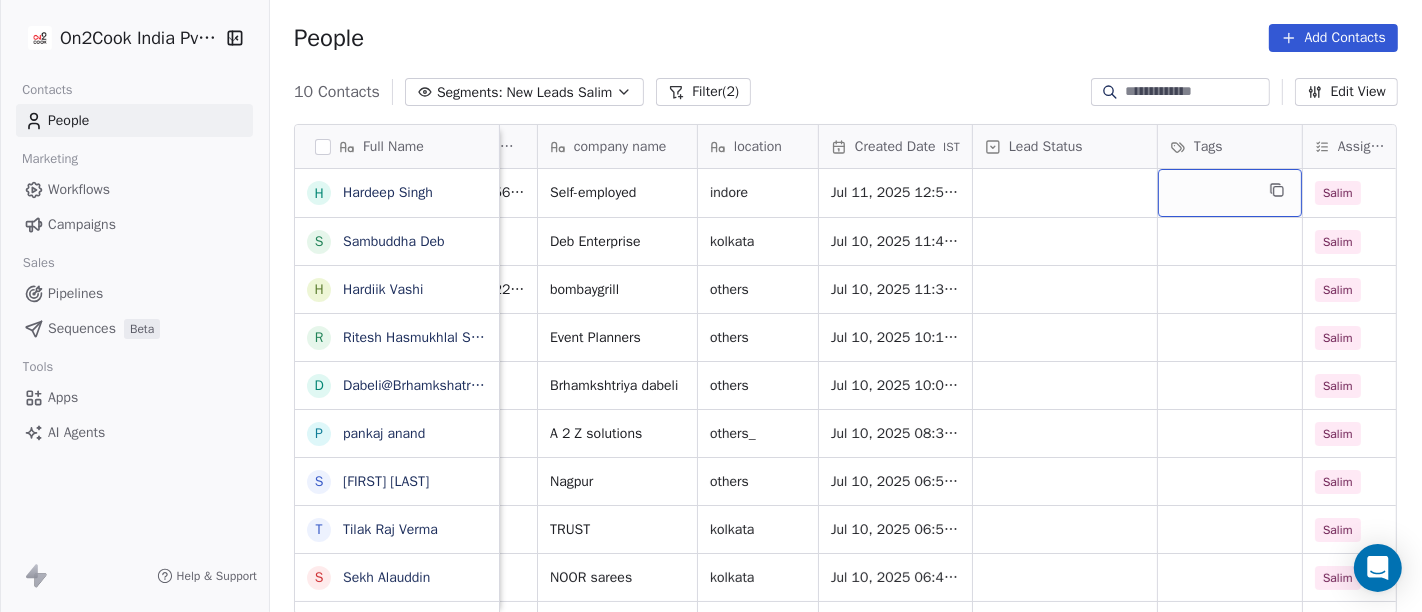 click at bounding box center (1230, 193) 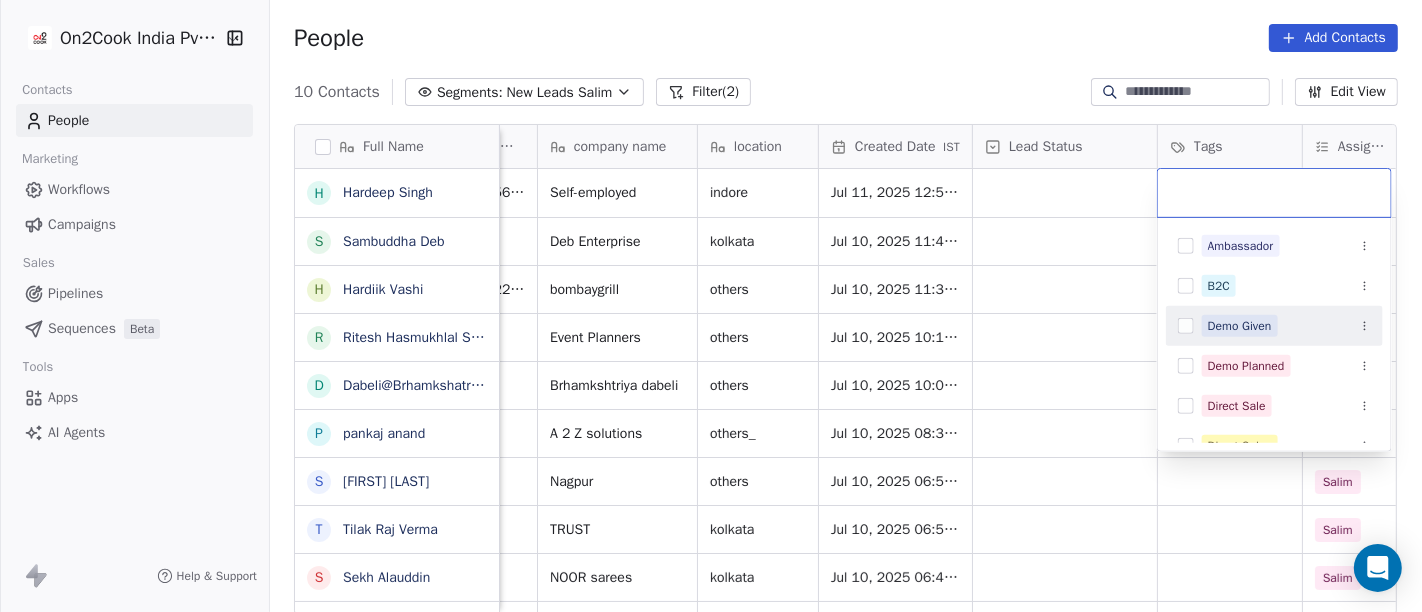 click on "Demo Given" at bounding box center [1274, 326] 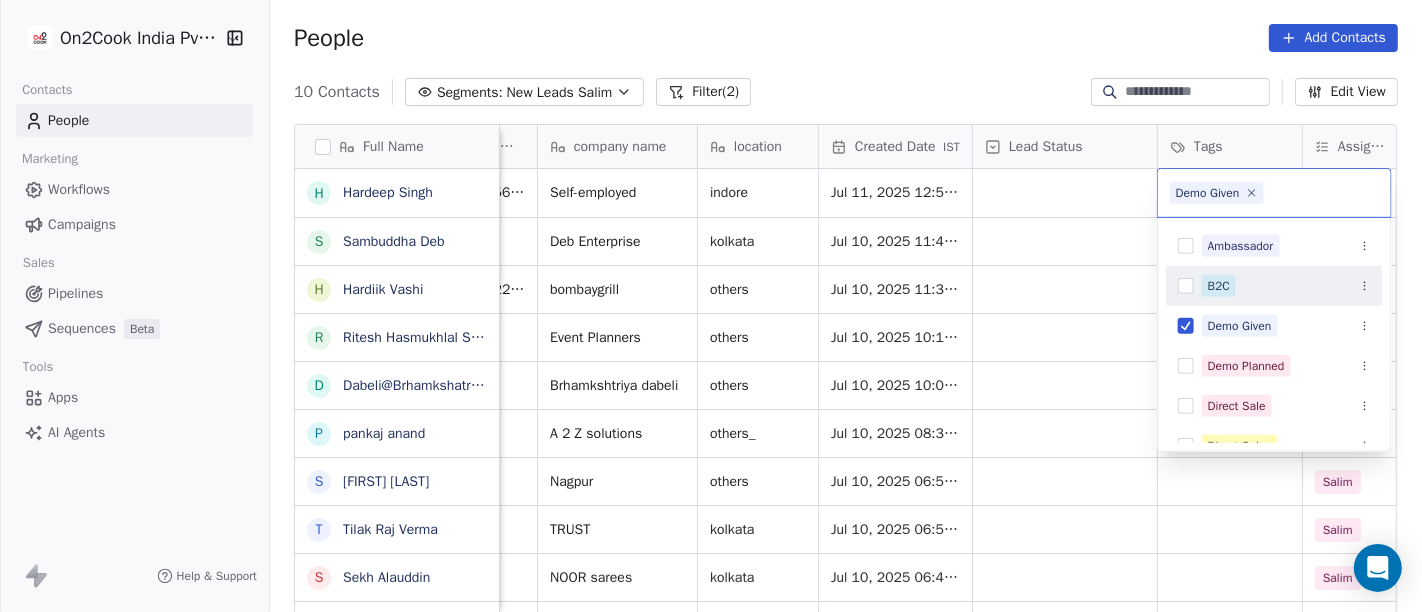 click on "B2C" at bounding box center (1219, 286) 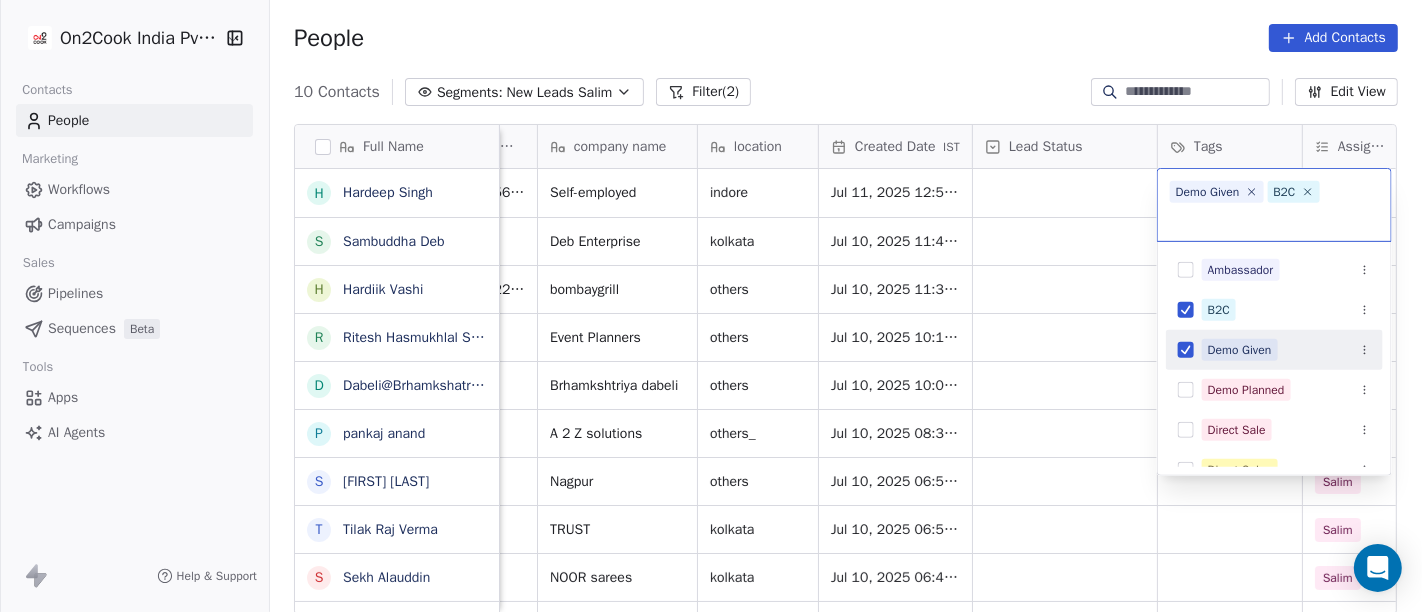 click on "Demo Given" at bounding box center [1274, 350] 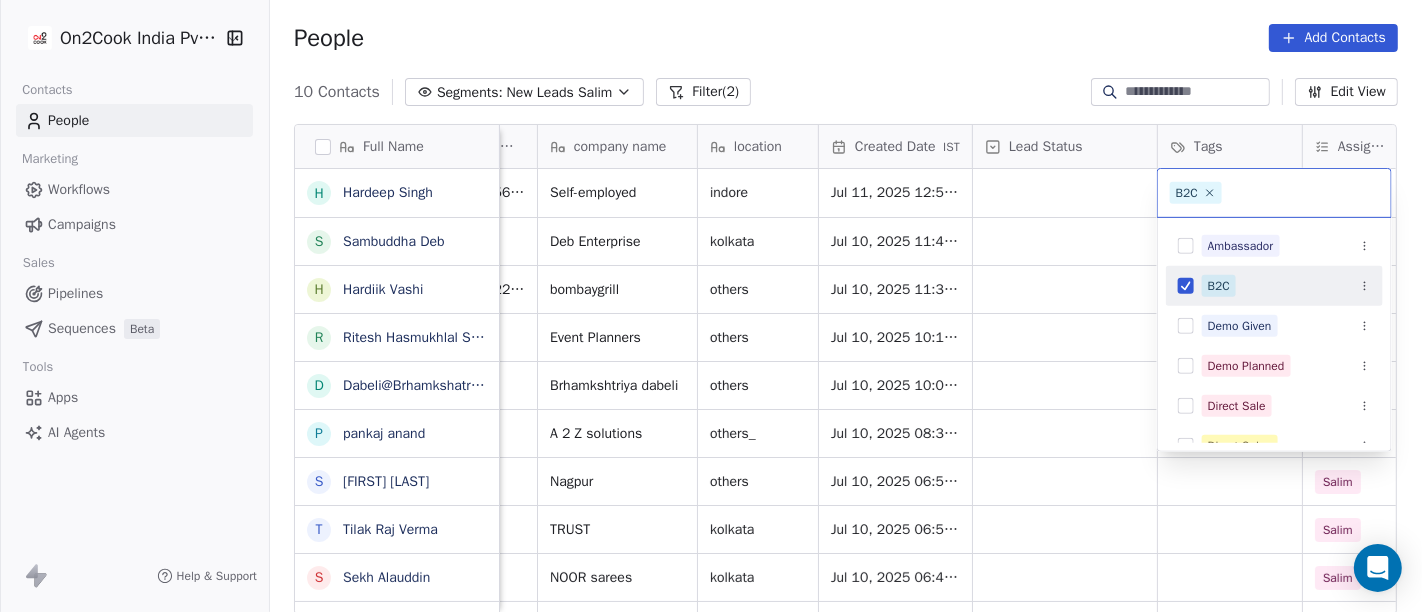click on "On2Cook India Pvt. Ltd. Contacts People Marketing Workflows Campaigns Sales Pipelines Sequences Beta Tools Apps AI Agents Help & Support People  Add Contacts 10 Contacts Segments: New Leads Salim Filter  (2) Edit View Tag Add to Sequence Full Name H Hardeep Singh S Sambuddha Deb H Hardiik Vashi R Ritesh Hasmukhlal Shah D Dabeli@Brhamkshatriya p pankaj anand S Shweta Thombre T Tilak Raj Verma S Sekh Alauddin P Prasanna Kumar behera Email Phone Number company name location Created Date IST Lead Status Tags Assignee Sales Rep Last Activity Date IST Follow Up Date bulletsingh88@gmail.com +919893885688 Self-employed indore Jul 11, 2025 12:59 AM Salim sambuddha.deb@gmail.com +919836066045 Deb Enterprise kolkata Jul 10, 2025 11:42 PM Salim hardikvashi21@gmail.com +919624532223 bombaygrill others Jul 10, 2025 11:37 PM Salim riteshshah01911@gmail.com +919142424914 Event Planners others Jul 10, 2025 10:17 PM Salim jayeshrkhatri@gmail.com +917016807110 Brhamkshtriya dabeli others Jul 10, 2025 10:05 PM Salim others_" at bounding box center (711, 306) 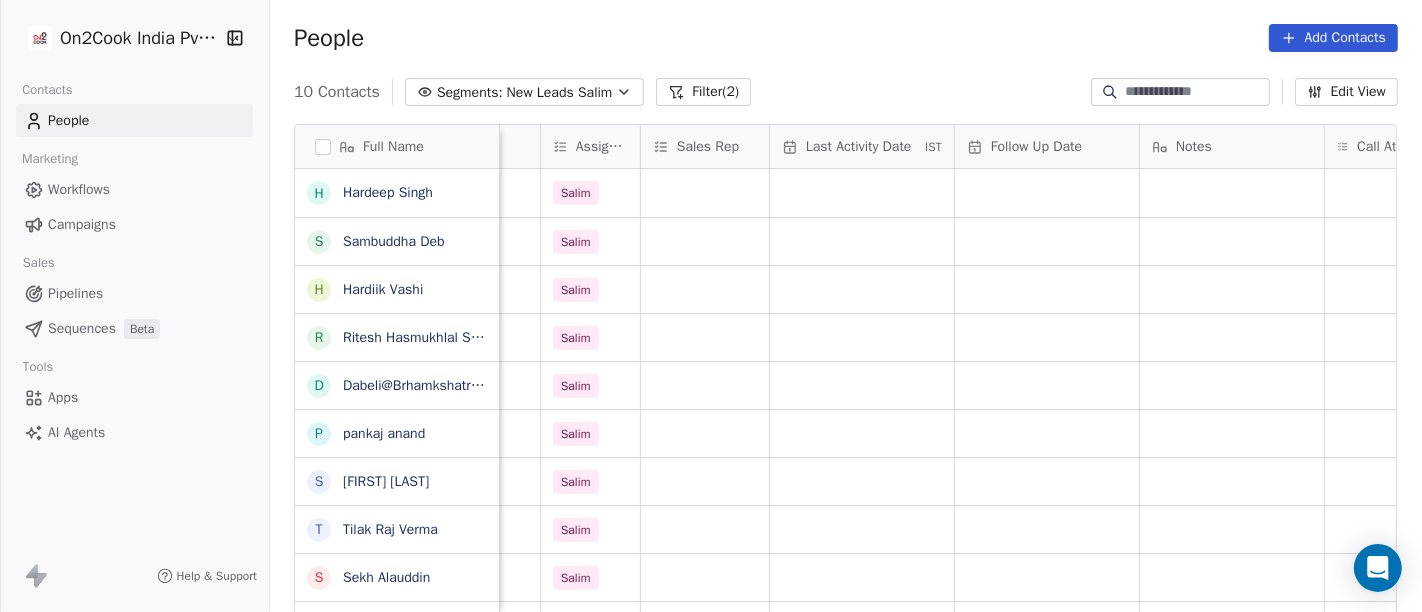 scroll, scrollTop: 0, scrollLeft: 1000, axis: horizontal 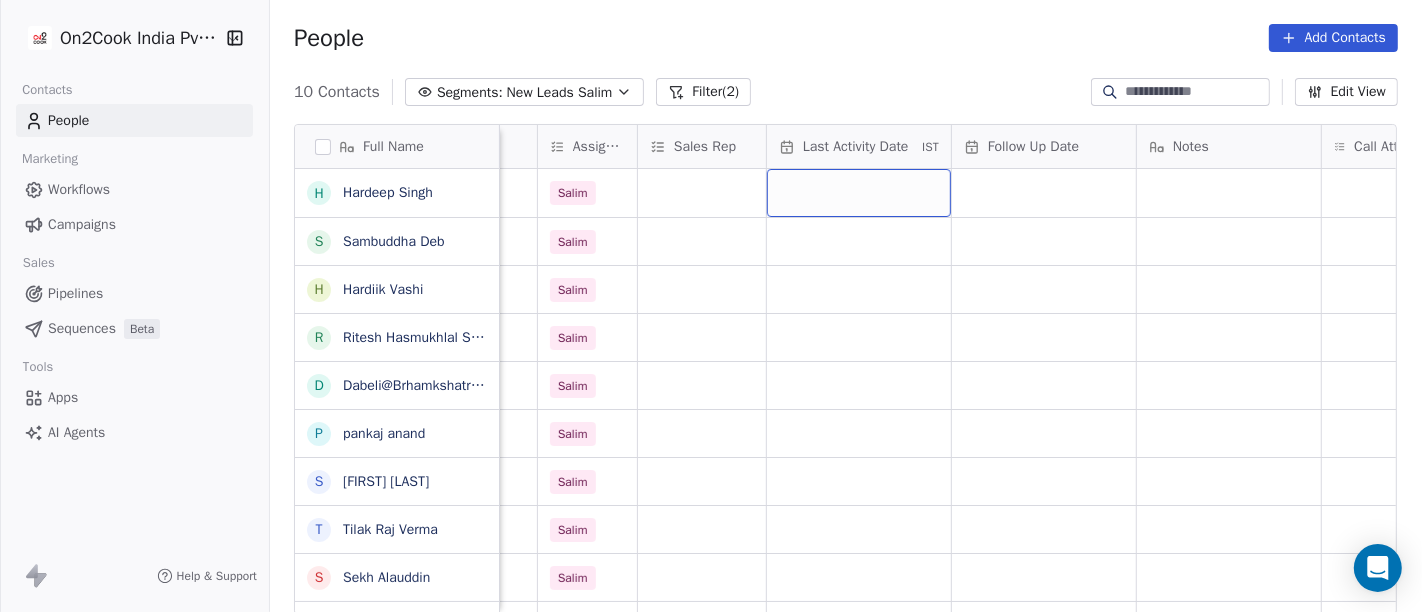 click at bounding box center [859, 193] 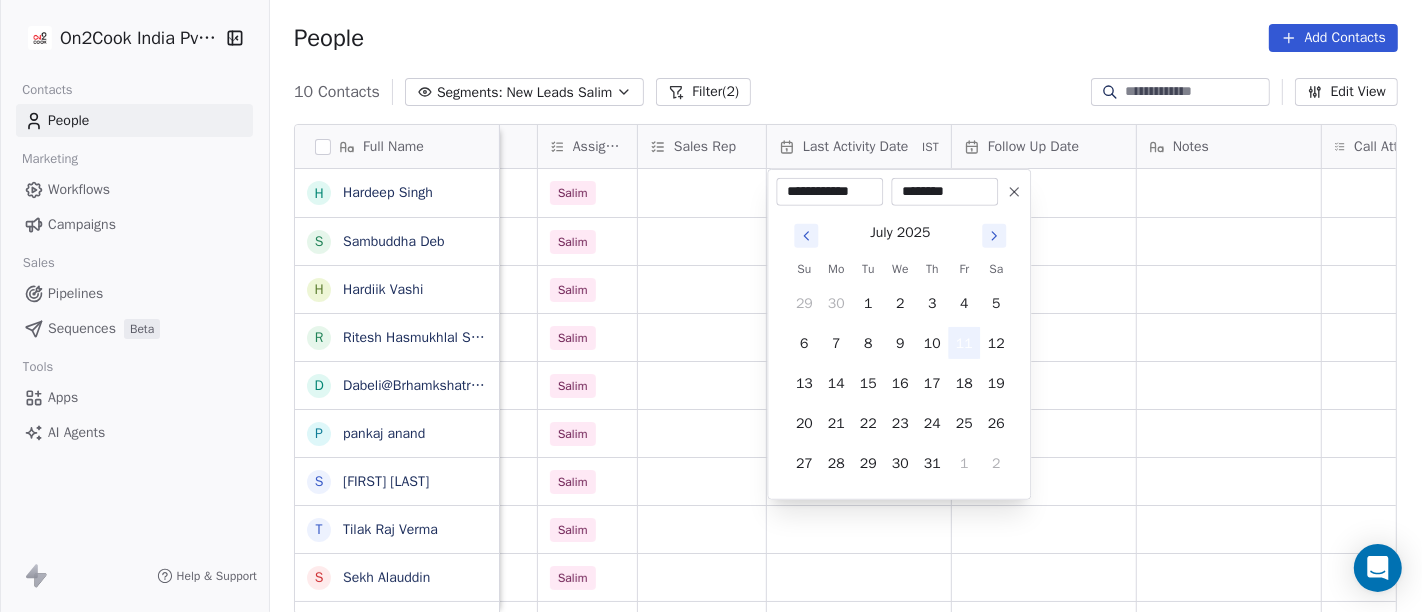 click on "11" at bounding box center (964, 343) 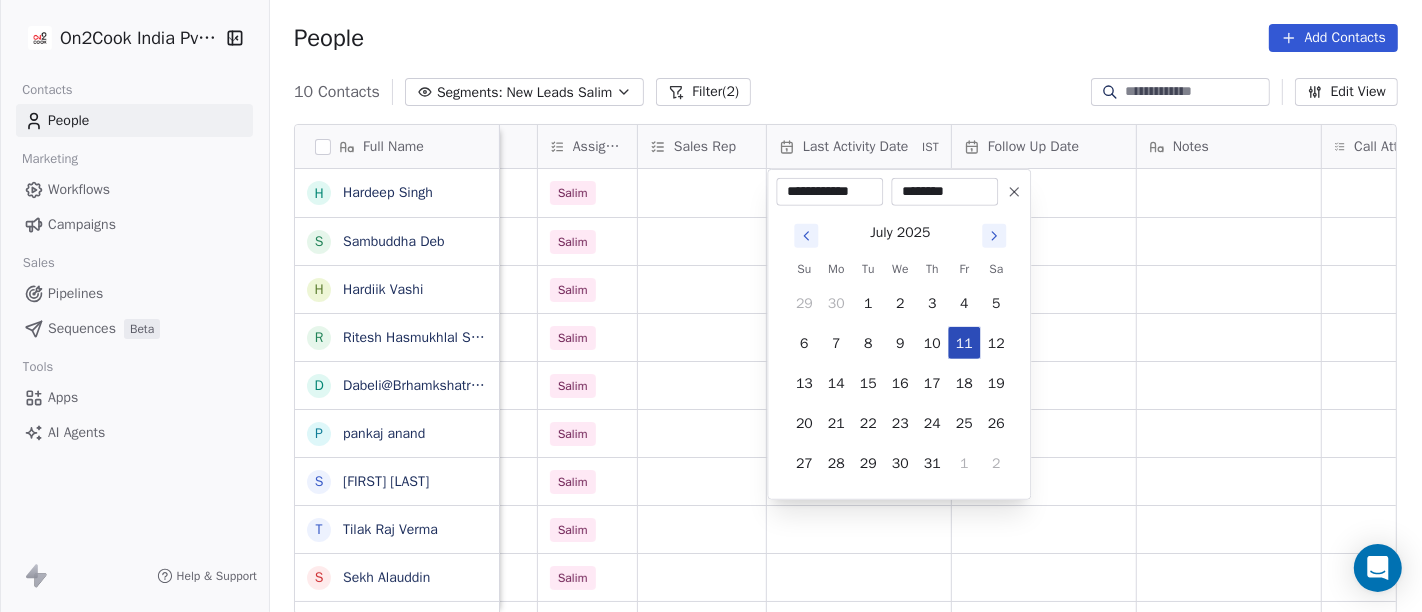 click on "11" at bounding box center [964, 343] 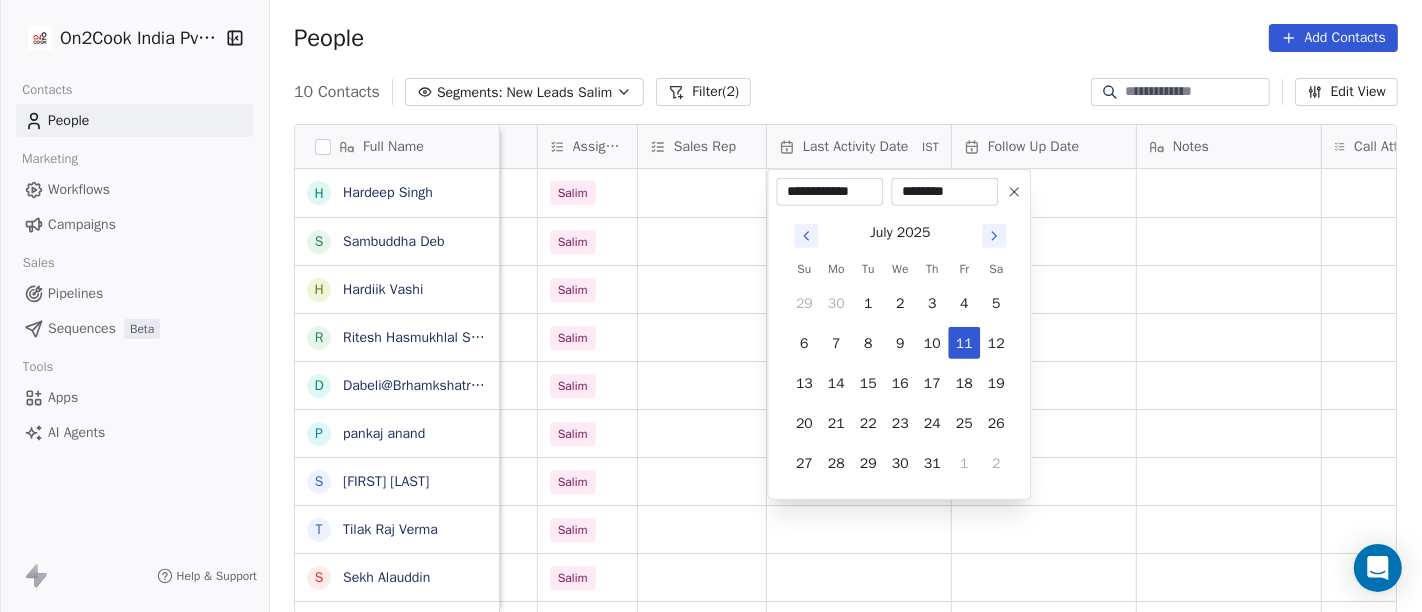 click on "On2Cook India Pvt. Ltd. Contacts People Marketing Workflows Campaigns Sales Pipelines Sequences Beta Tools Apps AI Agents Help & Support People  Add Contacts 10 Contacts Segments: New Leads Salim Filter  (2) Edit View Tag Add to Sequence Full Name H Hardeep Singh S Sambuddha Deb H Hardiik Vashi R Ritesh Hasmukhlal Shah D Dabeli@Brhamkshatriya p pankaj anand S Shweta Thombre T Tilak Raj Verma S Sekh Alauddin P Prasanna Kumar behera location Created Date IST Lead Status Tags Assignee Sales Rep Last Activity Date IST Follow Up Date Notes Call Attempts Website zomato link outlet type   indore Jul 11, 2025 12:59 AM B2C Salim executive_kitchens   kolkata Jul 10, 2025 11:42 PM Salim cloud_kitchen   others Jul 10, 2025 11:37 PM Salim restaurants   others Jul 10, 2025 10:17 PM Salim cloud_kitchen   others Jul 10, 2025 10:05 PM Salim food_consultants   others_ Jul 10, 2025 08:38 PM Salim cloud_kitchen   others Jul 10, 2025 06:58 PM Salim restaurants   kolkata Jul 10, 2025 06:52 PM Salim restaurants   kolkata Salim" at bounding box center (711, 306) 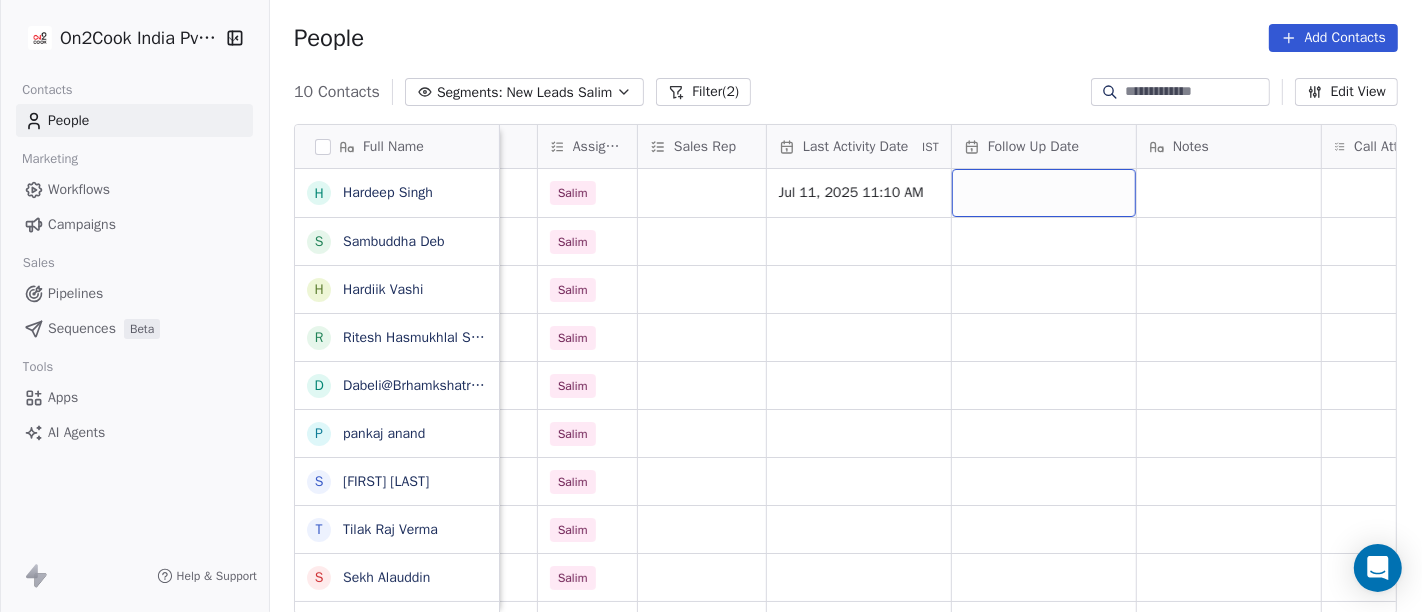 click at bounding box center (1044, 193) 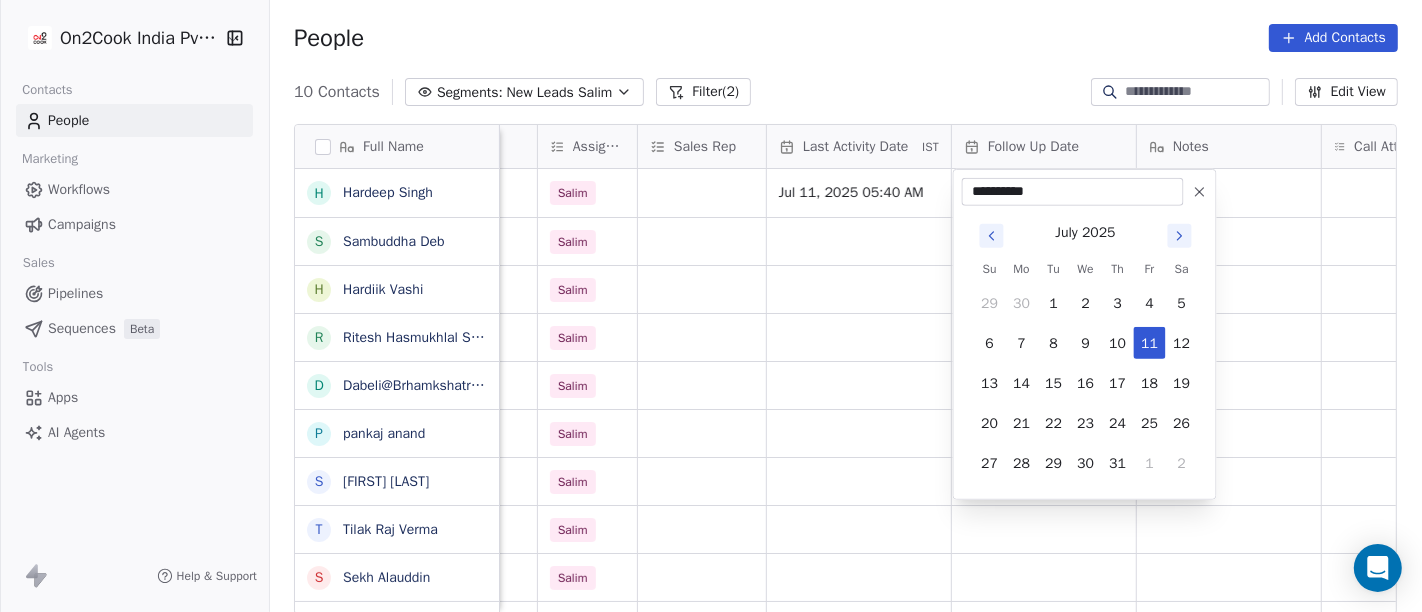 click at bounding box center (1200, 192) 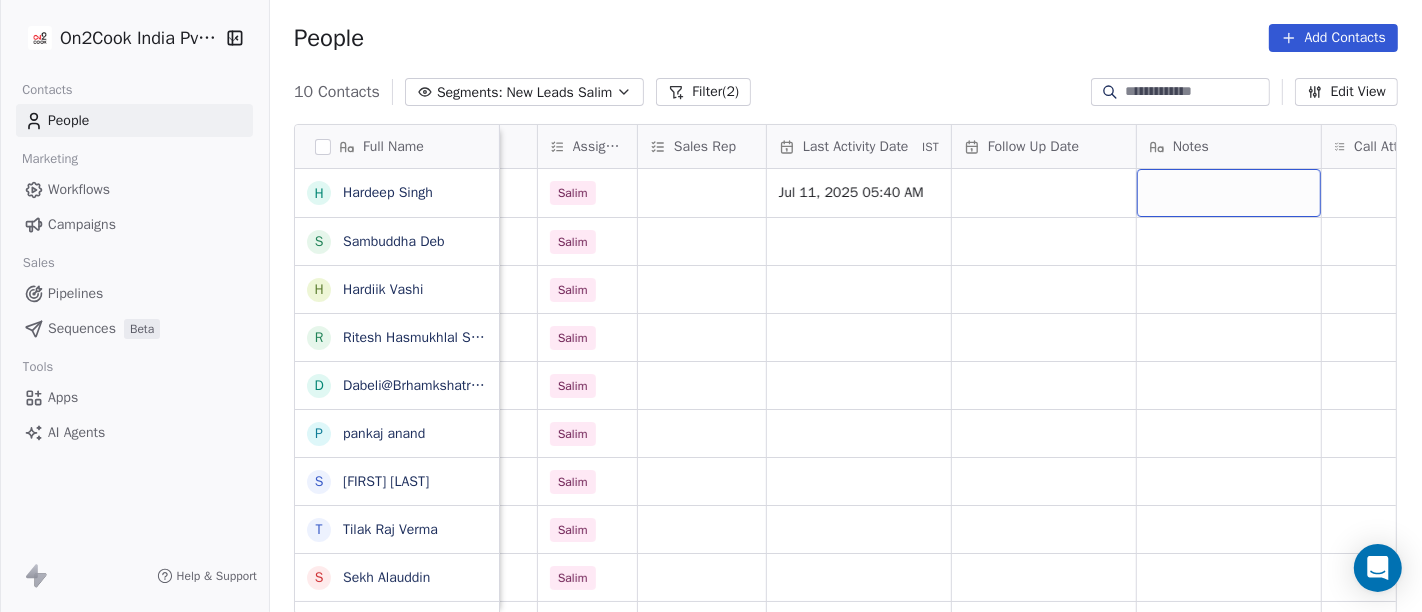 click at bounding box center (1229, 193) 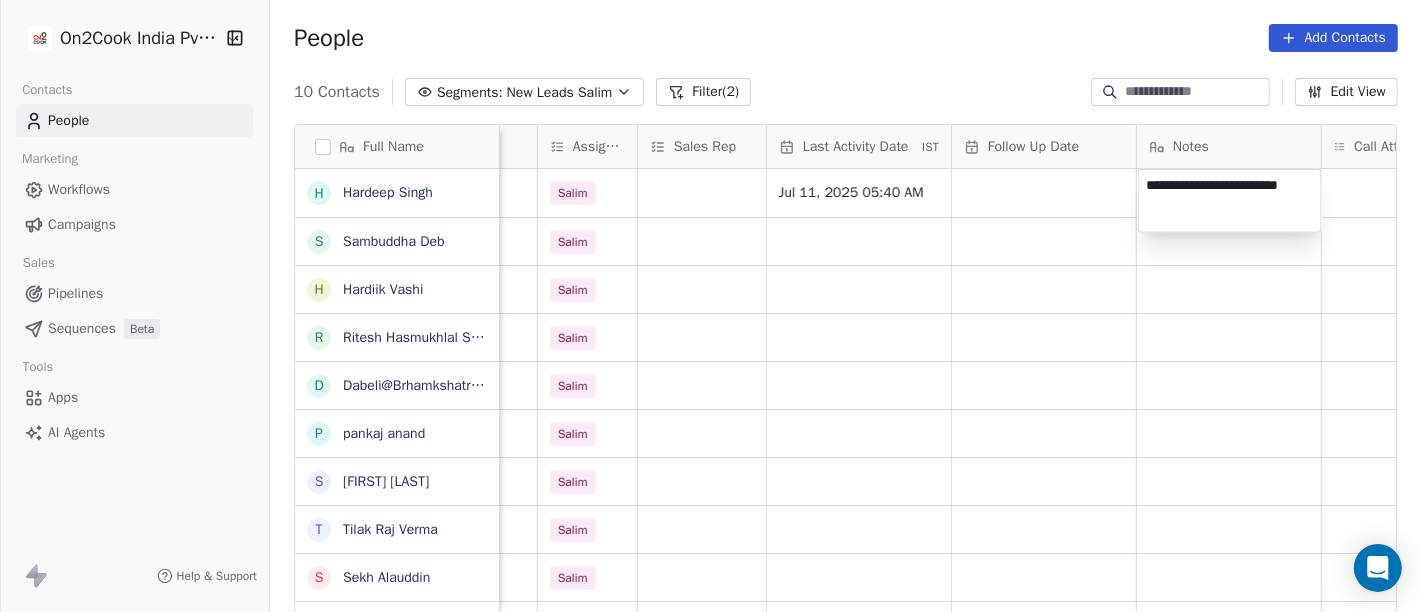 type on "**********" 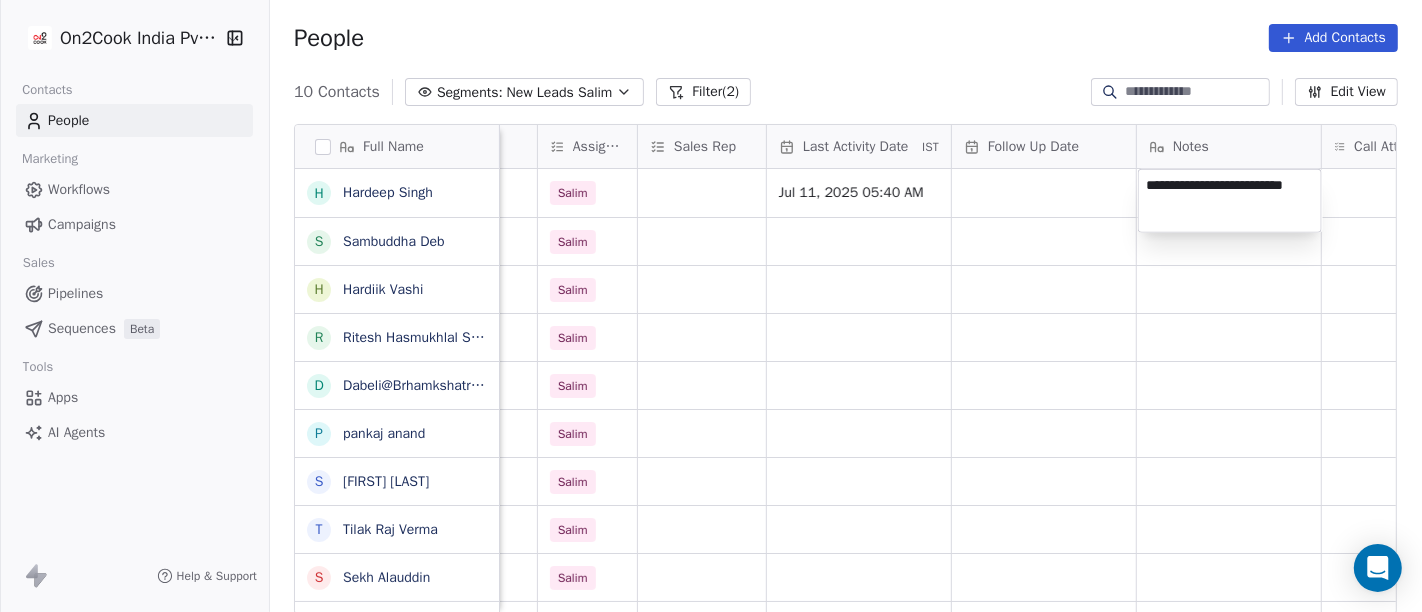 click on "On2Cook India Pvt. Ltd. Contacts People Marketing Workflows Campaigns Sales Pipelines Sequences Beta Tools Apps AI Agents Help & Support People  Add Contacts 10 Contacts Segments: New Leads Salim Filter  (2) Edit View Tag Add to Sequence Full Name H Hardeep Singh S Sambuddha Deb H Hardiik Vashi R Ritesh Hasmukhlal Shah D Dabeli@Brhamkshatriya p pankaj anand S Shweta Thombre T Tilak Raj Verma S Sekh Alauddin P Prasanna Kumar behera location Created Date IST Lead Status Tags Assignee Sales Rep Last Activity Date IST Follow Up Date Notes Call Attempts Website zomato link outlet type   indore Jul 11, 2025 12:59 AM B2C Salim Jul 11, 2025 05:40 AM executive_kitchens   kolkata Jul 10, 2025 11:42 PM Salim cloud_kitchen   others Jul 10, 2025 11:37 PM Salim restaurants   others Jul 10, 2025 10:17 PM Salim cloud_kitchen   others Jul 10, 2025 10:05 PM Salim food_consultants   others_ Jul 10, 2025 08:38 PM Salim cloud_kitchen   others Jul 10, 2025 06:58 PM Salim restaurants   kolkata Jul 10, 2025 06:52 PM Salim   Salim" at bounding box center (711, 306) 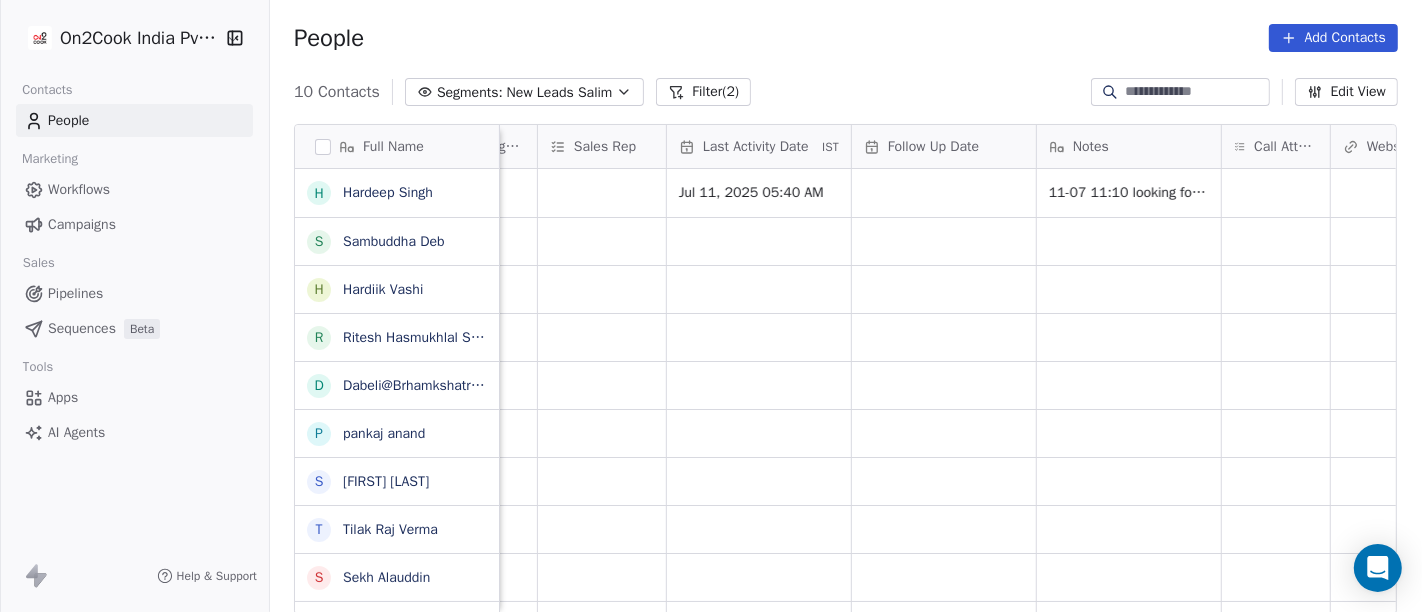 scroll, scrollTop: 0, scrollLeft: 1153, axis: horizontal 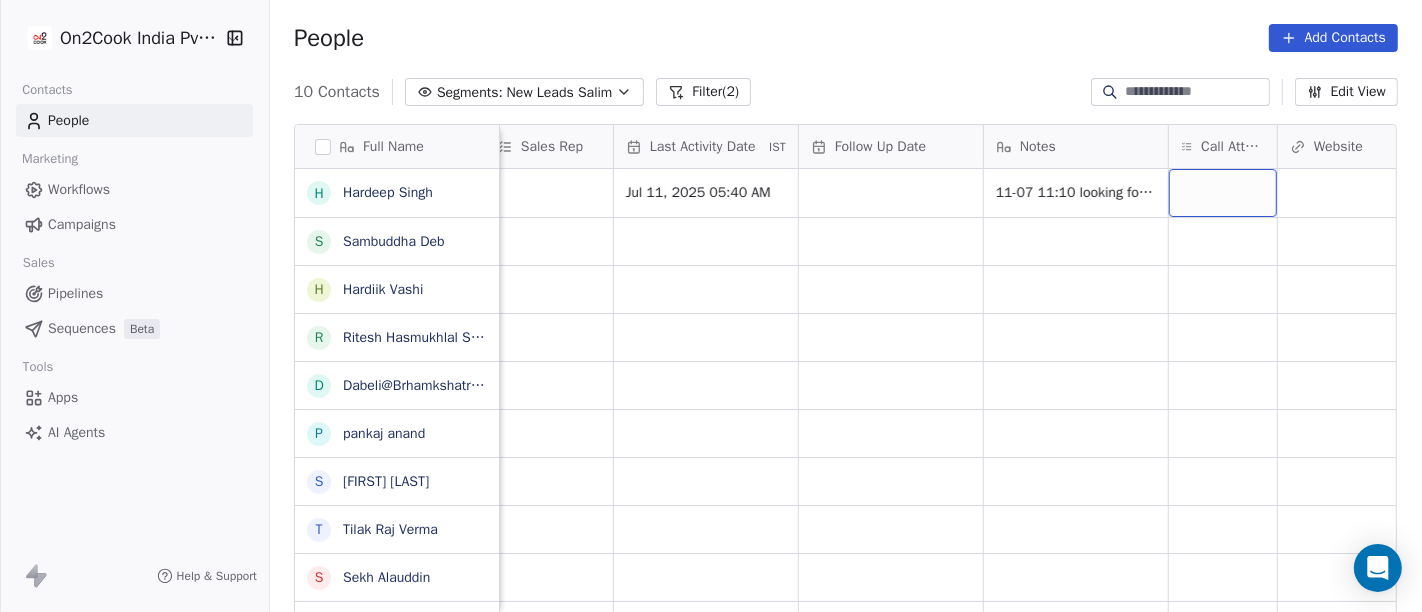 click at bounding box center [1223, 193] 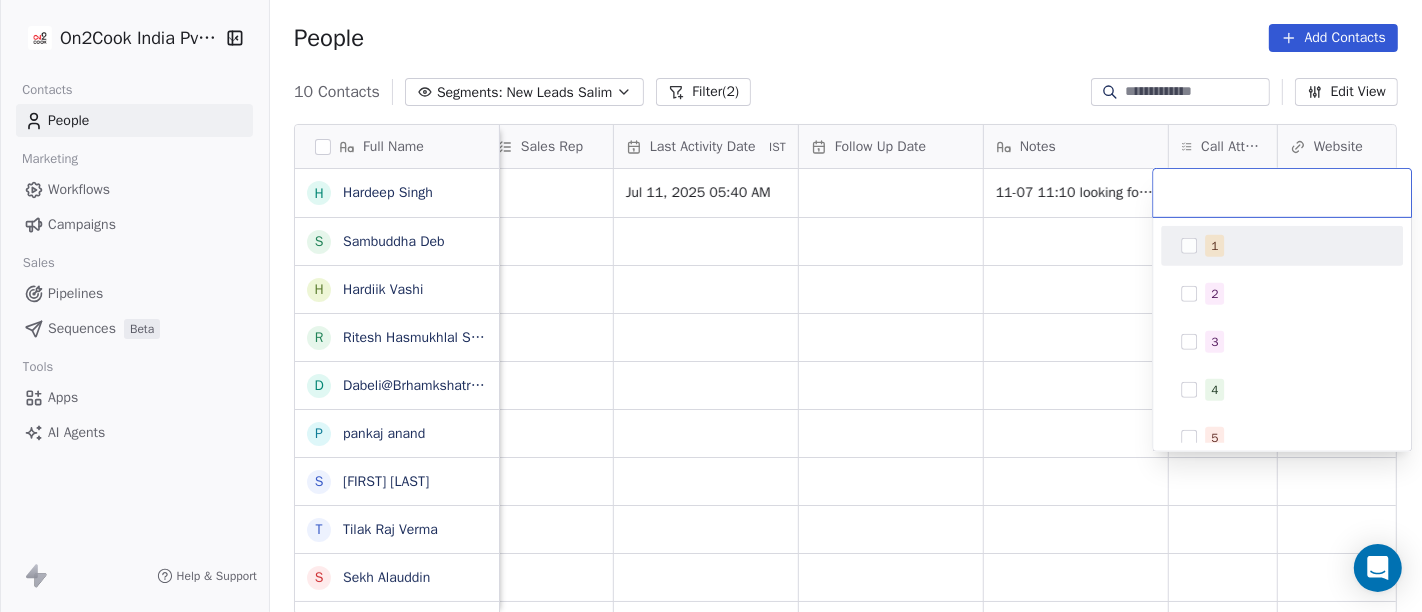 click on "1" at bounding box center (1294, 246) 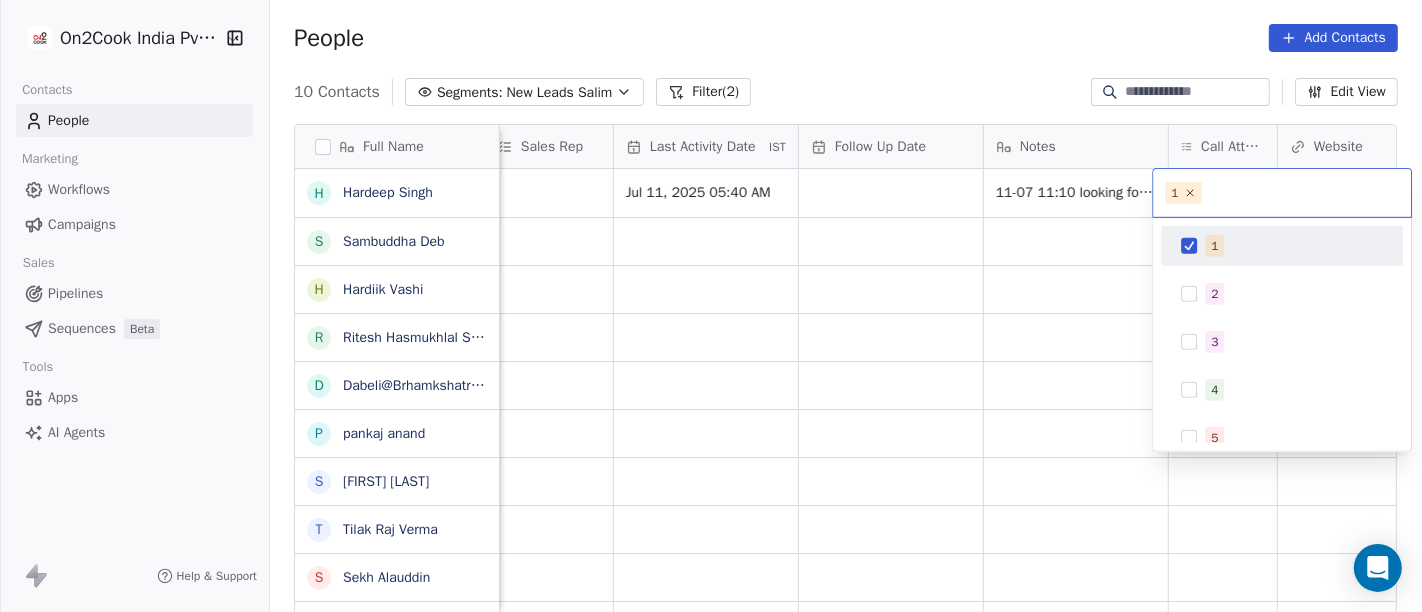 click on "On2Cook India Pvt. Ltd. Contacts People Marketing Workflows Campaigns Sales Pipelines Sequences Beta Tools Apps AI Agents Help & Support People  Add Contacts 10 Contacts Segments: New Leads Salim Filter  (2) Edit View Tag Add to Sequence Full Name H Hardeep Singh S Sambuddha Deb H Hardiik Vashi R Ritesh Hasmukhlal Shah D Dabeli@Brhamkshatriya p pankaj anand S Shweta Thombre T Tilak Raj Verma S Sekh Alauddin P Prasanna Kumar behera Lead Status Tags Assignee Sales Rep Last Activity Date IST Follow Up Date Notes Call Attempts Website zomato link outlet type Location   B2C Salim Jul 11, 2025 05:40 AM 11-07 11:10 looking for b2c executive_kitchens   Salim cloud_kitchen   Salim restaurants   Salim cloud_kitchen   Salim food_consultants   Salim cloud_kitchen   Salim restaurants   Salim restaurants   Salim restaurants   Salim cloud_kitchen
1 1 2 3 4 5 6 7 8 9 10" at bounding box center [711, 306] 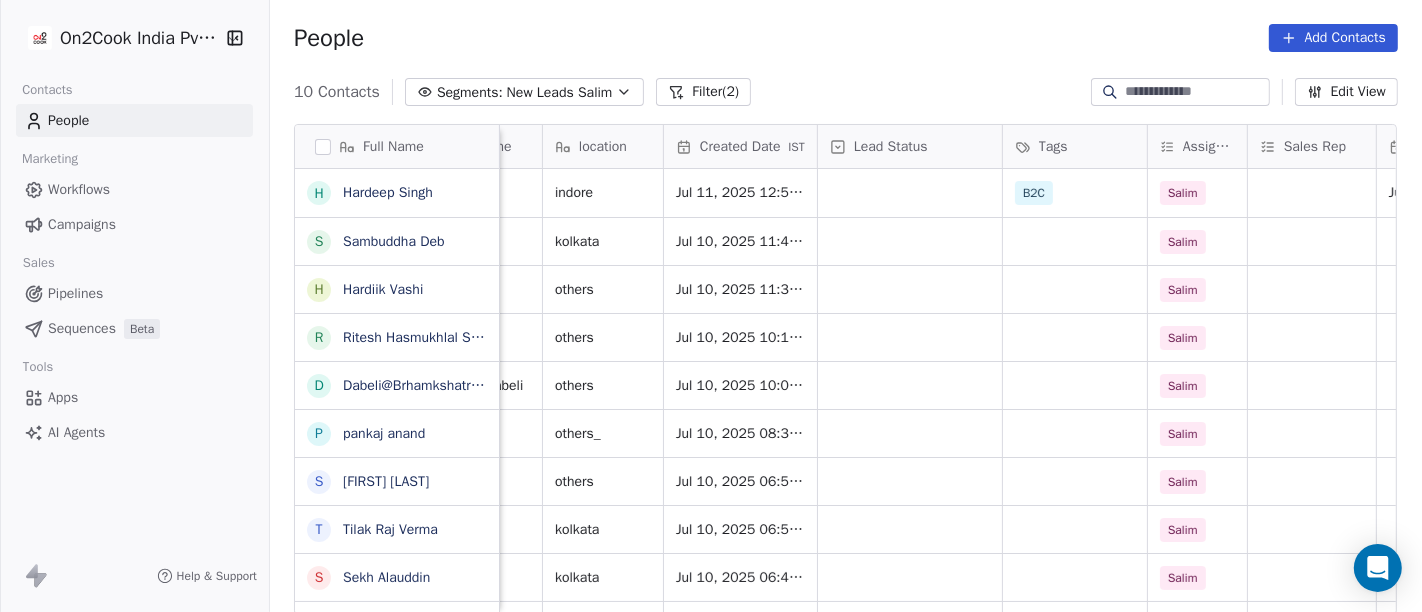 scroll, scrollTop: 0, scrollLeft: 393, axis: horizontal 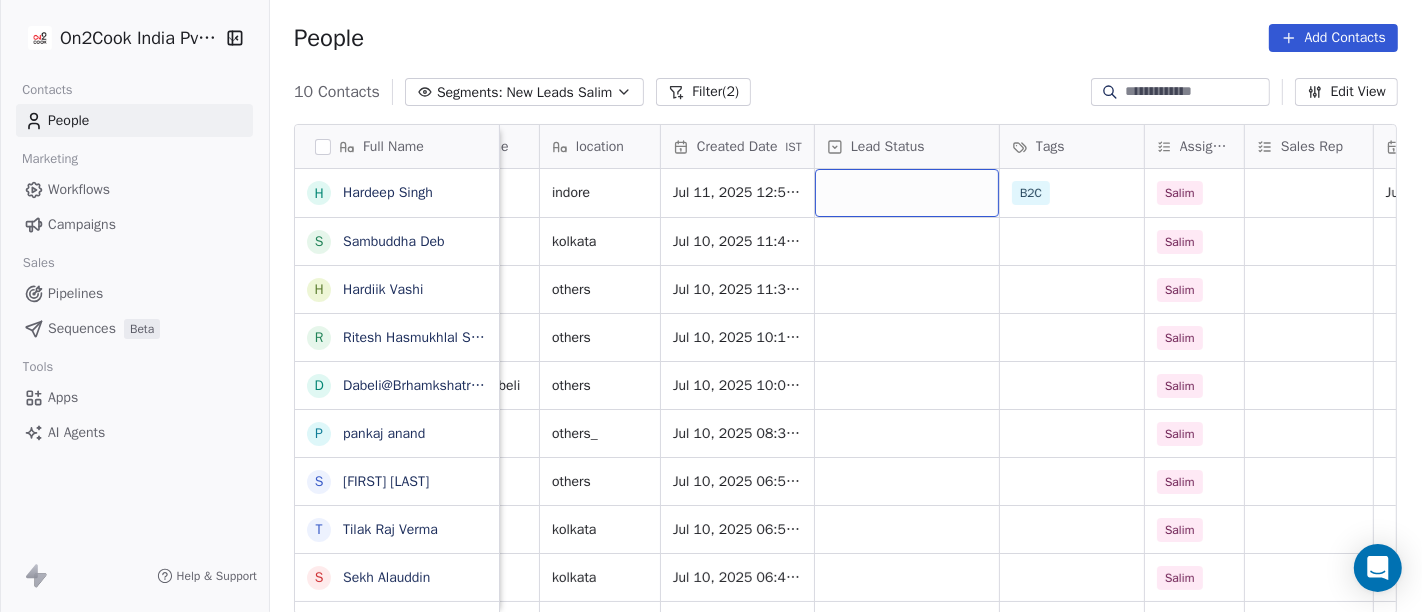 click at bounding box center (907, 193) 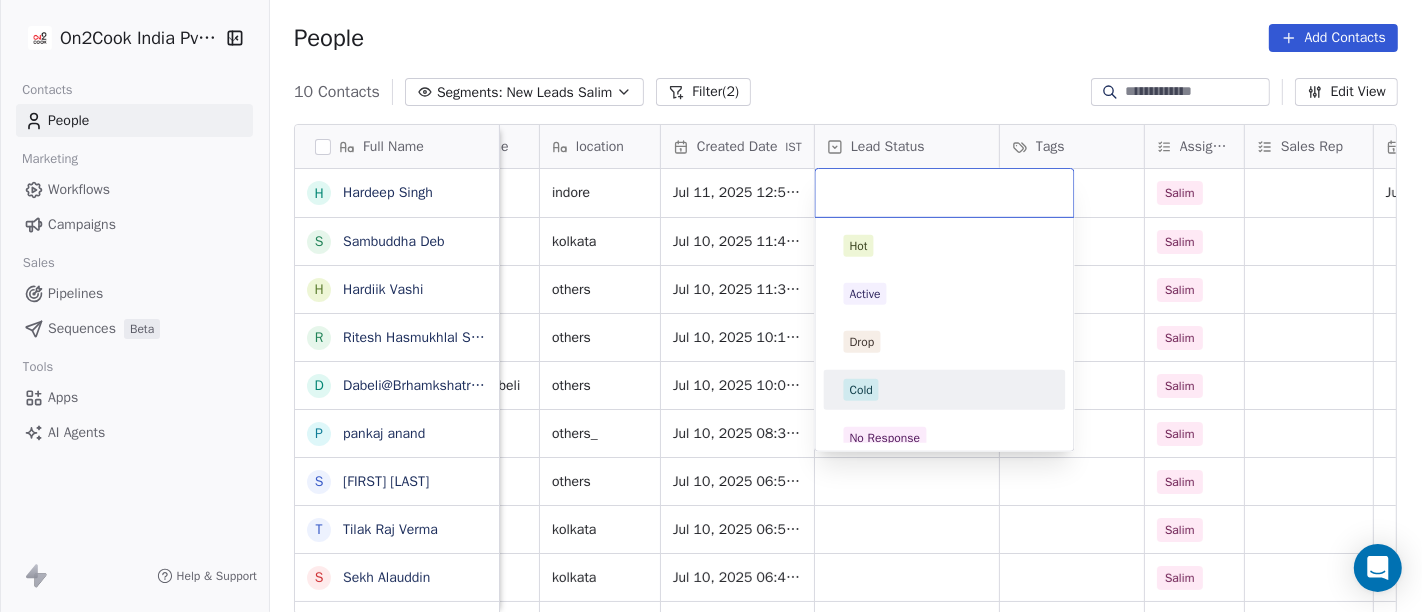 click on "Cold" at bounding box center (945, 390) 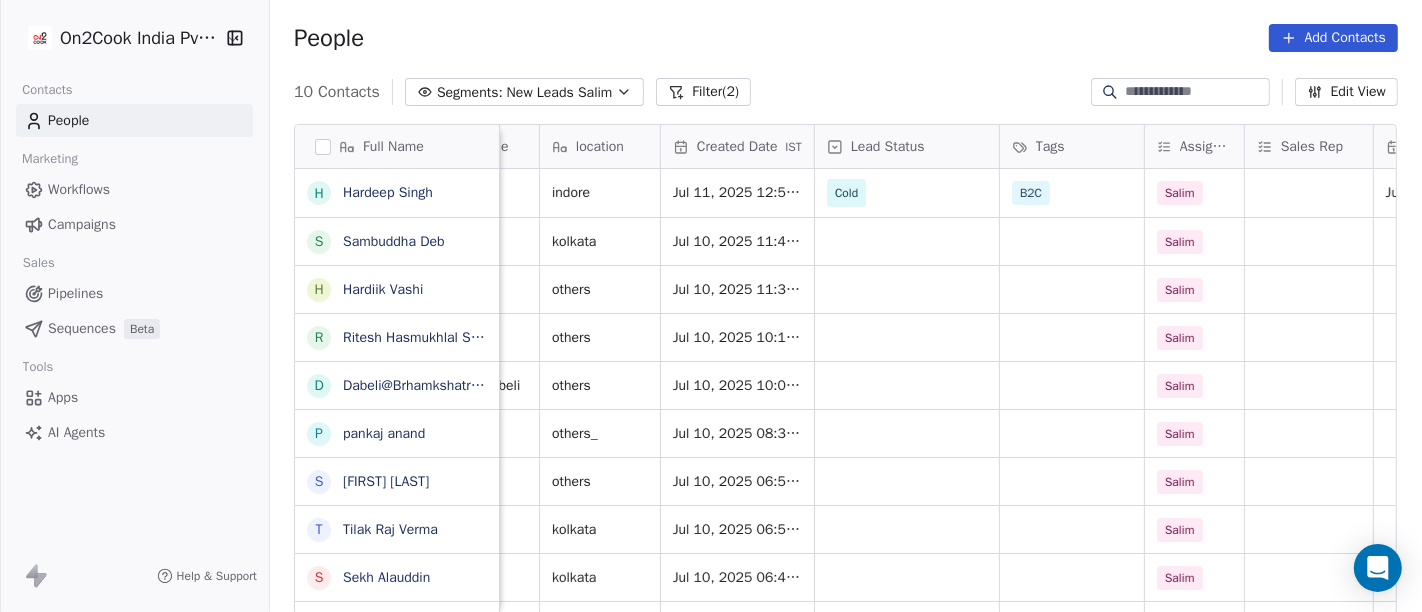 click on "People  Add Contacts" at bounding box center (846, 38) 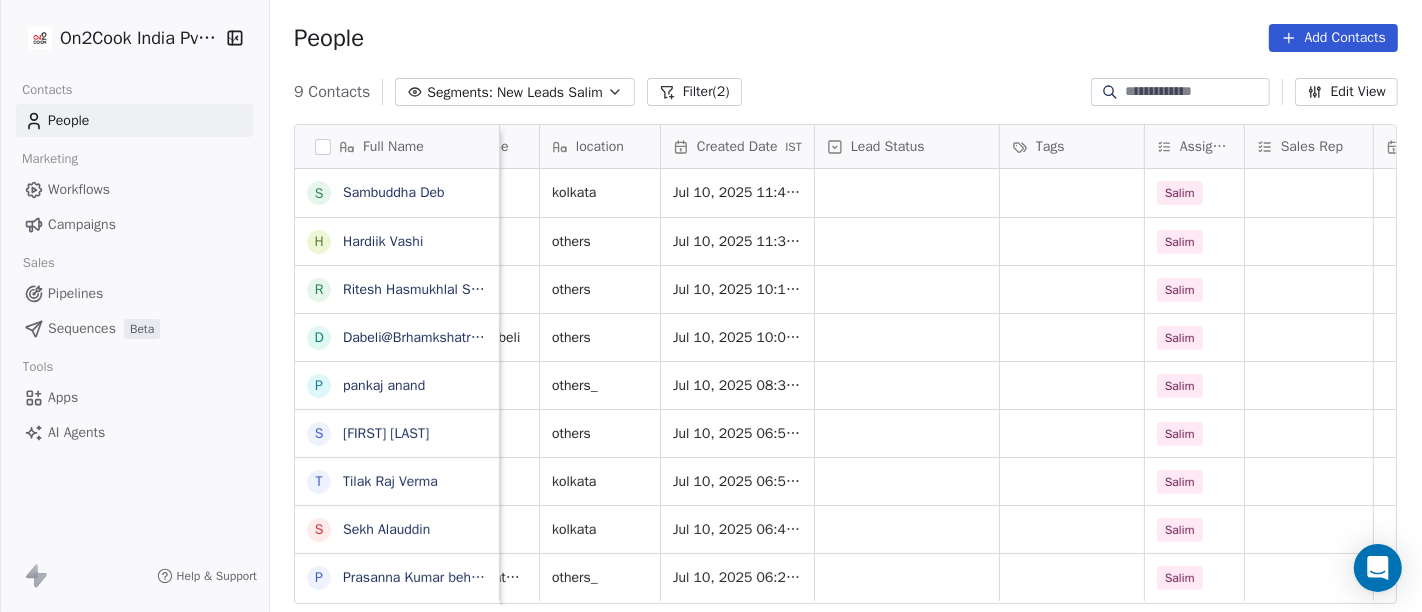 scroll, scrollTop: 0, scrollLeft: 0, axis: both 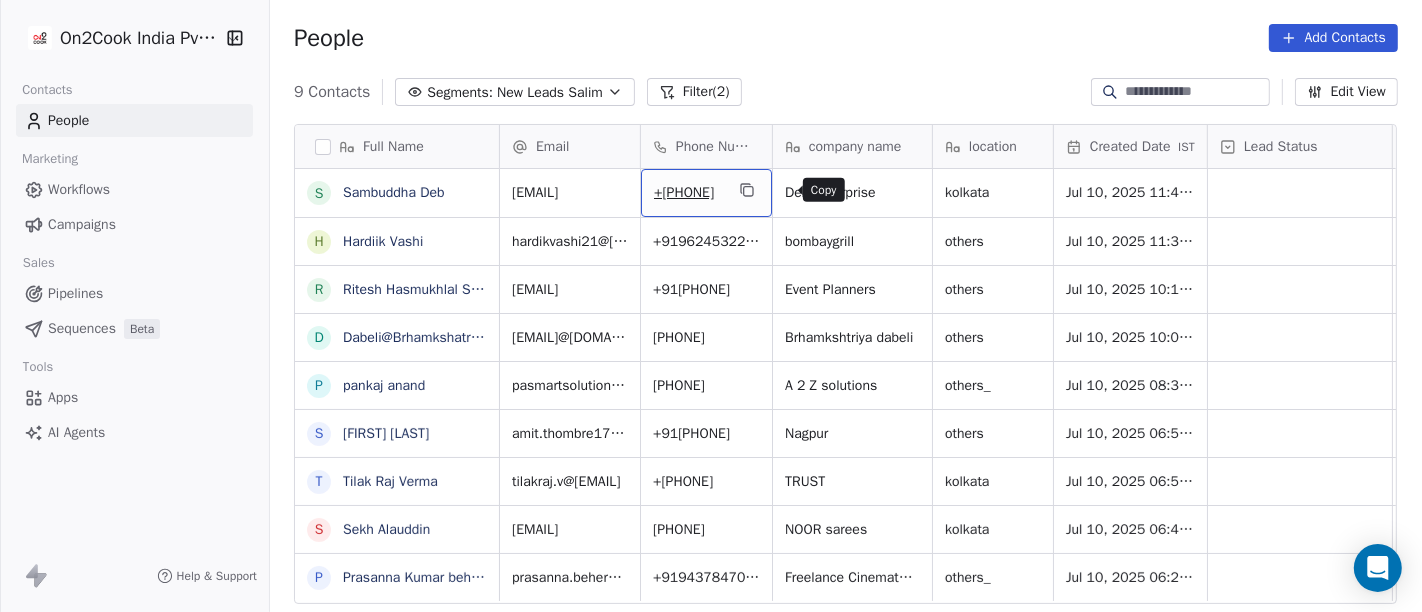 click at bounding box center [747, 190] 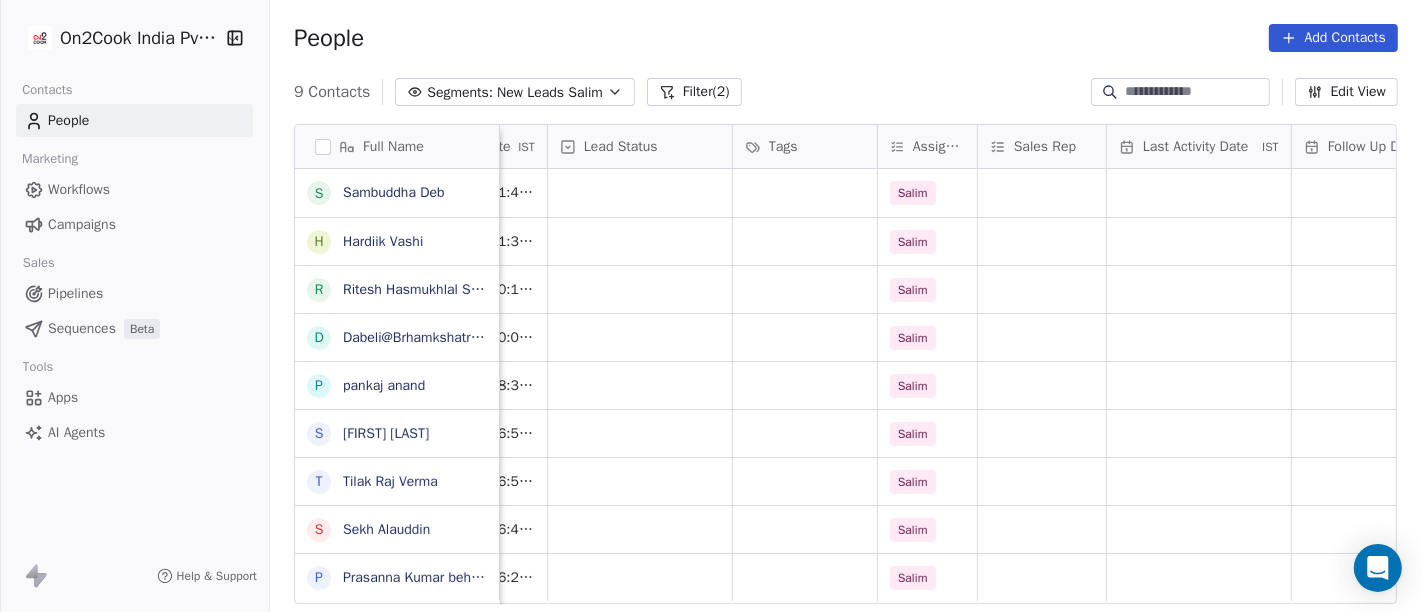 scroll, scrollTop: 0, scrollLeft: 679, axis: horizontal 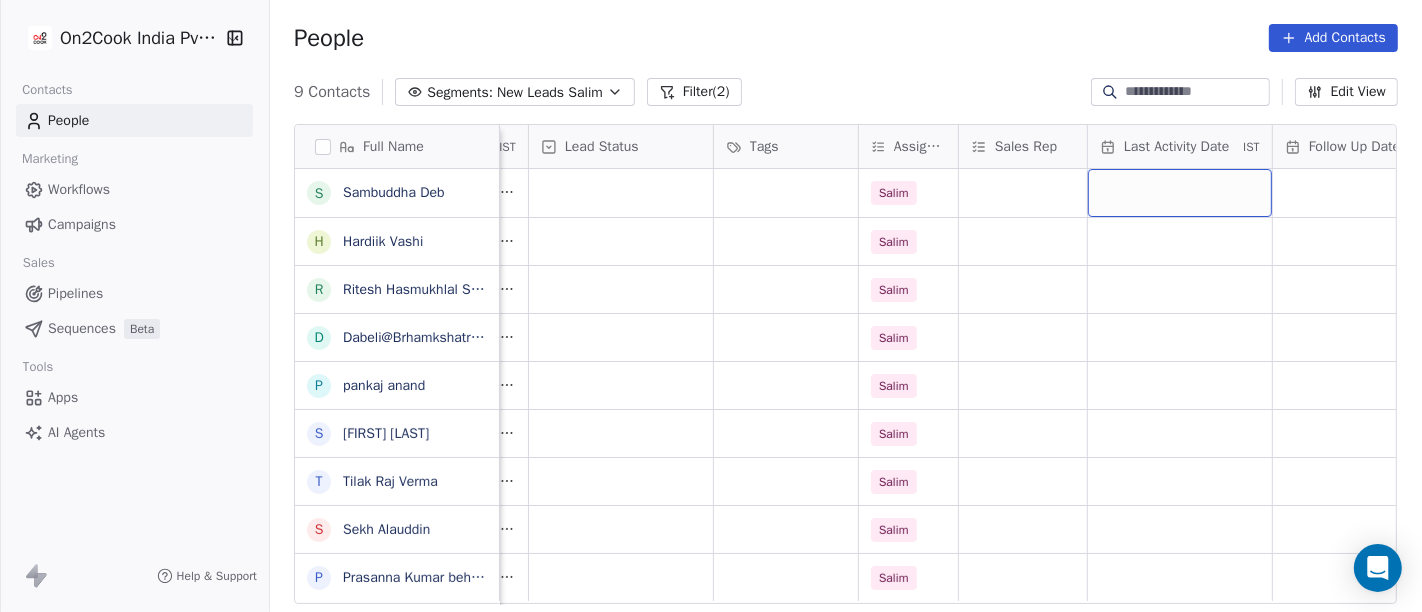click at bounding box center [1180, 193] 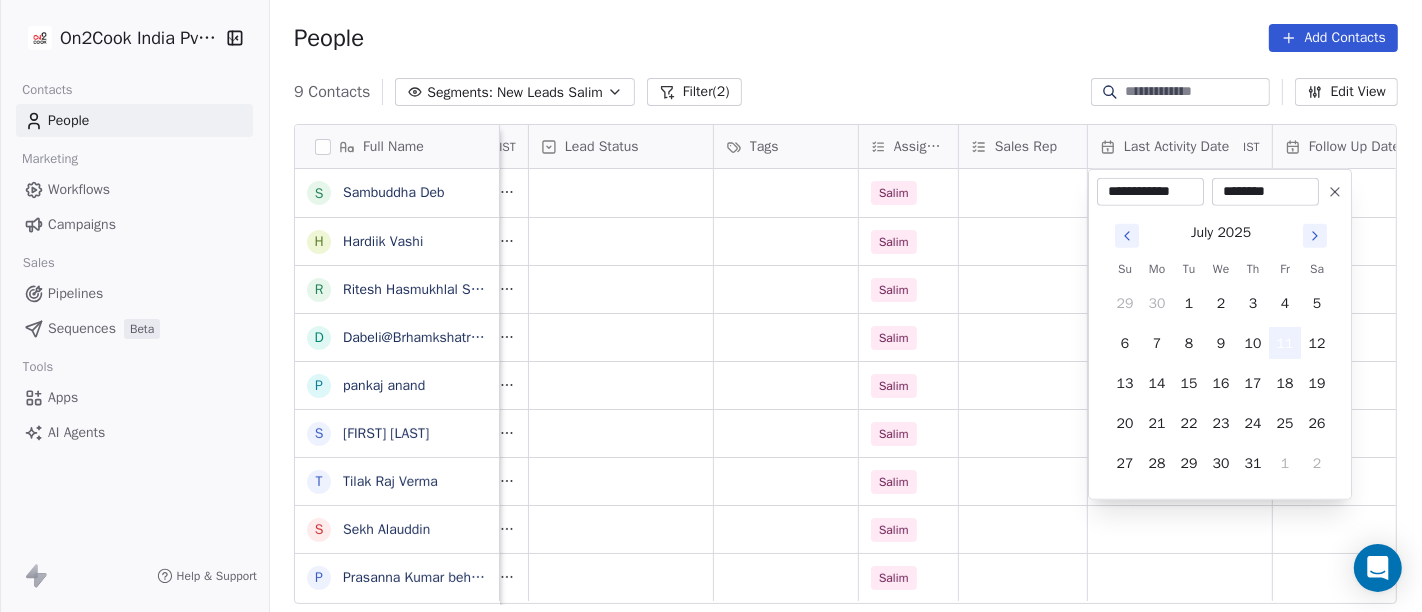 click on "11" at bounding box center [1285, 343] 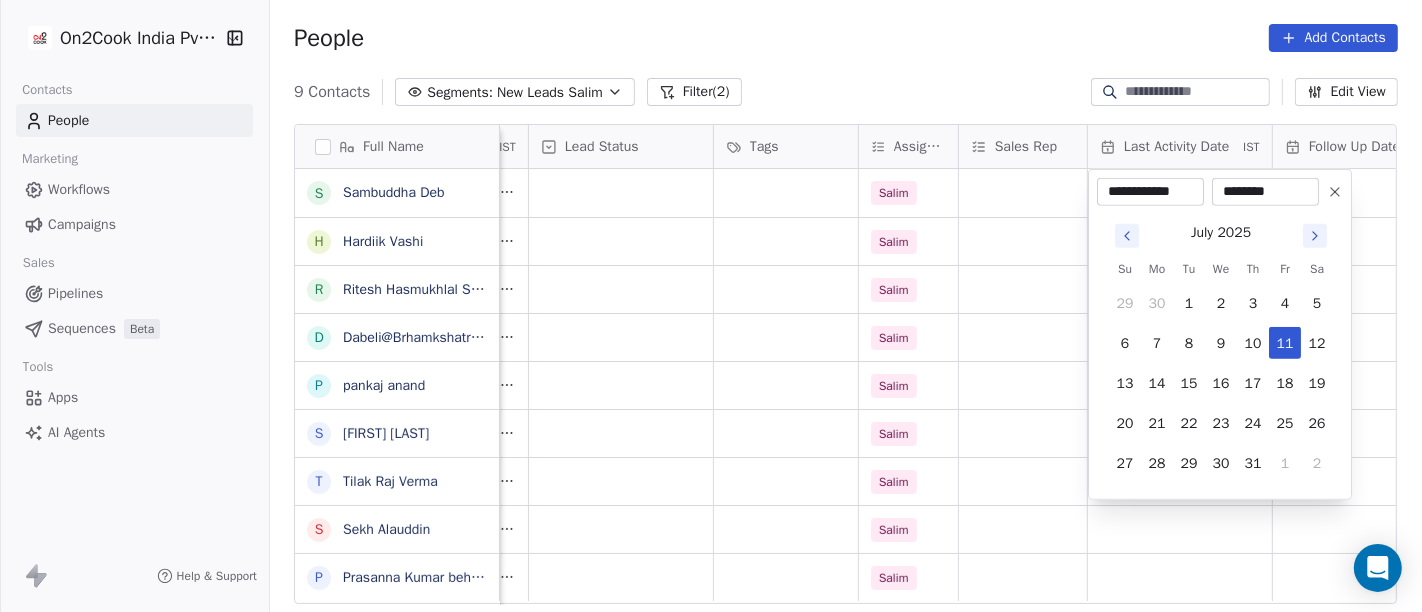 click on "On2Cook India Pvt. Ltd. Contacts People Marketing Workflows Campaigns Sales Pipelines Sequences Beta Tools Apps AI Agents Help & Support People  Add Contacts 9 Contacts Segments: New Leads Salim Filter  (2) Edit View Tag Add to Sequence Full Name S Sambuddha Deb H Hardiik Vashi R Ritesh Hasmukhlal Shah D Dabeli@Brhamkshatriya p pankaj anand S Shweta Thombre T Tilak Raj Verma S Sekh Alauddin P Prasanna Kumar behera Phone Number company name location Created Date IST Lead Status Tags Assignee Sales Rep Last Activity Date IST Follow Up Date Notes Call Attempts Website   +919836066045 Deb Enterprise kolkata Jul 10, 2025 11:42 PM Salim   +919624532223 bombaygrill others Jul 10, 2025 11:37 PM Salim   +919142424914 Event Planners others Jul 10, 2025 10:17 PM Salim   +917016807110 Brhamkshtriya dabeli others Jul 10, 2025 10:05 PM Salim   +919418037111 A 2 Z solutions others_ Jul 10, 2025 08:38 PM Salim   +919373599743 Nagpur others Jul 10, 2025 06:58 PM Salim   +917004516143 TRUST kolkata Jul 10, 2025 06:52 PM" at bounding box center (711, 306) 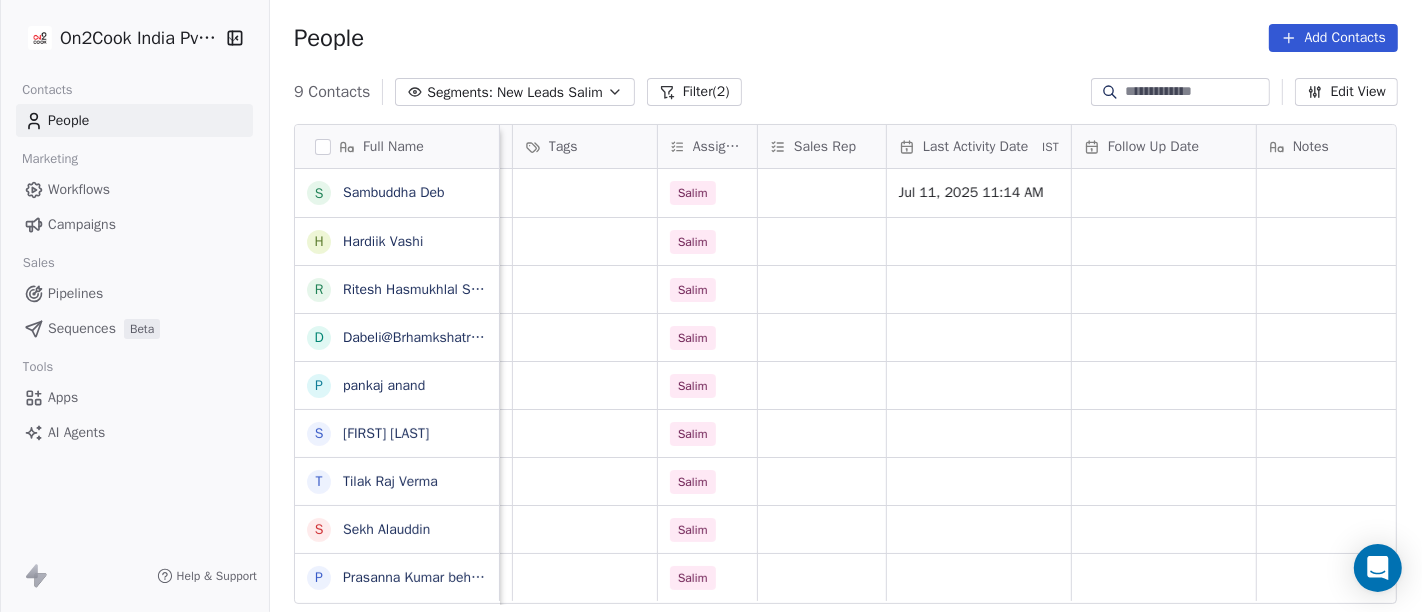 scroll, scrollTop: 0, scrollLeft: 981, axis: horizontal 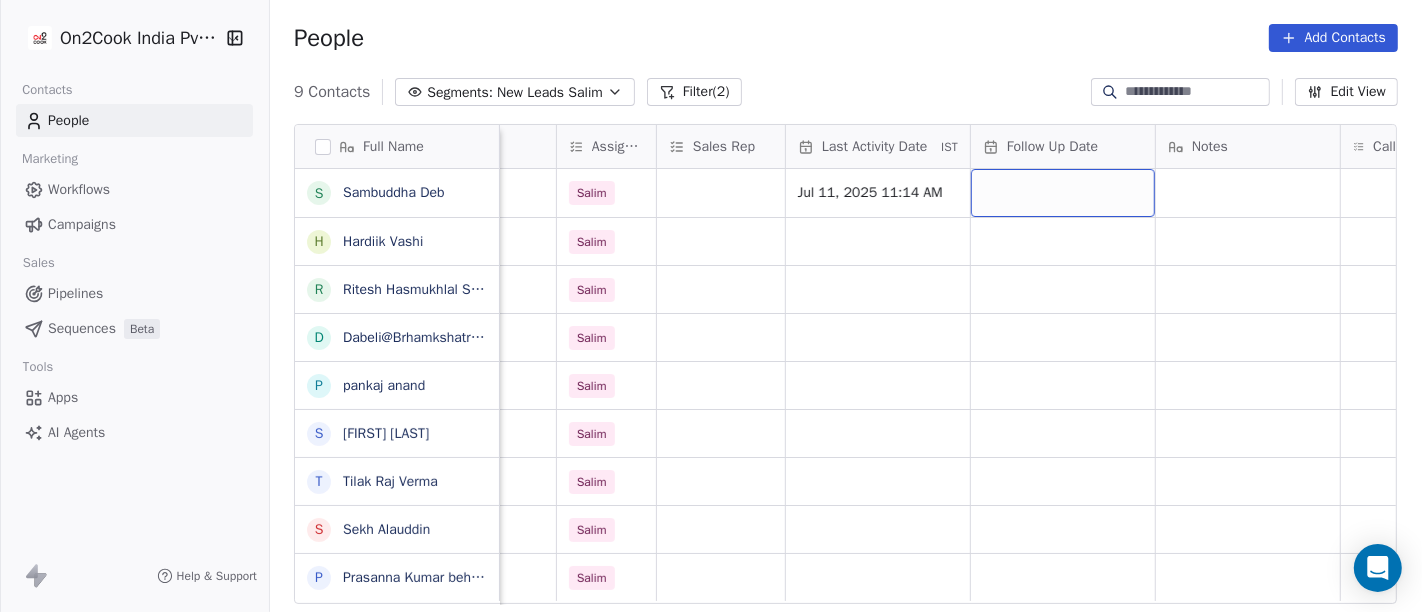 click at bounding box center (1063, 193) 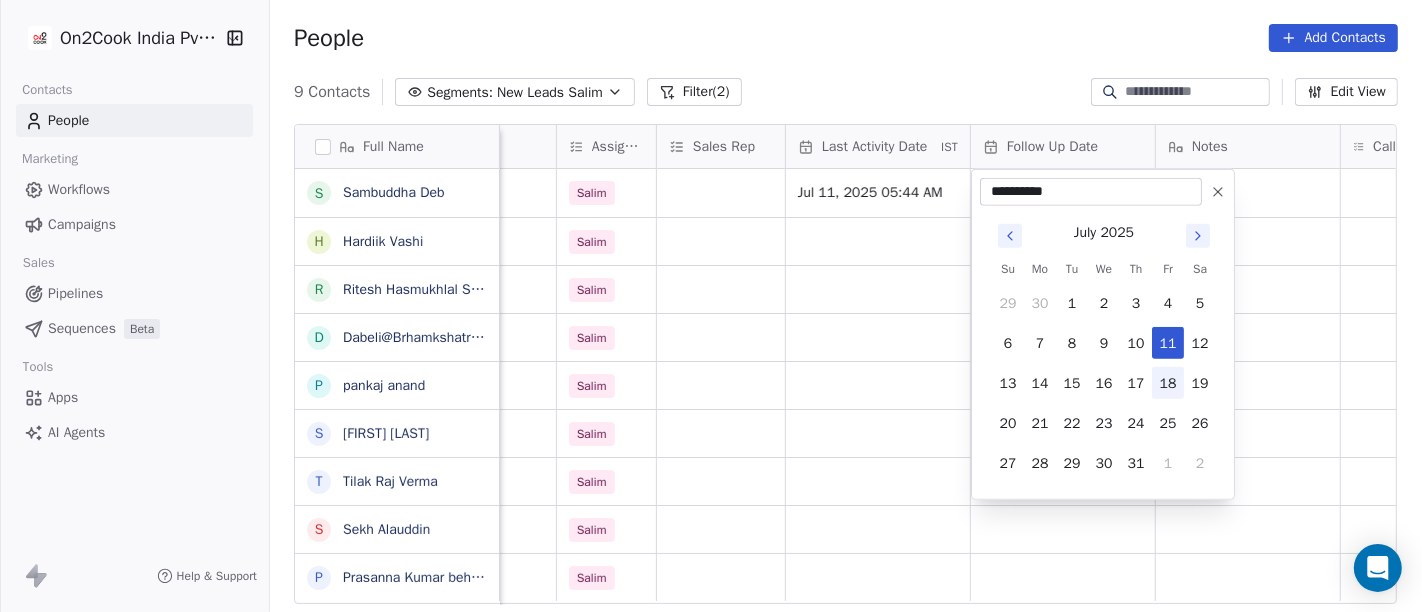 click on "18" at bounding box center [1168, 383] 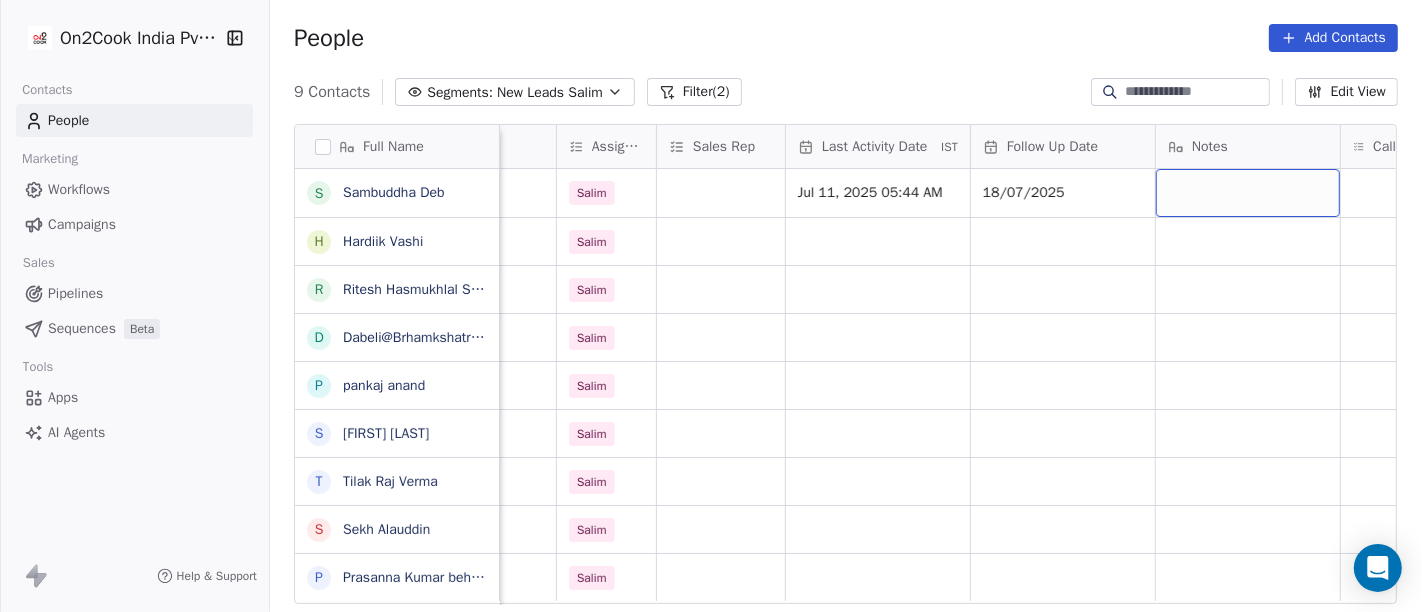 click at bounding box center [1248, 193] 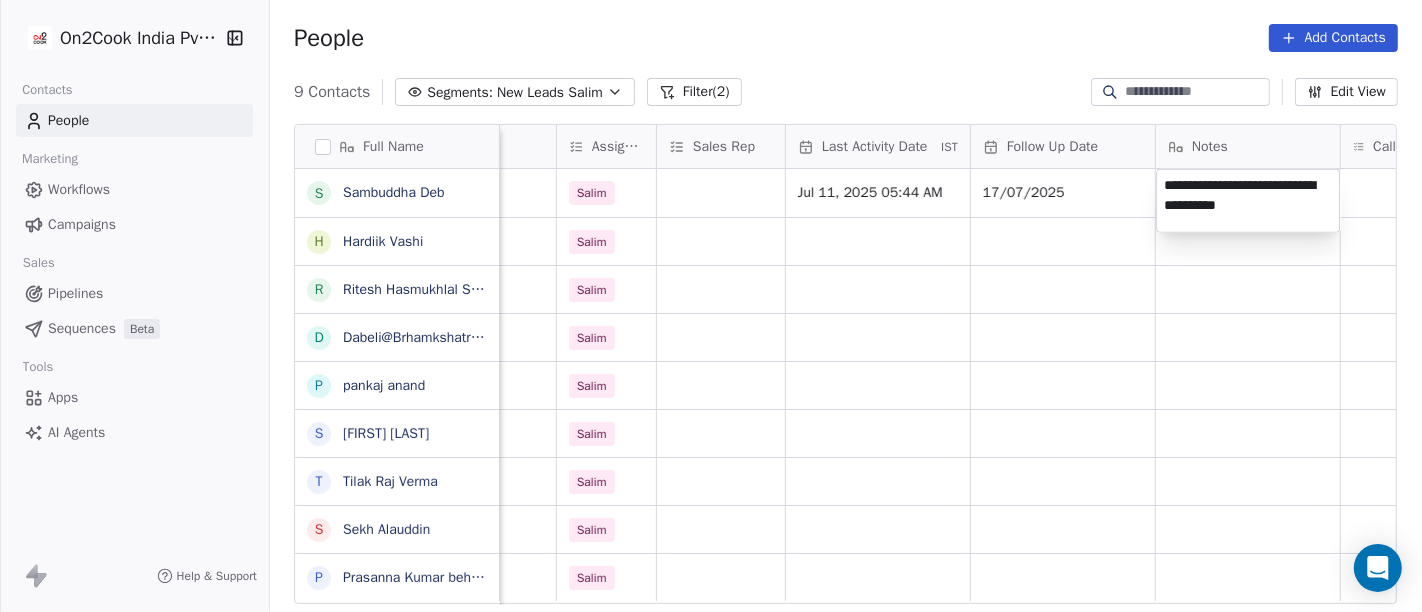 type on "**********" 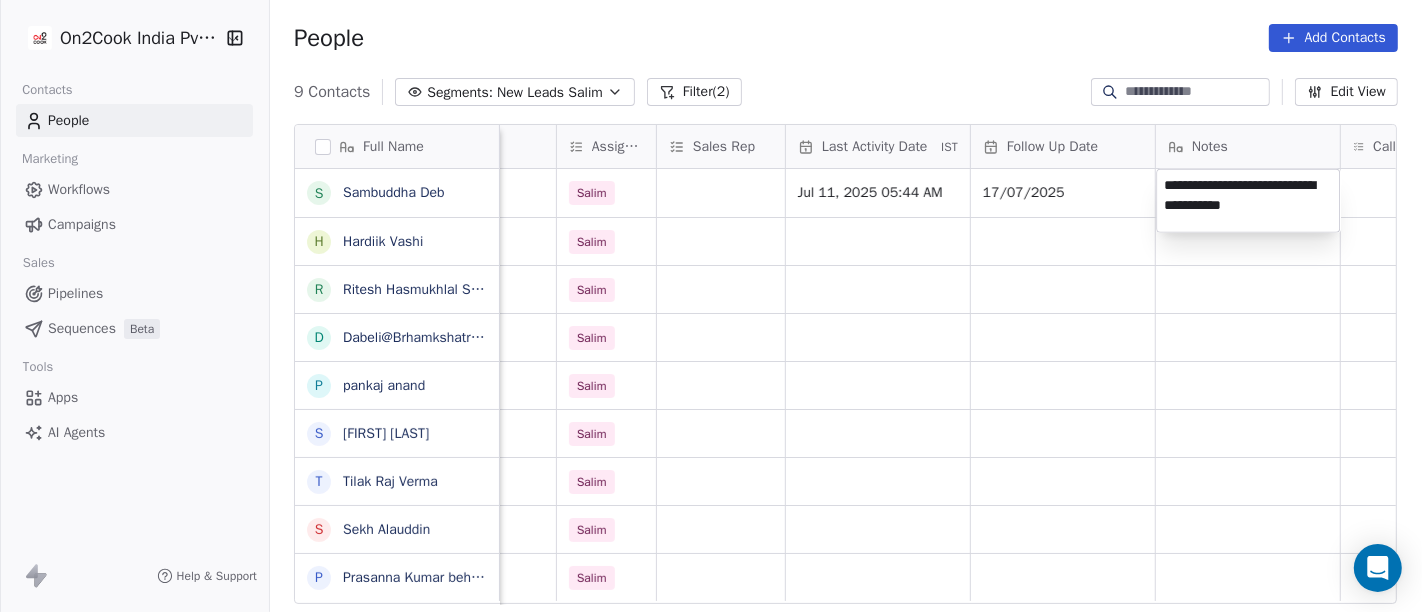click on "On2Cook India Pvt. Ltd. Contacts People Marketing Workflows Campaigns Sales Pipelines Sequences Beta Tools Apps AI Agents Help & Support People  Add Contacts 9 Contacts Segments: New Leads Salim Filter  (2) Edit View Tag Add to Sequence Full Name S Sambuddha Deb H Hardiik Vashi R Ritesh Hasmukhlal Shah D Dabeli@Brhamkshatriya p pankaj anand S Shweta Thombre T Tilak Raj Verma S Sekh Alauddin P Prasanna Kumar behera location Created Date IST Lead Status Tags Assignee Sales Rep Last Activity Date IST Follow Up Date Notes Call Attempts Website zomato link outlet type   kolkata Jul 10, 2025 11:42 PM Salim Jul 11, 2025 05:44 AM 17/07/2025 cloud_kitchen   others Jul 10, 2025 11:37 PM Salim restaurants   others Jul 10, 2025 10:17 PM Salim cloud_kitchen   others Jul 10, 2025 10:05 PM Salim food_consultants   others_ Jul 10, 2025 08:38 PM Salim cloud_kitchen   others Jul 10, 2025 06:58 PM Salim restaurants   kolkata Jul 10, 2025 06:52 PM Salim restaurants   kolkata Jul 10, 2025 06:46 PM Salim restaurants   others_" at bounding box center (711, 306) 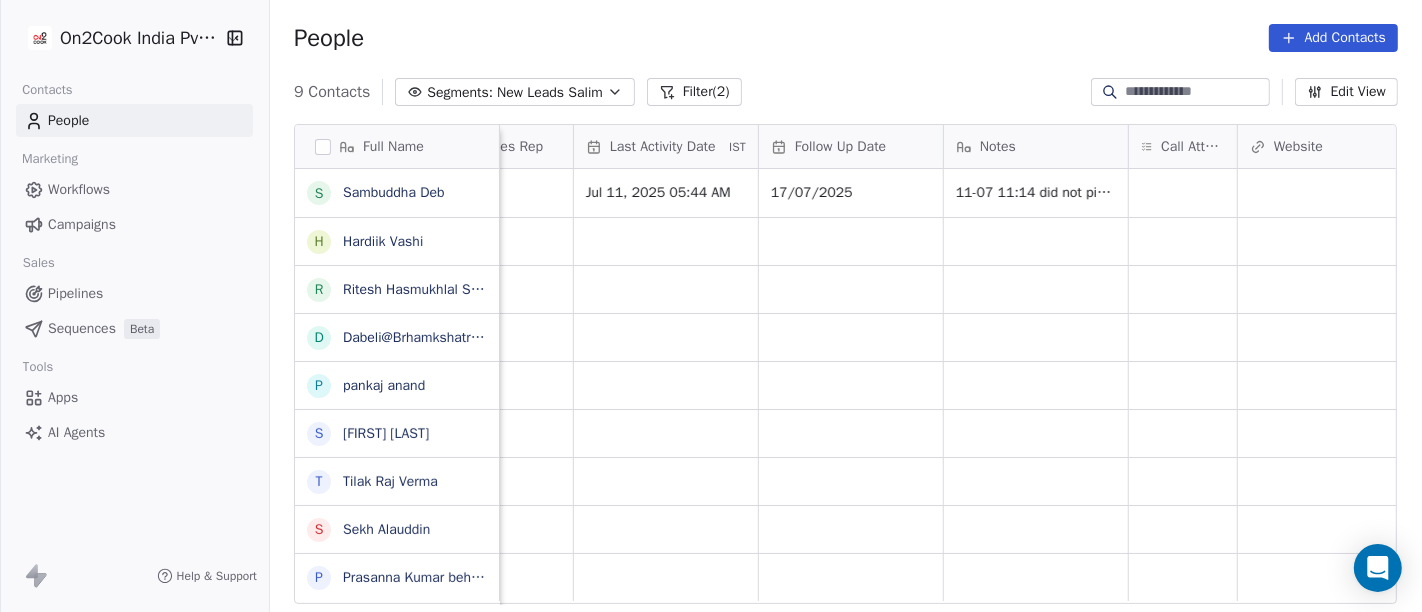 scroll, scrollTop: 0, scrollLeft: 1217, axis: horizontal 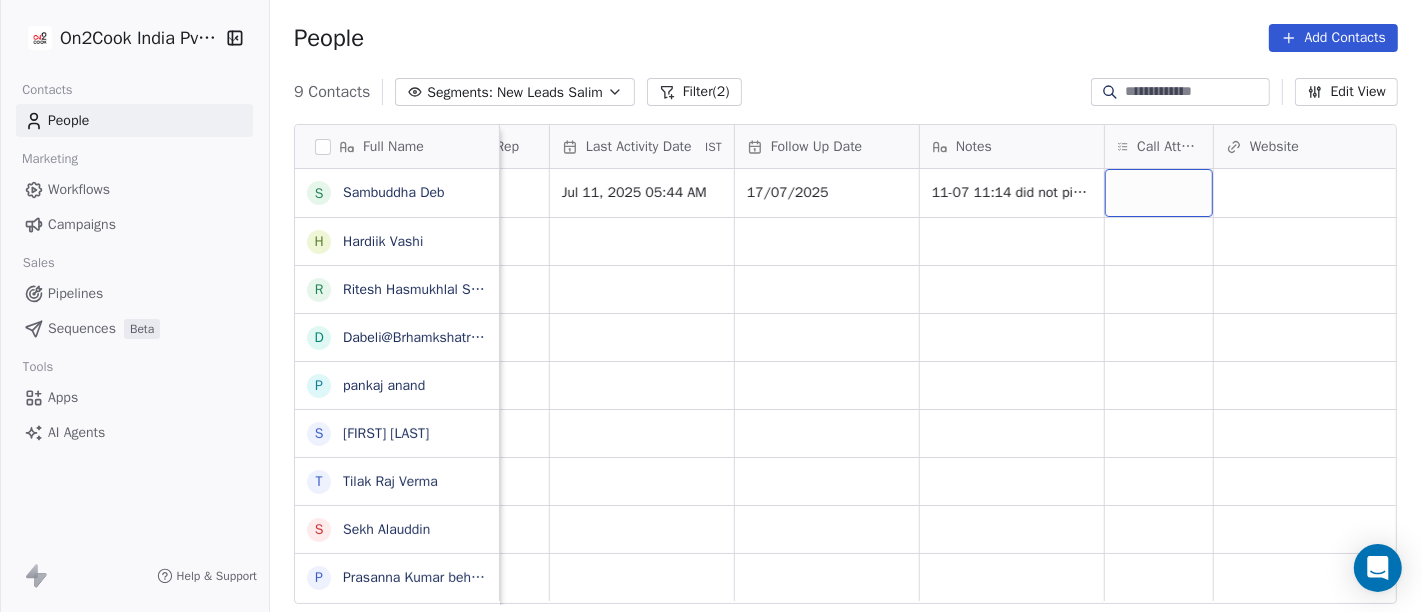 click at bounding box center [1159, 193] 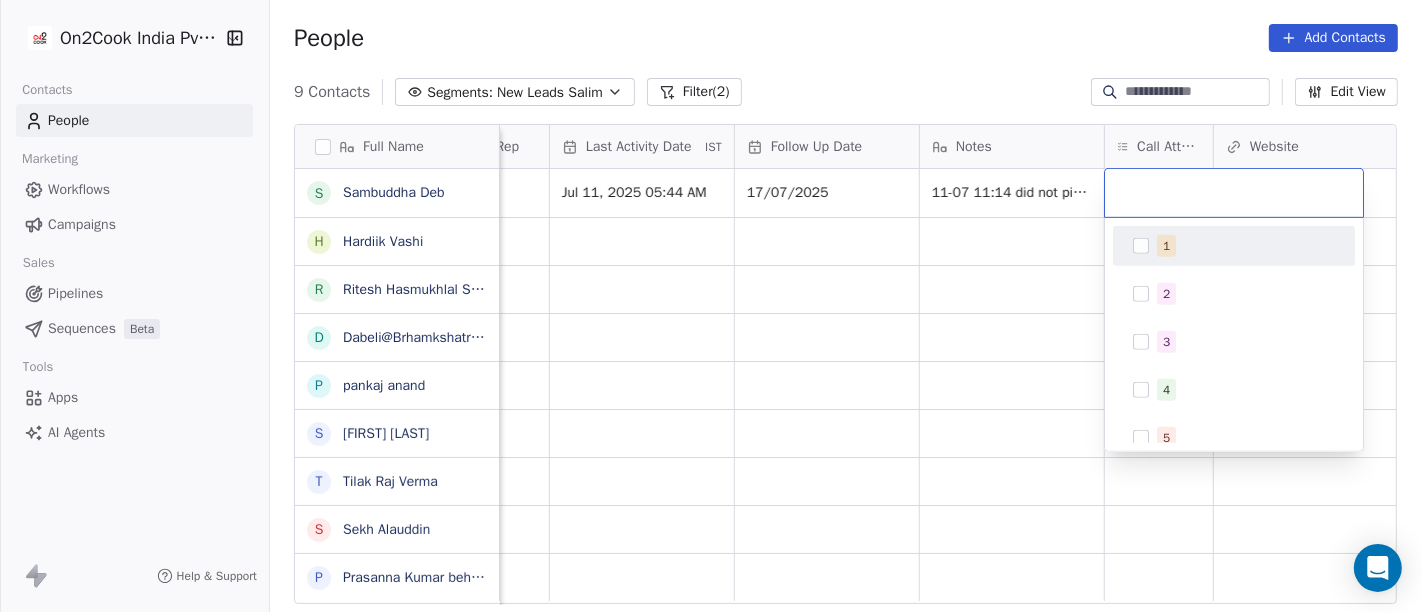 click on "1" at bounding box center (1166, 246) 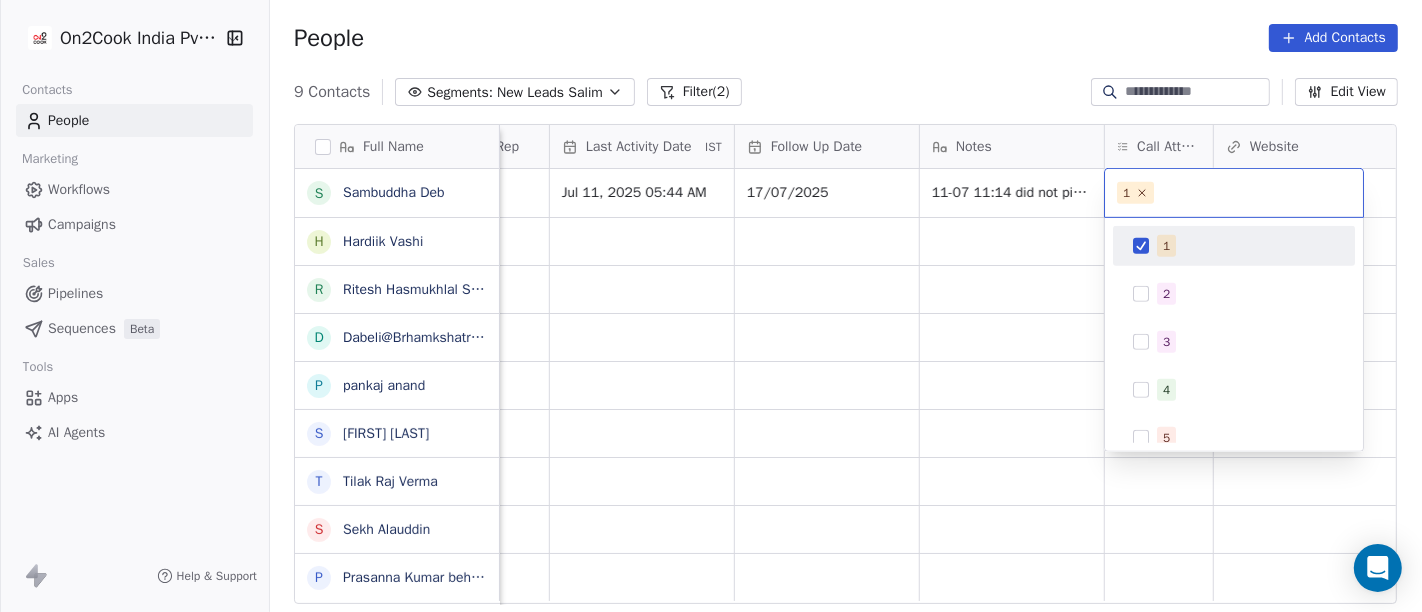 click on "On2Cook India Pvt. Ltd. Contacts People Marketing Workflows Campaigns Sales Pipelines Sequences Beta Tools Apps AI Agents Help & Support People  Add Contacts 9 Contacts Segments: New Leads Salim Filter  (2) Edit View Tag Add to Sequence Full Name S Sambuddha Deb H Hardiik Vashi R Ritesh Hasmukhlal Shah D Dabeli@Brhamkshatriya p pankaj anand S Shweta Thombre T Tilak Raj Verma S Sekh Alauddin P Prasanna Kumar behera Lead Status Tags Assignee Sales Rep Last Activity Date IST Follow Up Date Notes Call Attempts Website zomato link outlet type Location   Salim Jul 11, 2025 05:44 AM 17/07/2025 11-07 11:14 did not pick up call WA sent cloud_kitchen   Salim restaurants   Salim cloud_kitchen   Salim food_consultants   Salim cloud_kitchen   Salim restaurants   Salim restaurants   Salim restaurants   Salim cloud_kitchen
To pick up a draggable item, press the space bar.
While dragging, use the arrow keys to move the item.
Press space again to drop the item in its new position, or press escape to cancel." at bounding box center (711, 306) 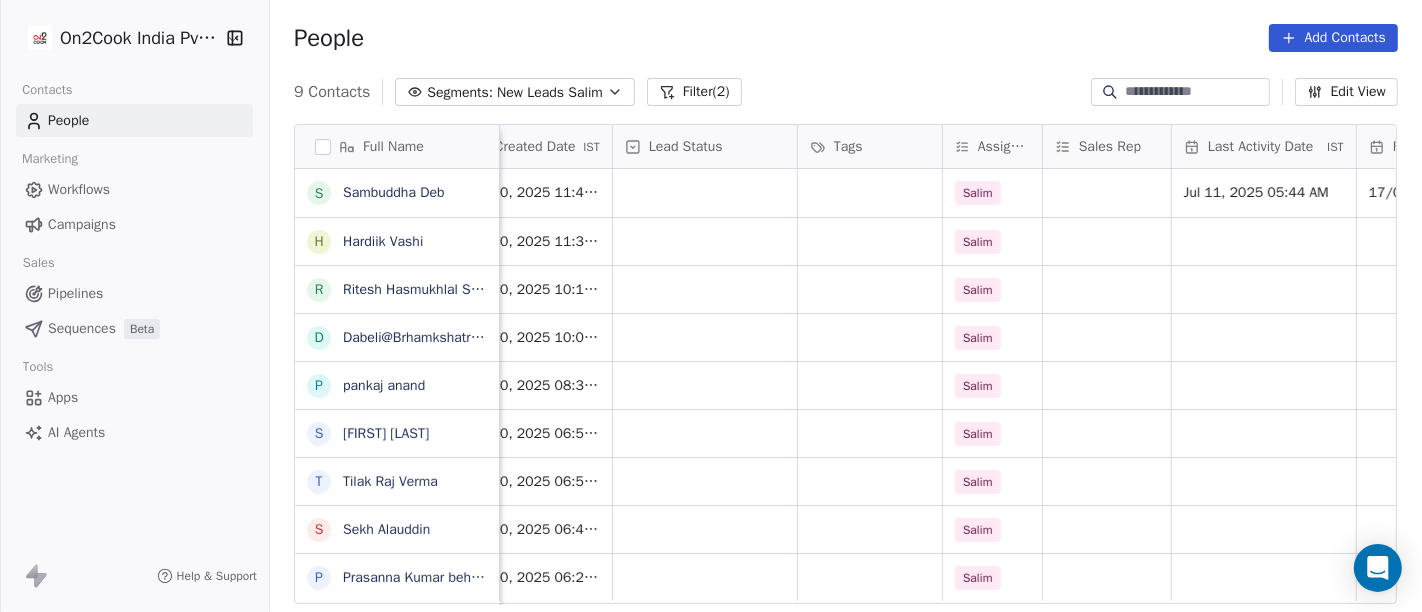 scroll, scrollTop: 0, scrollLeft: 592, axis: horizontal 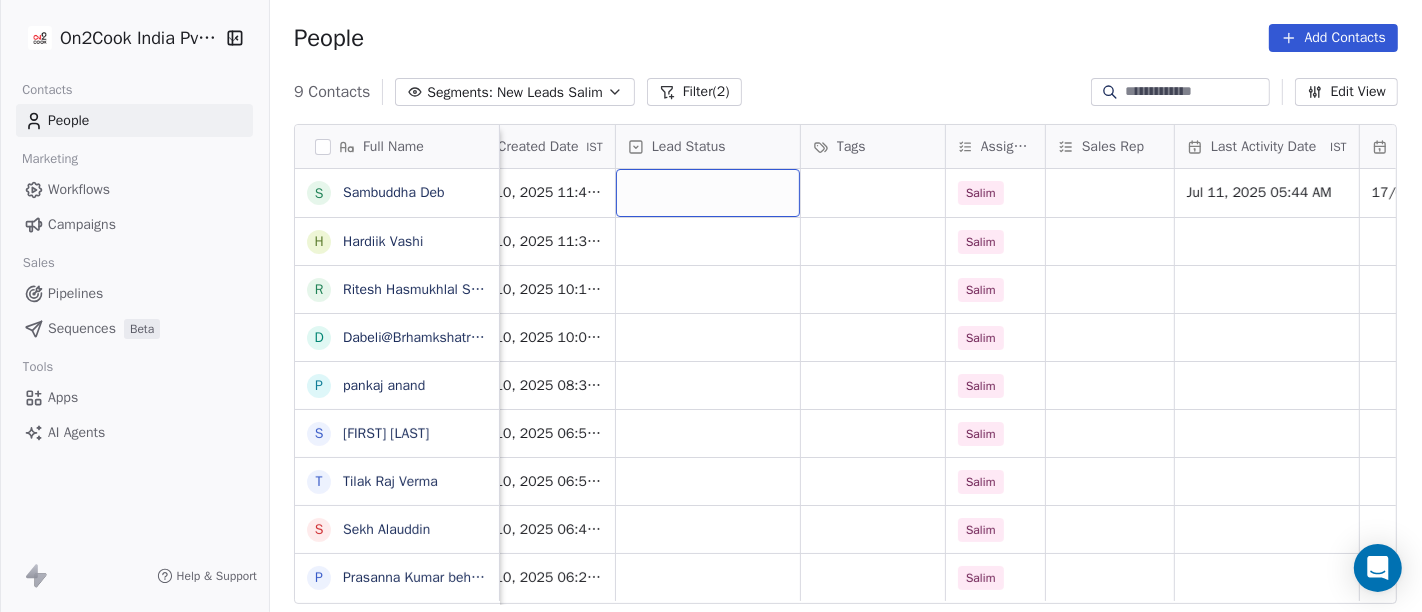 click at bounding box center [708, 193] 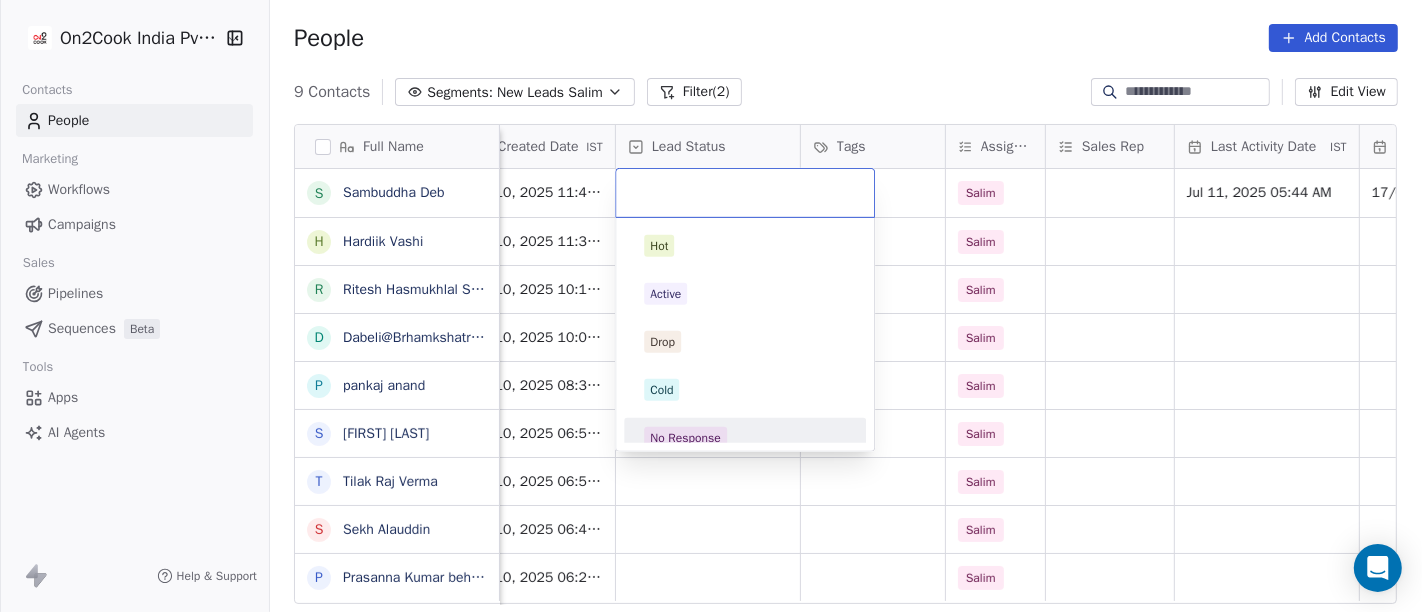 click on "No Response" at bounding box center [745, 438] 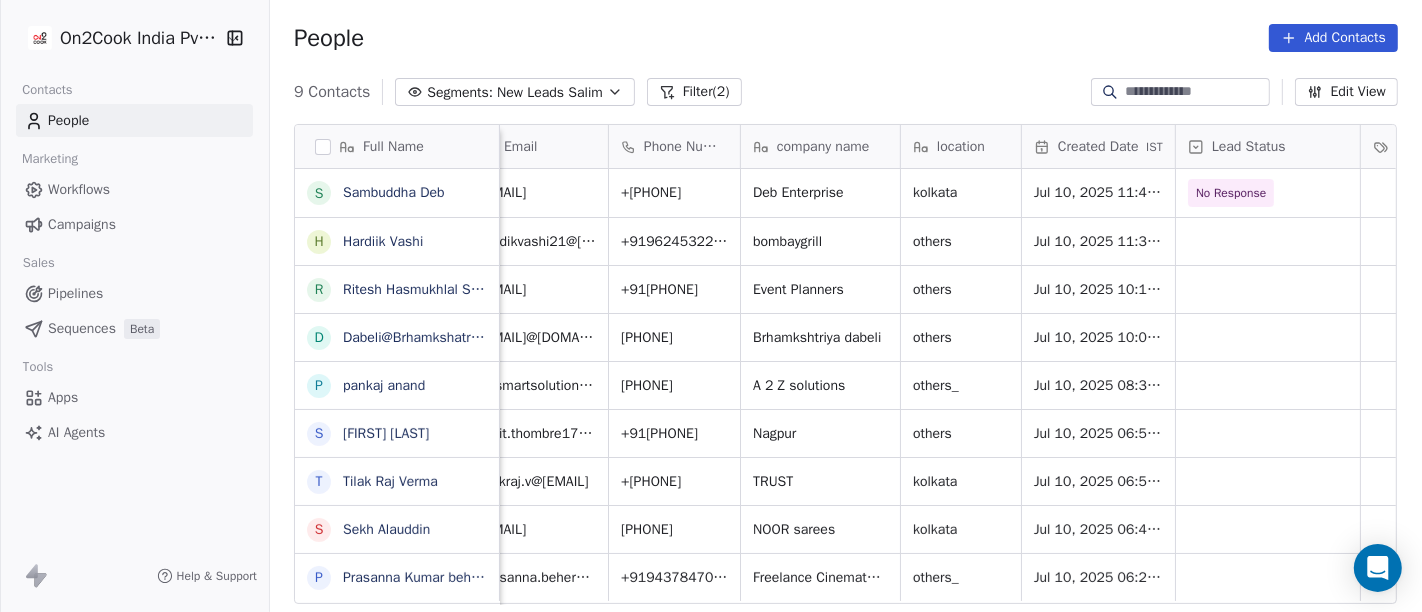 scroll, scrollTop: 0, scrollLeft: 31, axis: horizontal 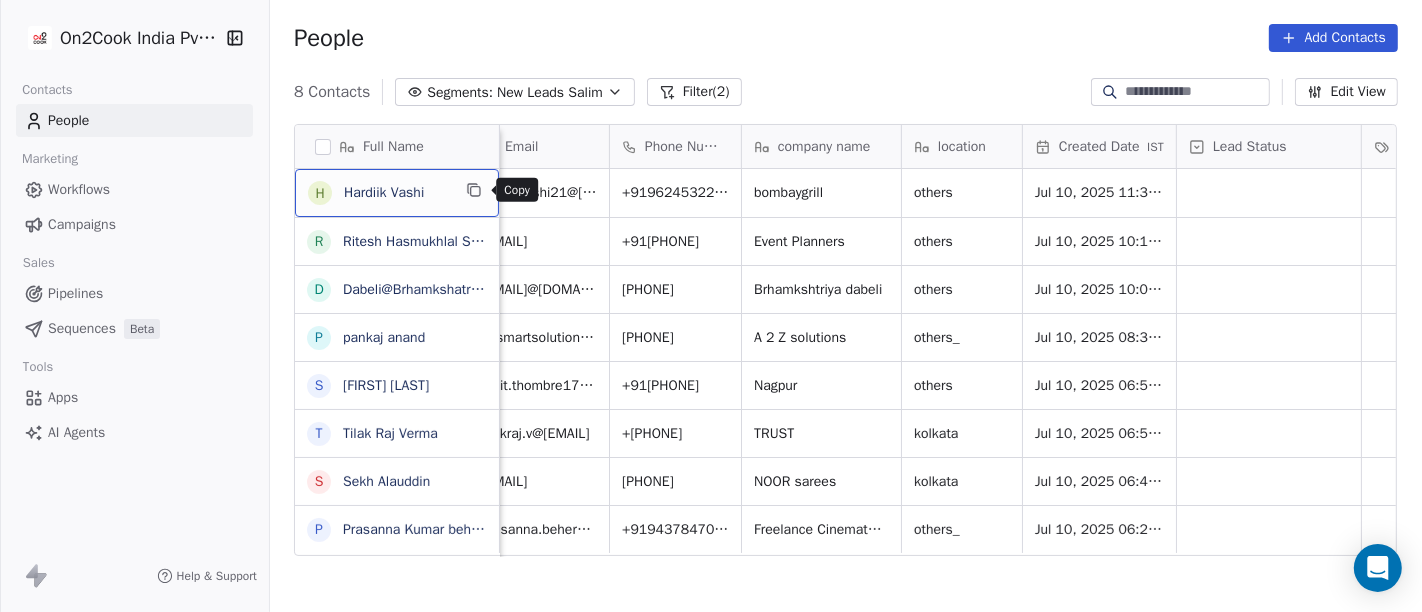 click at bounding box center (474, 190) 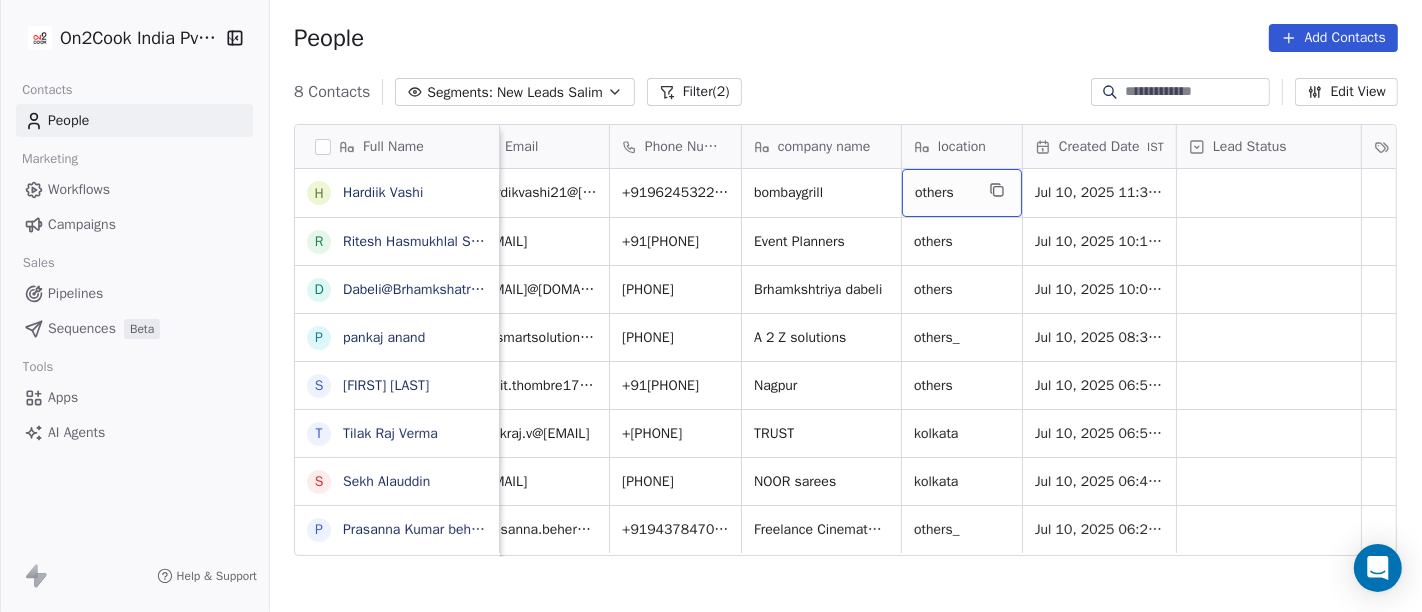 click on "others" at bounding box center [944, 193] 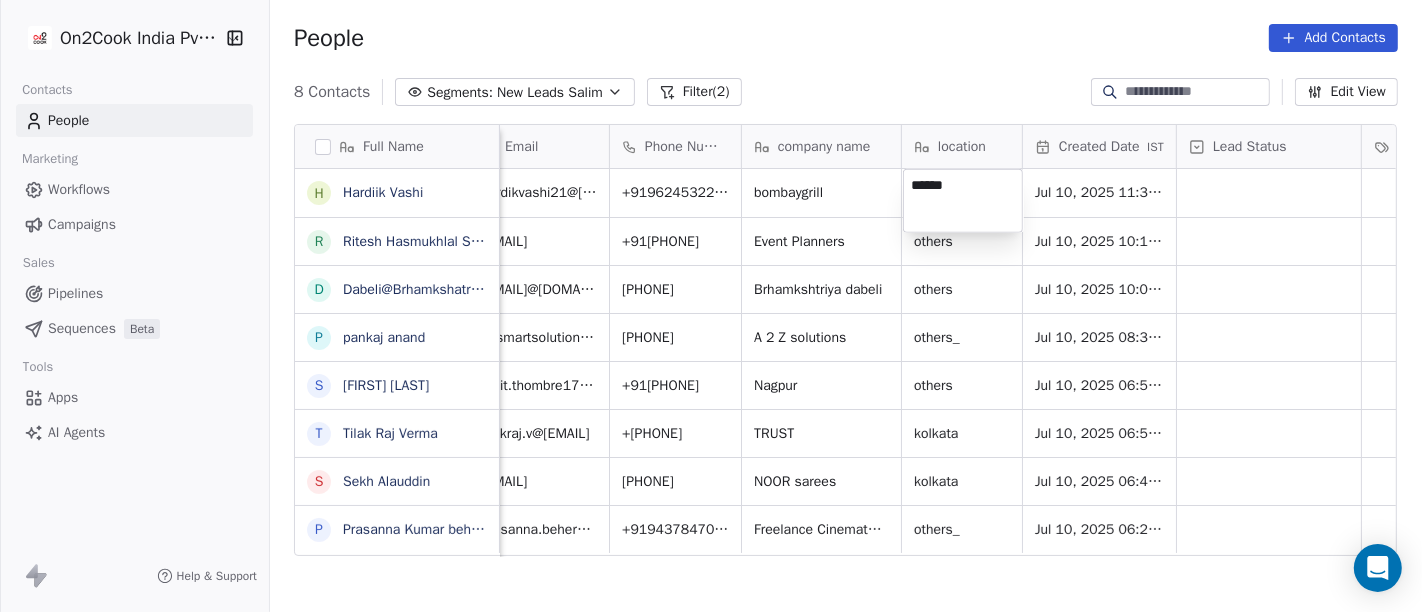 click on "******" at bounding box center [963, 201] 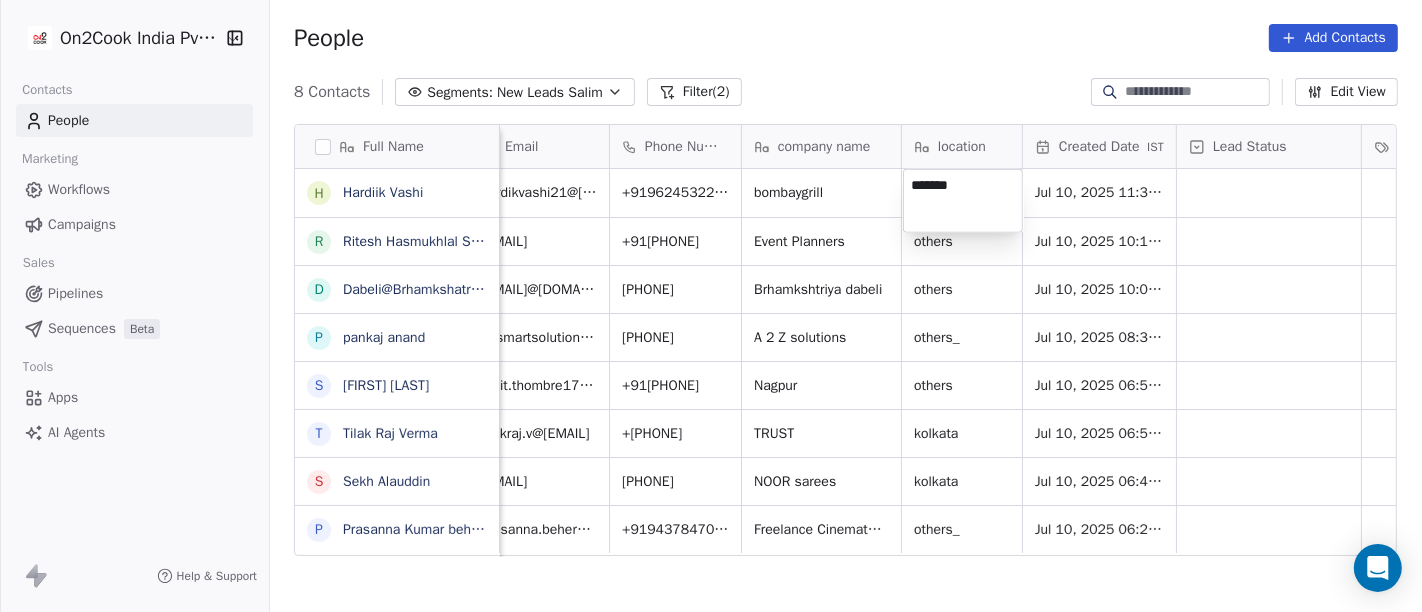 drag, startPoint x: 954, startPoint y: 68, endPoint x: 922, endPoint y: 69, distance: 32.01562 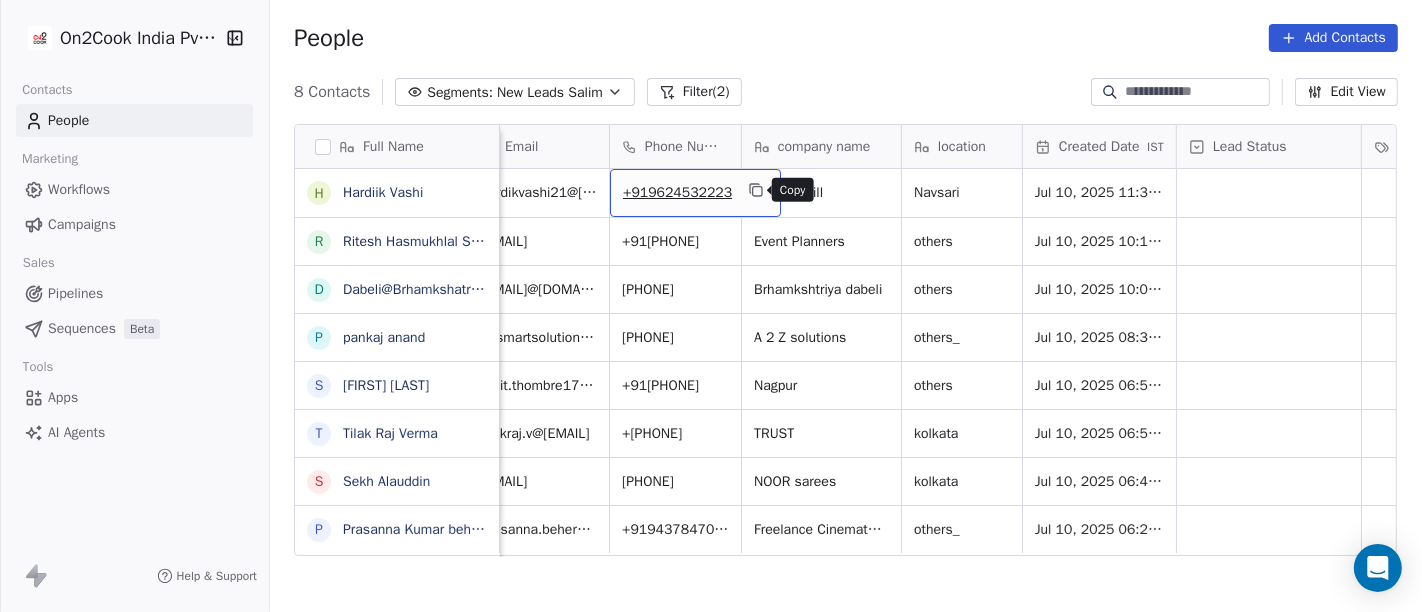 click 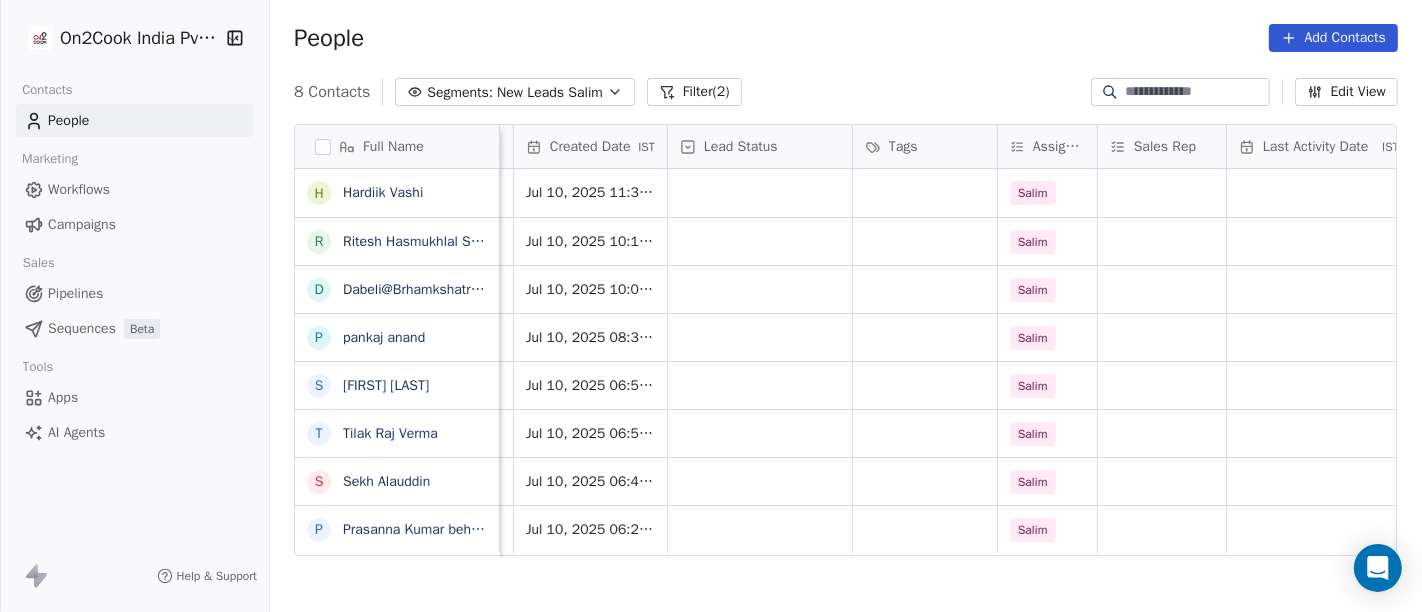 scroll, scrollTop: 0, scrollLeft: 605, axis: horizontal 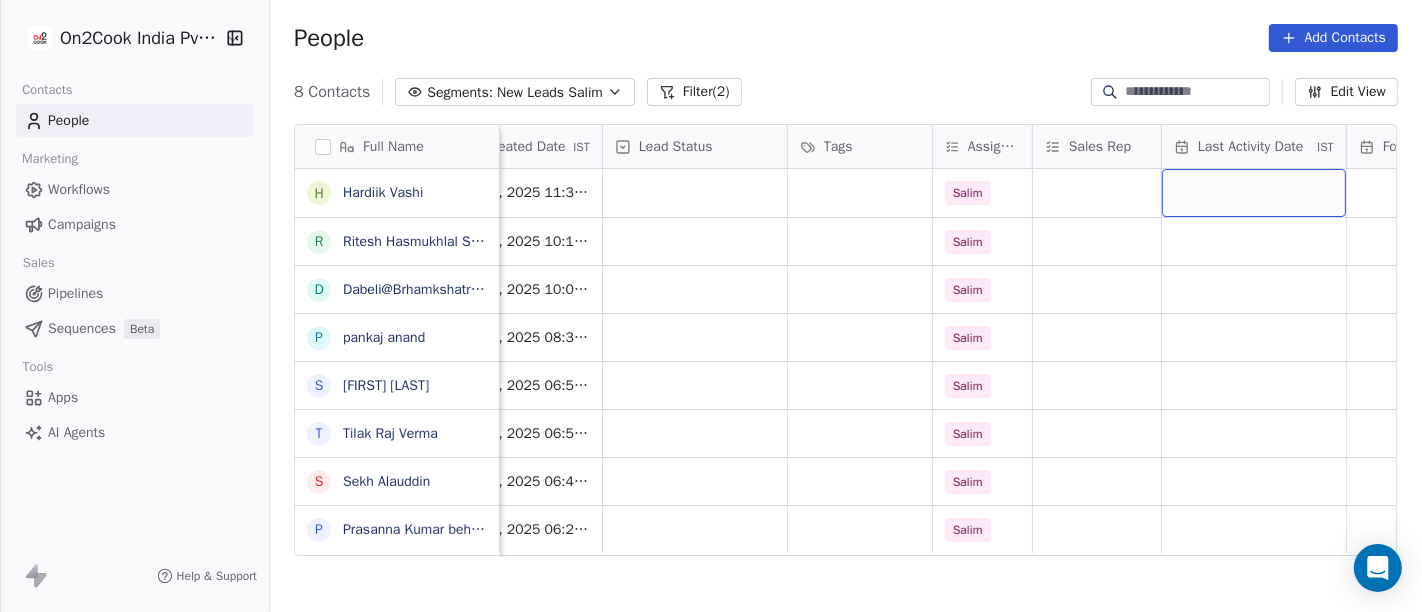 click at bounding box center (1254, 193) 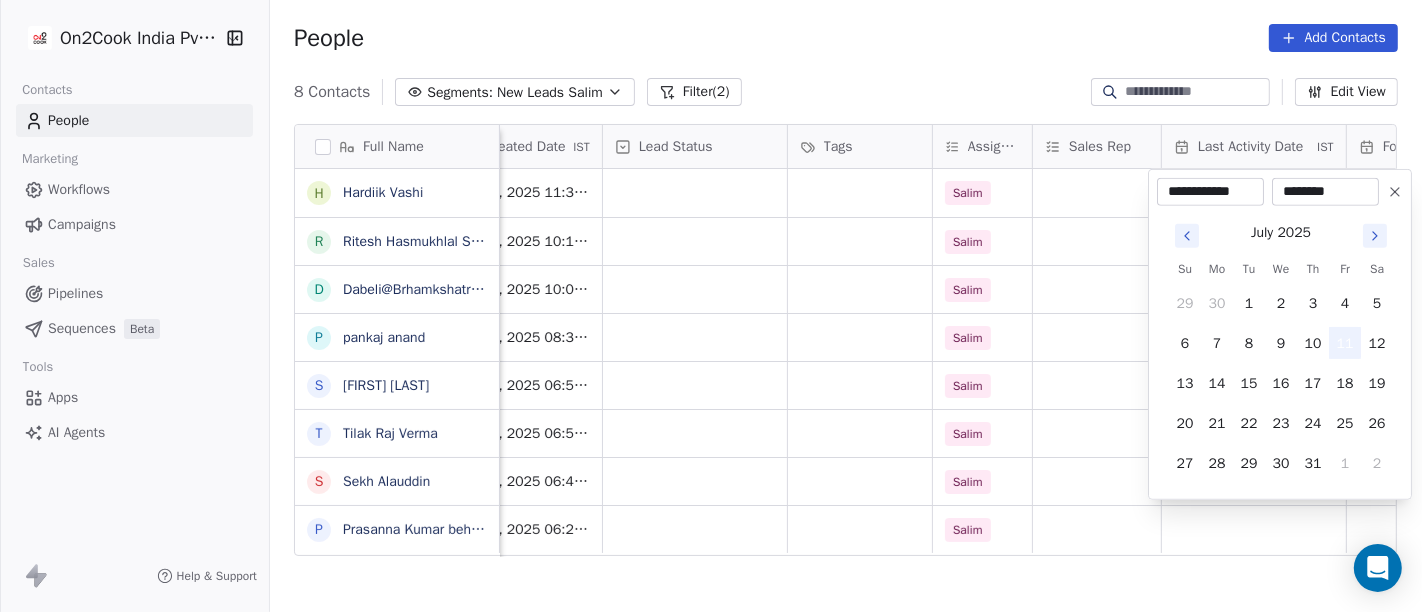 click on "11" at bounding box center [1345, 343] 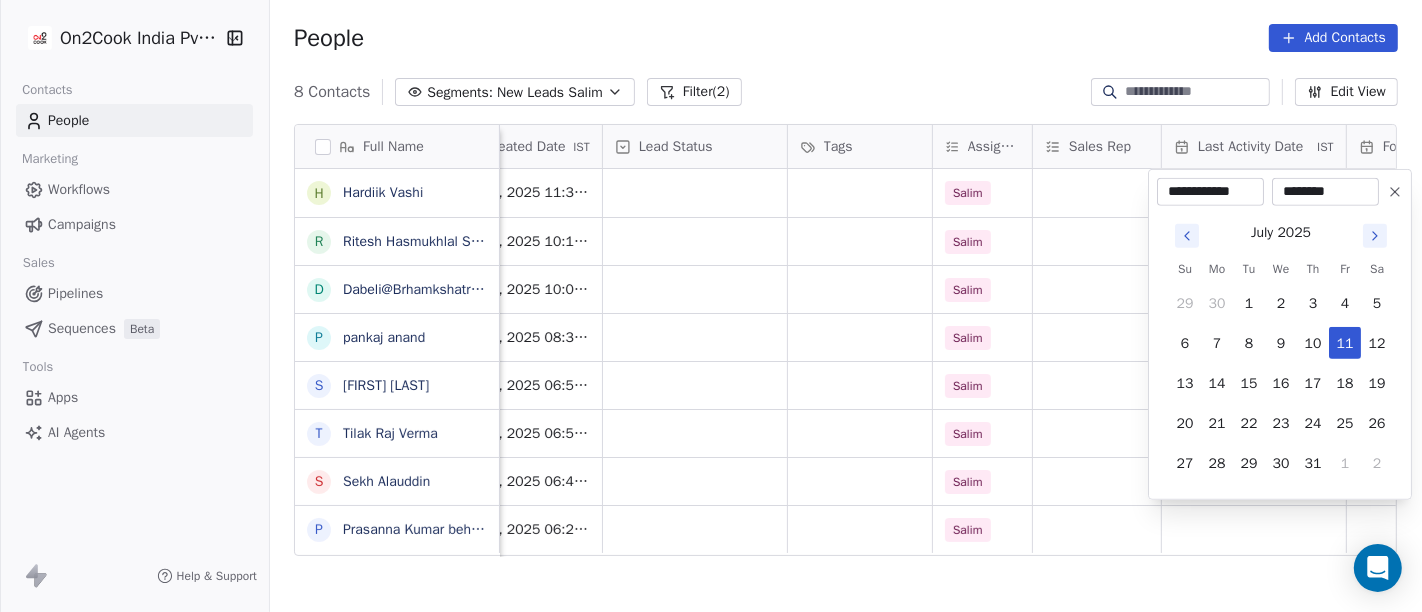 click on "On2Cook India Pvt. Ltd. Contacts People Marketing Workflows Campaigns Sales Pipelines Sequences Beta Tools Apps AI Agents Help & Support People  Add Contacts 8 Contacts Segments: New Leads Salim Filter  (2) Edit View Tag Add to Sequence Full Name H Hardiik Vashi R Ritesh Hasmukhlal Shah D Dabeli@Brhamkshatriya p pankaj anand S Shweta Thombre T Tilak Raj Verma S Sekh Alauddin P Prasanna Kumar behera Phone Number company name location Created Date IST Lead Status Tags Assignee Sales Rep Last Activity Date IST Follow Up Date Notes Call Attempts Website   +919624532223 bombaygrill Navsari Jul 10, 2025 11:37 PM Salim   +919142424914 Event Planners others Jul 10, 2025 10:17 PM Salim   +917016807110 Brhamkshtriya dabeli others Jul 10, 2025 10:05 PM Salim   +919418037111 A 2 Z solutions others_ Jul 10, 2025 08:38 PM Salim   +919373599743 Nagpur others Jul 10, 2025 06:58 PM Salim   +917004516143 TRUST kolkata Jul 10, 2025 06:52 PM Salim   +917405994811 NOOR sarees kolkata Jul 10, 2025 06:46 PM Salim   +919437847016" at bounding box center [711, 306] 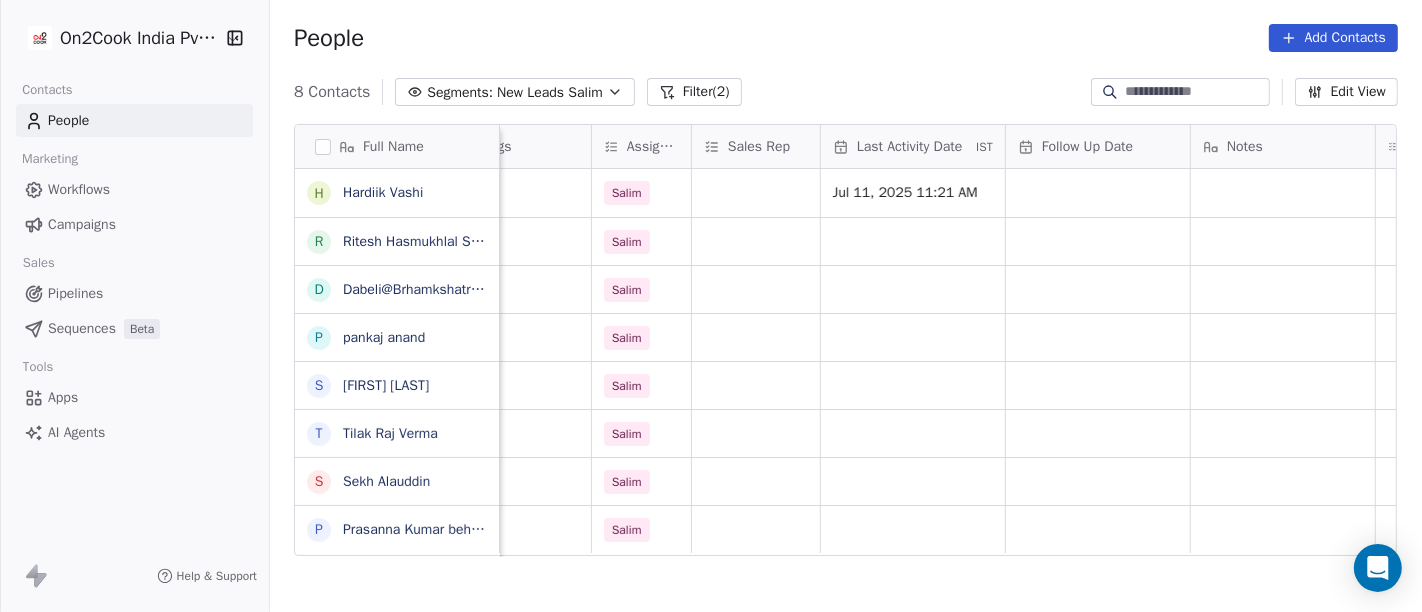 scroll, scrollTop: 0, scrollLeft: 959, axis: horizontal 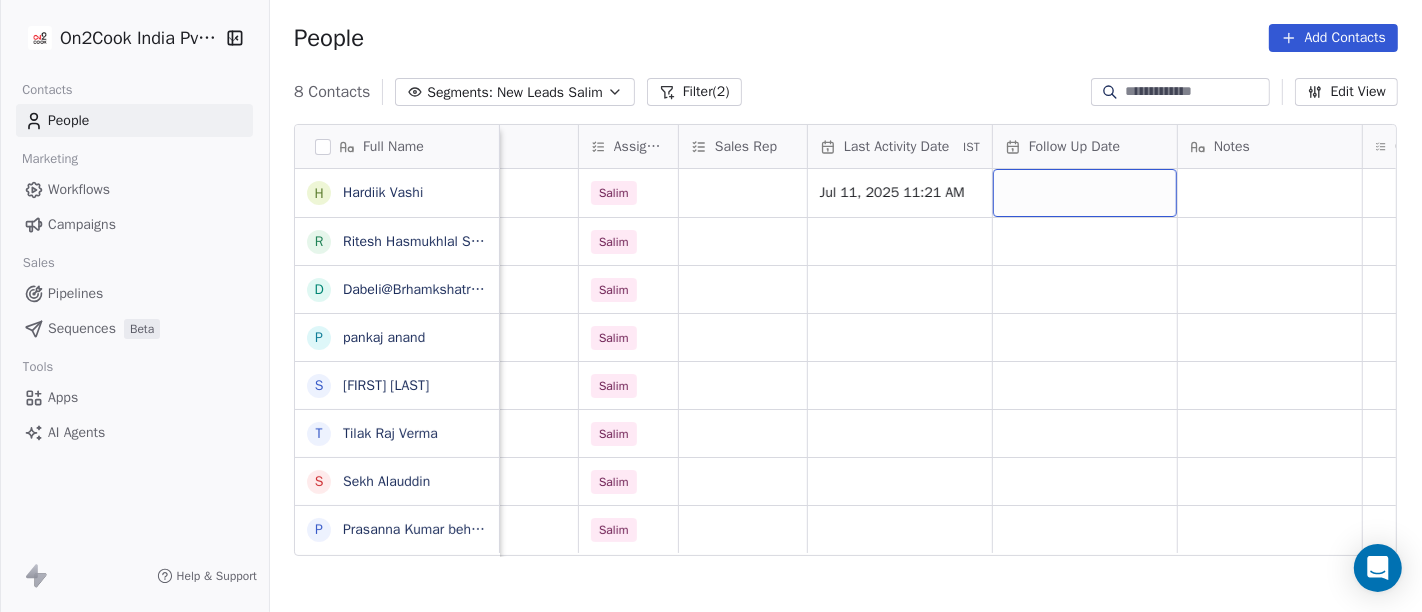 click at bounding box center [1085, 193] 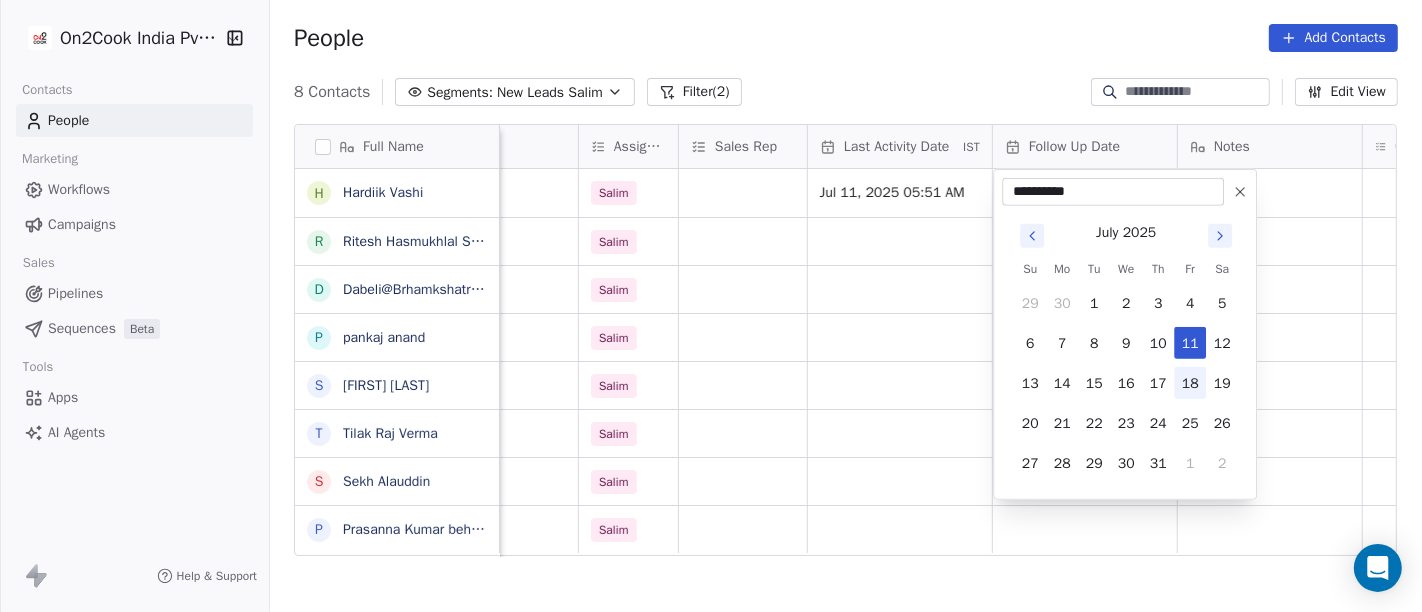 click on "18" at bounding box center [1190, 383] 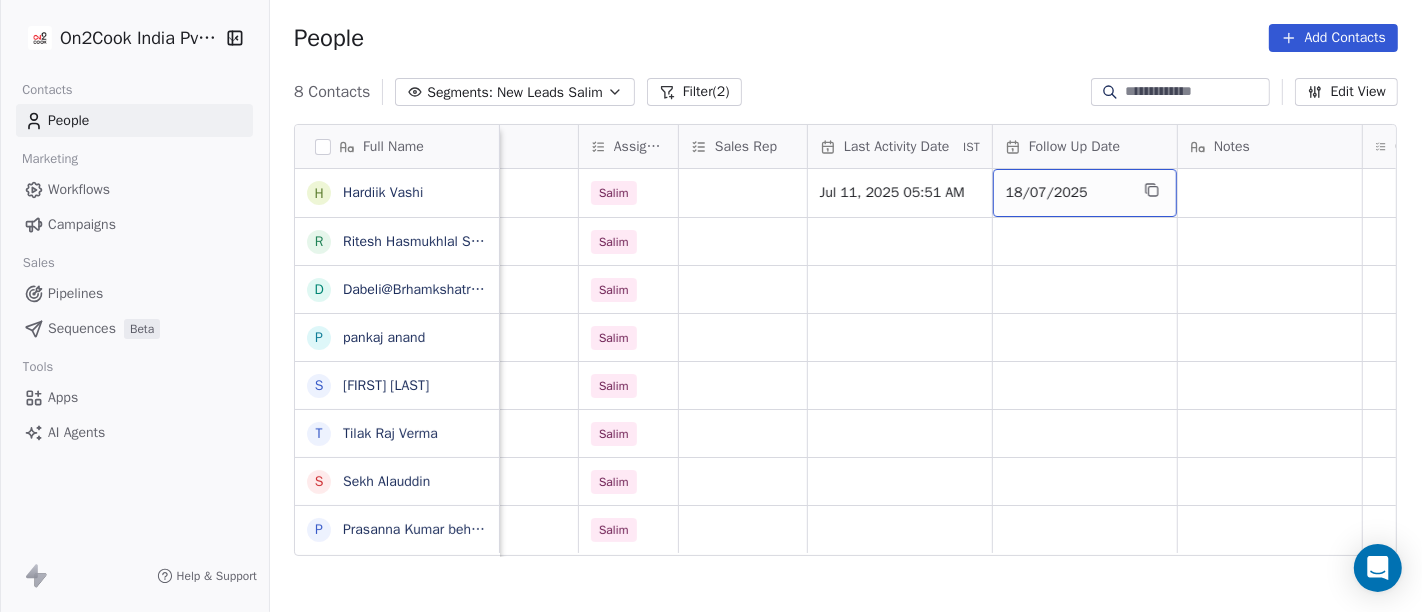 click on "18/07/2025" at bounding box center [1067, 193] 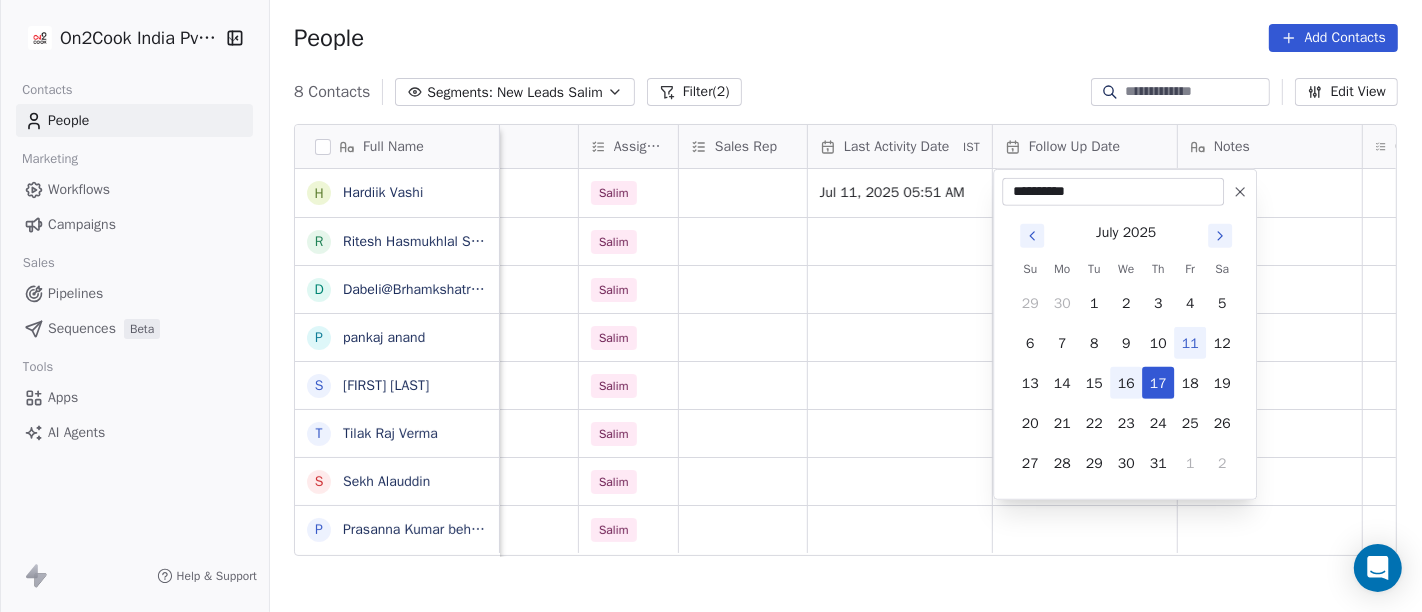 click on "16" at bounding box center (1126, 383) 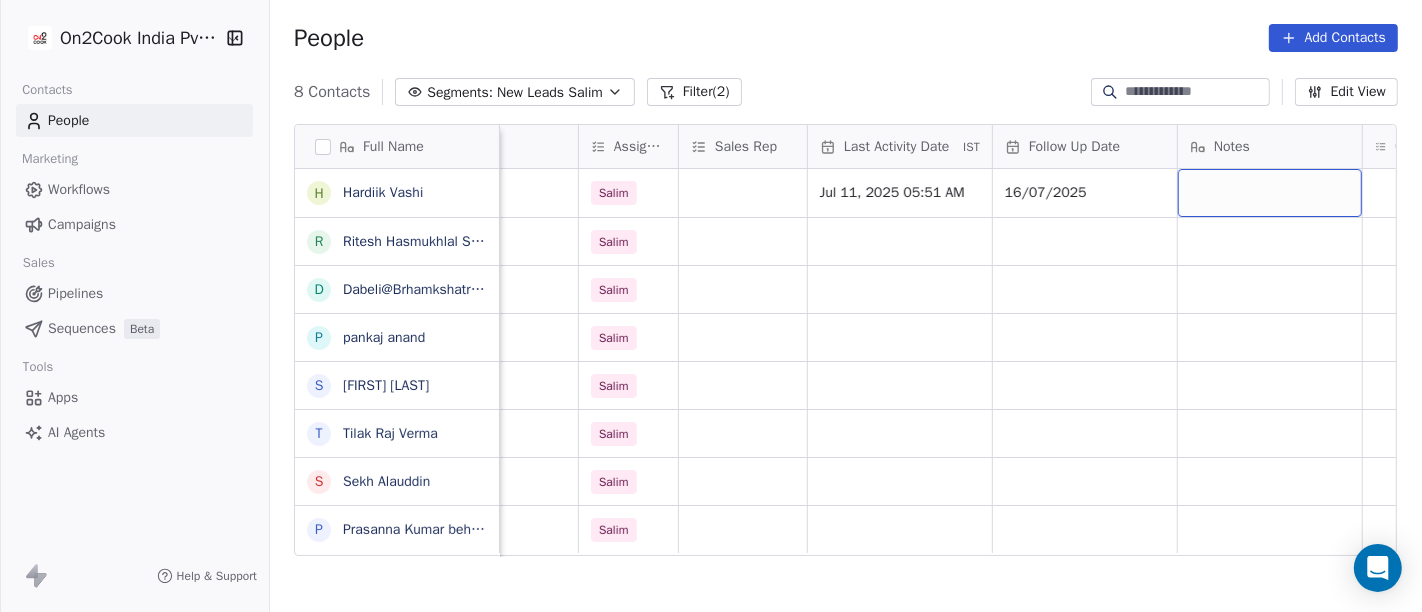click at bounding box center [1270, 193] 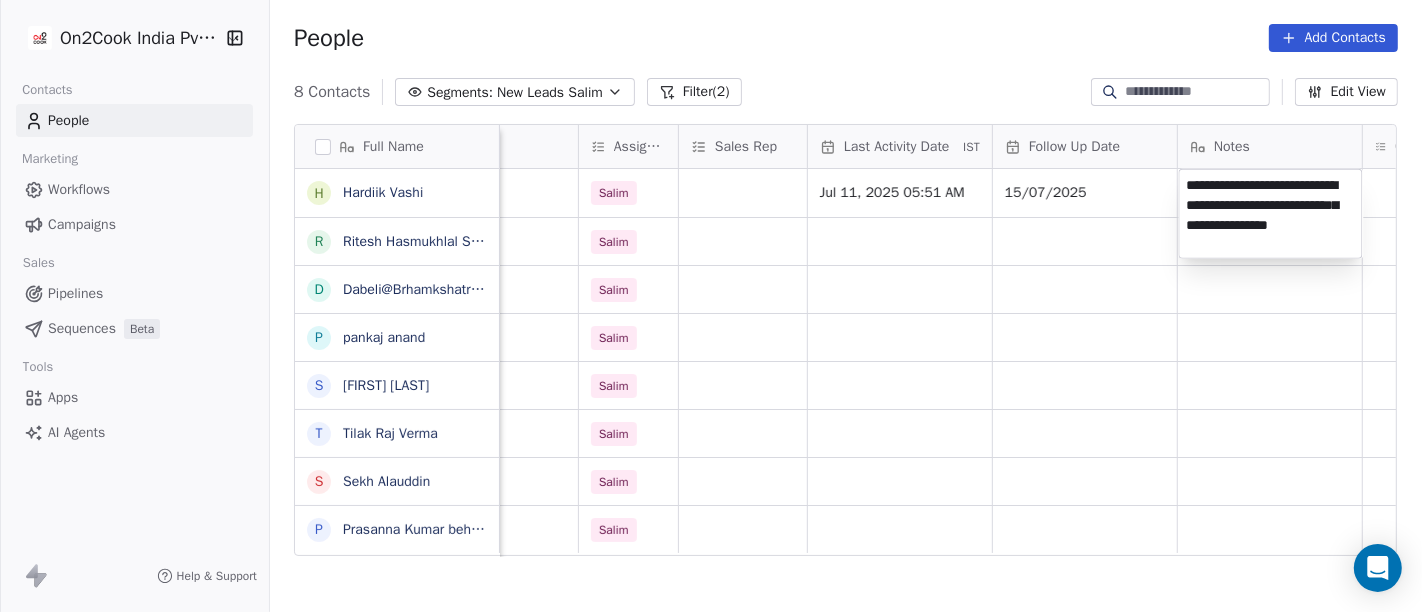 type on "**********" 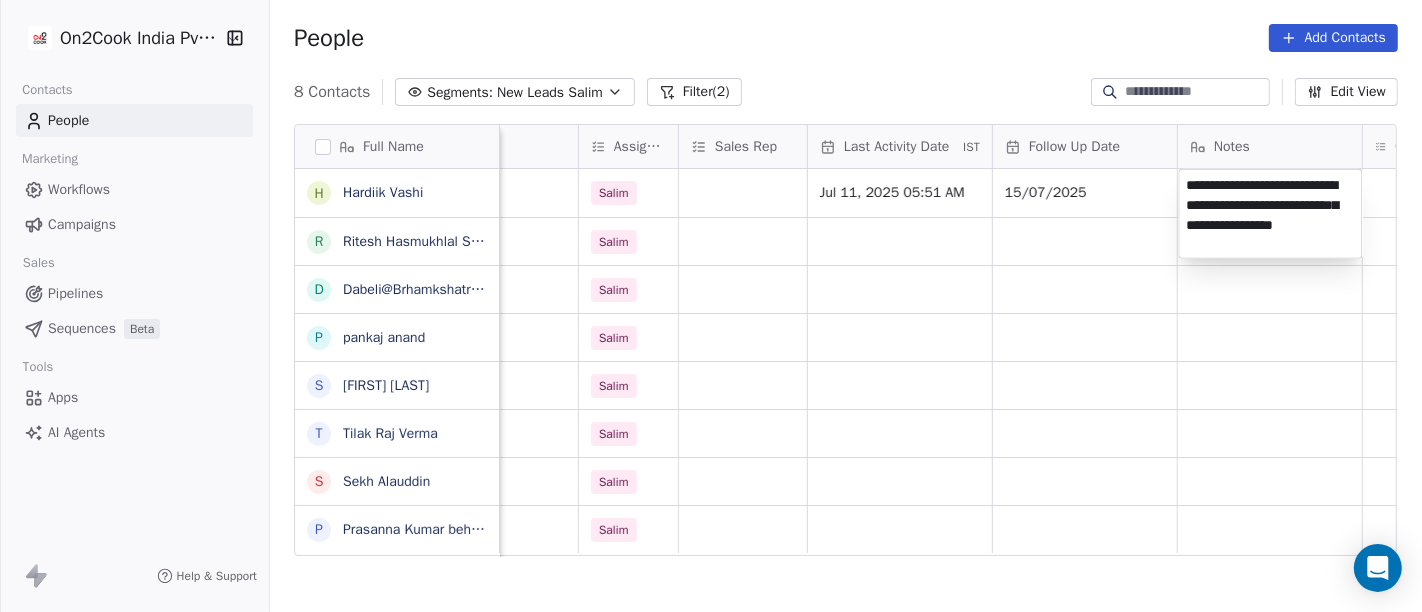 click on "On2Cook India Pvt. Ltd. Contacts People Marketing Workflows Campaigns Sales Pipelines Sequences Beta Tools Apps AI Agents Help & Support People  Add Contacts 8 Contacts Segments: New Leads Salim Filter  (2) Edit View Tag Add to Sequence Full Name H Hardiik Vashi R Ritesh Hasmukhlal Shah D Dabeli@Brhamkshatriya p pankaj anand S Shweta Thombre T Tilak Raj Verma S Sekh Alauddin P Prasanna Kumar behera location Created Date IST Lead Status Tags Assignee Sales Rep Last Activity Date IST Follow Up Date Notes Call Attempts Website zomato link outlet type   Navsari Jul 10, 2025 11:37 PM Salim Jul 11, 2025 05:51 AM 15/07/2025 restaurants   others Jul 10, 2025 10:17 PM Salim cloud_kitchen   others Jul 10, 2025 10:05 PM Salim food_consultants   others_ Jul 10, 2025 08:38 PM Salim cloud_kitchen   others Jul 10, 2025 06:58 PM Salim restaurants   kolkata Jul 10, 2025 06:52 PM Salim restaurants   kolkata Jul 10, 2025 06:46 PM Salim restaurants   others_ Jul 10, 2025 06:23 PM Salim cloud_kitchen" at bounding box center (711, 306) 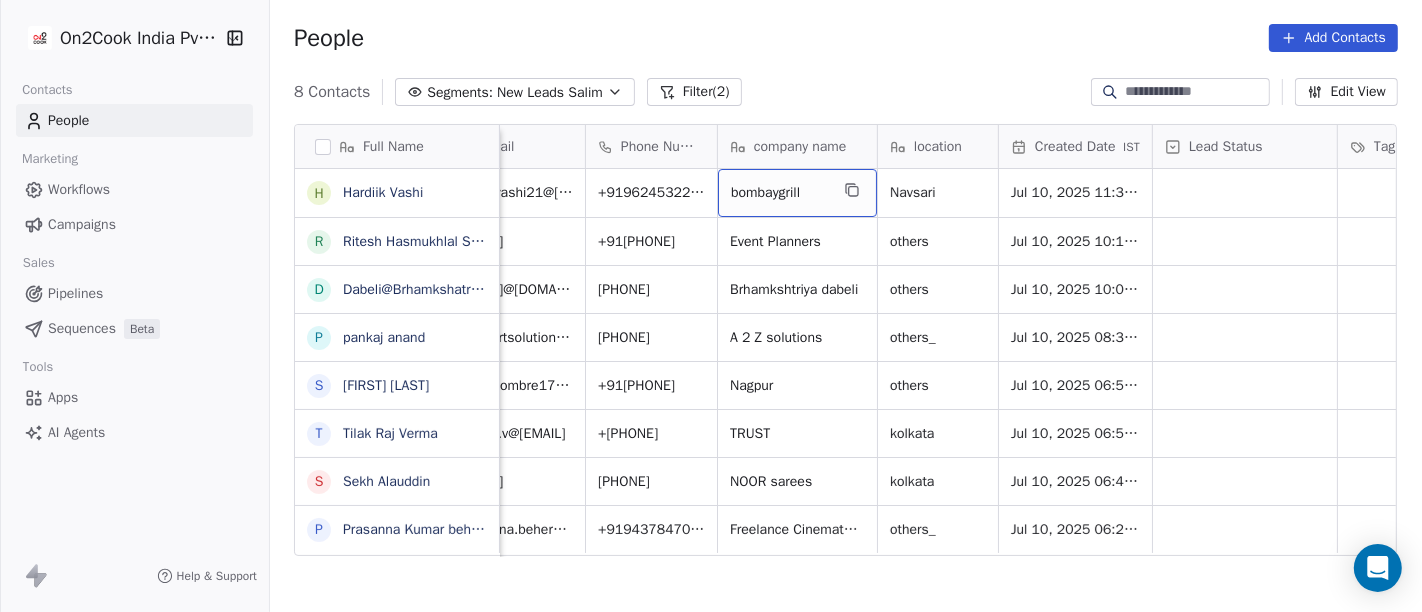 scroll, scrollTop: 0, scrollLeft: 54, axis: horizontal 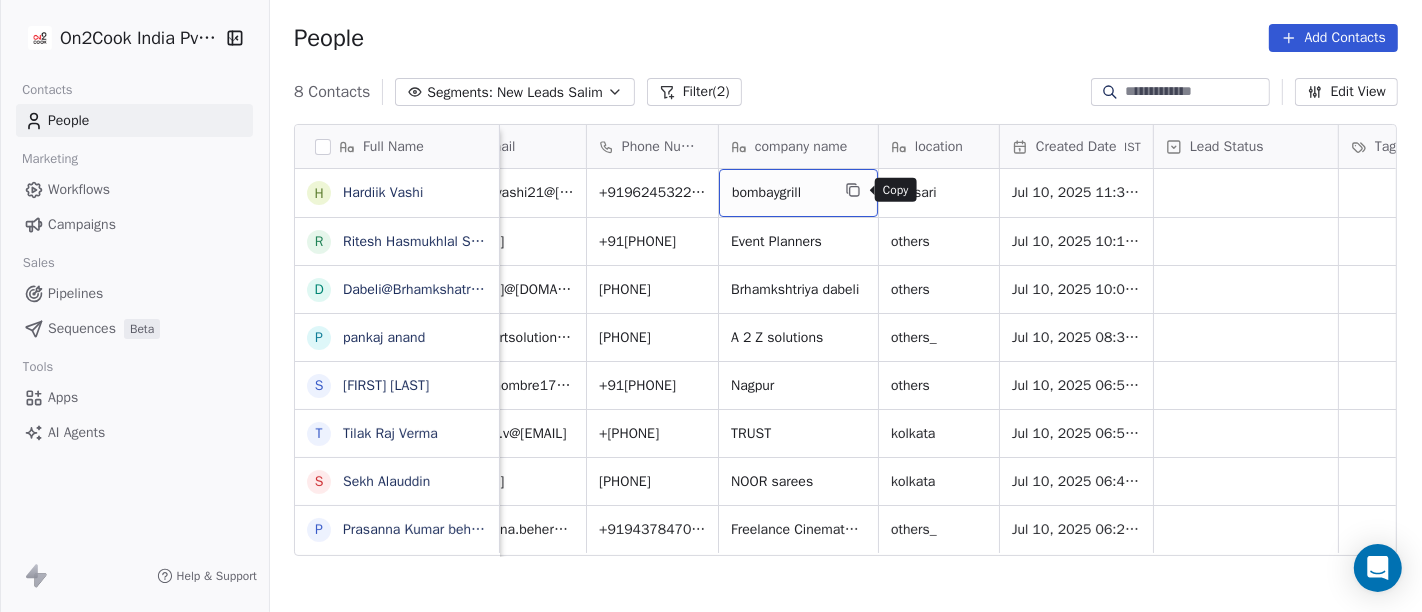 click on "bombaygrill" at bounding box center (798, 193) 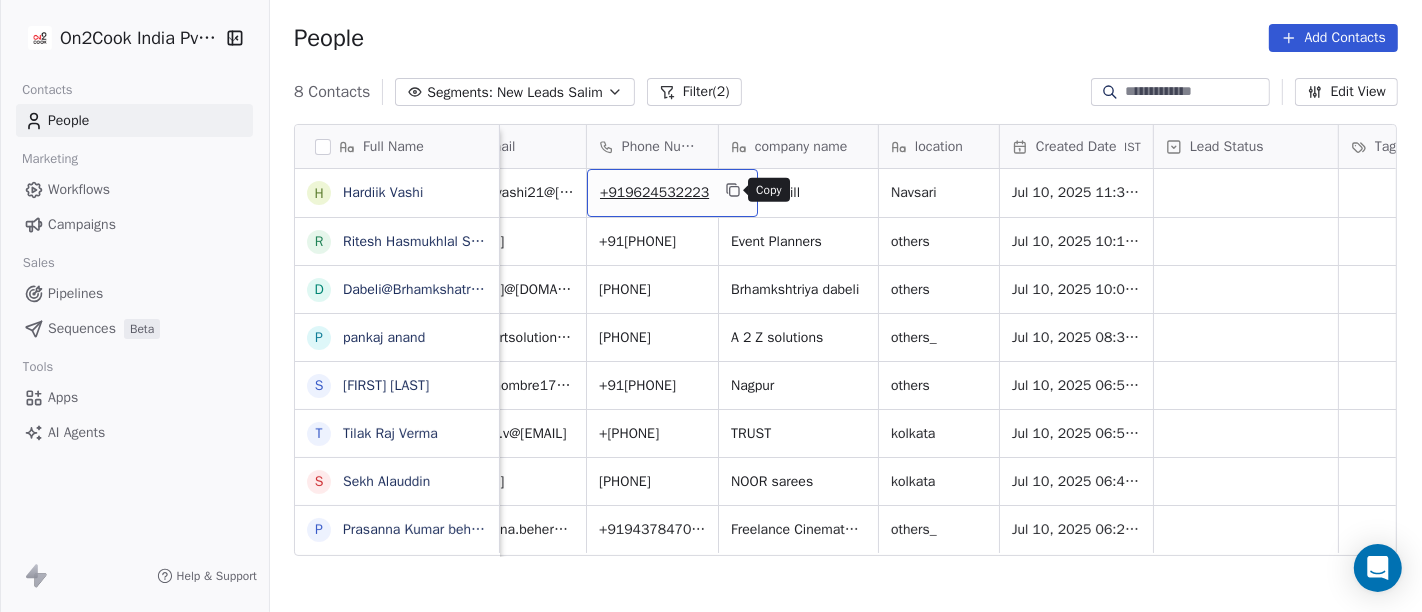 click 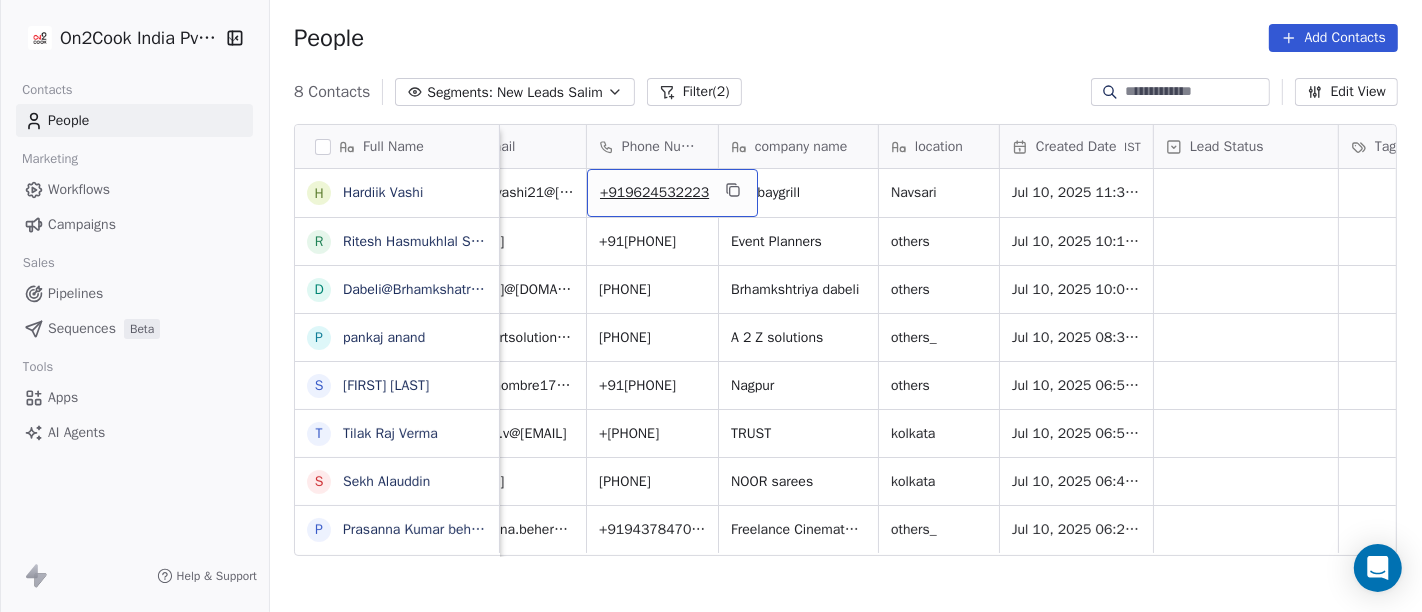click on "+919624532223" at bounding box center [654, 193] 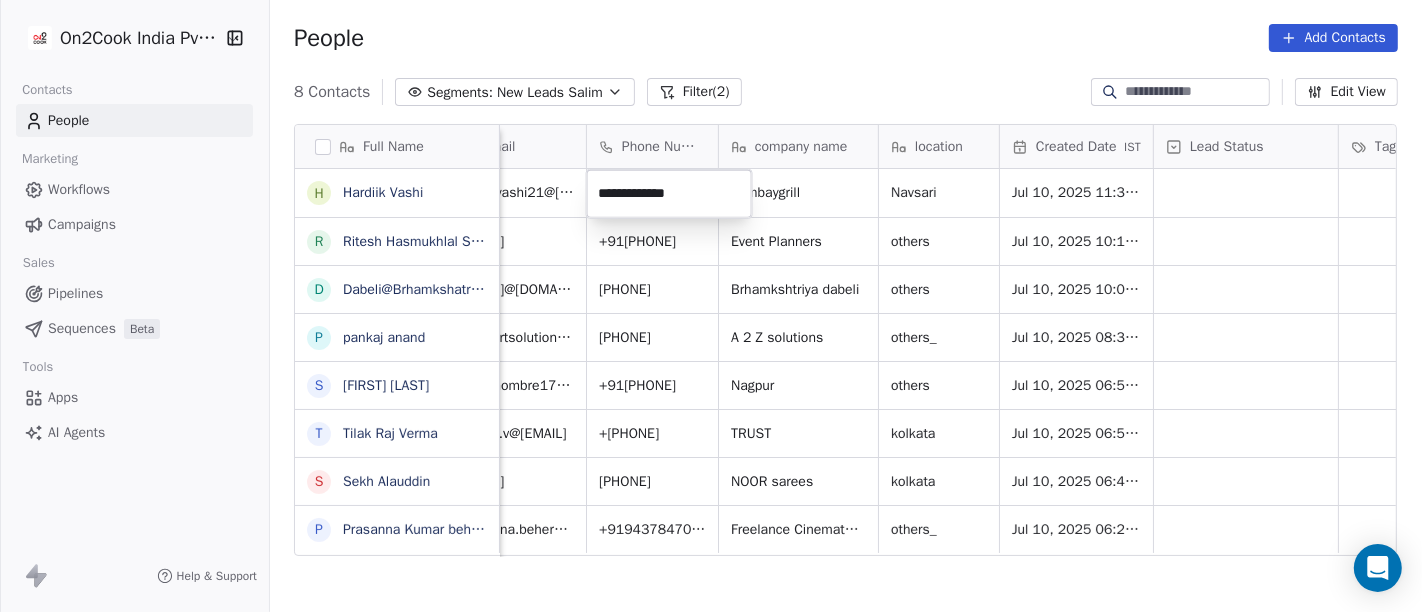 click on "On2Cook India Pvt. Ltd. Contacts People Marketing Workflows Campaigns Sales Pipelines Sequences Beta Tools Apps AI Agents Help & Support People  Add Contacts 8 Contacts Segments: New Leads Salim Filter  (2) Edit View Tag Add to Sequence Full Name H Hardiik Vashi R Ritesh Hasmukhlal Shah D Dabeli@Brhamkshatriya p pankaj anand S Shweta Thombre T Tilak Raj Verma S Sekh Alauddin P Prasanna Kumar behera Email Phone Number company name location Created Date IST Lead Status Tags Assignee Sales Rep Last Activity Date IST hardikvashi21@gmail.com +919624532223 bombaygrill Navsari Jul 10, 2025 11:37 PM Salim Jul 11, 2025 05:51 AM riteshshah01911@gmail.com +919142424914 Event Planners others Jul 10, 2025 10:17 PM Salim jayeshrkhatri@gmail.com +917016807110 Brhamkshtriya dabeli others Jul 10, 2025 10:05 PM Salim pasmartsolution.india@gmail.com +919418037111 A 2 Z solutions others_ Jul 10, 2025 08:38 PM Salim amit.thombre17@gmail.com +919373599743 Nagpur others Jul 10, 2025 06:58 PM Salim tilakraj.v@gmail.com TRUST Salim" at bounding box center [711, 306] 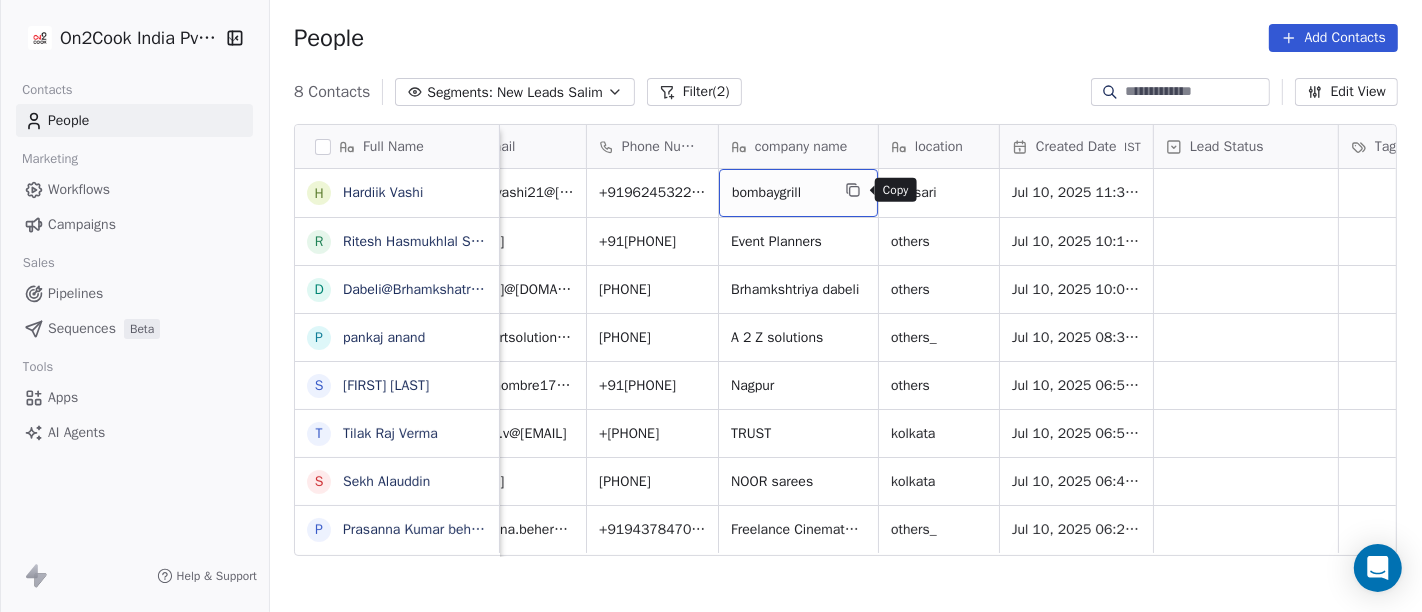 click at bounding box center [853, 190] 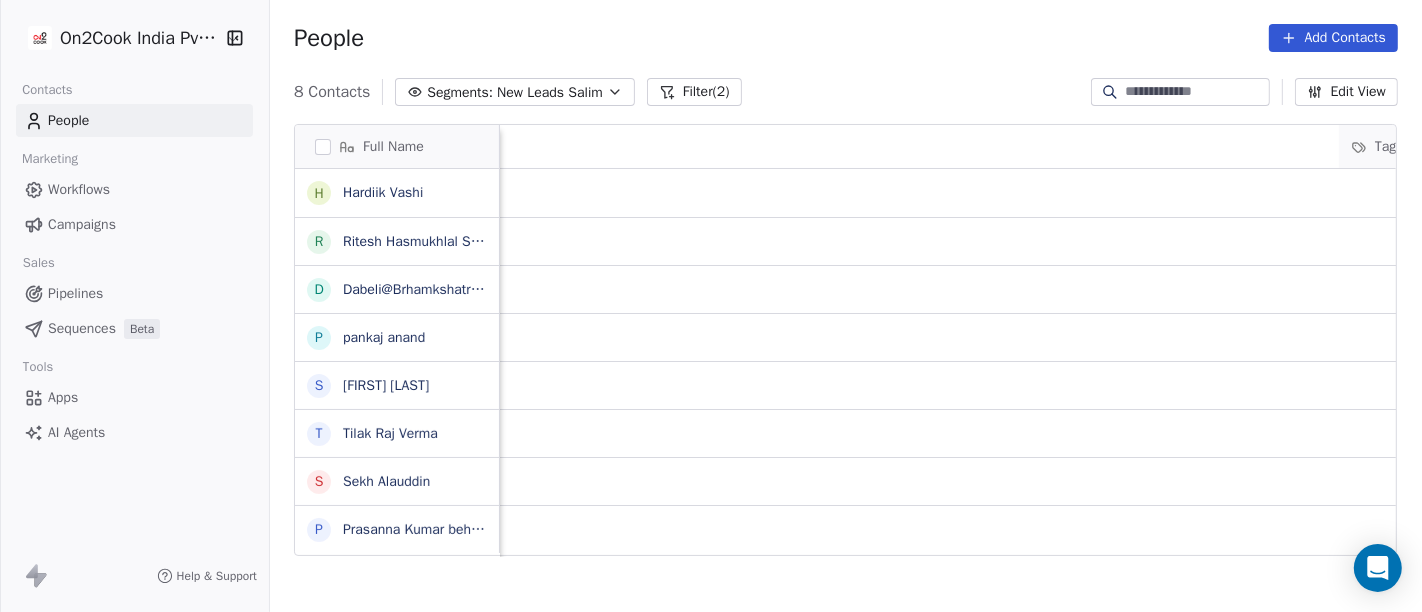 scroll, scrollTop: 0, scrollLeft: 1491, axis: horizontal 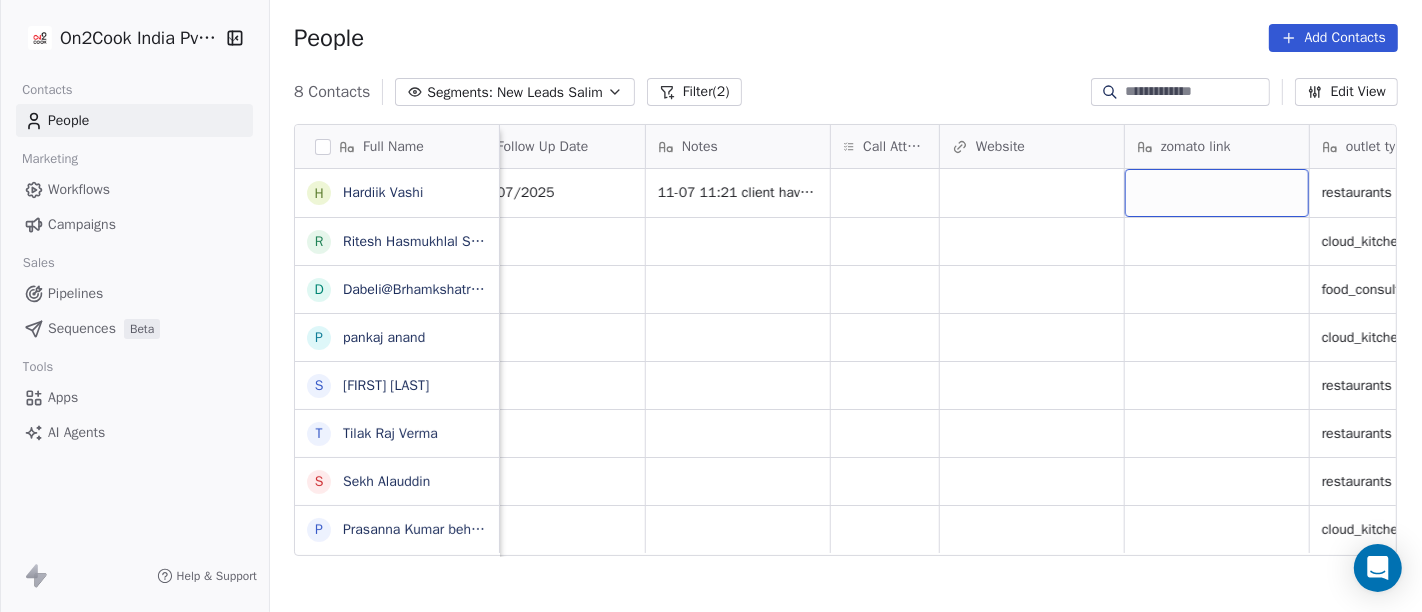 click at bounding box center [1217, 193] 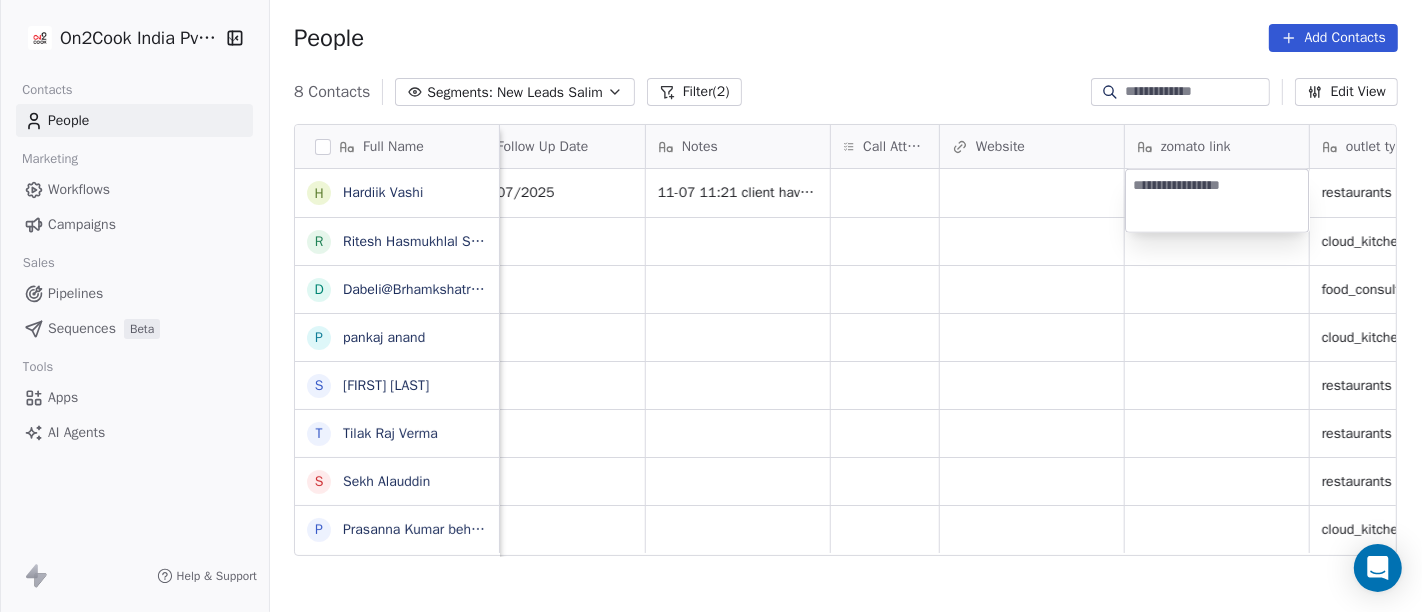 click at bounding box center (1217, 201) 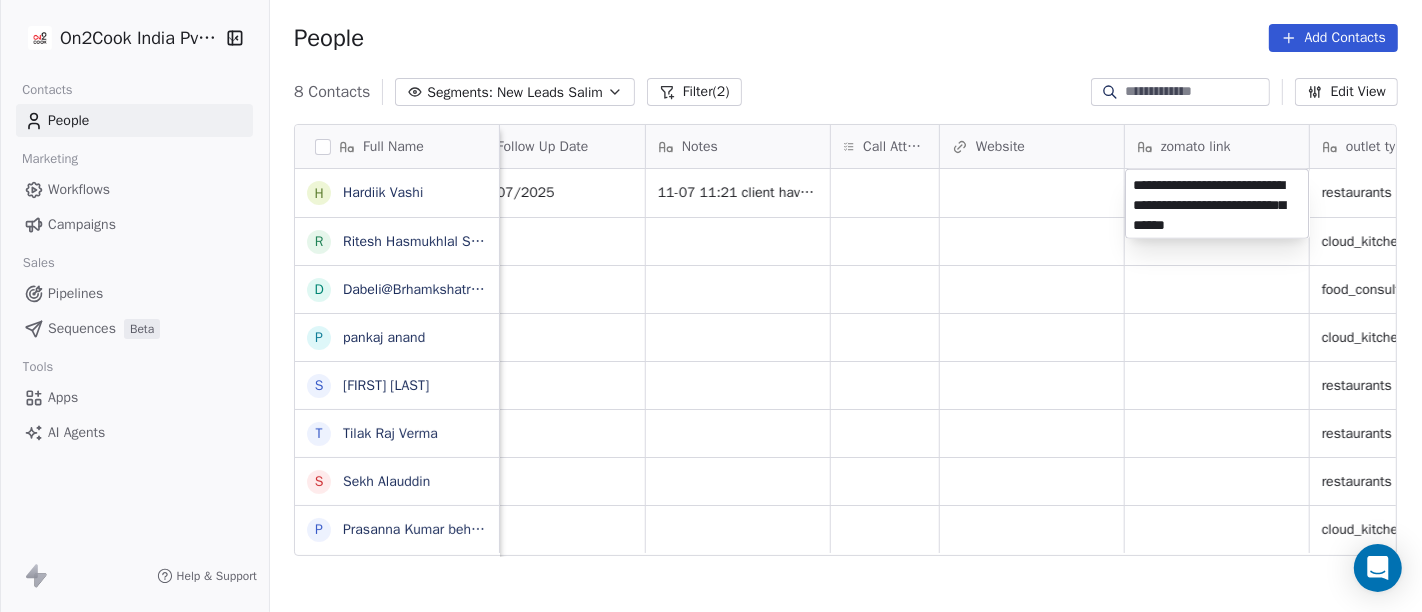 type on "**********" 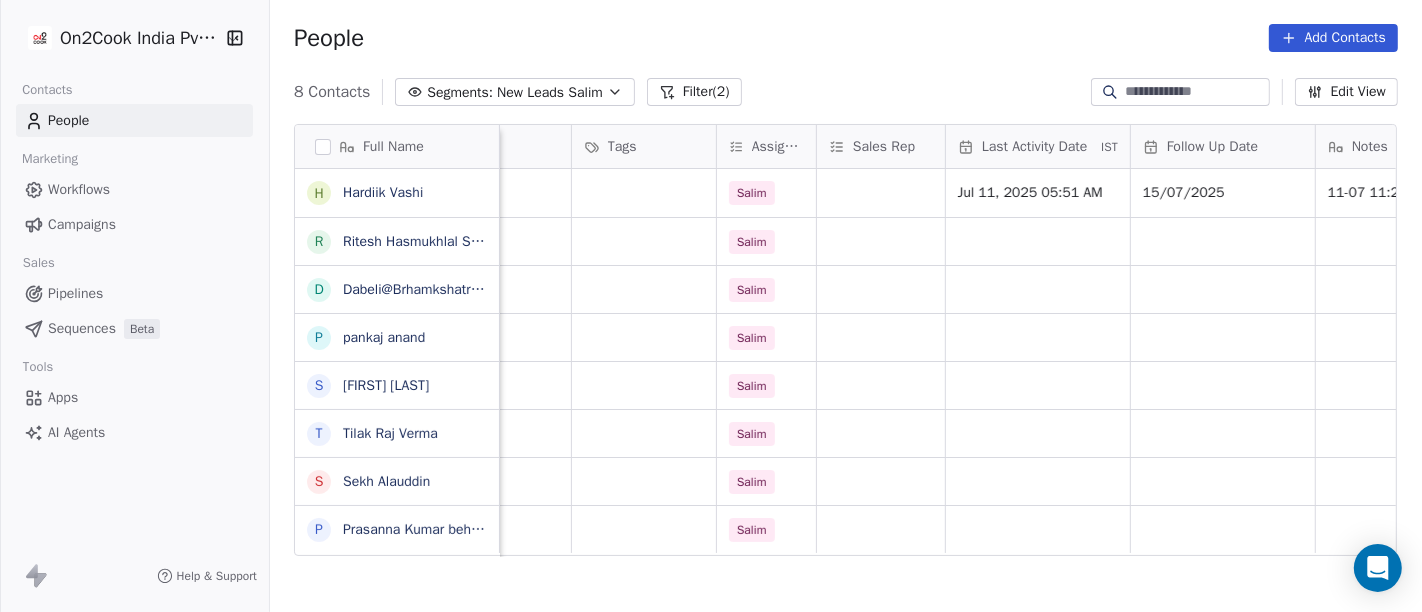 scroll, scrollTop: 0, scrollLeft: 820, axis: horizontal 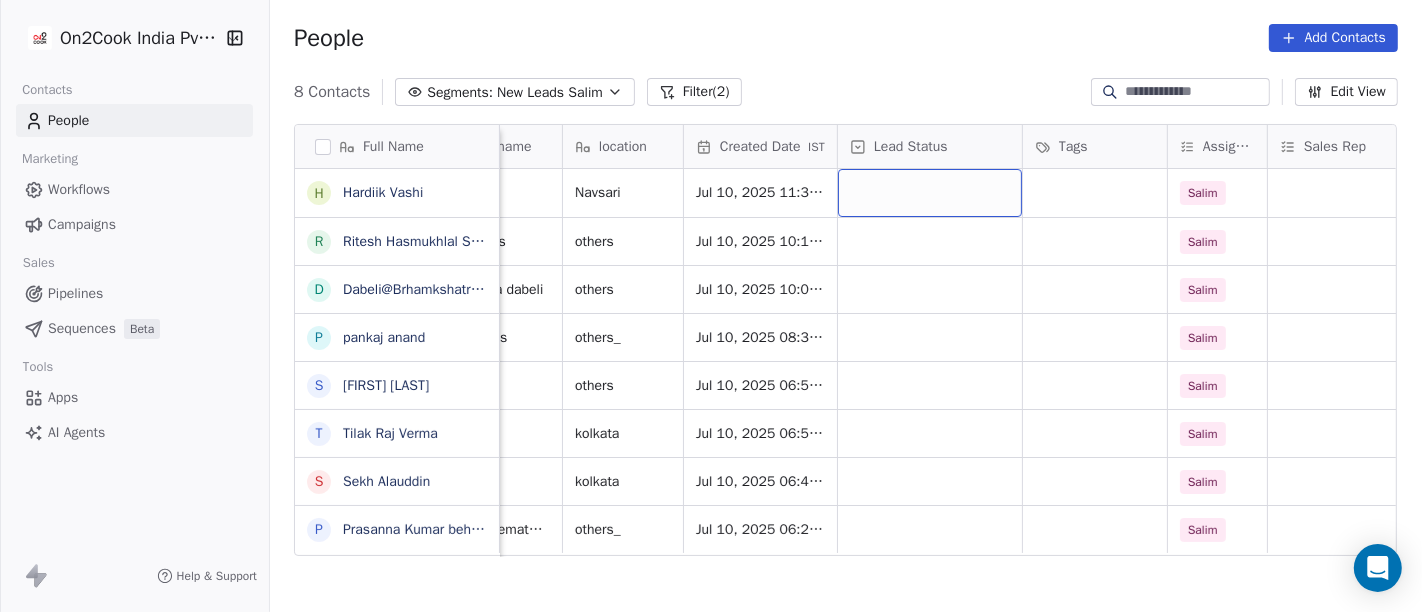click at bounding box center [930, 193] 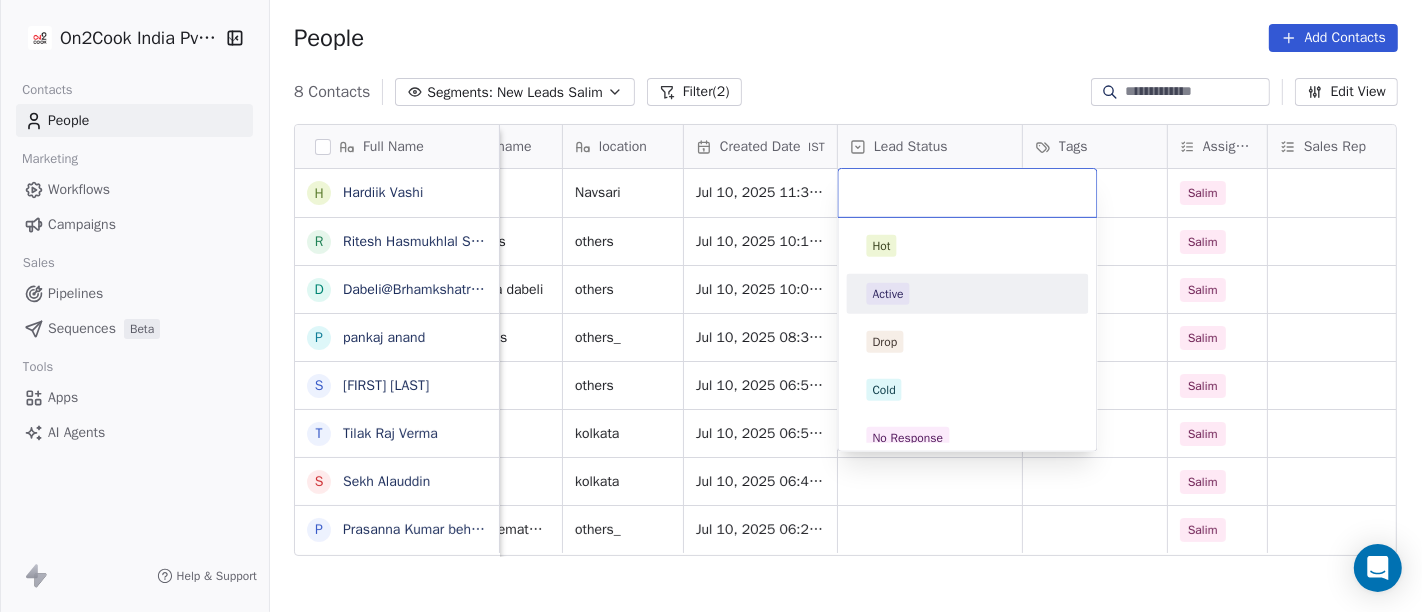 click on "Active" at bounding box center [968, 294] 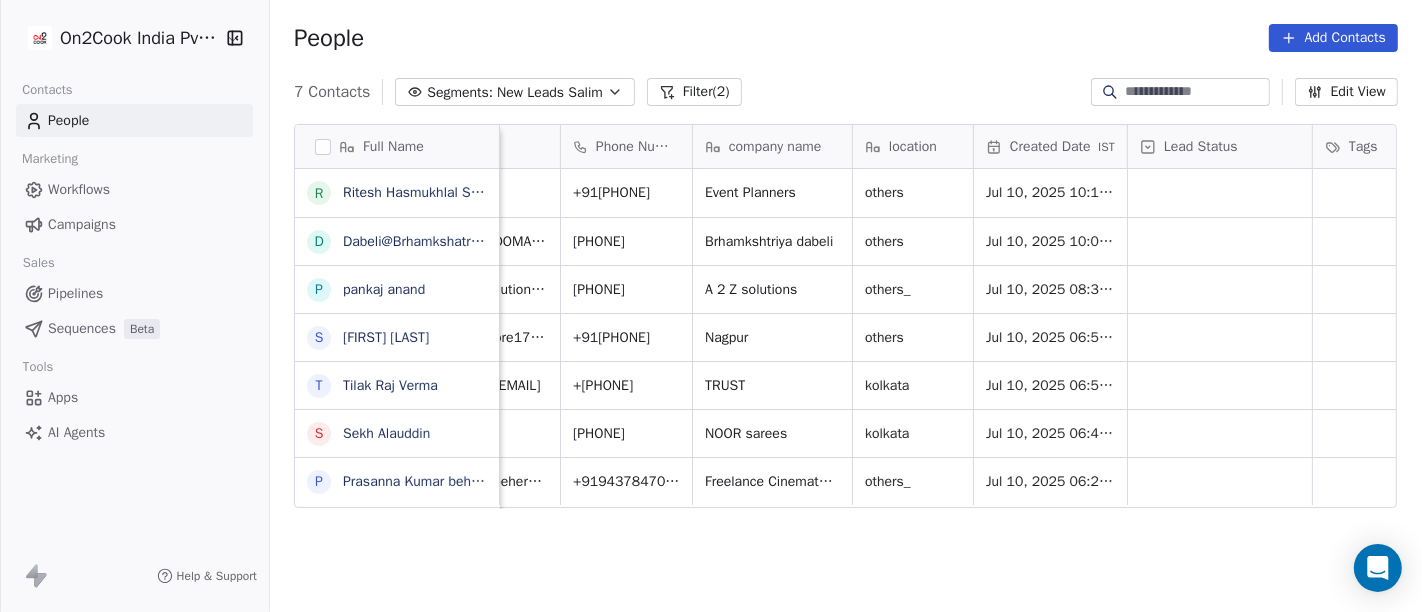 scroll, scrollTop: 0, scrollLeft: 79, axis: horizontal 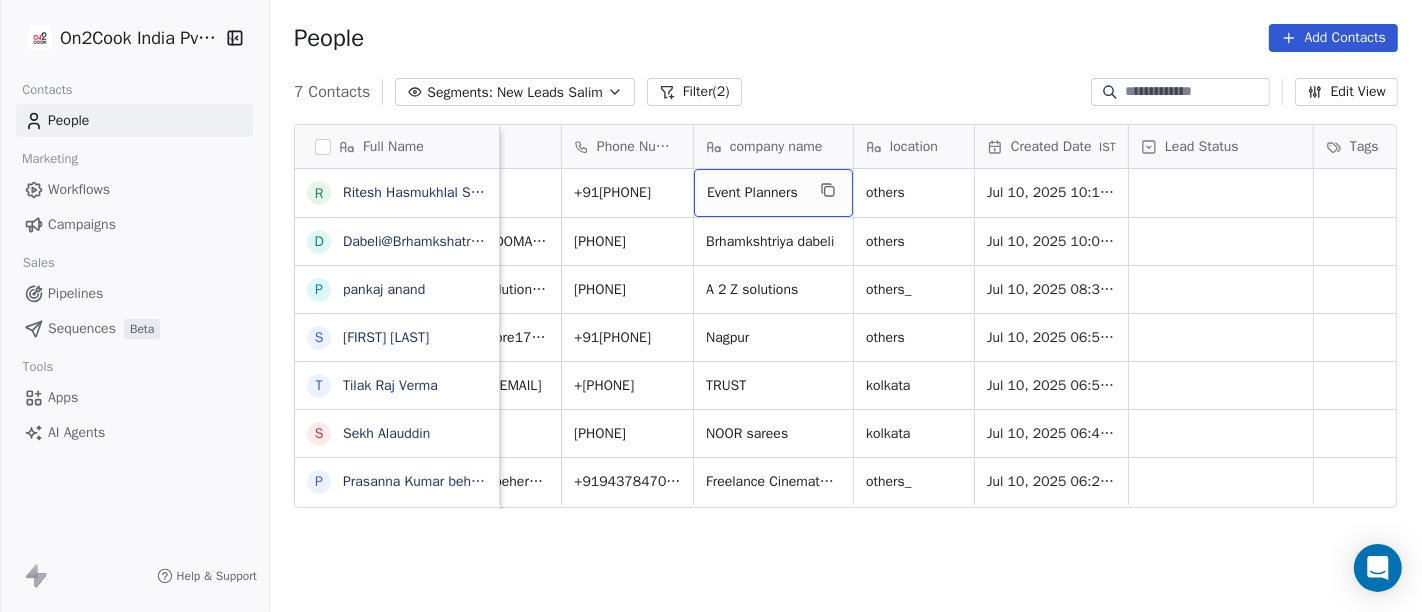 click on "Event Planners" at bounding box center (755, 193) 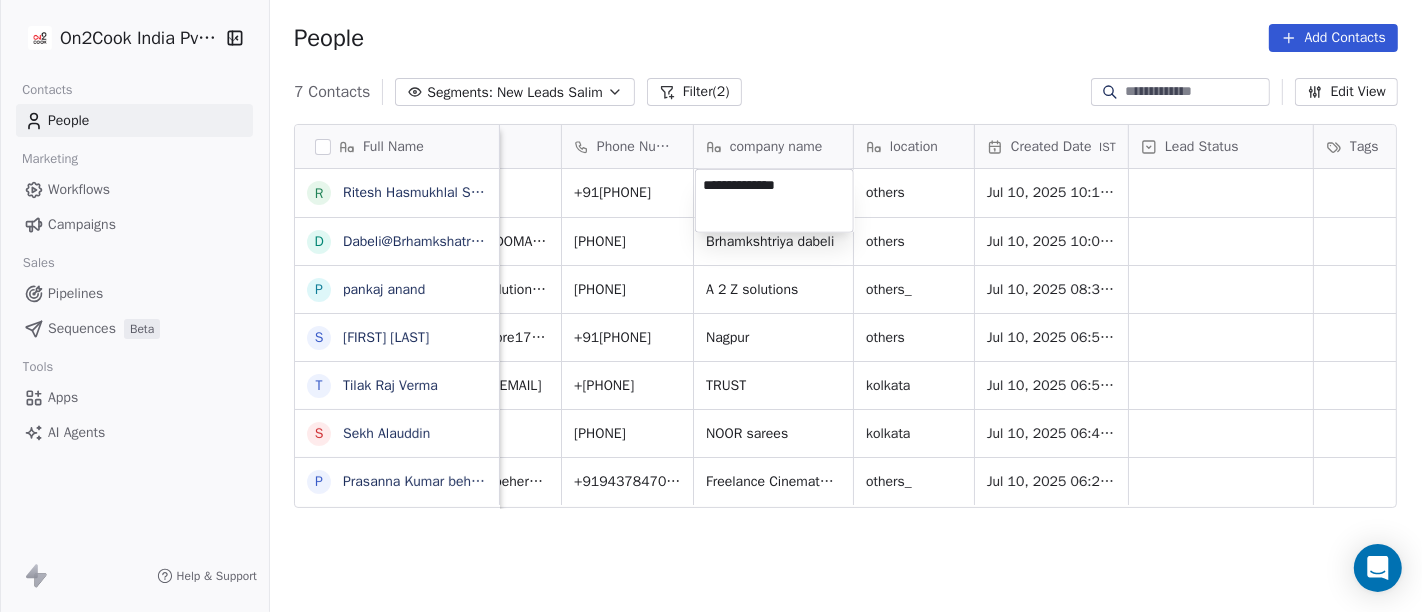 click on "**********" at bounding box center [774, 201] 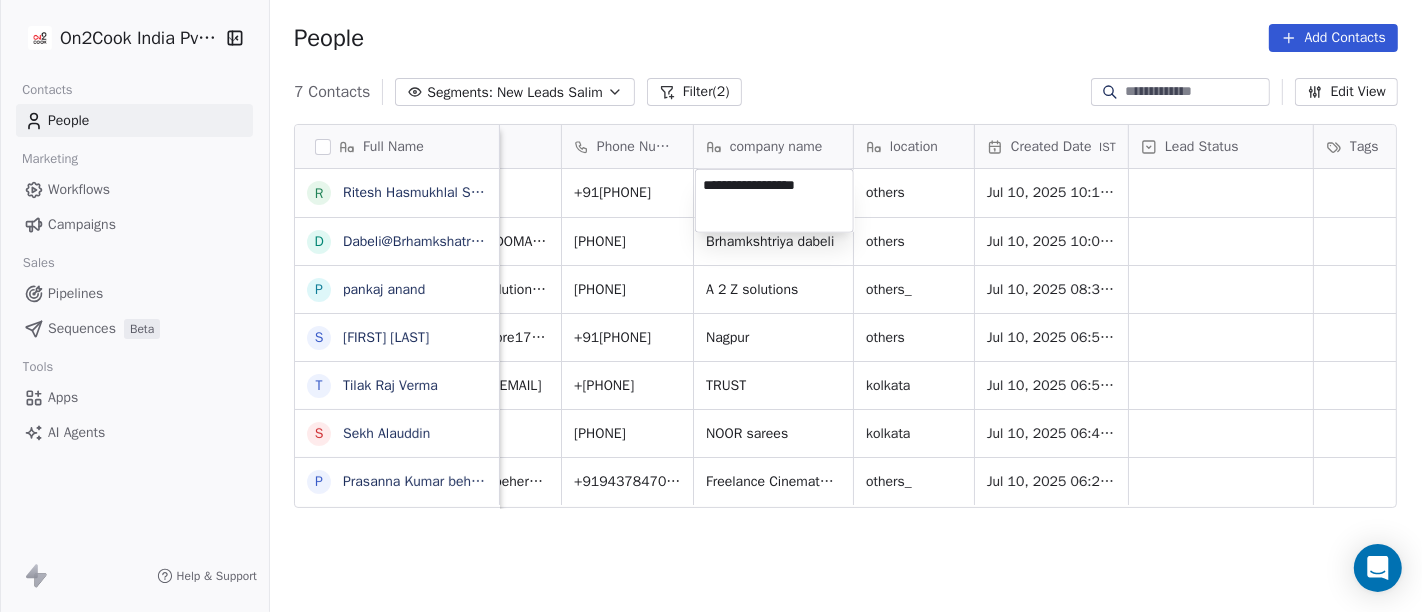 type on "**********" 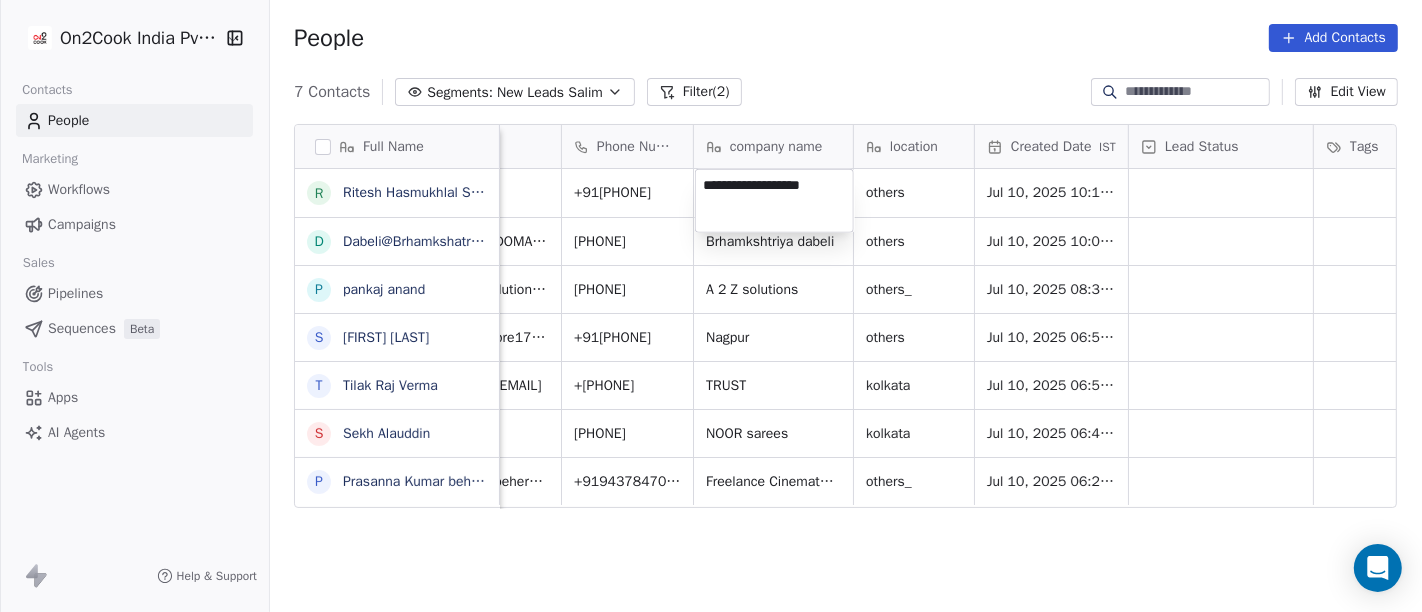 click on "On2Cook India Pvt. Ltd. Contacts People Marketing Workflows Campaigns Sales Pipelines Sequences Beta Tools Apps AI Agents Help & Support People  Add Contacts 7 Contacts Segments: New Leads Salim Filter  (2) Edit View Tag Add to Sequence Full Name R Ritesh Hasmukhlal Shah D Dabeli@Brhamkshatriya p pankaj anand S Shweta Thombre T Tilak Raj Verma S Sekh Alauddin P Prasanna Kumar behera Email Phone Number company name location Created Date IST Lead Status Tags Assignee Sales Rep Last Activity Date IST riteshshah01911@gmail.com +919142424914 Event Planners others Jul 10, 2025 10:17 PM Salim jayeshrkhatri@gmail.com +917016807110 Brhamkshtriya dabeli others Jul 10, 2025 10:05 PM Salim pasmartsolution.india@gmail.com +919418037111 A 2 Z solutions others_ Jul 10, 2025 08:38 PM Salim amit.thombre17@gmail.com +919373599743 Nagpur others Jul 10, 2025 06:58 PM Salim tilakraj.v@gmail.com +917004516143 TRUST kolkata Jul 10, 2025 06:52 PM Salim noorsarees4@gmail.com +917405994811 NOOR sarees kolkata Jul 10, 2025 06:46 PM" at bounding box center [711, 306] 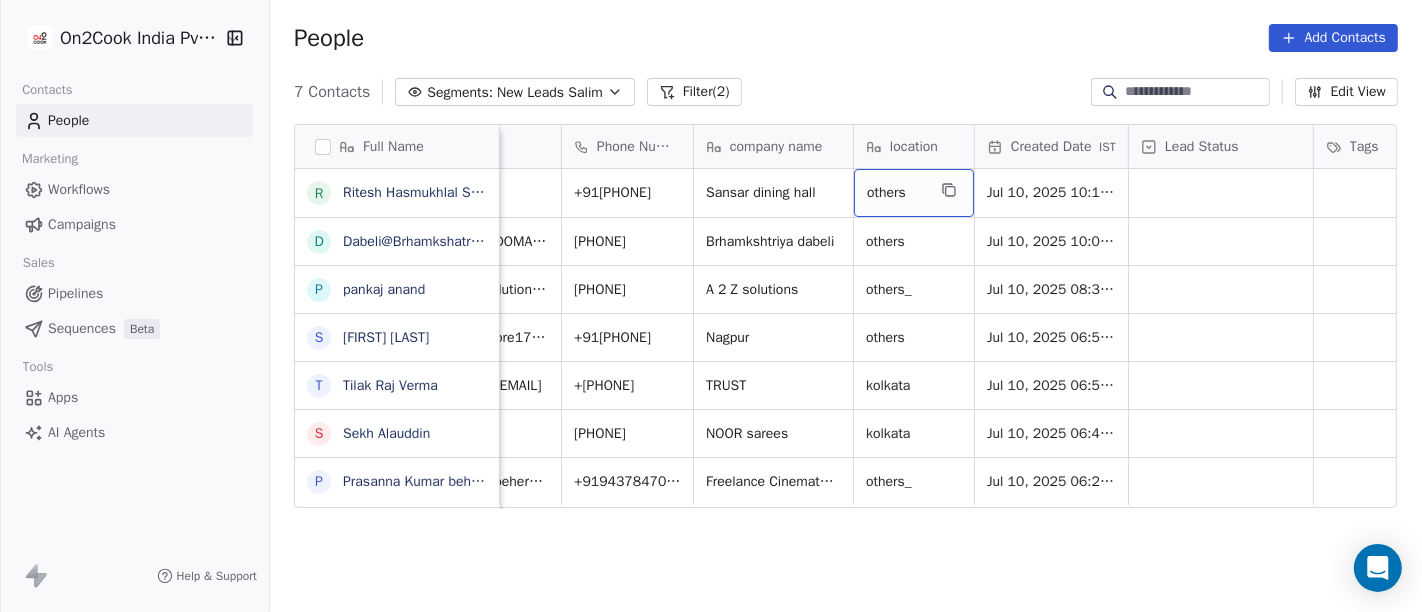 click on "others" at bounding box center (914, 193) 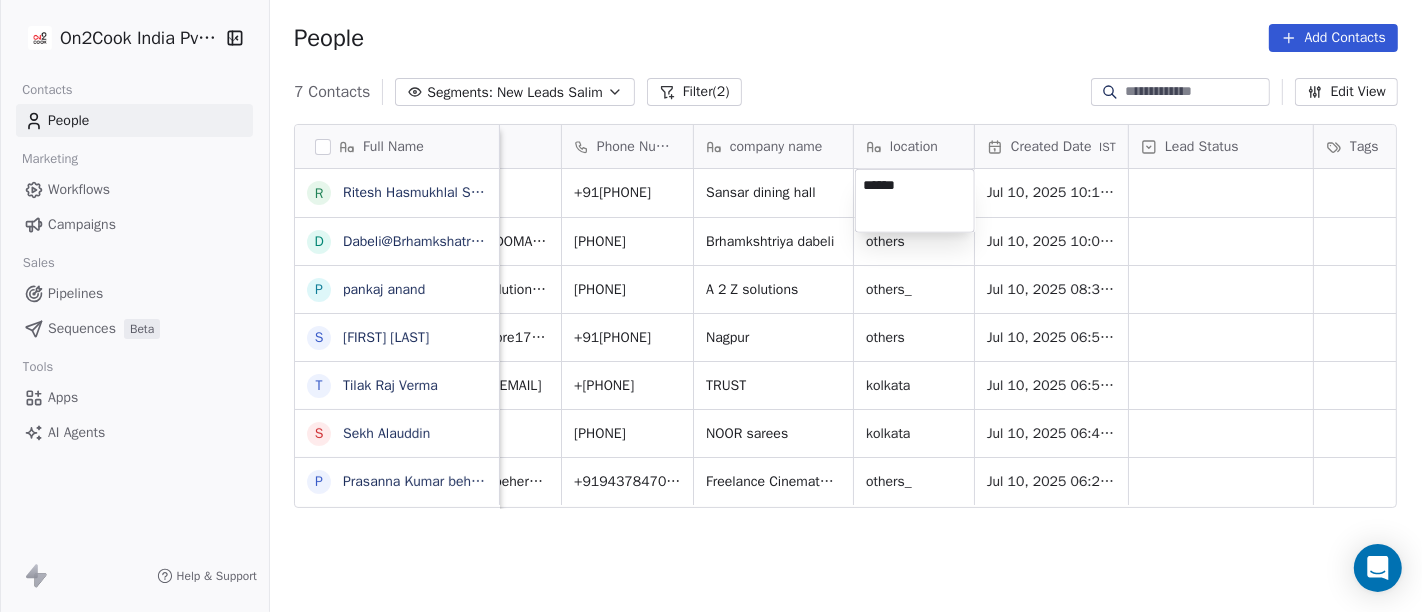 click on "******" at bounding box center (915, 201) 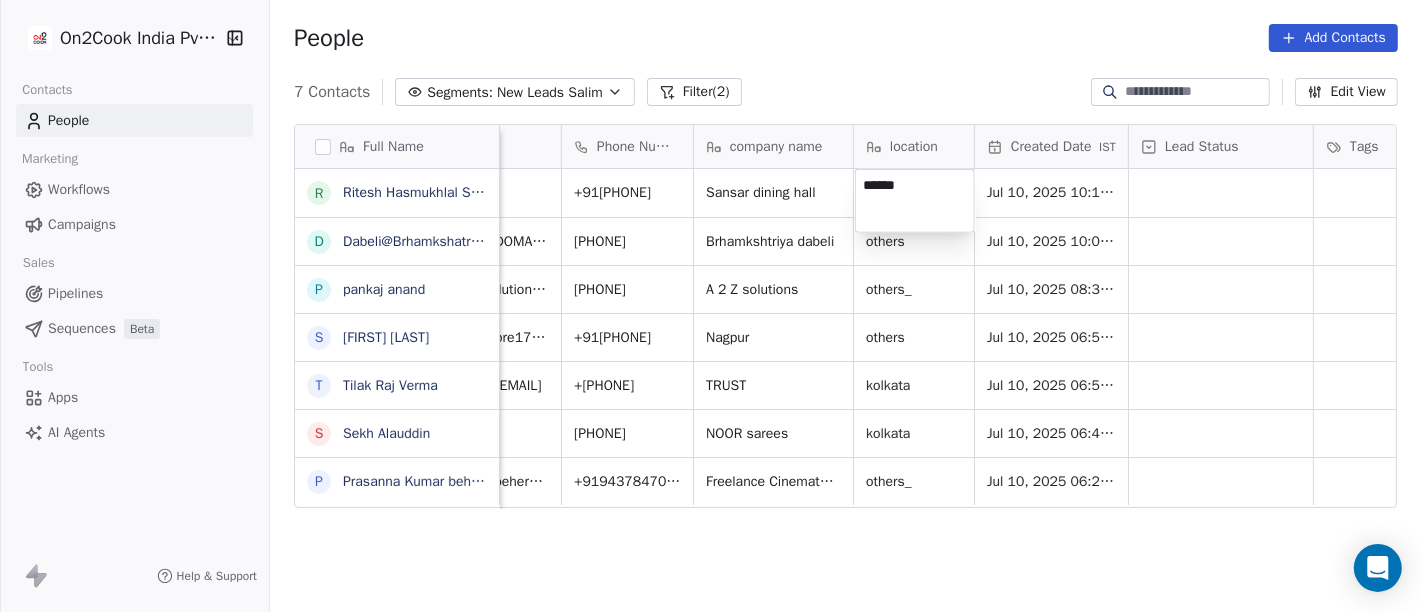 type on "******" 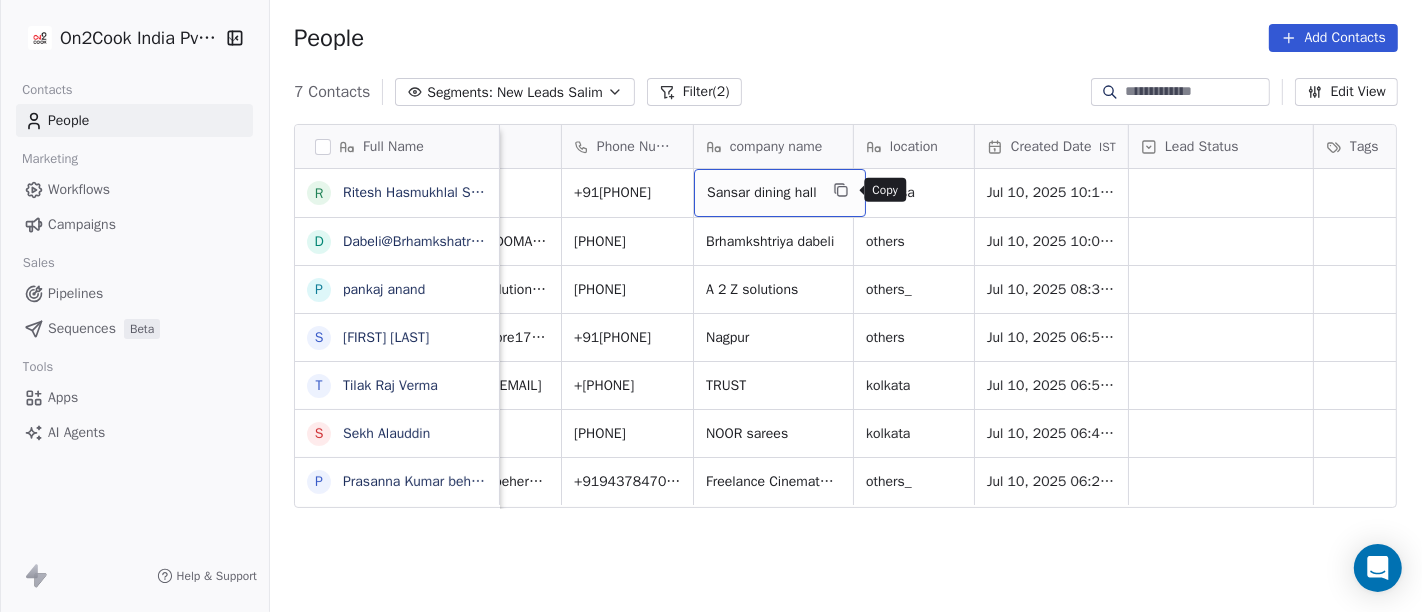 click 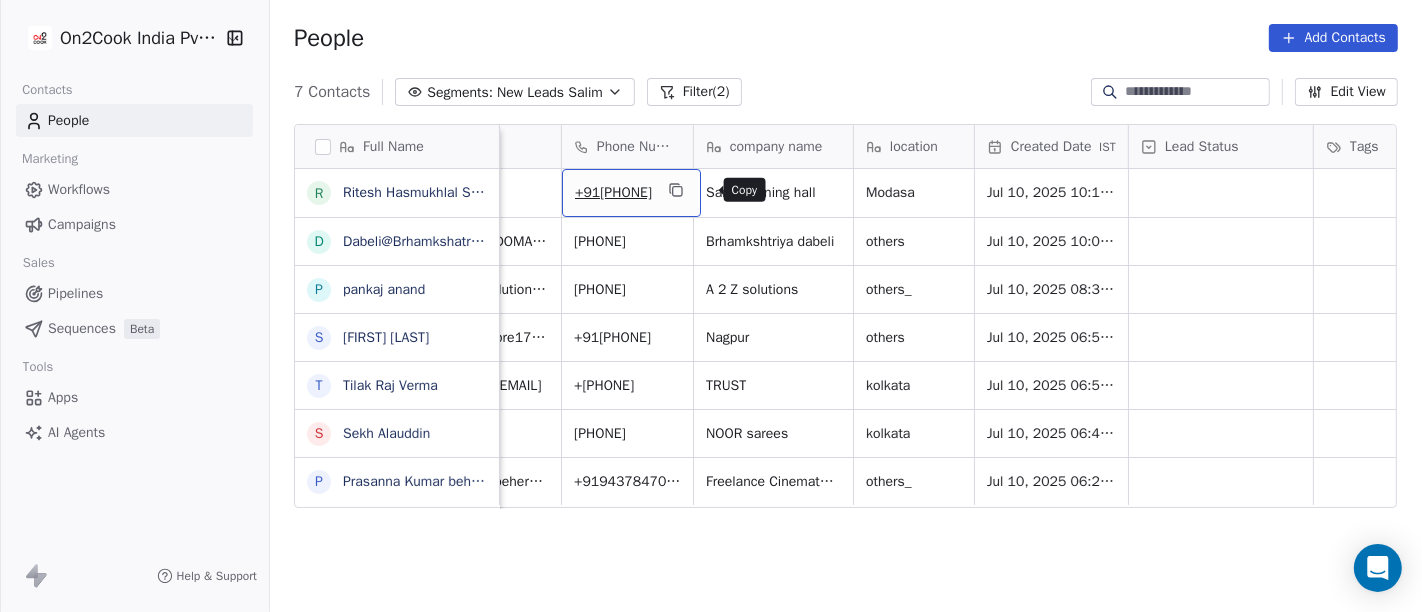 click at bounding box center [676, 190] 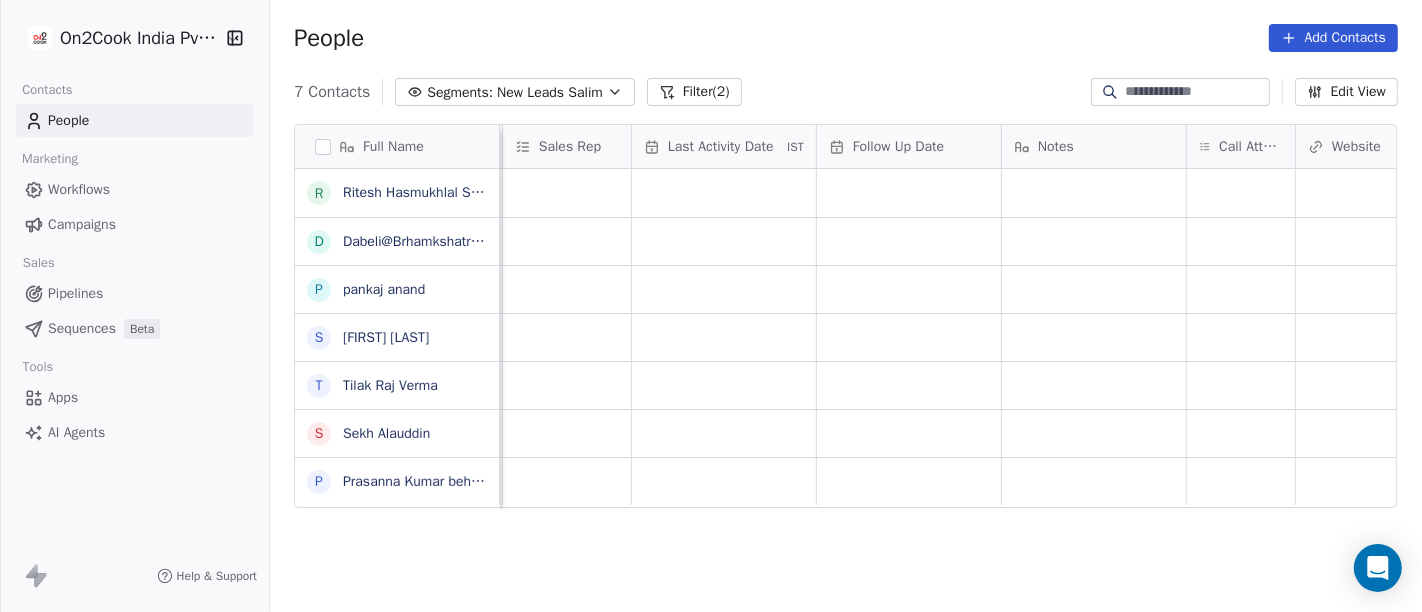 scroll, scrollTop: 0, scrollLeft: 1112, axis: horizontal 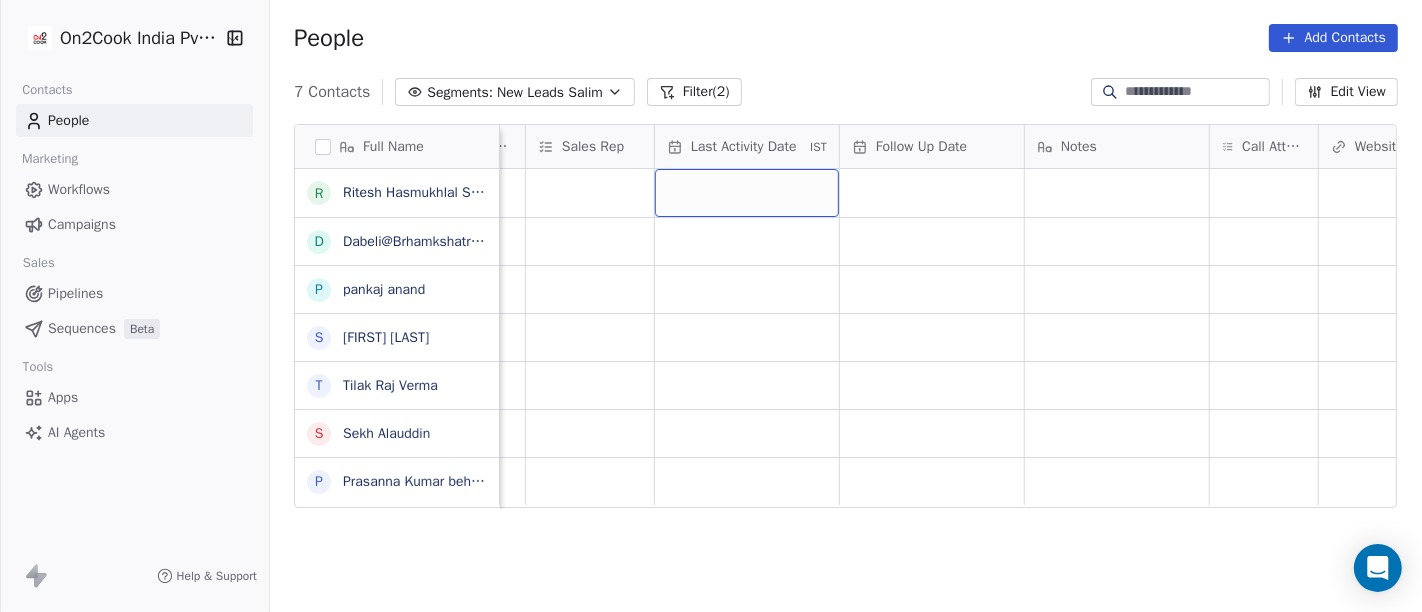 click at bounding box center [747, 193] 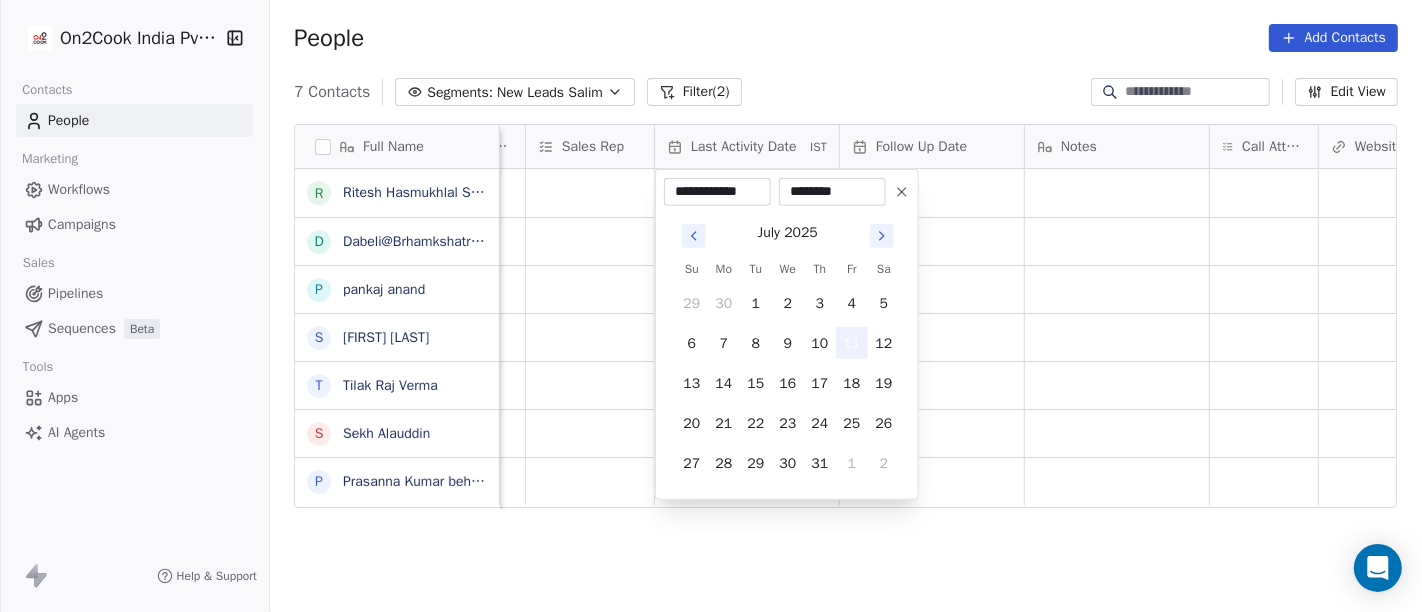 click on "11" at bounding box center (852, 343) 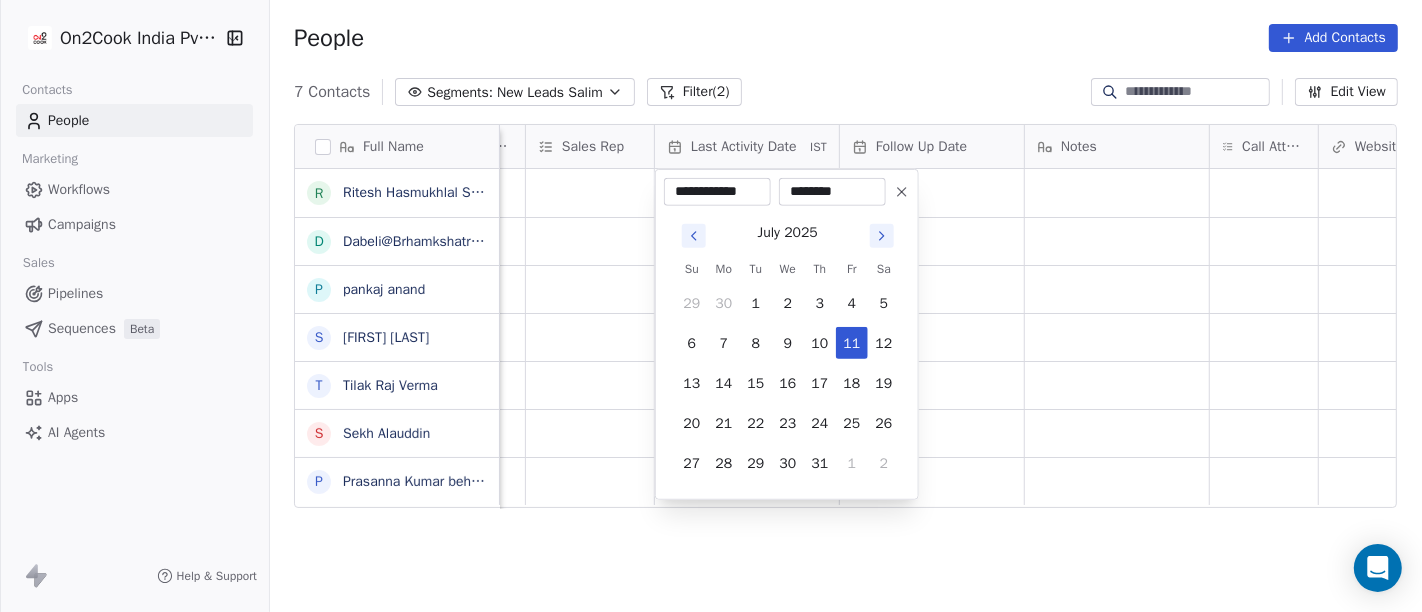 click on "**********" at bounding box center [711, 306] 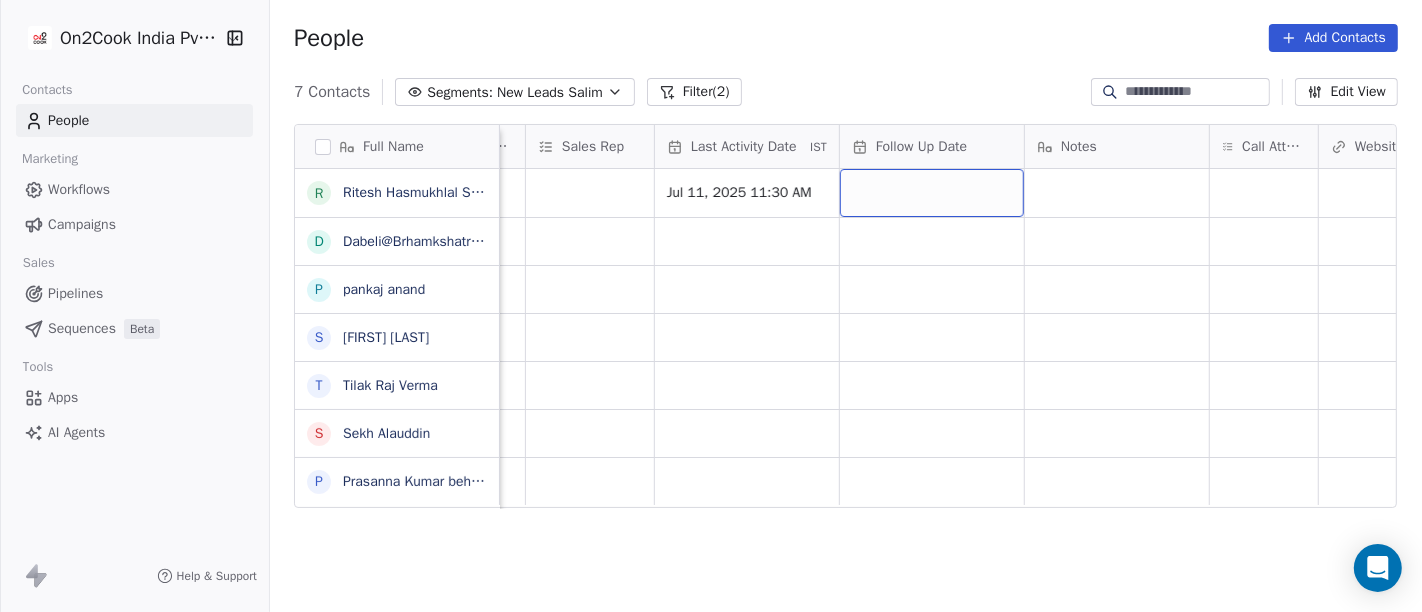 click at bounding box center (932, 193) 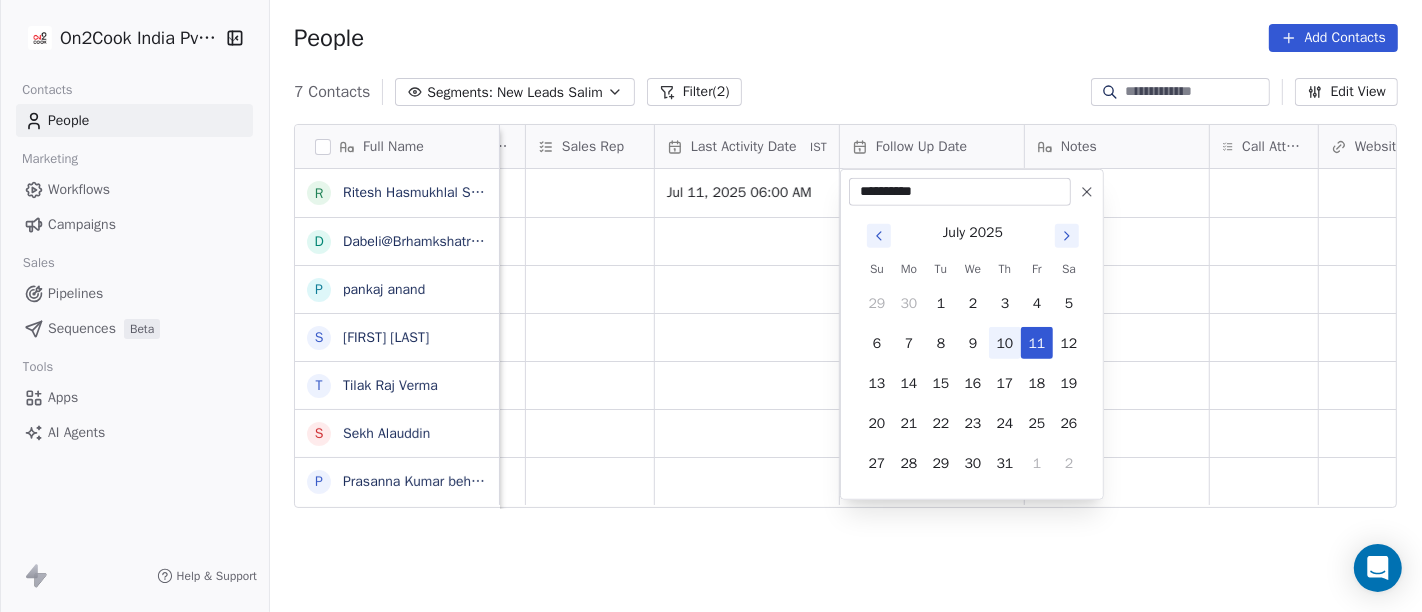 click on "10" at bounding box center [1005, 343] 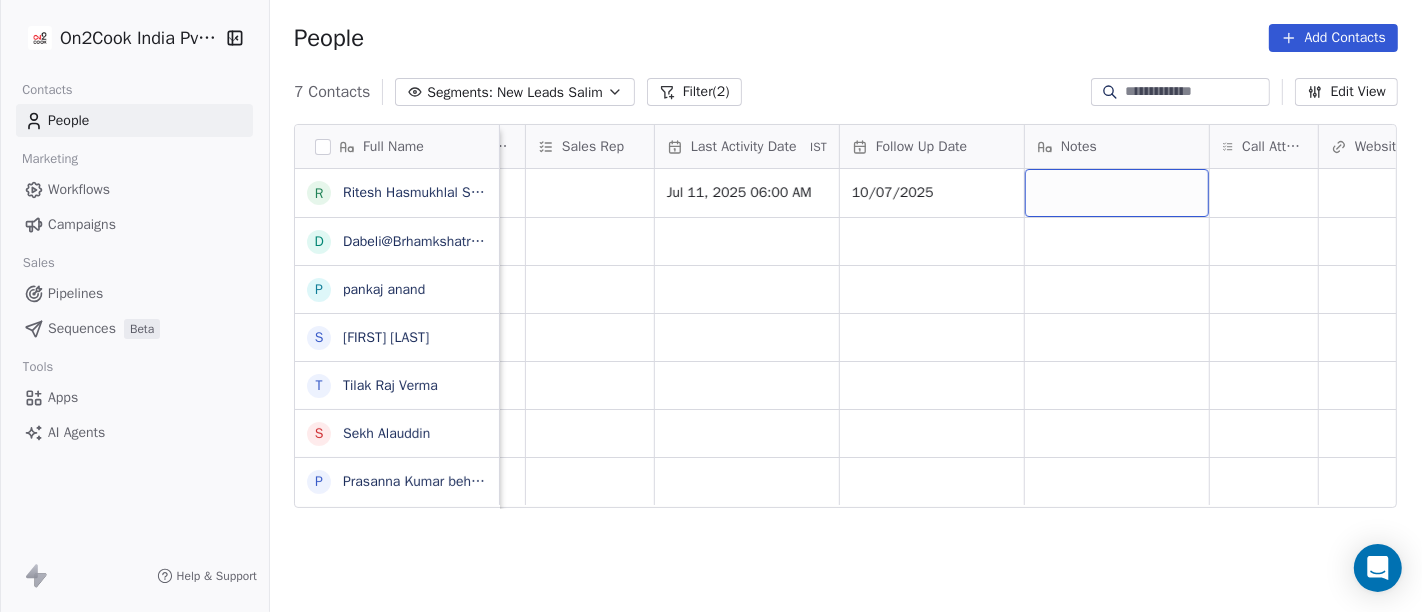 click at bounding box center [1117, 193] 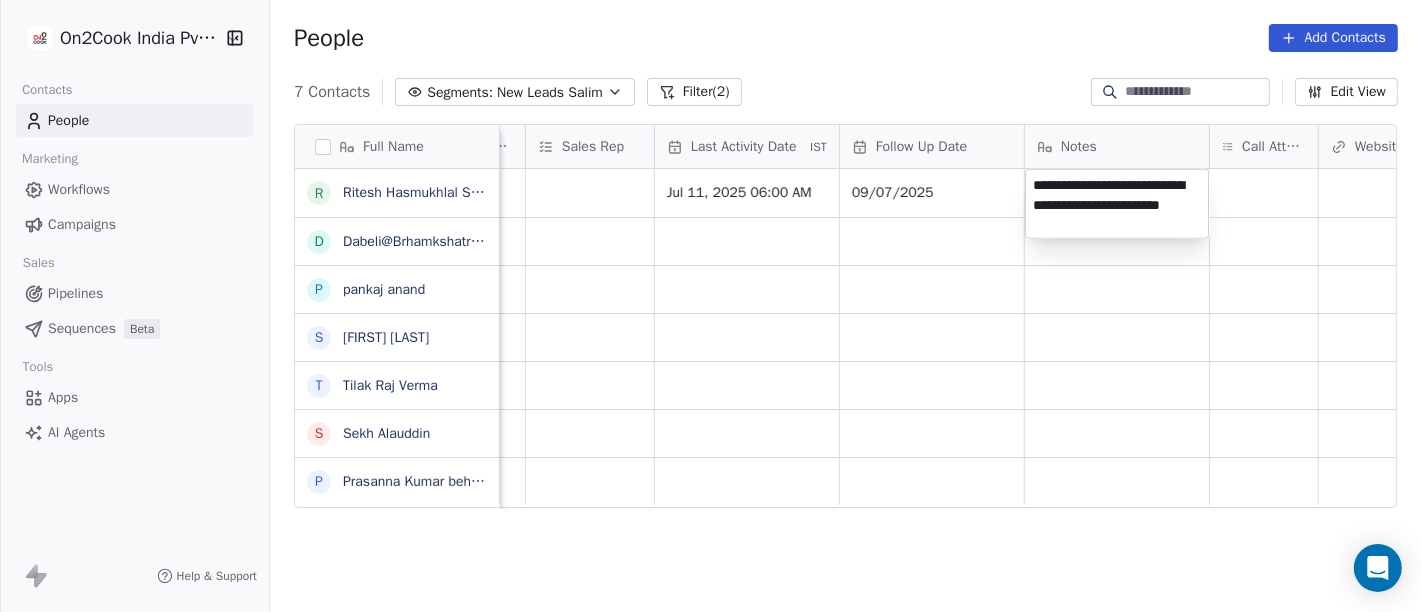 type on "**********" 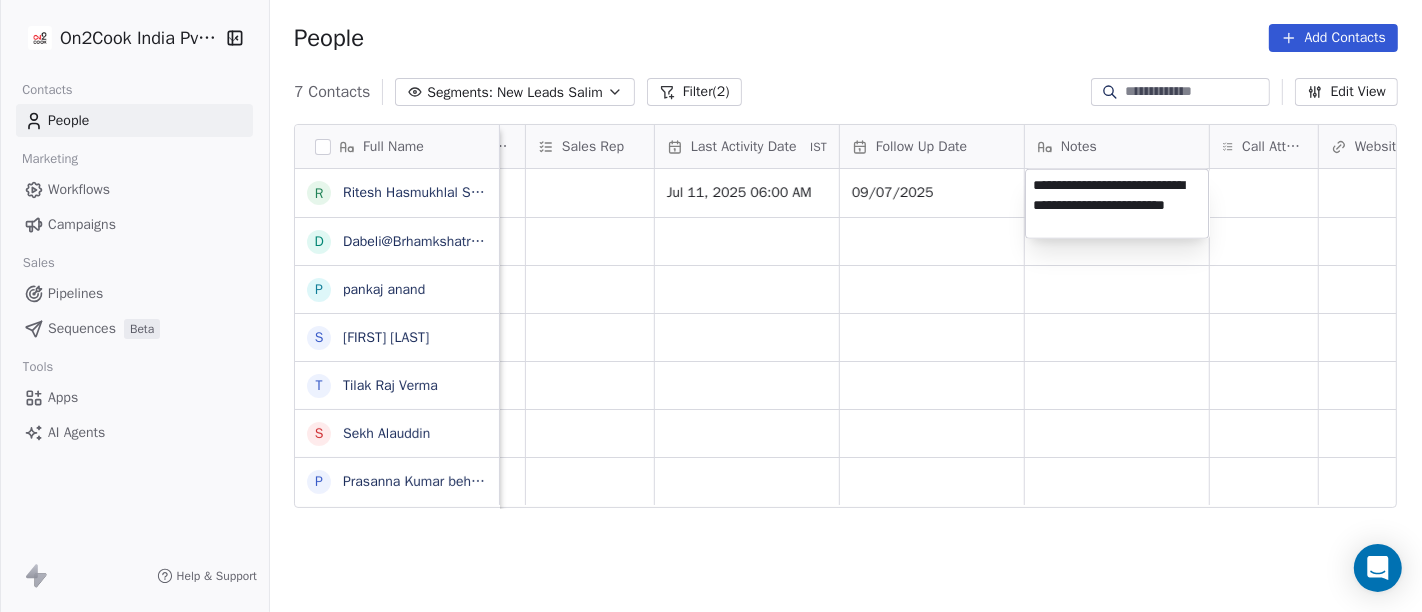 click on "**********" at bounding box center [711, 306] 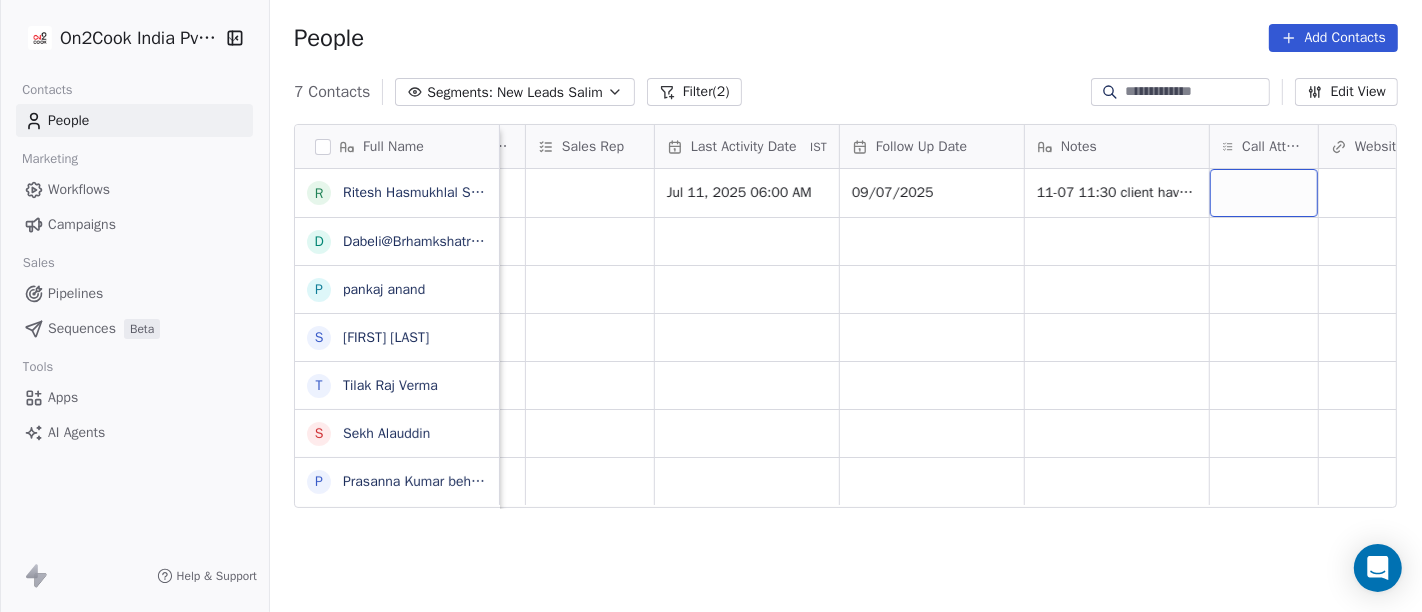 click at bounding box center [1264, 193] 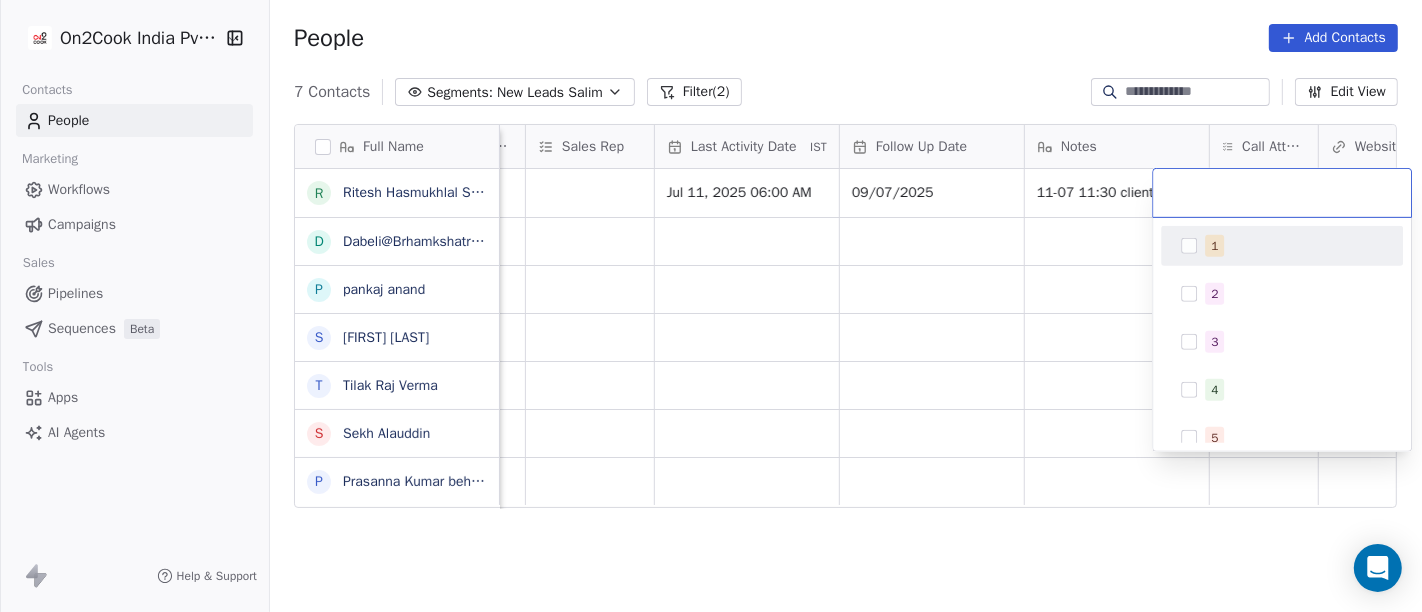 click on "1" at bounding box center [1294, 246] 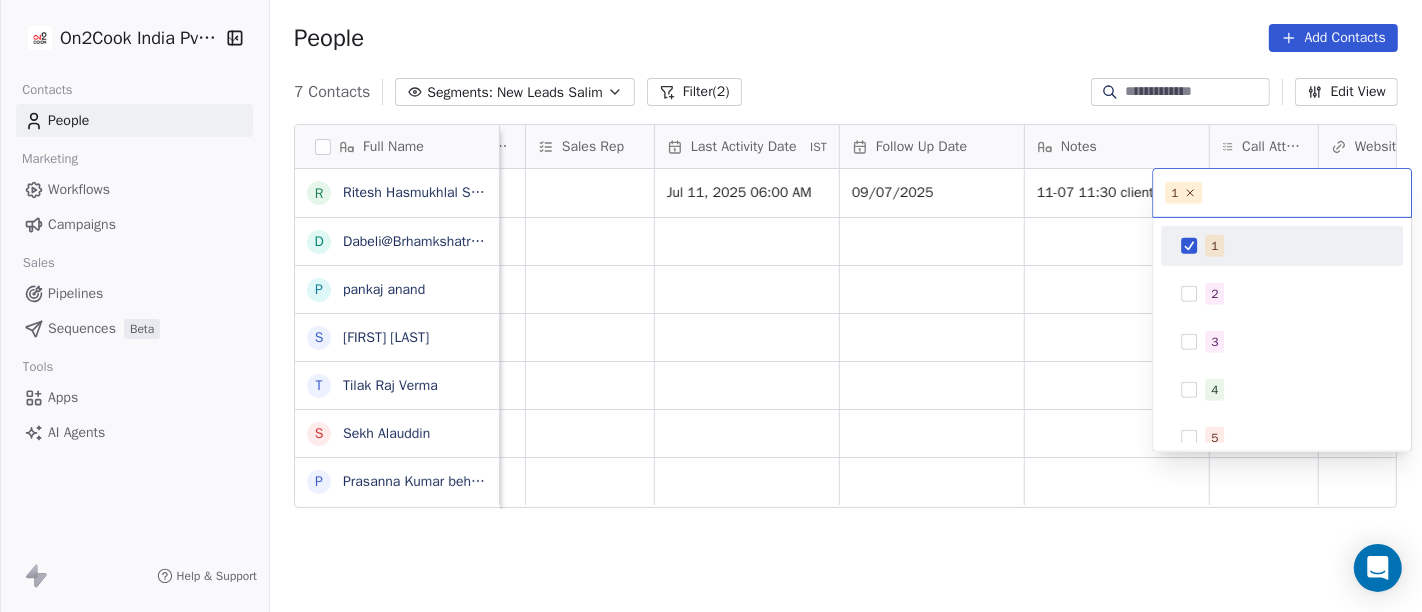 click on "On2Cook India Pvt. Ltd. Contacts People Marketing Workflows Campaigns Sales Pipelines Sequences Beta Tools Apps AI Agents Help & Support People  Add Contacts 7 Contacts Segments: New Leads Salim Filter  (2) Edit View Tag Add to Sequence Full Name R Ritesh Hasmukhlal Shah D Dabeli@Brhamkshatriya p pankaj anand S Shweta Thombre T Tilak Raj Verma S Sekh Alauddin P Prasanna Kumar behera Created Date IST Lead Status Tags Assignee Sales Rep Last Activity Date IST Follow Up Date Notes Call Attempts Website zomato link outlet type Location   Jul 10, 2025 10:17 PM Salim Jul 11, 2025 06:00 AM 09/07/2025 11-07 11:30 client have restaurant asked details on WA cloud_kitchen   Jul 10, 2025 10:05 PM Salim food_consultants   Jul 10, 2025 08:38 PM Salim cloud_kitchen   Jul 10, 2025 06:58 PM Salim restaurants   Jul 10, 2025 06:52 PM Salim restaurants   Jul 10, 2025 06:46 PM Salim restaurants   Jul 10, 2025 06:23 PM Salim cloud_kitchen
1 1 2 3 4 5 6 7 8 9 10" at bounding box center (711, 306) 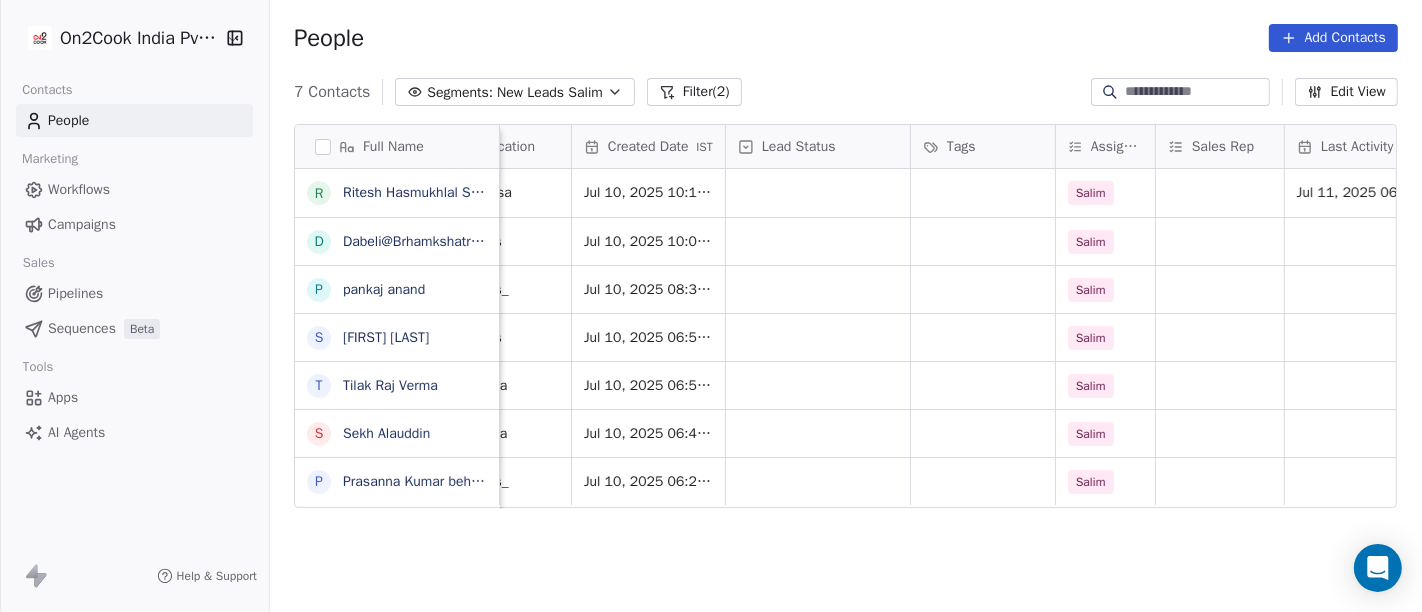 scroll, scrollTop: 0, scrollLeft: 481, axis: horizontal 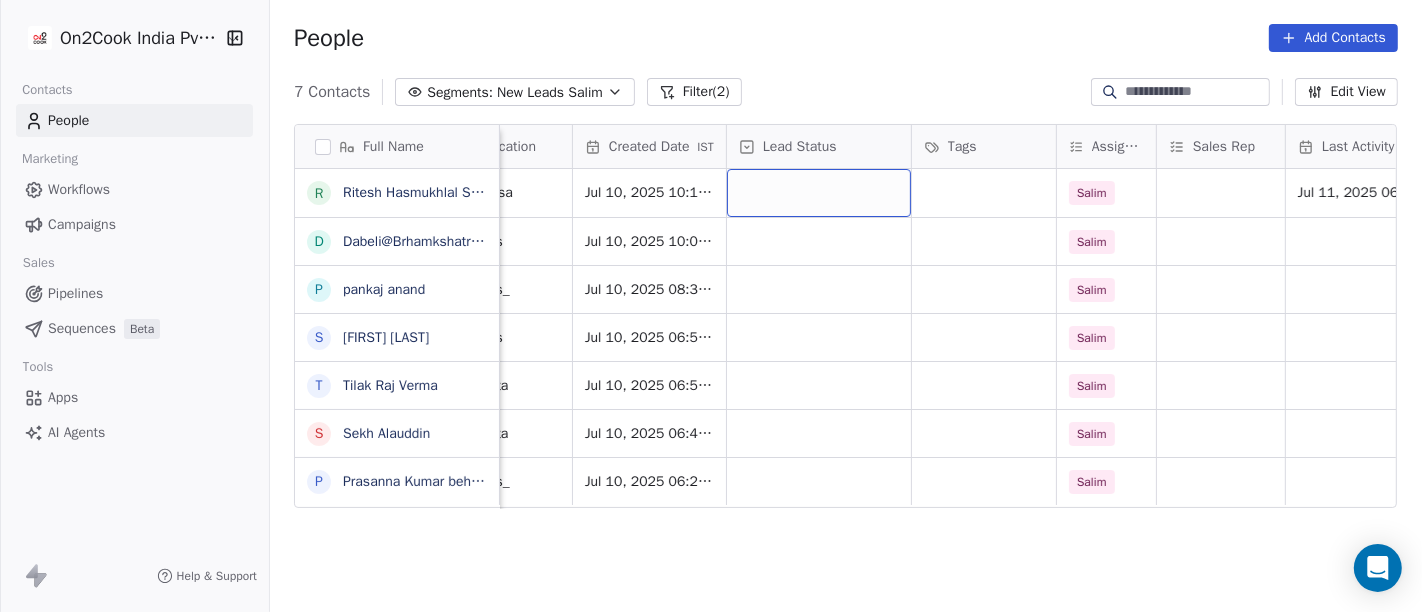 click at bounding box center [819, 193] 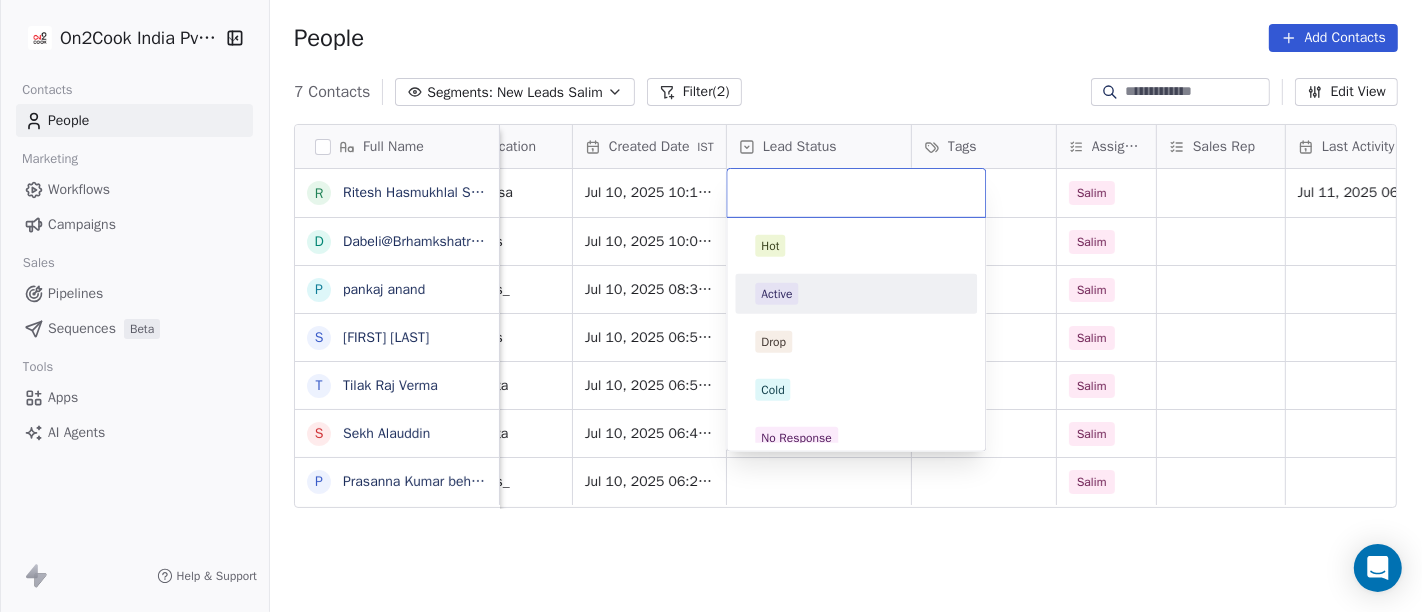 click on "Active" at bounding box center (856, 294) 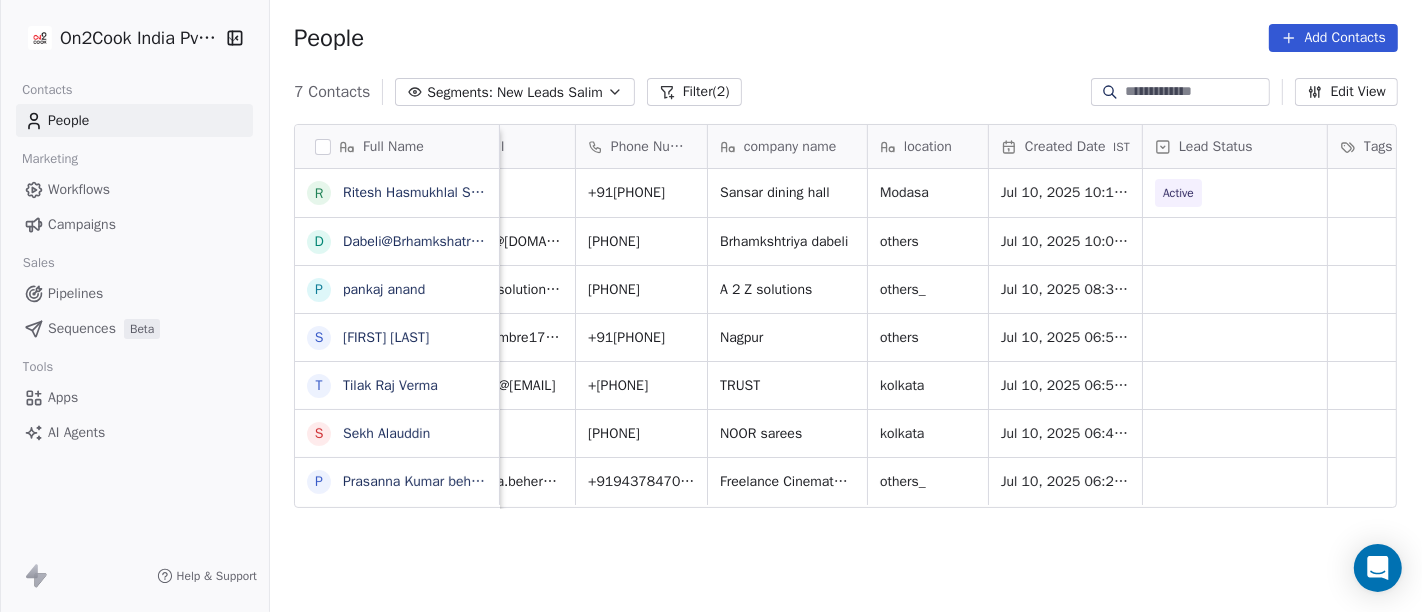 scroll, scrollTop: 0, scrollLeft: 0, axis: both 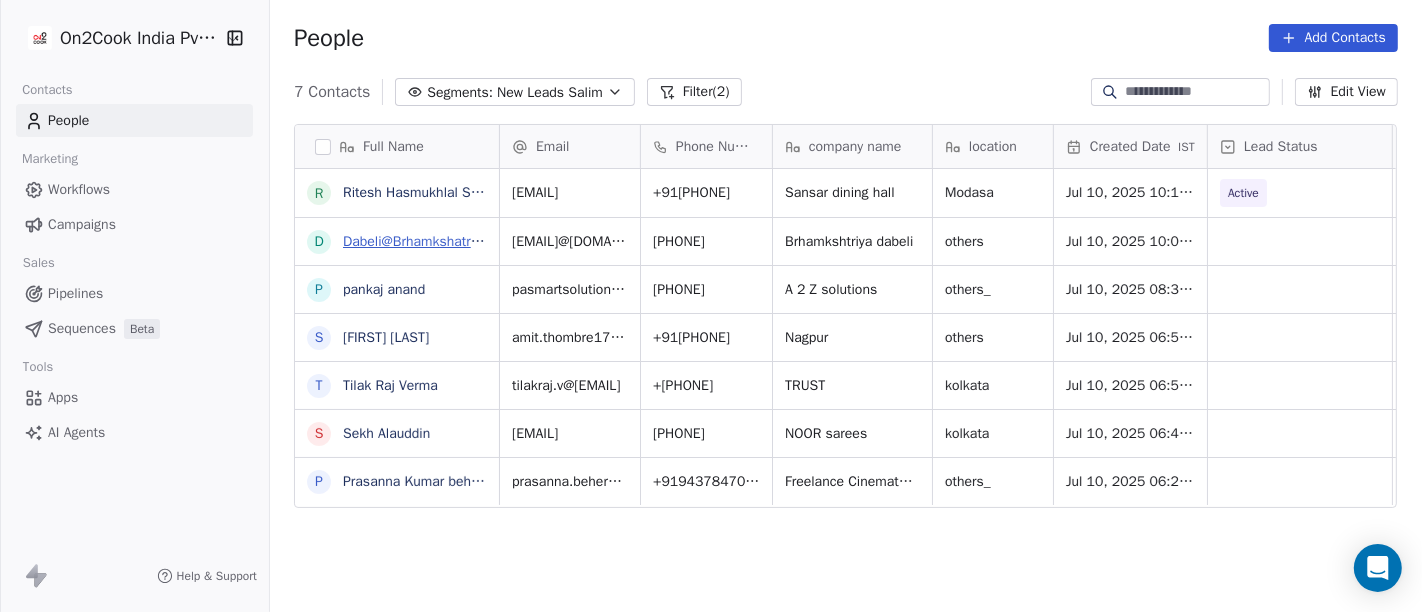click on "Dabeli@Brhamkshatriya" at bounding box center [415, 241] 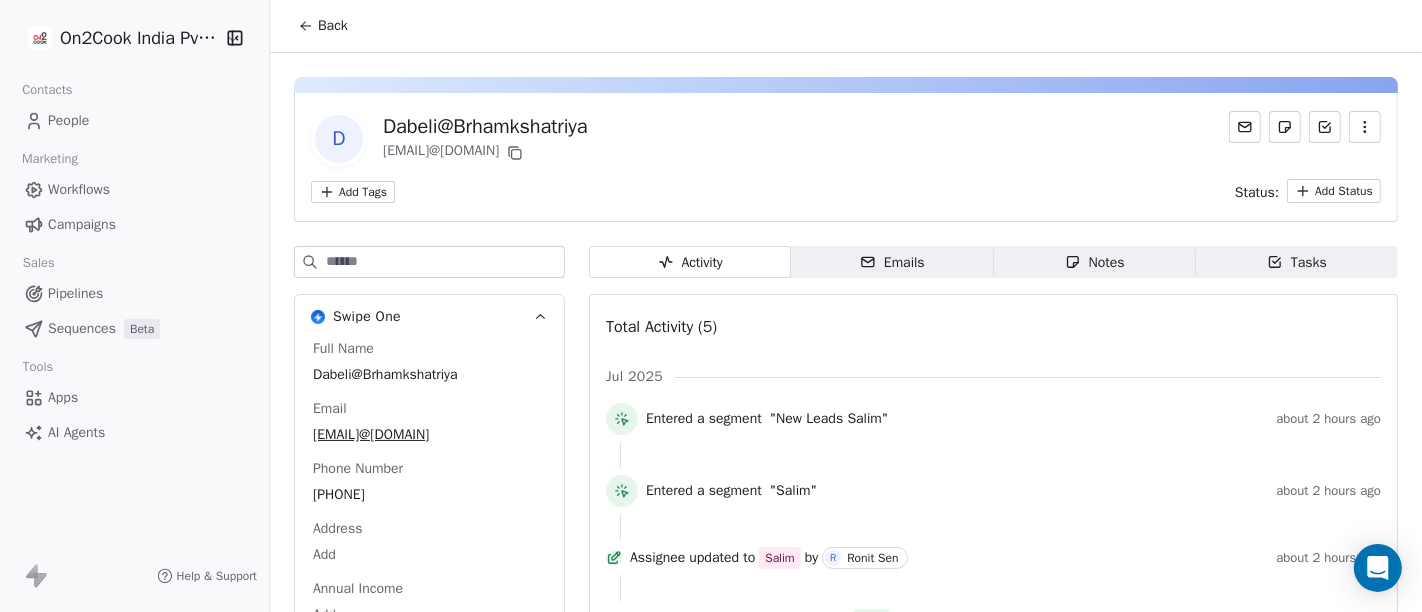 click on "Back" at bounding box center [333, 26] 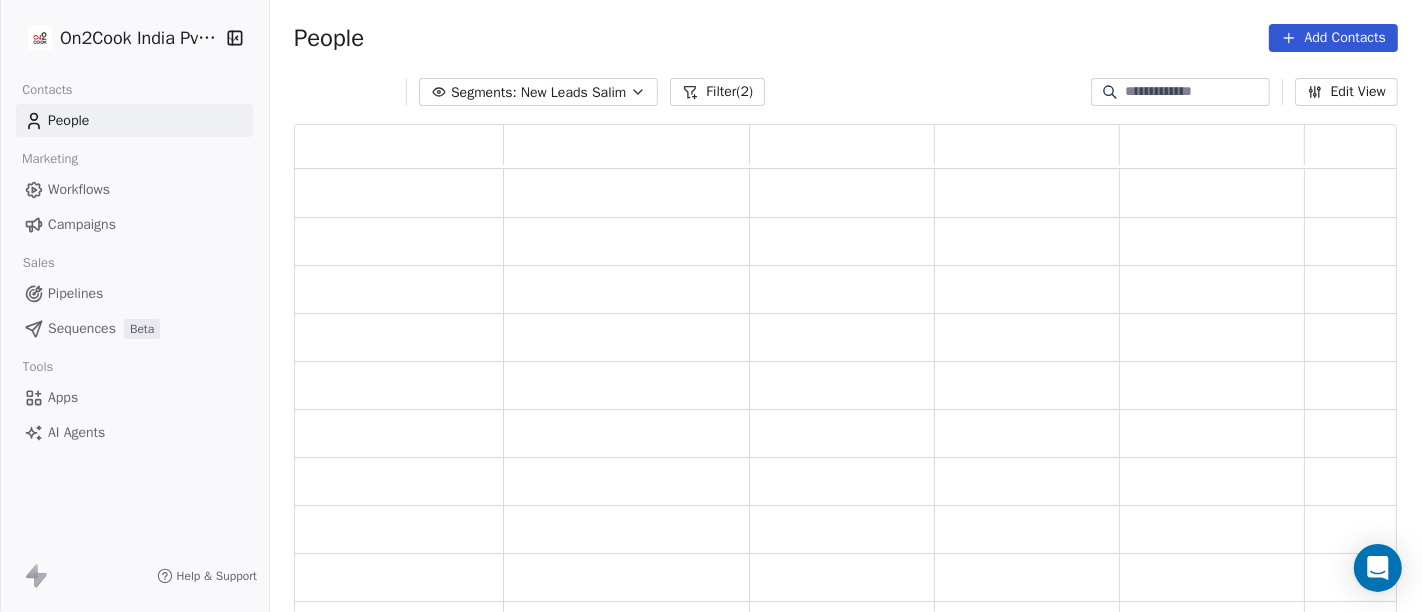 scroll, scrollTop: 17, scrollLeft: 17, axis: both 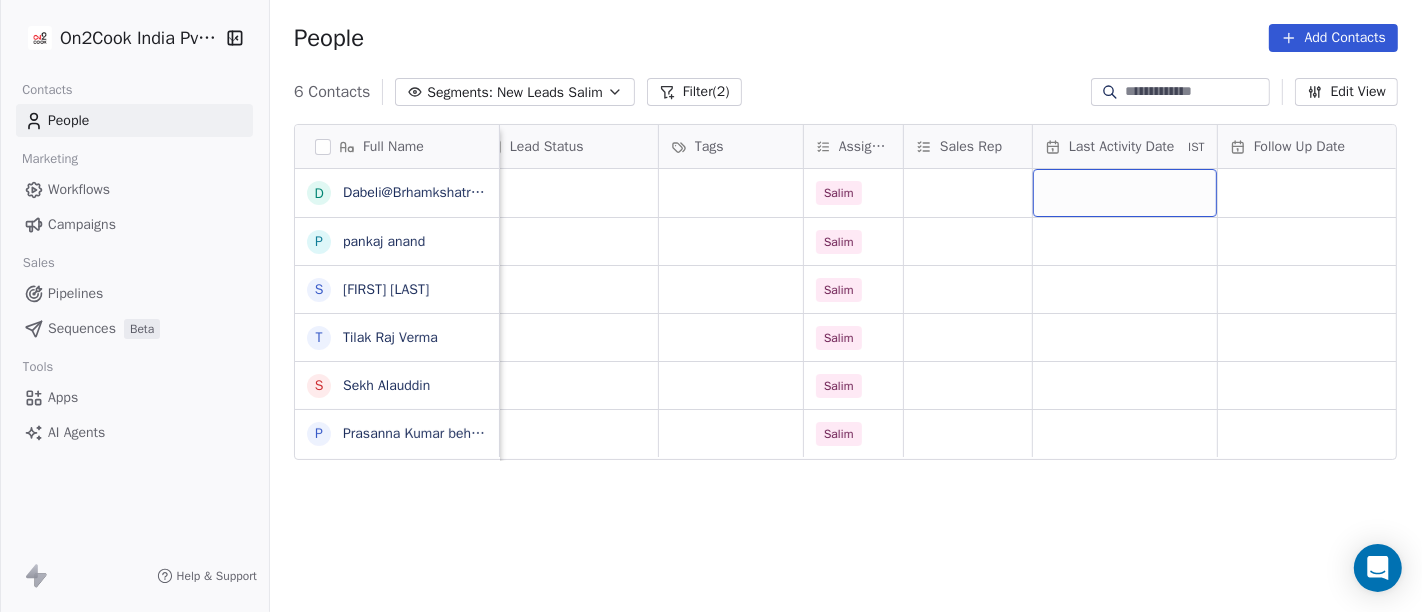 click at bounding box center (1125, 193) 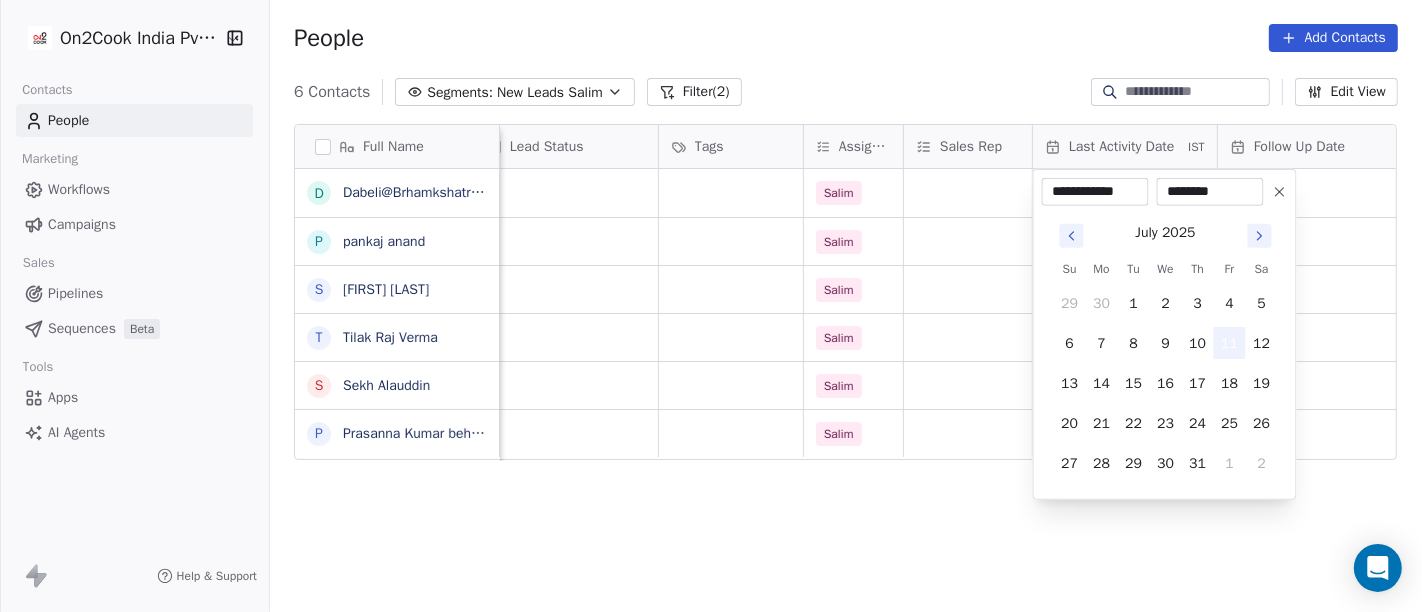 click on "11" at bounding box center [1230, 343] 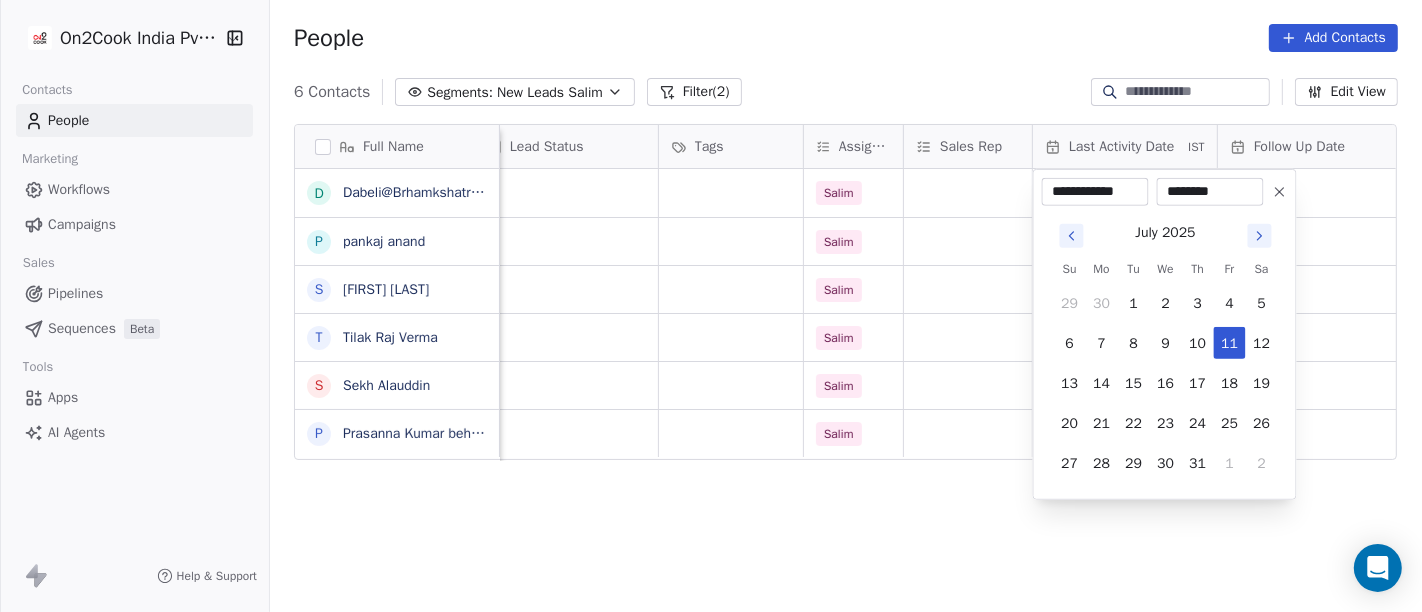 click on "On2Cook India Pvt. Ltd. Contacts People Marketing Workflows Campaigns Sales Pipelines Sequences Beta Tools Apps AI Agents Help & Support People  Add Contacts 6 Contacts Segments: New Leads Salim Filter  (2) Edit View Tag Add to Sequence Full Name D Dabeli@Brhamkshatriya p pankaj anand S Shweta Thombre T Tilak Raj Verma S Sekh Alauddin P Prasanna Kumar behera company name location Created Date IST Lead Status Tags Assignee Sales Rep Last Activity Date IST Follow Up Date Notes Call Attempts Website   Brhamkshtriya dabeli others Jul 10, 2025 10:05 PM Salim   A 2 Z solutions others_ Jul 10, 2025 08:38 PM Salim   Nagpur others Jul 10, 2025 06:58 PM Salim   TRUST kolkata Jul 10, 2025 06:52 PM Salim   NOOR sarees kolkata Jul 10, 2025 06:46 PM Salim   Freelance Cinematographer others_ Jul 10, 2025 06:23 PM Salim
To pick up a draggable item, press the space bar.
While dragging, use the arrow keys to move the item.
Press space again to drop the item in its new position, or press escape to cancel." at bounding box center (711, 306) 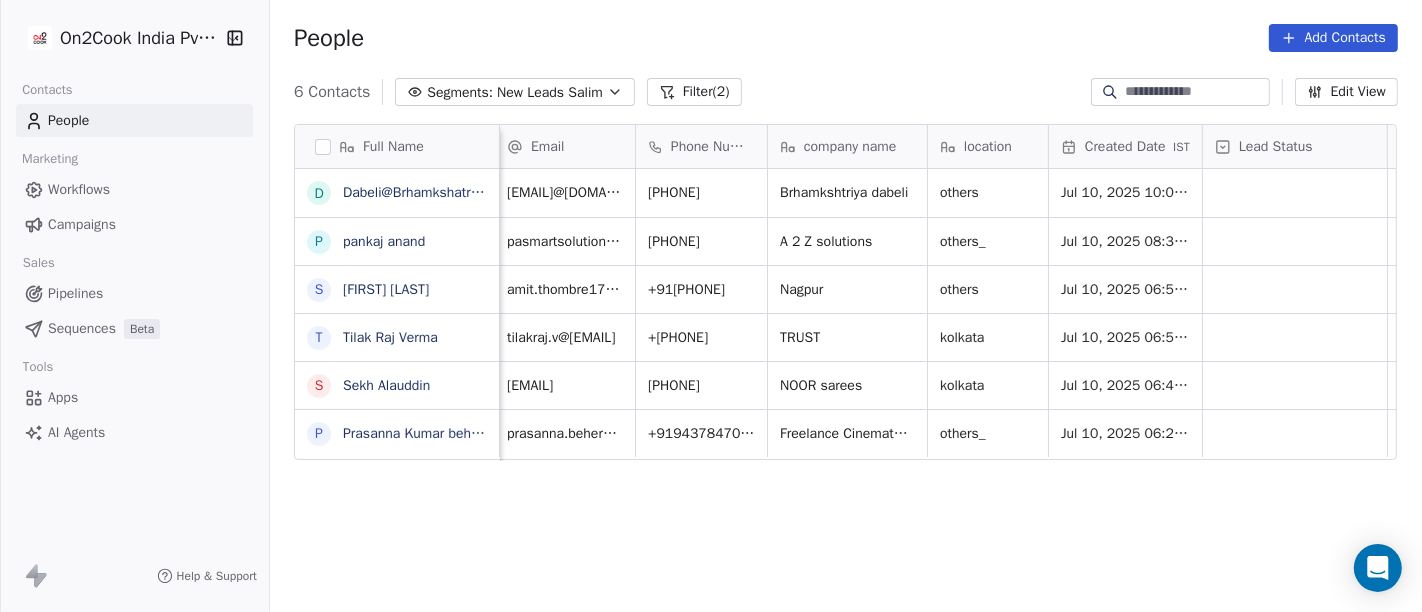 scroll, scrollTop: 0, scrollLeft: 0, axis: both 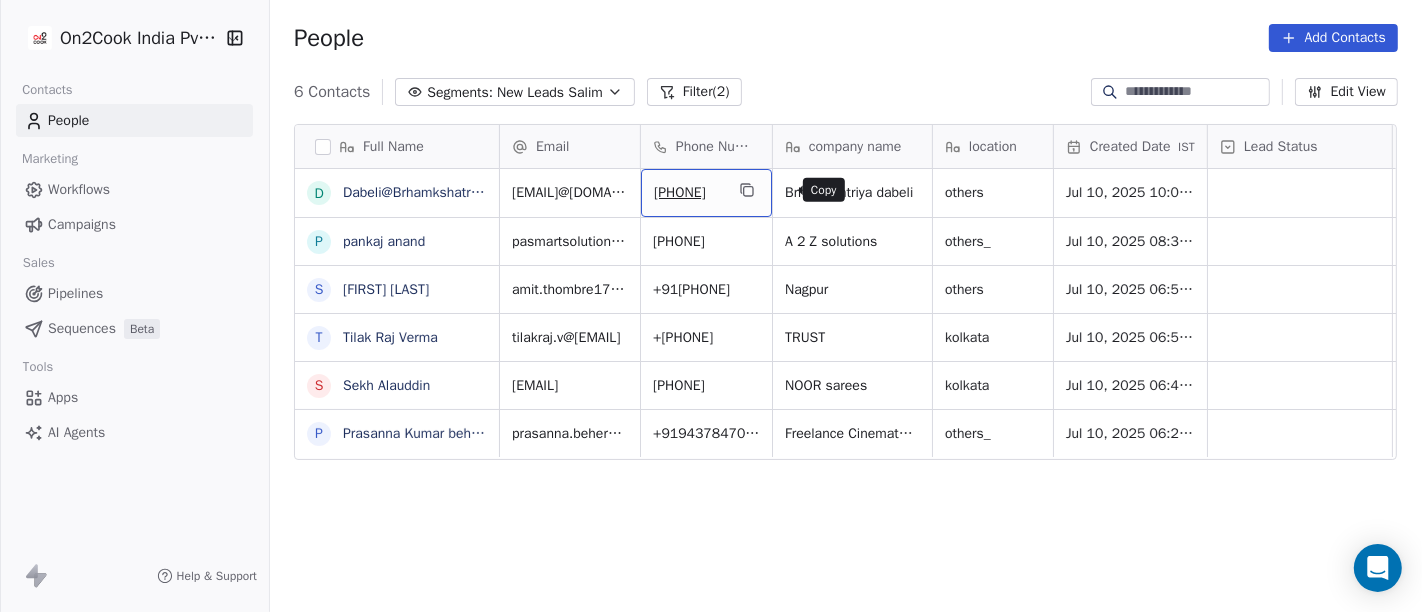 click 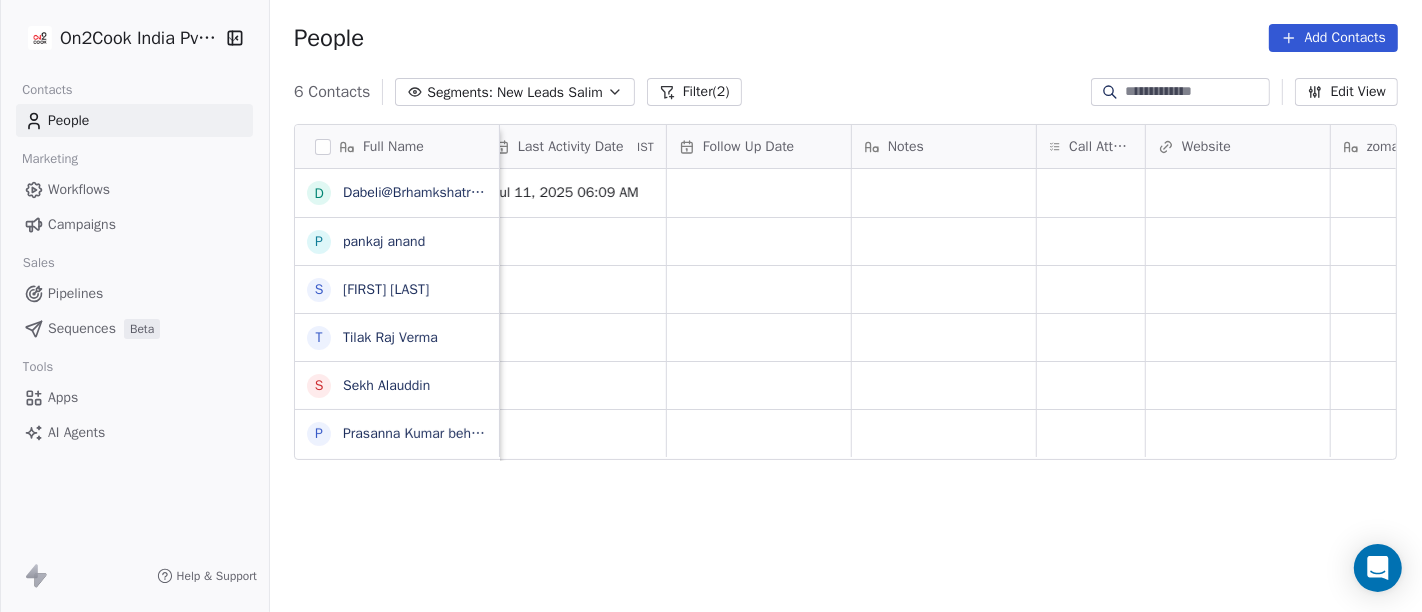 scroll, scrollTop: 0, scrollLeft: 1286, axis: horizontal 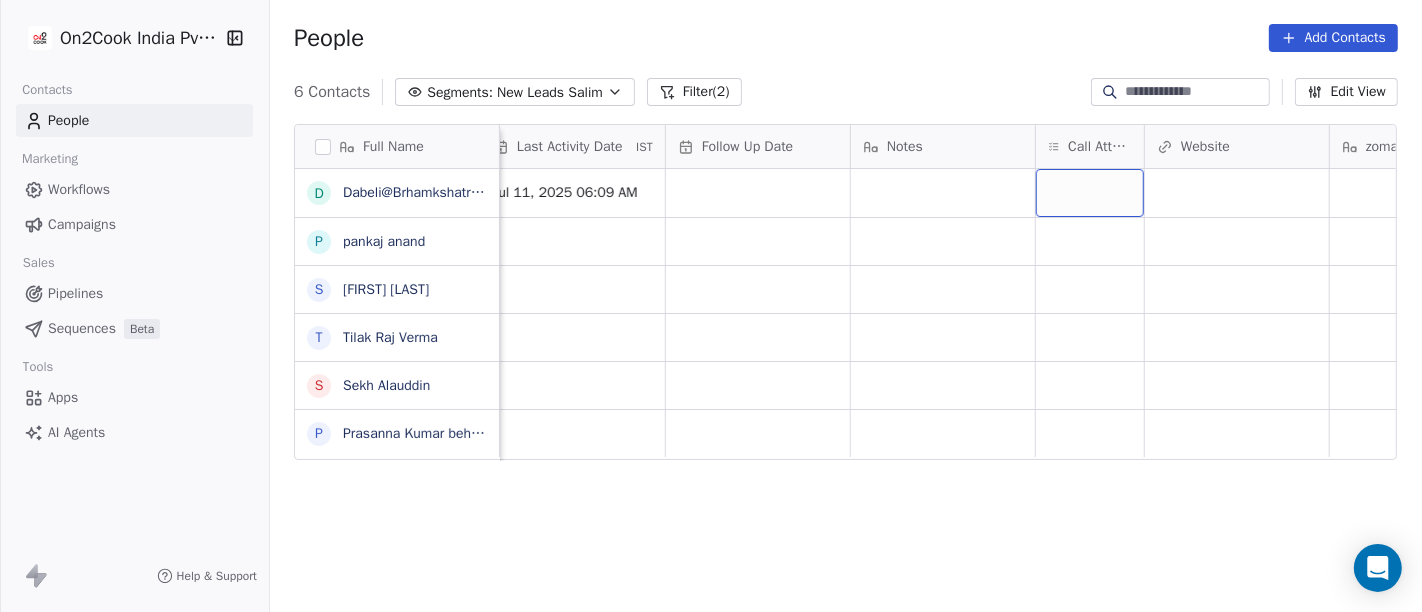 click at bounding box center [1090, 193] 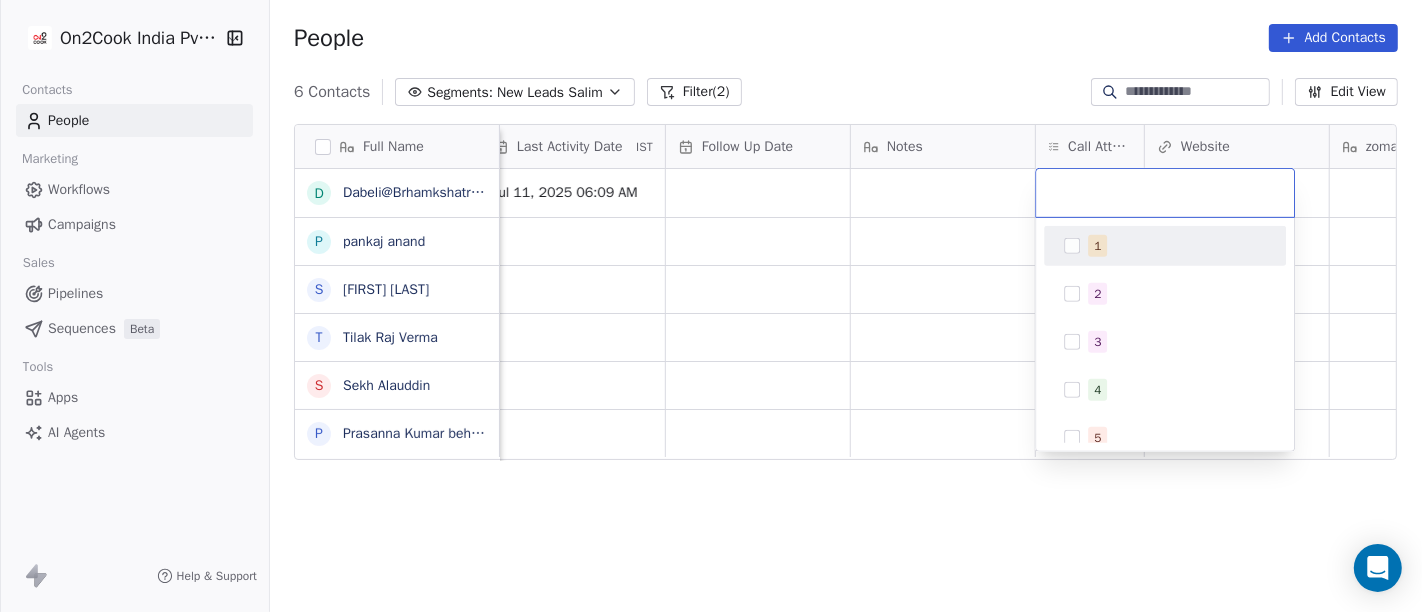 click on "1" at bounding box center (1097, 246) 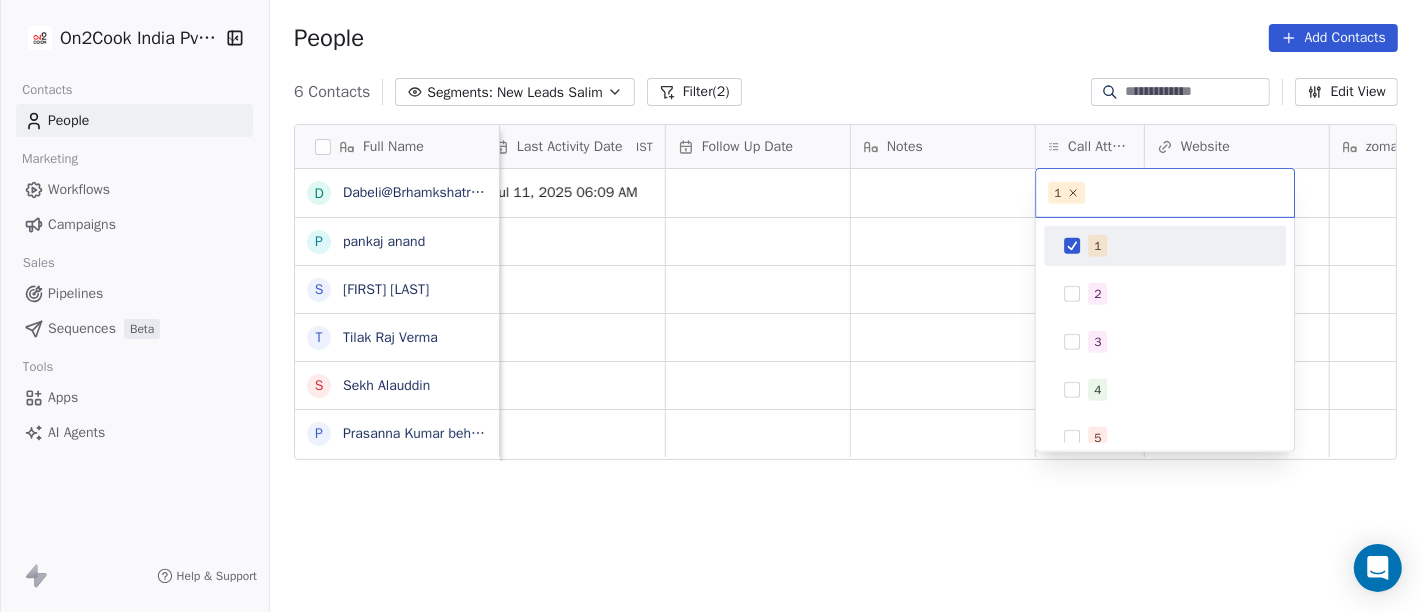 click on "On2Cook India Pvt. Ltd. Contacts People Marketing Workflows Campaigns Sales Pipelines Sequences Beta Tools Apps AI Agents Help & Support People  Add Contacts 6 Contacts Segments: New Leads Salim Filter  (2) Edit View Tag Add to Sequence Full Name D Dabeli@Brhamkshatriya p pankaj anand S Shweta Thombre T Tilak Raj Verma S Sekh Alauddin P Prasanna Kumar behera Tags Assignee Sales Rep Last Activity Date IST Follow Up Date Notes Call Attempts Website zomato link outlet type Location Job Title   Salim Jul 11, 2025 06:09 AM food_consultants   Salim cloud_kitchen   Salim restaurants   Salim restaurants   Salim restaurants   Salim cloud_kitchen
To pick up a draggable item, press the space bar.
While dragging, use the arrow keys to move the item.
Press space again to drop the item in its new position, or press escape to cancel.
1 1 2 3 4 5 6 7 8 9 10" at bounding box center [711, 306] 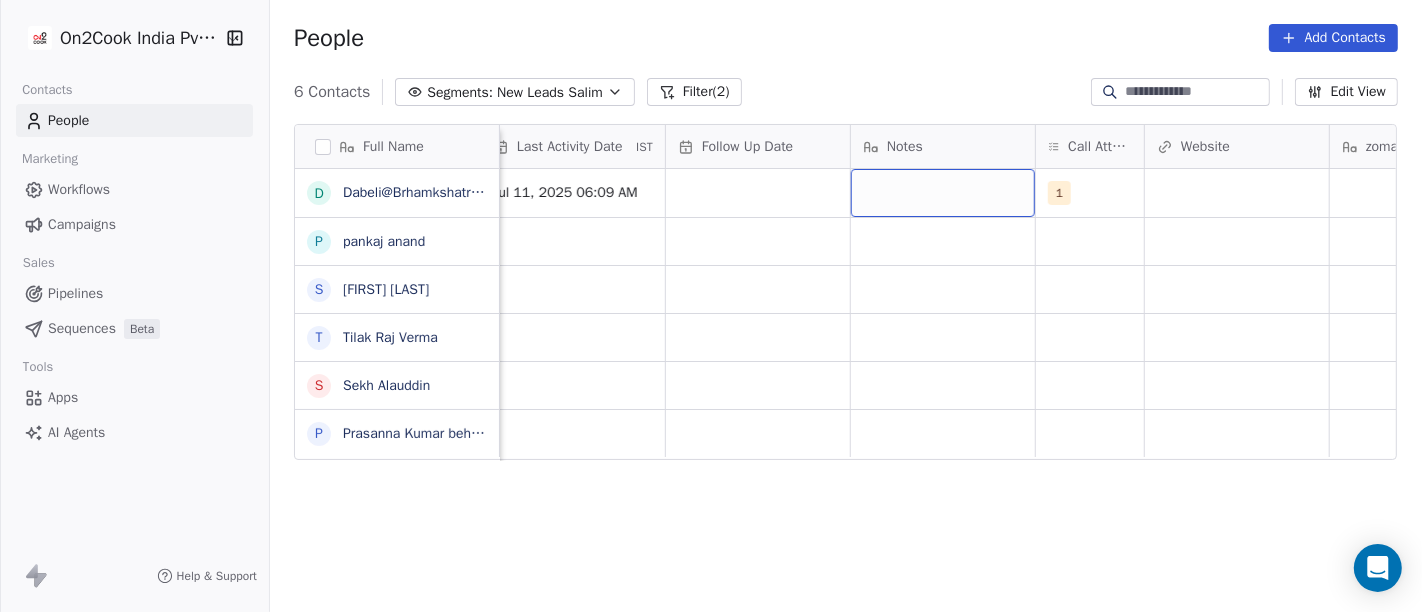 click at bounding box center (943, 193) 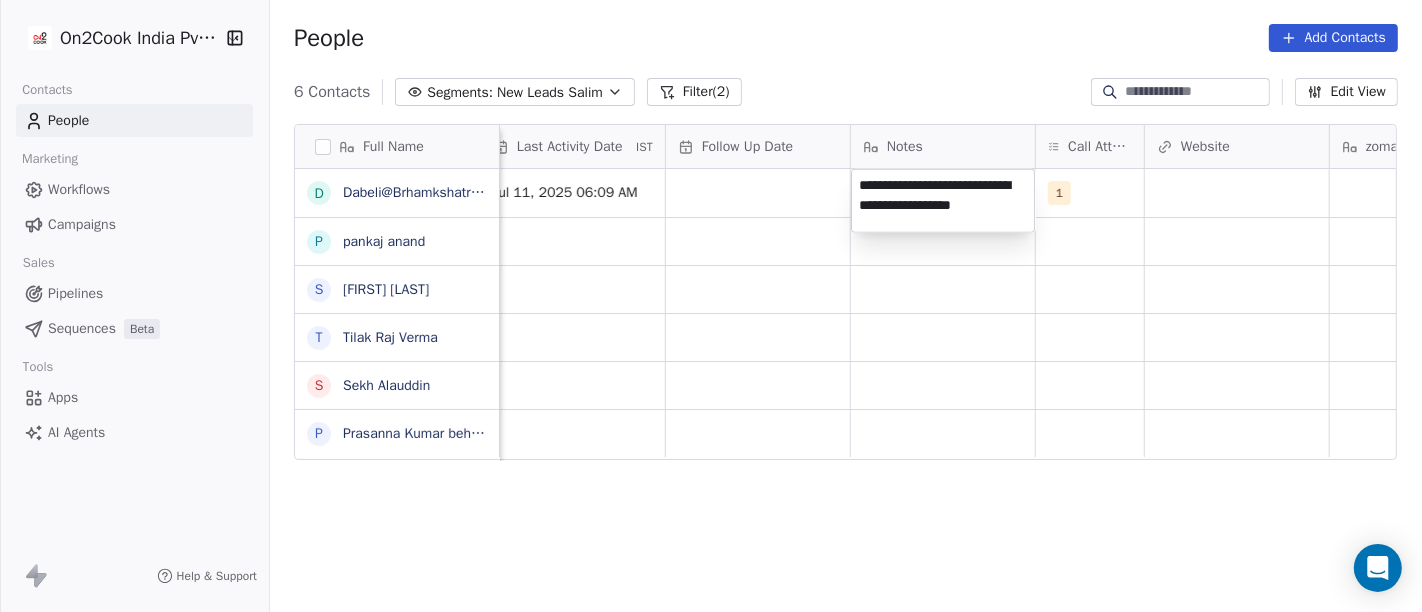 type on "**********" 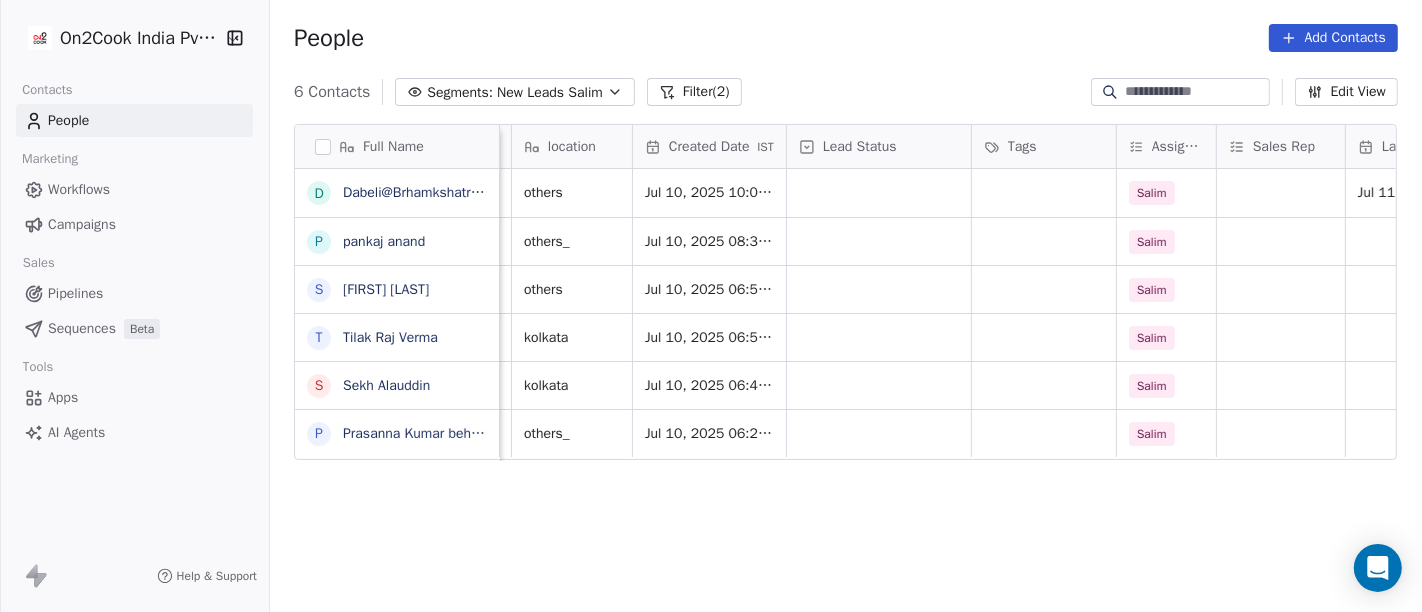 scroll, scrollTop: 2, scrollLeft: 415, axis: both 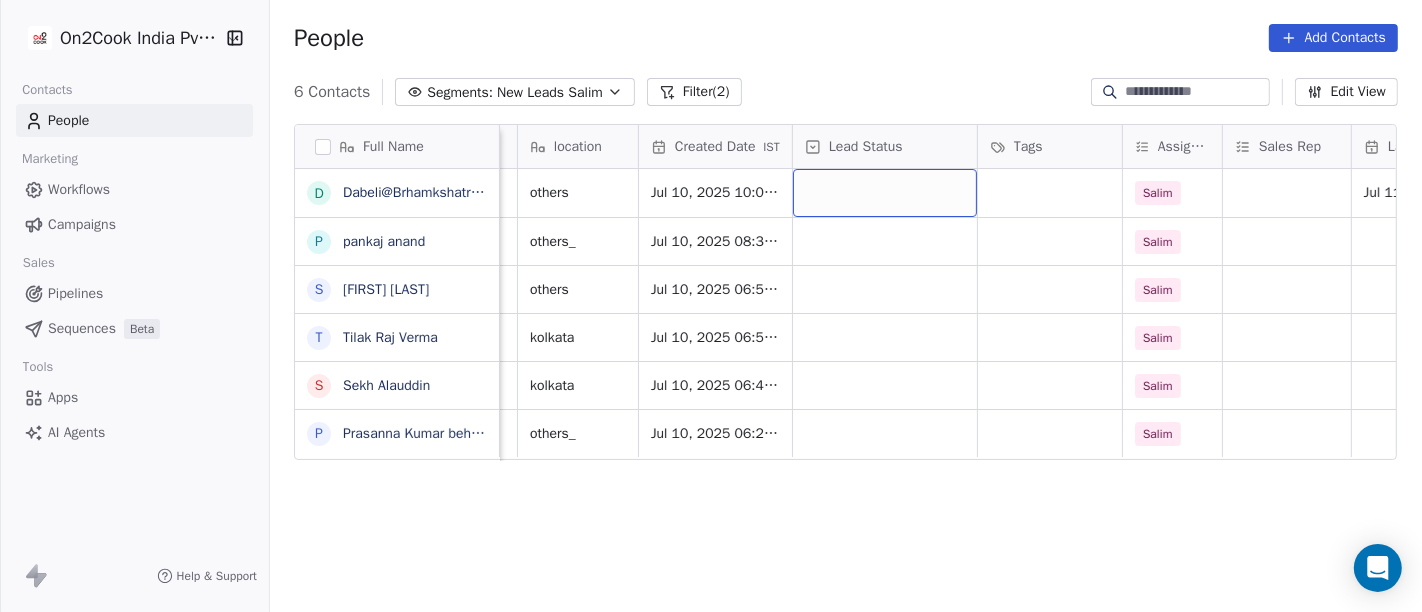 click at bounding box center (885, 193) 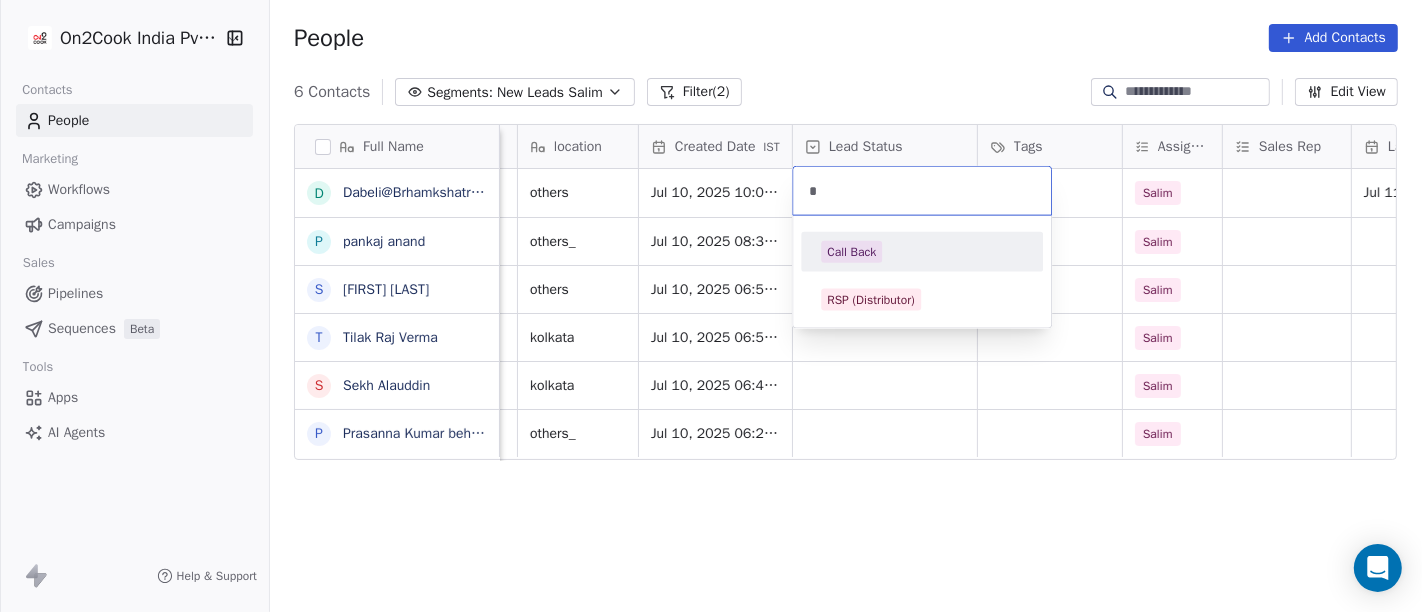 type on "*" 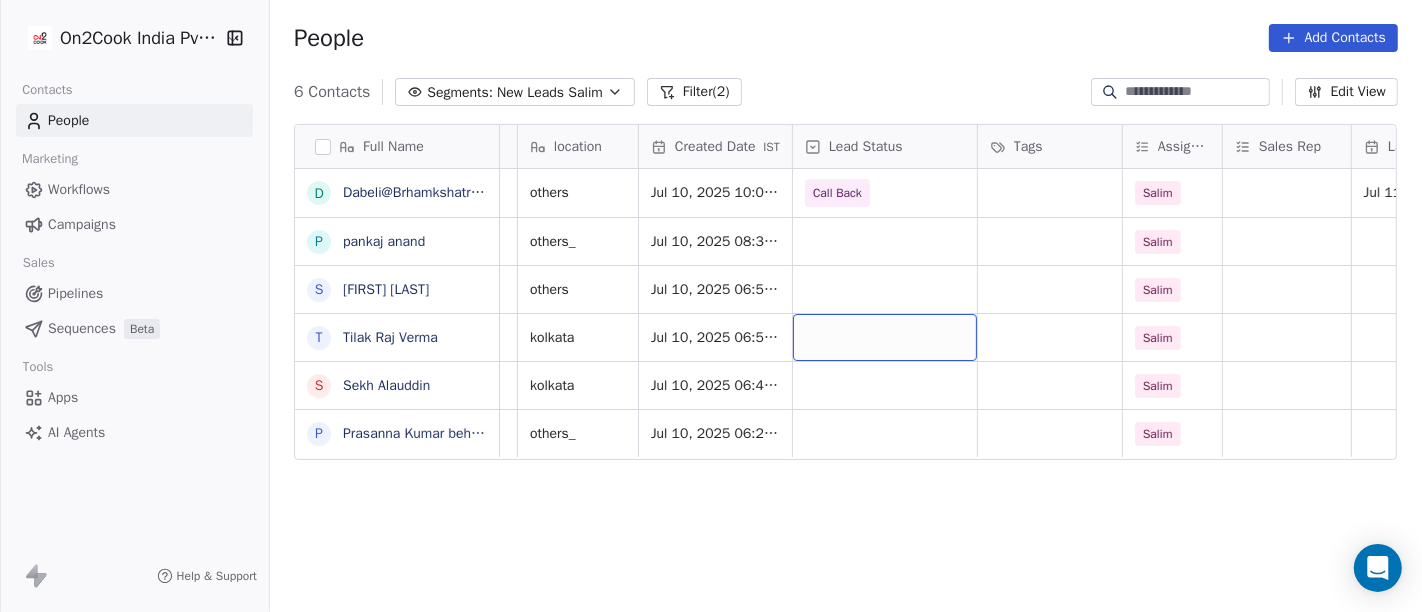 scroll, scrollTop: 2, scrollLeft: 0, axis: vertical 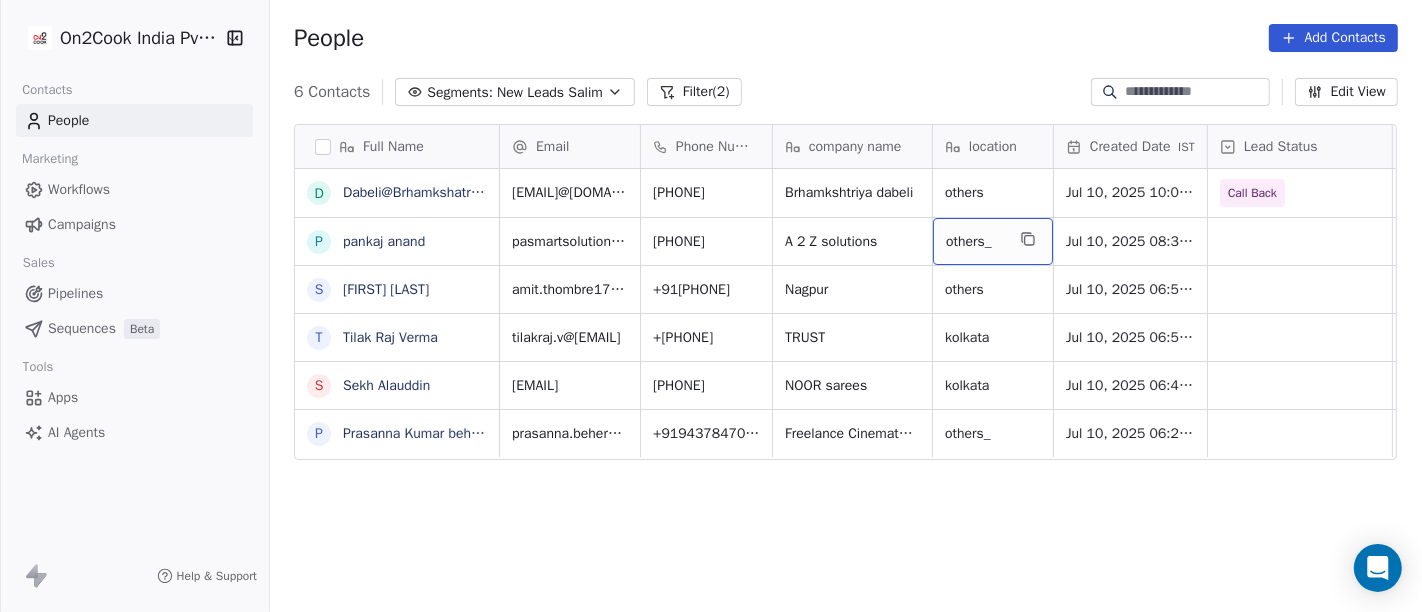 click on "others_" at bounding box center (993, 241) 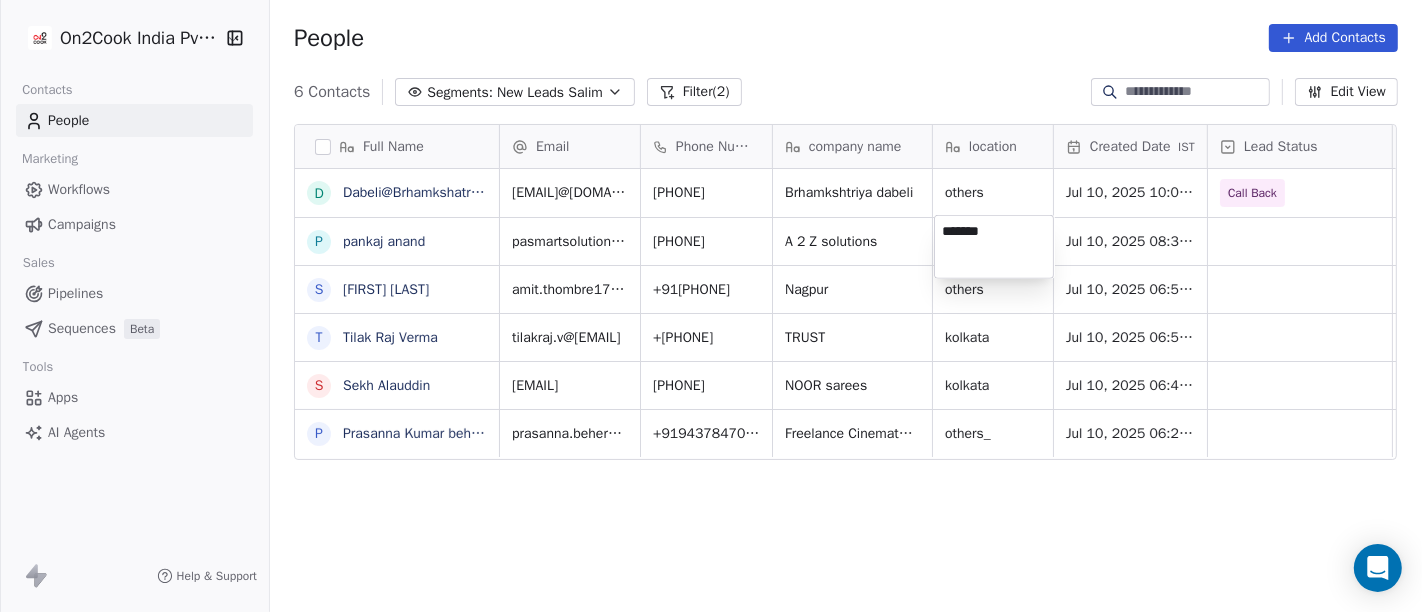 click on "*******" at bounding box center [994, 247] 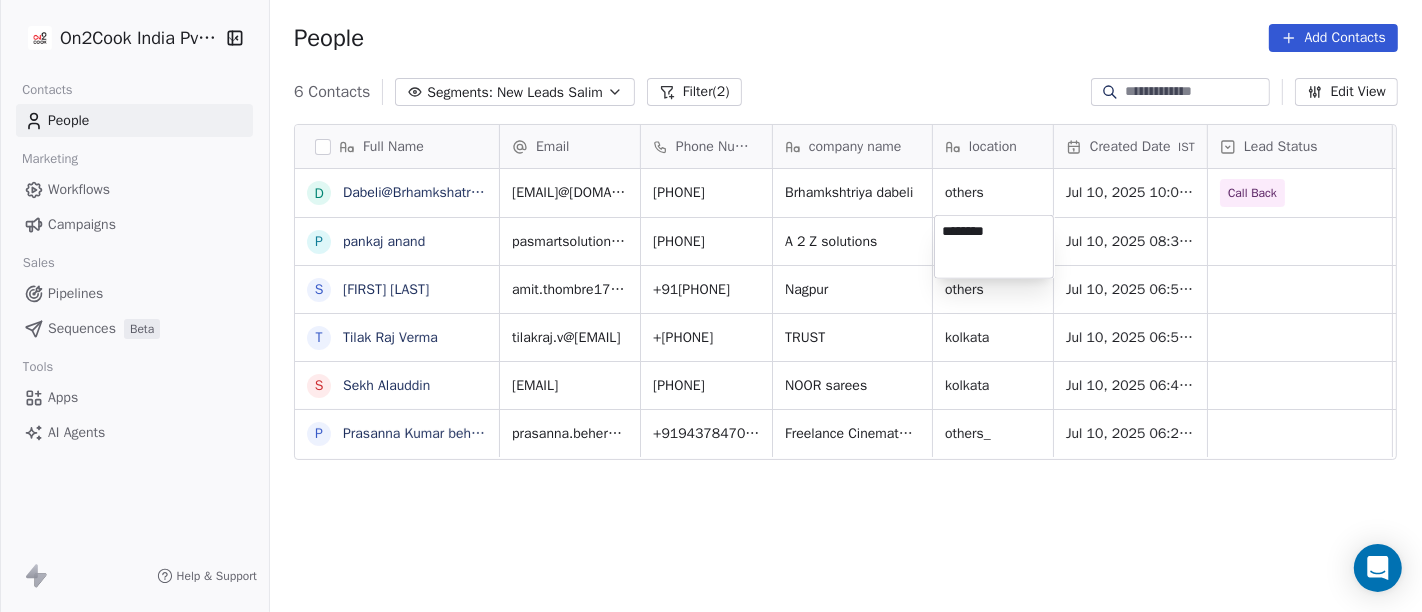 click on "On2Cook India Pvt. Ltd. Contacts People Marketing Workflows Campaigns Sales Pipelines Sequences Beta Tools Apps AI Agents Help & Support People  Add Contacts 6 Contacts Segments: New Leads Salim Filter  (2) Edit View Tag Add to Sequence Full Name D Dabeli@Brhamkshatriya p pankaj anand S Shweta Thombre T Tilak Raj Verma S Sekh Alauddin P Prasanna Kumar behera Email Phone Number company name location Created Date IST Lead Status Tags Assignee Sales Rep Last Activity Date IST jayeshrkhatri@gmail.com +917016807110 Brhamkshtriya dabeli others Jul 10, 2025 10:05 PM Call Back Salim Jul 11, 2025 06:09 AM pasmartsolution.india@gmail.com +919418037111 A 2 Z solutions others_ Jul 10, 2025 08:38 PM Salim amit.thombre17@gmail.com +919373599743 Nagpur others Jul 10, 2025 06:58 PM Salim tilakraj.v@gmail.com +917004516143 TRUST kolkata Jul 10, 2025 06:52 PM Salim noorsarees4@gmail.com +917405994811 NOOR sarees kolkata Jul 10, 2025 06:46 PM Salim prasanna.behera90@gmail.com +919437847016 Freelance Cinematographer others_" at bounding box center [711, 306] 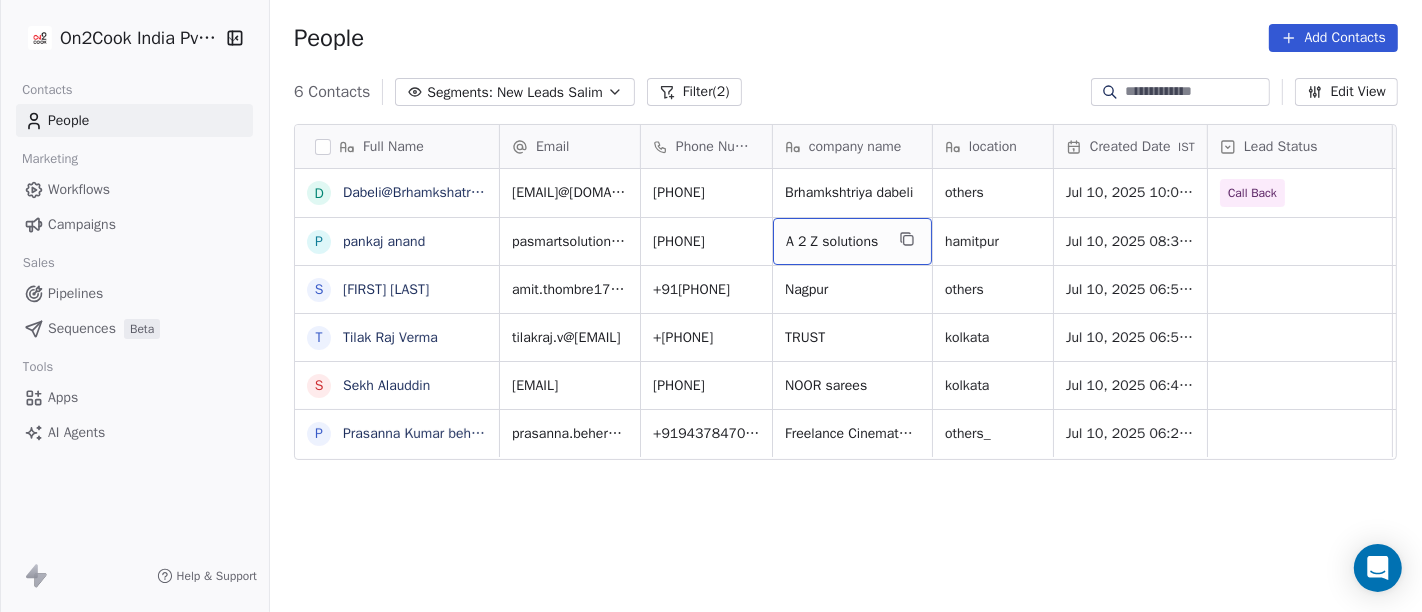 click on "A 2 Z solutions" at bounding box center (834, 242) 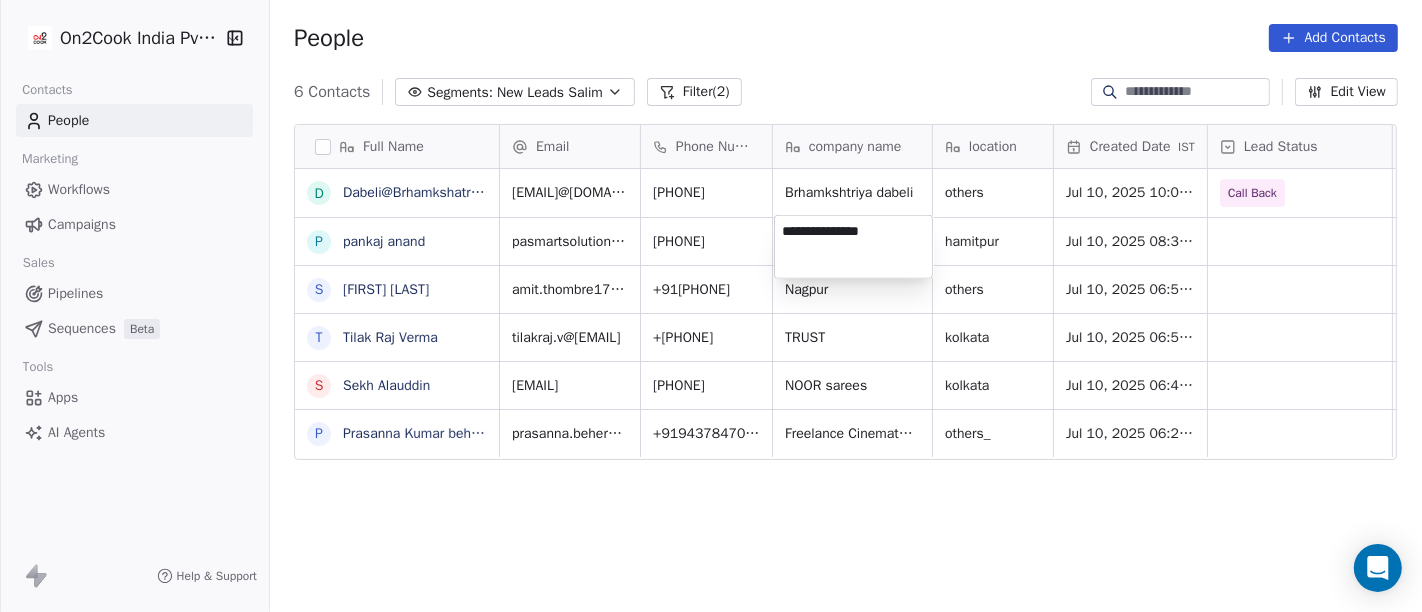 click on "**********" at bounding box center [853, 247] 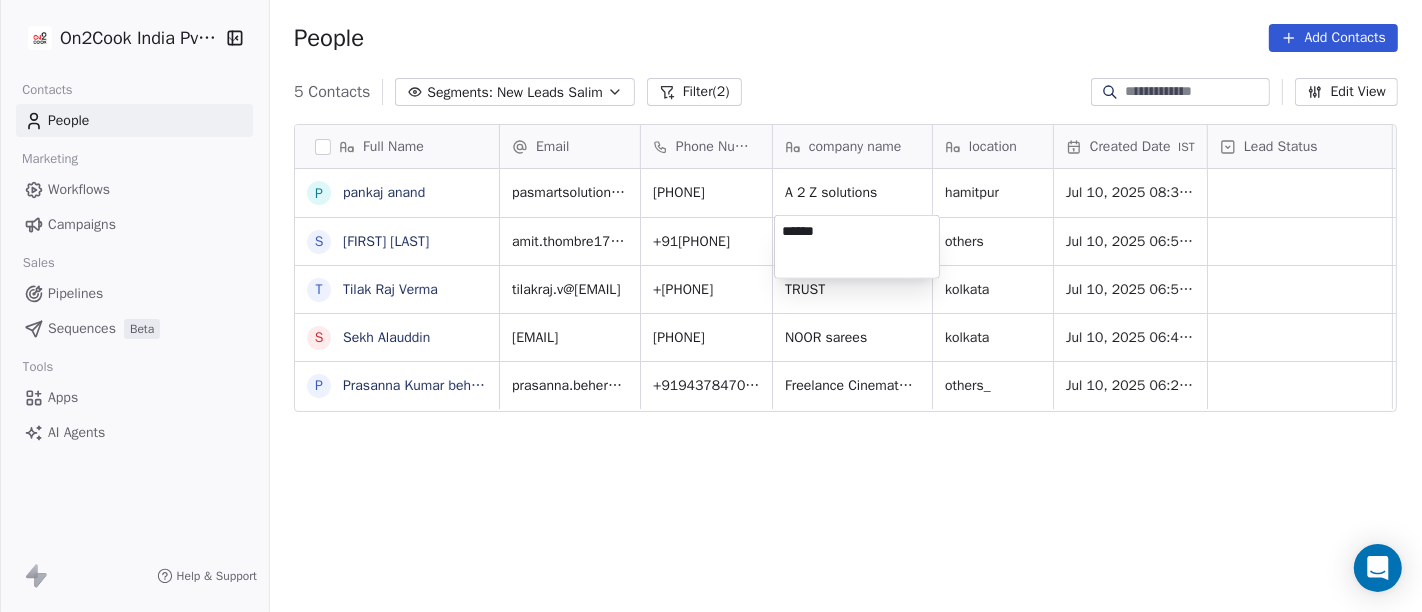 click on "On2Cook India Pvt. Ltd. Contacts People Marketing Workflows Campaigns Sales Pipelines Sequences Beta Tools Apps AI Agents Help & Support People  Add Contacts 5 Contacts Segments: New Leads Salim Filter  (2) Edit View Tag Add to Sequence Full Name p pankaj anand S Shweta Thombre T Tilak Raj Verma S Sekh Alauddin P Prasanna Kumar behera Email Phone Number company name location Created Date IST Lead Status Tags Assignee Sales Rep Last Activity Date IST pasmartsolution.india@gmail.com +919418037111 A 2 Z solutions hamitpur Jul 10, 2025 08:38 PM Salim amit.thombre17@gmail.com +919373599743 Nagpur others Jul 10, 2025 06:58 PM Salim tilakraj.v@gmail.com +917004516143 TRUST kolkata Jul 10, 2025 06:52 PM Salim noorsarees4@gmail.com +917405994811 NOOR sarees kolkata Jul 10, 2025 06:46 PM Salim prasanna.behera90@gmail.com +919437847016 Freelance Cinematographer others_ Jul 10, 2025 06:23 PM Salim
******" at bounding box center [711, 306] 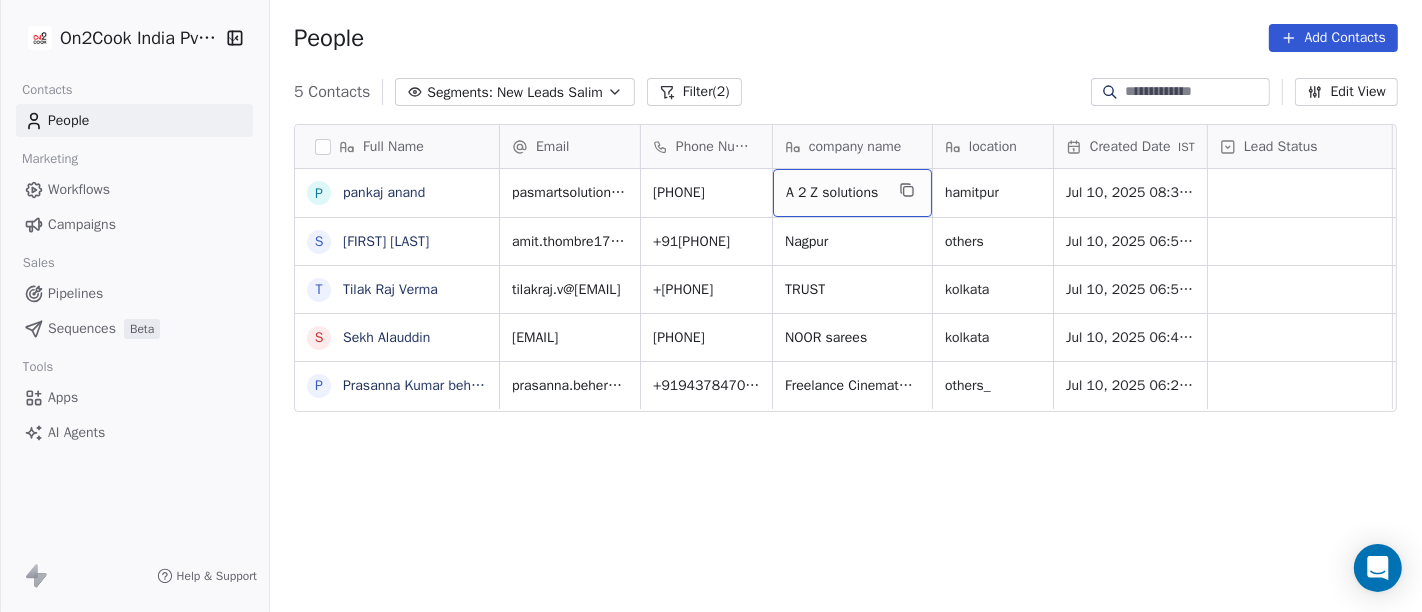 click on "A 2 Z solutions" at bounding box center [852, 193] 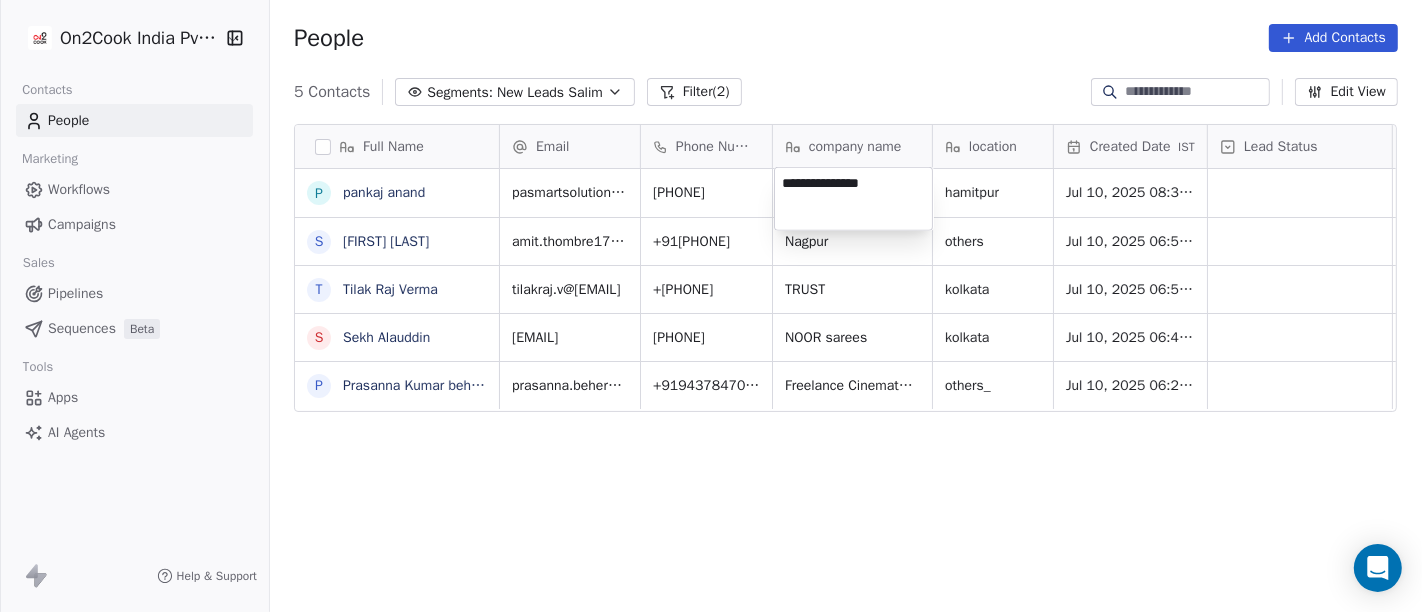 click on "**********" at bounding box center (853, 199) 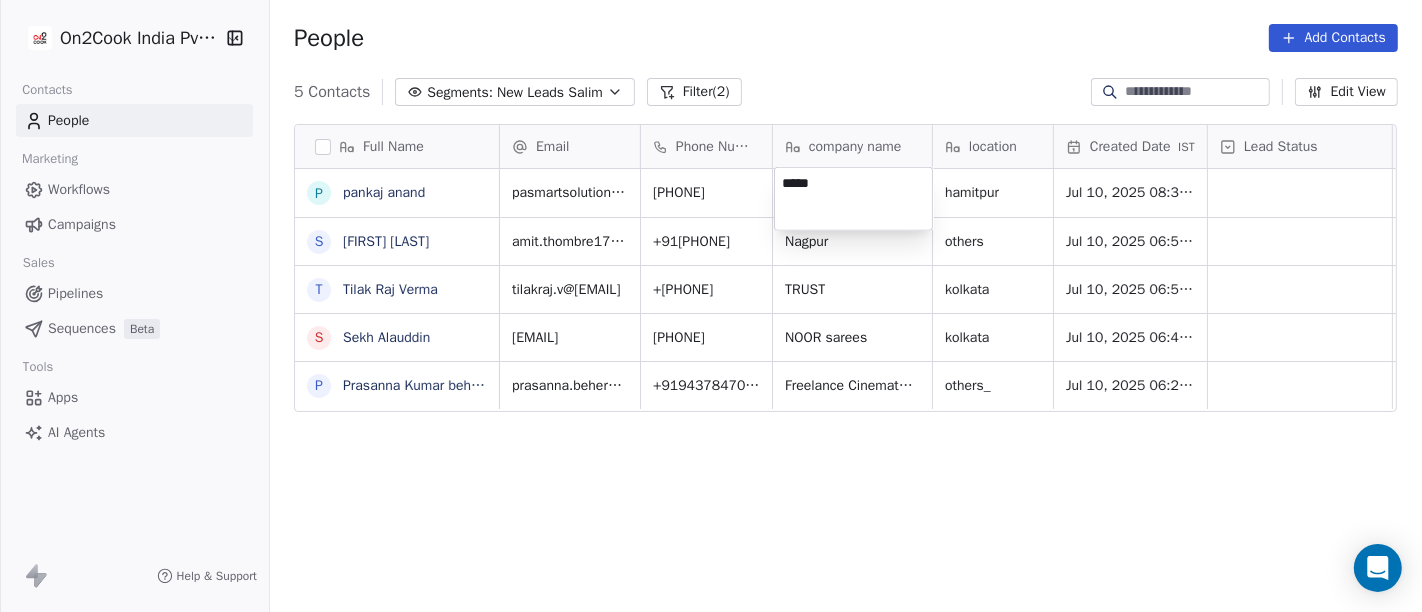 type on "******" 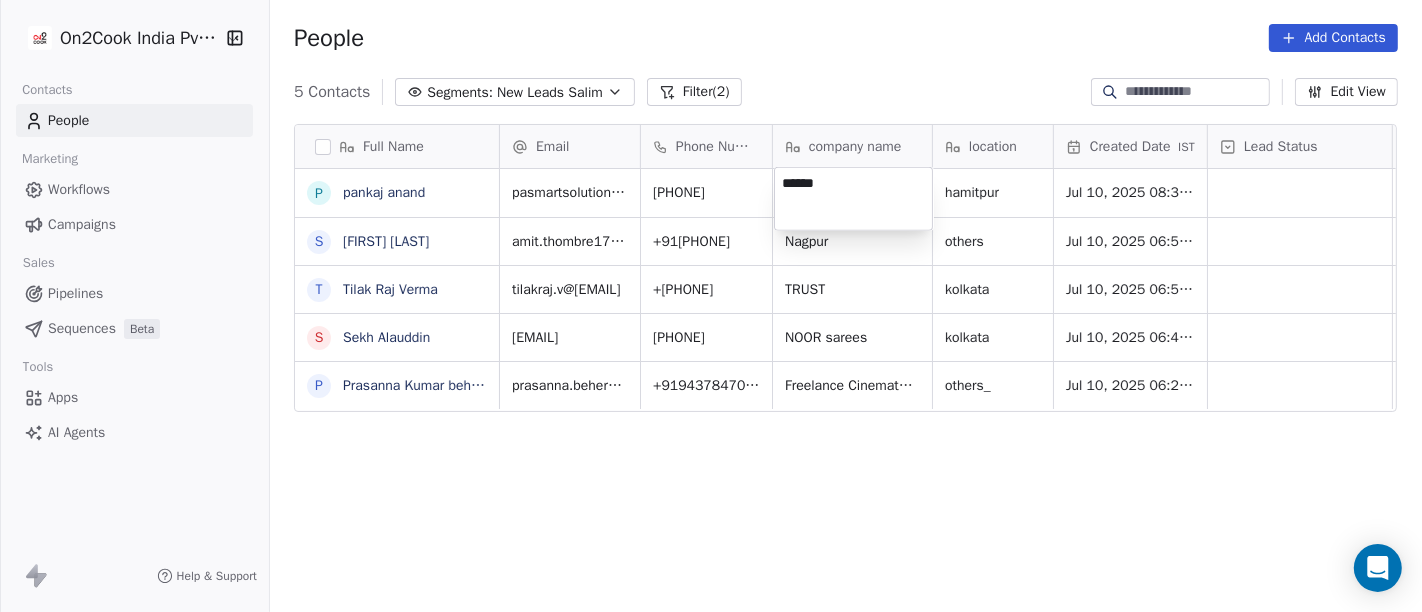 click on "On2Cook India Pvt. Ltd. Contacts People Marketing Workflows Campaigns Sales Pipelines Sequences Beta Tools Apps AI Agents Help & Support People  Add Contacts 5 Contacts Segments: New Leads Salim Filter  (2) Edit View Tag Add to Sequence Full Name p pankaj anand S Shweta Thombre T Tilak Raj Verma S Sekh Alauddin P Prasanna Kumar behera Email Phone Number company name location Created Date IST Lead Status Tags Assignee Sales Rep Last Activity Date IST pasmartsolution.india@gmail.com +919418037111 A 2 Z solutions hamitpur Jul 10, 2025 08:38 PM Salim amit.thombre17@gmail.com +919373599743 Nagpur others Jul 10, 2025 06:58 PM Salim tilakraj.v@gmail.com +917004516143 TRUST kolkata Jul 10, 2025 06:52 PM Salim noorsarees4@gmail.com +917405994811 NOOR sarees kolkata Jul 10, 2025 06:46 PM Salim prasanna.behera90@gmail.com +919437847016 Freelance Cinematographer others_ Jul 10, 2025 06:23 PM Salim
******" at bounding box center (711, 306) 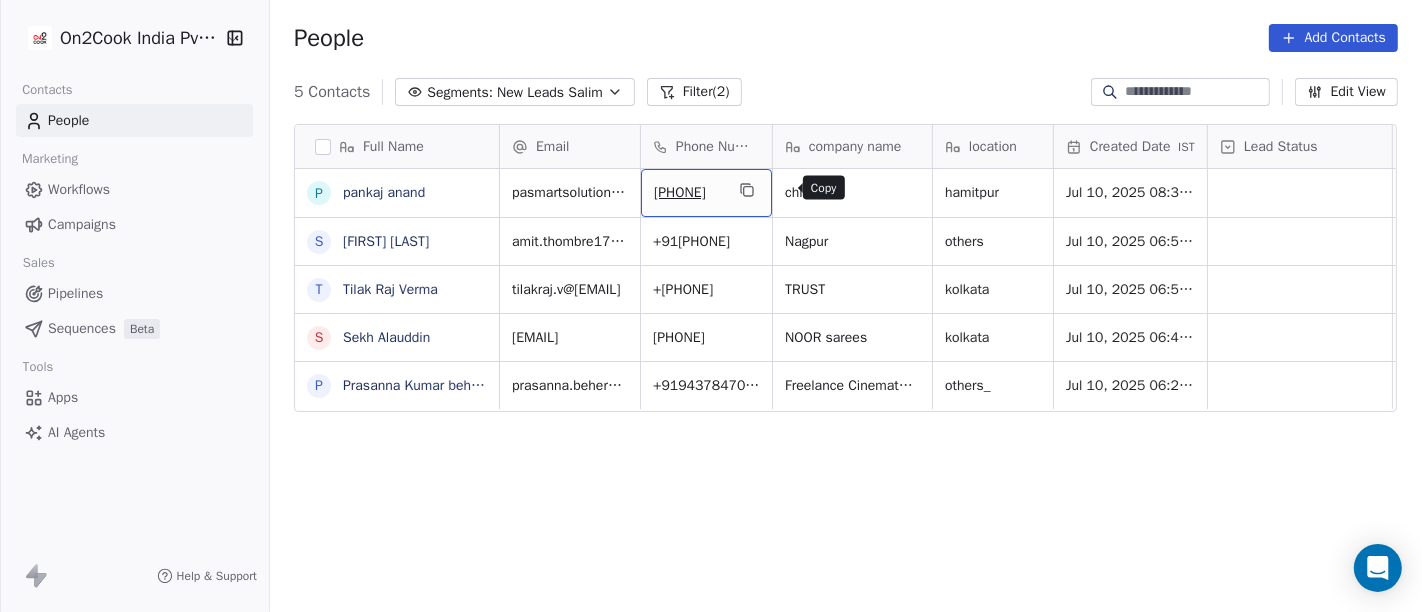 click 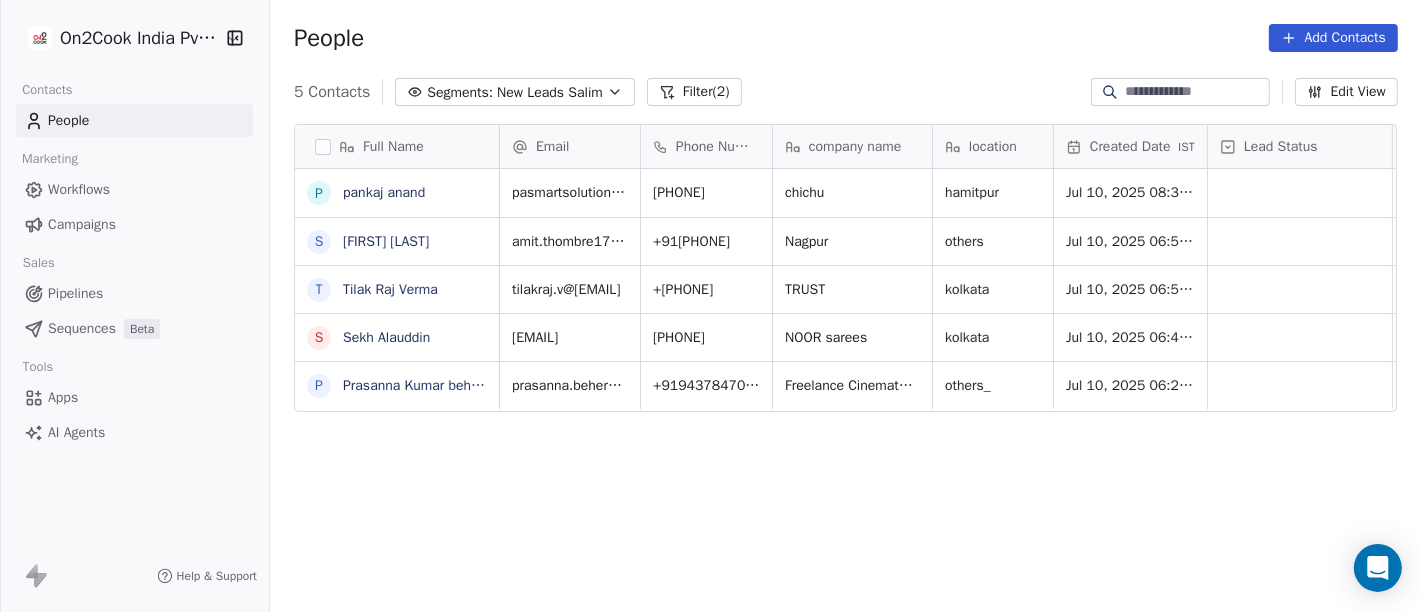 click on "5 Contacts Segments: New Leads Salim Filter  (2) Edit View" at bounding box center (846, 92) 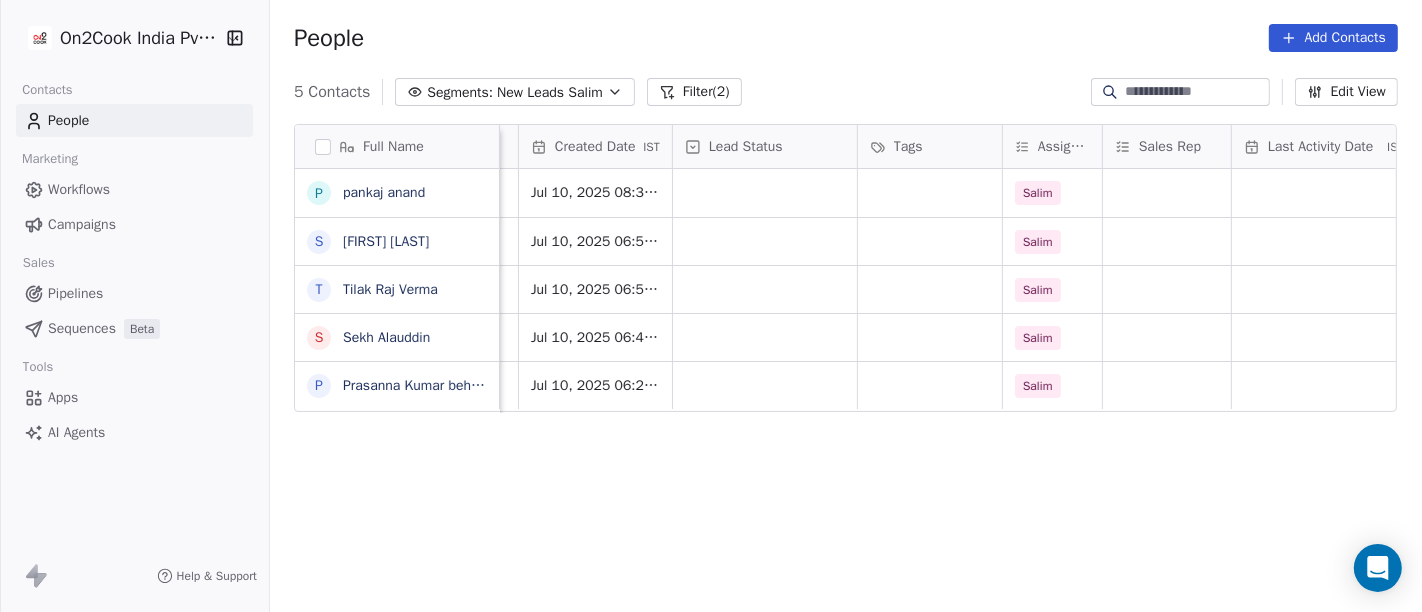 scroll, scrollTop: 2, scrollLeft: 874, axis: both 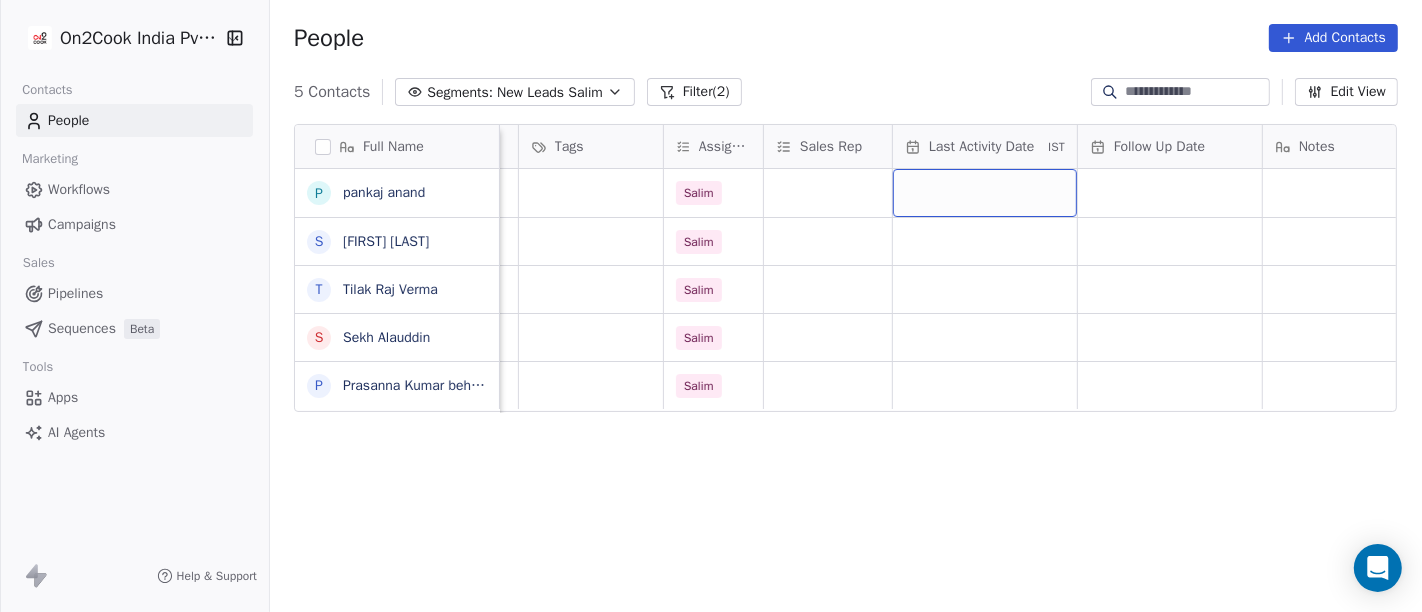 click at bounding box center [985, 193] 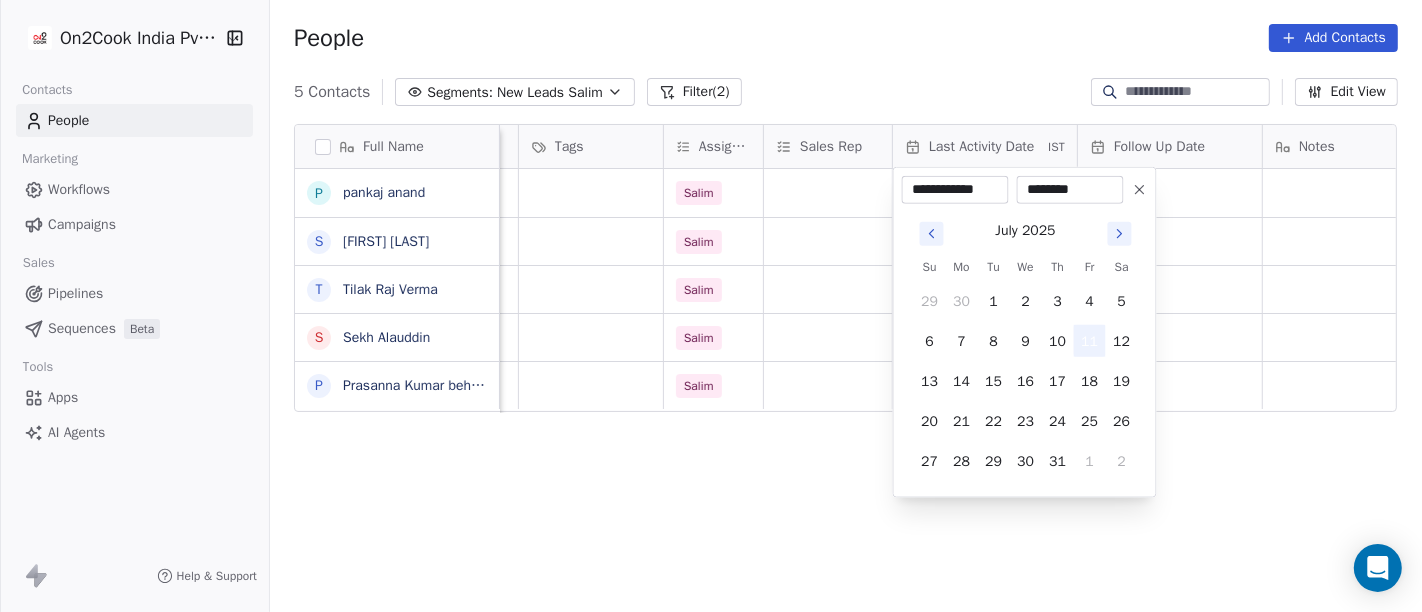click on "11" at bounding box center [1090, 341] 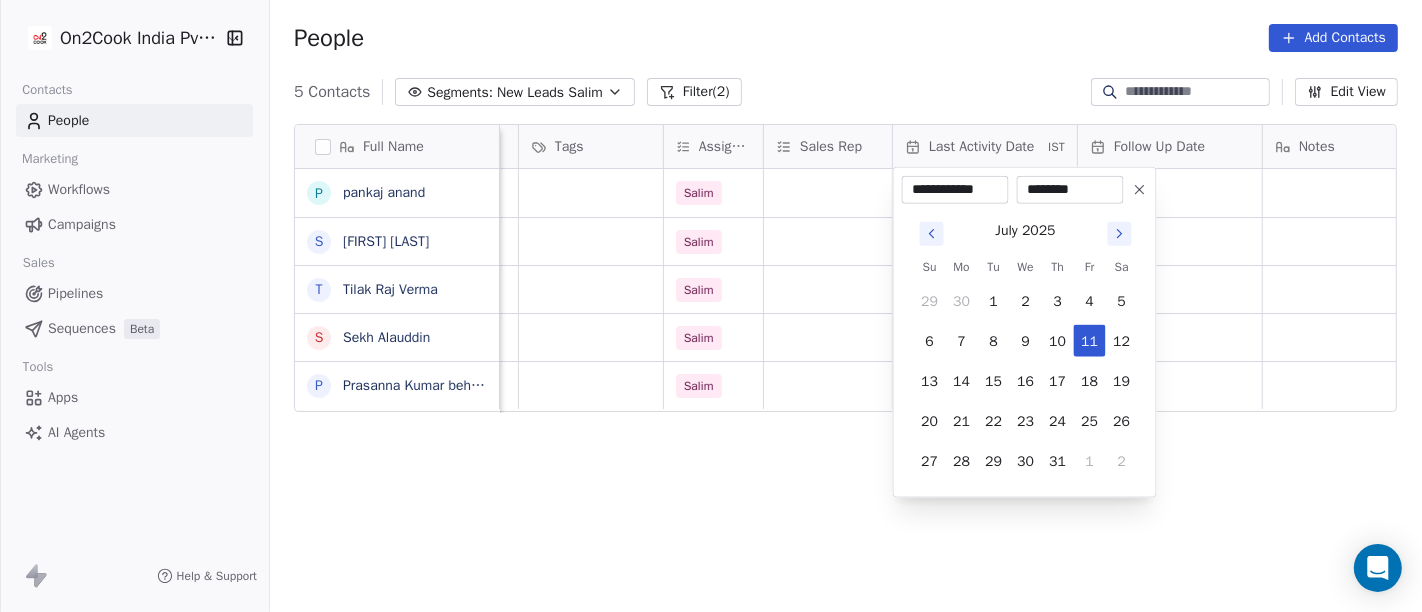 click on "**********" at bounding box center [711, 306] 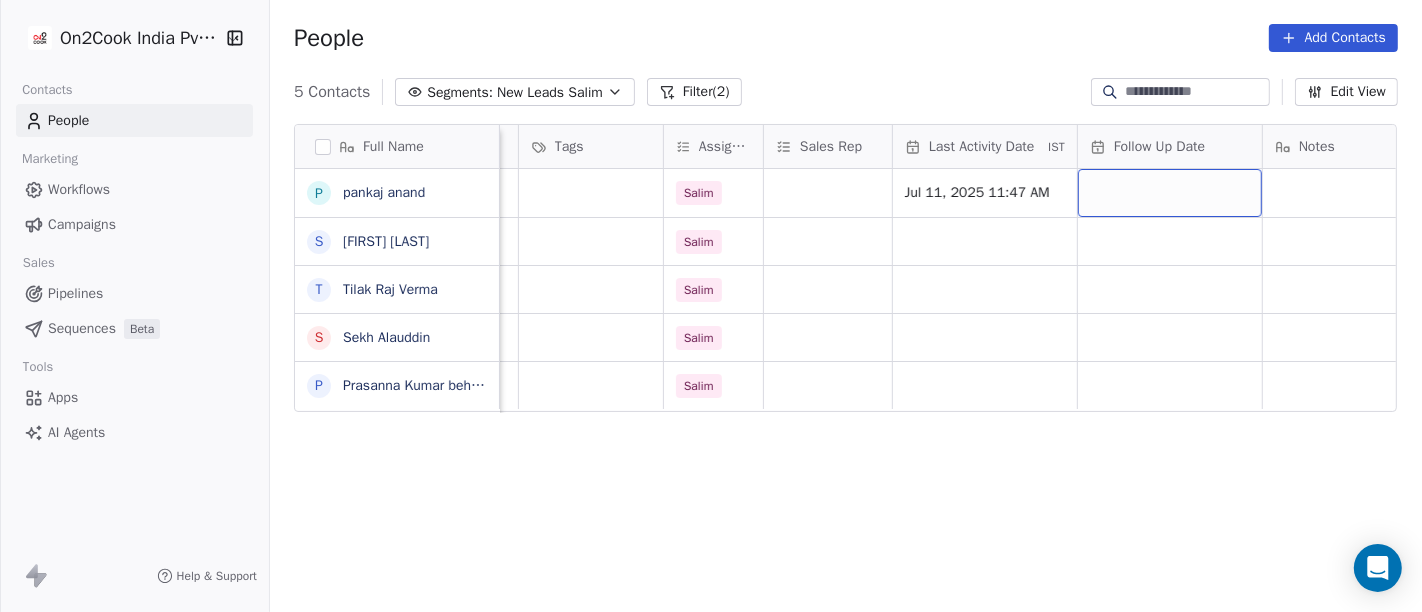 click at bounding box center [1170, 193] 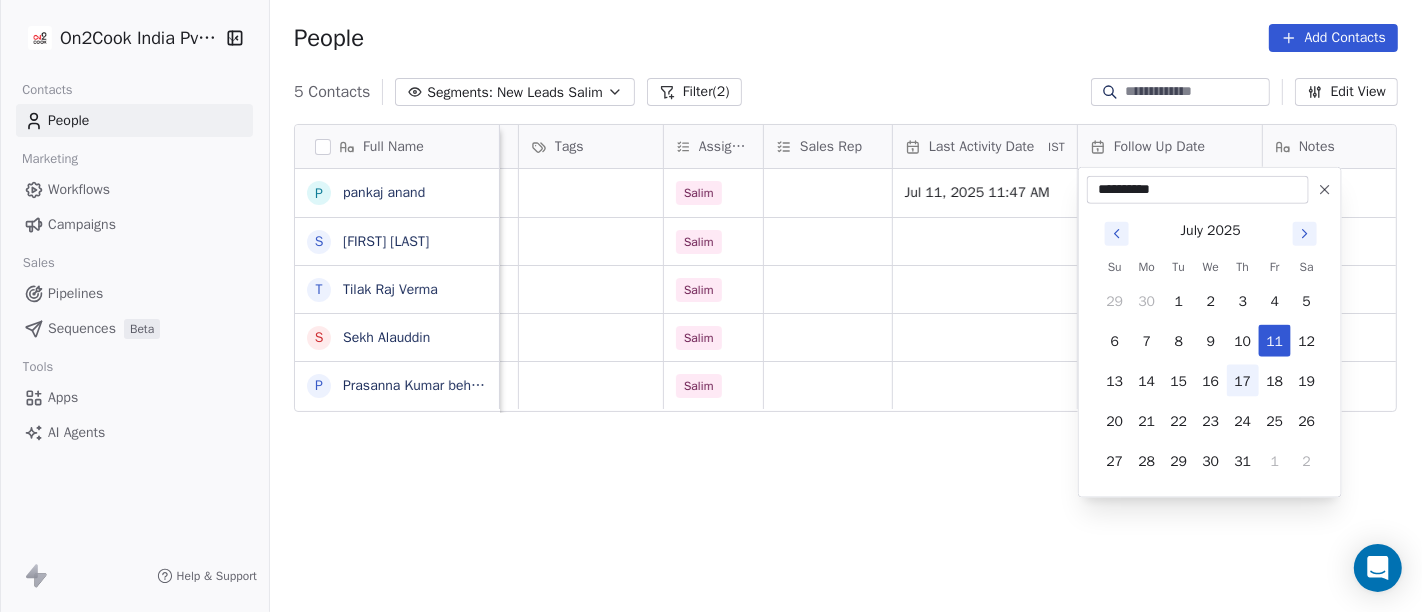 click on "17" at bounding box center [1243, 381] 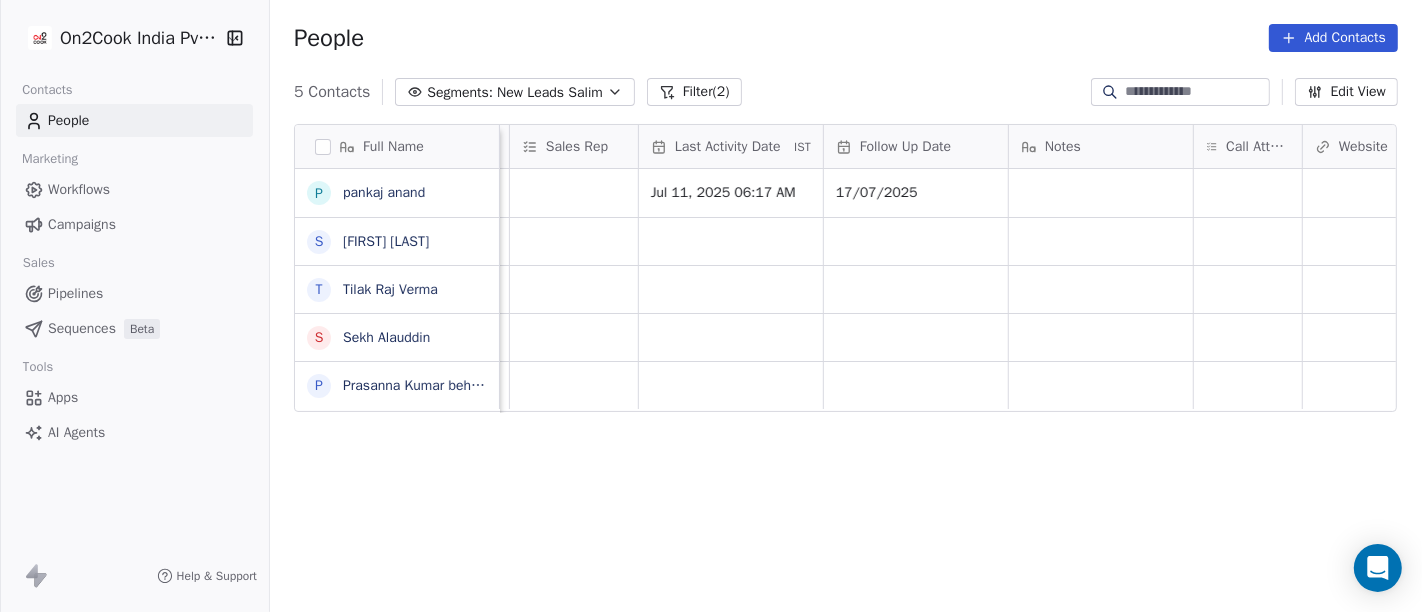scroll, scrollTop: 2, scrollLeft: 1131, axis: both 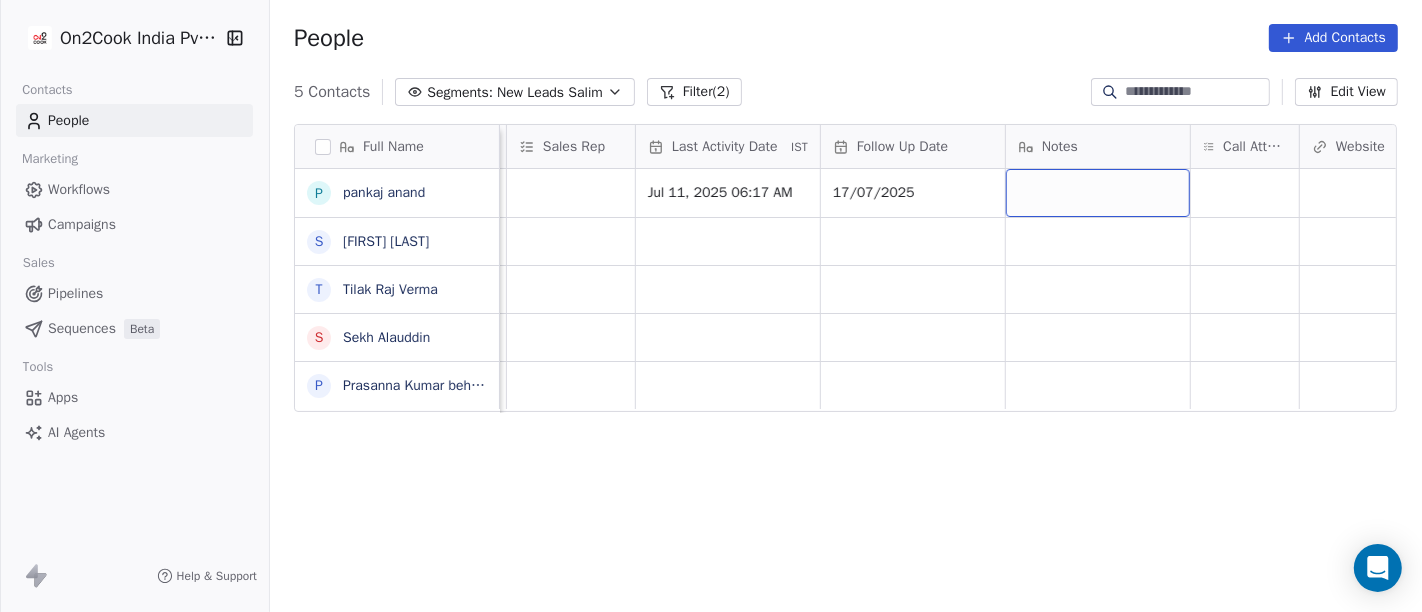 click at bounding box center [1098, 193] 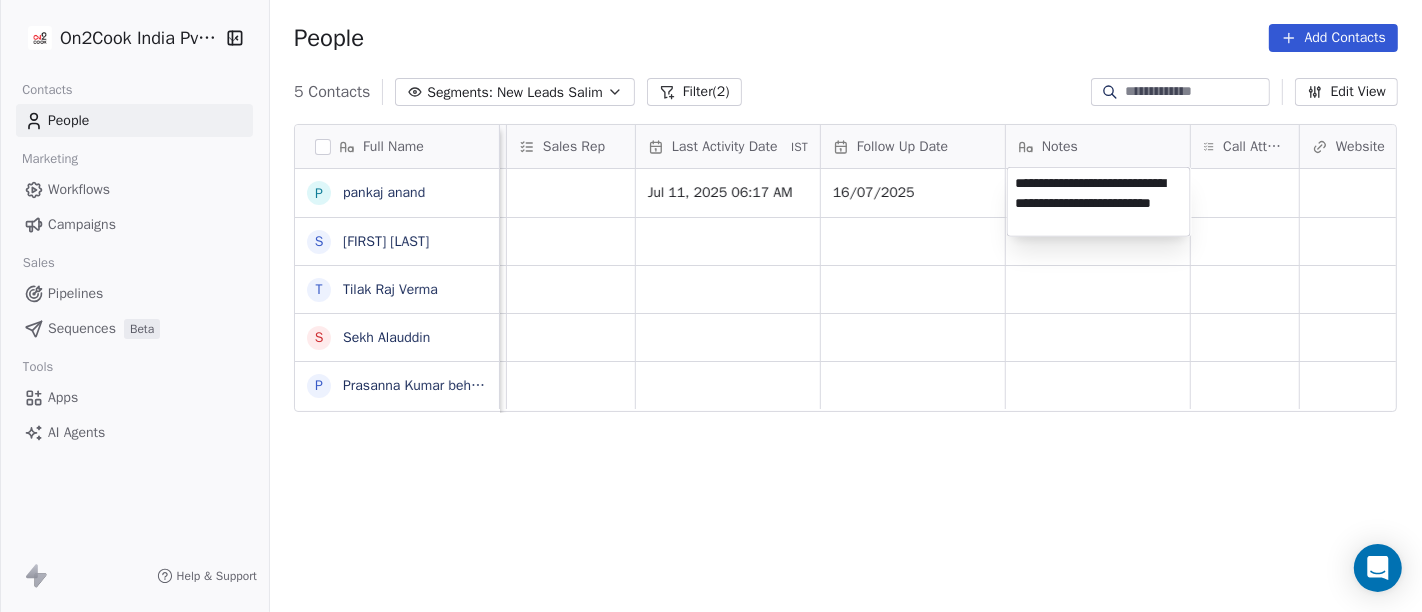 type on "**********" 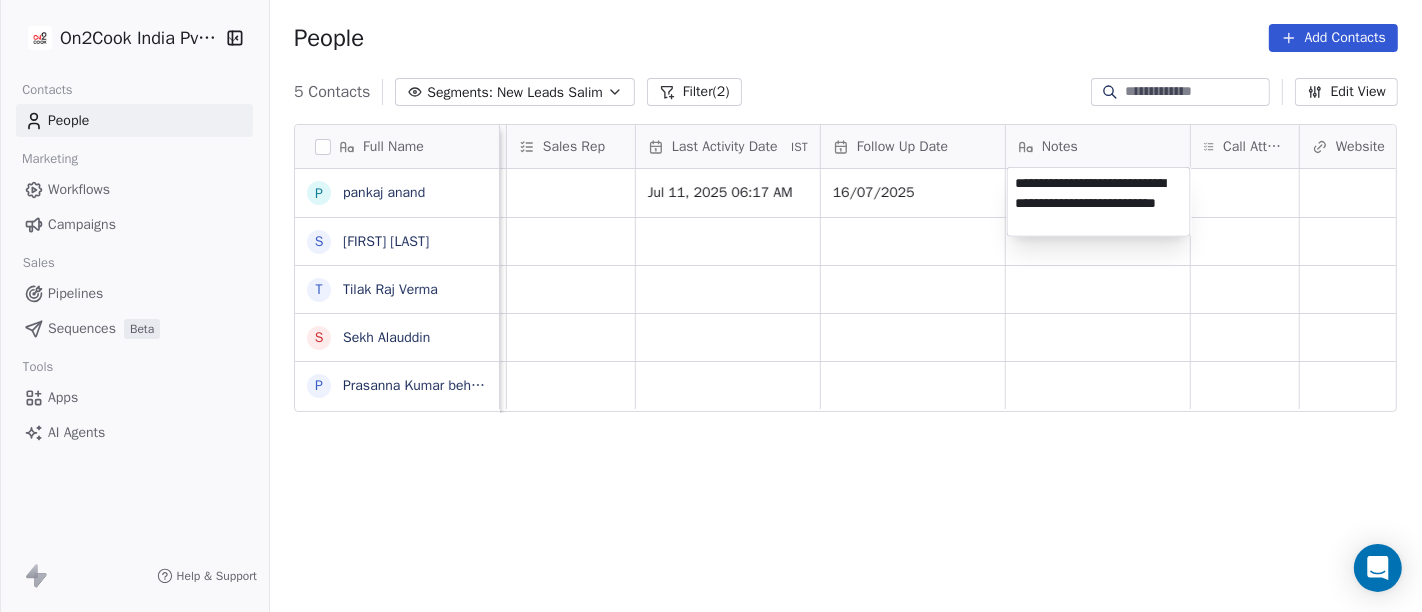 click on "**********" at bounding box center (711, 306) 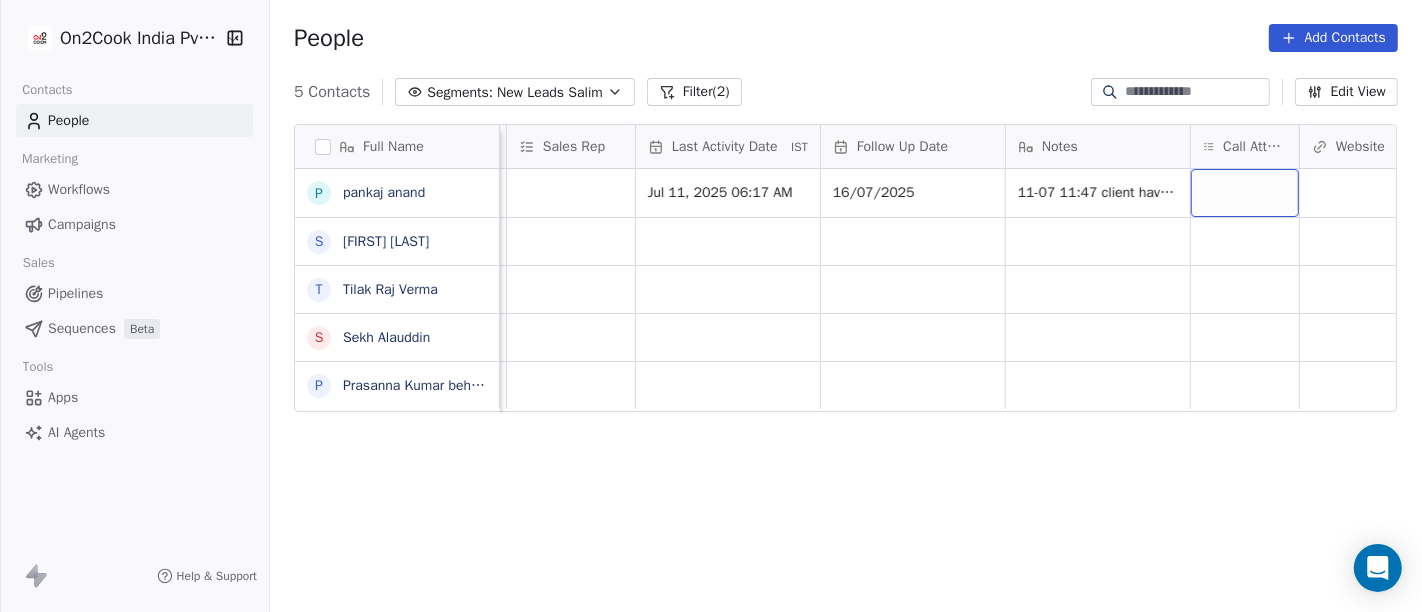 click at bounding box center (1245, 193) 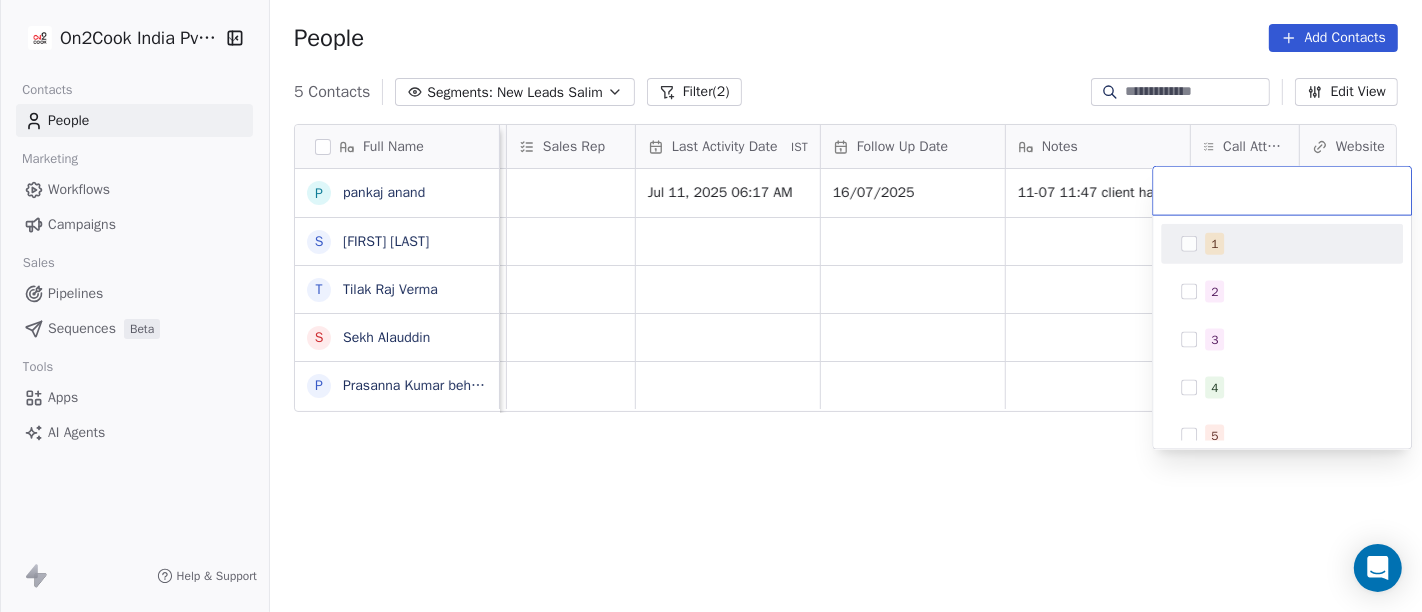 click on "1" at bounding box center (1294, 244) 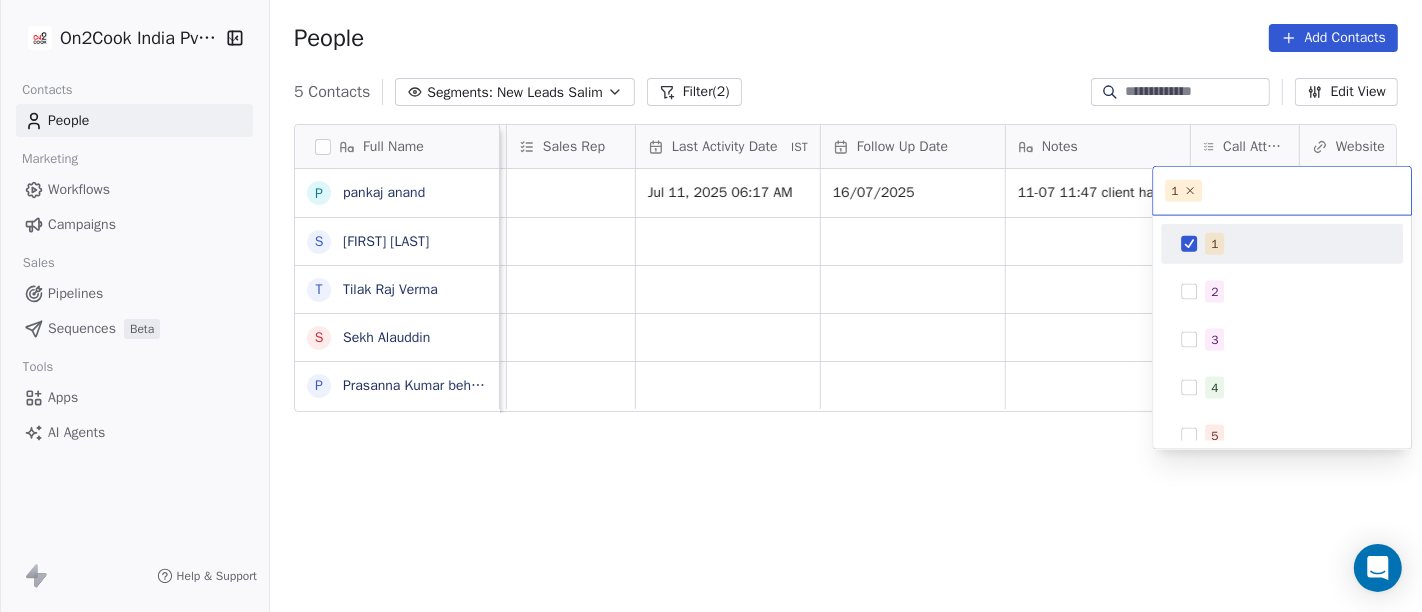 click on "On2Cook India Pvt. Ltd. Contacts People Marketing Workflows Campaigns Sales Pipelines Sequences Beta Tools Apps AI Agents Help & Support People  Add Contacts 5 Contacts Segments: New Leads Salim Filter  (2) Edit View Tag Add to Sequence Full Name p pankaj anand S Shweta Thombre T Tilak Raj Verma S Sekh Alauddin P Prasanna Kumar behera Created Date IST Lead Status Tags Assignee Sales Rep Last Activity Date IST Follow Up Date Notes Call Attempts Website zomato link outlet type Location   Jul 10, 2025 08:38 PM Salim Jul 11, 2025 06:17 AM 16/07/2025 11-07 11:47 client have cloud kitchen asked details on WA  cloud_kitchen   Jul 10, 2025 06:58 PM Salim restaurants   Jul 10, 2025 06:52 PM Salim restaurants   Jul 10, 2025 06:46 PM Salim restaurants   Jul 10, 2025 06:23 PM Salim cloud_kitchen
To pick up a draggable item, press the space bar.
While dragging, use the arrow keys to move the item.
Press space again to drop the item in its new position, or press escape to cancel.
1 1 2 3 4 5 6 7" at bounding box center [711, 306] 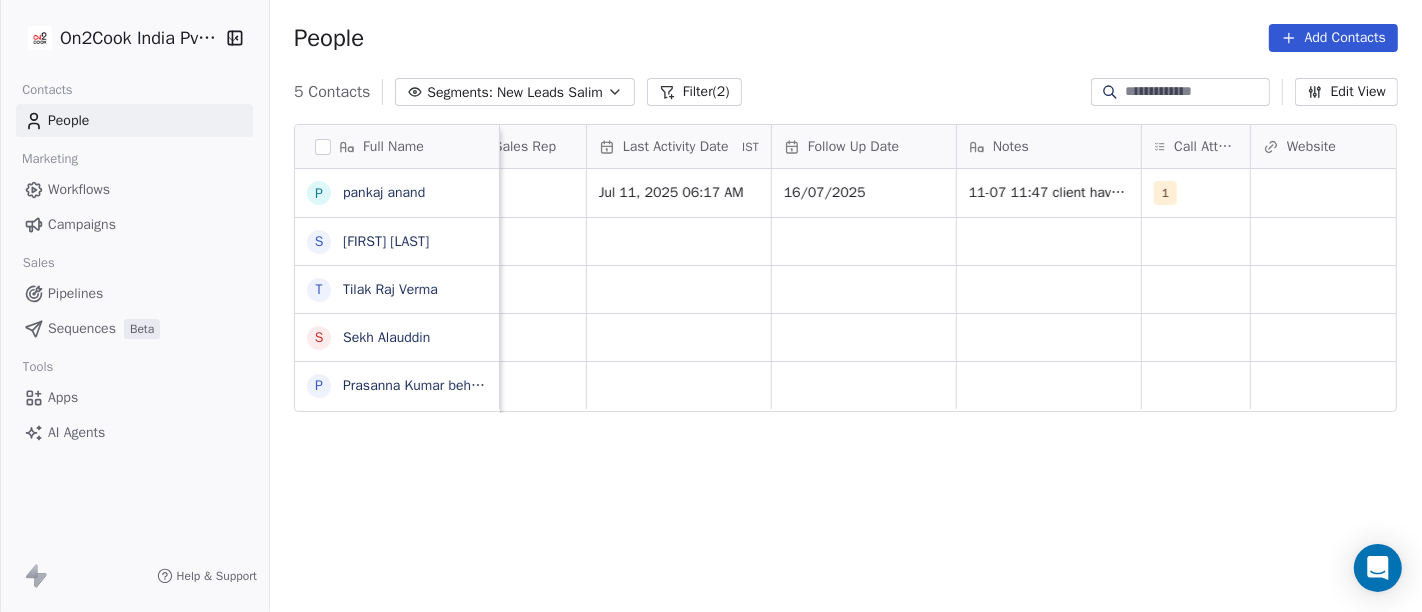 scroll, scrollTop: 3, scrollLeft: 1177, axis: both 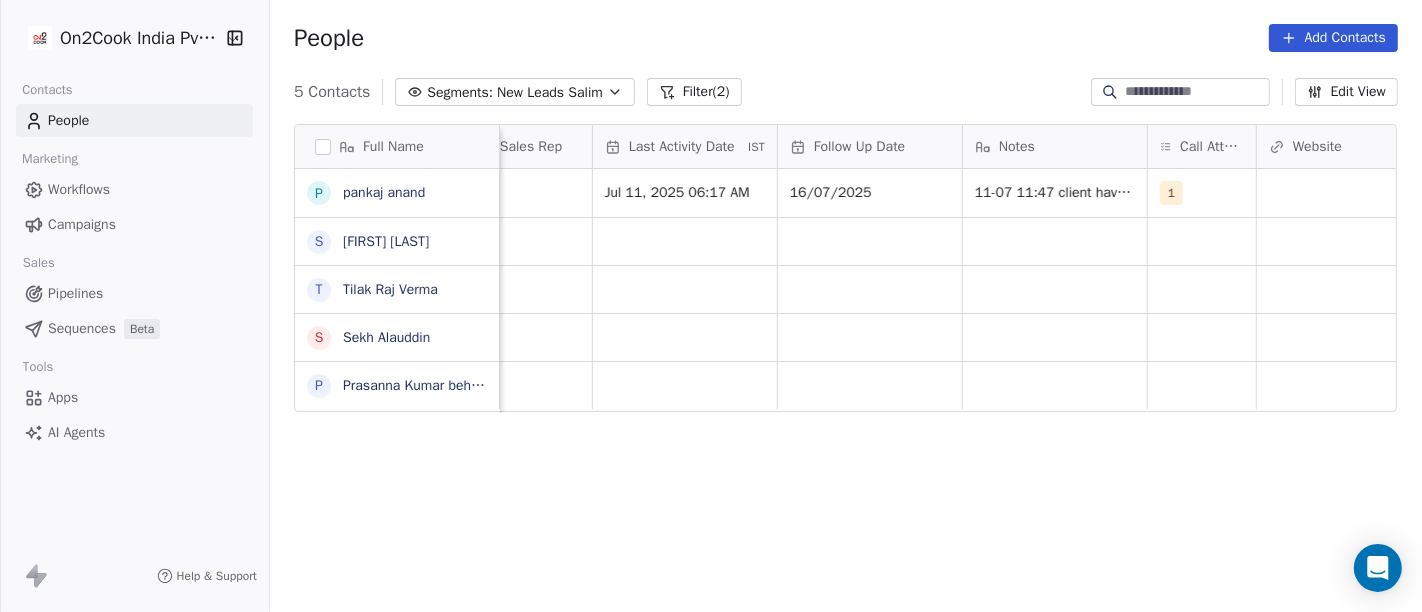 click on "5 Contacts Segments: New Leads Salim Filter  (2) Edit View" at bounding box center (846, 92) 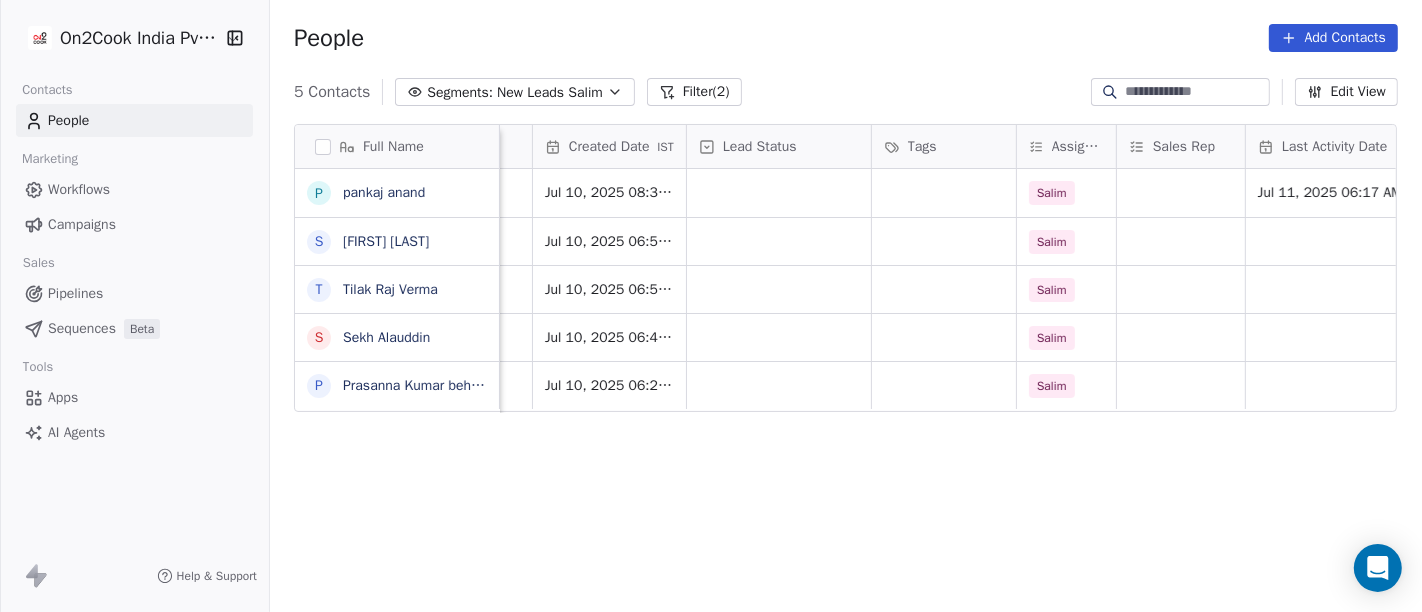 scroll, scrollTop: 0, scrollLeft: 517, axis: horizontal 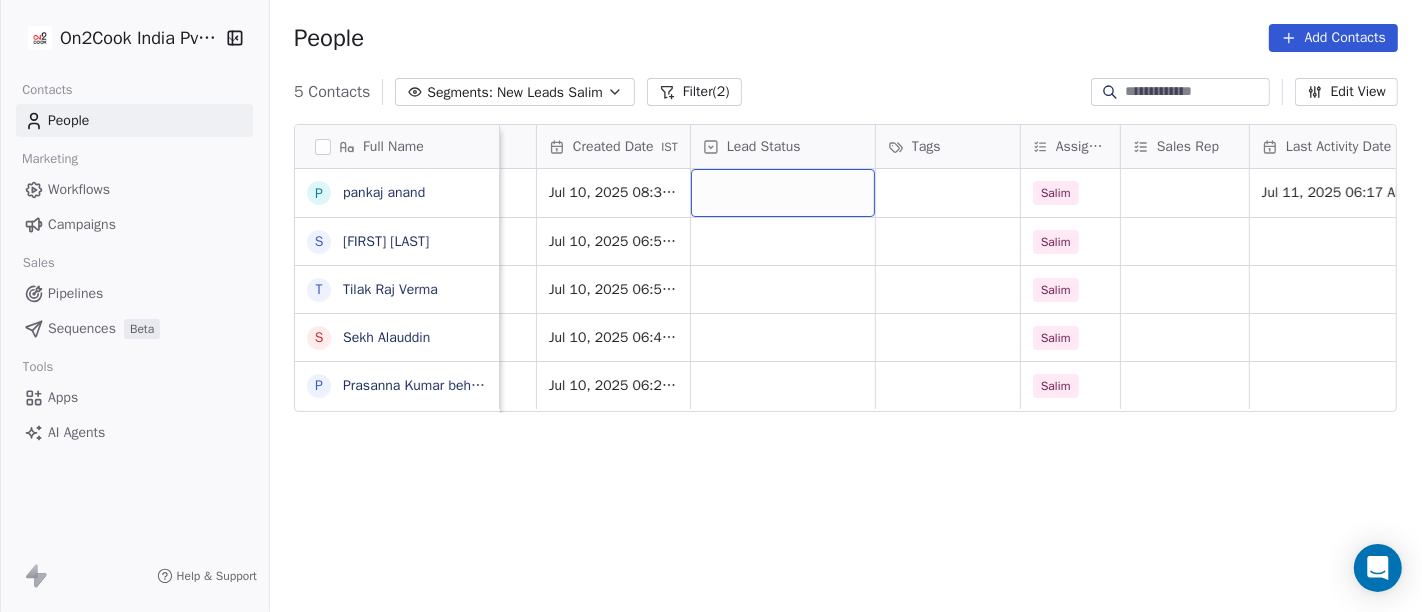 click at bounding box center (783, 193) 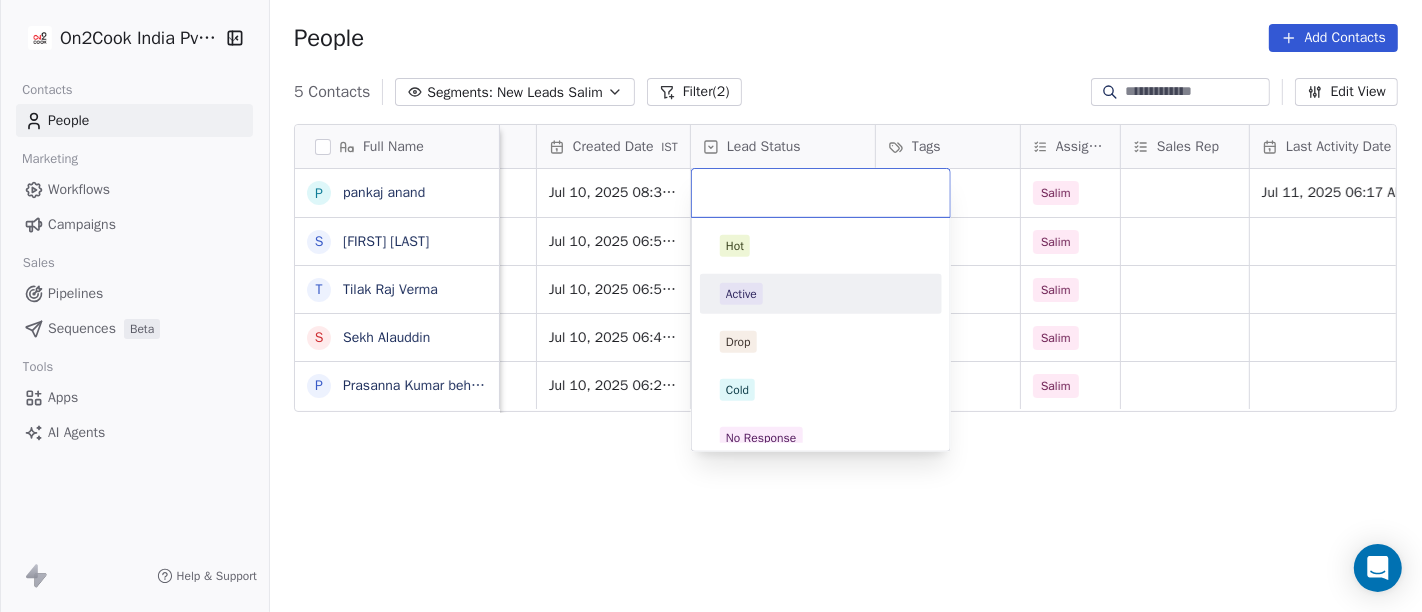 click on "Active" at bounding box center [821, 294] 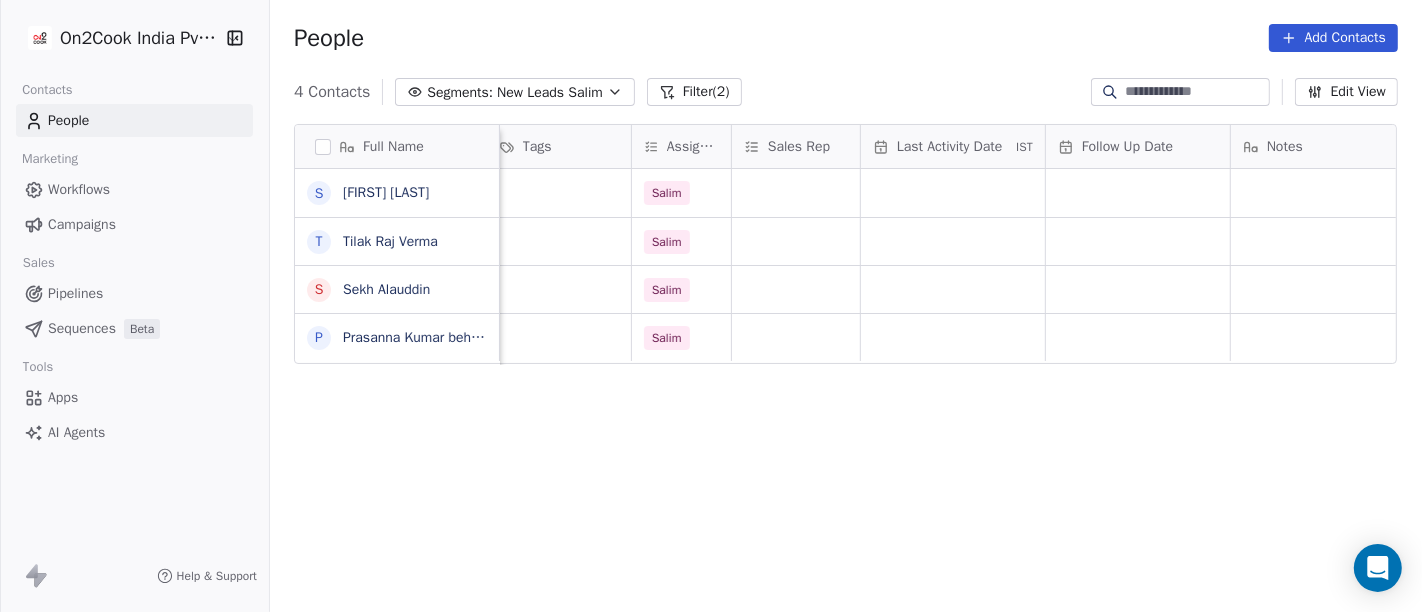 scroll, scrollTop: 0, scrollLeft: 904, axis: horizontal 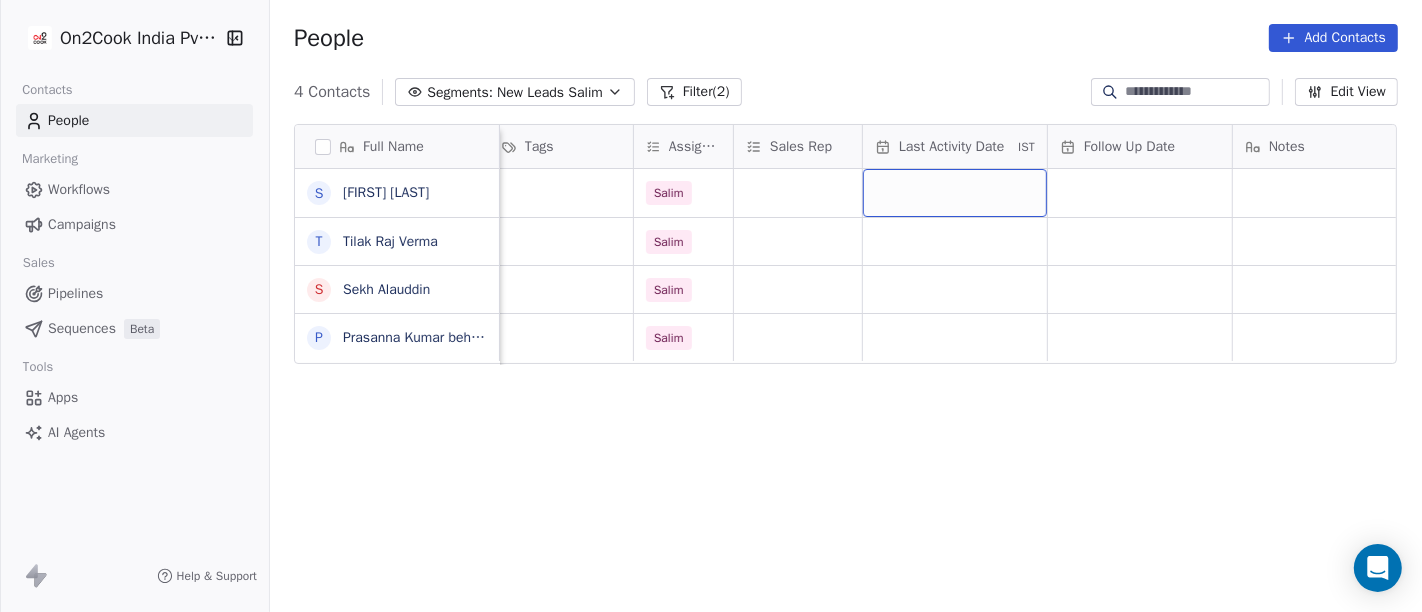 click at bounding box center (955, 193) 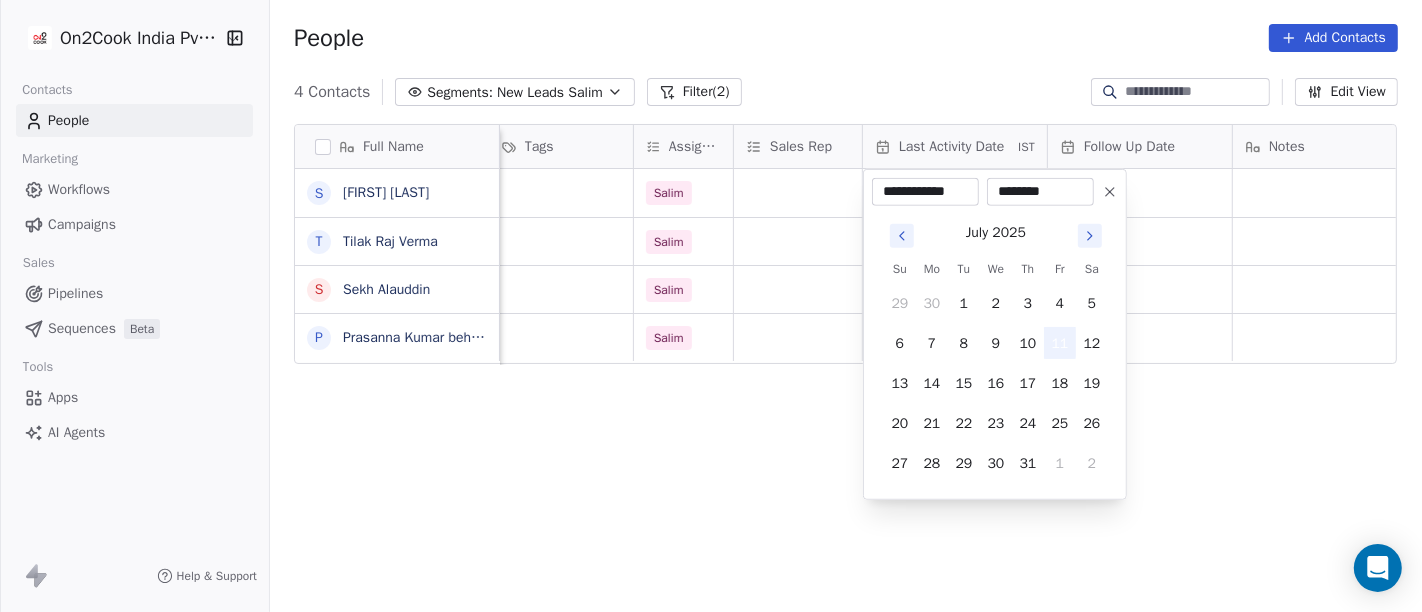 click on "11" at bounding box center [1060, 343] 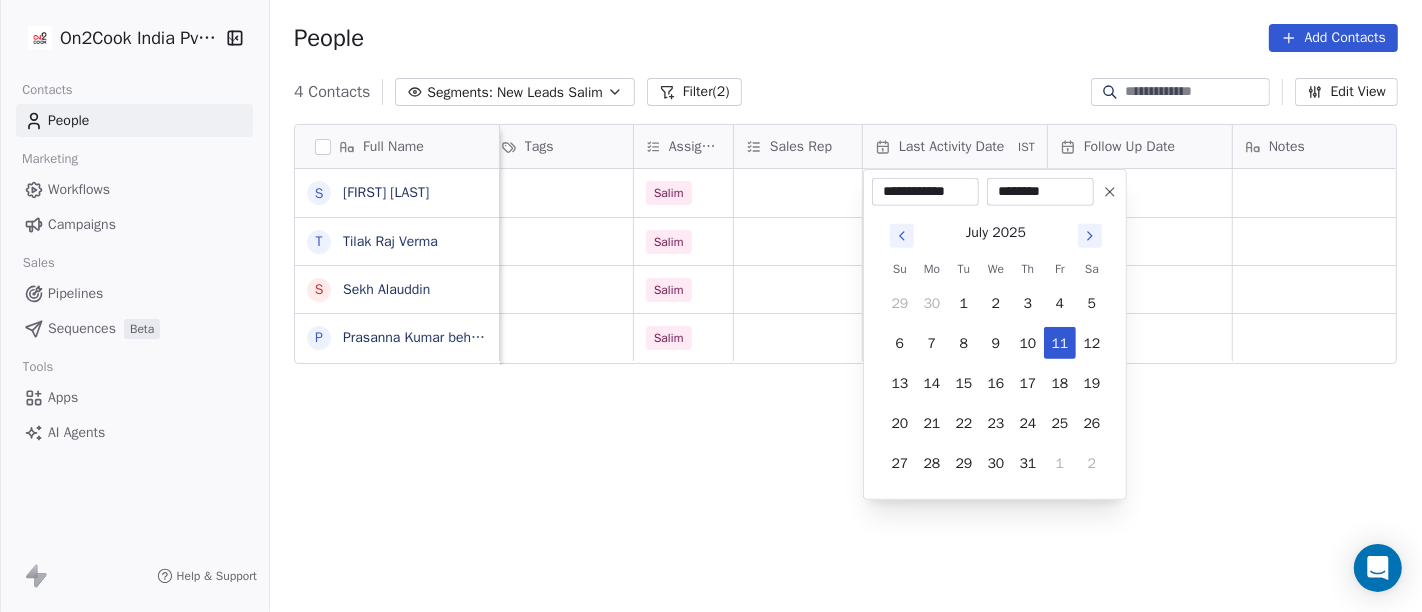 click on "**********" at bounding box center (711, 306) 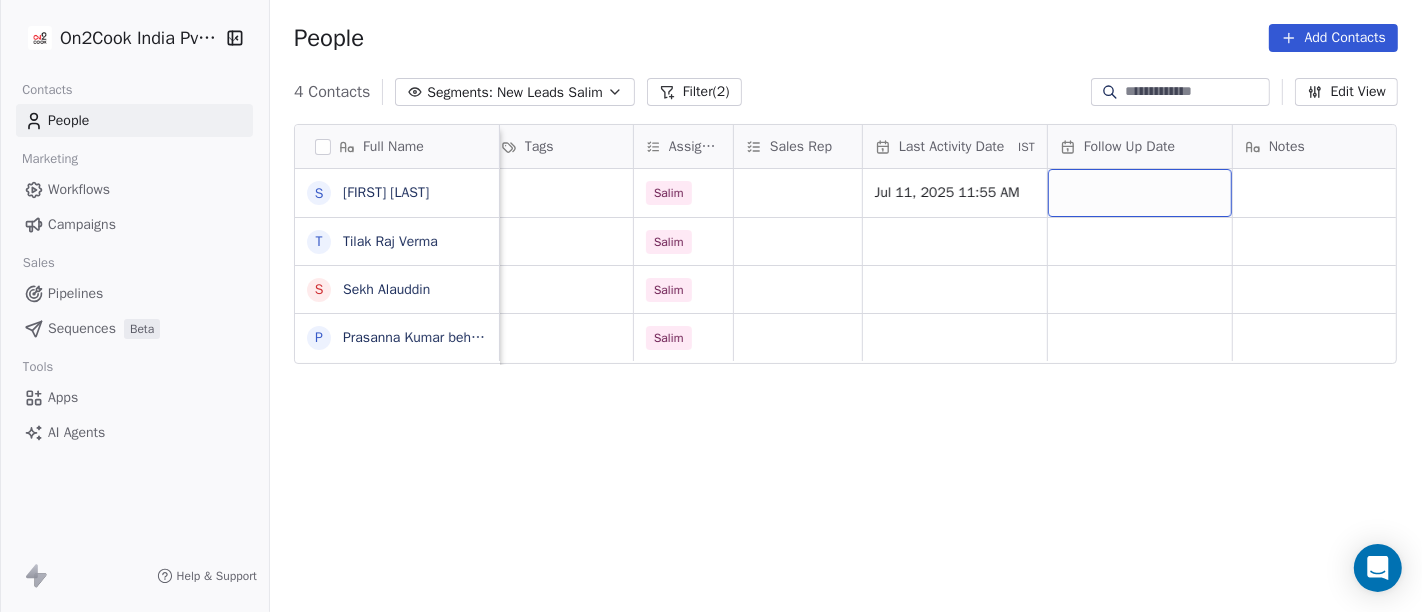 click at bounding box center [1140, 193] 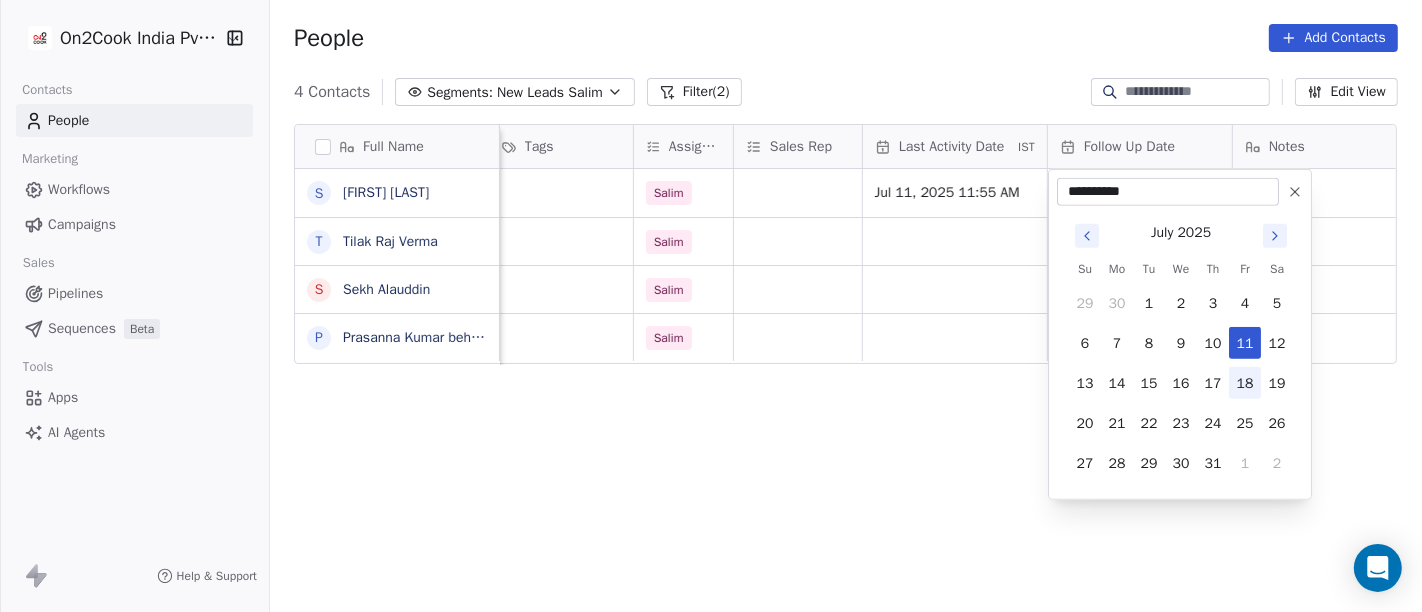 click on "18" at bounding box center [1245, 383] 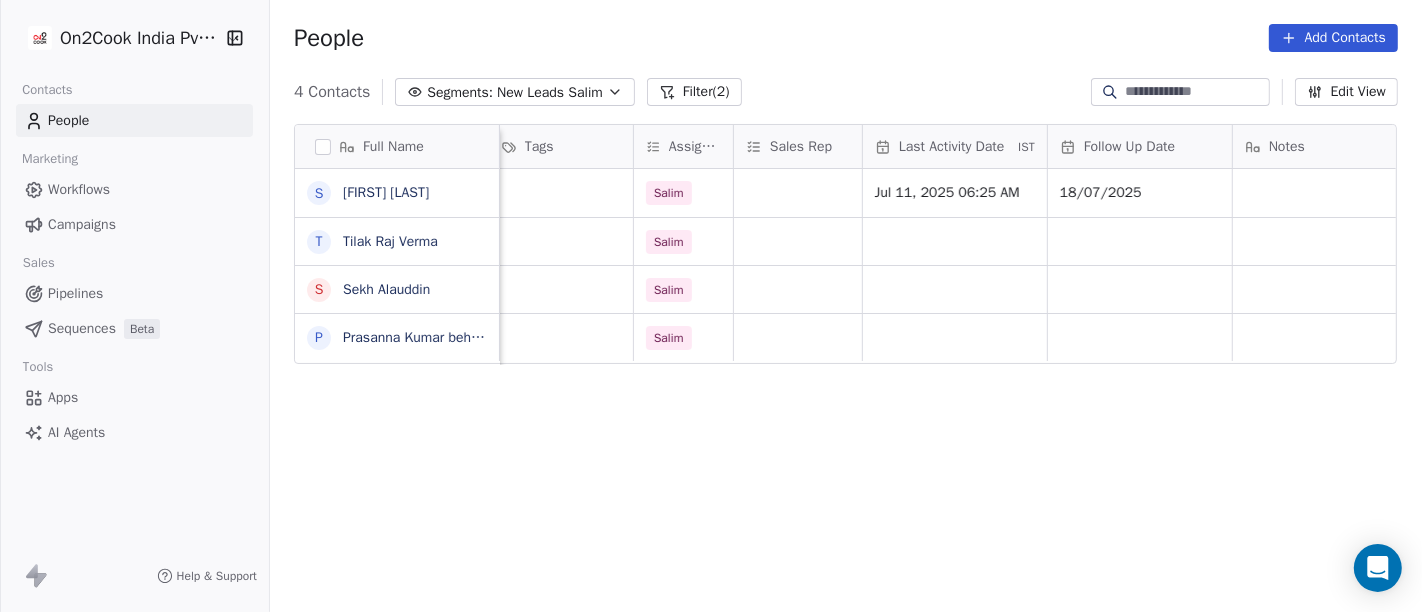 click on "Full Name S Shweta Thombre T Tilak Raj Verma S Sekh Alauddin P Prasanna Kumar behera location Created Date IST Lead Status Tags Assignee Sales Rep Last Activity Date IST Follow Up Date Notes Call Attempts Website zomato link   others Jul 10, 2025 06:58 PM Salim Jul 11, 2025 06:25 AM 18/07/2025   kolkata Jul 10, 2025 06:52 PM Salim   kolkata Jul 10, 2025 06:46 PM Salim   others_ Jul 10, 2025 06:23 PM Salim
To pick up a draggable item, press the space bar.
While dragging, use the arrow keys to move the item.
Press space again to drop the item in its new position, or press escape to cancel." at bounding box center [846, 377] 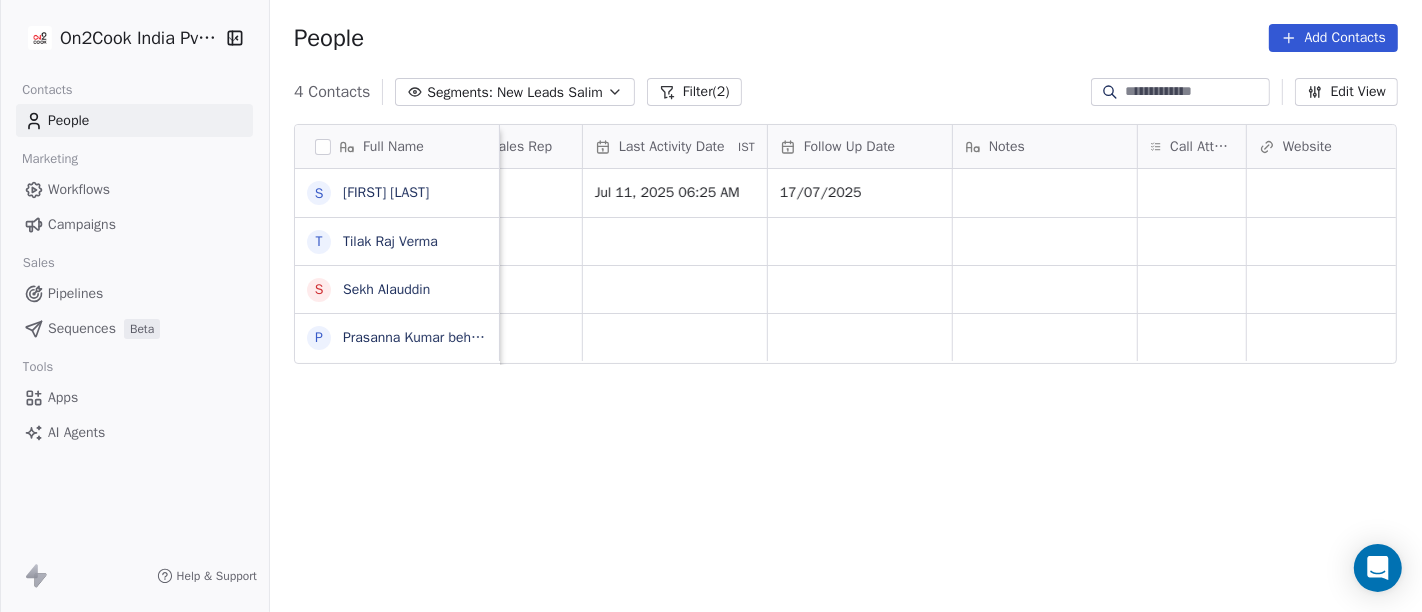 scroll, scrollTop: 0, scrollLeft: 1186, axis: horizontal 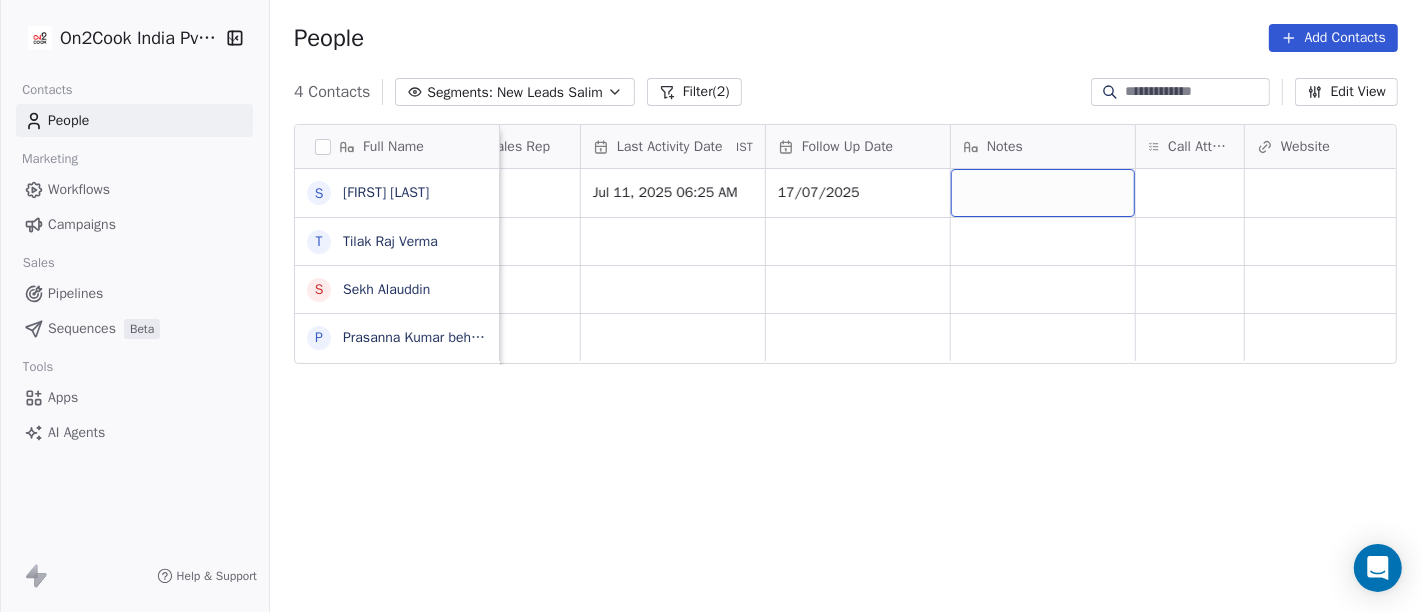 click at bounding box center (1043, 193) 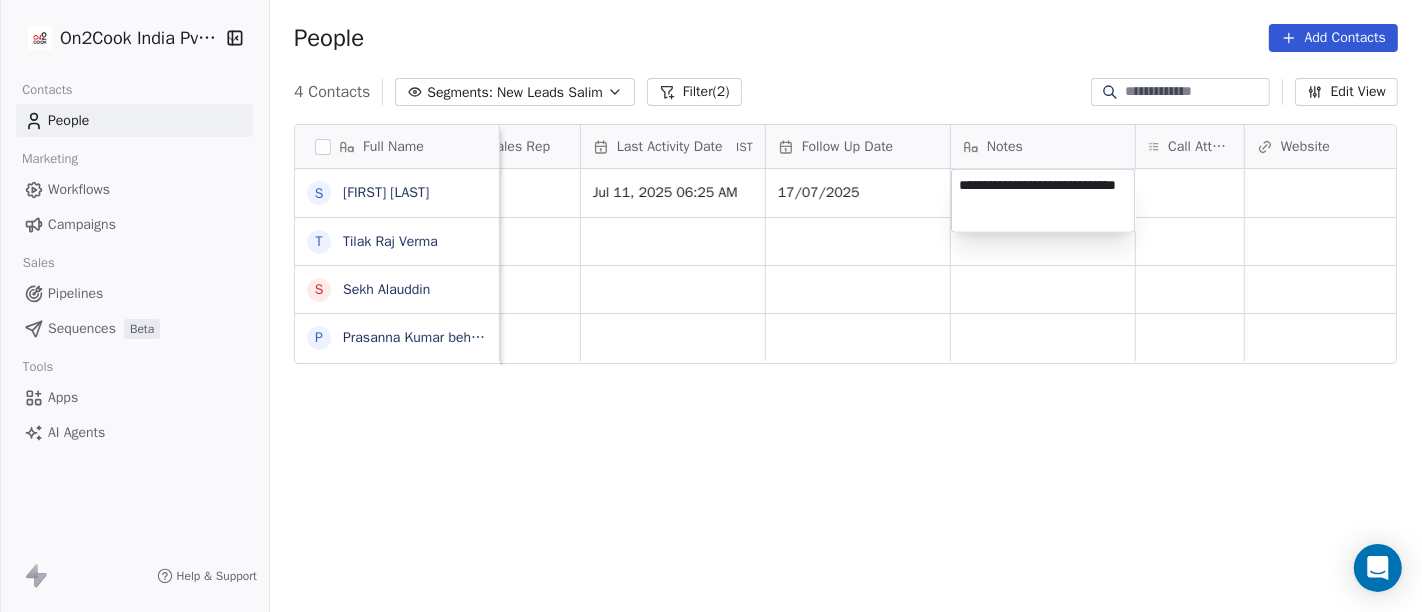 type on "**********" 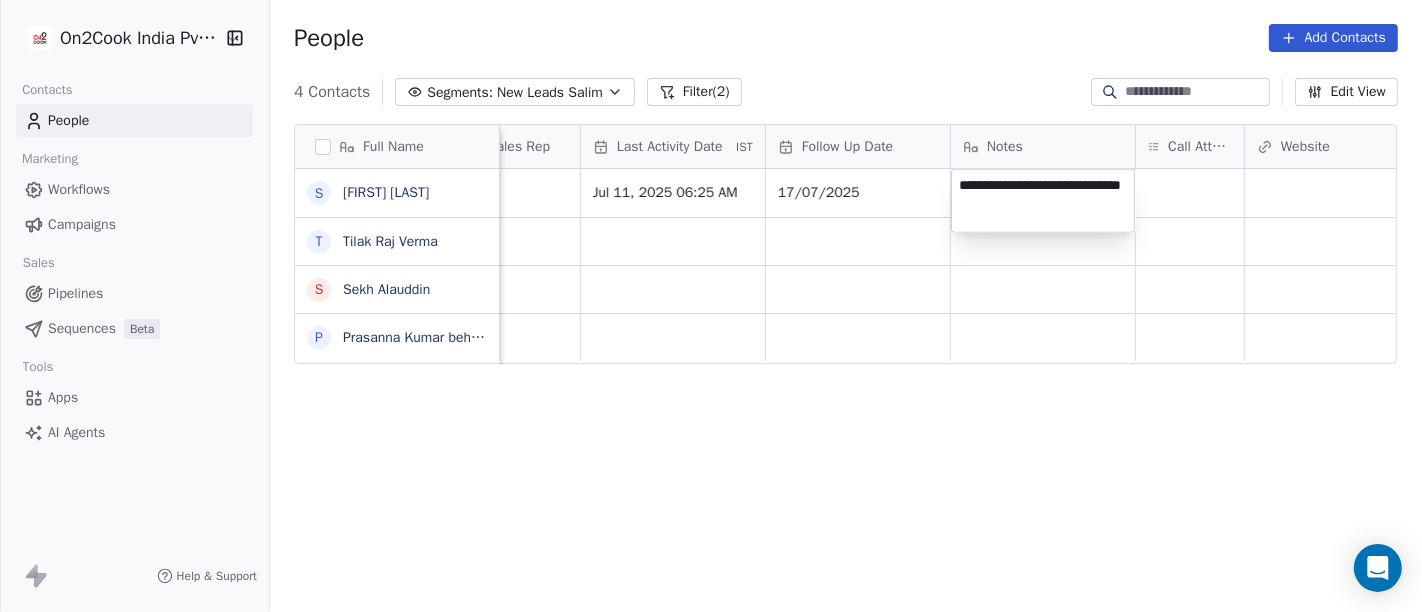 click on "**********" at bounding box center (711, 306) 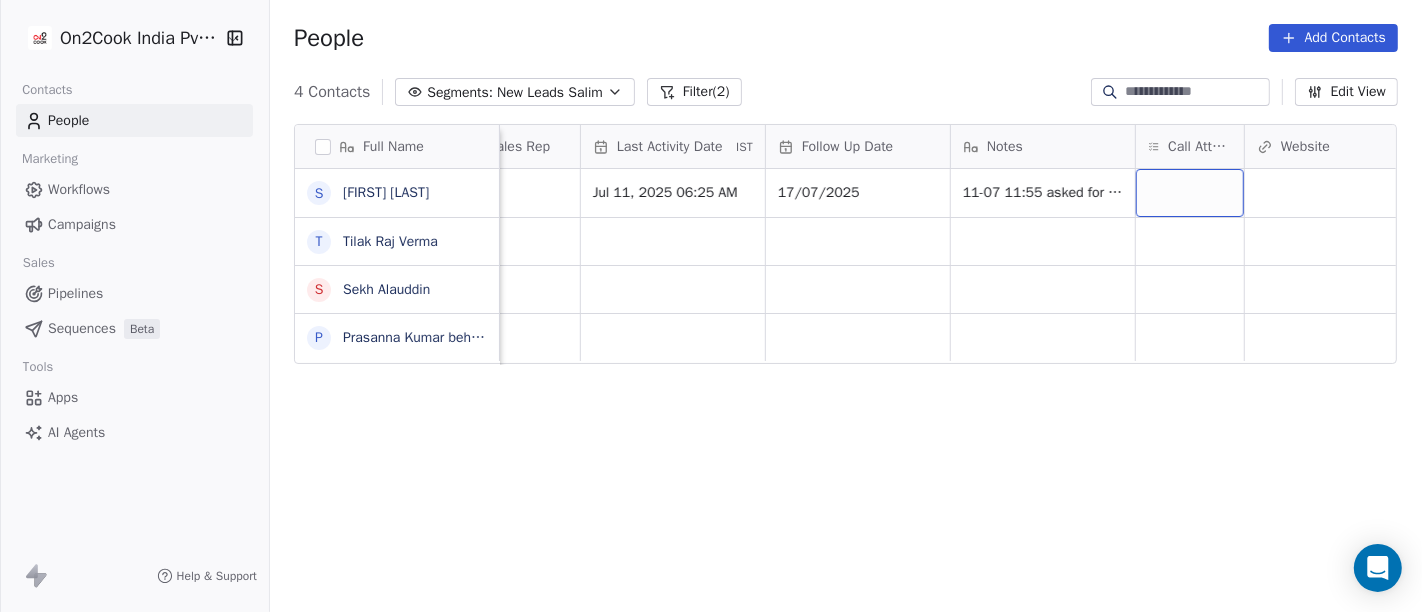 click at bounding box center (1190, 193) 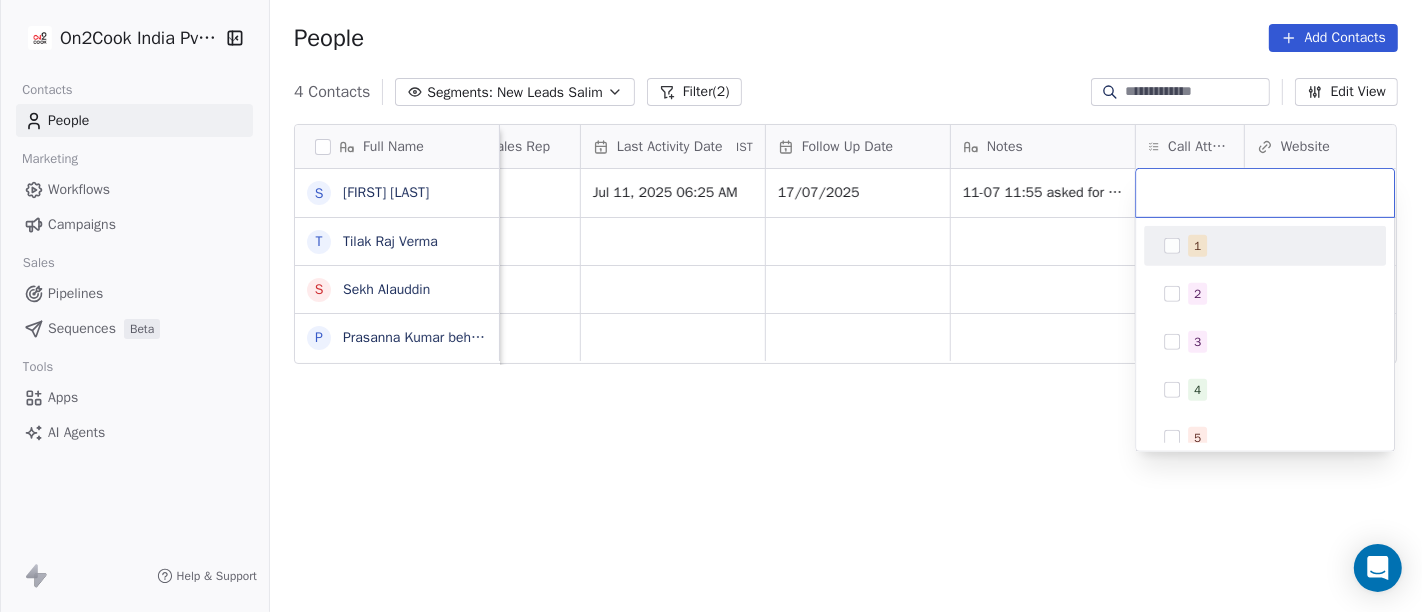 click on "1" at bounding box center [1265, 246] 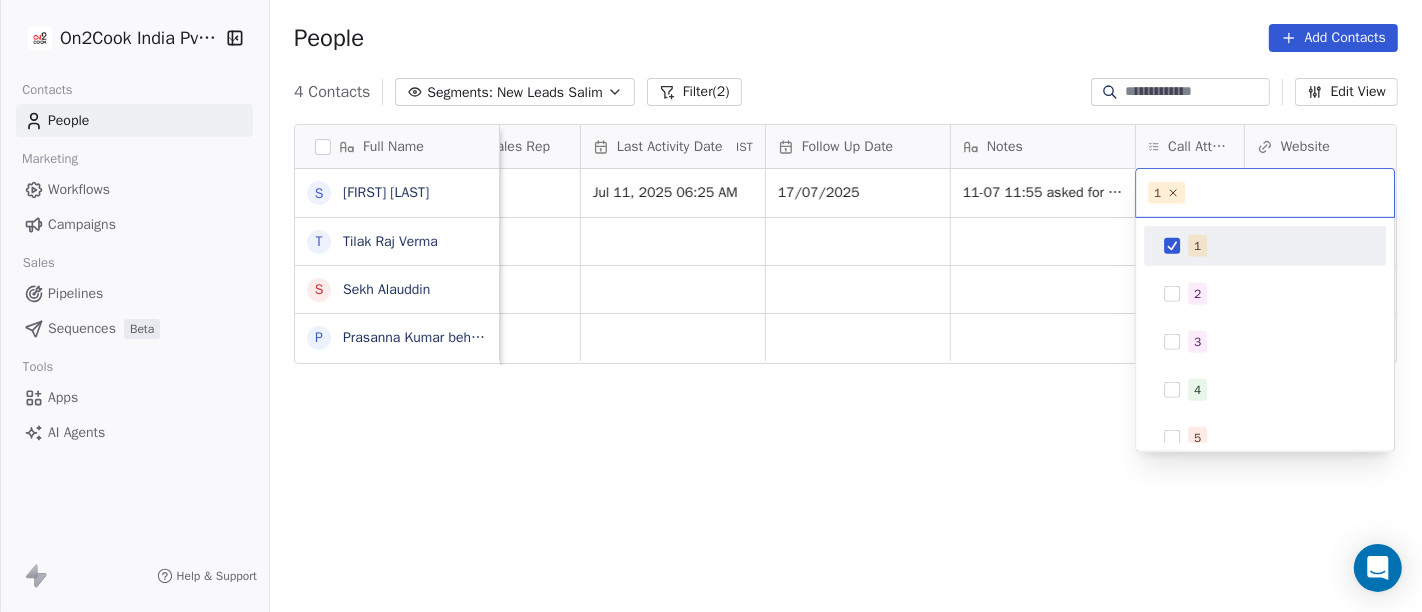 click on "On2Cook India Pvt. Ltd. Contacts People Marketing Workflows Campaigns Sales Pipelines Sequences Beta Tools Apps AI Agents Help & Support People  Add Contacts 4 Contacts Segments: New Leads Salim Filter  (2) Edit View Tag Add to Sequence Full Name S Shweta Thombre T Tilak Raj Verma S Sekh Alauddin P Prasanna Kumar behera Lead Status Tags Assignee Sales Rep Last Activity Date IST Follow Up Date Notes Call Attempts Website zomato link outlet type Location   Salim Jul 11, 2025 06:25 AM 17/07/2025 11-07 11:55 asked for call back  restaurants   Salim restaurants   Salim restaurants   Salim cloud_kitchen
To pick up a draggable item, press the space bar.
While dragging, use the arrow keys to move the item.
Press space again to drop the item in its new position, or press escape to cancel.
1 1 2 3 4 5 6 7 8 9 10" at bounding box center [711, 306] 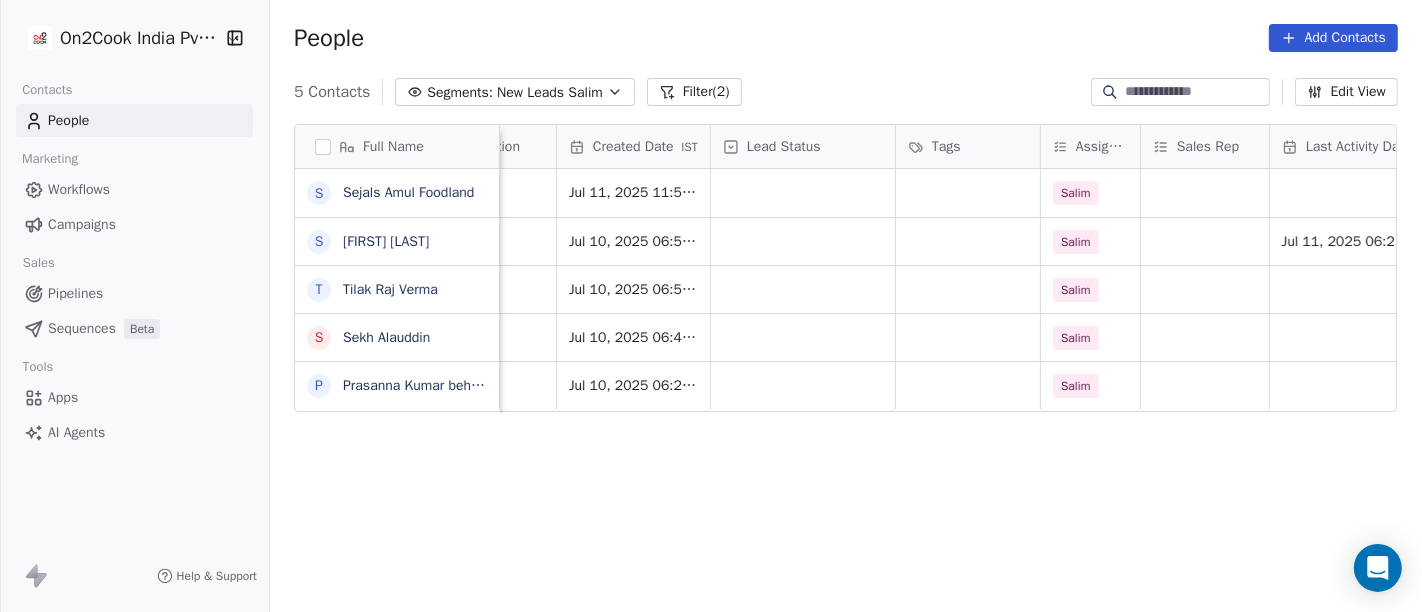 scroll, scrollTop: 0, scrollLeft: 495, axis: horizontal 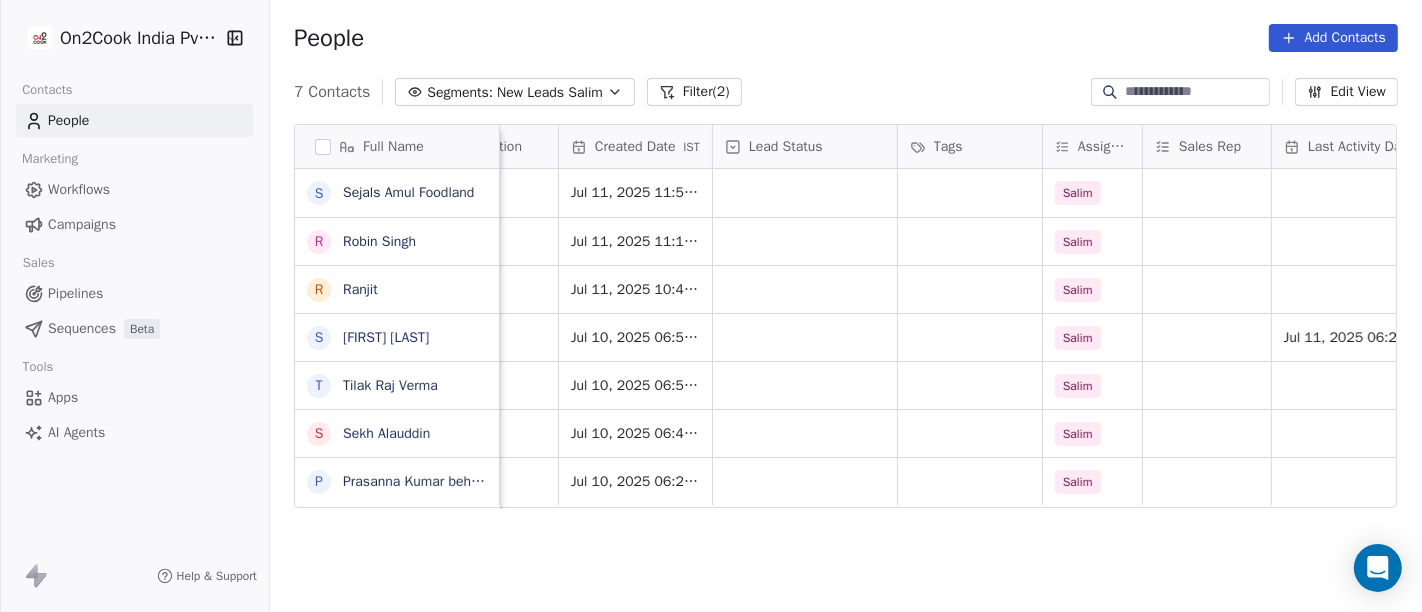 click on "People  Add Contacts" at bounding box center (846, 38) 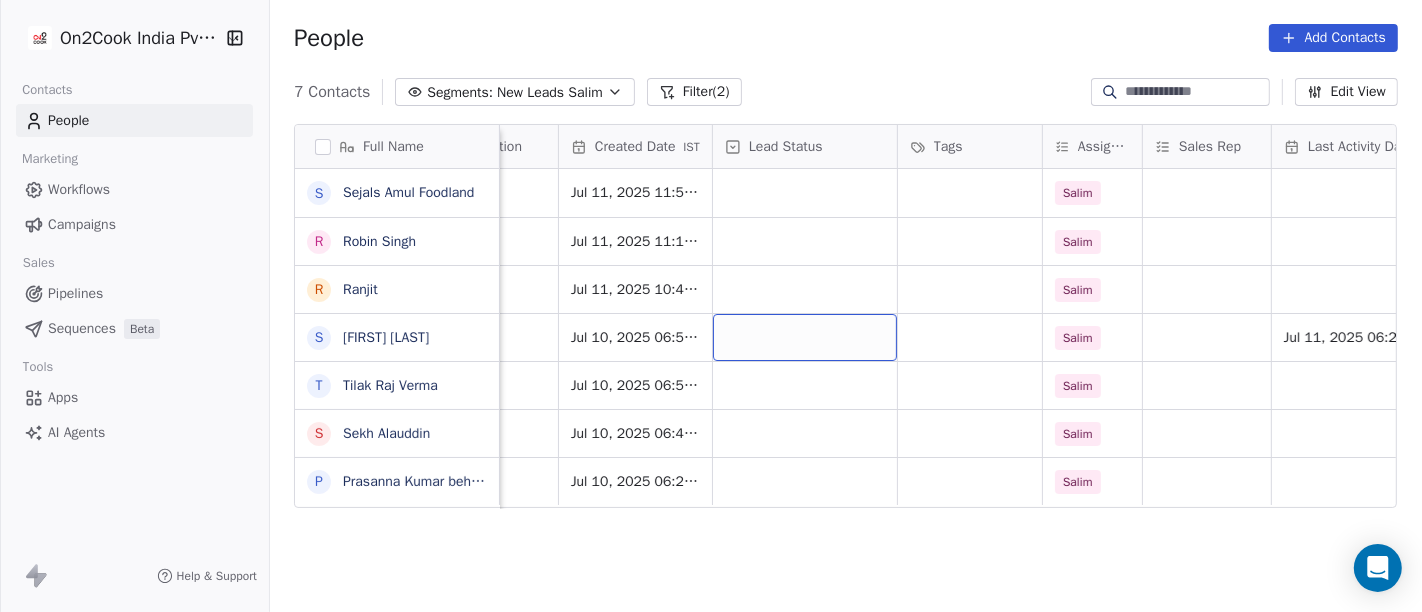 click at bounding box center (805, 337) 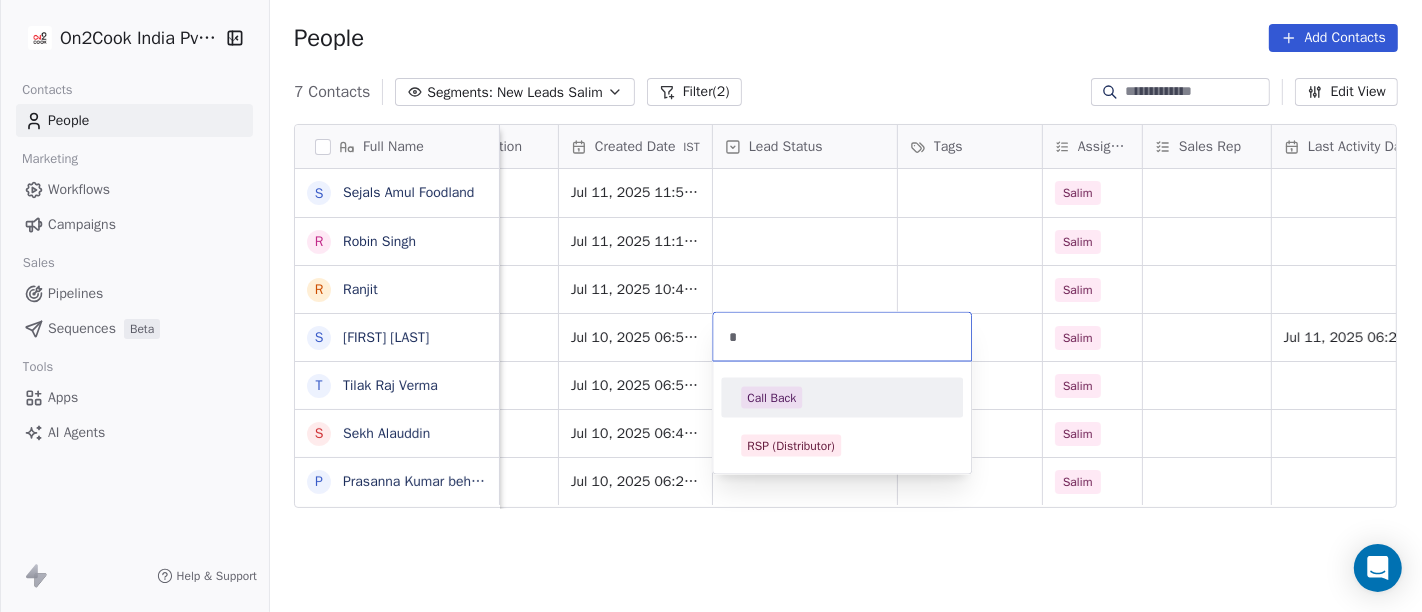 type on "*" 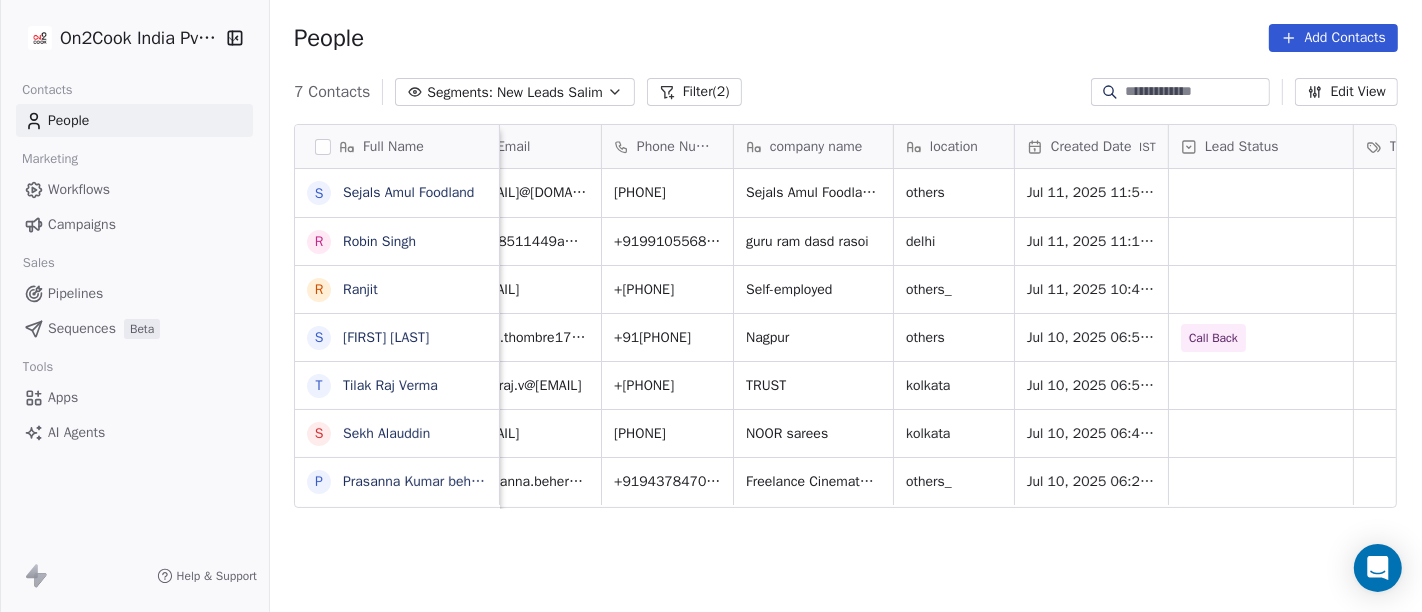 scroll, scrollTop: 0, scrollLeft: 0, axis: both 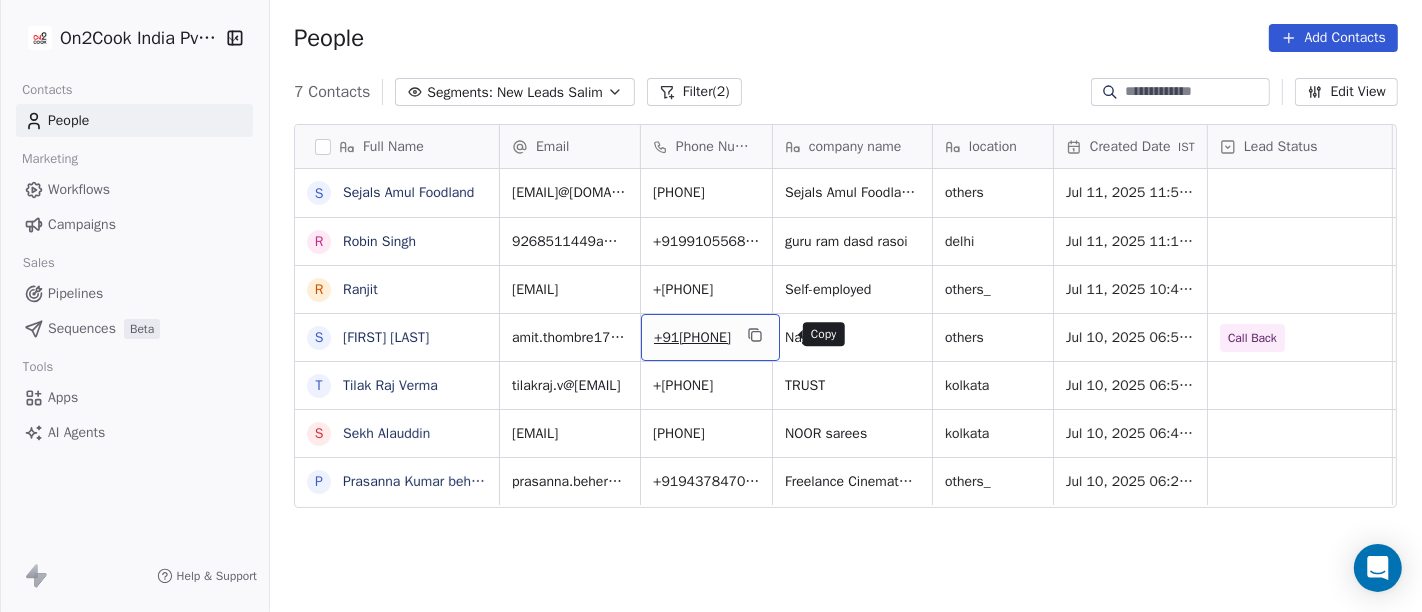 click 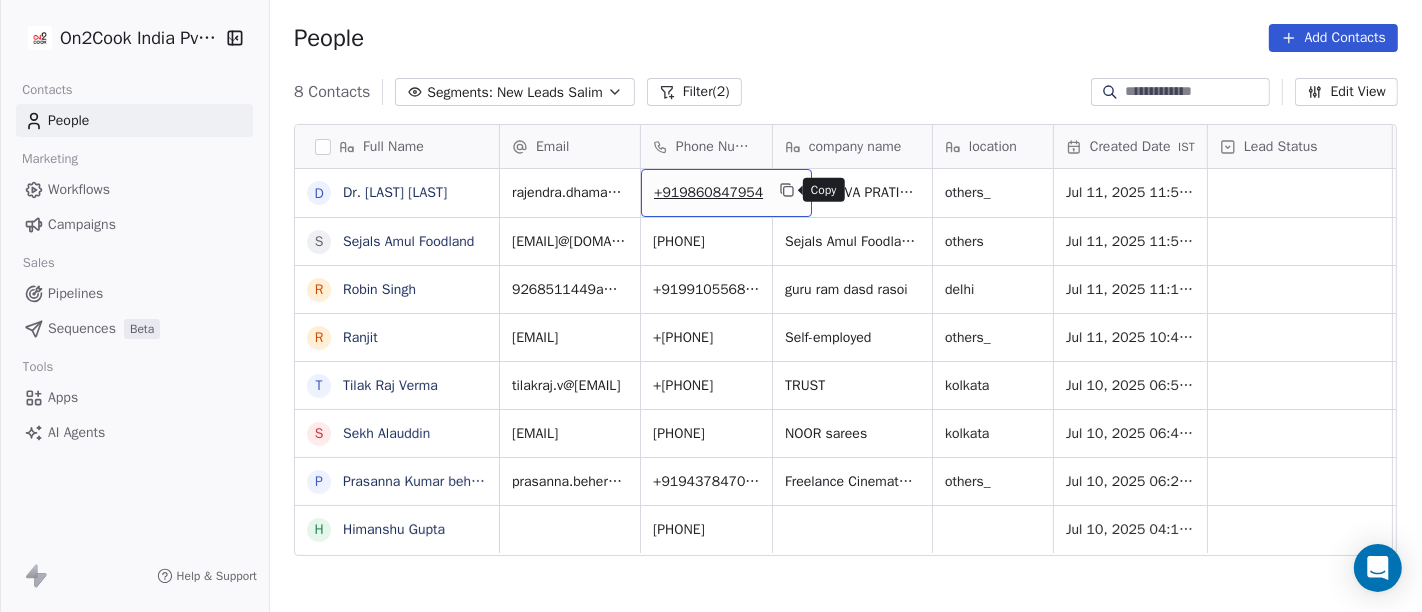 click 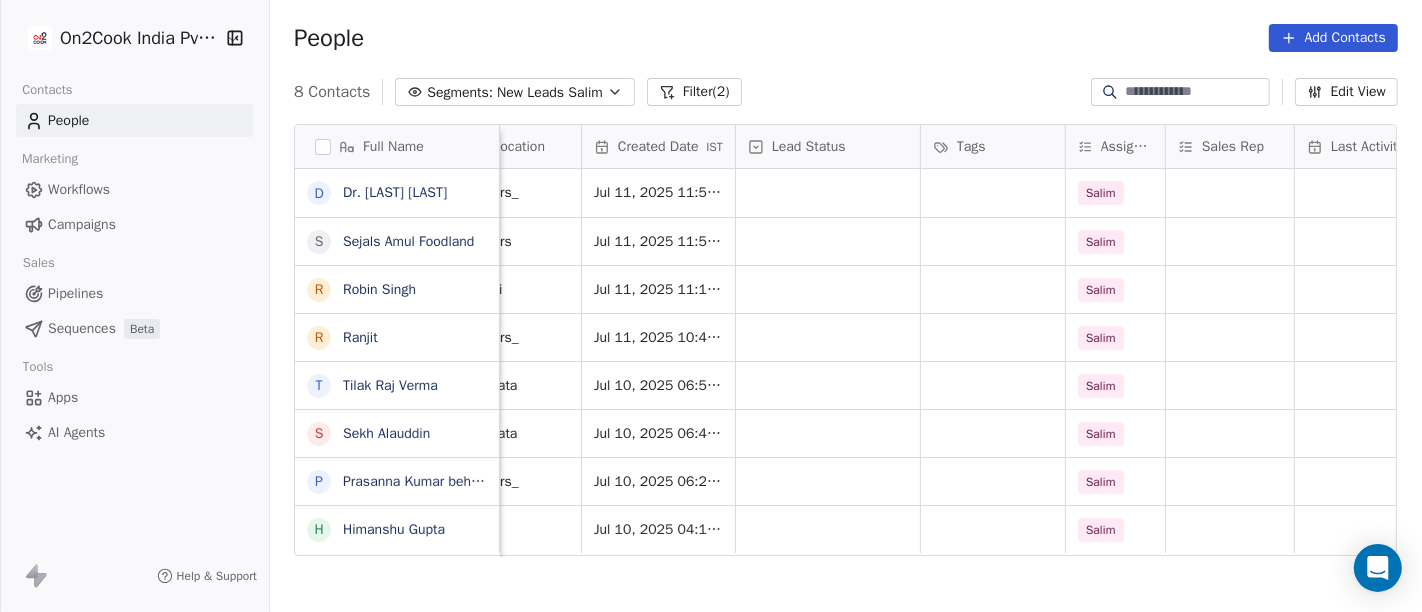 scroll, scrollTop: 0, scrollLeft: 475, axis: horizontal 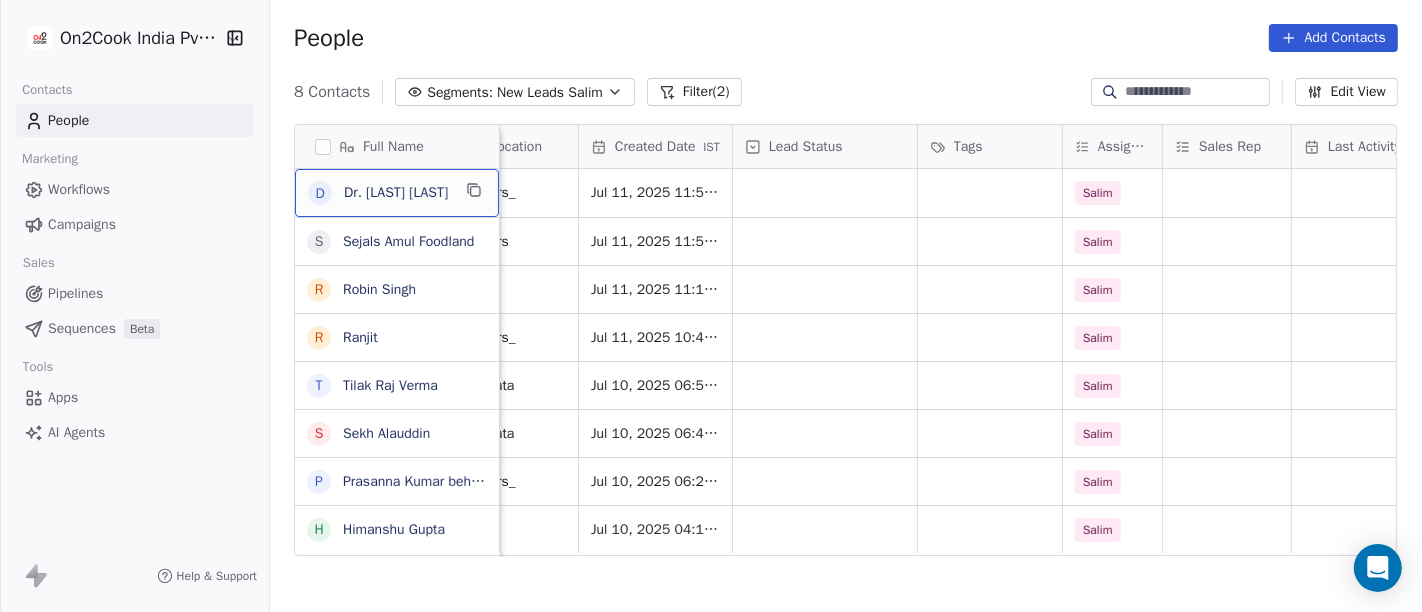 click on "D Dr.  Rajendra Dhamane" at bounding box center [397, 193] 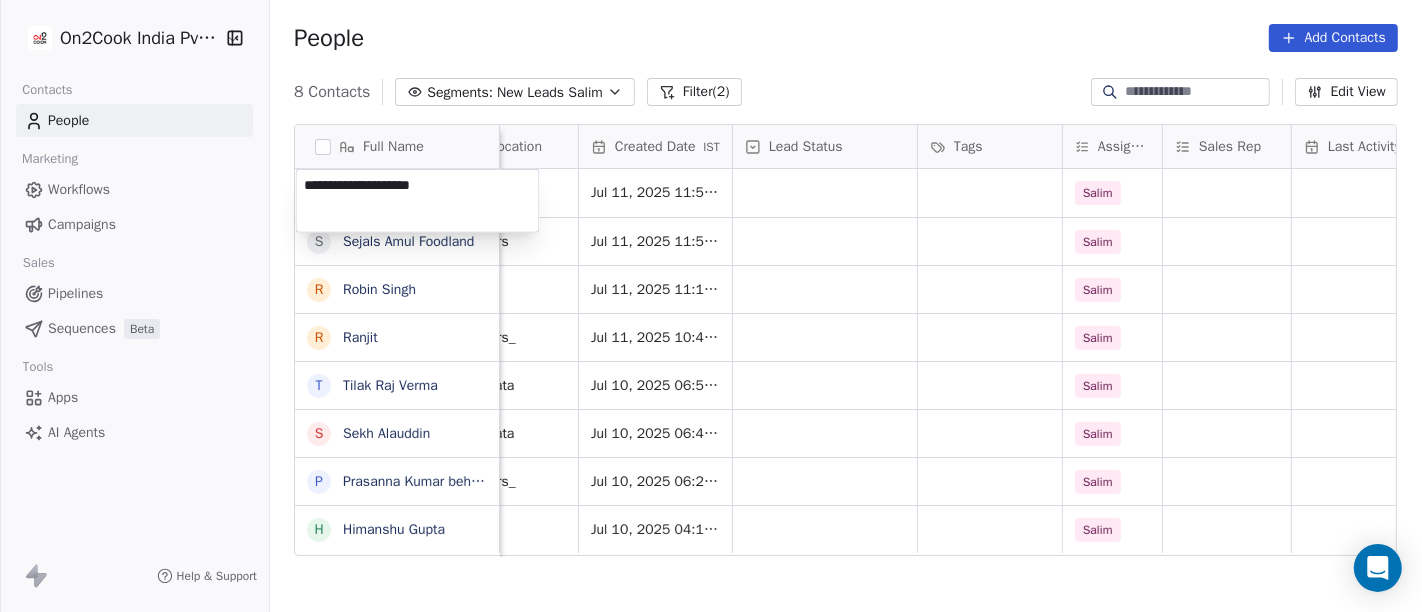 click on "**********" at bounding box center [418, 201] 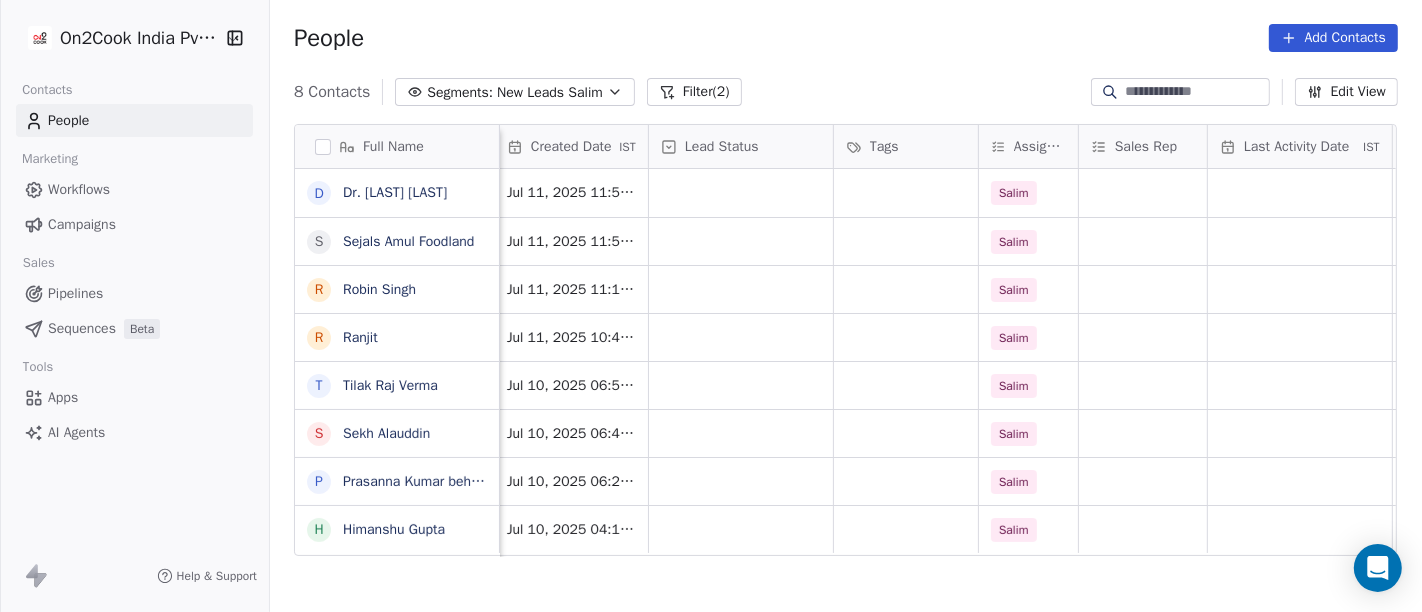 scroll, scrollTop: 0, scrollLeft: 564, axis: horizontal 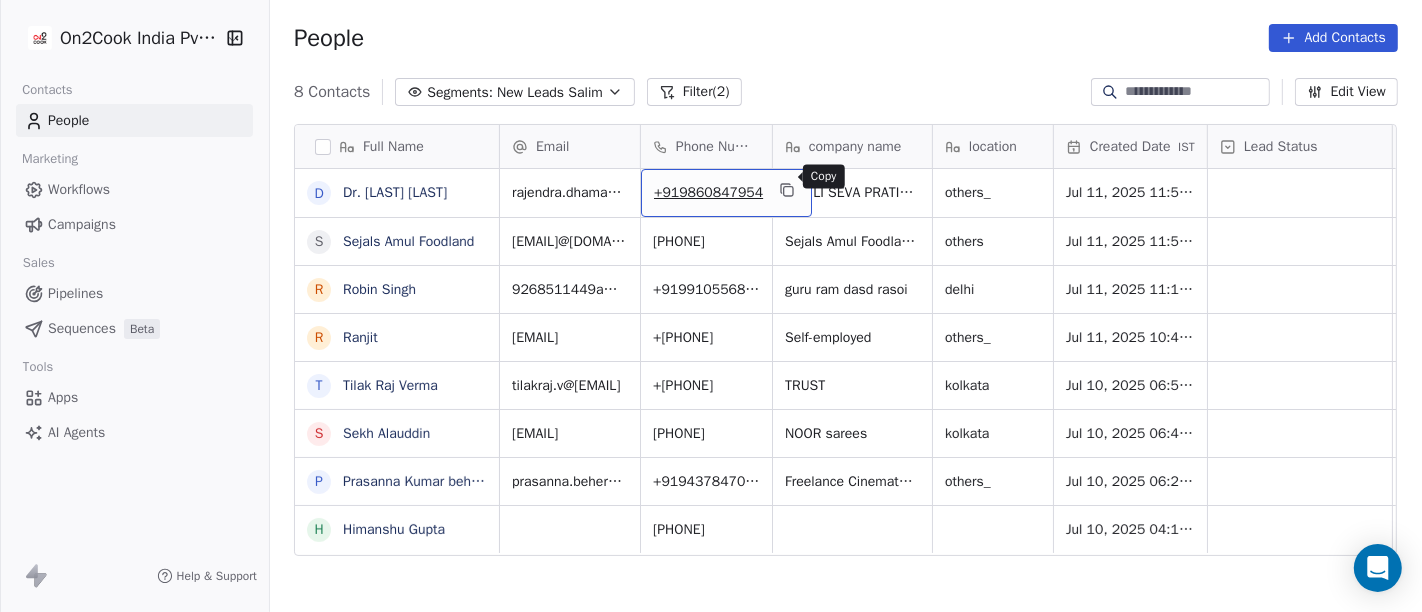 click 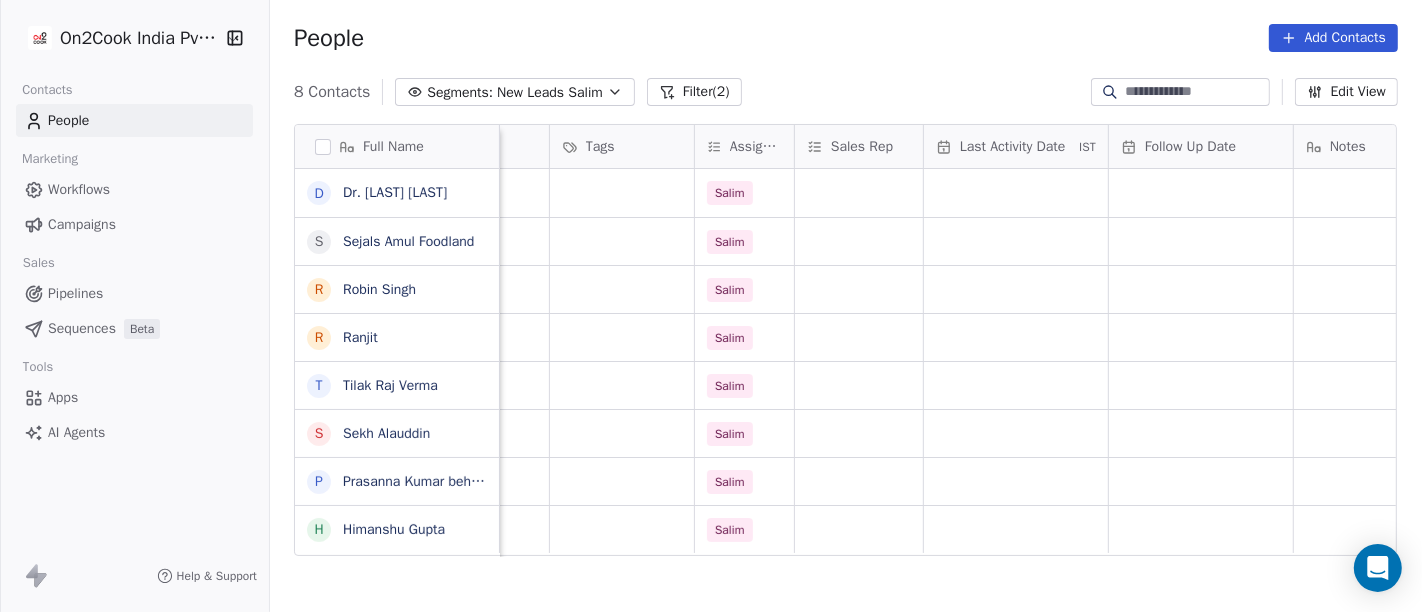 scroll, scrollTop: 13, scrollLeft: 846, axis: both 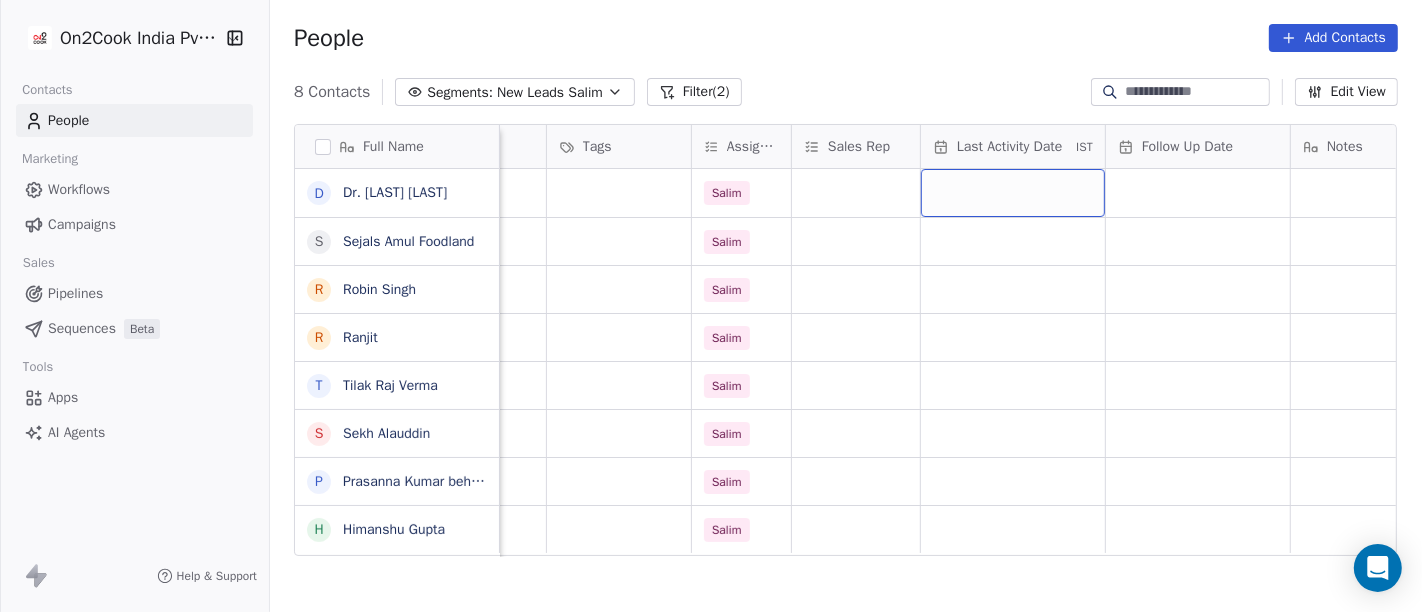 click at bounding box center (1013, 193) 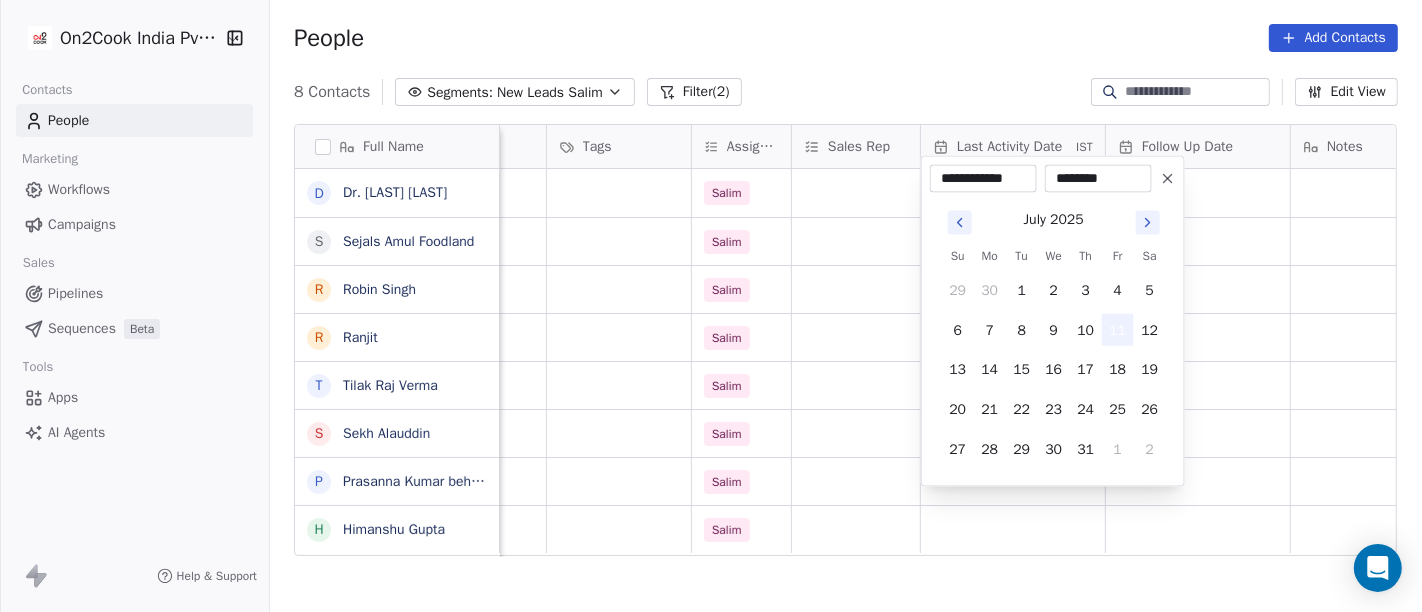 click on "11" at bounding box center [1118, 330] 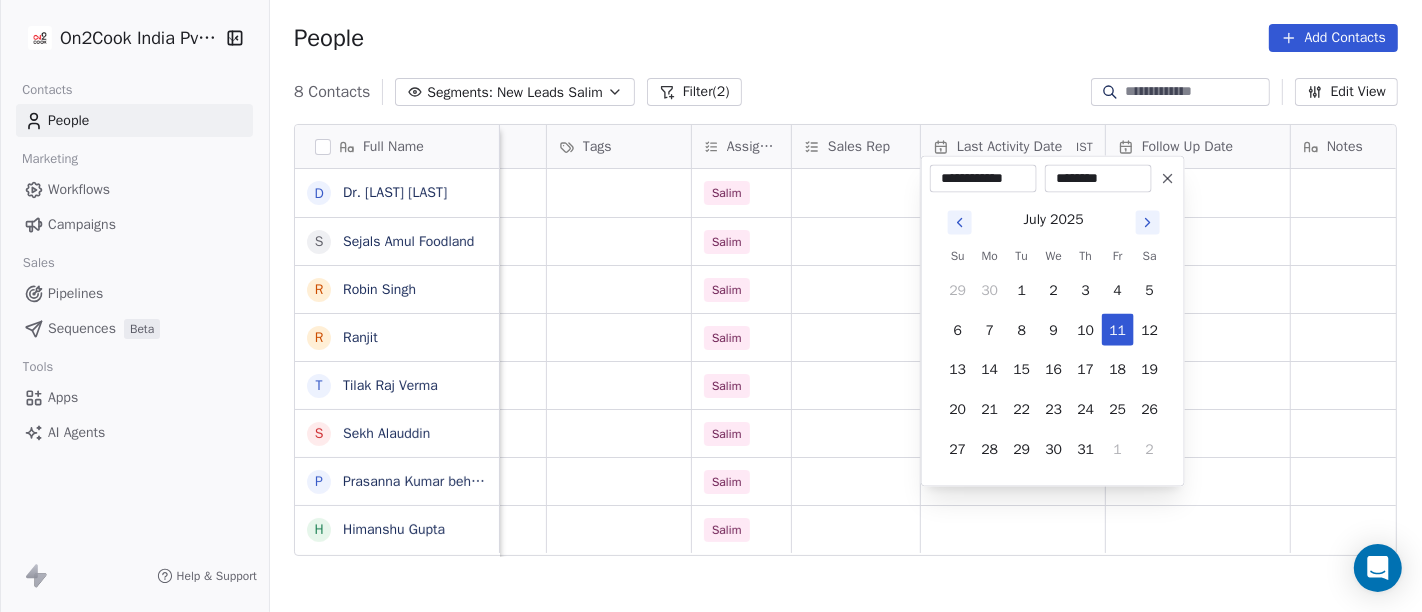 click on "**********" at bounding box center (711, 306) 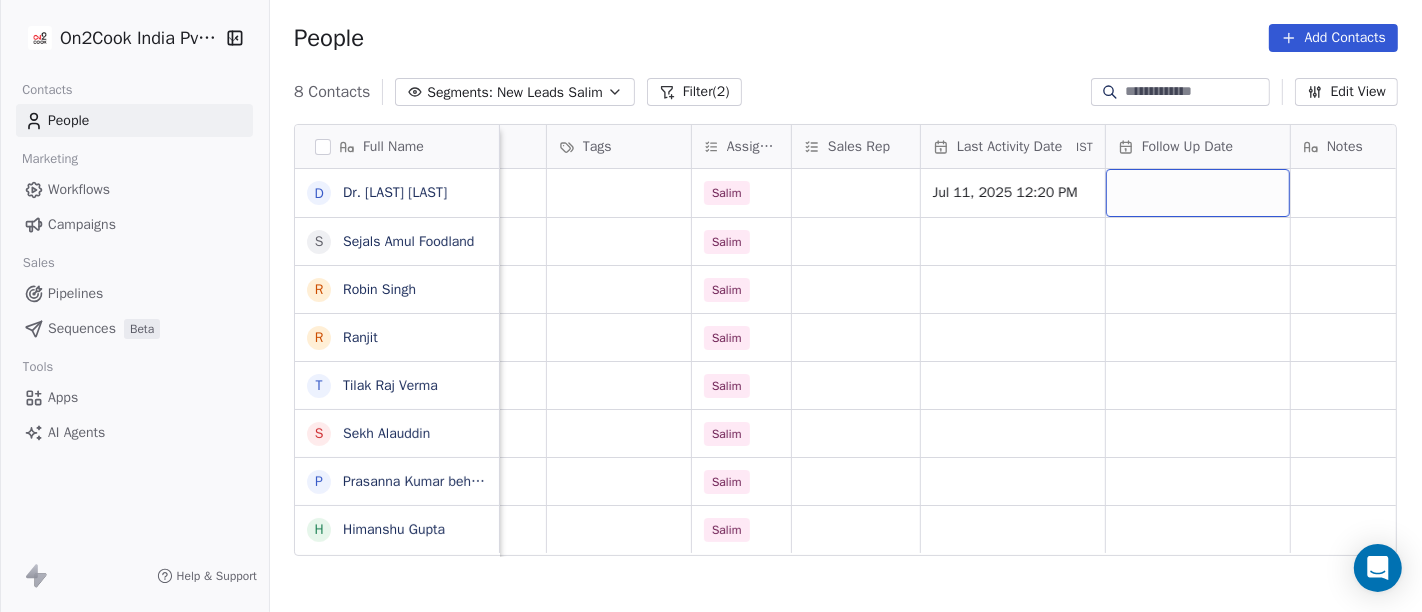 click at bounding box center (1198, 193) 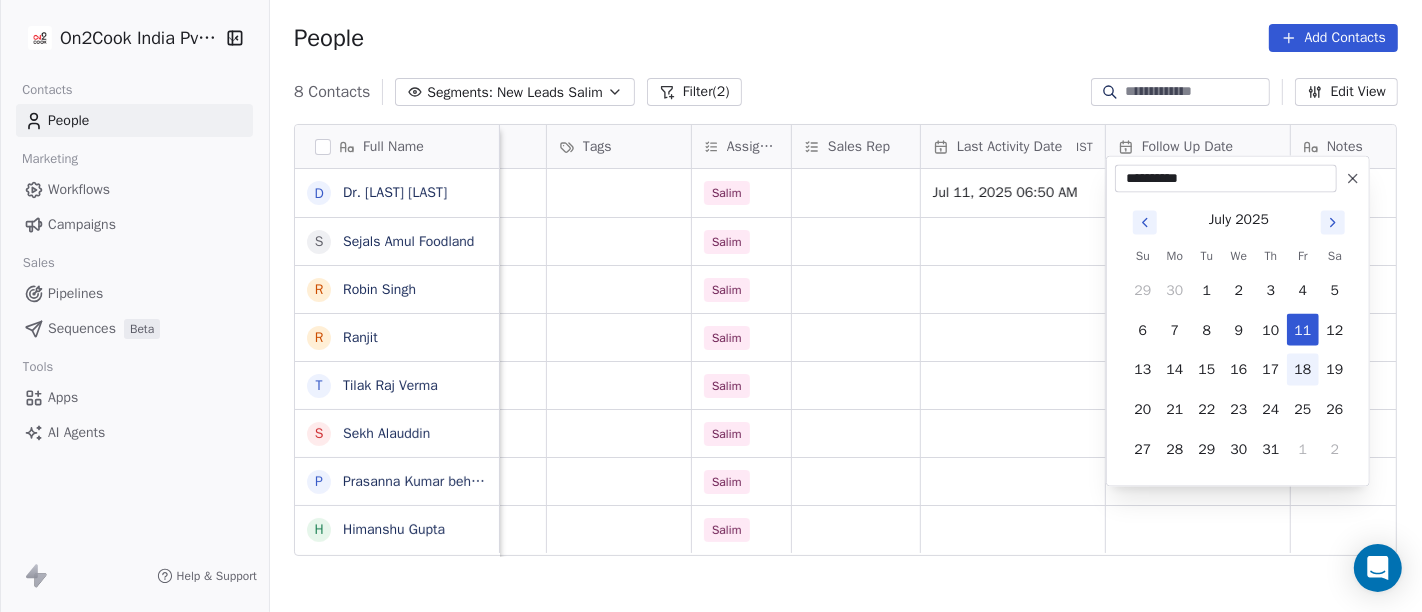 click on "18" at bounding box center [1303, 370] 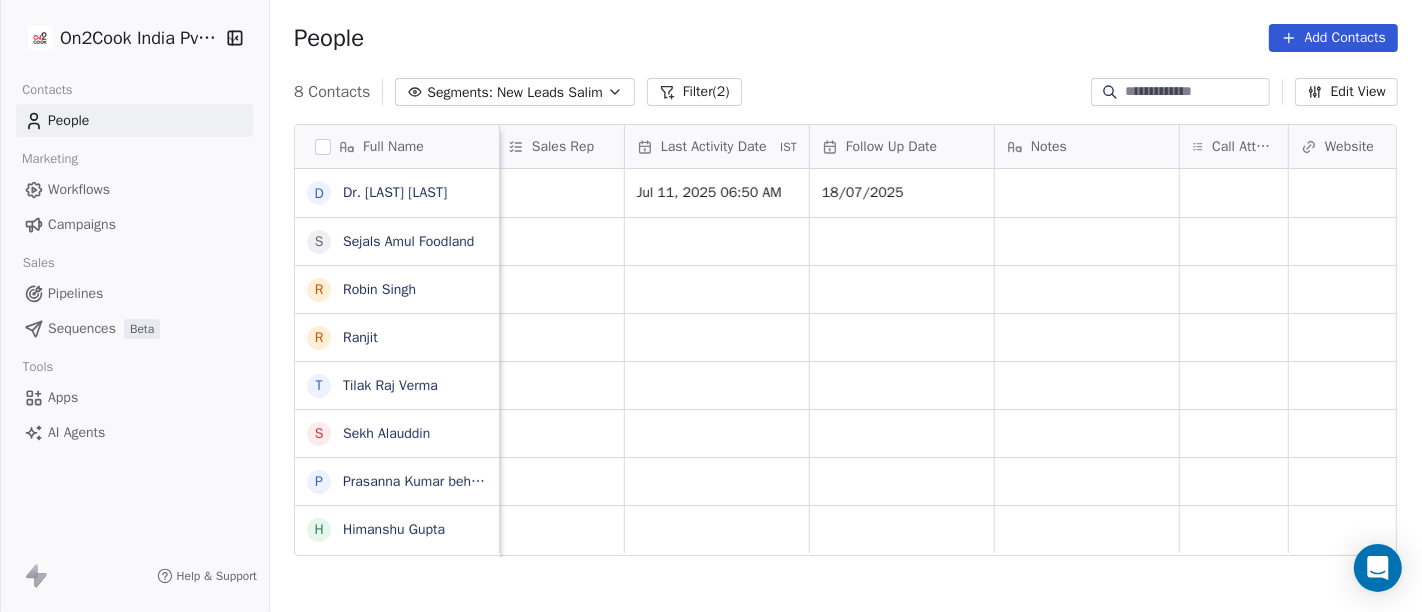 scroll, scrollTop: 8, scrollLeft: 1146, axis: both 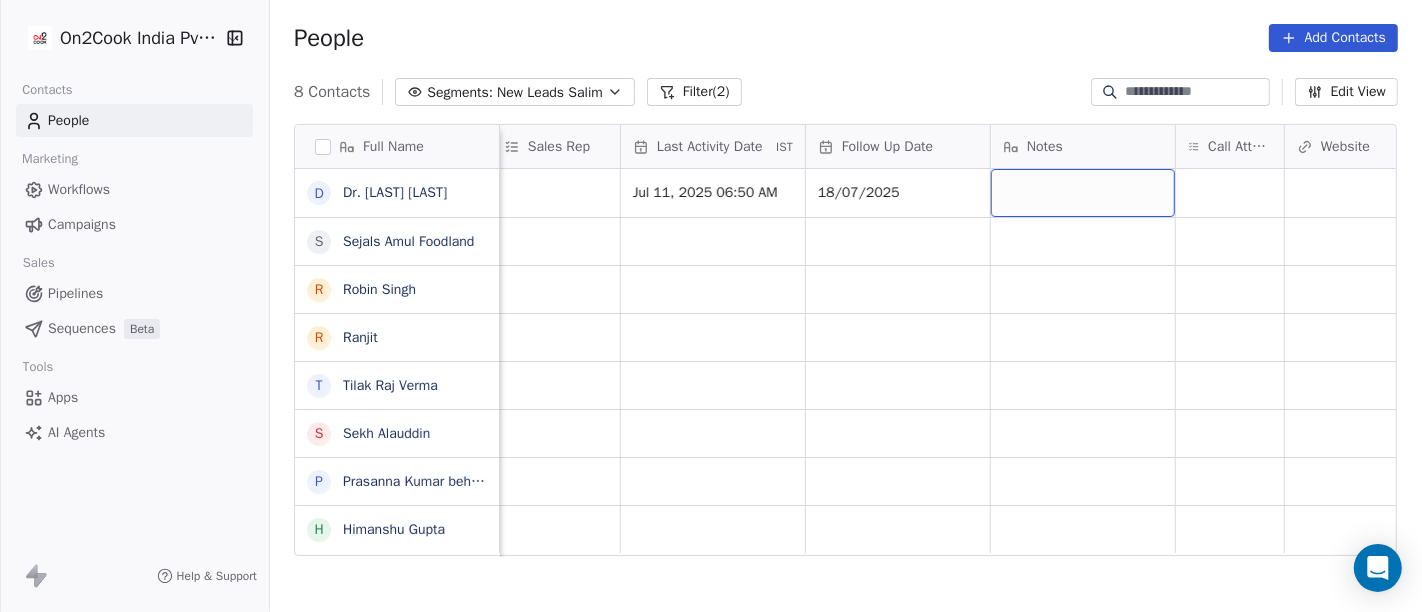 click at bounding box center (1083, 193) 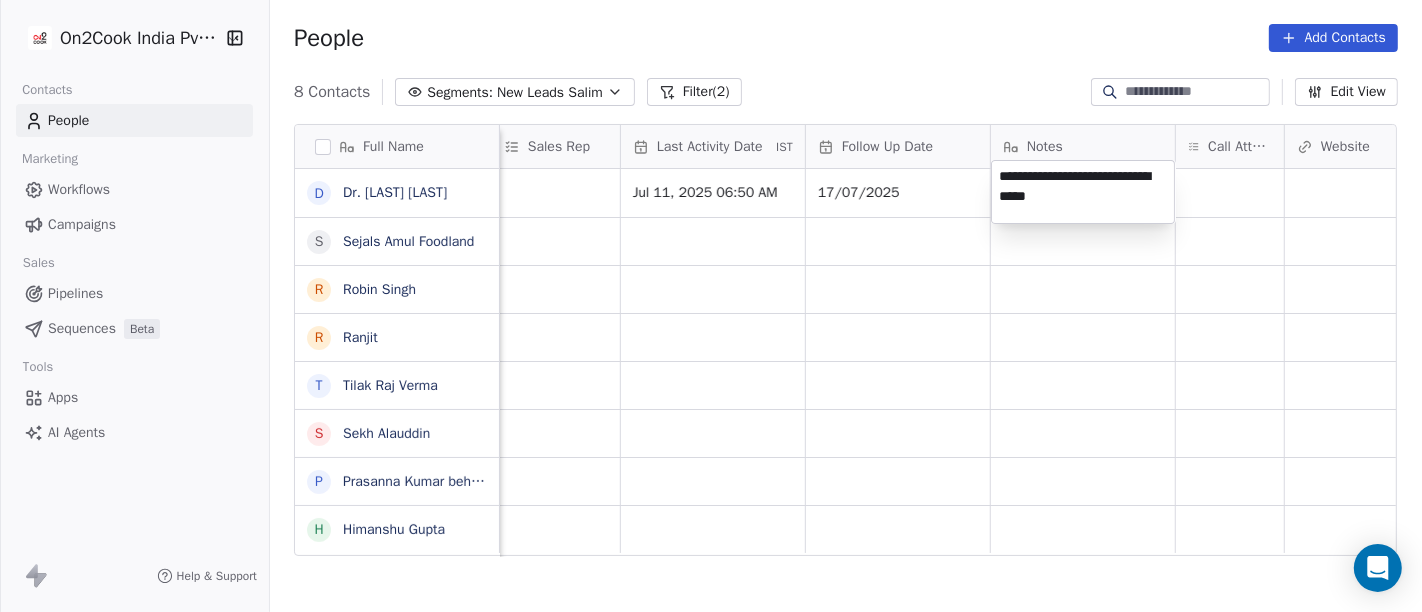 type on "**********" 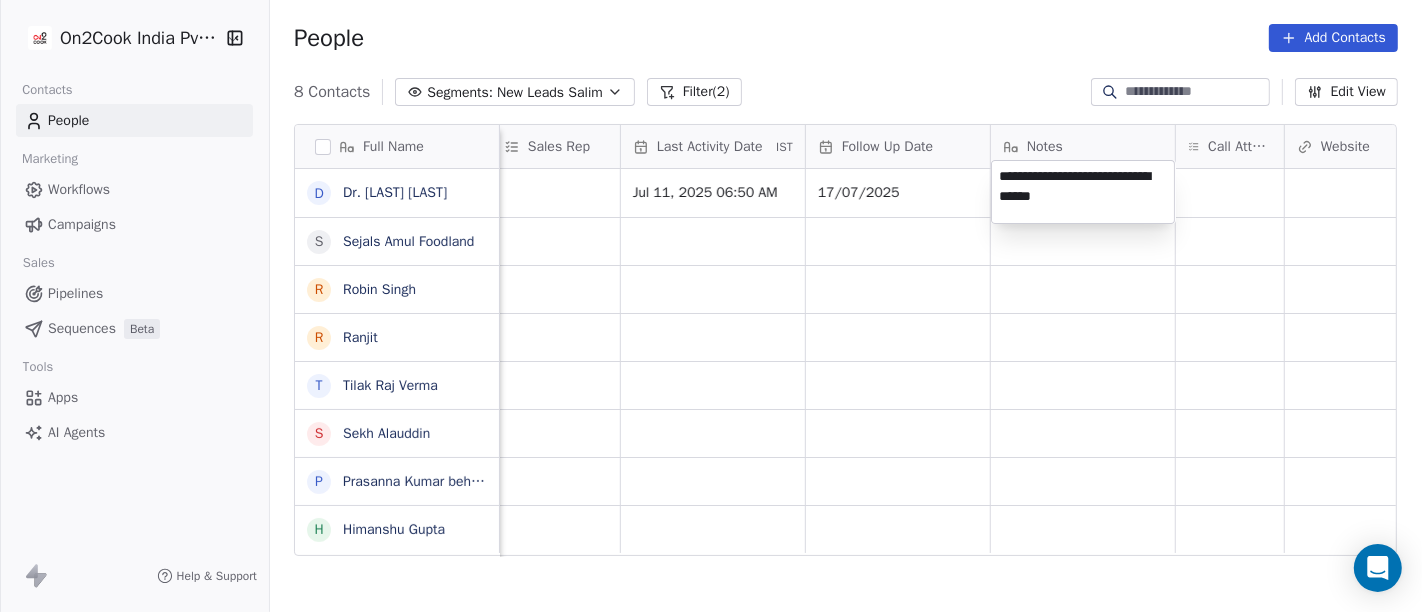 click on "**********" at bounding box center (711, 306) 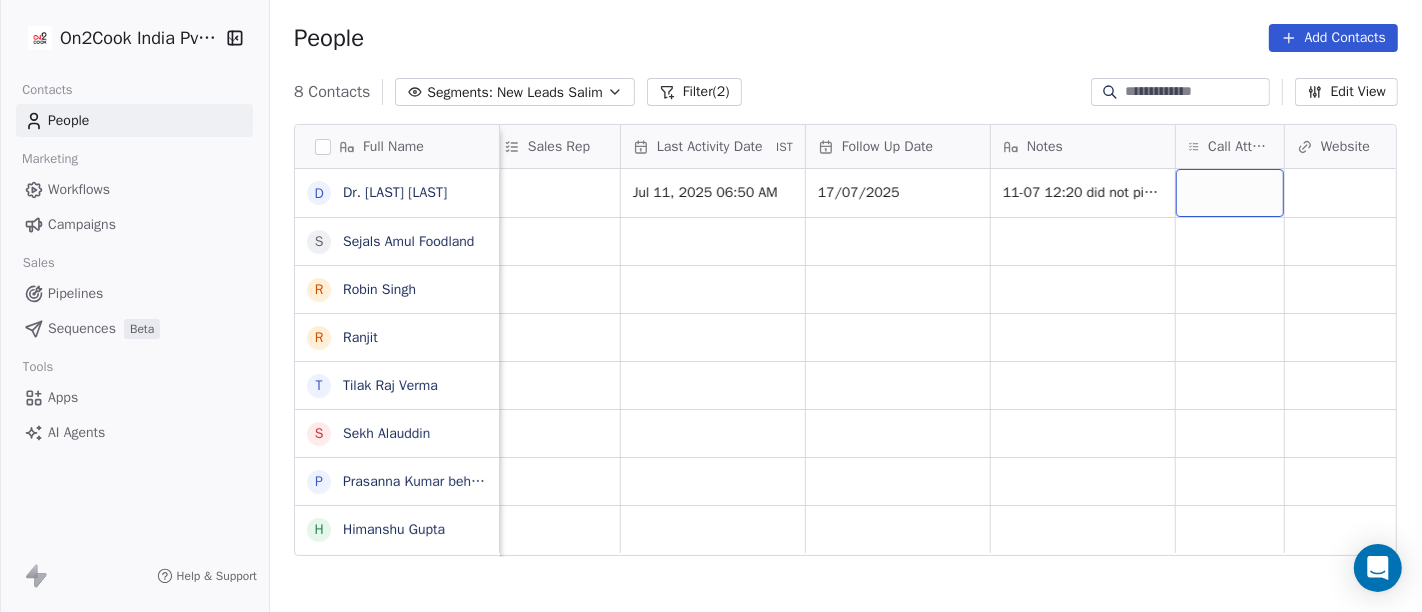 click at bounding box center [1230, 193] 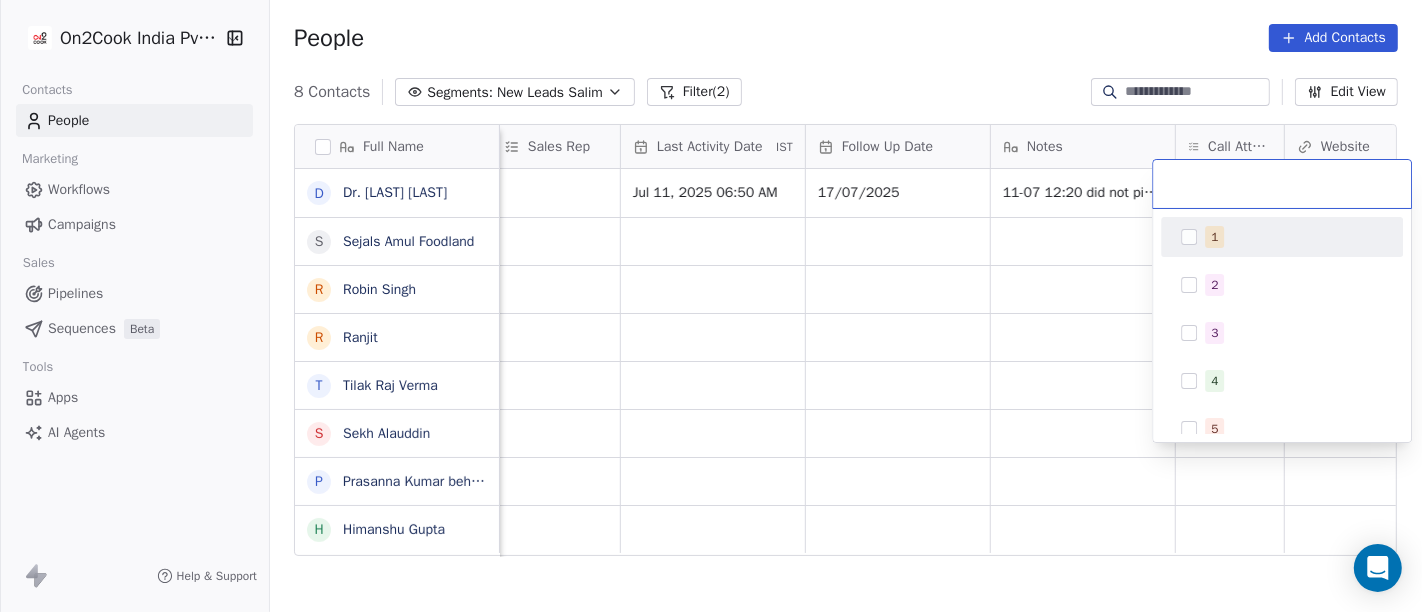 click on "1" at bounding box center (1294, 237) 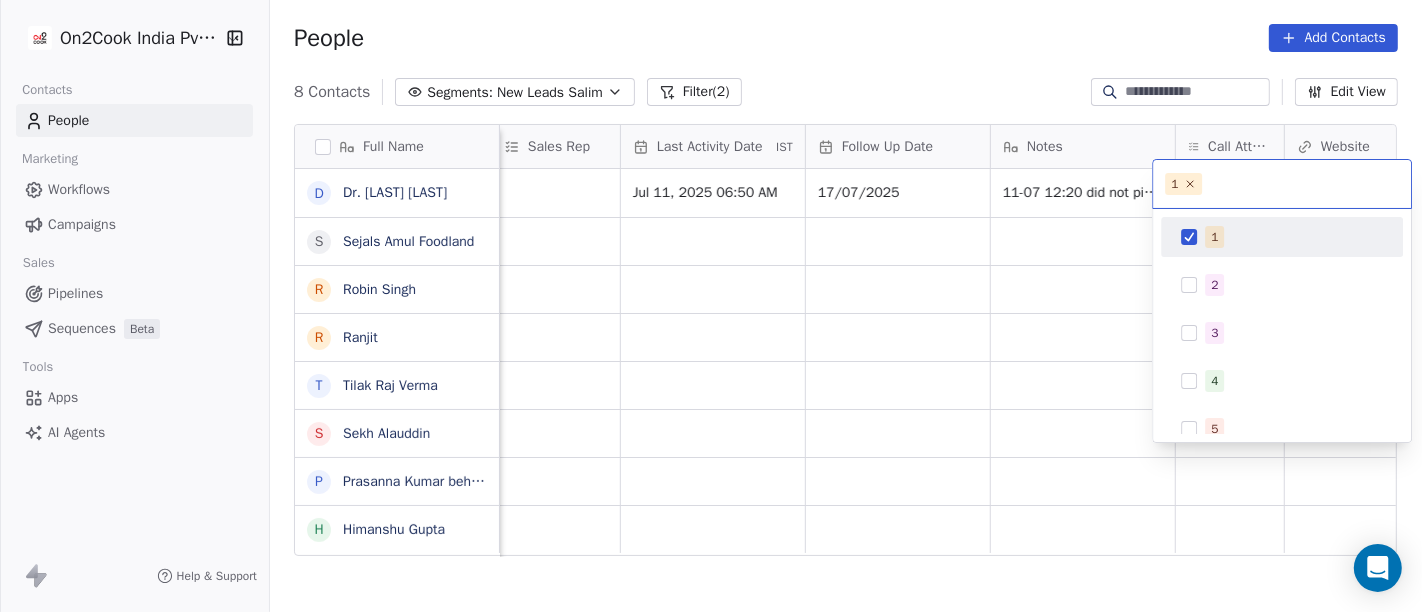 click on "On2Cook India Pvt. Ltd. Contacts People Marketing Workflows Campaigns Sales Pipelines Sequences Beta Tools Apps AI Agents Help & Support People  Add Contacts 8 Contacts Segments: New Leads Salim Filter  (2) Edit View Tag Add to Sequence Full Name D Dr.  Rajendra Dhamane S Sejals Amul Foodland R Robin Singh R Ranjit T Tilak Raj Verma S Sekh Alauddin P Prasanna Kumar behera H Himanshu Gupta Lead Status Tags Assignee Sales Rep Last Activity Date IST Follow Up Date Notes Call Attempts Website zomato link outlet type Location   Salim Jul 11, 2025 06:50 AM 17/07/2025 11-07 12:20 did not pick up WA sent cafeteria   Salim restaurants   Salim caterers   Salim resort/hotels   Salim restaurants   Salim restaurants   Salim cloud_kitchen   Salim
To pick up a draggable item, press the space bar.
While dragging, use the arrow keys to move the item.
Press space again to drop the item in its new position, or press escape to cancel.
1 1 2 3 4 5 6 7 8 9 10" at bounding box center [711, 306] 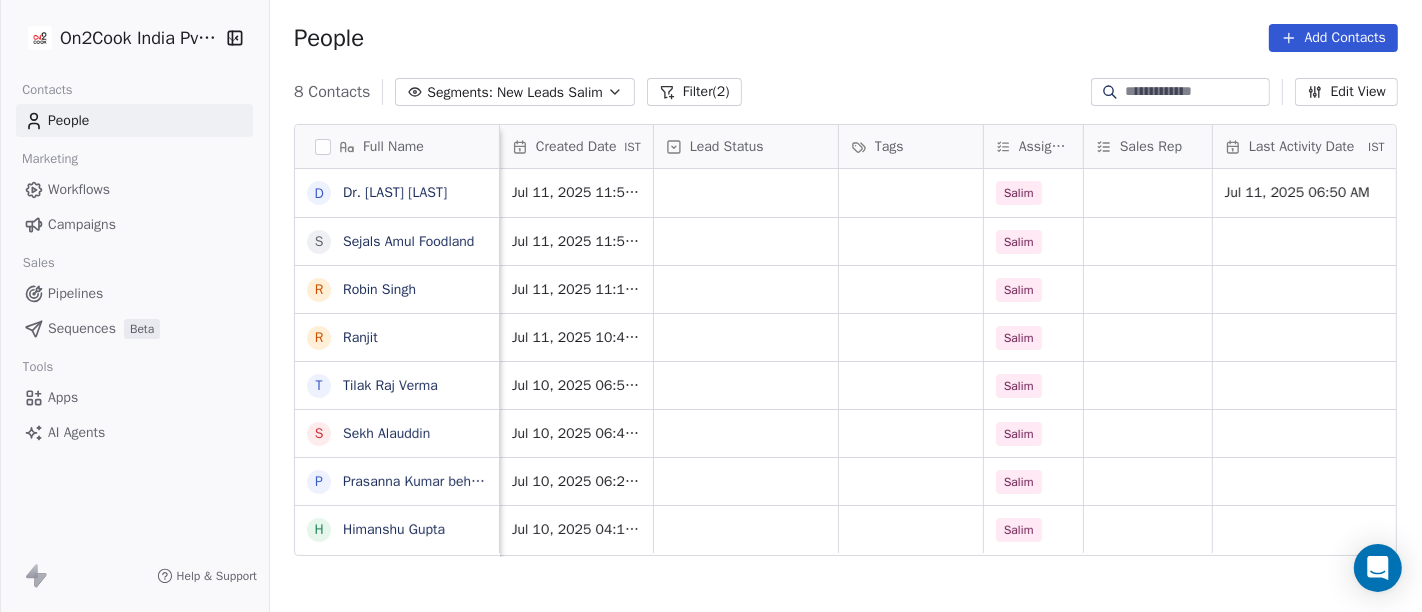 scroll, scrollTop: 8, scrollLeft: 553, axis: both 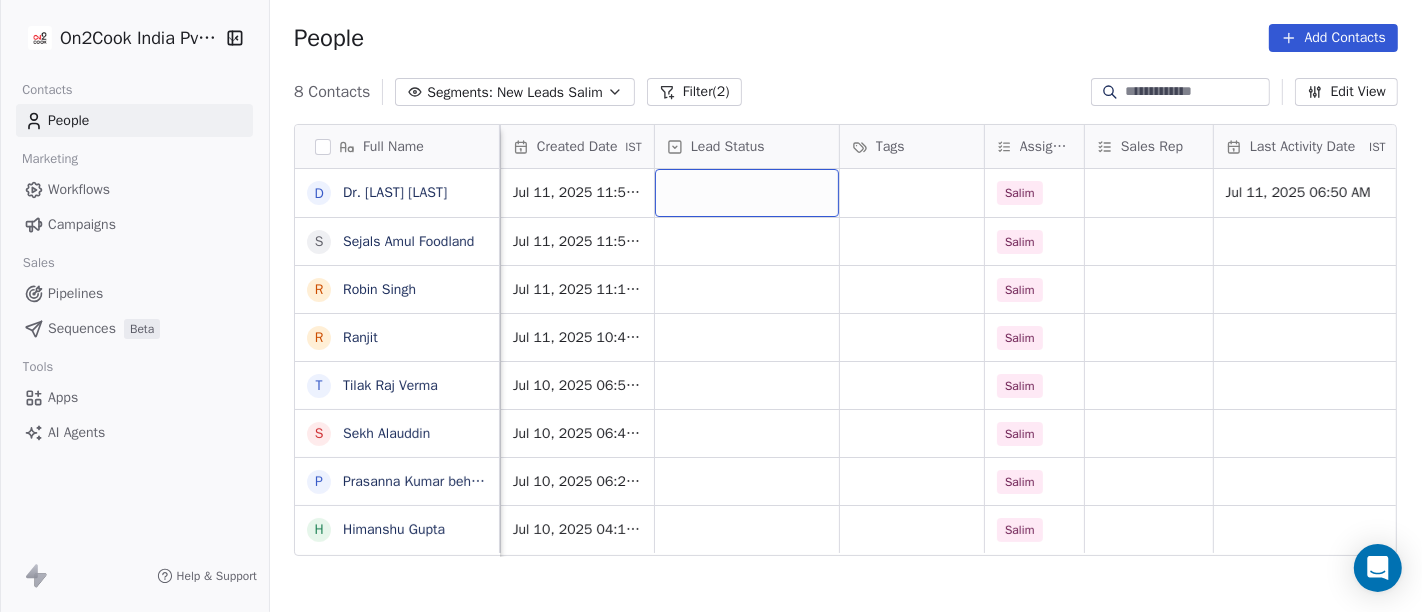 click at bounding box center [747, 193] 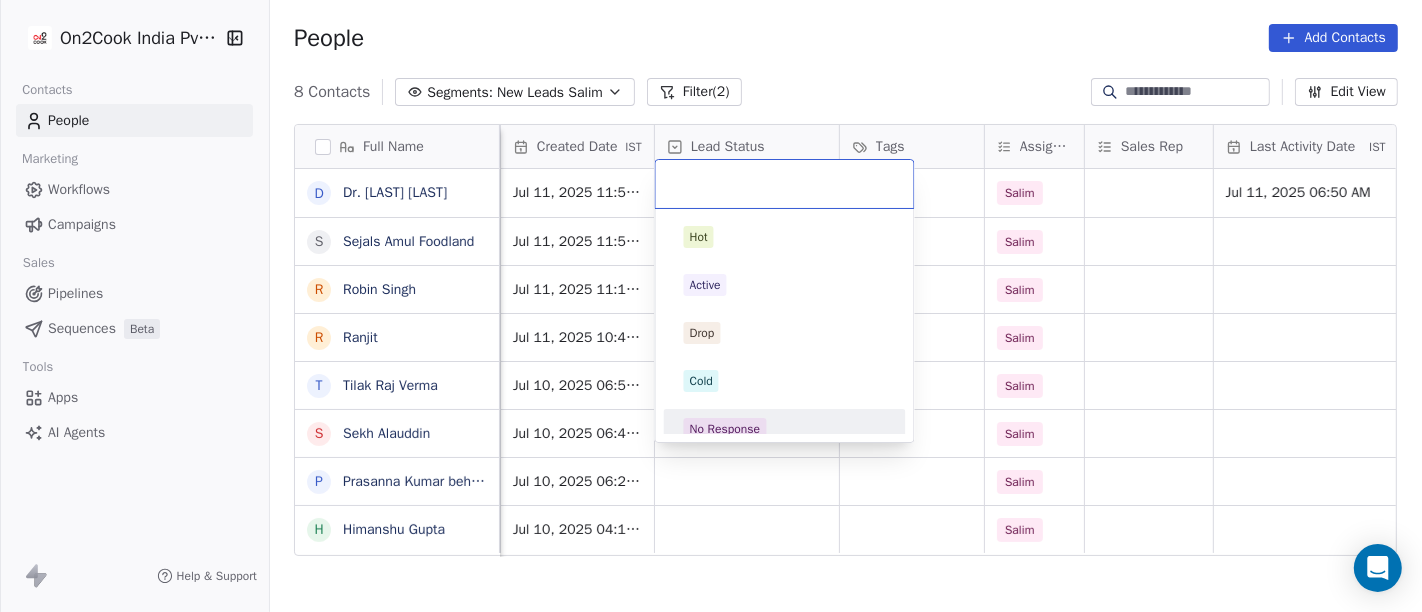 click on "No Response" at bounding box center [785, 429] 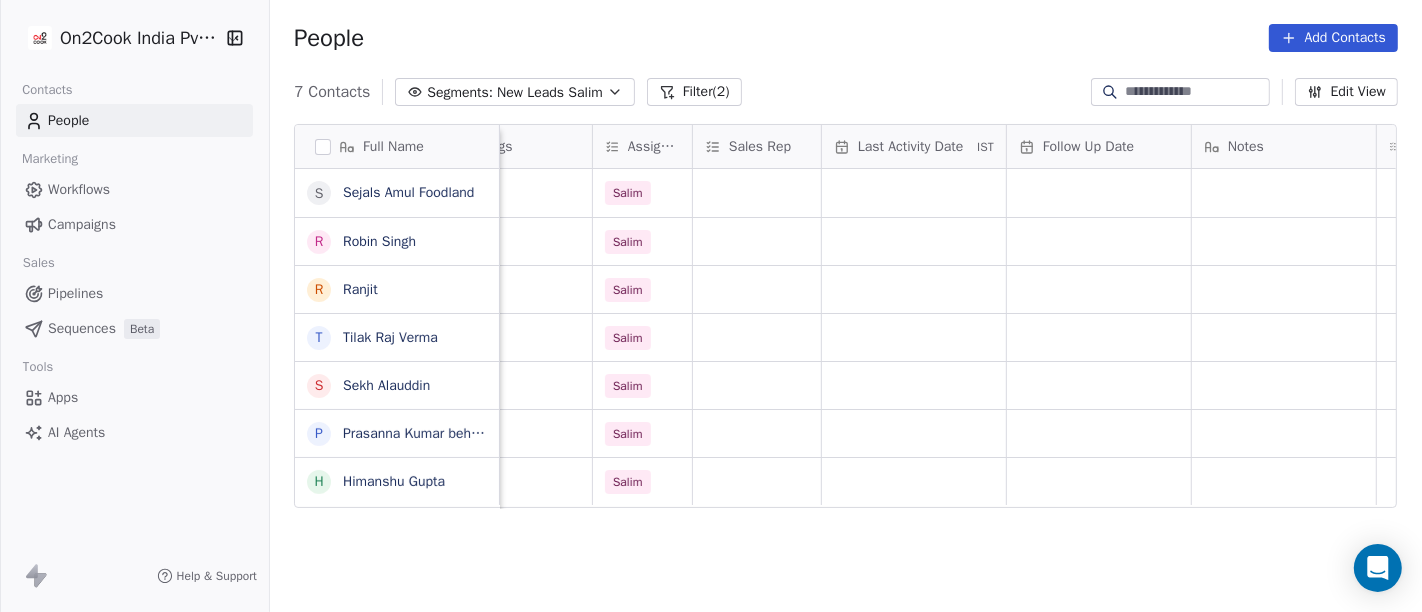 scroll, scrollTop: 8, scrollLeft: 945, axis: both 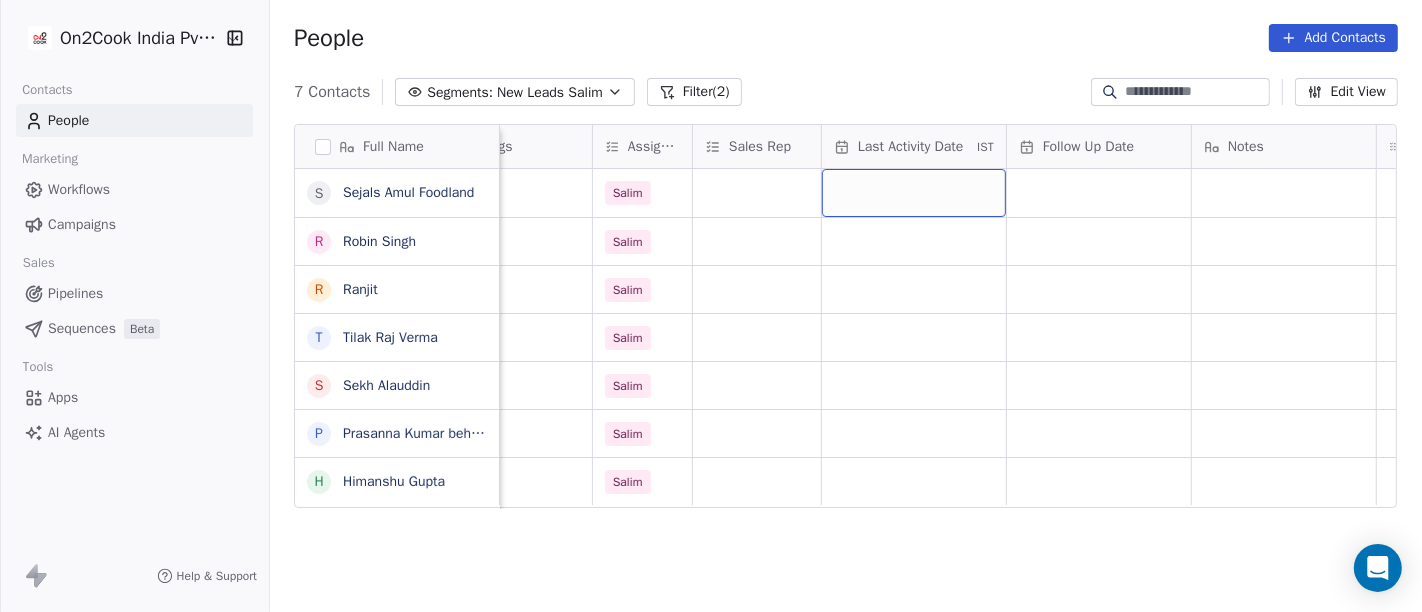 click at bounding box center [914, 193] 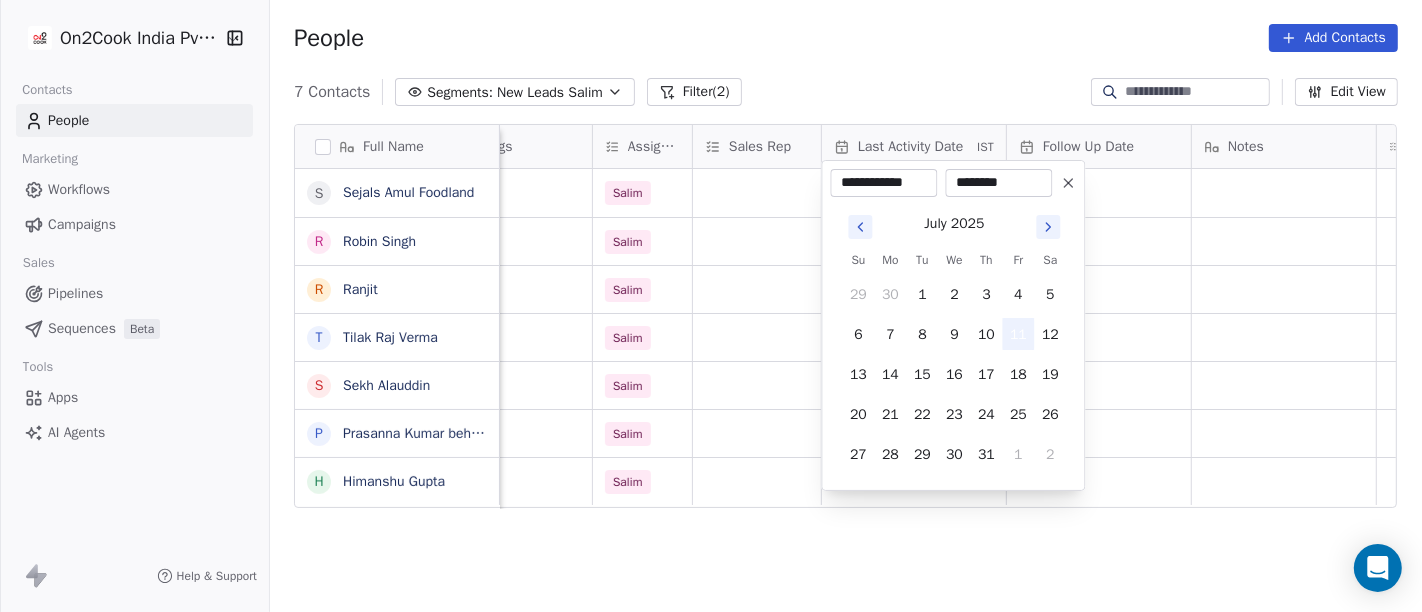 click on "11" at bounding box center [1018, 334] 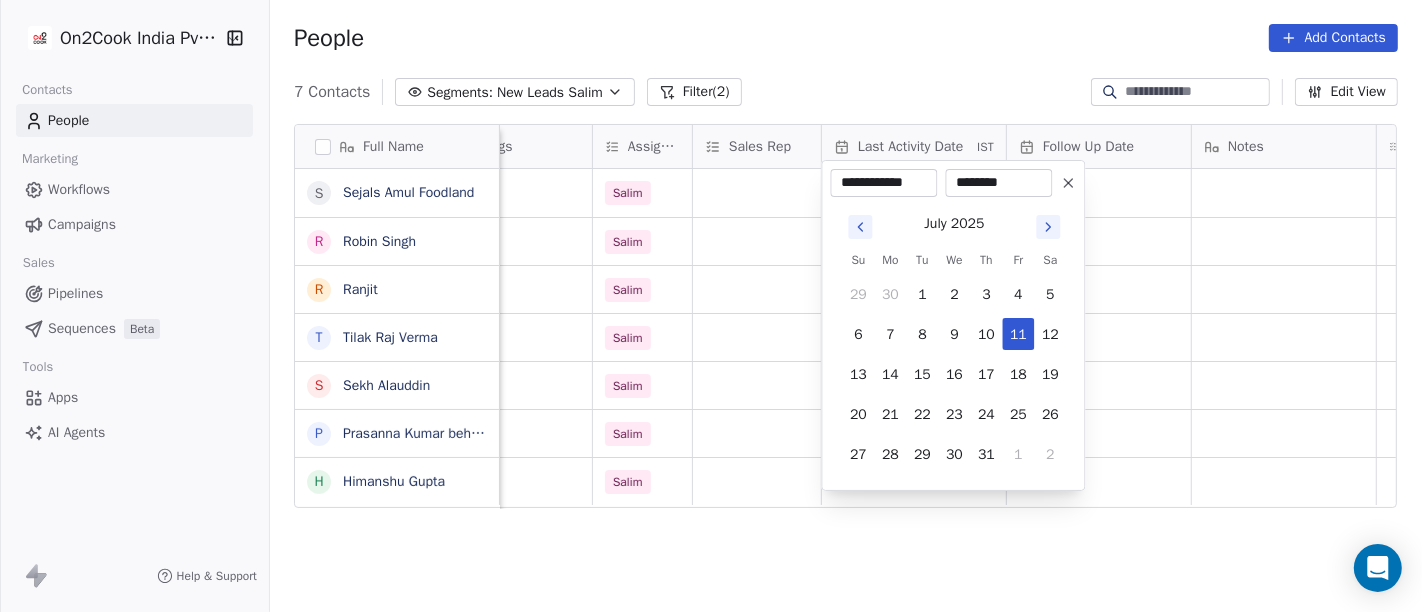 click on "**********" at bounding box center [711, 306] 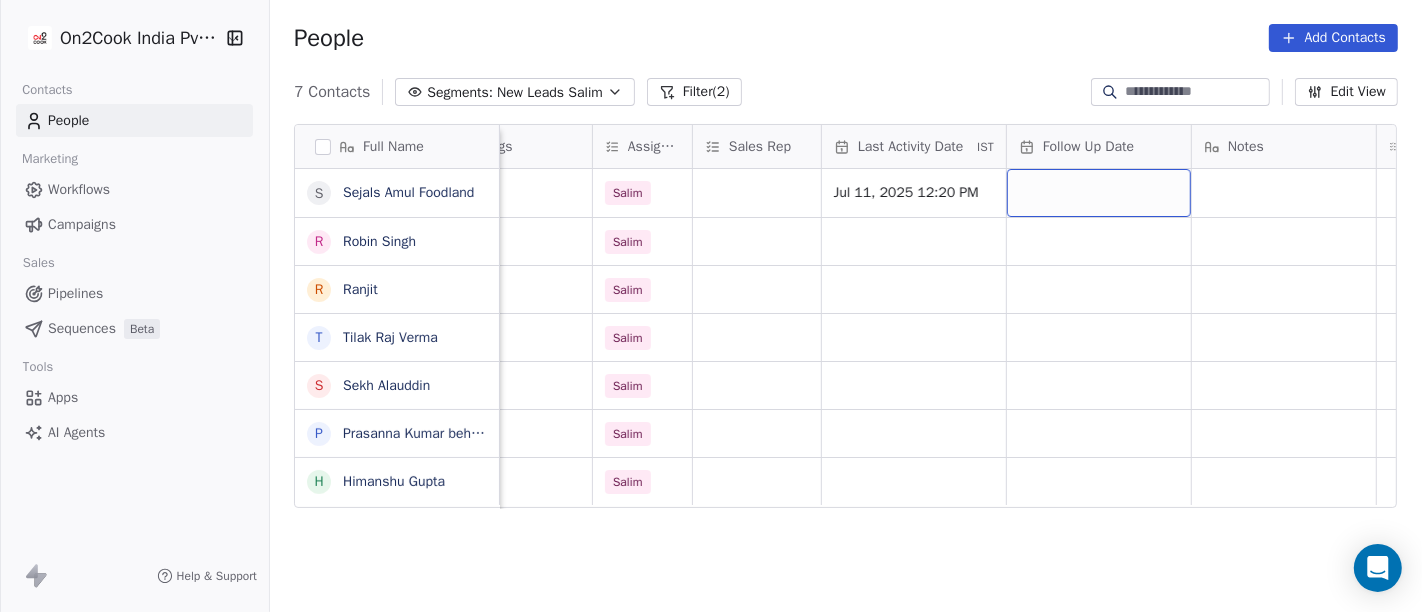 click at bounding box center [1099, 193] 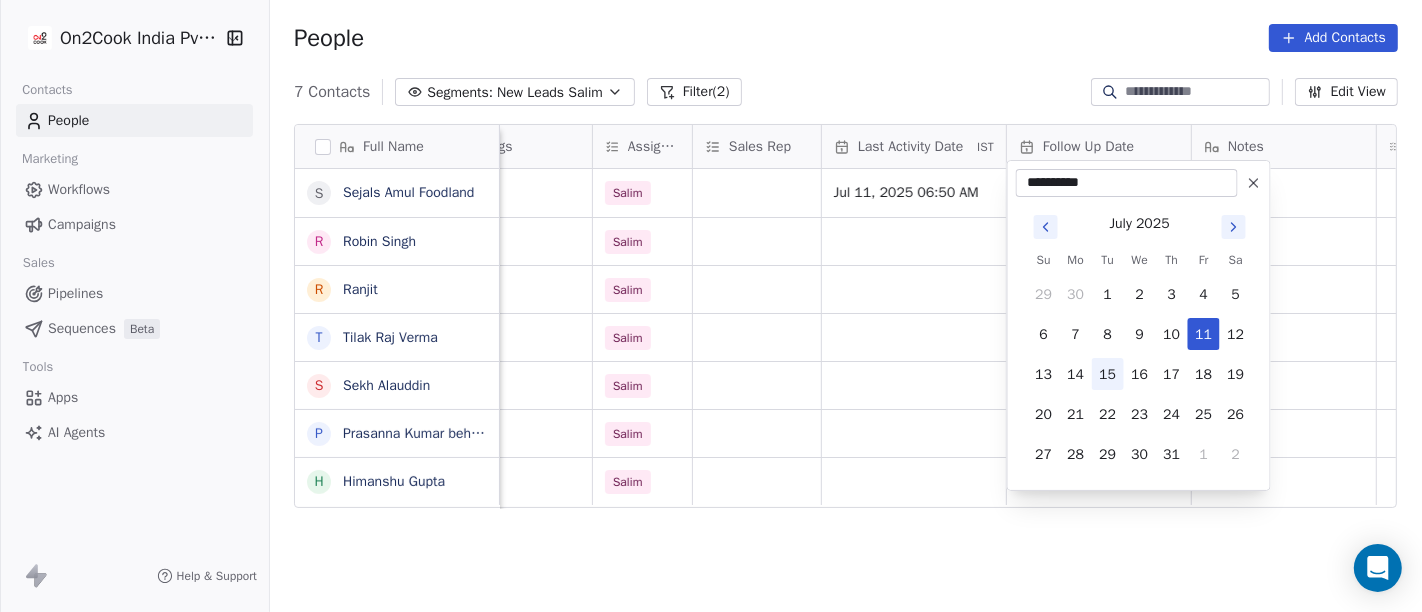 click on "15" at bounding box center (1108, 374) 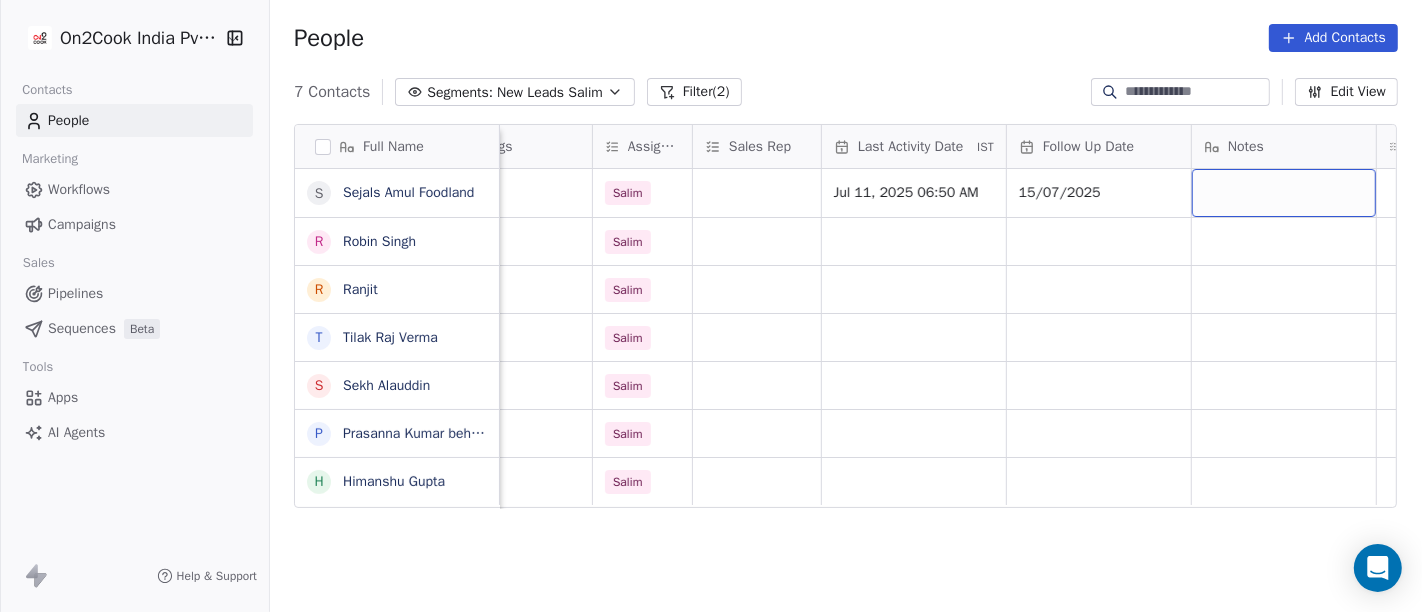 click at bounding box center [1284, 193] 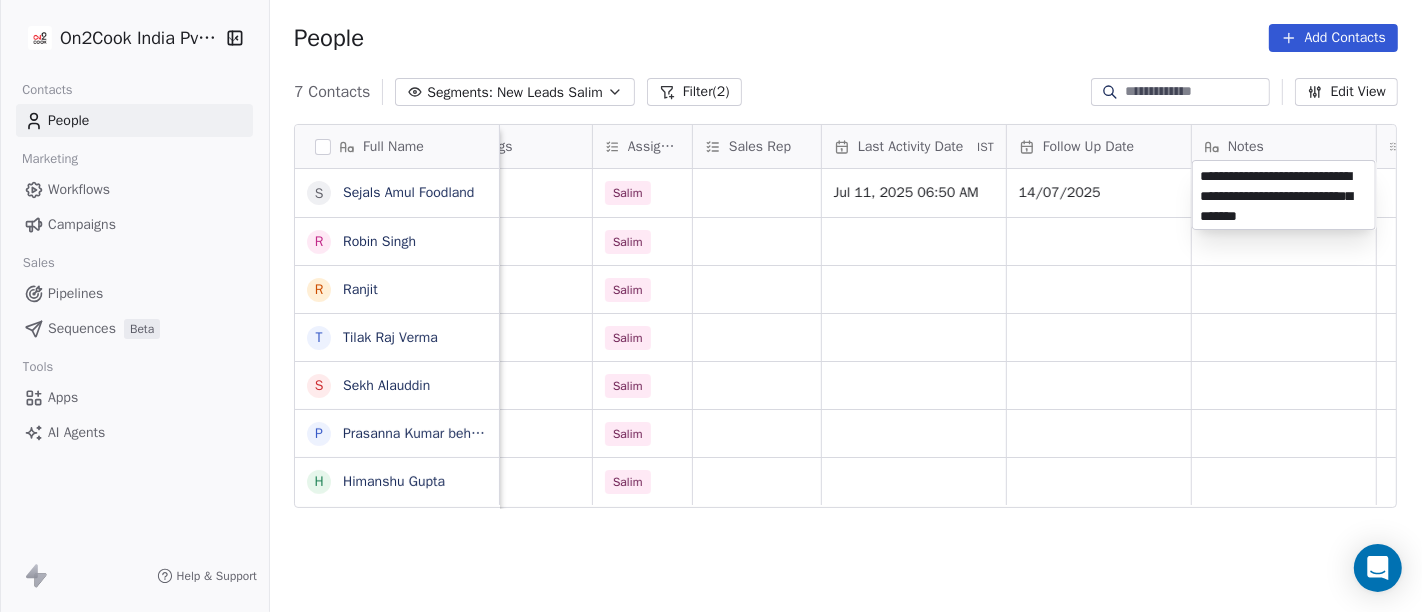type on "**********" 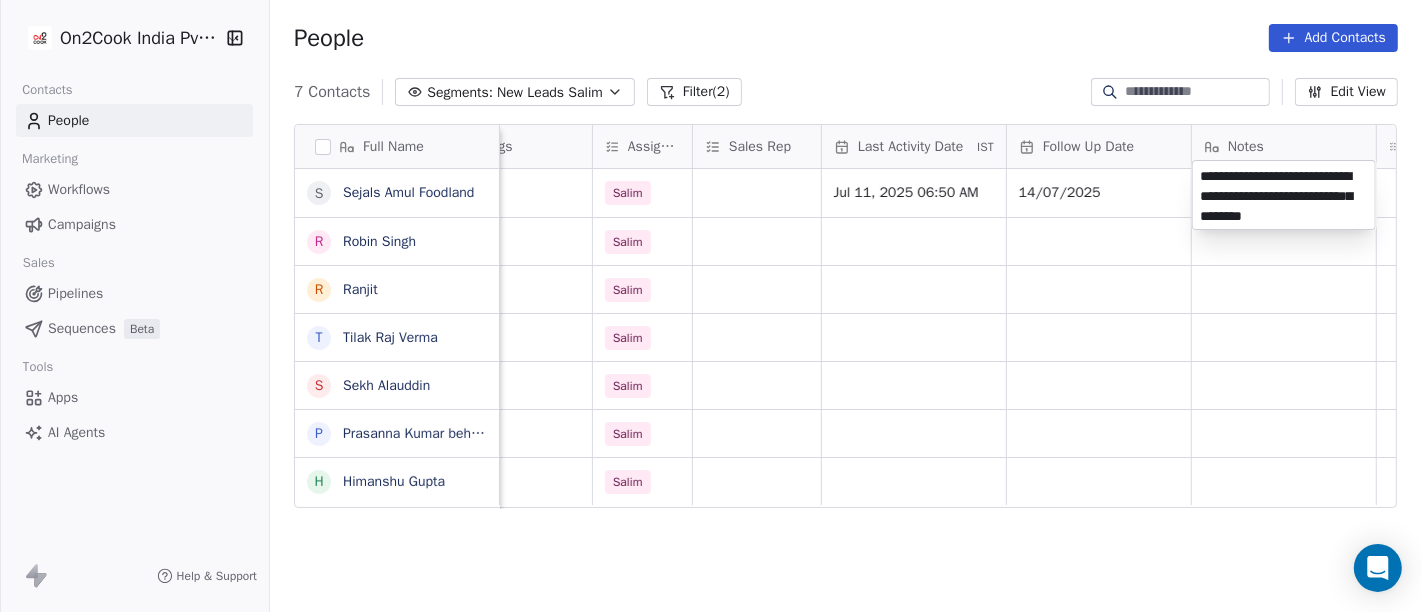 click on "**********" at bounding box center (711, 306) 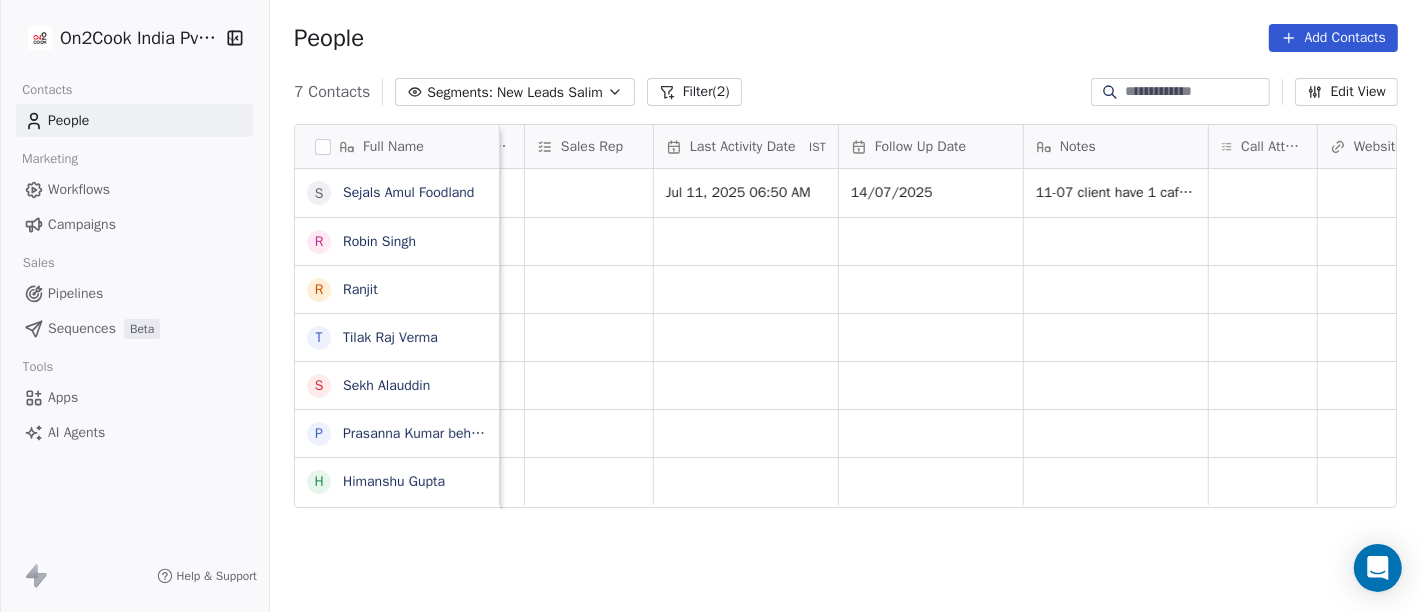 scroll, scrollTop: 0, scrollLeft: 1115, axis: horizontal 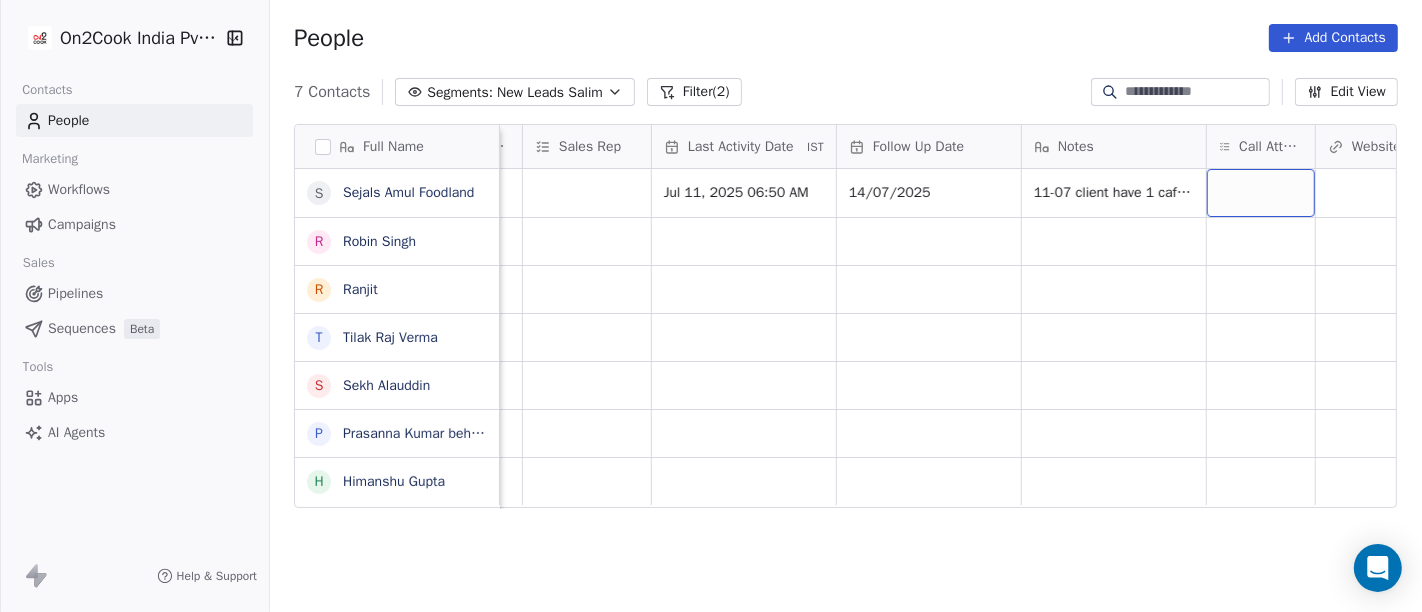 click at bounding box center (1261, 193) 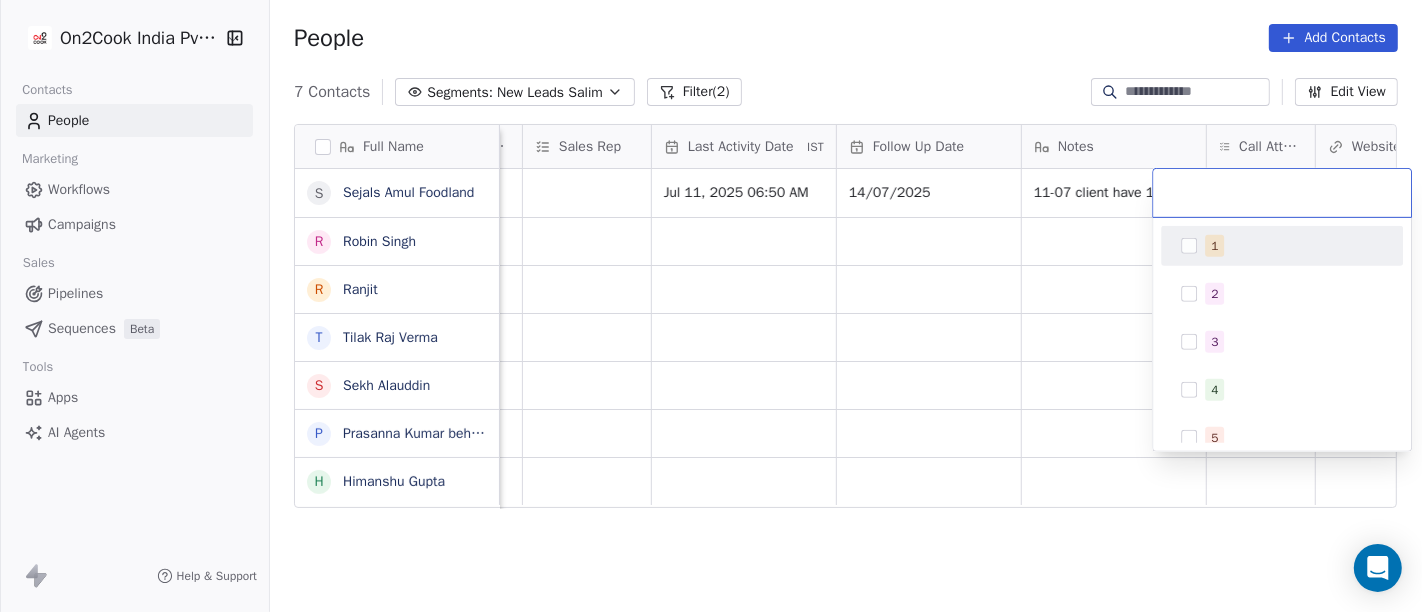 click on "1" at bounding box center [1282, 246] 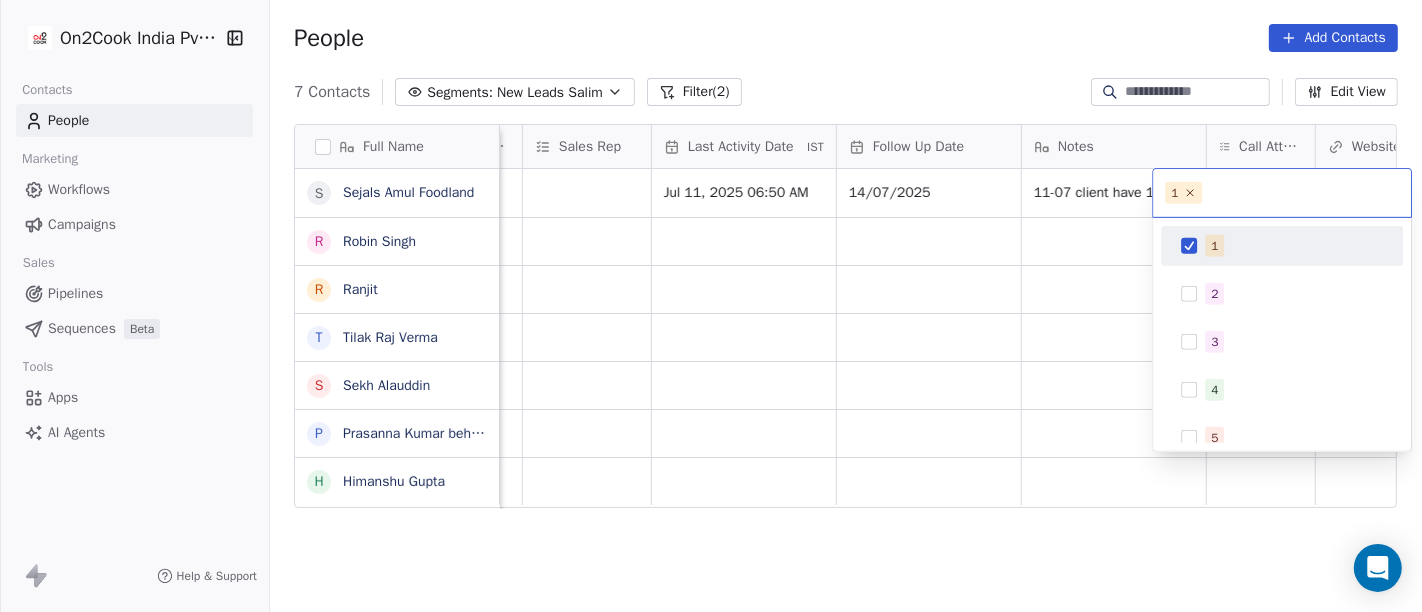 click on "On2Cook India Pvt. Ltd. Contacts People Marketing Workflows Campaigns Sales Pipelines Sequences Beta Tools Apps AI Agents Help & Support People  Add Contacts 7 Contacts Segments: New Leads Salim Filter  (2) Edit View Tag Add to Sequence Full Name S Sejals Amul Foodland R Robin Singh R Ranjit T Tilak Raj Verma S Sekh Alauddin P Prasanna Kumar behera H Himanshu Gupta Created Date IST Lead Status Tags Assignee Sales Rep Last Activity Date IST Follow Up Date Notes Call Attempts Website zomato link outlet type Location   Jul 11, 2025 11:50 AM Salim Jul 11, 2025 06:50 AM 14/07/2025 11-07 client have 1 cafe and planning to open 1 more details shared restaurants   Jul 11, 2025 11:11 AM Salim caterers   Jul 11, 2025 10:42 AM Salim resort/hotels   Jul 10, 2025 06:52 PM Salim restaurants   Jul 10, 2025 06:46 PM Salim restaurants   Jul 10, 2025 06:23 PM Salim cloud_kitchen   Jul 10, 2025 04:14 PM Salim
1 1 2 3 4 5 6 7 8 9 10" at bounding box center (711, 306) 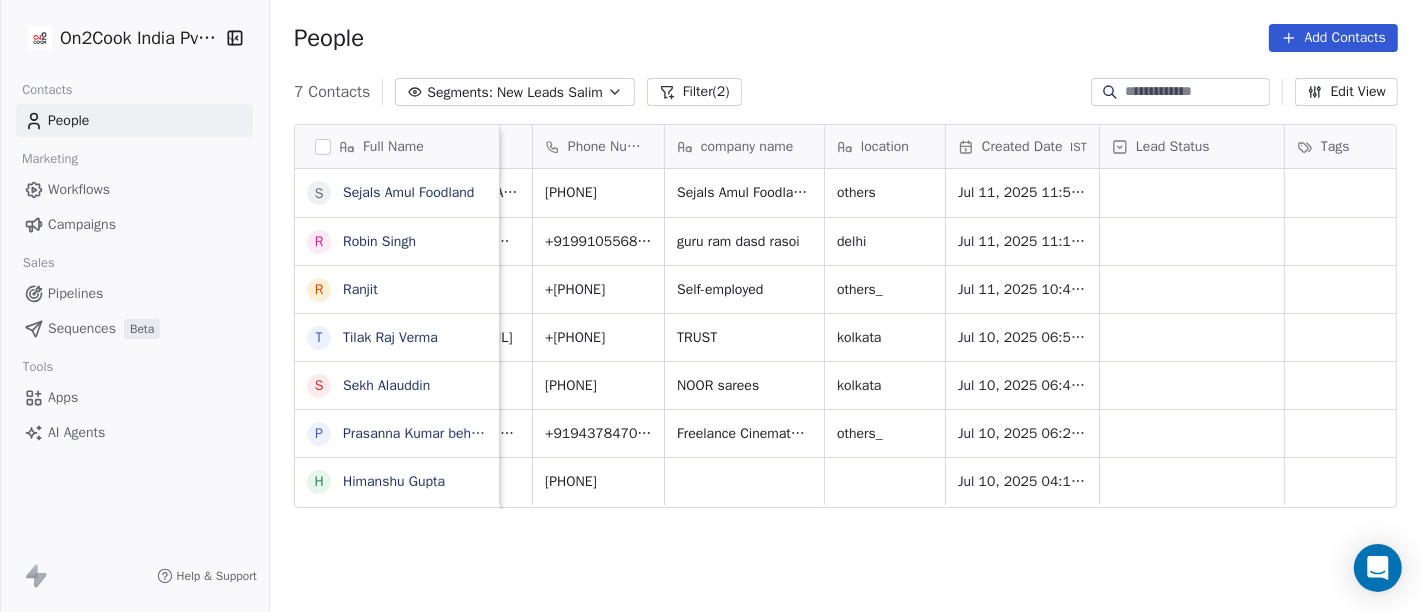 scroll, scrollTop: 0, scrollLeft: 108, axis: horizontal 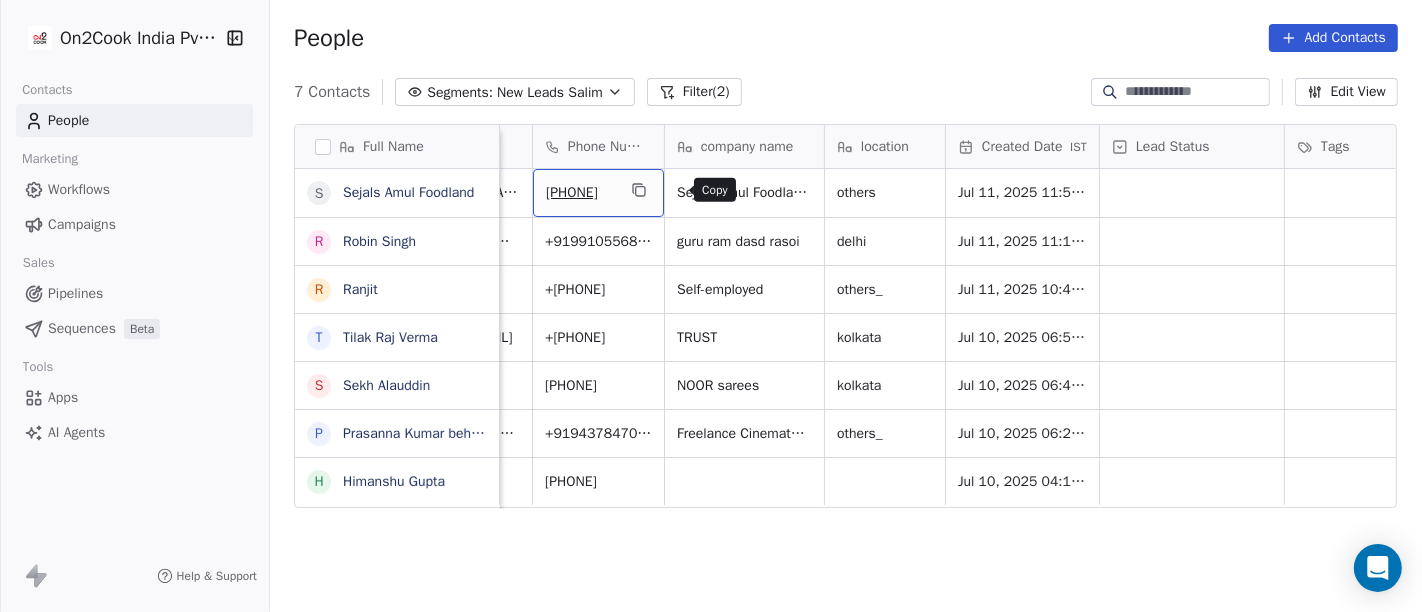 click on "[PHONE]" at bounding box center (598, 193) 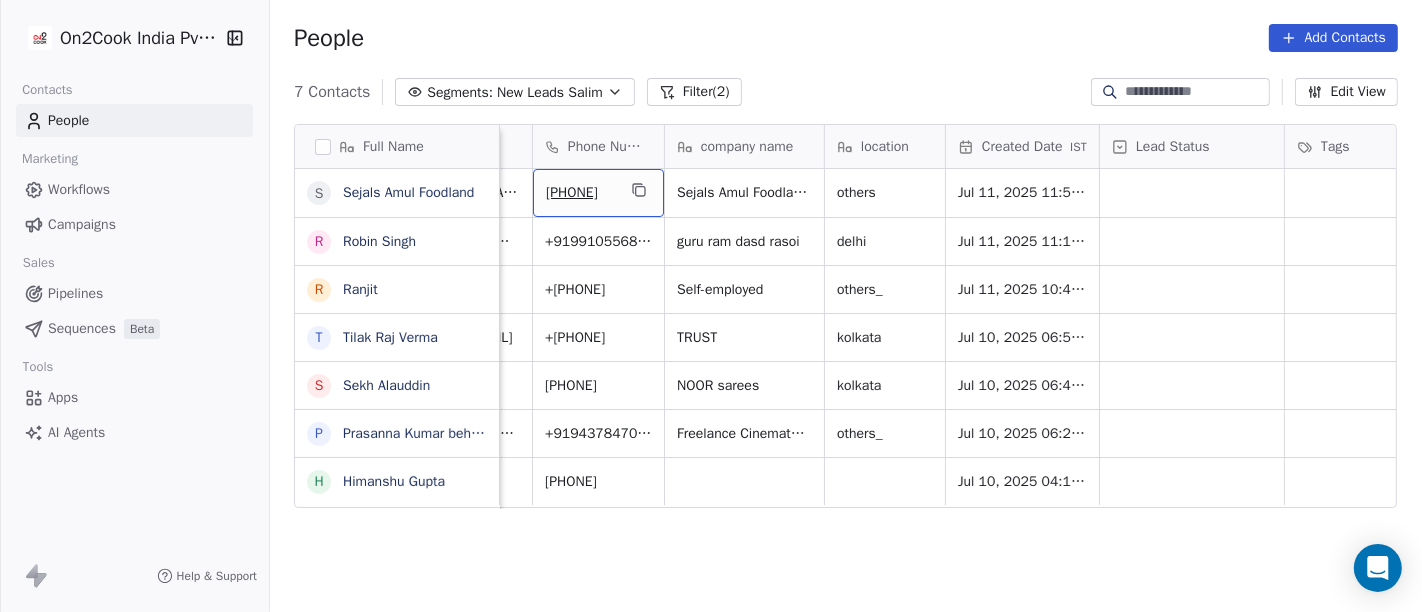click on "[PHONE]" at bounding box center [598, 193] 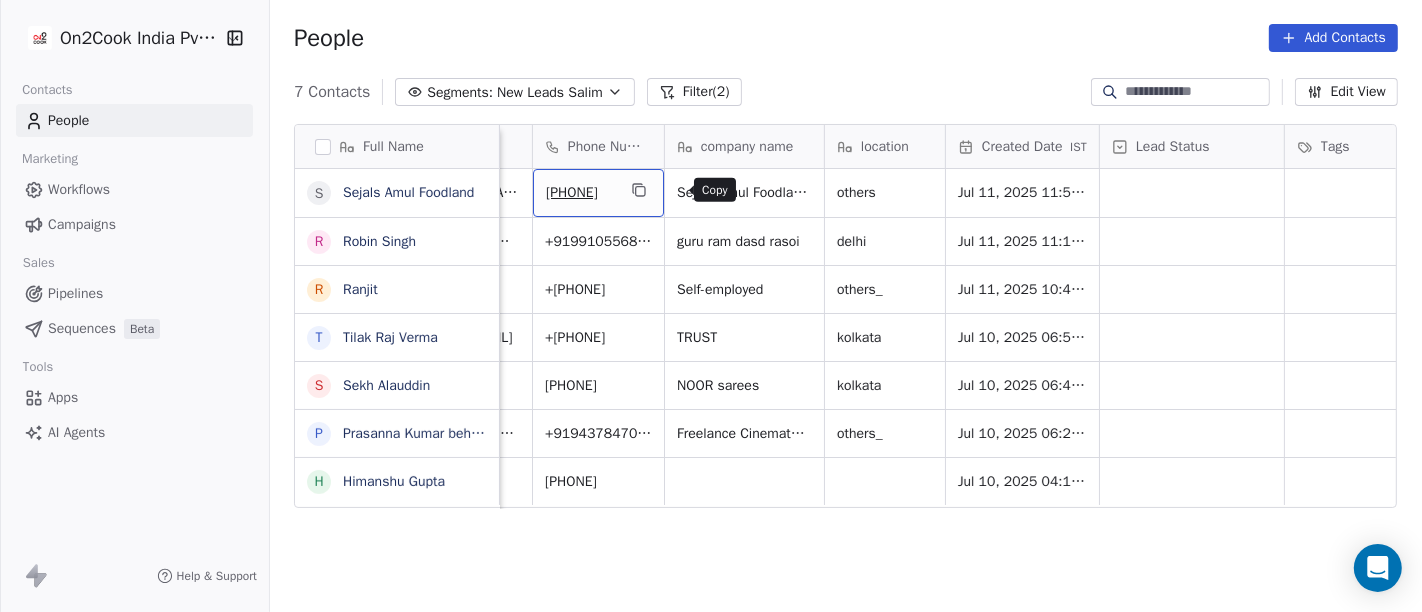 click 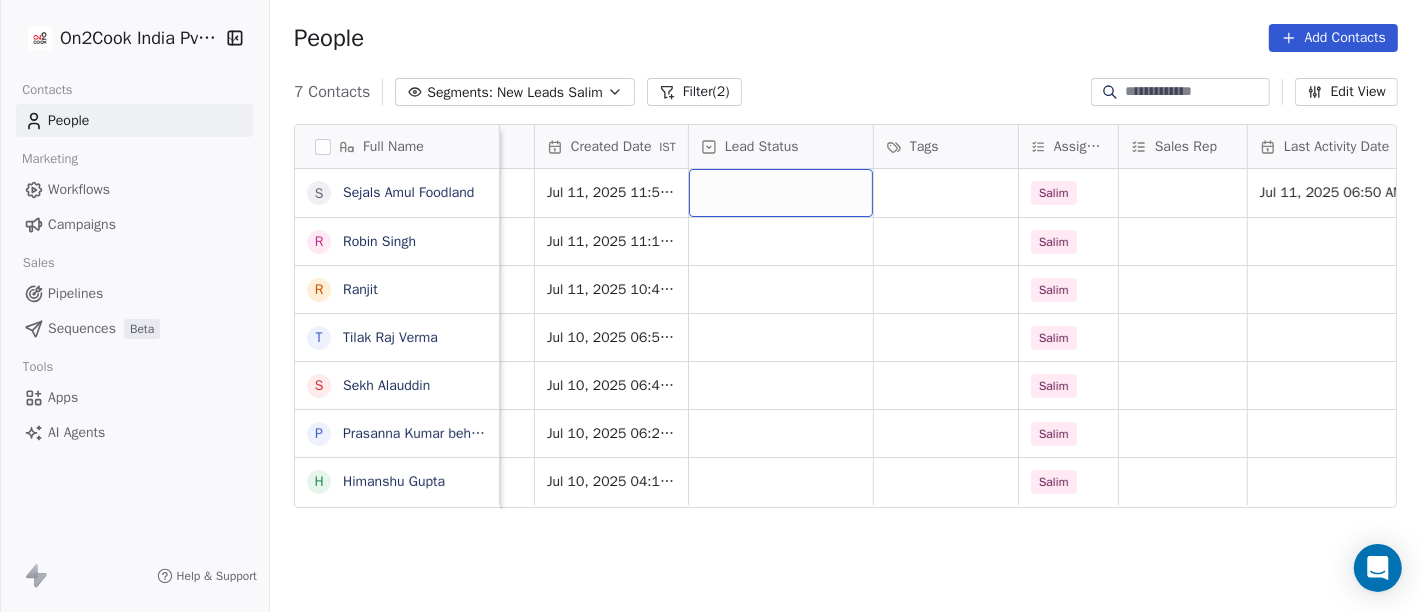scroll, scrollTop: 0, scrollLeft: 517, axis: horizontal 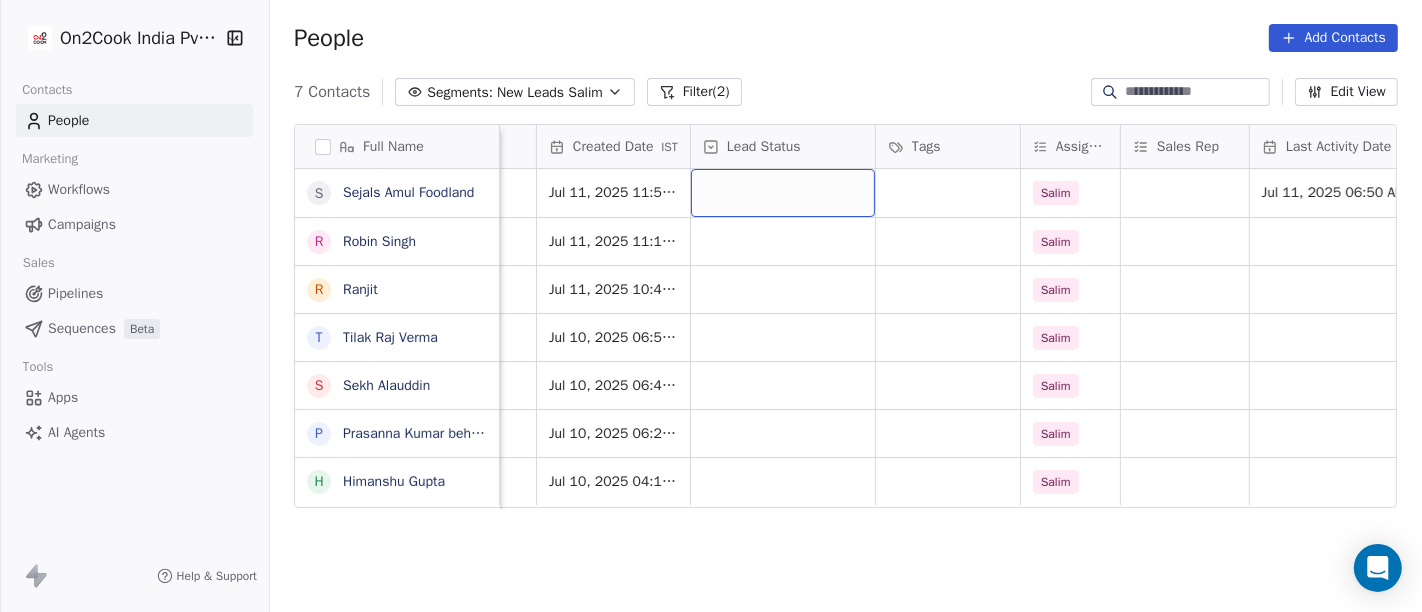 click at bounding box center (783, 193) 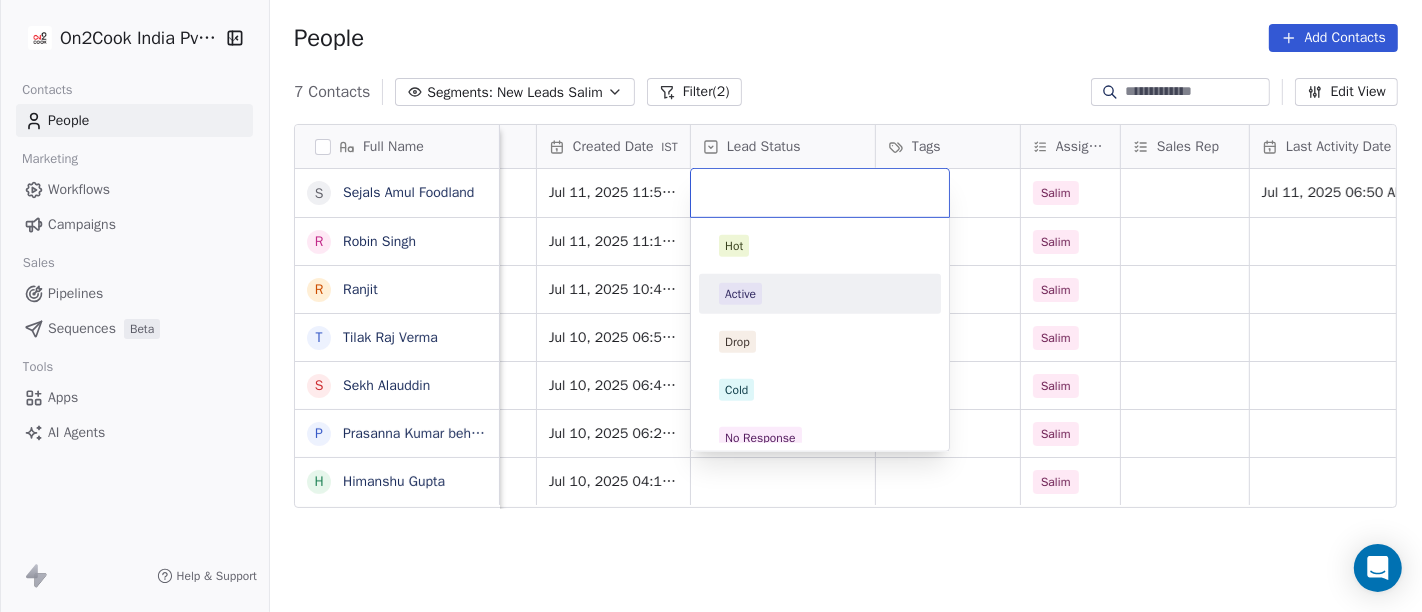 click on "Active" at bounding box center [740, 294] 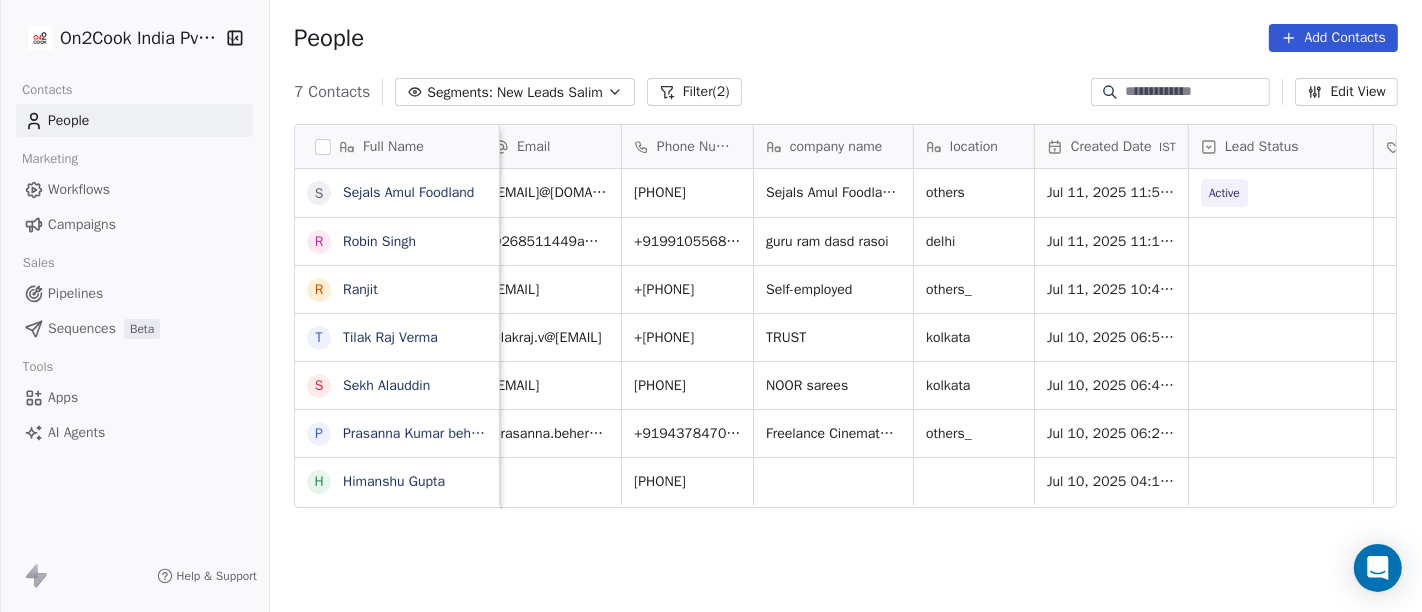 scroll, scrollTop: 0, scrollLeft: 0, axis: both 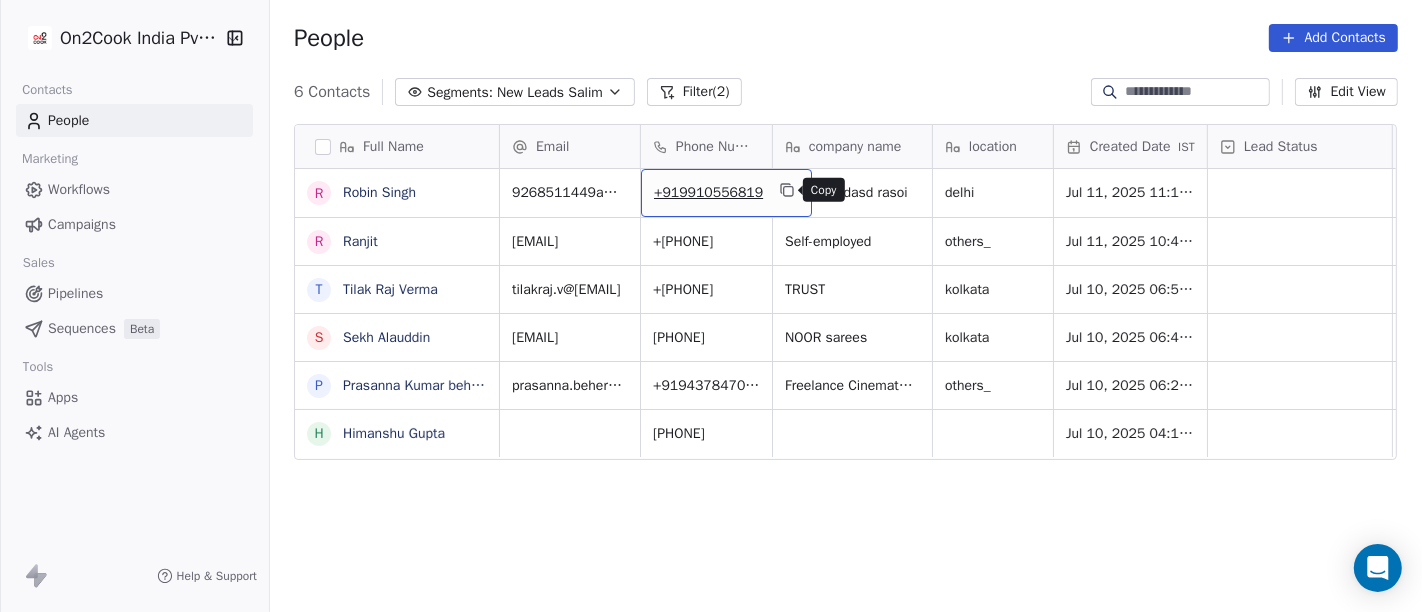 click 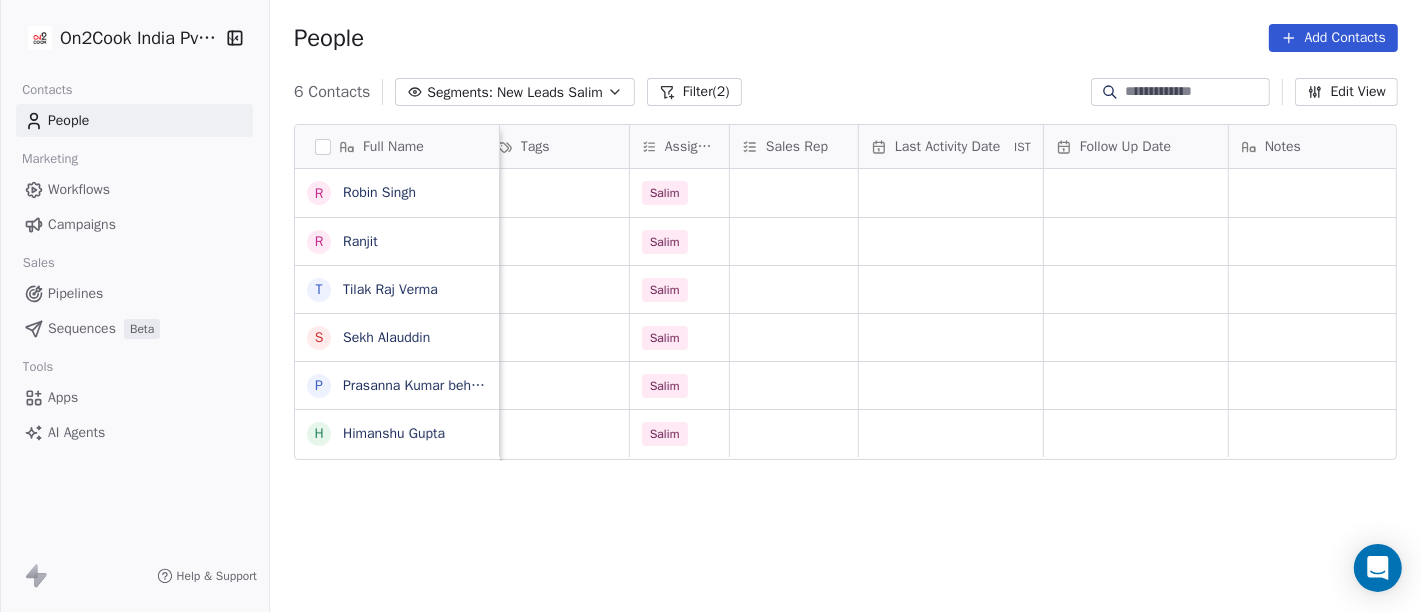 scroll, scrollTop: 0, scrollLeft: 910, axis: horizontal 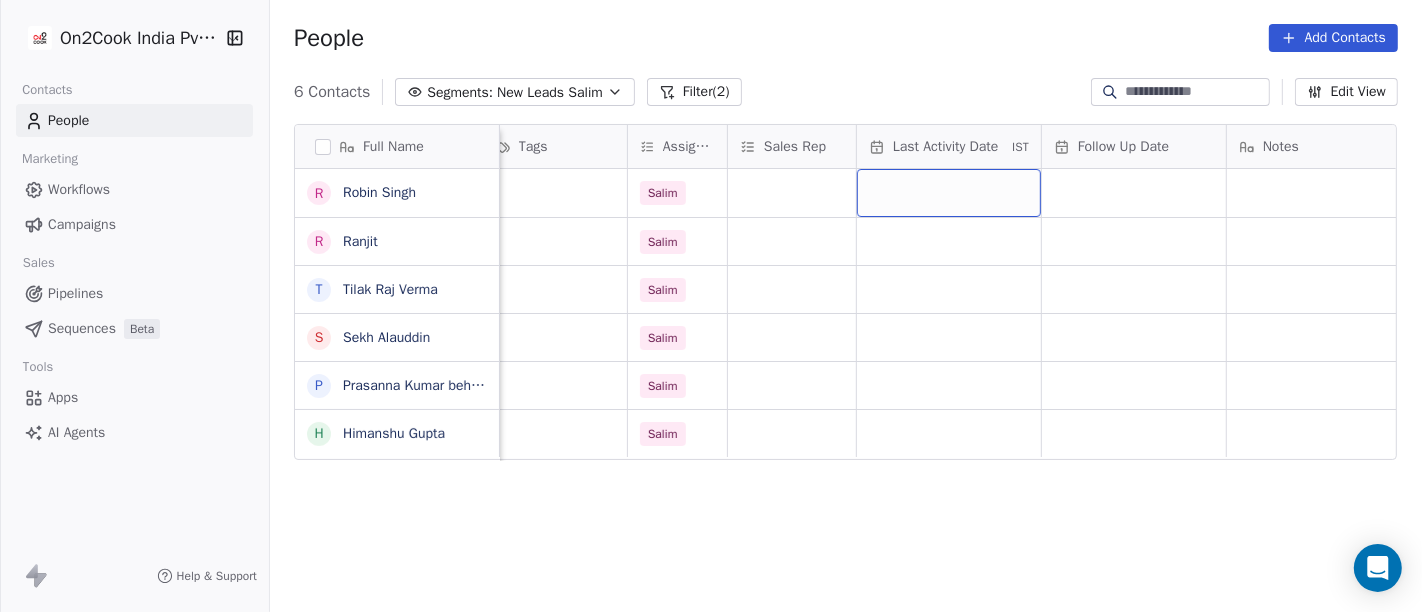 click at bounding box center [949, 193] 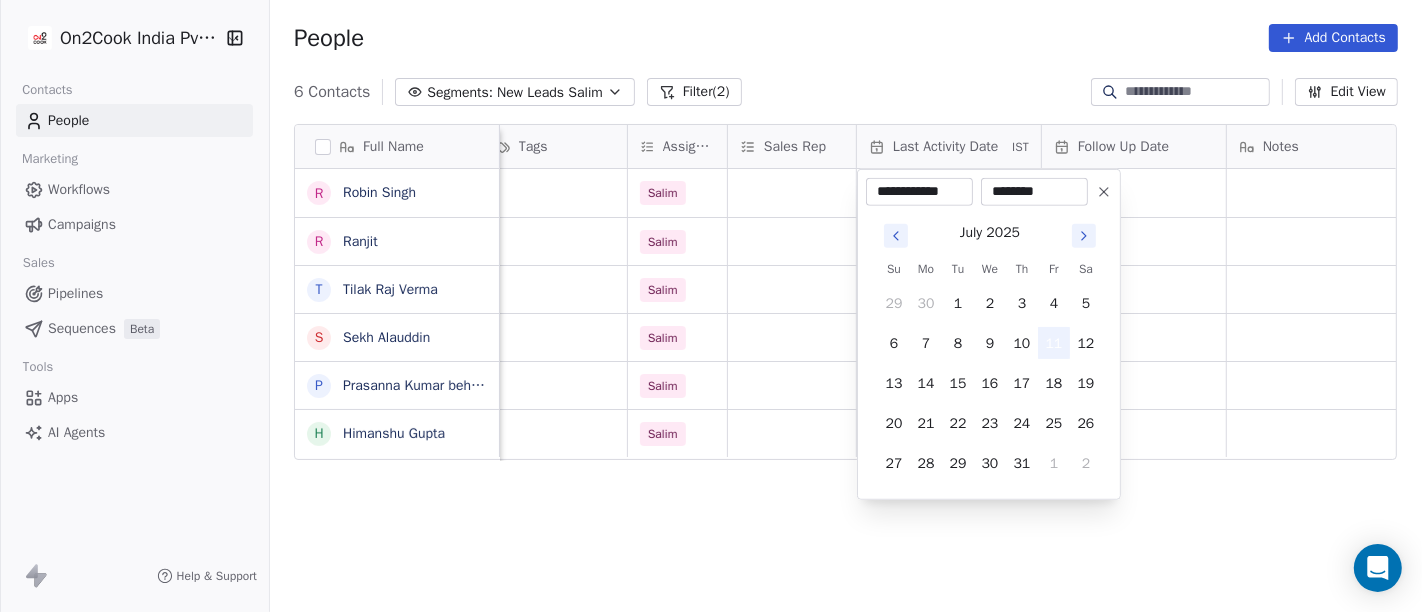 click on "11" at bounding box center (1054, 343) 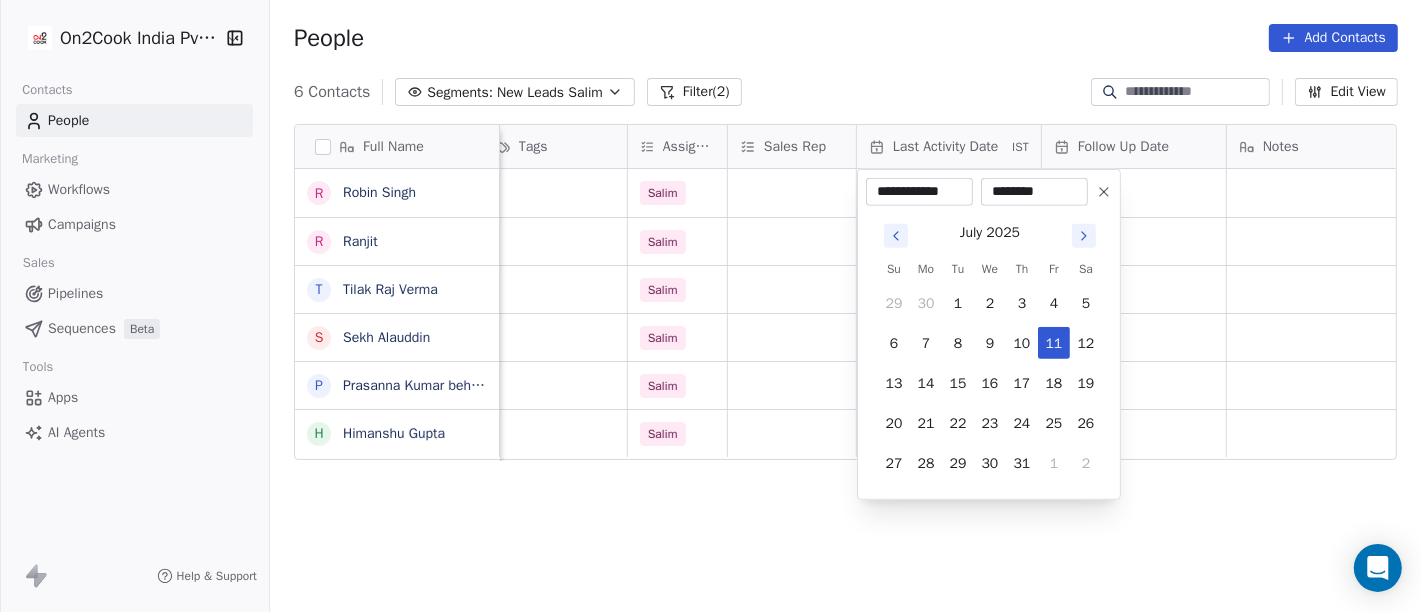 click on "**********" at bounding box center (711, 306) 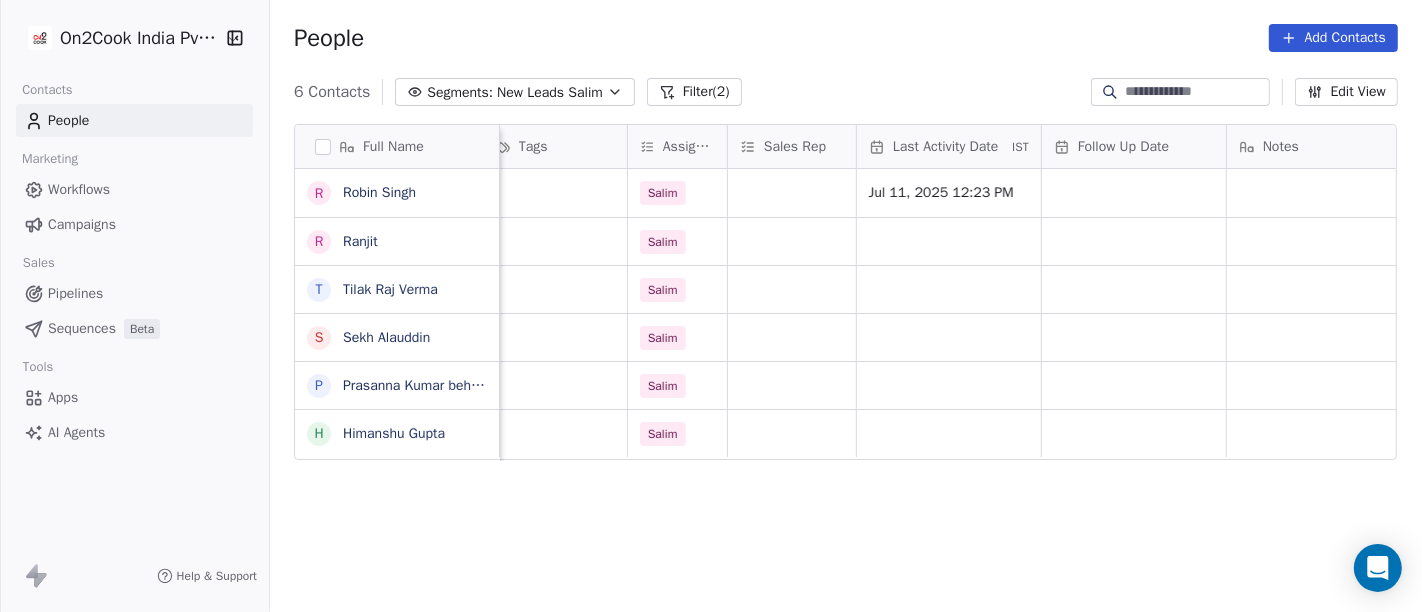 click on "Follow Up Date" at bounding box center (1134, 146) 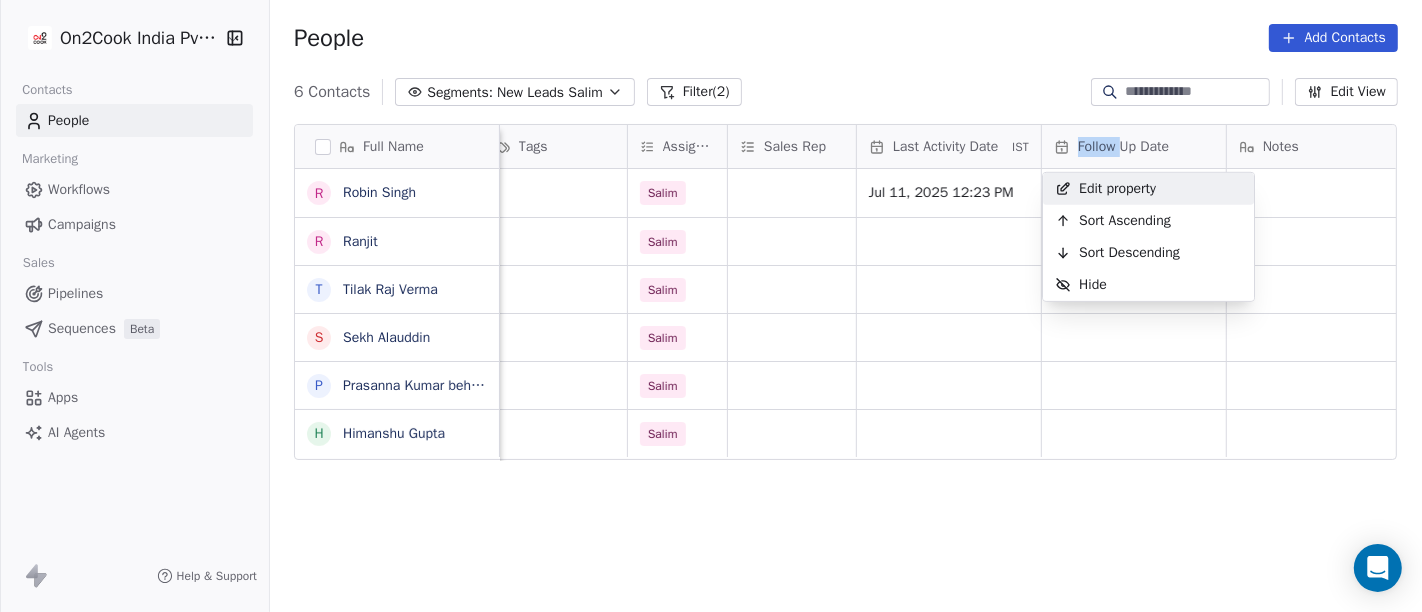 click on "On2Cook India Pvt. Ltd. Contacts People Marketing Workflows Campaigns Sales Pipelines Sequences Beta Tools Apps AI Agents Help & Support People  Add Contacts 6 Contacts Segments: New Leads Salim Filter  (2) Edit View Tag Add to Sequence Full Name R Robin Singh R Ranjit T Tilak Raj Verma S Sekh Alauddin P Prasanna Kumar behera H Himanshu Gupta location Created Date IST Lead Status Tags Assignee Sales Rep Last Activity Date IST Follow Up Date Notes Call Attempts Website zomato link   delhi Jul 11, 2025 11:11 AM Salim Jul 11, 2025 12:23 PM   others_ Jul 11, 2025 10:42 AM Salim   kolkata Jul 10, 2025 06:52 PM Salim   kolkata Jul 10, 2025 06:46 PM Salim   others_ Jul 10, 2025 06:23 PM Salim   Jul 10, 2025 04:14 PM Salim
To pick up a draggable item, press the space bar.
While dragging, use the arrow keys to move the item.
Press space again to drop the item in its new position, or press escape to cancel.
Edit property Sort Ascending Sort Descending Hide" at bounding box center [711, 306] 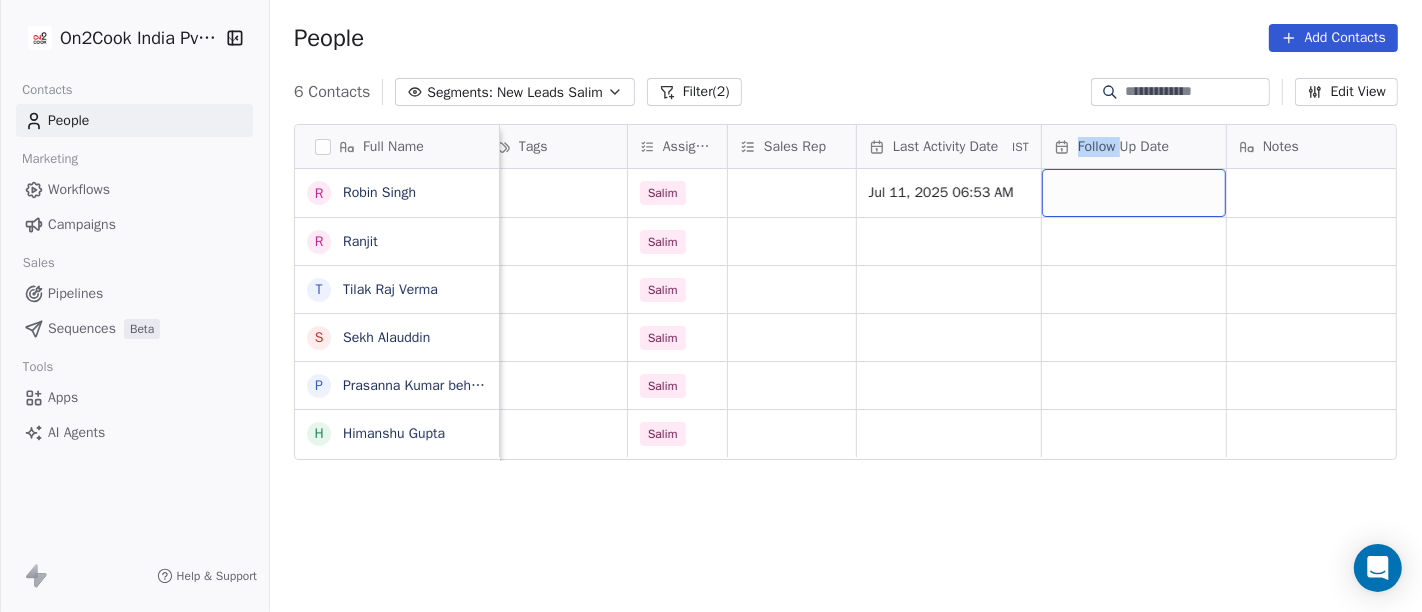 click at bounding box center [1134, 193] 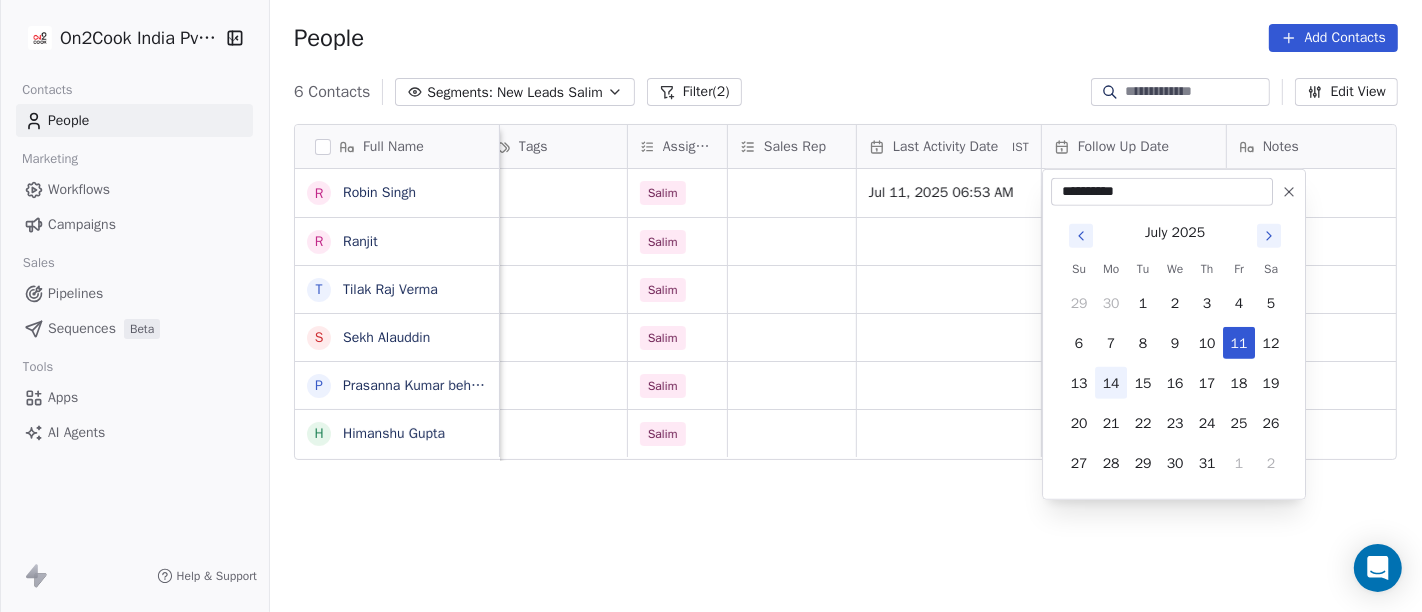 click on "14" at bounding box center [1111, 383] 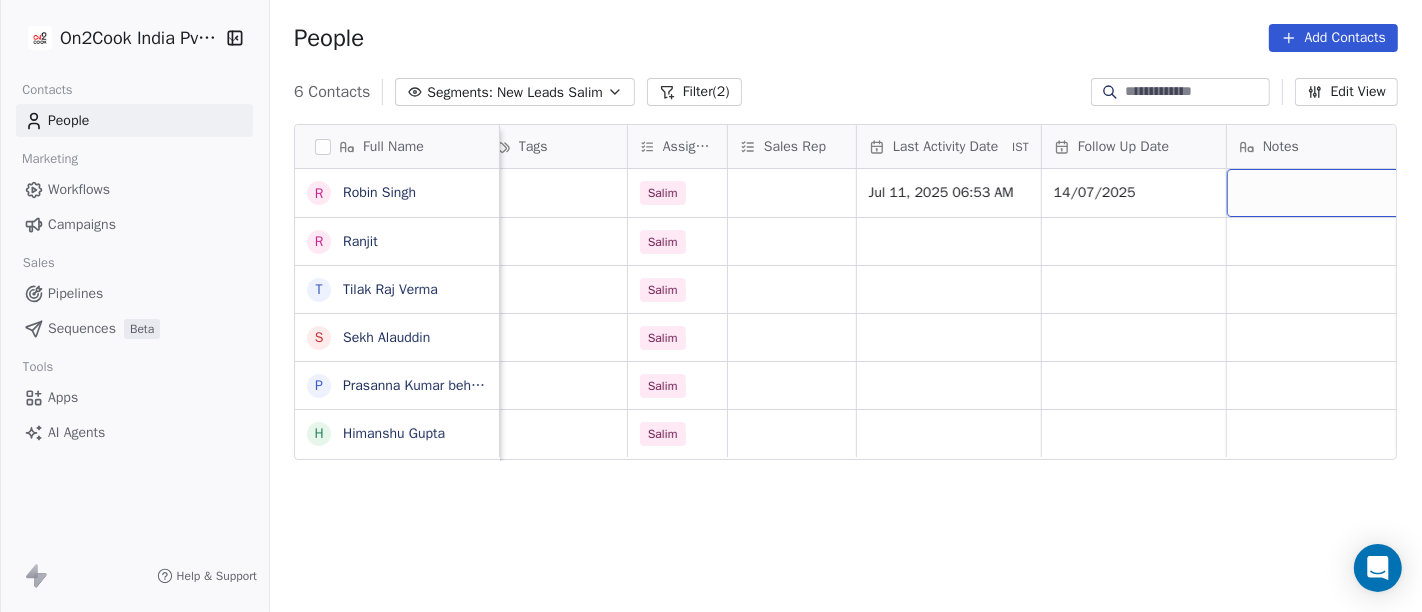 scroll, scrollTop: 0, scrollLeft: 942, axis: horizontal 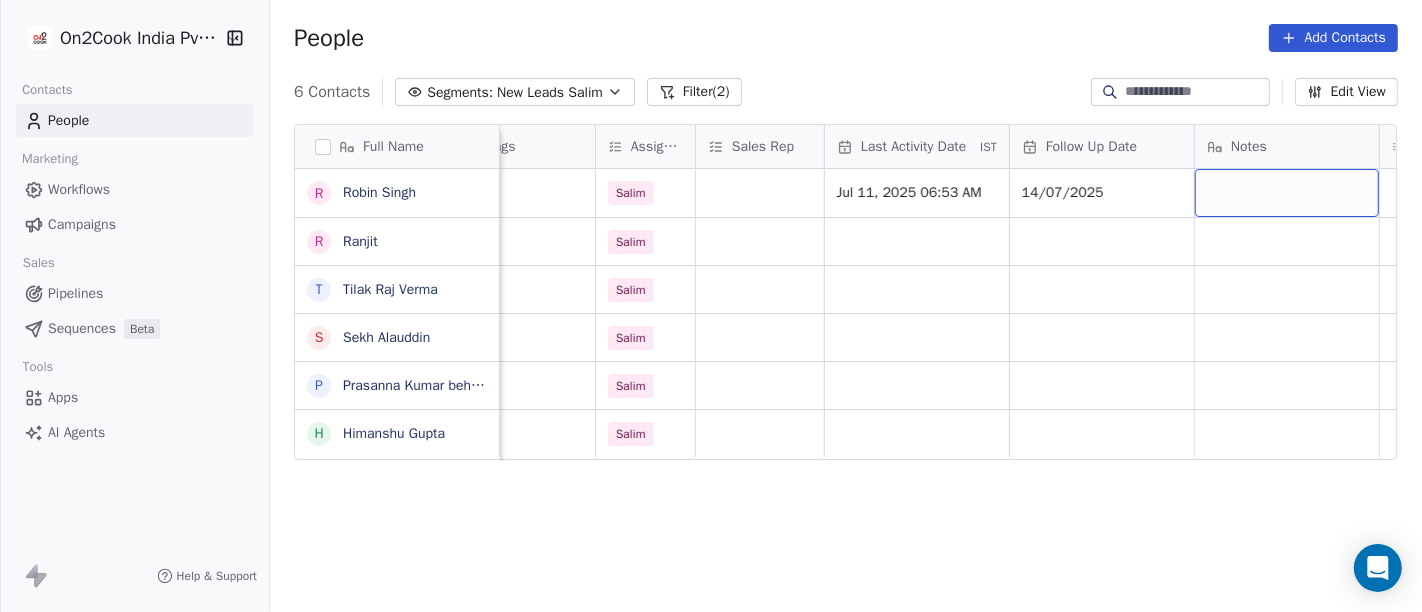 click at bounding box center (1287, 193) 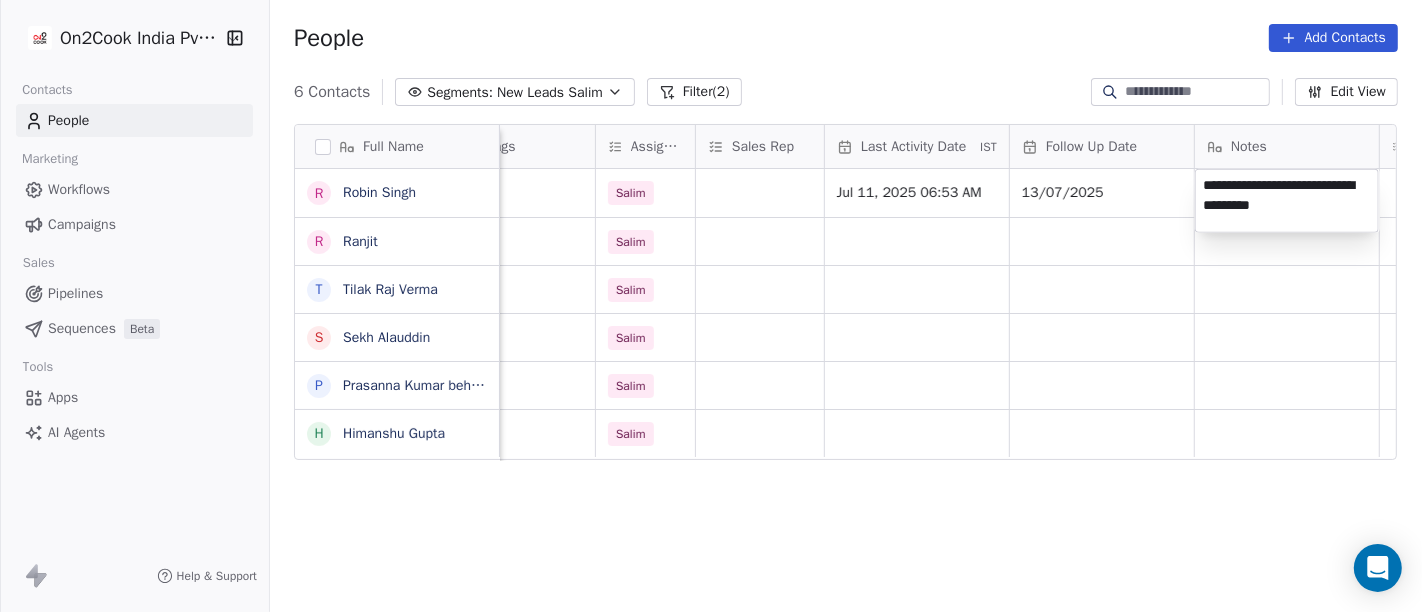 type on "**********" 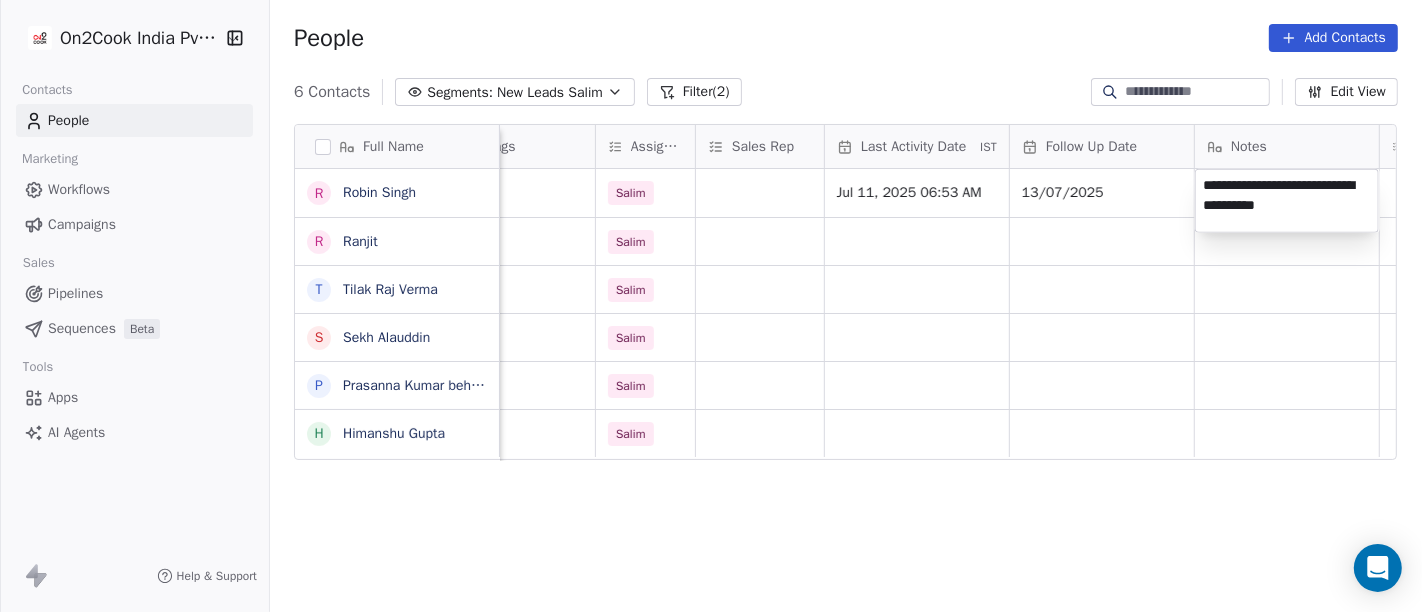 click on "On2Cook India Pvt. Ltd. Contacts People Marketing Workflows Campaigns Sales Pipelines Sequences Beta Tools Apps AI Agents Help & Support People  Add Contacts 6 Contacts Segments: New Leads Salim Filter  (2) Edit View Tag Add to Sequence Full Name R Robin Singh R Ranjit T Tilak Raj Verma S Sekh Alauddin P Prasanna Kumar behera H Himanshu Gupta location Created Date IST Lead Status Tags Assignee Sales Rep Last Activity Date IST Follow Up Date Notes Call Attempts Website zomato link outlet type   delhi Jul 11, 2025 11:11 AM Salim Jul 11, 2025 06:53 AM 13/07/2025 caterers   others_ Jul 11, 2025 10:42 AM Salim resort/hotels   kolkata Jul 10, 2025 06:52 PM Salim restaurants   kolkata Jul 10, 2025 06:46 PM Salim restaurants   others_ Jul 10, 2025 06:23 PM Salim cloud_kitchen   Jul 10, 2025 04:14 PM Salim
To pick up a draggable item, press the space bar.
While dragging, use the arrow keys to move the item.
Press space again to drop the item in its new position, or press escape to cancel." at bounding box center (711, 306) 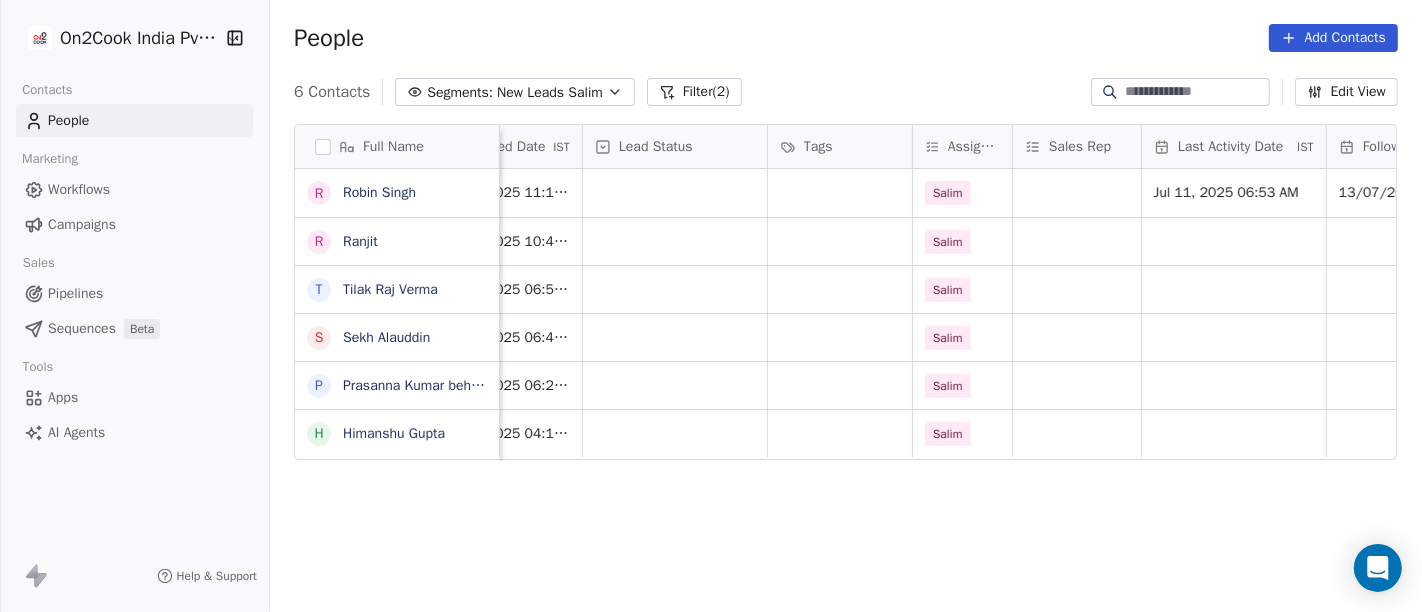 scroll, scrollTop: 0, scrollLeft: 623, axis: horizontal 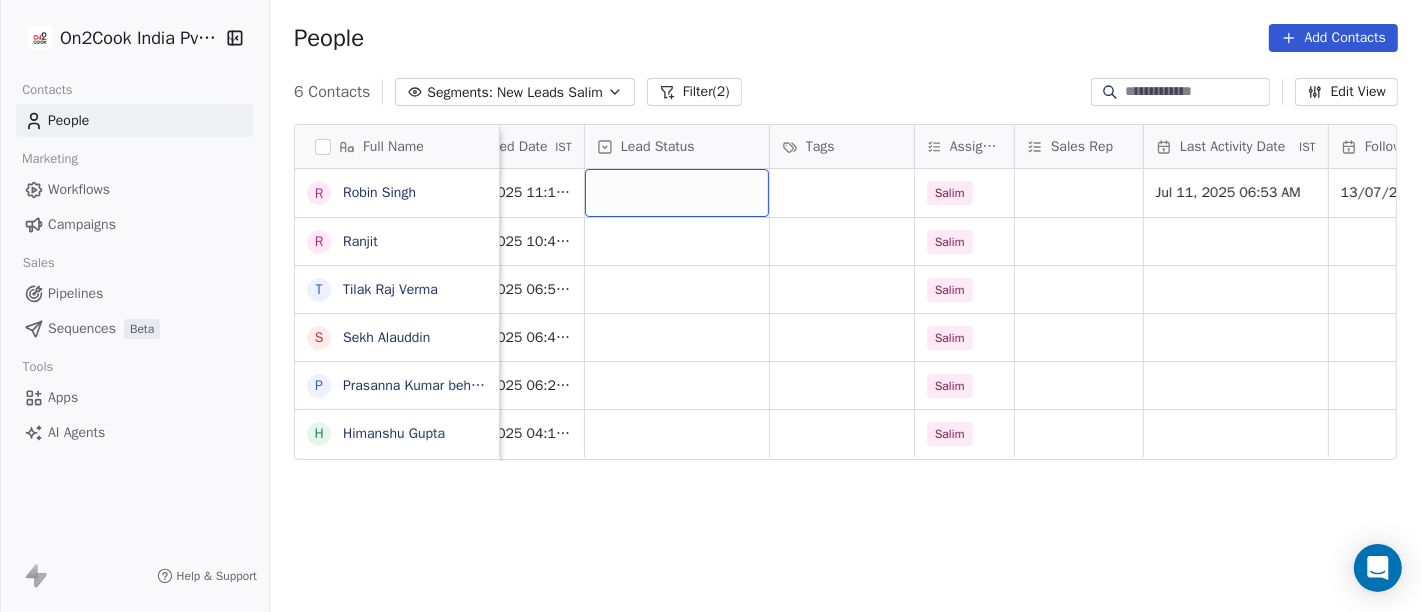 click at bounding box center (677, 193) 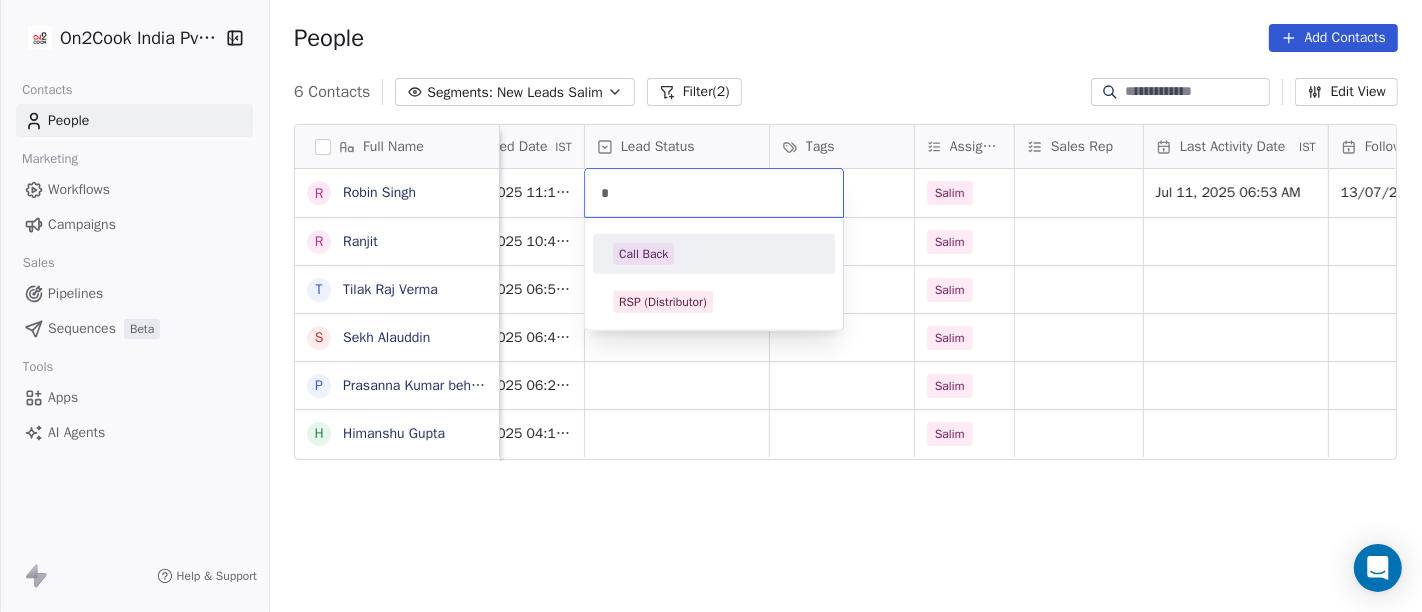 type on "*" 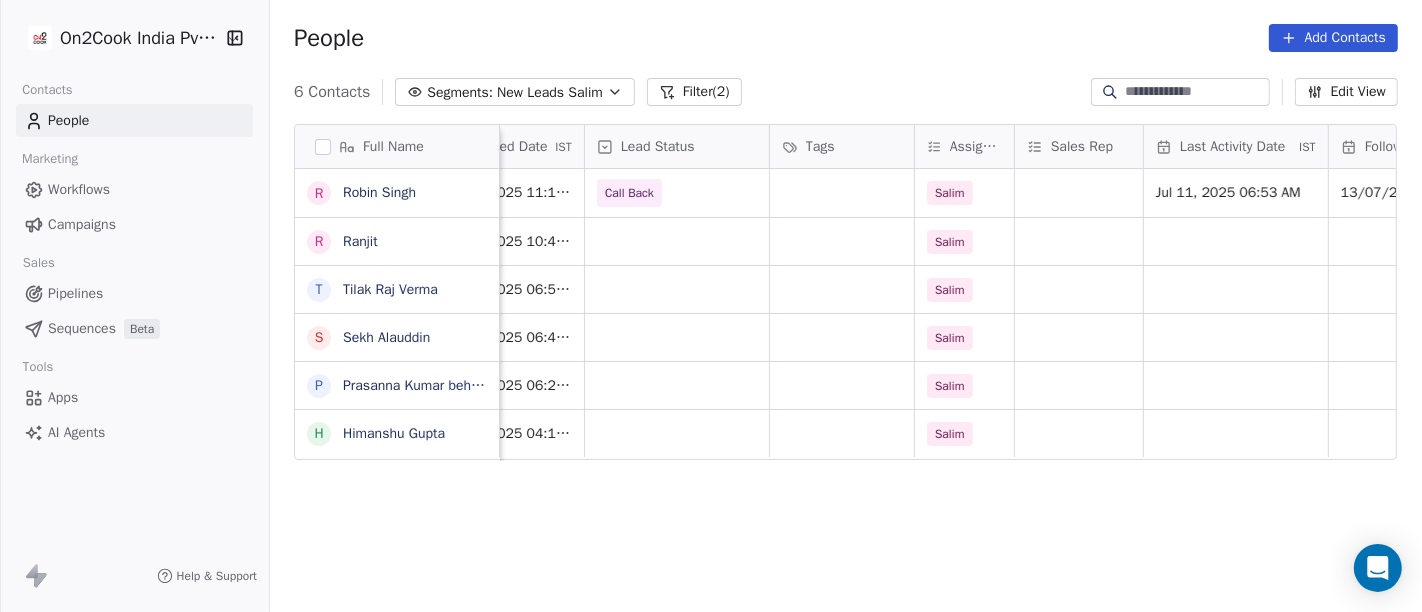click on "People  Add Contacts" at bounding box center (846, 38) 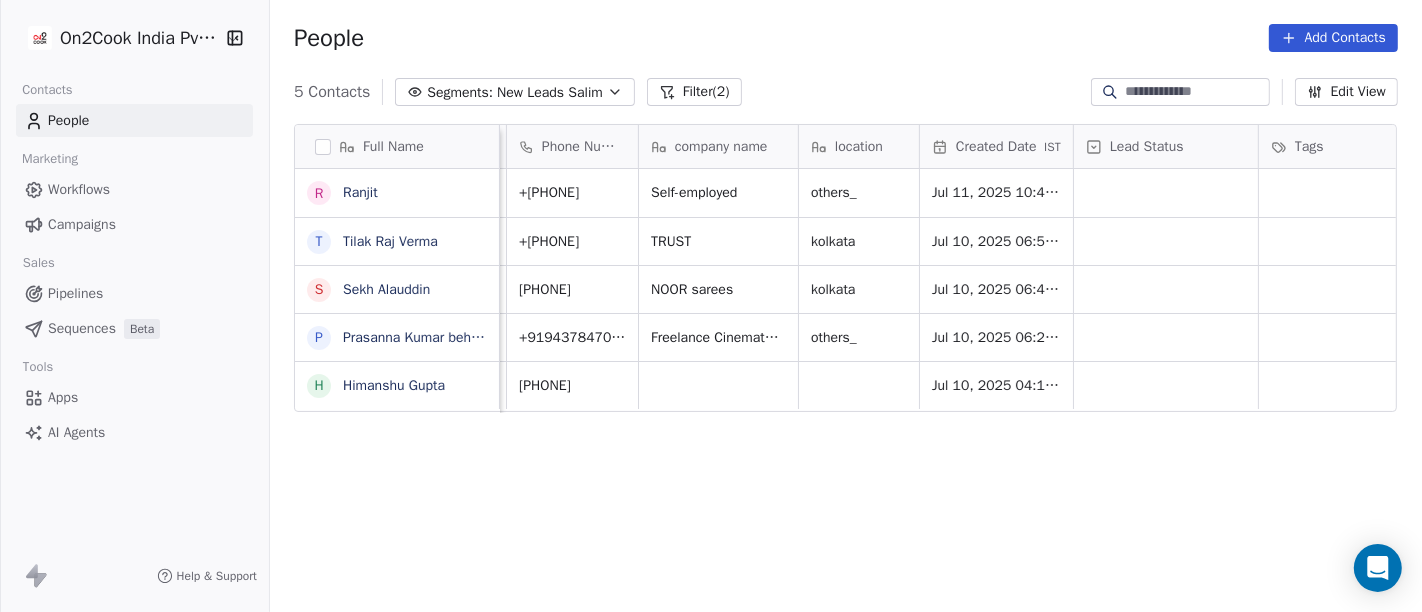 scroll, scrollTop: 0, scrollLeft: 128, axis: horizontal 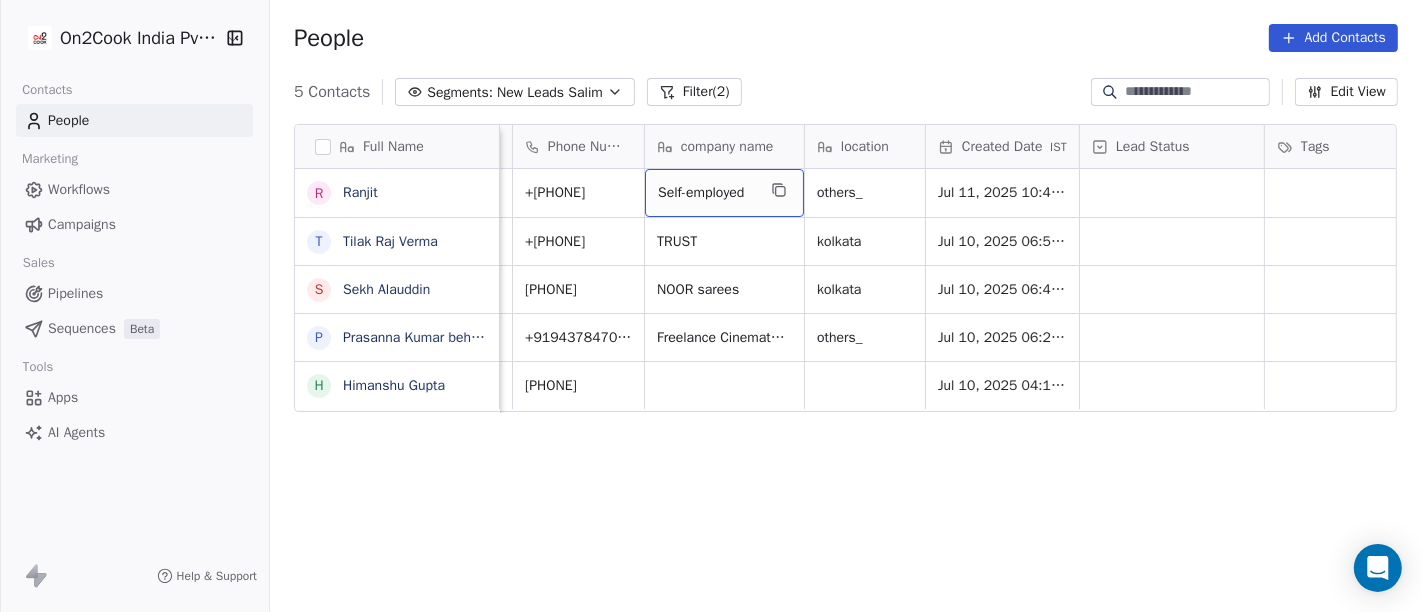 click on "Self-employed" at bounding box center [724, 193] 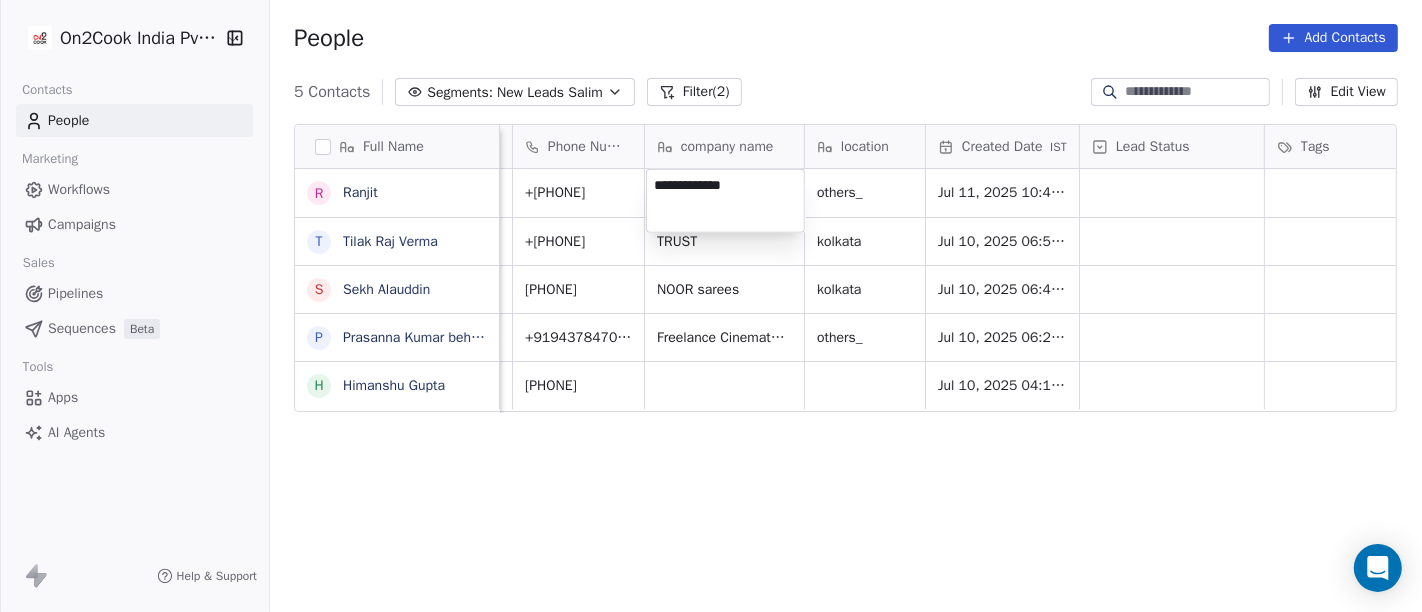click on "**********" at bounding box center (725, 201) 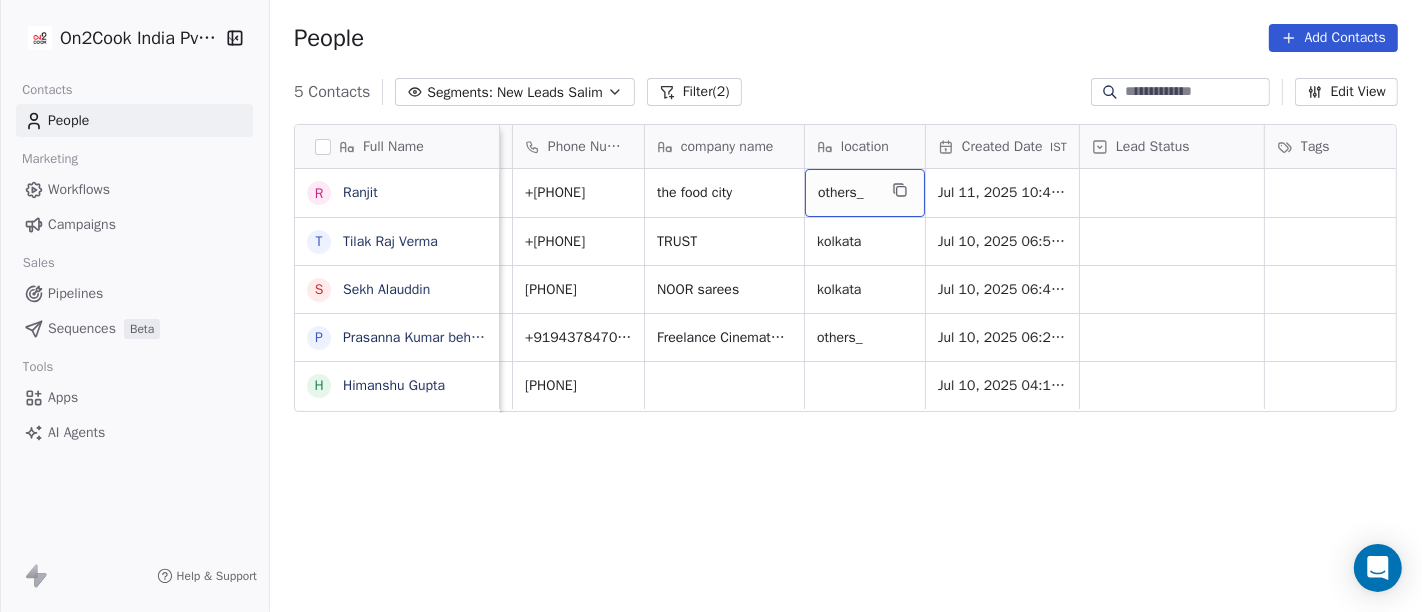 click on "others_" at bounding box center [847, 193] 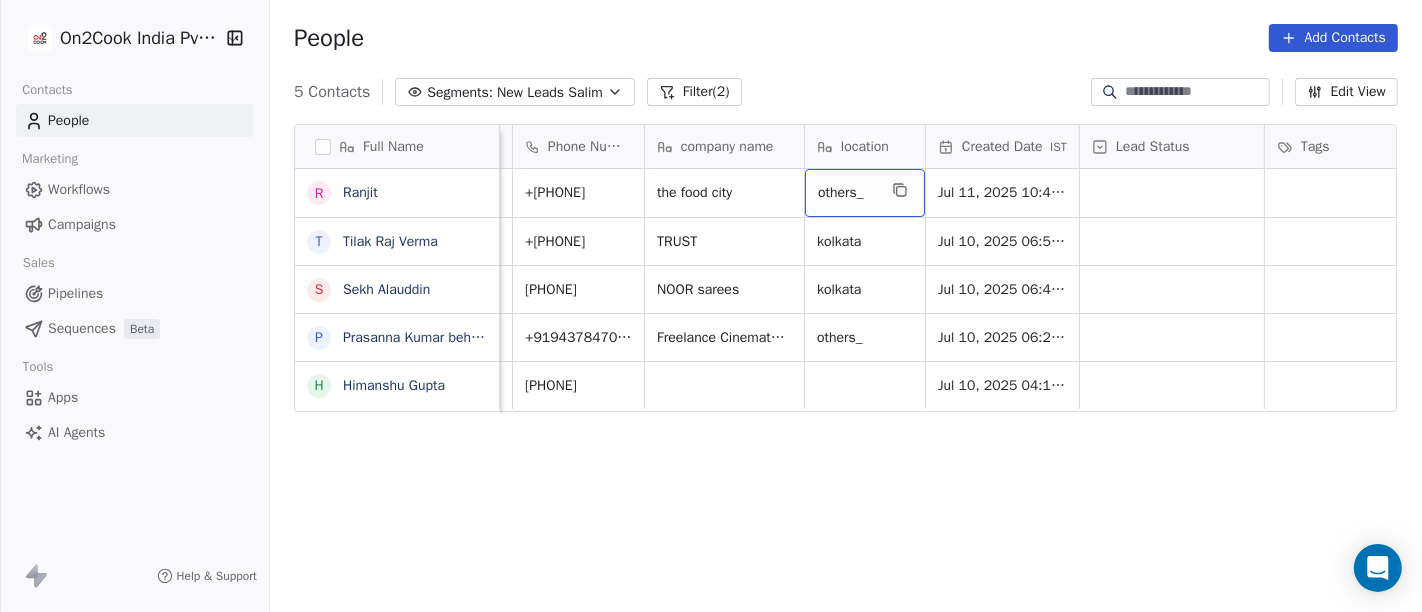 click on "others_" at bounding box center (847, 193) 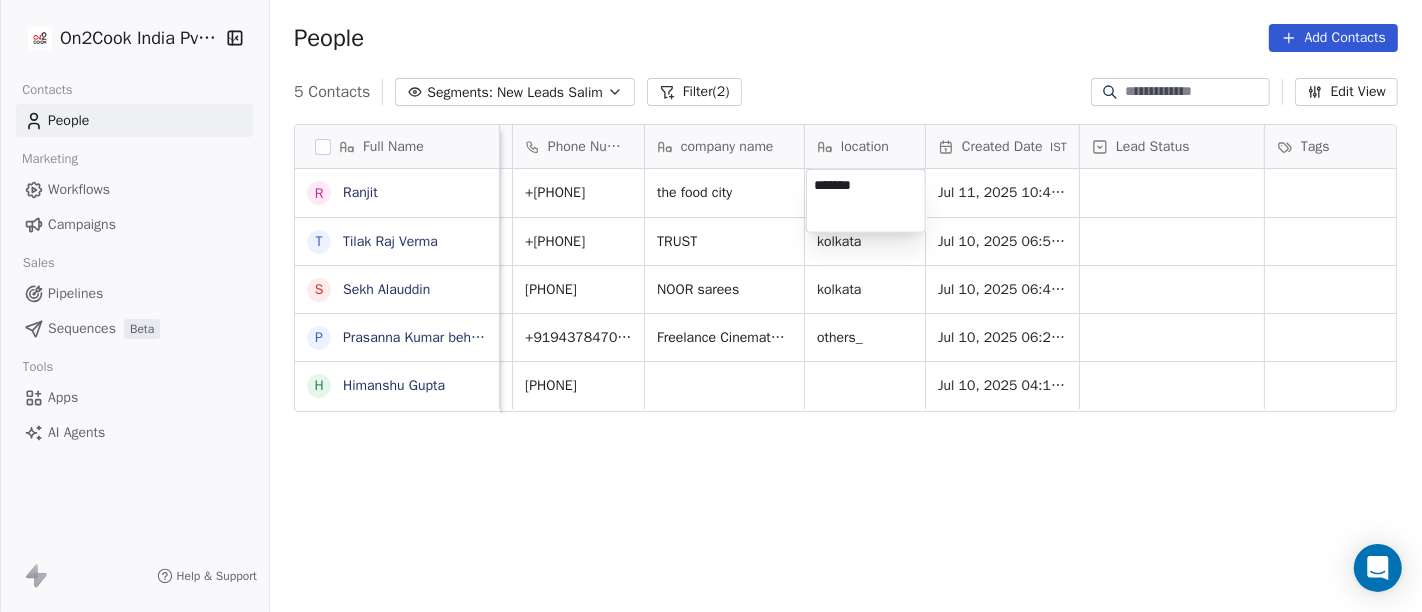 click on "*******" at bounding box center (866, 201) 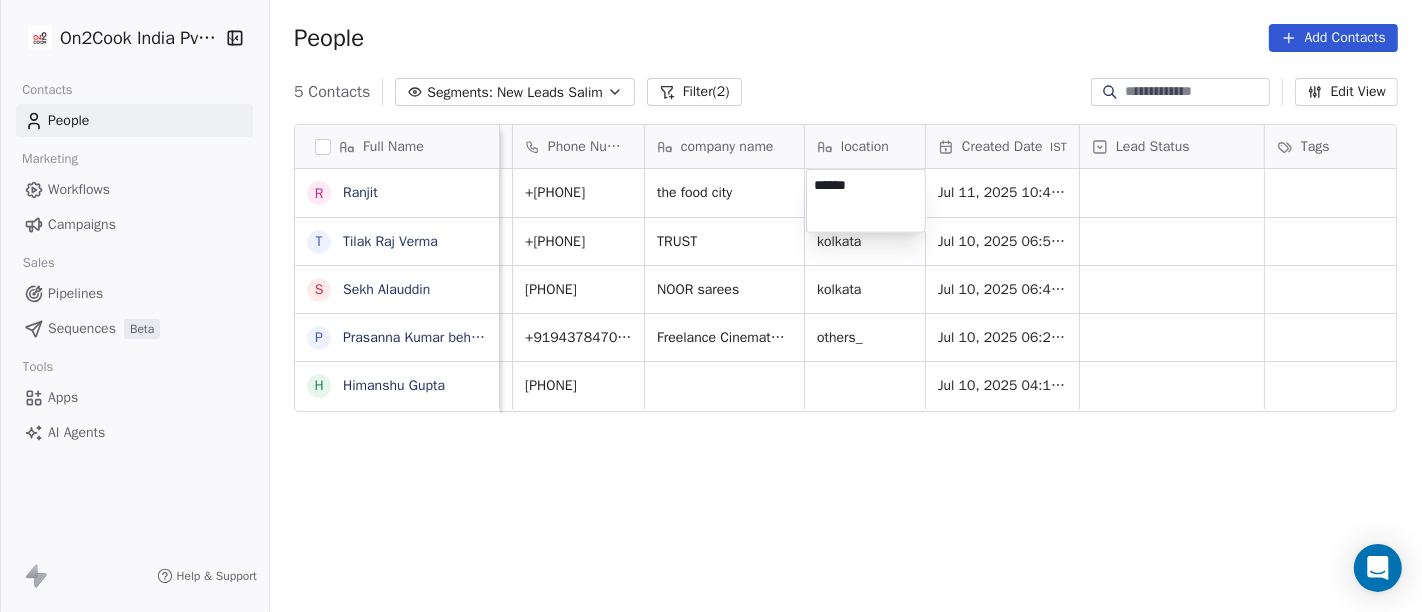 type on "******" 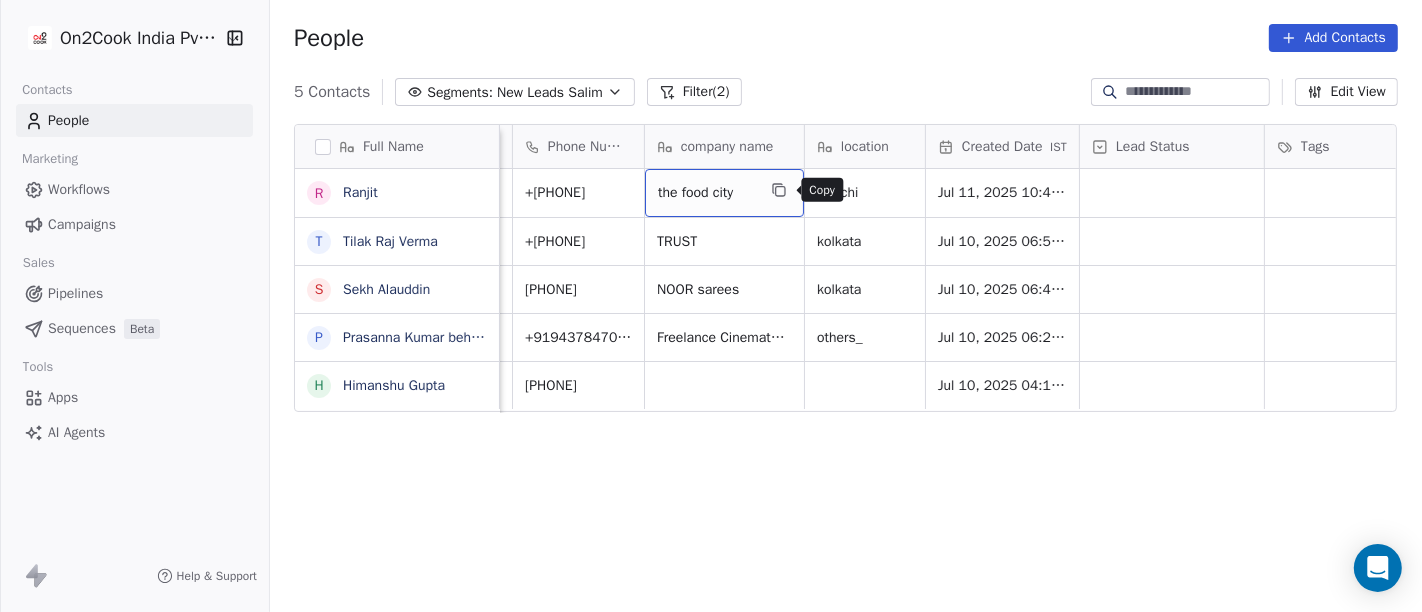 click at bounding box center (779, 190) 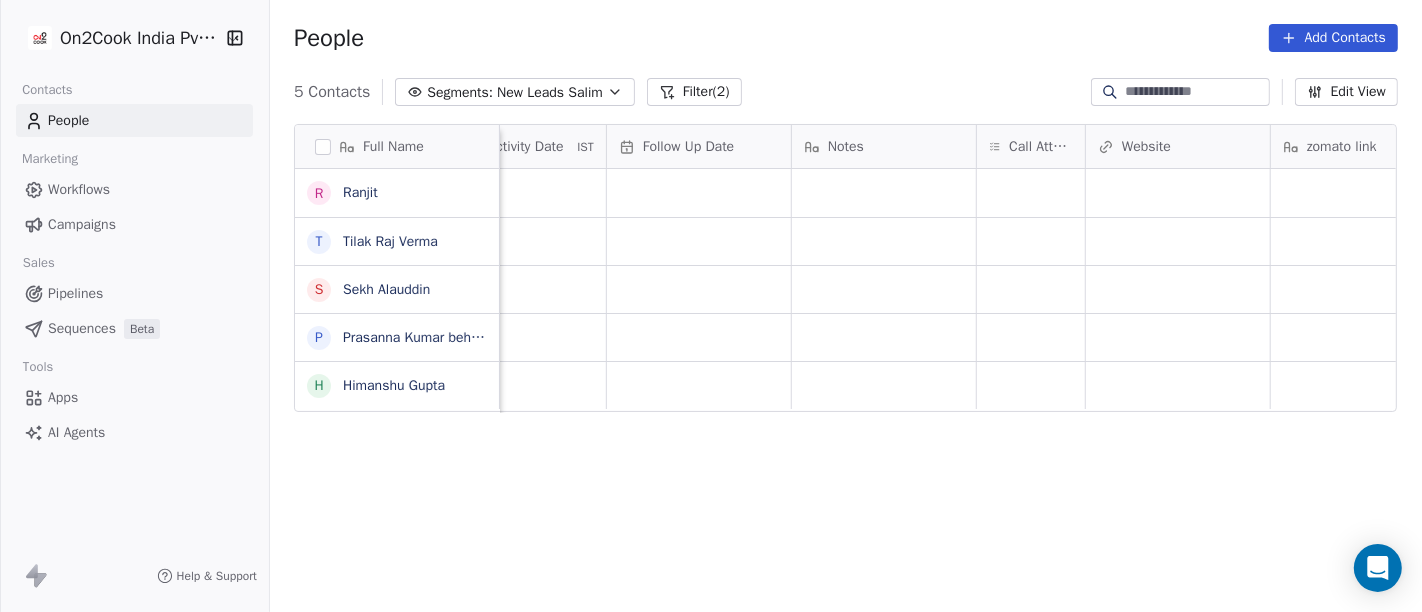 scroll, scrollTop: 0, scrollLeft: 1345, axis: horizontal 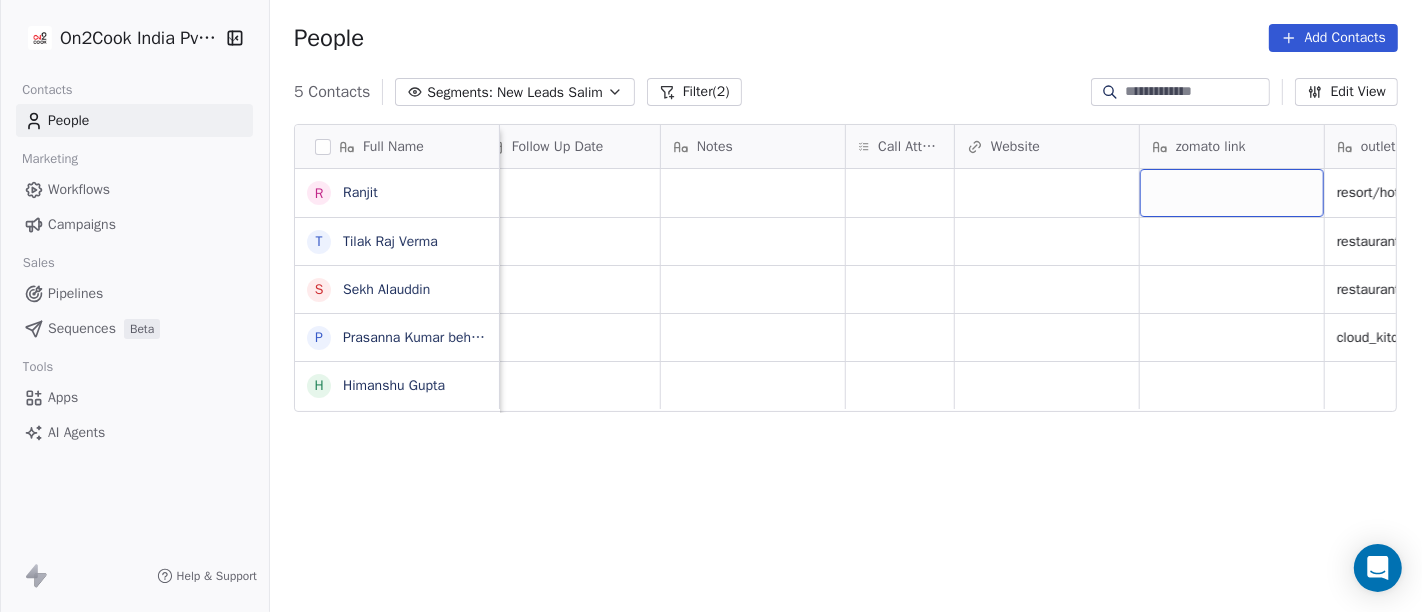 click at bounding box center [1232, 193] 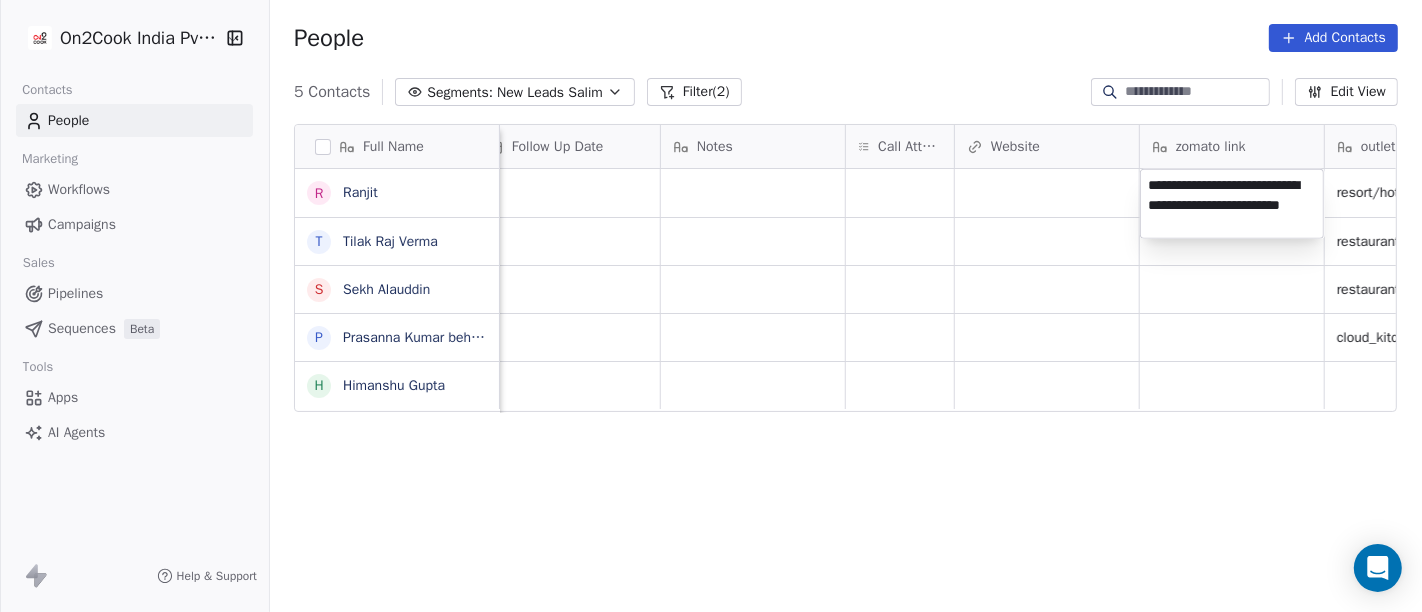 type on "**********" 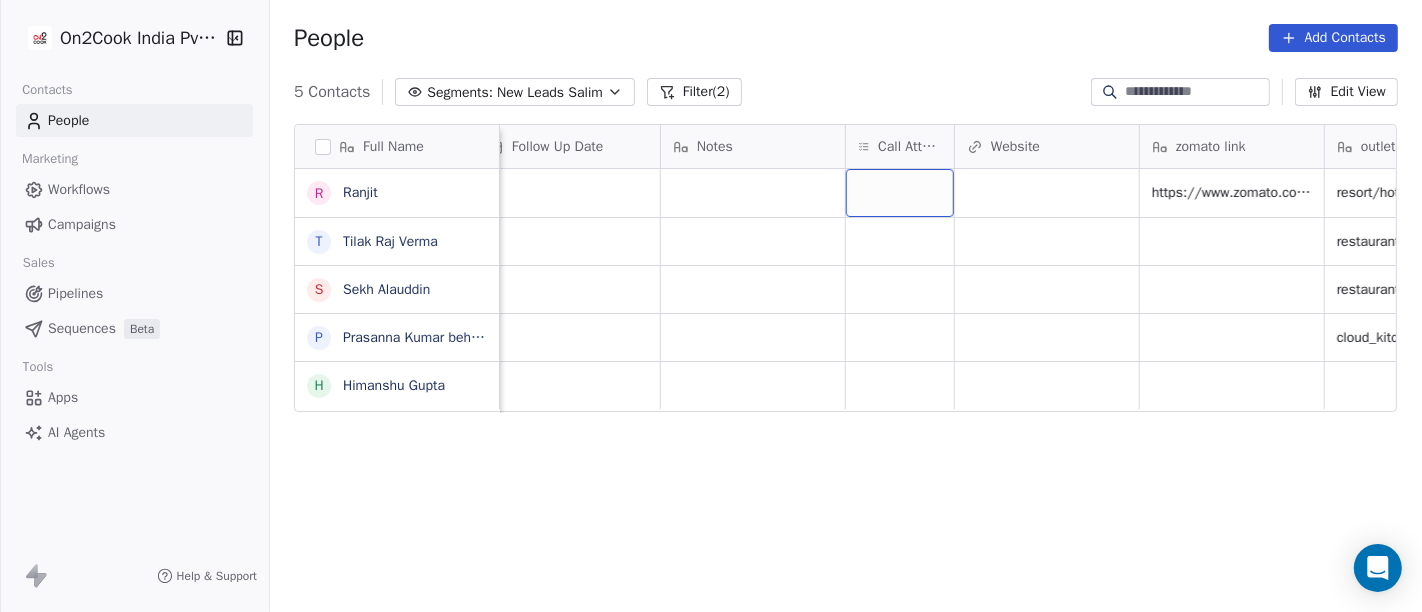 click at bounding box center [900, 193] 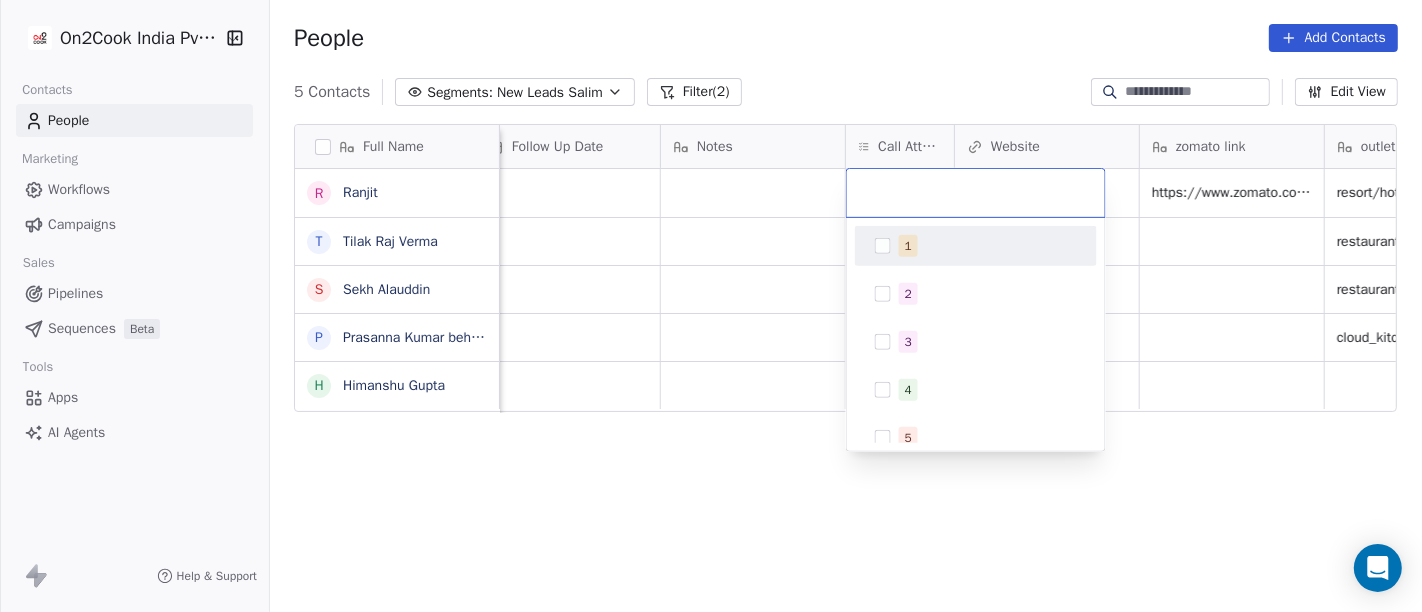 click on "1" at bounding box center (988, 246) 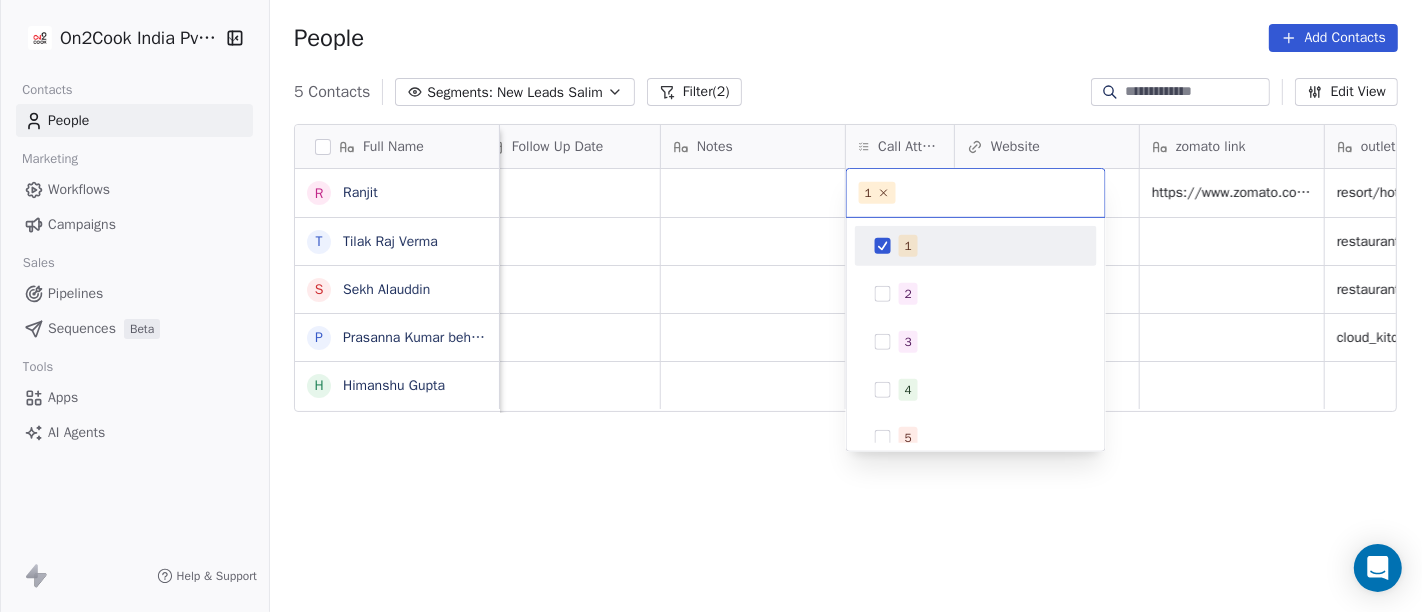 click on "On2Cook India Pvt. Ltd. Contacts People Marketing Workflows Campaigns Sales Pipelines Sequences Beta Tools Apps AI Agents Help & Support People  Add Contacts 5 Contacts Segments: New Leads Salim Filter  (2) Edit View Tag Add to Sequence Full Name R Ranjit T Tilak Raj Verma S Sekh Alauddin P Prasanna Kumar behera H Himanshu Gupta Assignee Sales Rep Last Activity Date IST Follow Up Date Notes Call Attempts Website zomato link outlet type Location Job Title Whastapp Message    Salim https://www.zomato.com/ranchi/the-food-city-lalpur/order resort/hotels   Salim restaurants   Salim restaurants   Salim cloud_kitchen   Salim Book a Demo
To pick up a draggable item, press the space bar.
While dragging, use the arrow keys to move the item.
Press space again to drop the item in its new position, or press escape to cancel.
1 1 2 3 4 5 6 7 8 9 10" at bounding box center [711, 306] 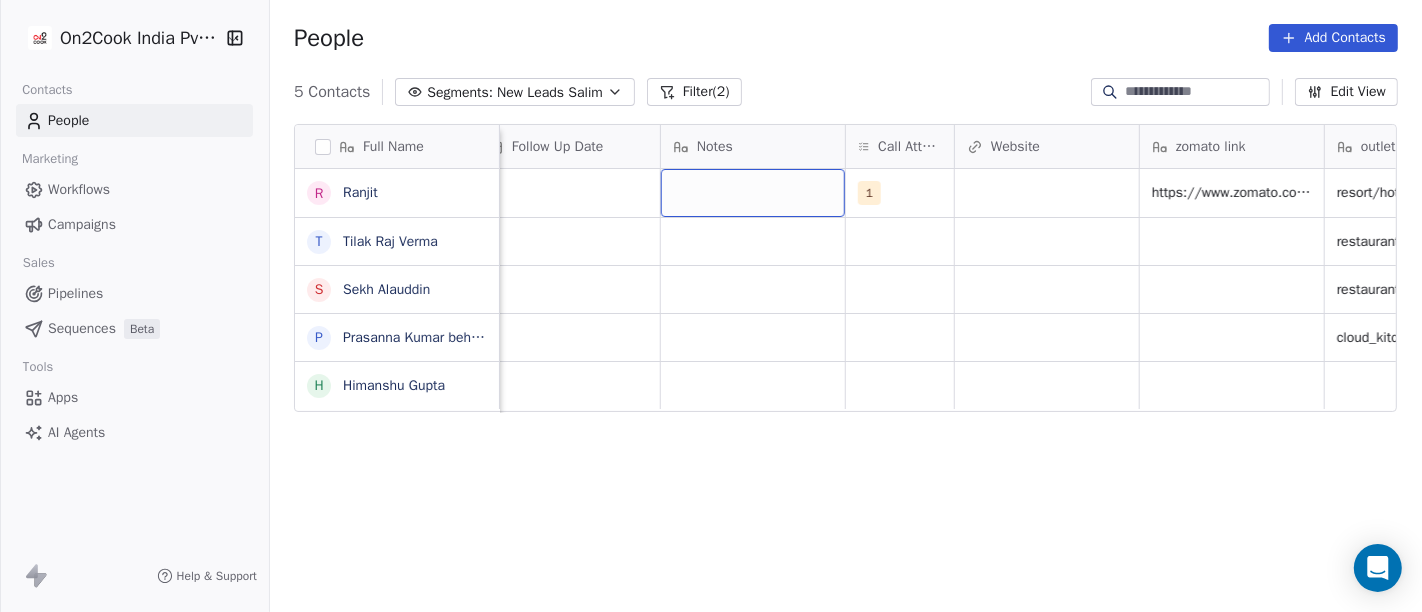 click at bounding box center [753, 193] 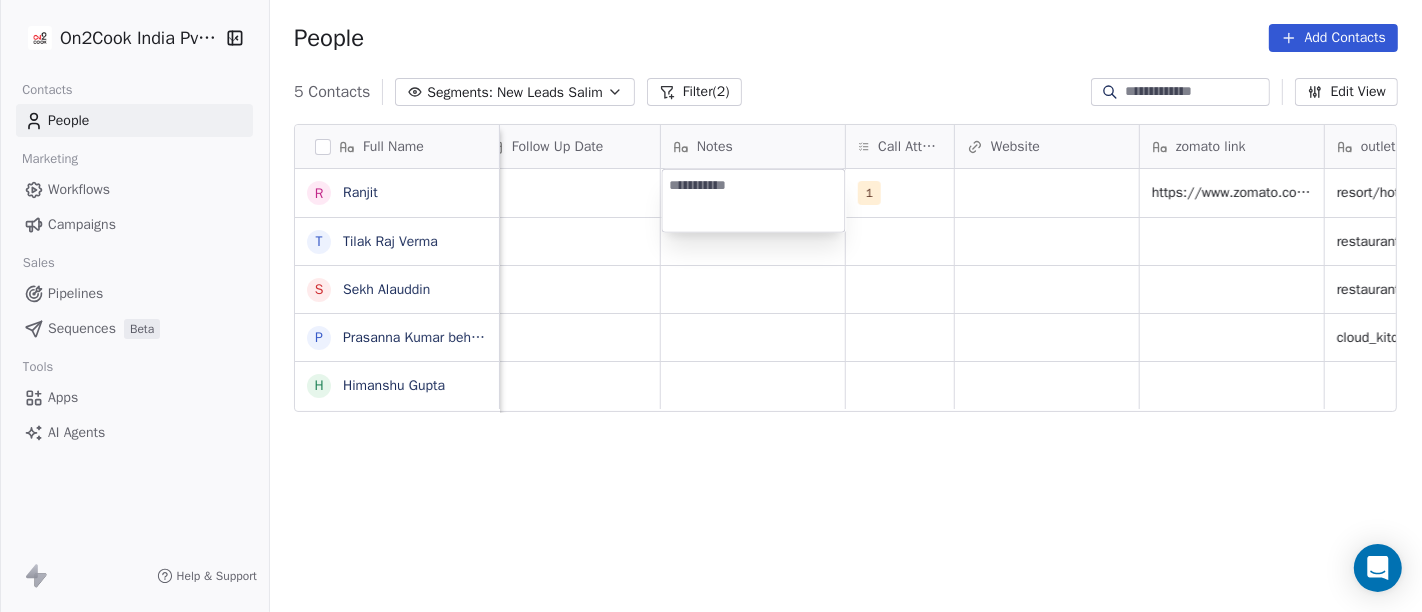 click on "On2Cook India Pvt. Ltd. Contacts People Marketing Workflows Campaigns Sales Pipelines Sequences Beta Tools Apps AI Agents Help & Support People  Add Contacts 5 Contacts Segments: New Leads Salim Filter  (2) Edit View Tag Add to Sequence Full Name R Ranjit T Tilak Raj Verma S Sekh Alauddin P Prasanna Kumar behera H Himanshu Gupta Assignee Sales Rep Last Activity Date IST Follow Up Date Notes Call Attempts Website zomato link outlet type Location Job Title Whastapp Message    Salim 1 https://www.zomato.com/ranchi/the-food-city-lalpur/order resort/hotels   Salim restaurants   Salim restaurants   Salim cloud_kitchen   Salim Book a Demo
To pick up a draggable item, press the space bar.
While dragging, use the arrow keys to move the item.
Press space again to drop the item in its new position, or press escape to cancel." at bounding box center [711, 306] 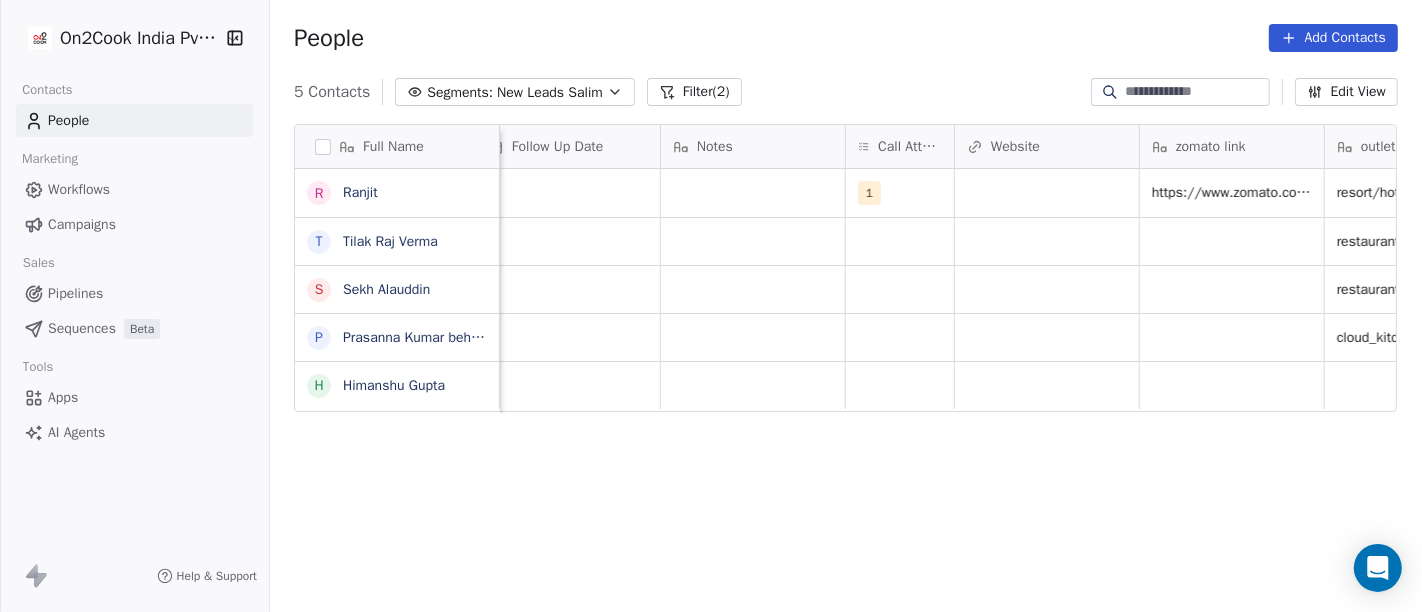 scroll, scrollTop: 0, scrollLeft: 1451, axis: horizontal 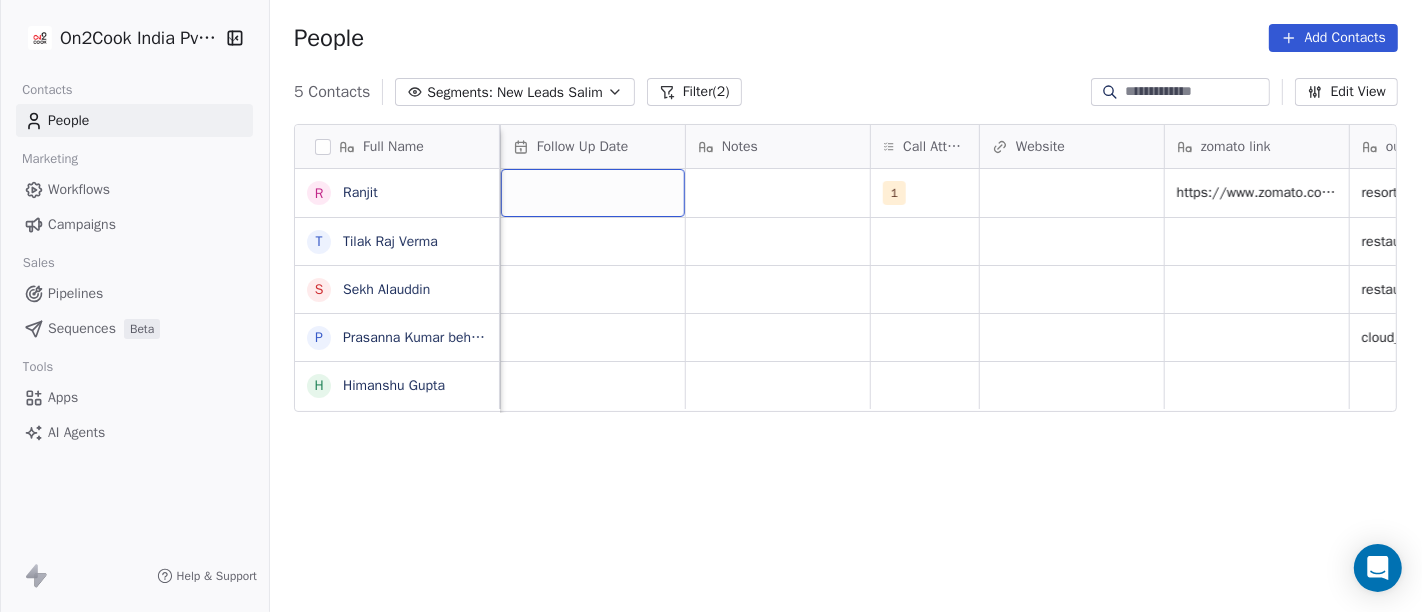 click at bounding box center (593, 193) 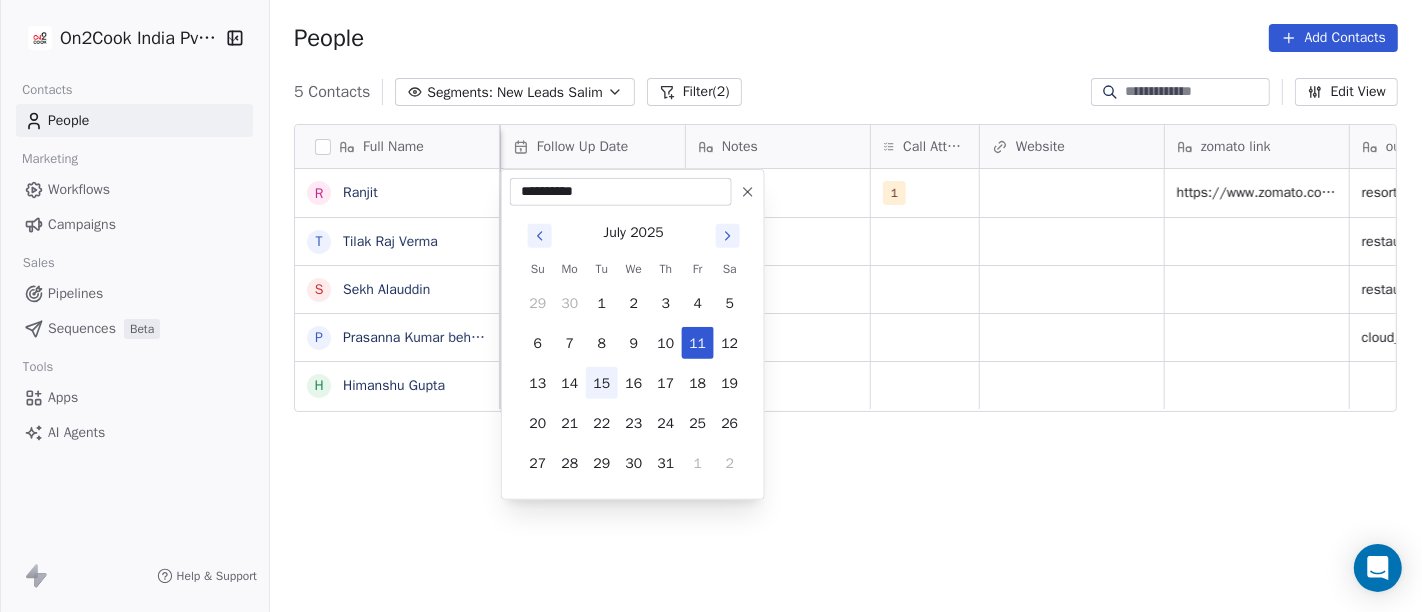 click on "15" at bounding box center (602, 383) 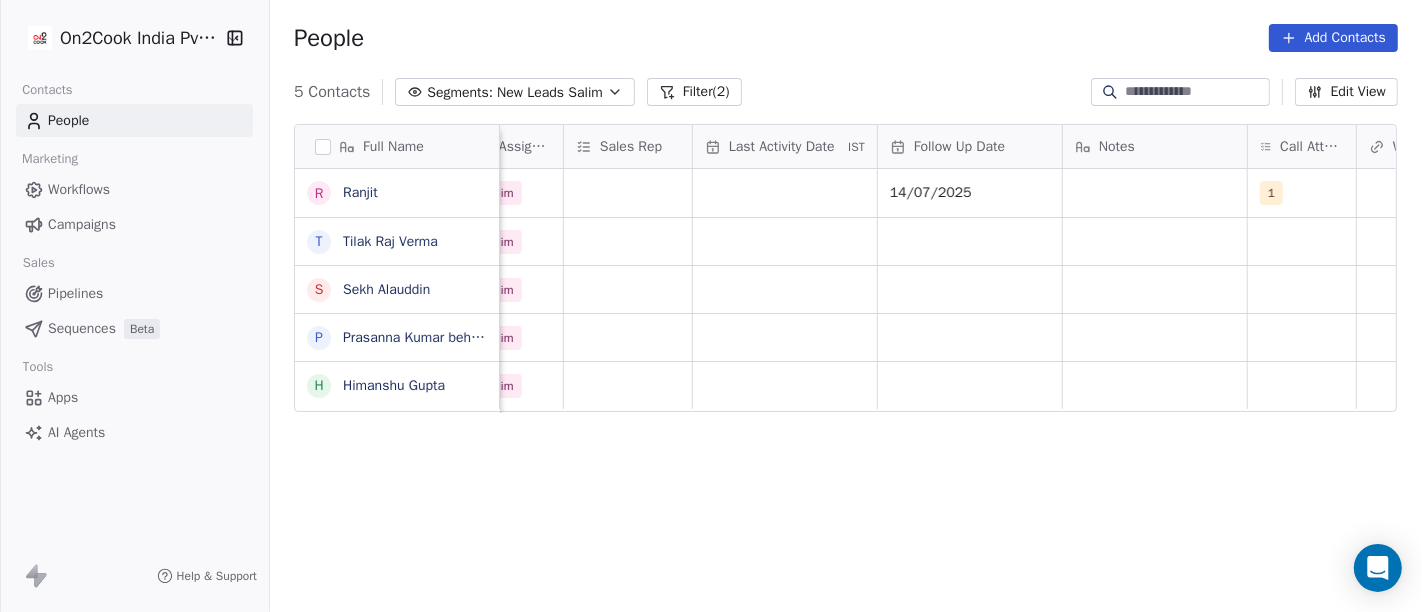 scroll, scrollTop: 0, scrollLeft: 1076, axis: horizontal 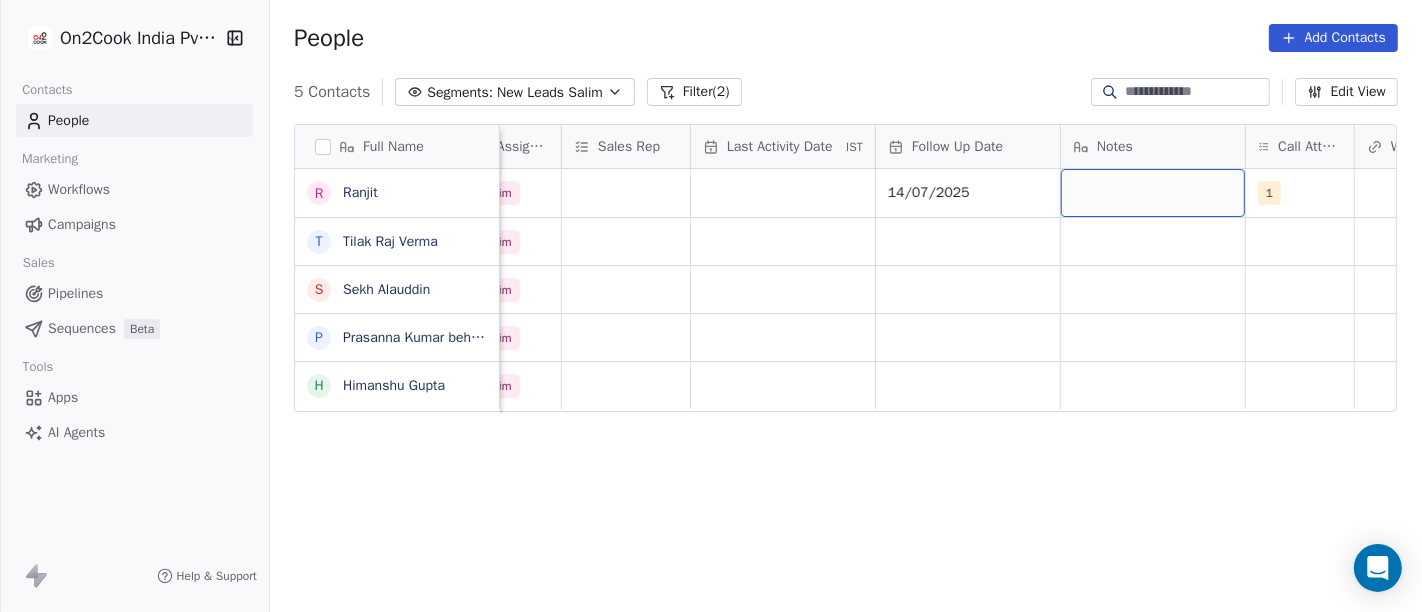 click at bounding box center (1153, 193) 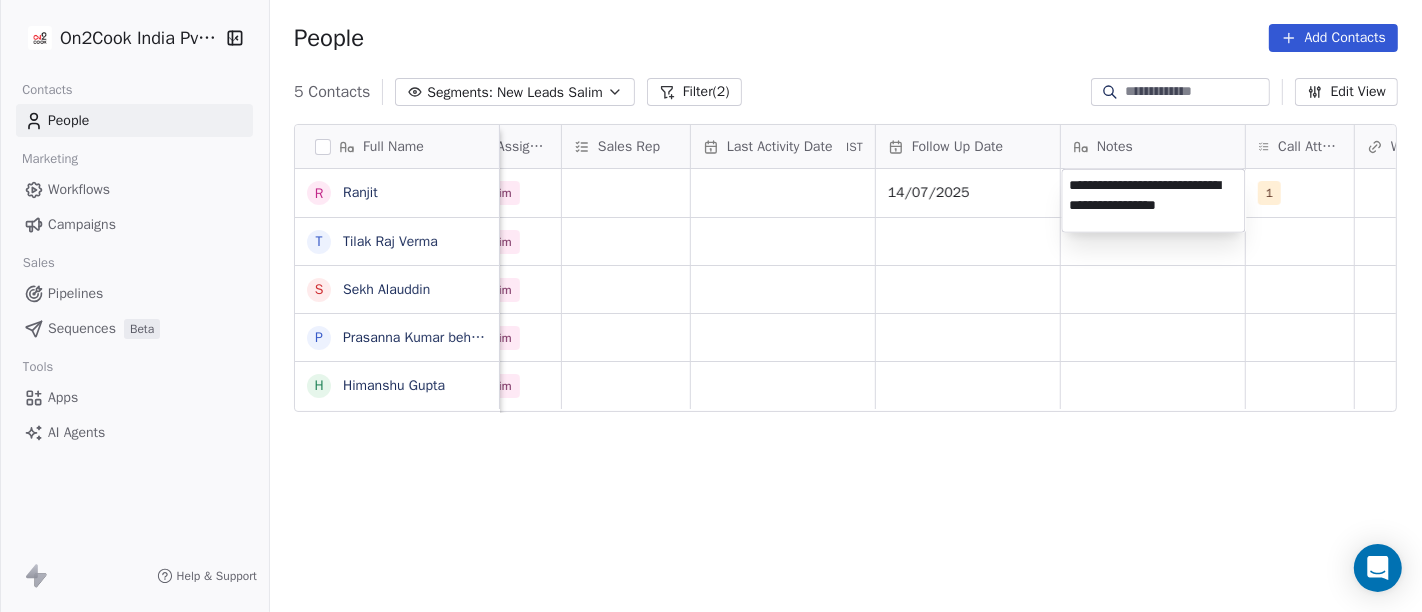 type on "**********" 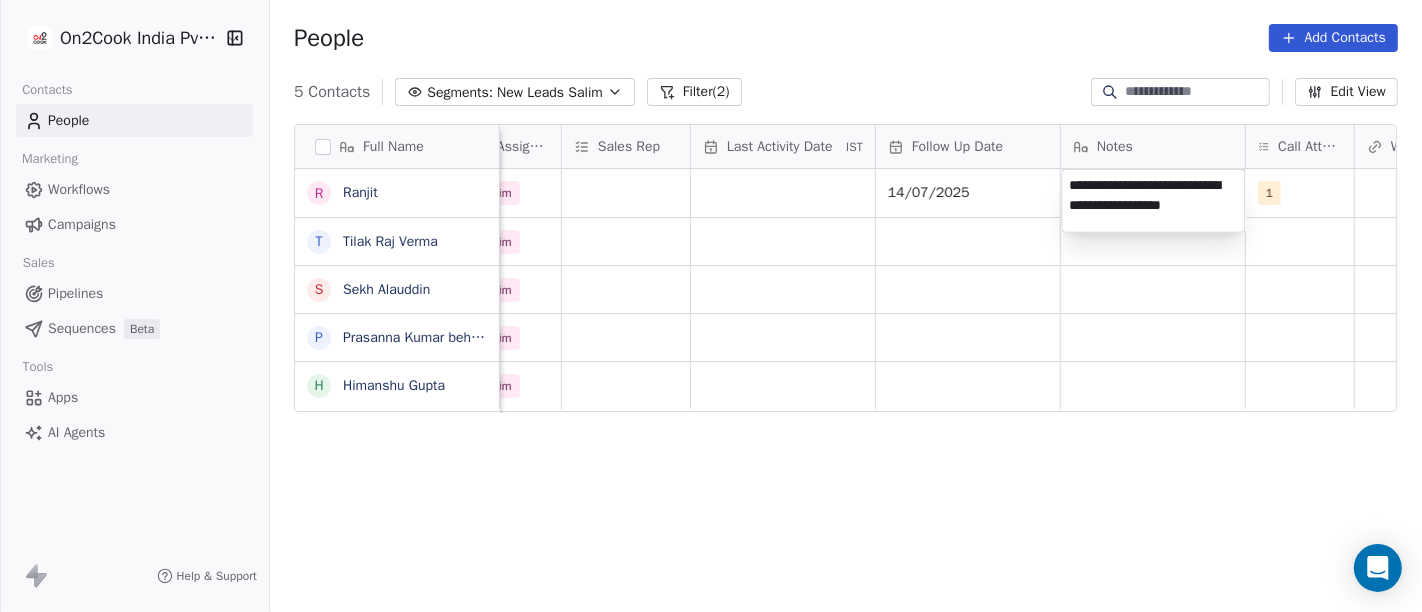 click on "**********" at bounding box center (711, 306) 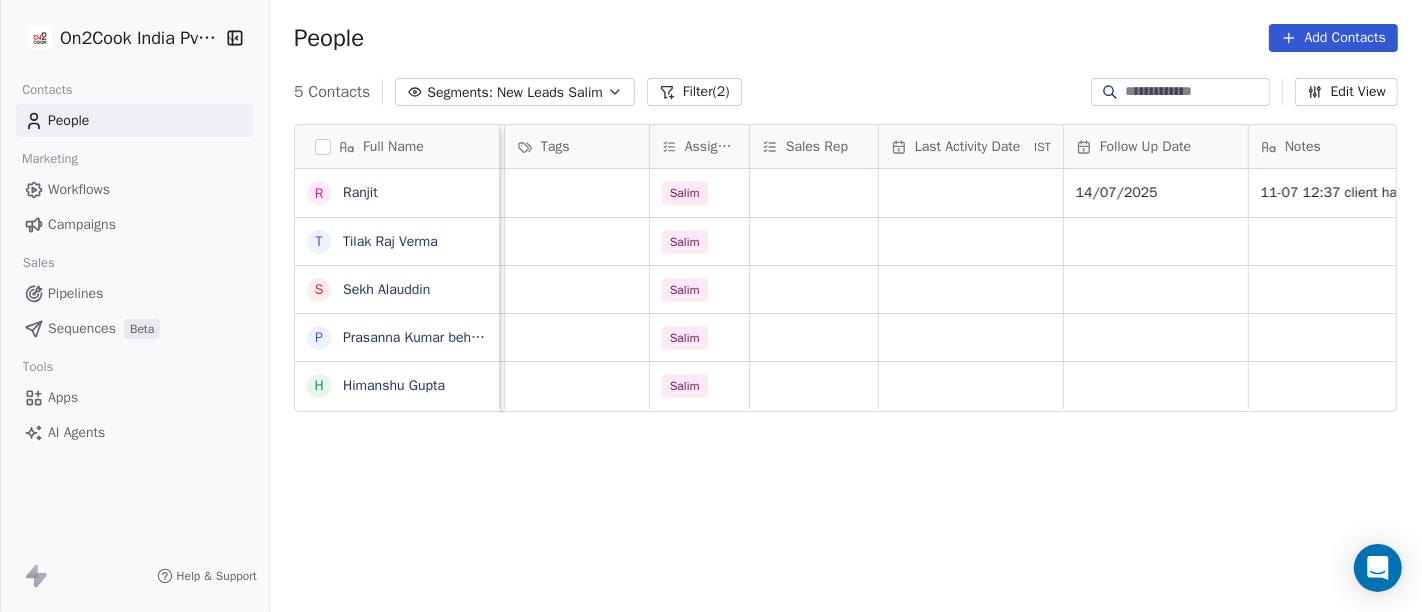 scroll, scrollTop: 0, scrollLeft: 891, axis: horizontal 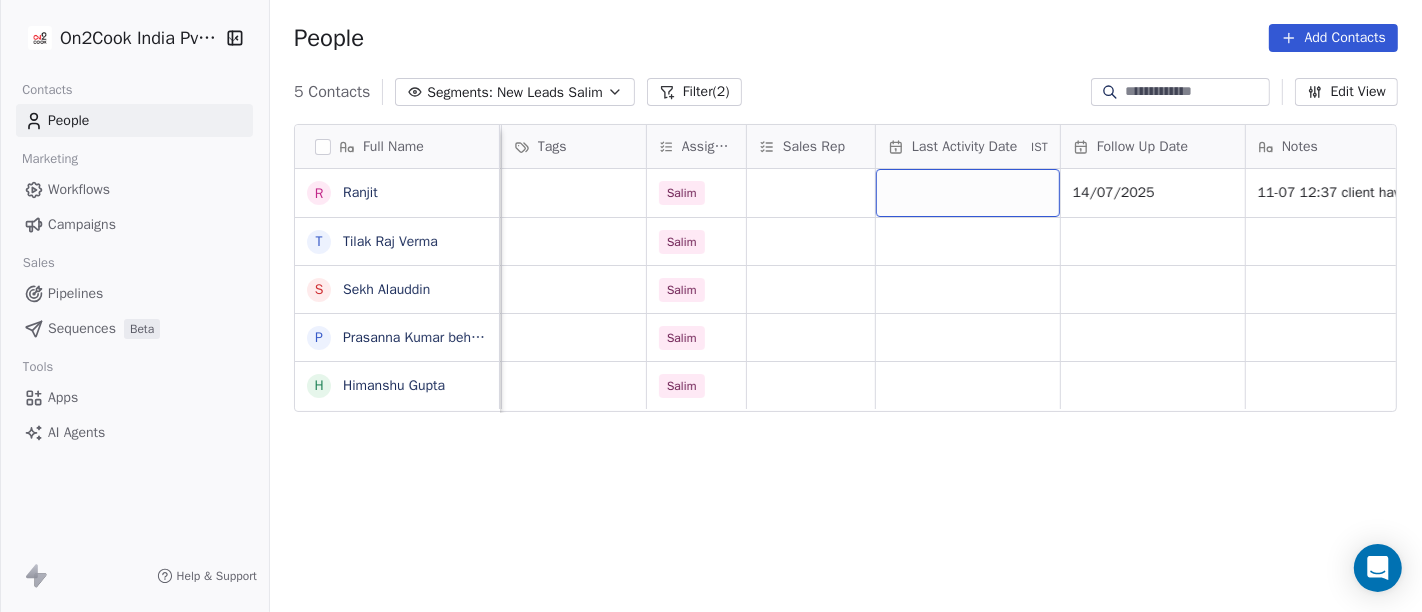 click at bounding box center [968, 193] 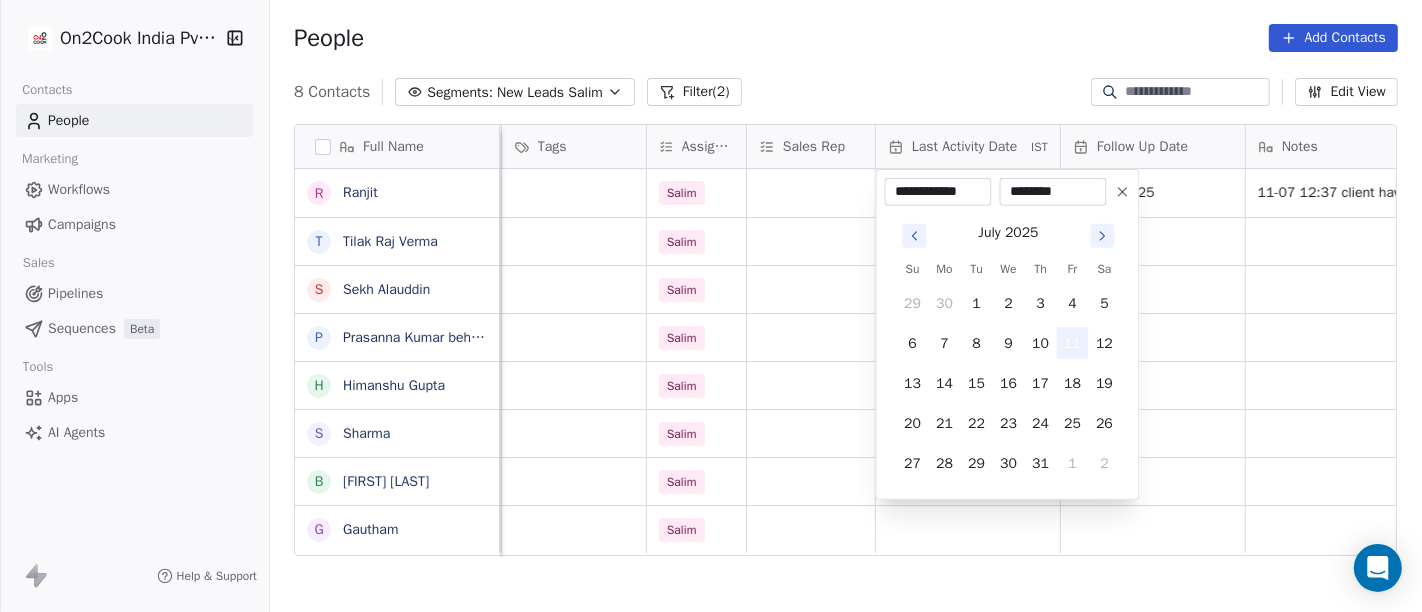 click on "11" at bounding box center [1073, 343] 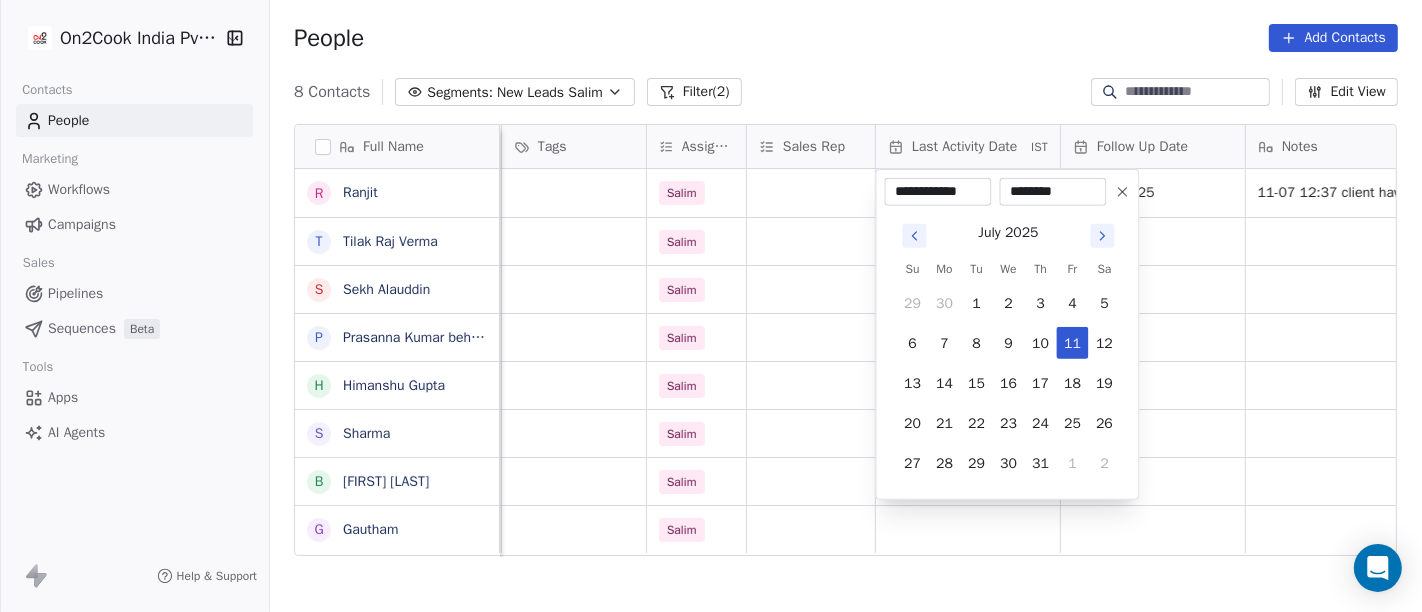 click on "**********" at bounding box center (711, 306) 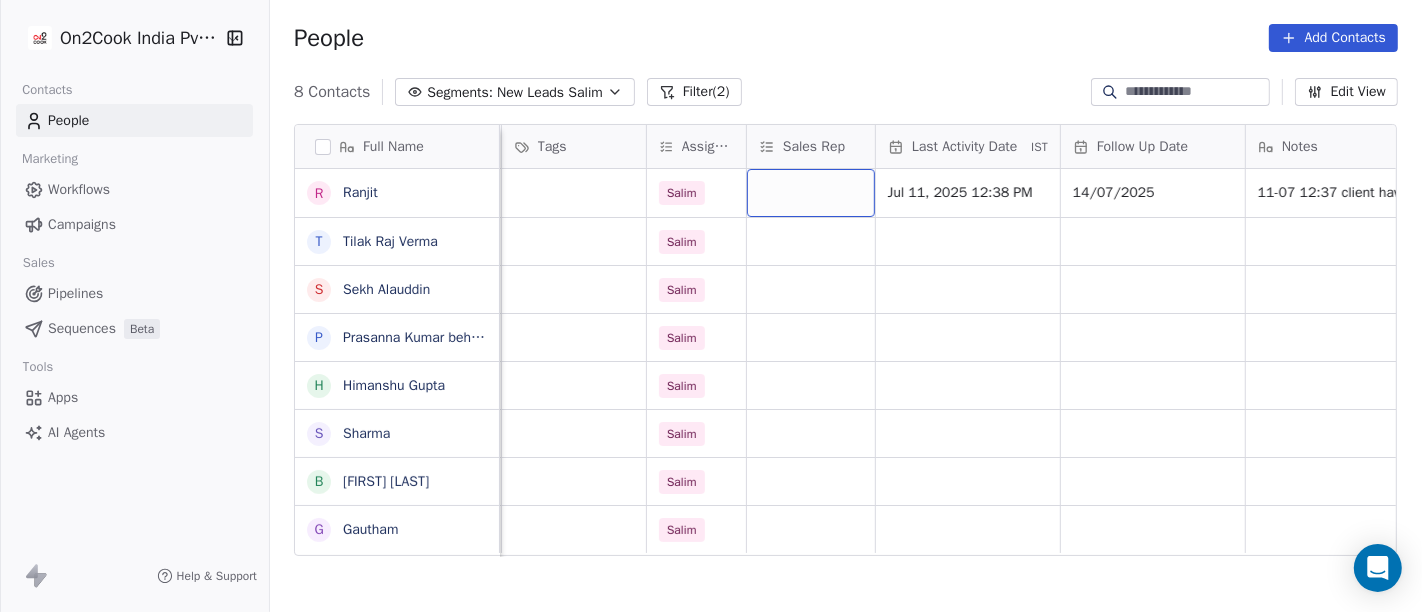 click at bounding box center (811, 193) 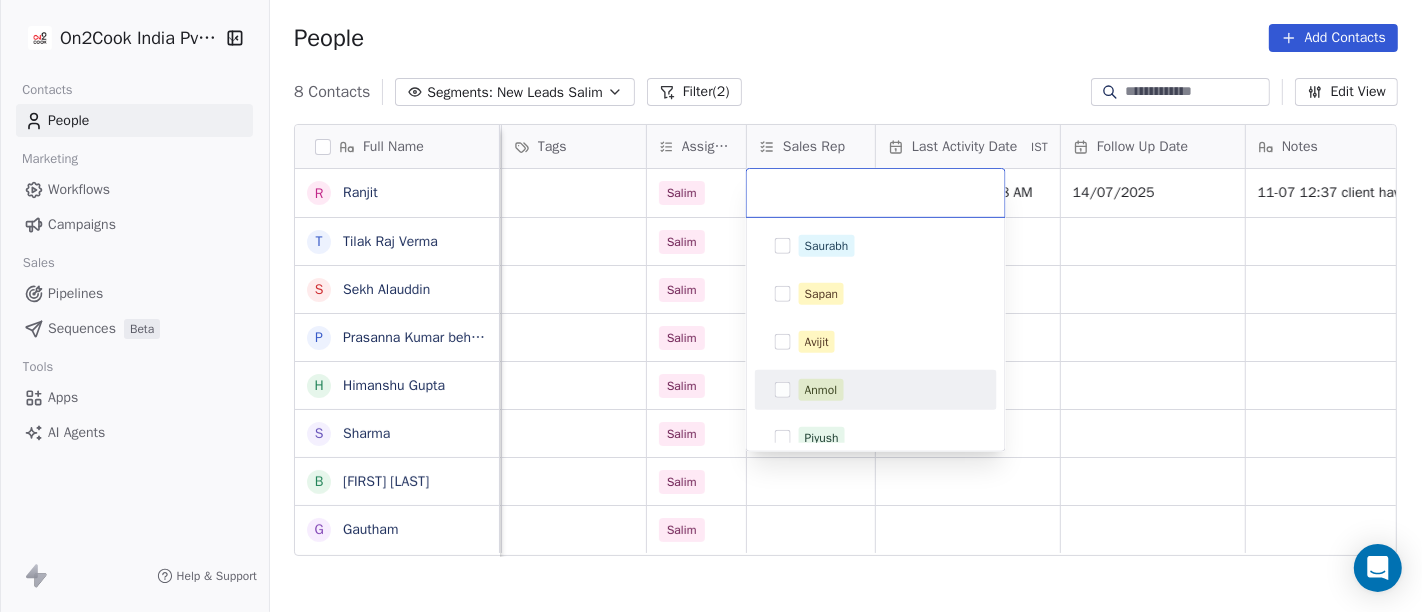 click on "Anmol" at bounding box center (888, 390) 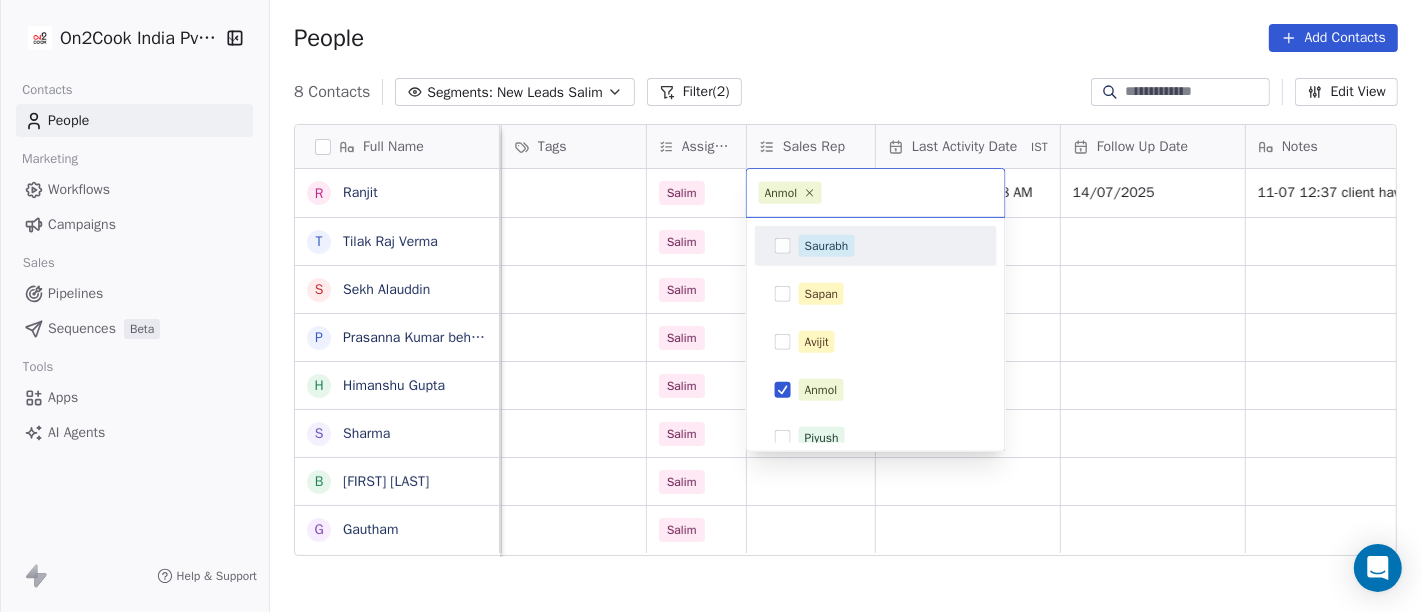 click on "On2Cook India Pvt. Ltd. Contacts People Marketing Workflows Campaigns Sales Pipelines Sequences Beta Tools Apps AI Agents Help & Support People  Add Contacts 8 Contacts Segments: New Leads Salim Filter  (2) Edit View Tag Add to Sequence Full Name R Ranjit T Tilak Raj Verma S Sekh Alauddin P Prasanna Kumar behera H Himanshu Gupta S Sharma B Babulal Baig G Gautham company name location Created Date IST Lead Status Tags Assignee Sales Rep Last Activity Date IST Follow Up Date Notes Call Attempts Website zomato link   the food city Ranchi Jul 11, 2025 10:42 AM Salim Jul 11, 2025 07:08 AM 14/07/2025 11-07 12:37 client have restaurant demo planned 1 https://www.zomato.com/ranchi/the-food-city-lalpur/order   TRUST kolkata Jul 10, 2025 06:52 PM Salim   NOOR sarees kolkata Jul 10, 2025 06:46 PM Salim   Freelance Cinematographer others_ Jul 10, 2025 06:23 PM Salim   Jul 10, 2025 04:14 PM Salim   Jul 10, 2025 05:30 AM Salim   Jul 07, 2025 05:30 AM Salim   Jul 07, 2025 05:30 AM Salim
Anmol Saurabh Sapan Anmol" at bounding box center [711, 306] 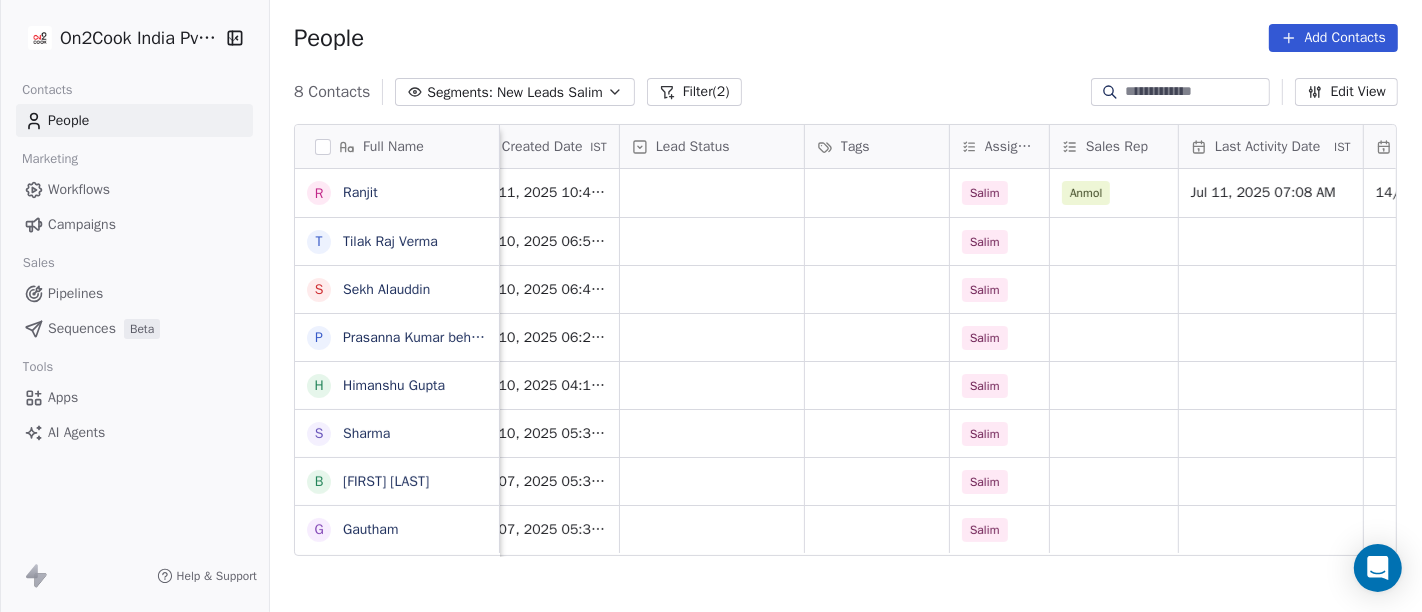 scroll, scrollTop: 0, scrollLeft: 559, axis: horizontal 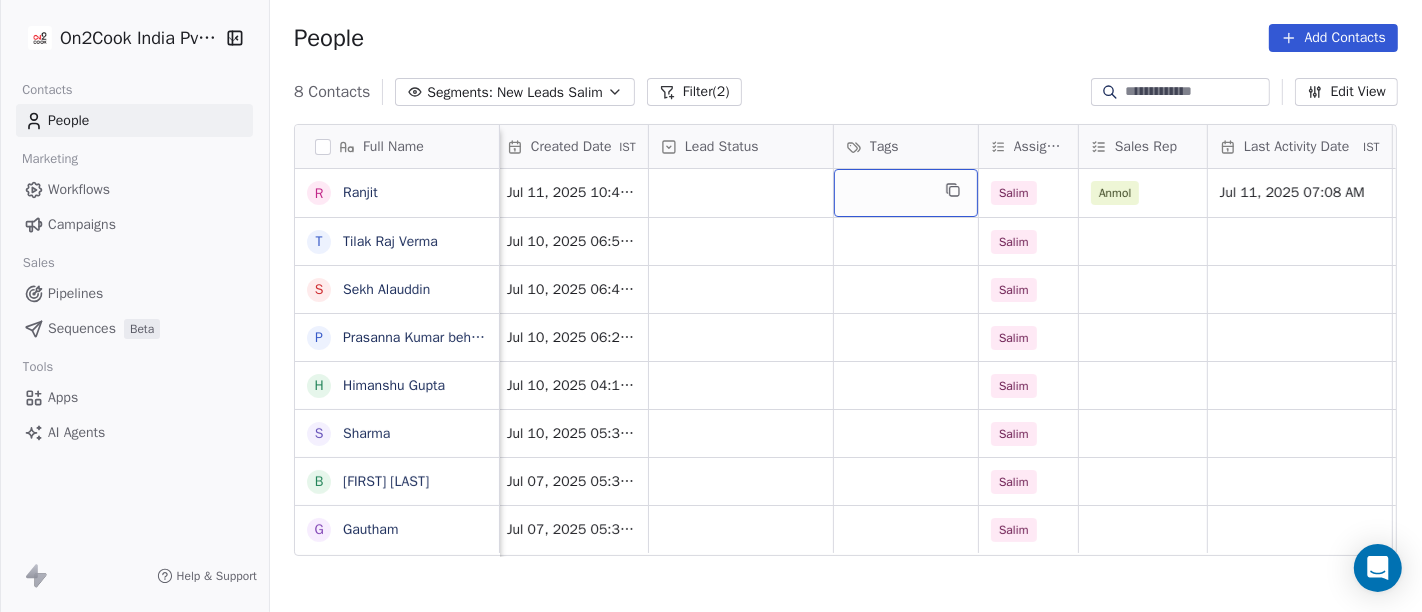 click at bounding box center [906, 193] 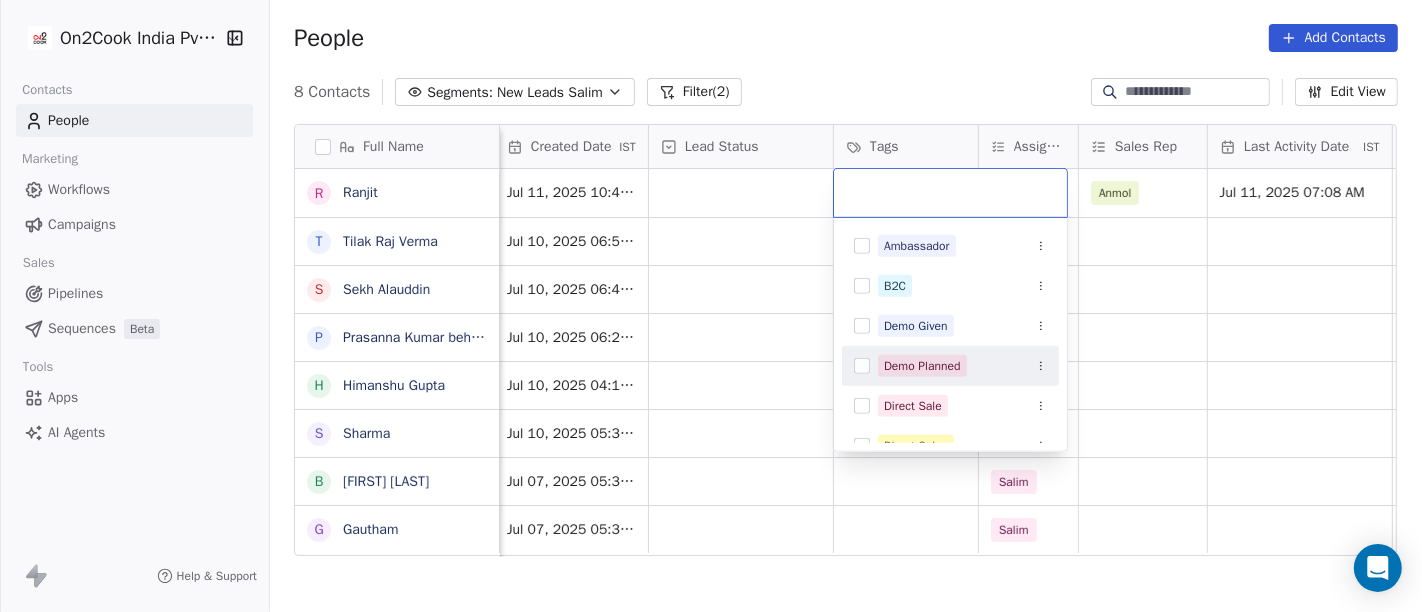 click on "Demo Planned" at bounding box center [922, 366] 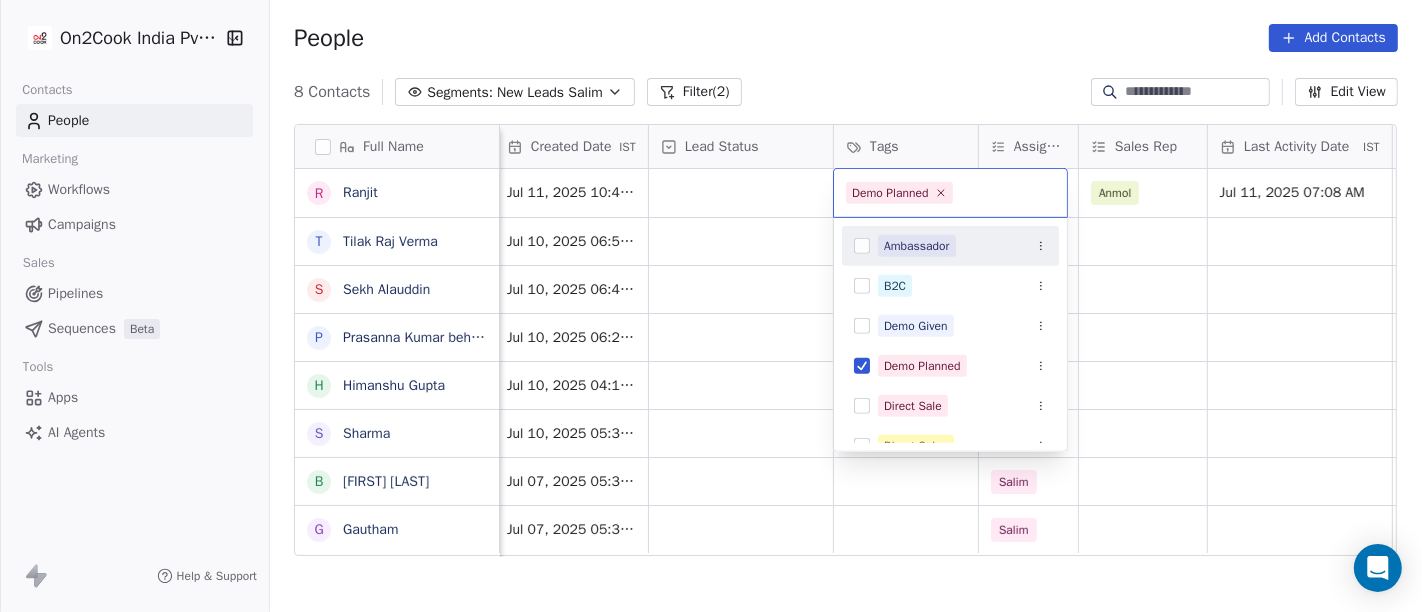click on "On2Cook India Pvt. Ltd. Contacts People Marketing Workflows Campaigns Sales Pipelines Sequences Beta Tools Apps AI Agents Help & Support People  Add Contacts 8 Contacts Segments: New Leads Salim Filter  (2) Edit View Tag Add to Sequence Full Name R Ranjit T Tilak Raj Verma S Sekh Alauddin P Prasanna Kumar behera H Himanshu Gupta S Sharma B Babulal Baig G Gautham Phone Number company name location Created Date IST Lead Status Tags Assignee Sales Rep Last Activity Date IST Follow Up Date Notes Call Attempts Website   +918789951720 the food city Ranchi Jul 11, 2025 10:42 AM Salim Anmol Jul 11, 2025 07:08 AM 14/07/2025 11-07 12:37 client have restaurant demo planned 1   +917004516143 TRUST kolkata Jul 10, 2025 06:52 PM Salim   +917405994811 NOOR sarees kolkata Jul 10, 2025 06:46 PM Salim   +919437847016 Freelance Cinematographer others_ Jul 10, 2025 06:23 PM Salim   919026909618 Jul 10, 2025 04:14 PM Salim   9315530689 Jul 10, 2025 05:30 AM Salim   9894273992 Jul 07, 2025 05:30 AM Salim   9843095986 Salim" at bounding box center (711, 306) 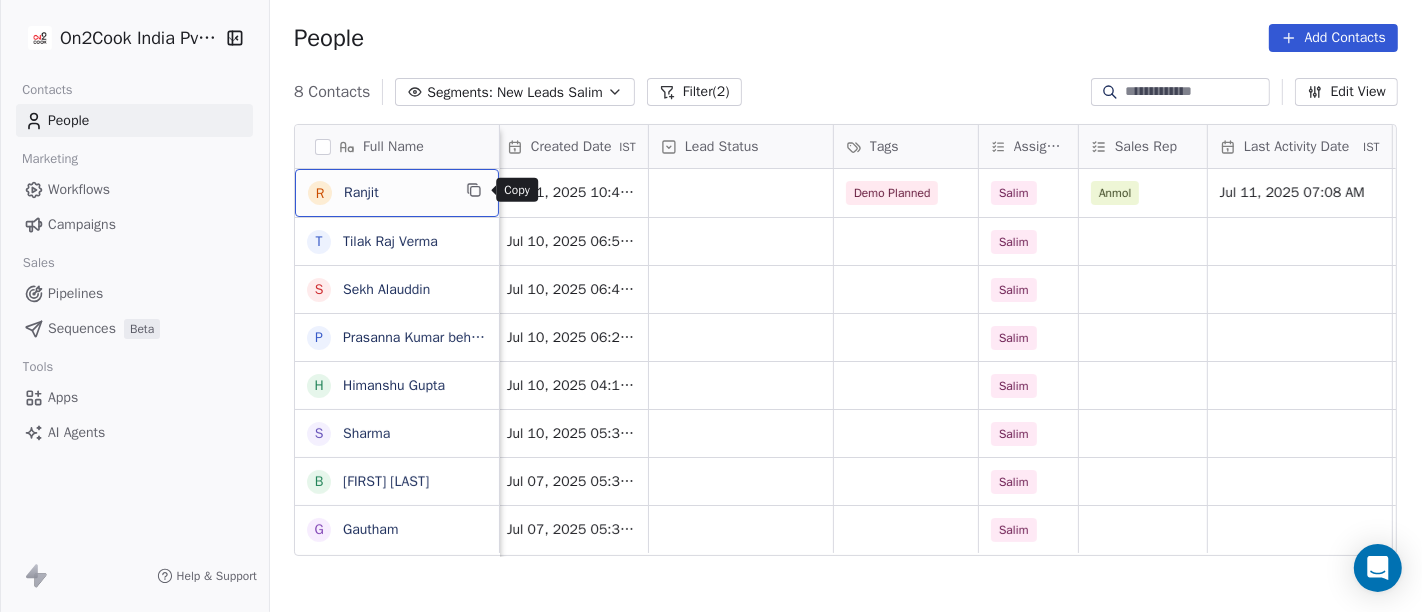 click 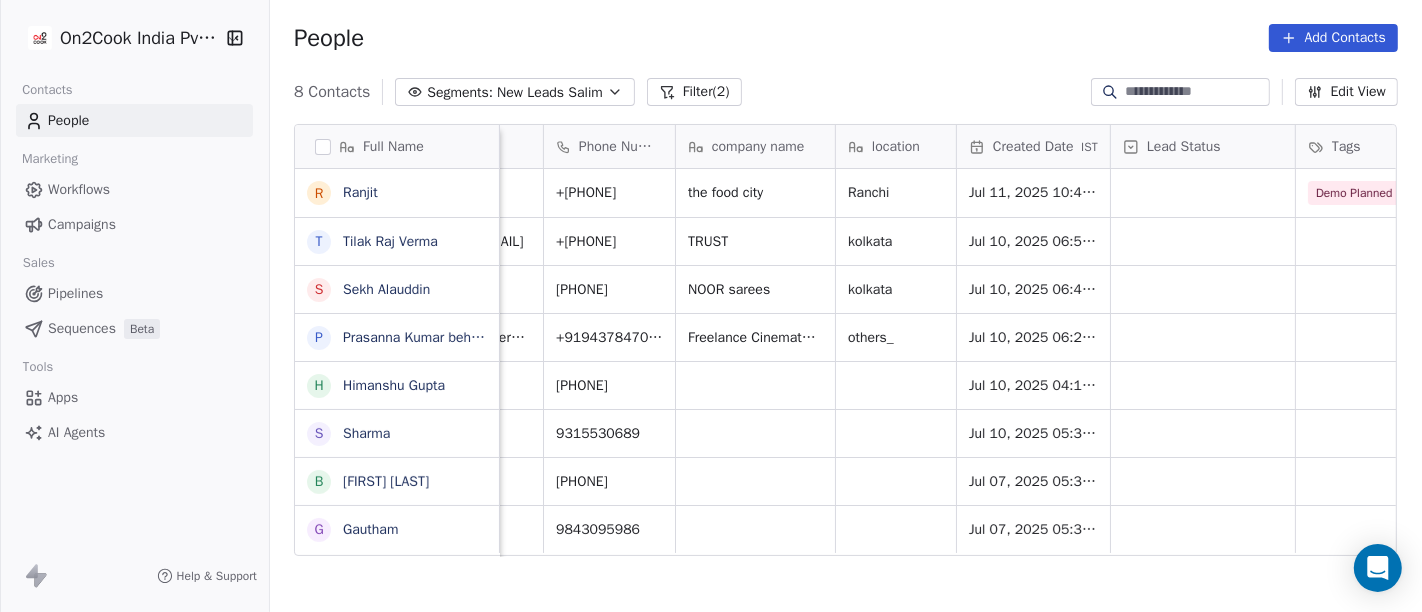 scroll, scrollTop: 0, scrollLeft: 0, axis: both 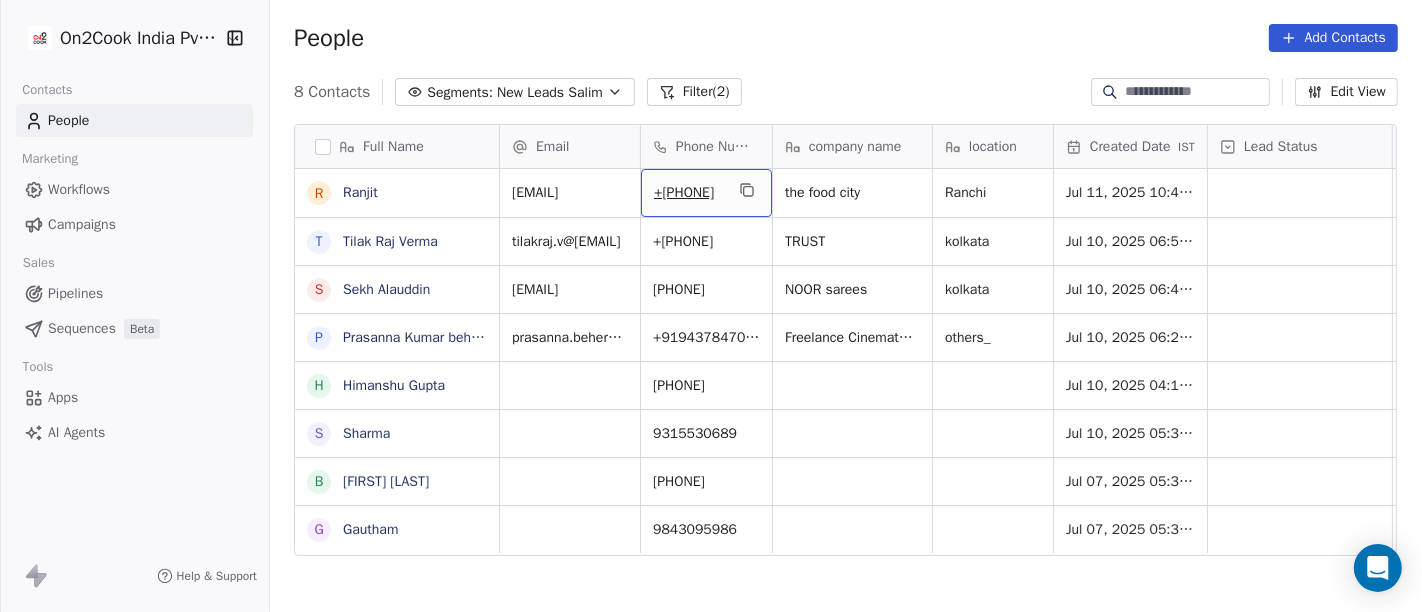 click on "+918789951720" at bounding box center [688, 193] 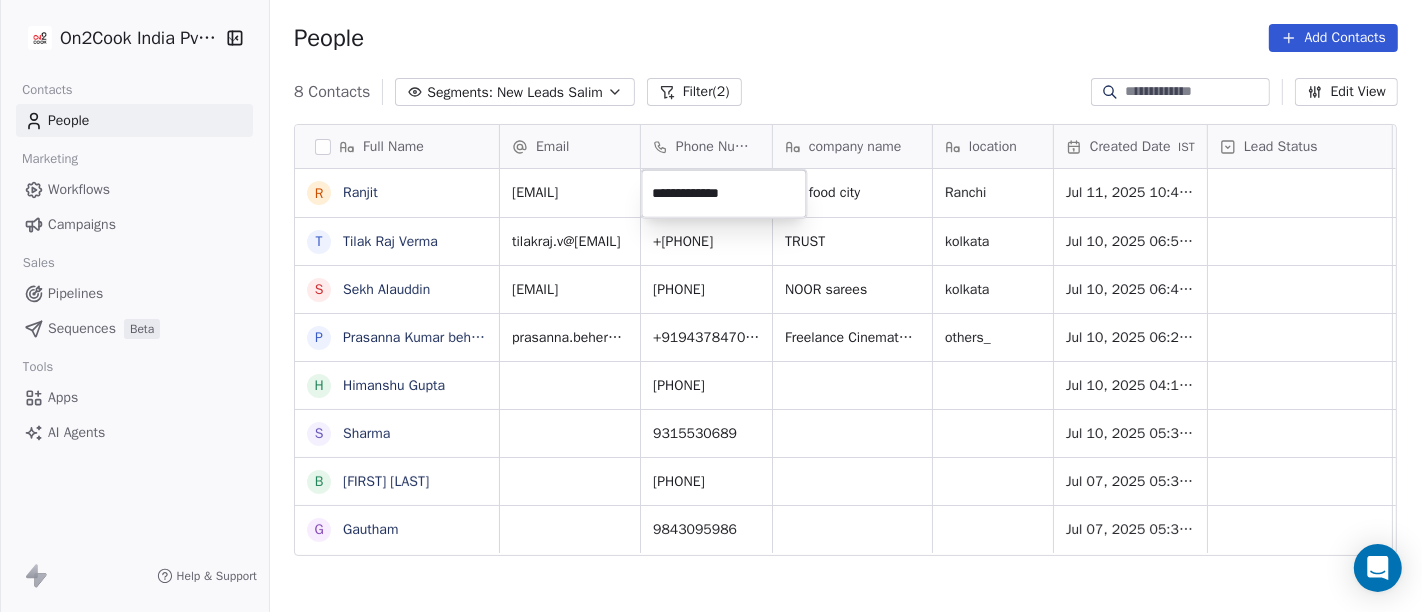 click on "**********" at bounding box center [723, 194] 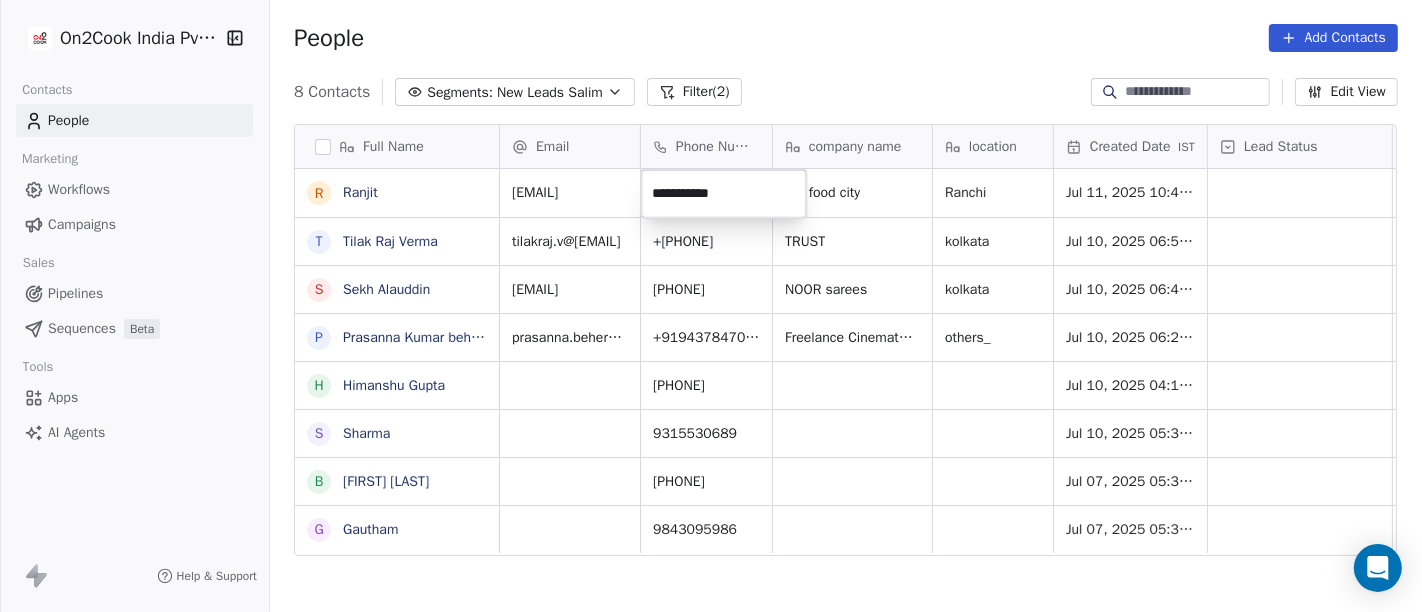 type on "**********" 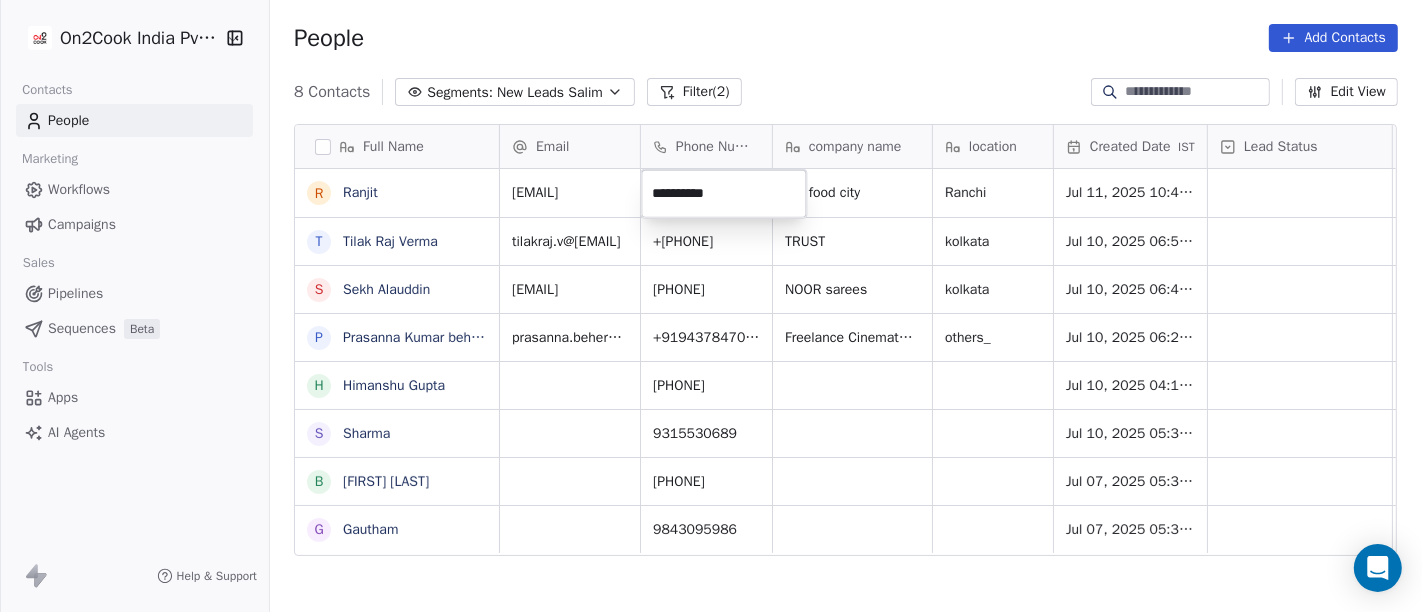 click on "On2Cook India Pvt. Ltd. Contacts People Marketing Workflows Campaigns Sales Pipelines Sequences Beta Tools Apps AI Agents Help & Support People  Add Contacts 8 Contacts Segments: New Leads Salim Filter  (2) Edit View Tag Add to Sequence Full Name R Ranjit T Tilak Raj Verma S Sekh Alauddin P Prasanna Kumar behera H Himanshu Gupta S Sharma B Babulal Baig G Gautham Email Phone Number company name location Created Date IST Lead Status Tags Assignee Sales Rep Last Activity Date IST bdmnuriss@gmail.com +918789951720 the food city Ranchi Jul 11, 2025 10:42 AM Demo Planned Salim Anmol Jul 11, 2025 07:08 AM tilakraj.v@gmail.com +917004516143 TRUST kolkata Jul 10, 2025 06:52 PM Salim noorsarees4@gmail.com +917405994811 NOOR sarees kolkata Jul 10, 2025 06:46 PM Salim prasanna.behera90@gmail.com +919437847016 Freelance Cinematographer others_ Jul 10, 2025 06:23 PM Salim 919026909618 Jul 10, 2025 04:14 PM Salim 9315530689 Jul 10, 2025 05:30 AM Salim 9894273992 Jul 07, 2025 05:30 AM Salim 9843095986 Jul 07, 2025 05:30 AM" at bounding box center [711, 306] 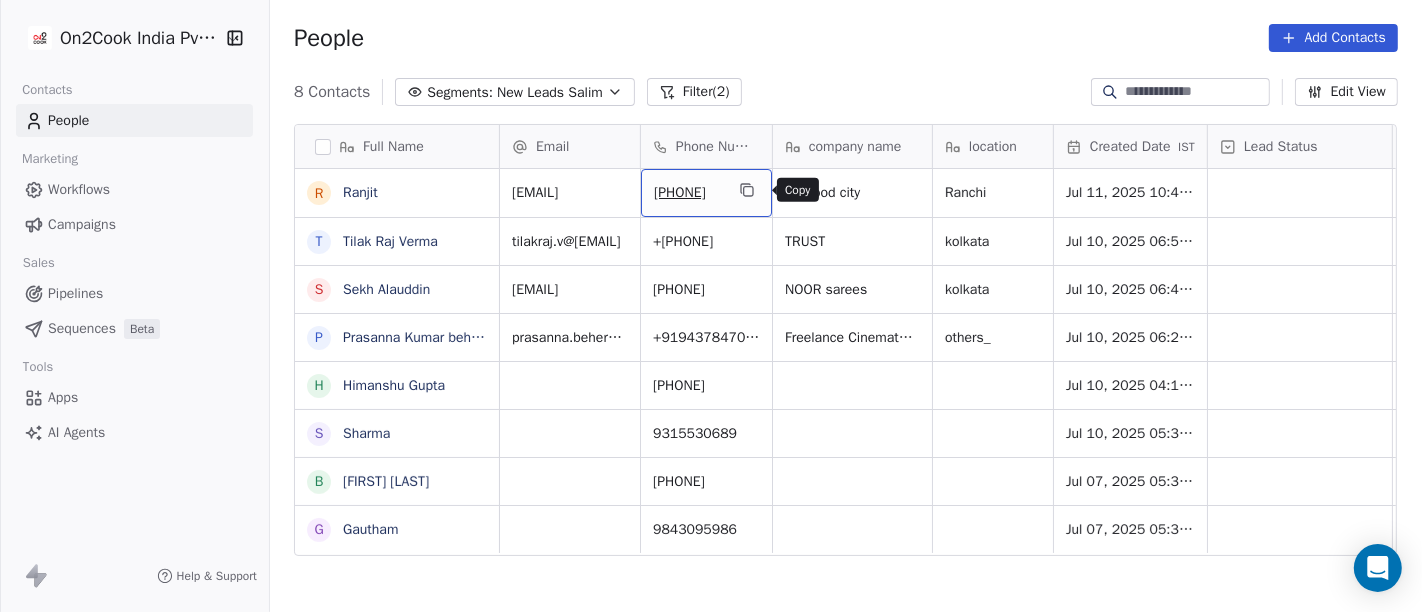 click 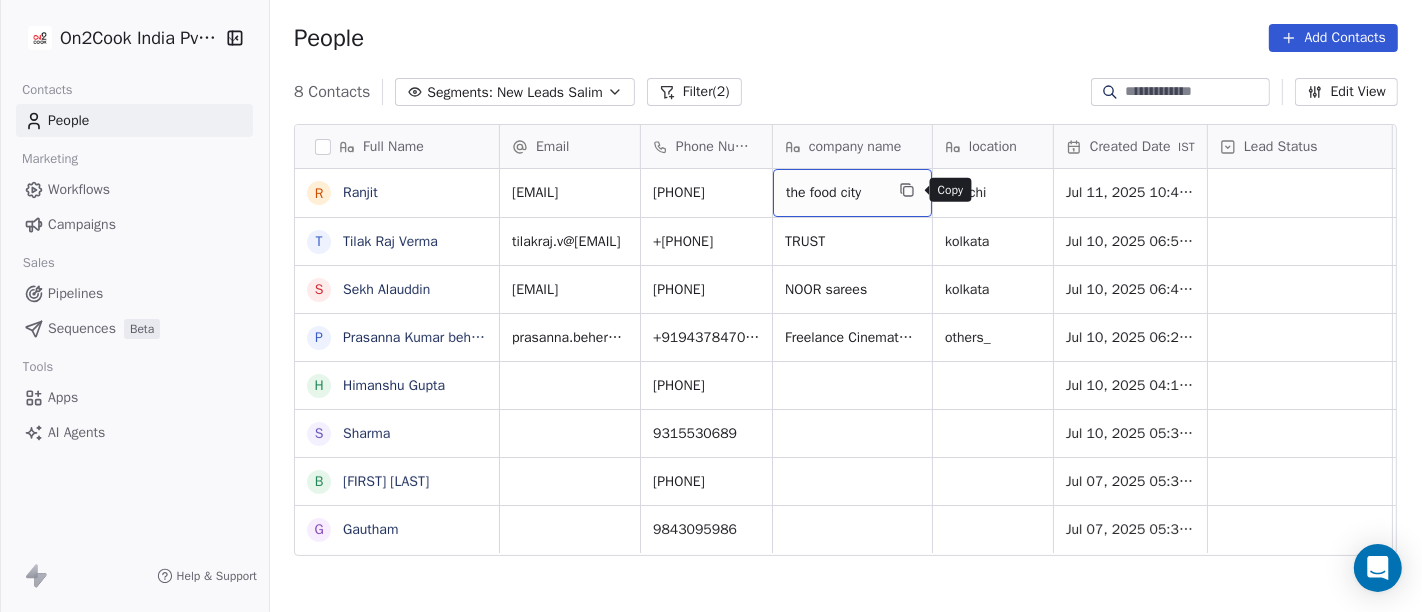 click 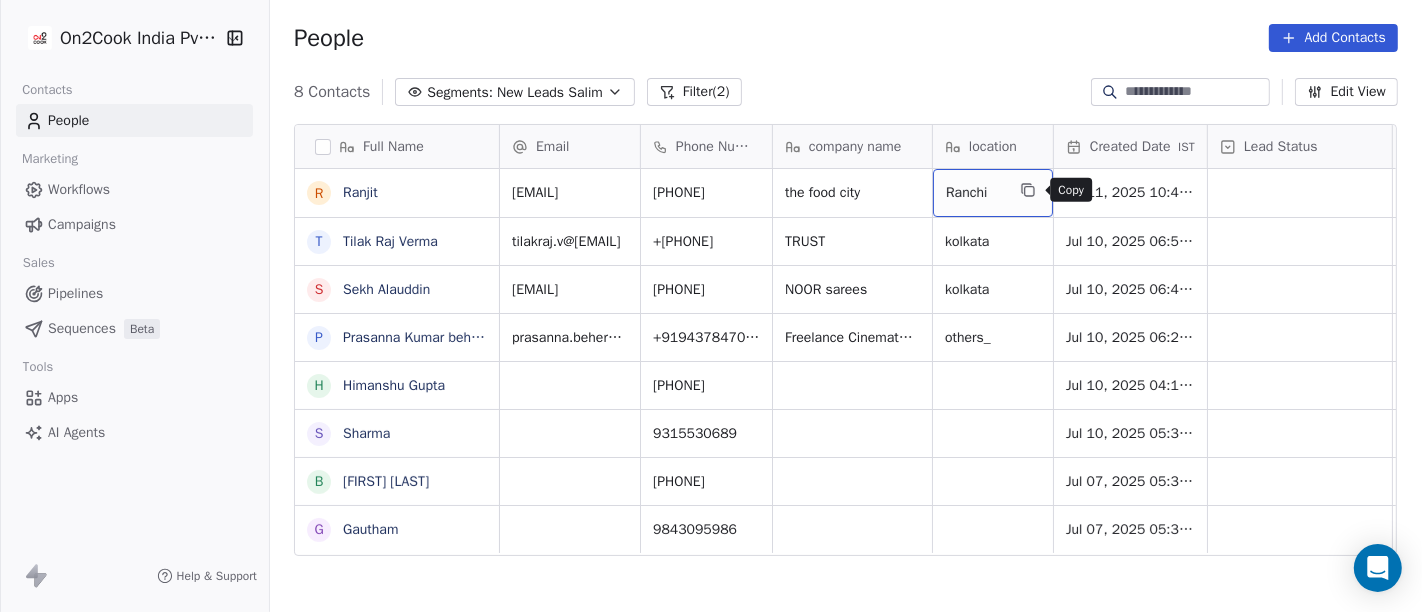 click 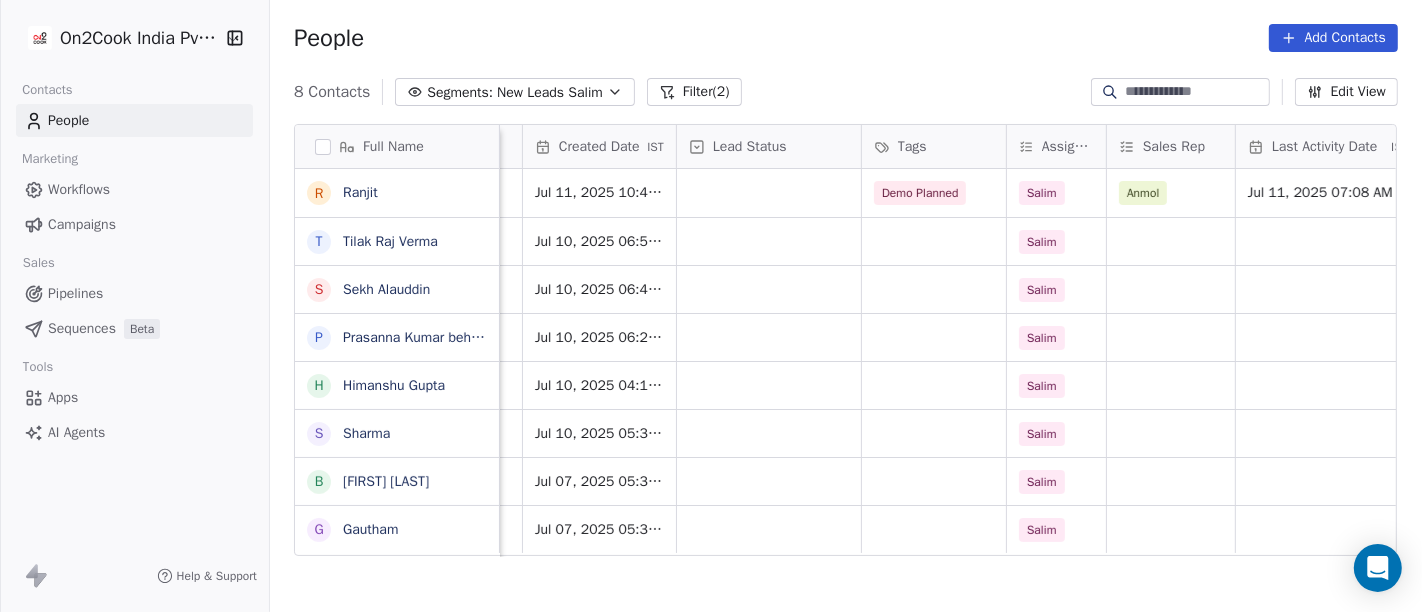 scroll, scrollTop: 0, scrollLeft: 348, axis: horizontal 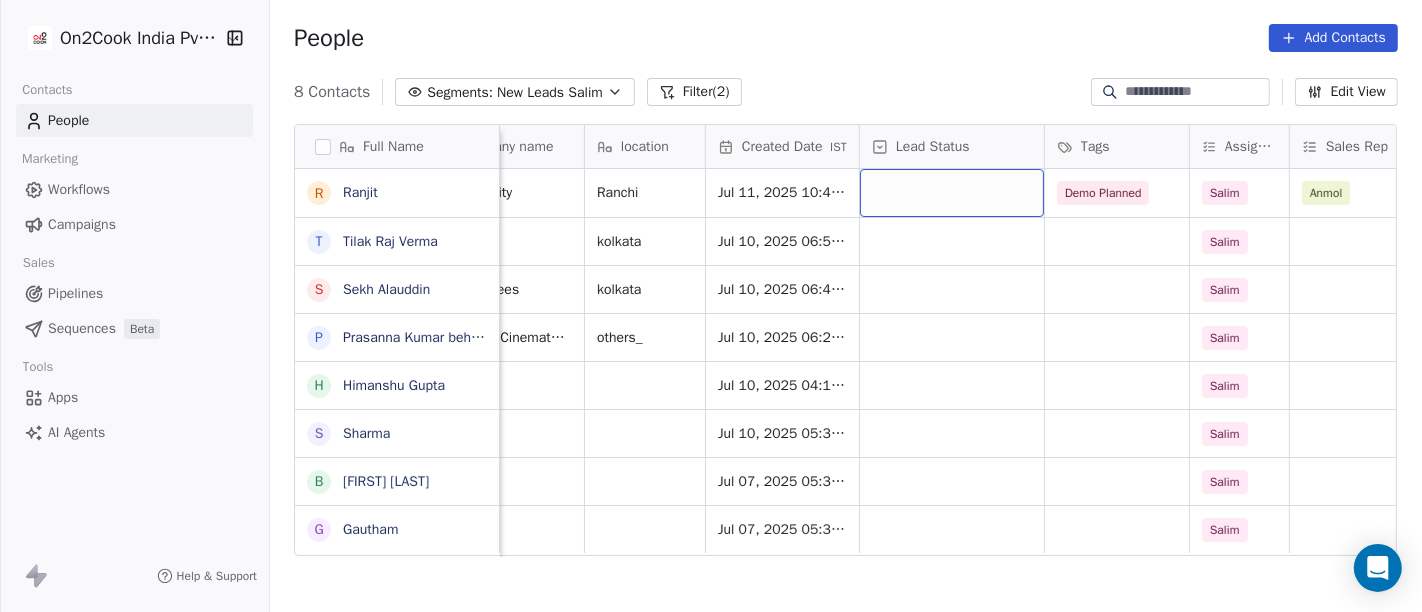 click at bounding box center [952, 193] 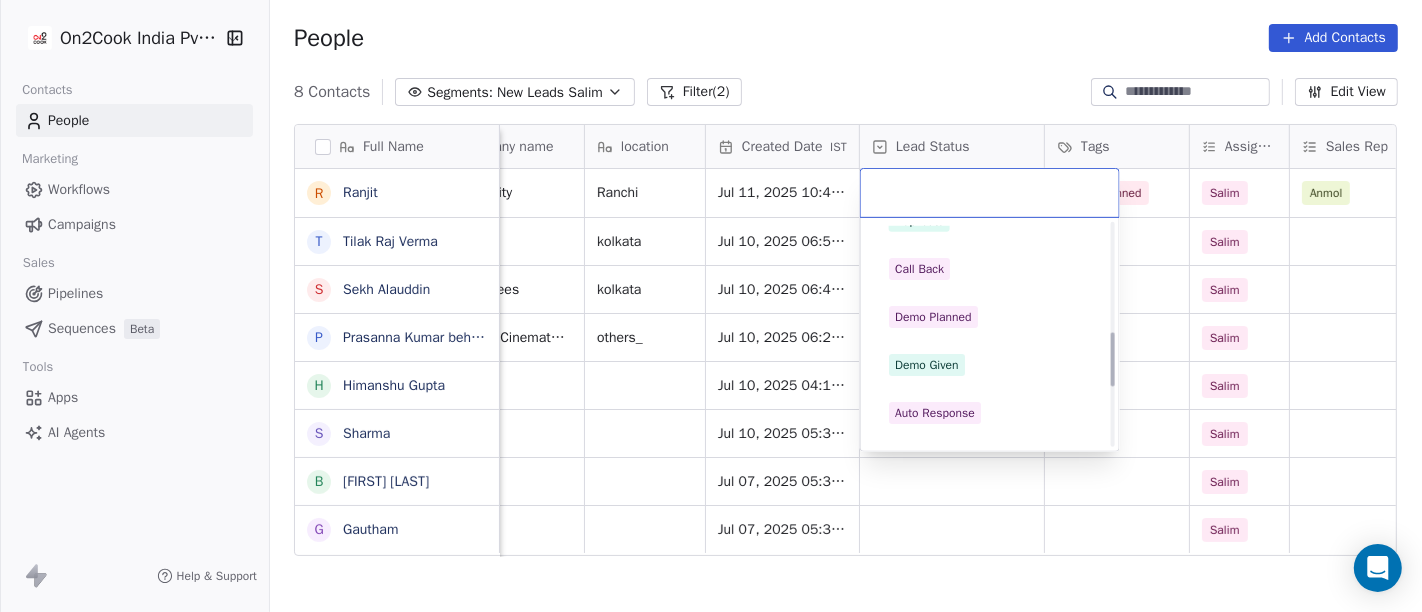 scroll, scrollTop: 444, scrollLeft: 0, axis: vertical 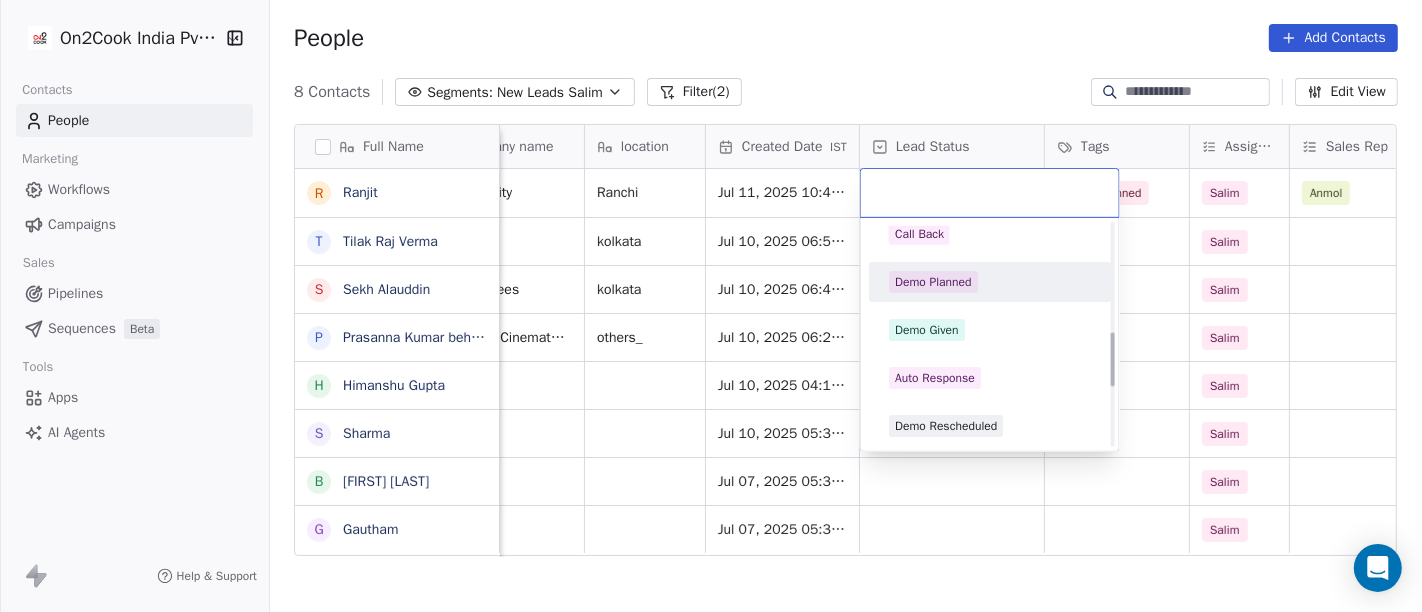 click on "Demo Planned" at bounding box center [933, 282] 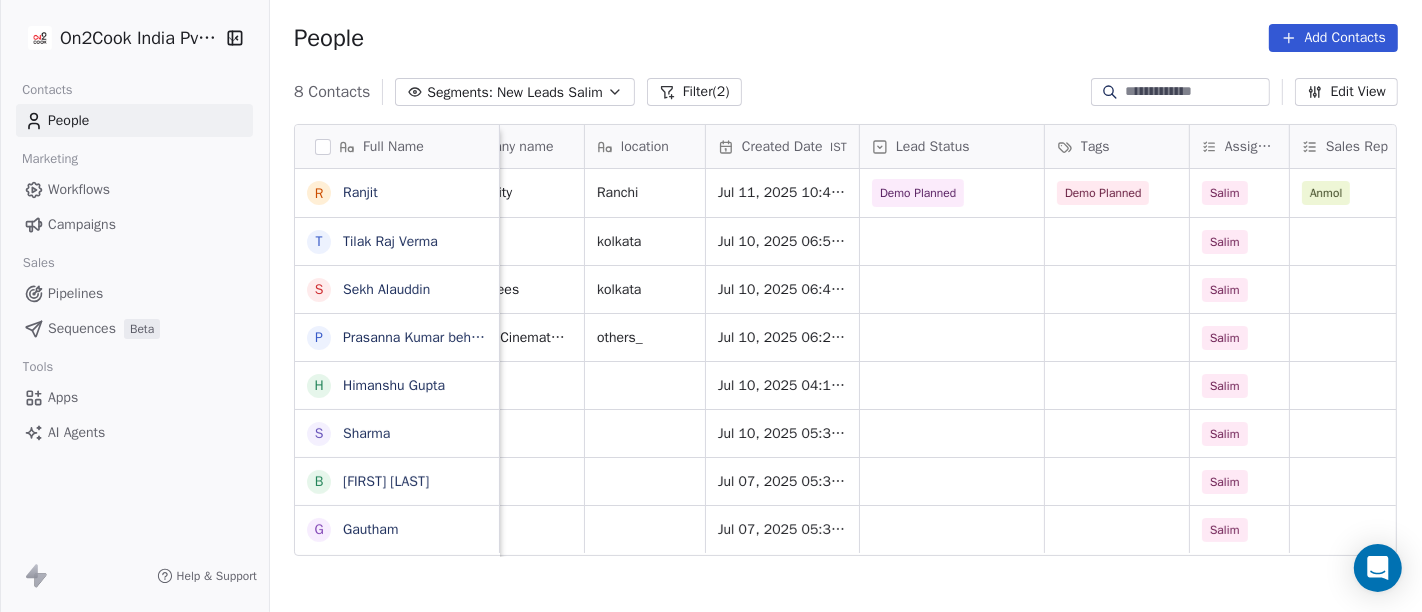 drag, startPoint x: 959, startPoint y: 44, endPoint x: 873, endPoint y: 272, distance: 243.68011 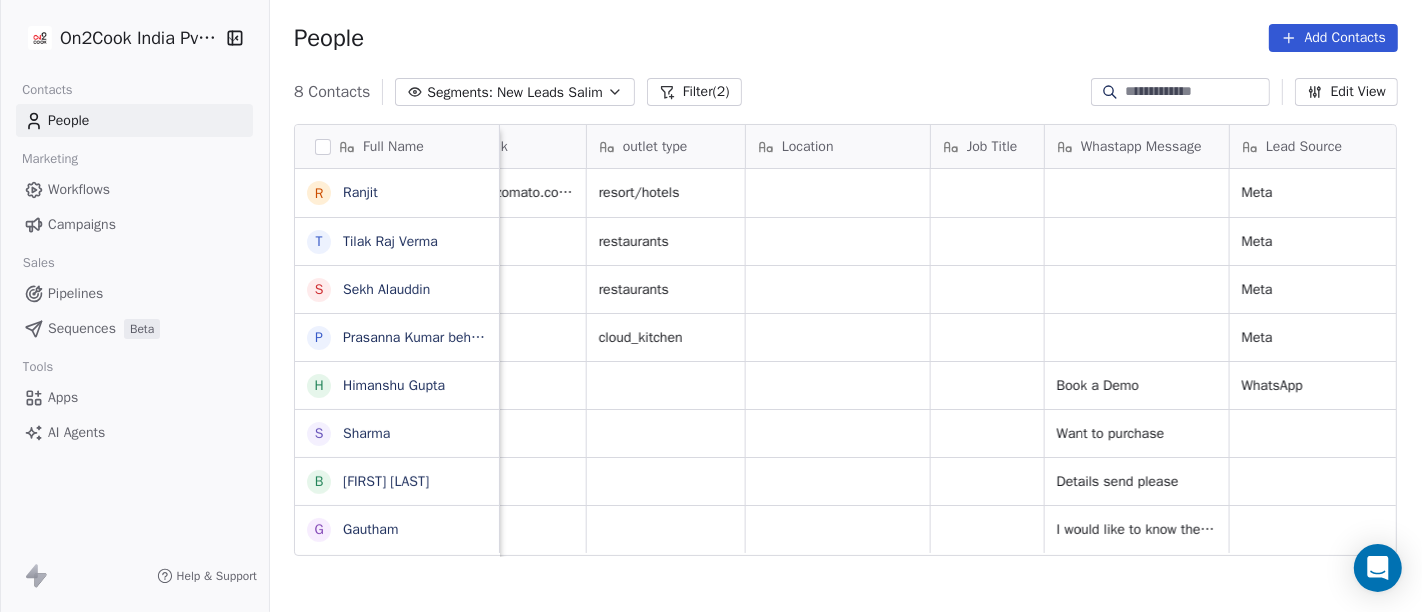 scroll, scrollTop: 0, scrollLeft: 2297, axis: horizontal 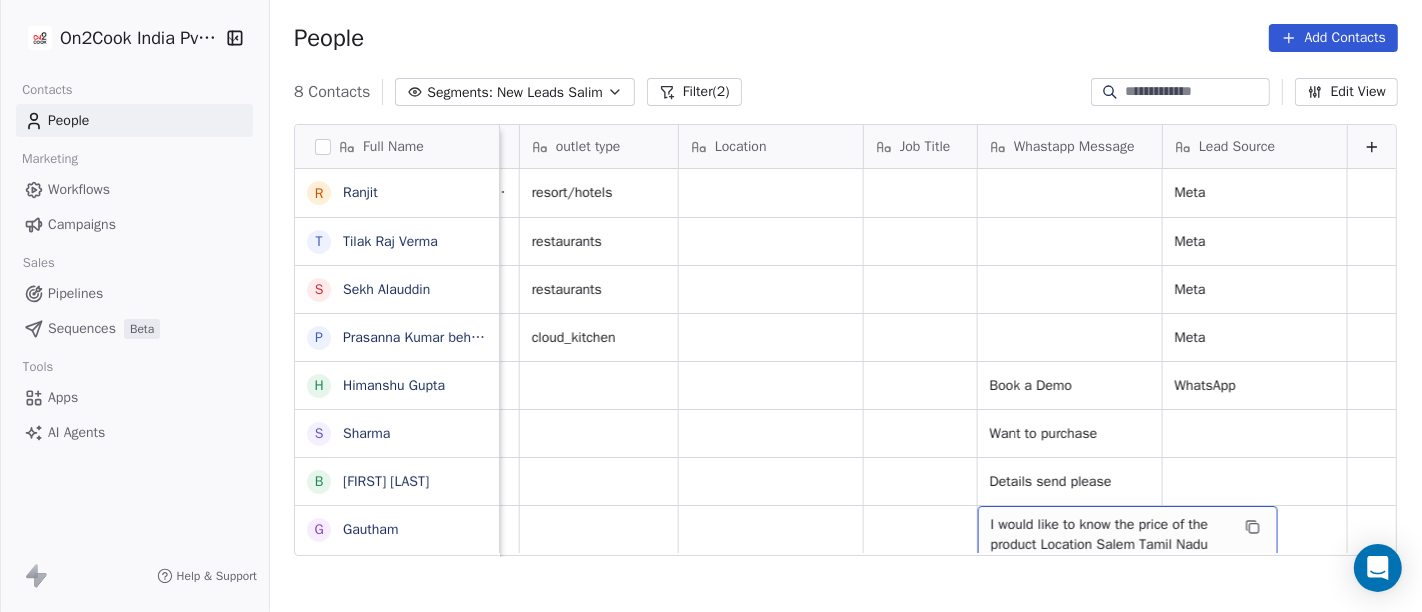 click on "Full Name R Ranjit T Tilak Raj Verma S Sekh Alauddin P Prasanna Kumar behera H Himanshu Gupta S Sharma B Babulal Baig G Gautham Notes Call Attempts Website zomato link outlet type Location Job Title Whastapp Message  Lead Source    11-07 12:37 client have restaurant demo planned 1 https://www.zomato.com/ranchi/the-food-city-lalpur/order resort/hotels Meta   restaurants Meta   restaurants Meta   cloud_kitchen Meta   Book a Demo WhatsApp   Want to purchase   Details send please   I would like to know the price of the product
Location Salem Tamil Nadu
To pick up a draggable item, press the space bar.
While dragging, use the arrow keys to move the item.
Press space again to drop the item in its new position, or press escape to cancel." at bounding box center (846, 377) 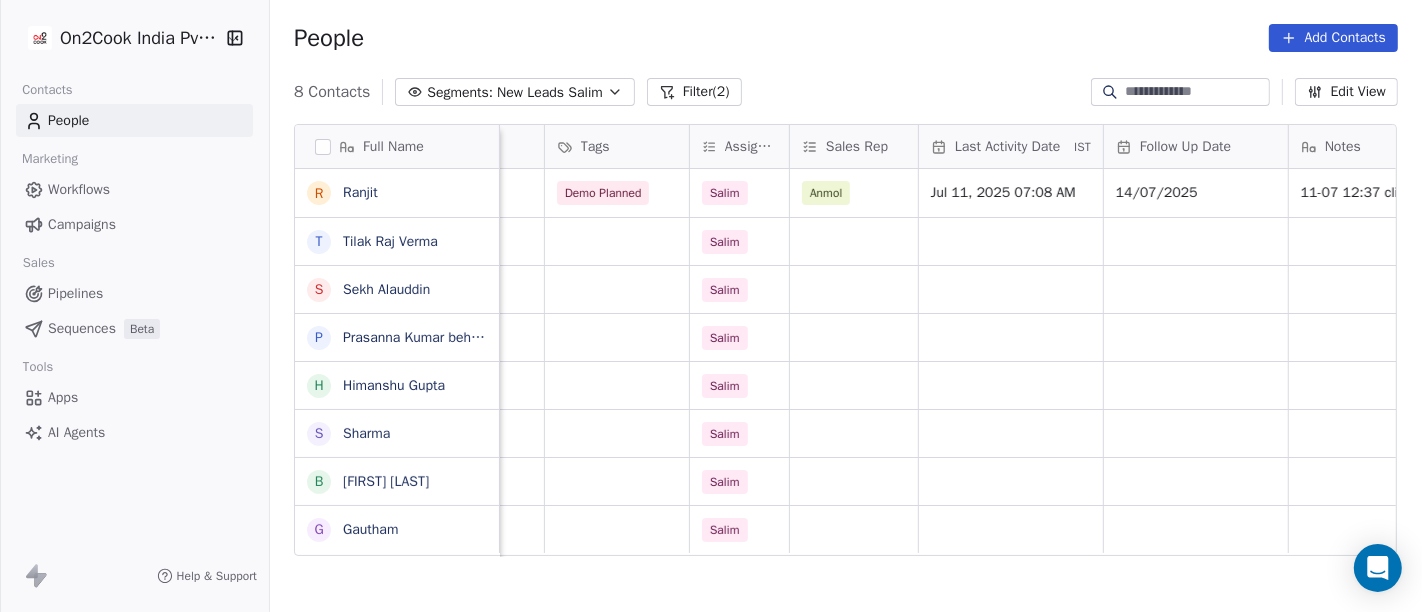 scroll, scrollTop: 0, scrollLeft: 608, axis: horizontal 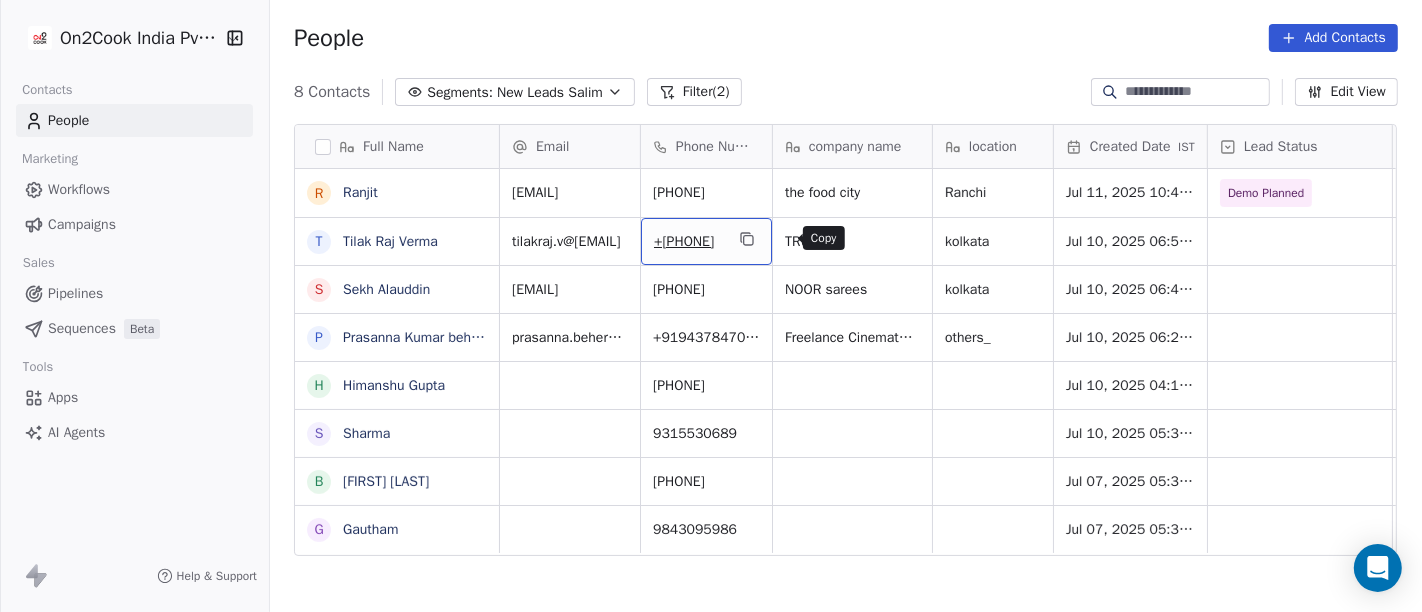 click 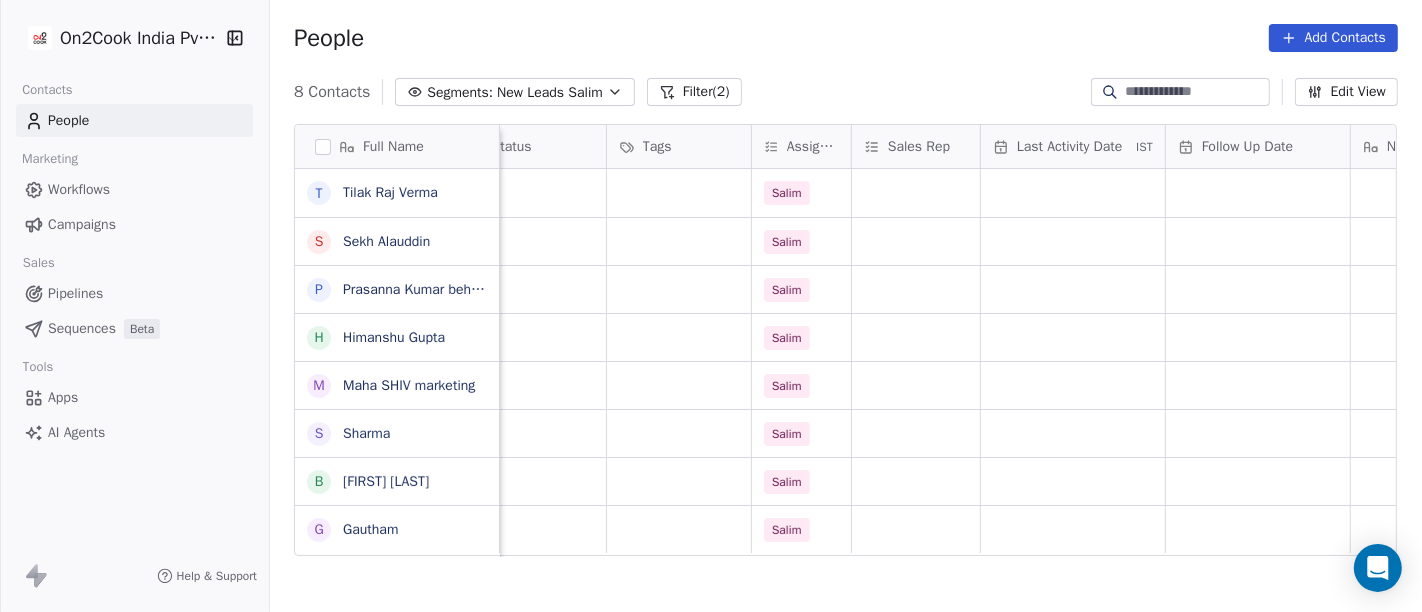 scroll, scrollTop: 0, scrollLeft: 795, axis: horizontal 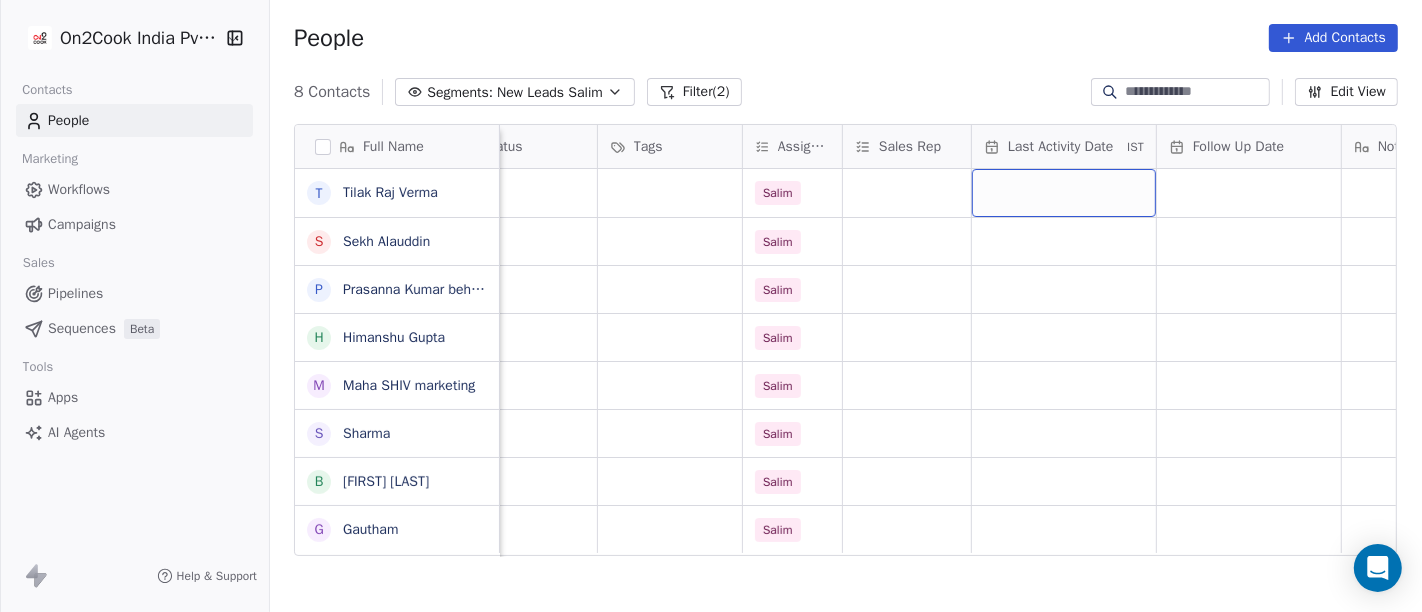click at bounding box center (1064, 193) 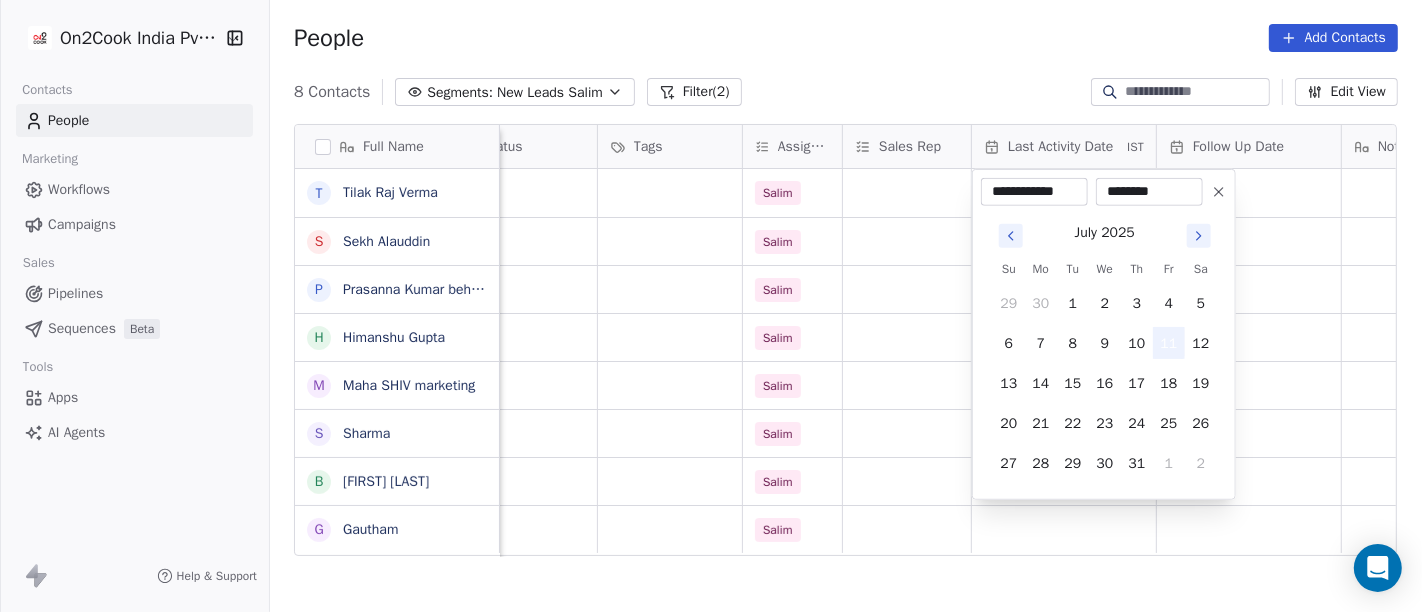 click on "11" at bounding box center [1169, 343] 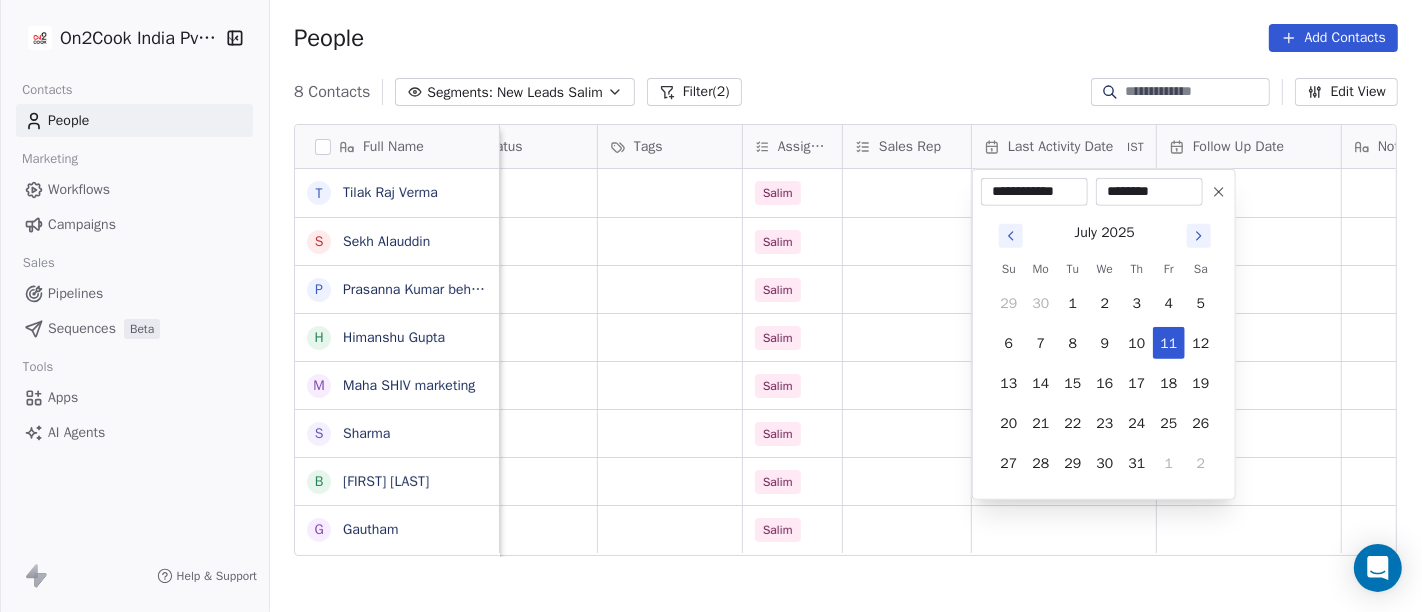click on "**********" at bounding box center (711, 306) 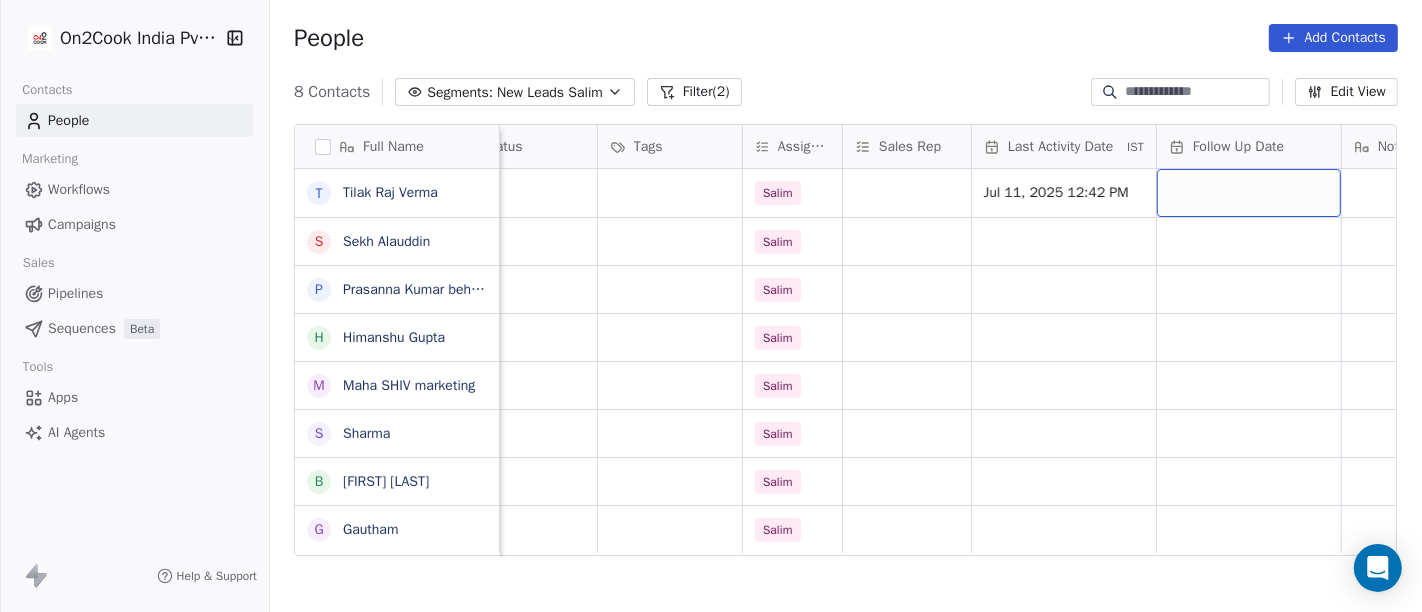click at bounding box center (1249, 193) 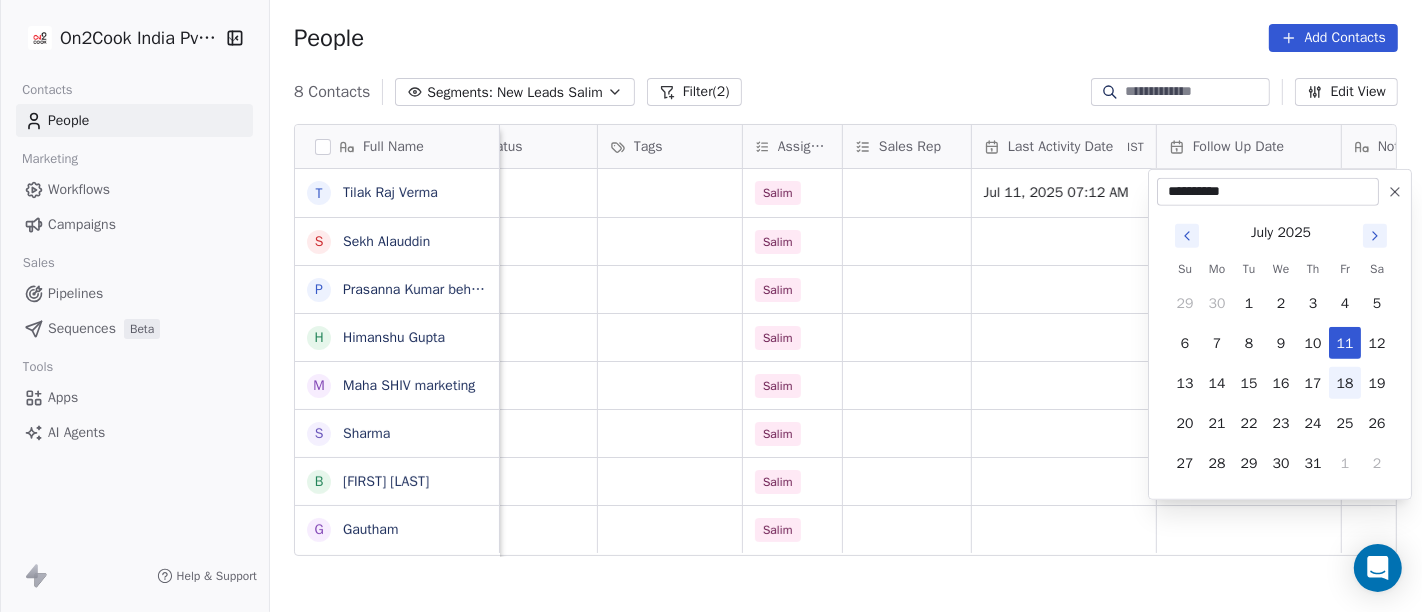 click on "18" at bounding box center [1345, 383] 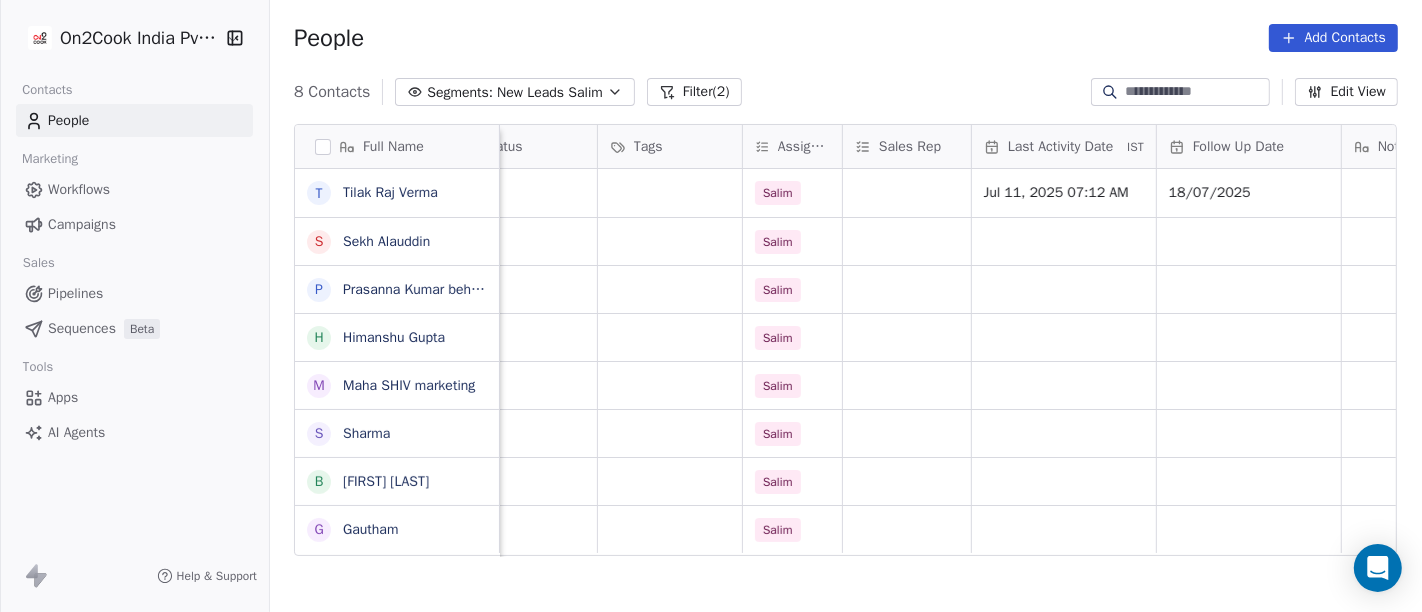 scroll, scrollTop: 8, scrollLeft: 920, axis: both 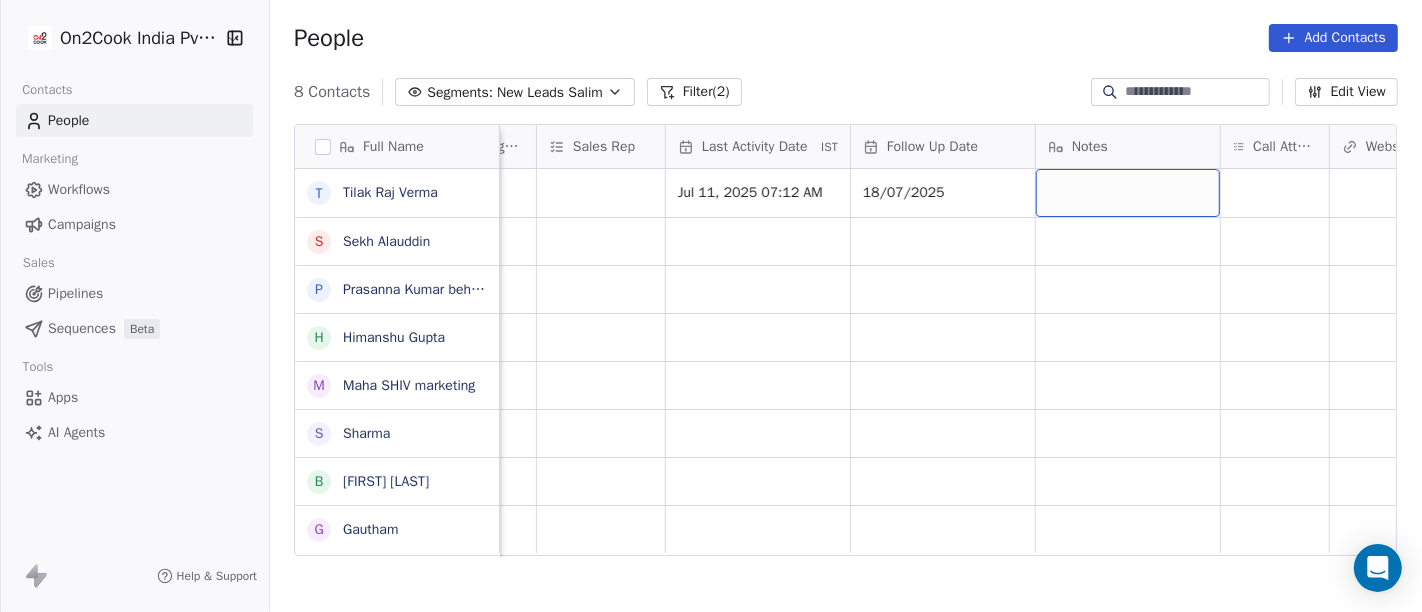 click at bounding box center (1128, 193) 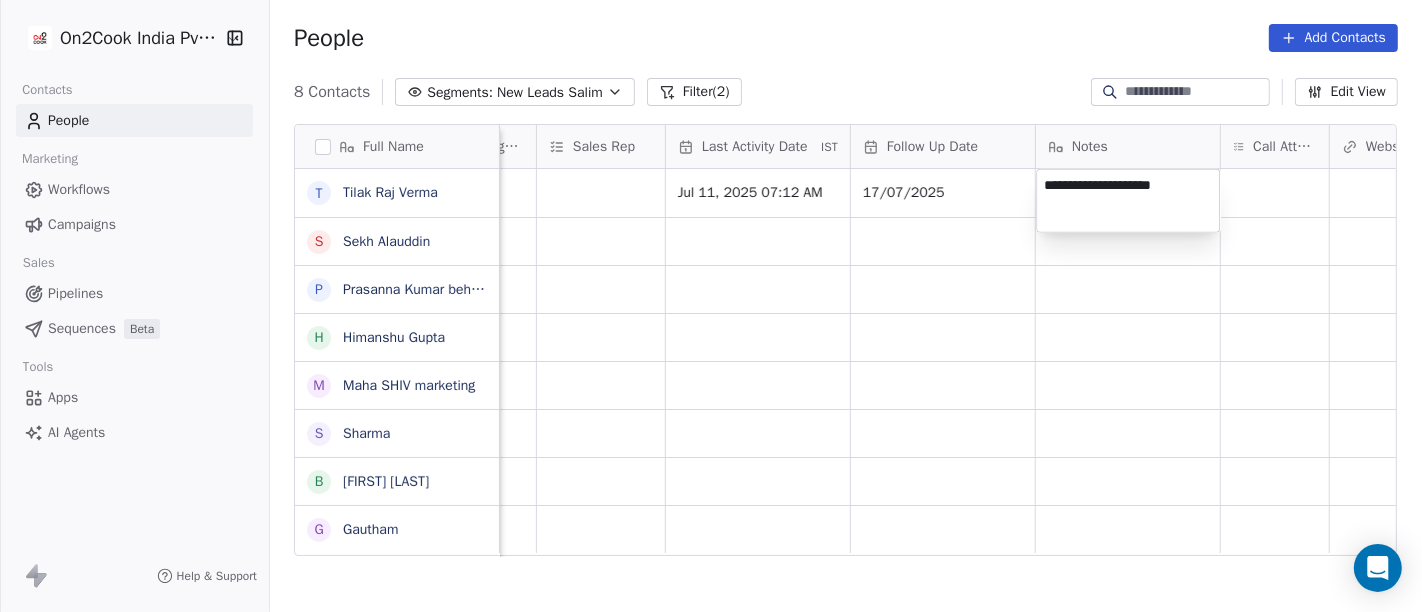 type on "**********" 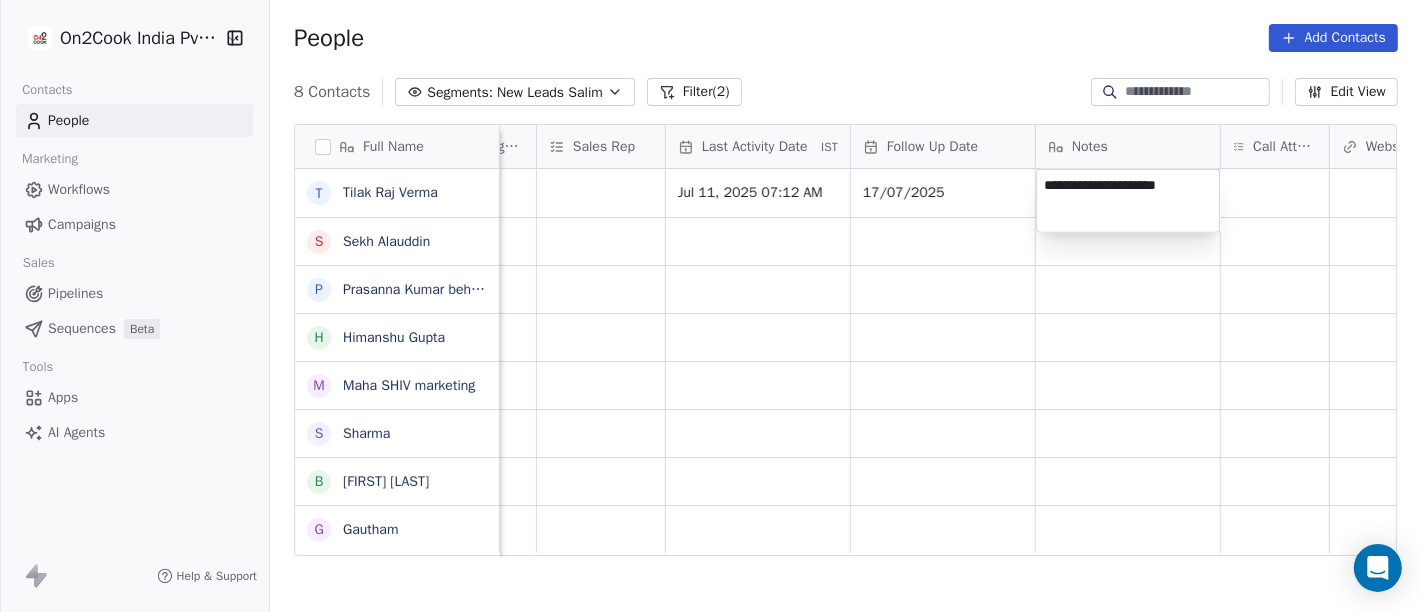 click on "**********" at bounding box center (711, 306) 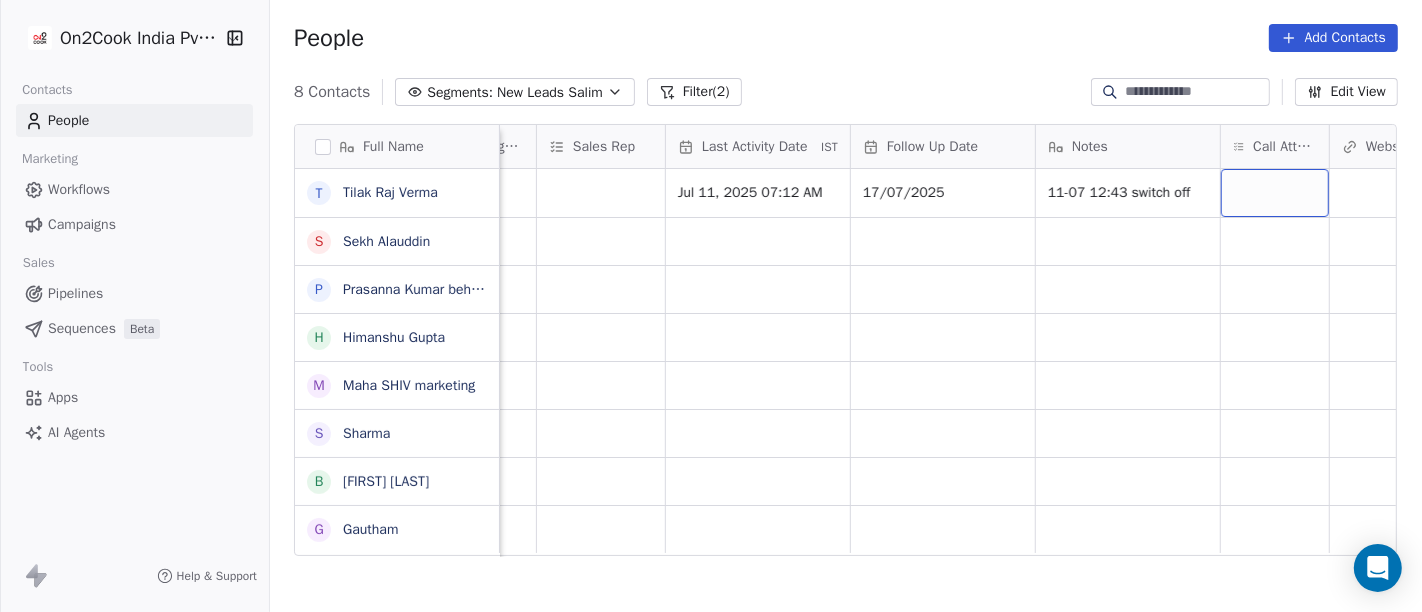 click at bounding box center [1275, 193] 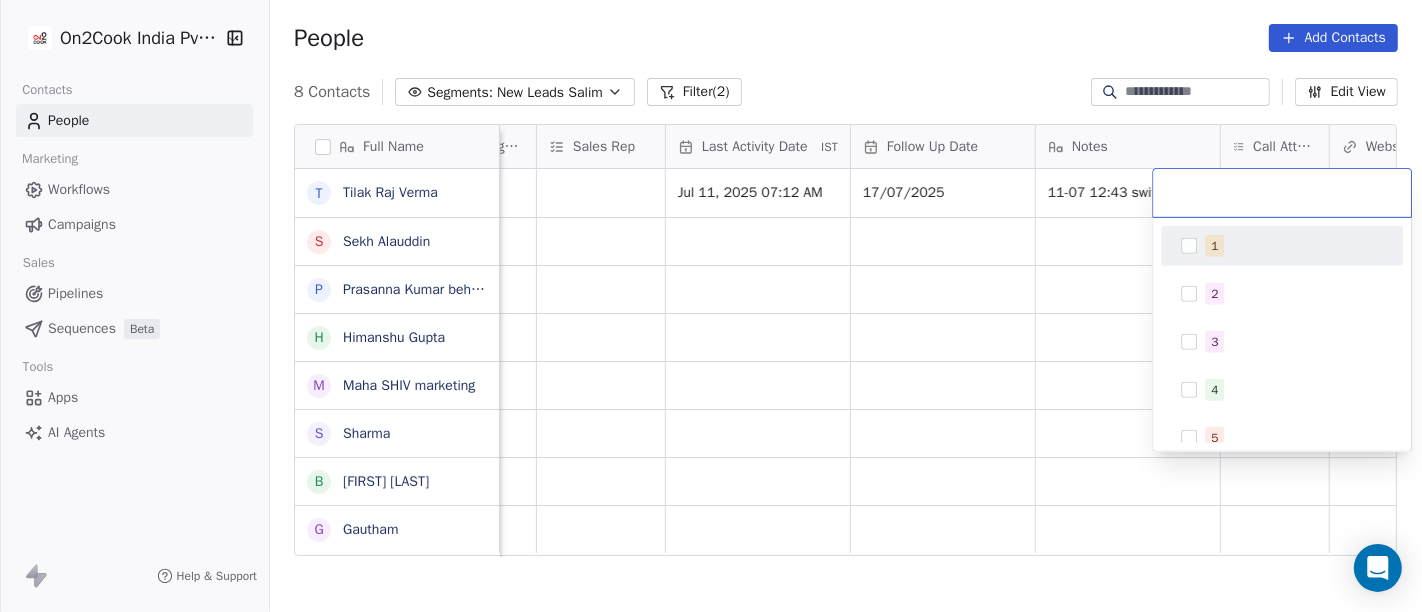 click on "1" at bounding box center (1294, 246) 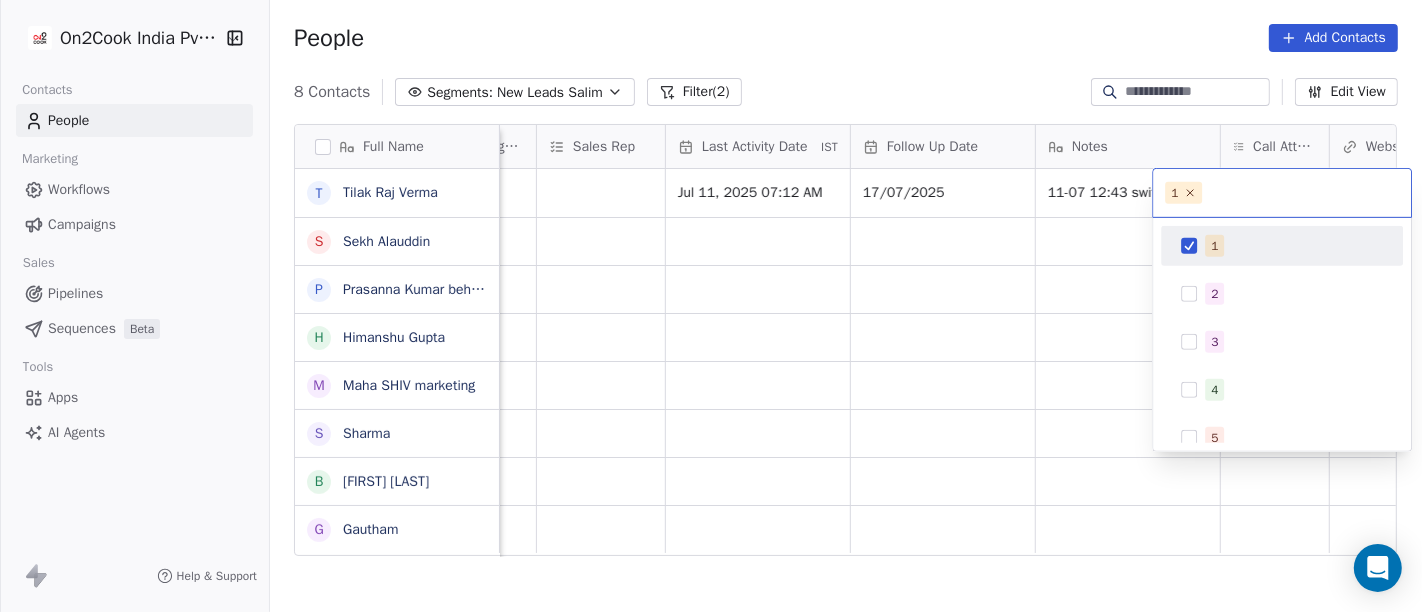 click on "On2Cook India Pvt. Ltd. Contacts People Marketing Workflows Campaigns Sales Pipelines Sequences Beta Tools Apps AI Agents Help & Support People  Add Contacts 8 Contacts Segments: New Leads Salim Filter  (2) Edit View Tag Add to Sequence Full Name T Tilak Raj Verma S Sekh Alauddin P Prasanna Kumar behera H Himanshu Gupta M Maha SHIV marketing S Sharma B Babulal Baig G Gautham Created Date IST Lead Status Tags Assignee Sales Rep Last Activity Date IST Follow Up Date Notes Call Attempts Website zomato link outlet type Location   Jul 10, 2025 06:52 PM Salim Jul 11, 2025 07:12 AM 17/07/2025 11-07 12:43 switch off restaurants   Jul 10, 2025 06:46 PM Salim restaurants   Jul 10, 2025 06:23 PM Salim cloud_kitchen   Jul 10, 2025 04:14 PM Salim   Jul 10, 2025 01:01 PM Salim   Jul 10, 2025 05:30 AM Salim   Jul 07, 2025 05:30 AM Salim   Jul 07, 2025 05:30 AM Salim
1 1 2 3 4 5 6 7 8 9 10" at bounding box center (711, 306) 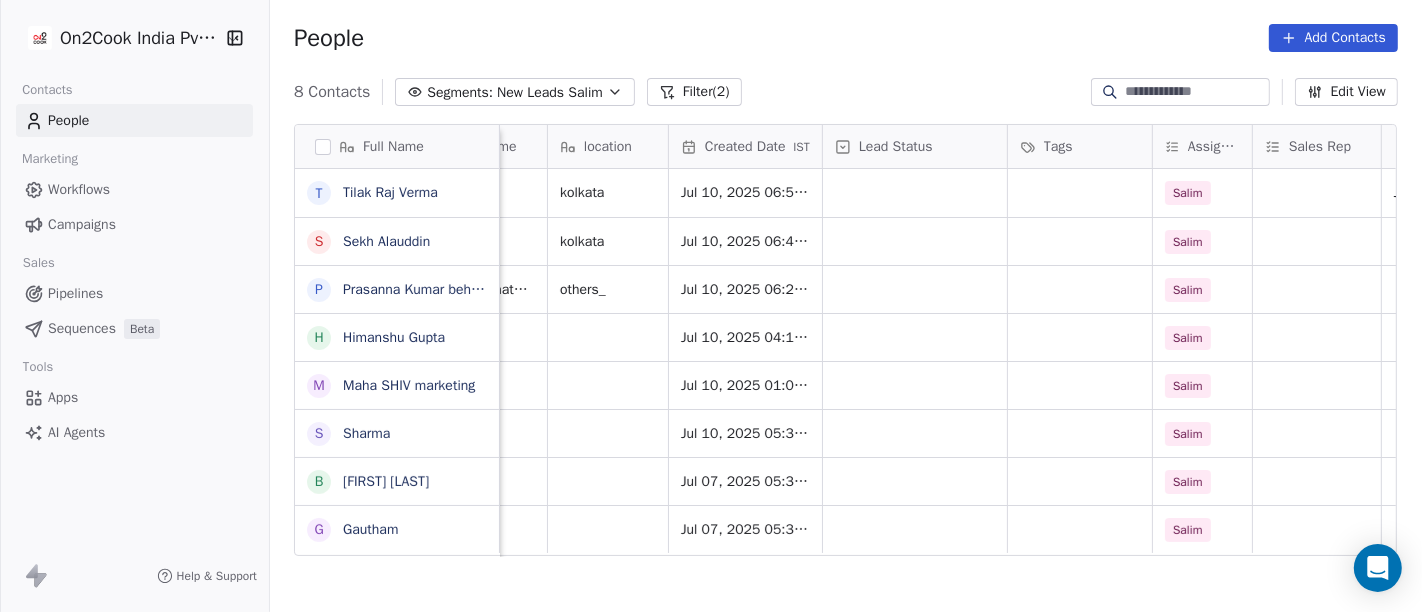scroll, scrollTop: 0, scrollLeft: 381, axis: horizontal 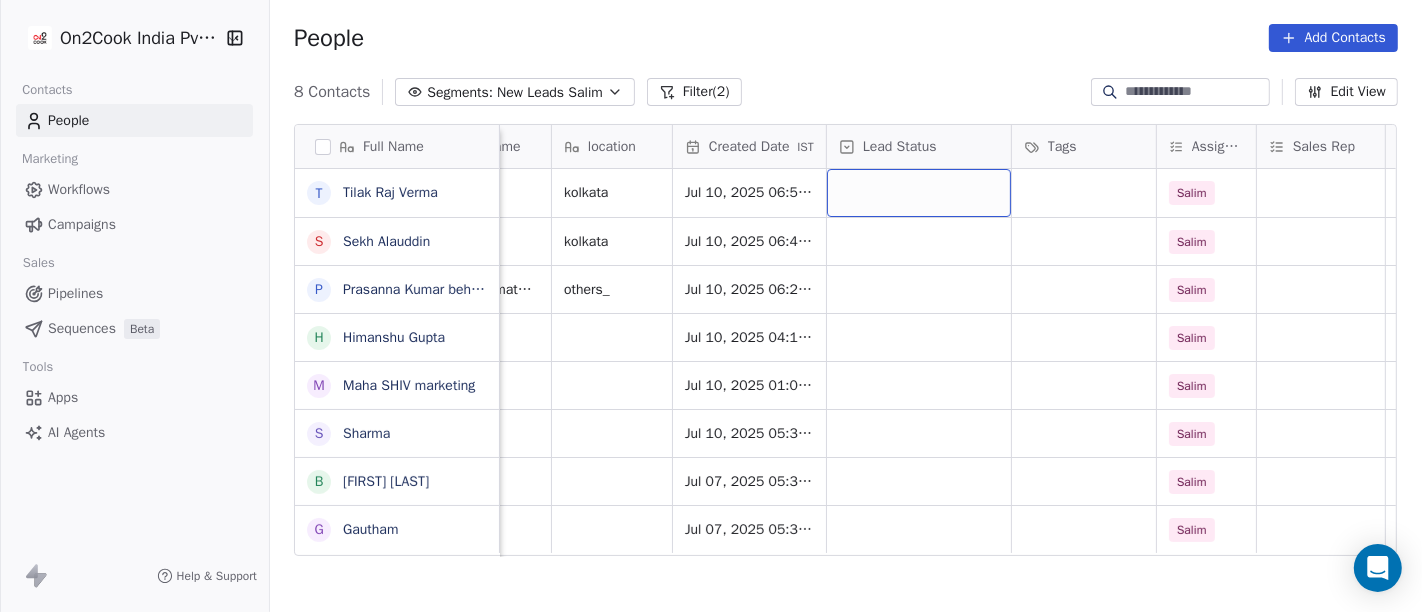 click at bounding box center (919, 193) 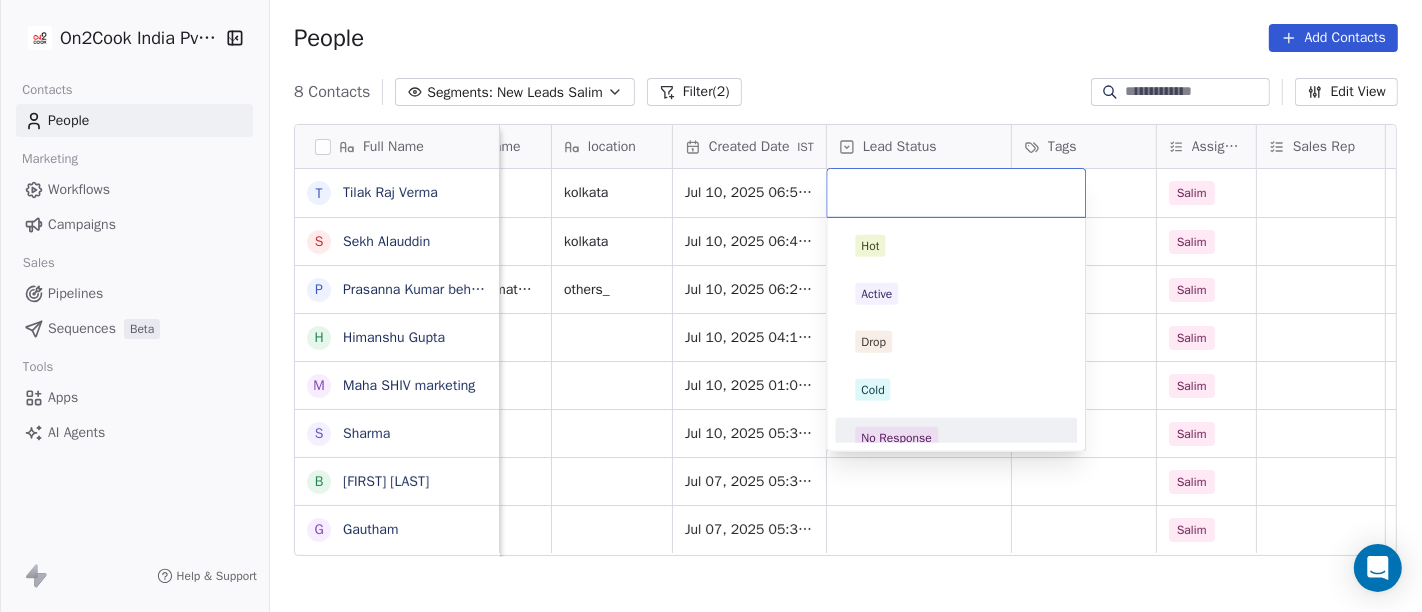 click on "No Response" at bounding box center [956, 438] 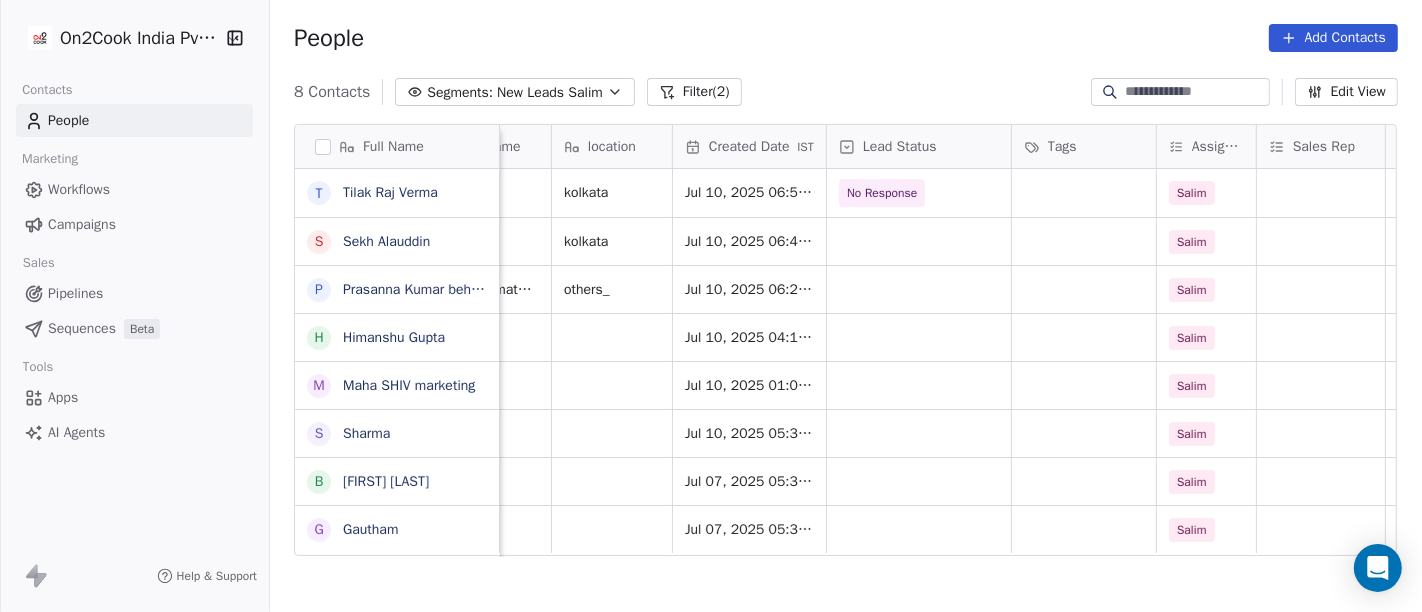 scroll, scrollTop: 0, scrollLeft: 0, axis: both 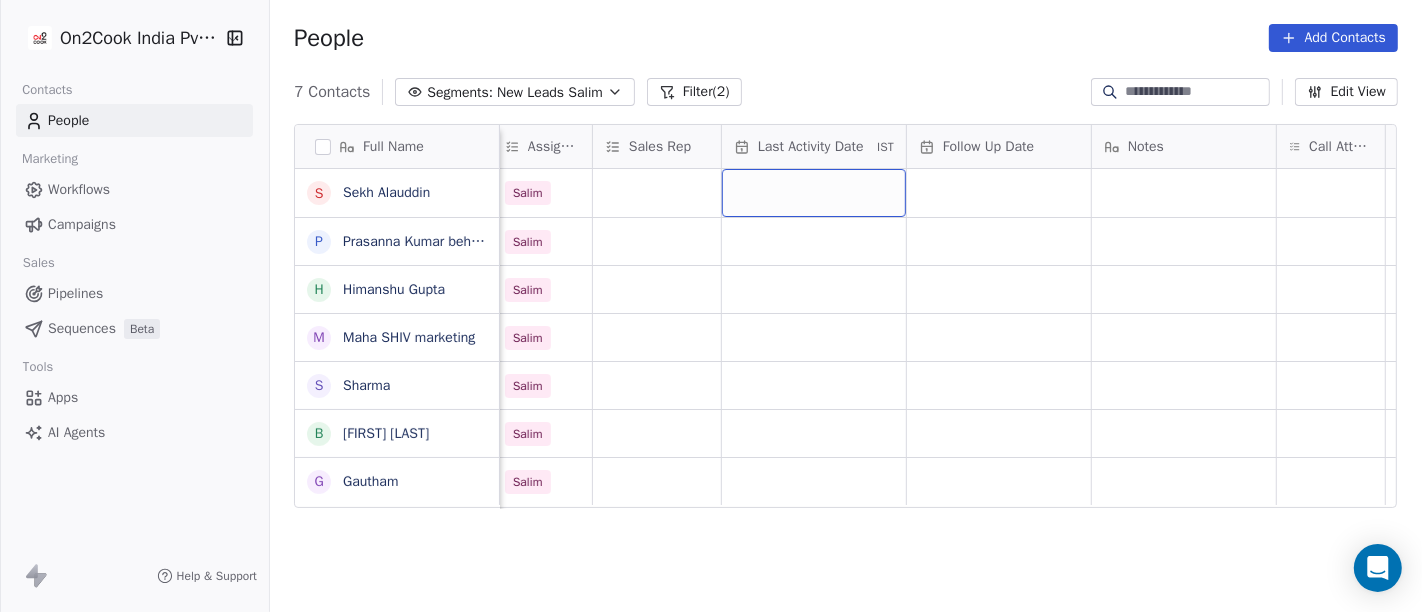 click at bounding box center [814, 193] 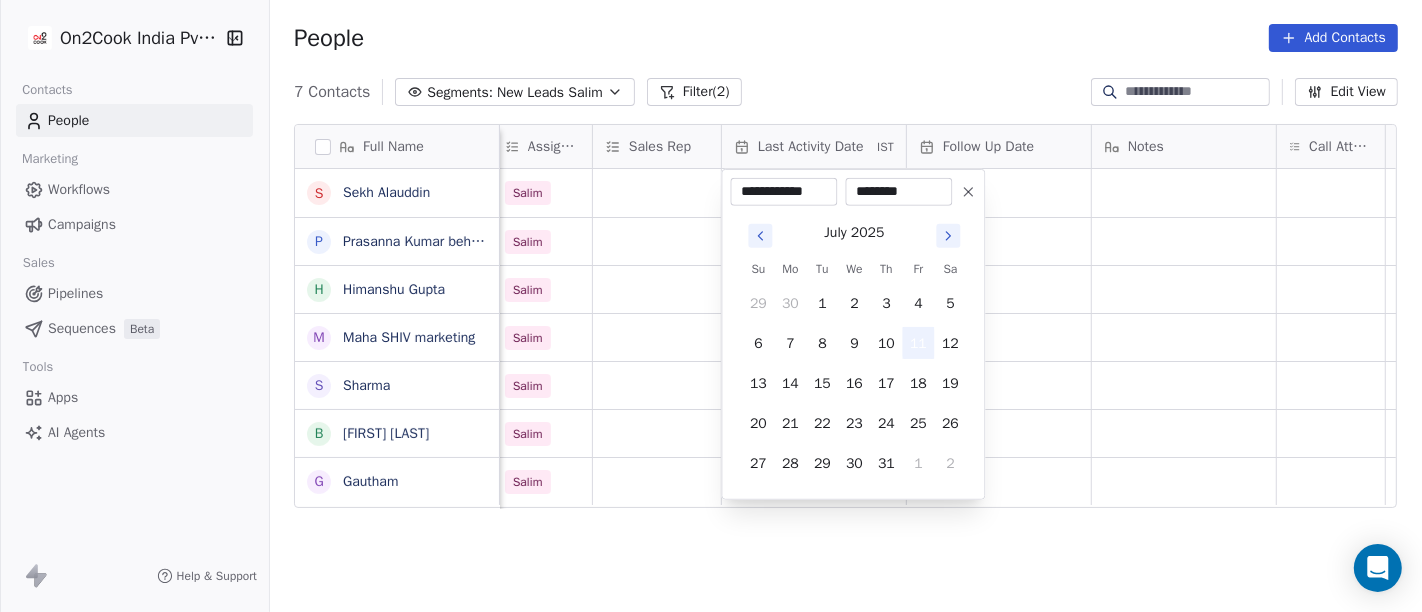 click on "11" at bounding box center [918, 343] 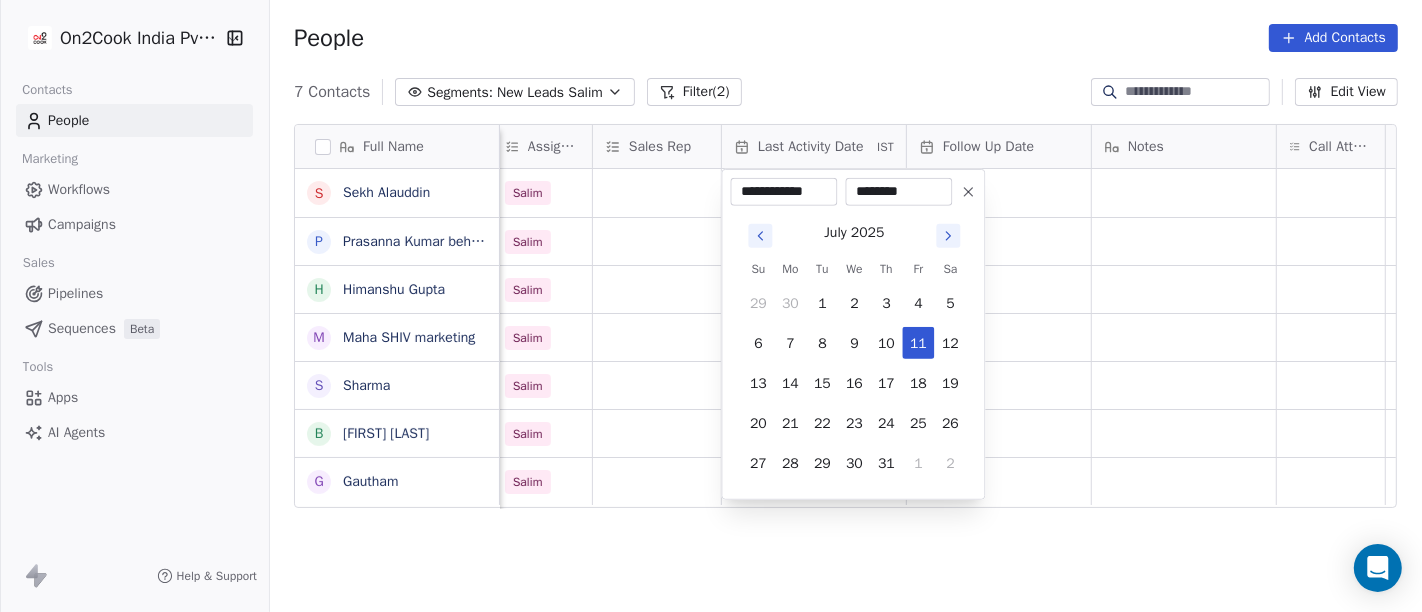 click on "**********" at bounding box center [711, 306] 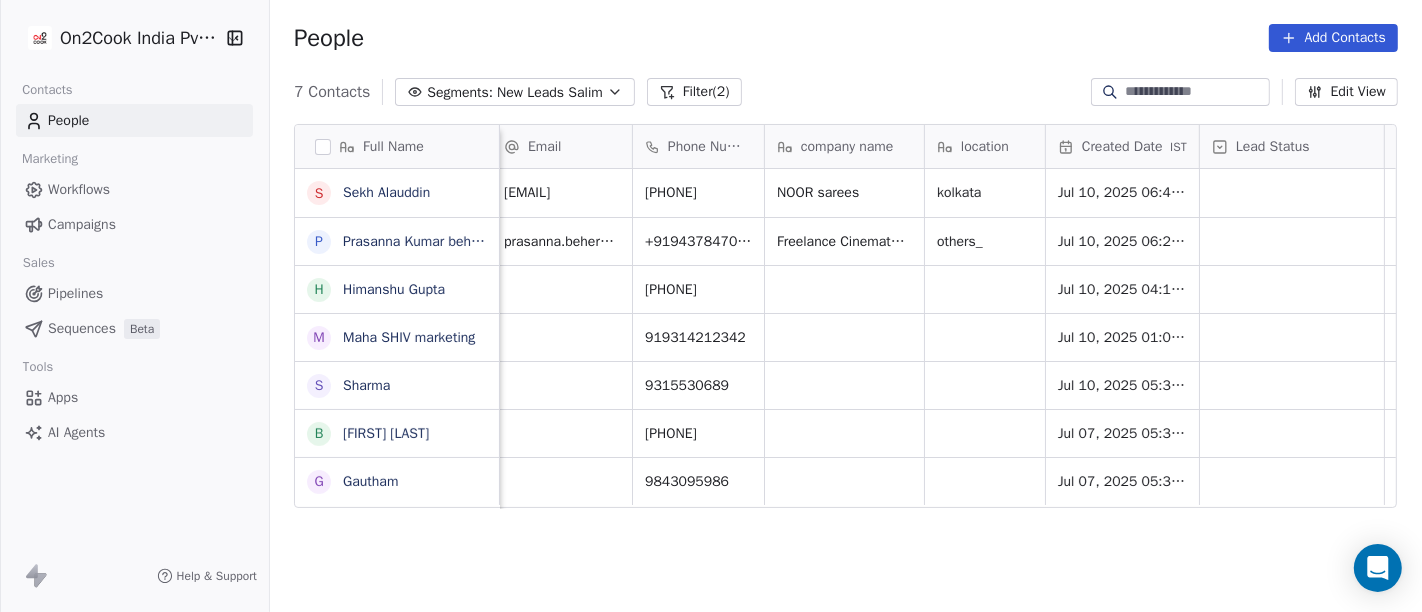 scroll, scrollTop: 0, scrollLeft: 0, axis: both 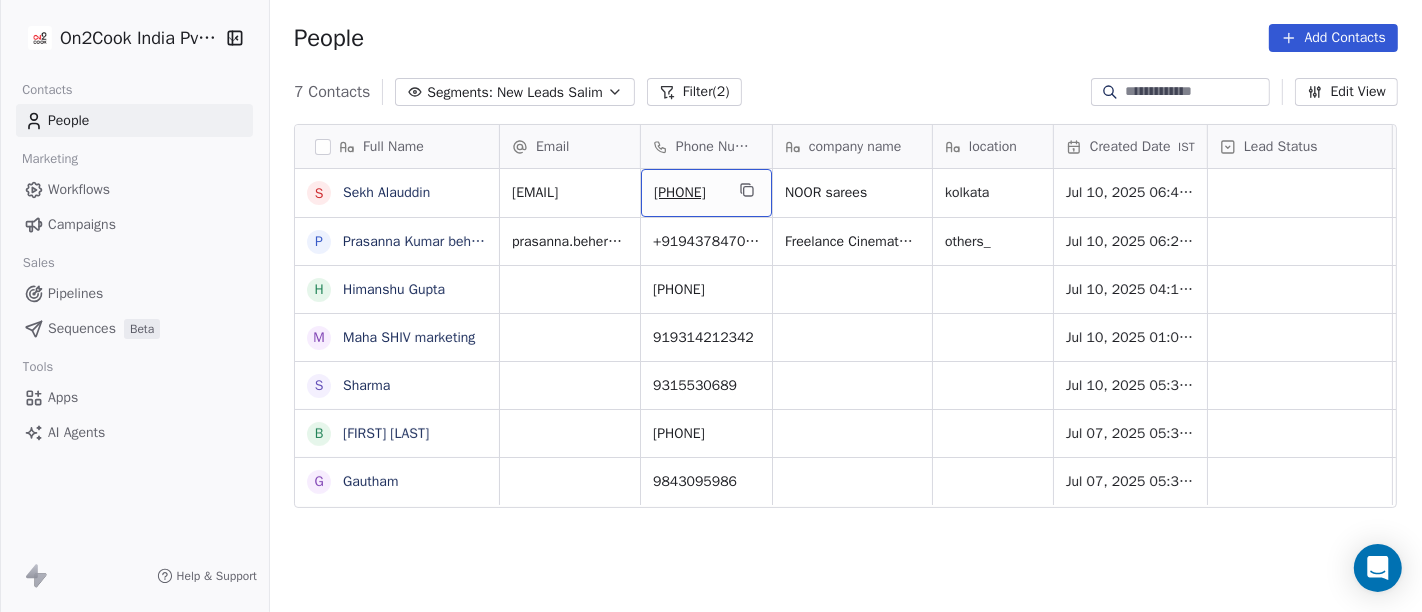 click on "[PHONE]" at bounding box center [706, 193] 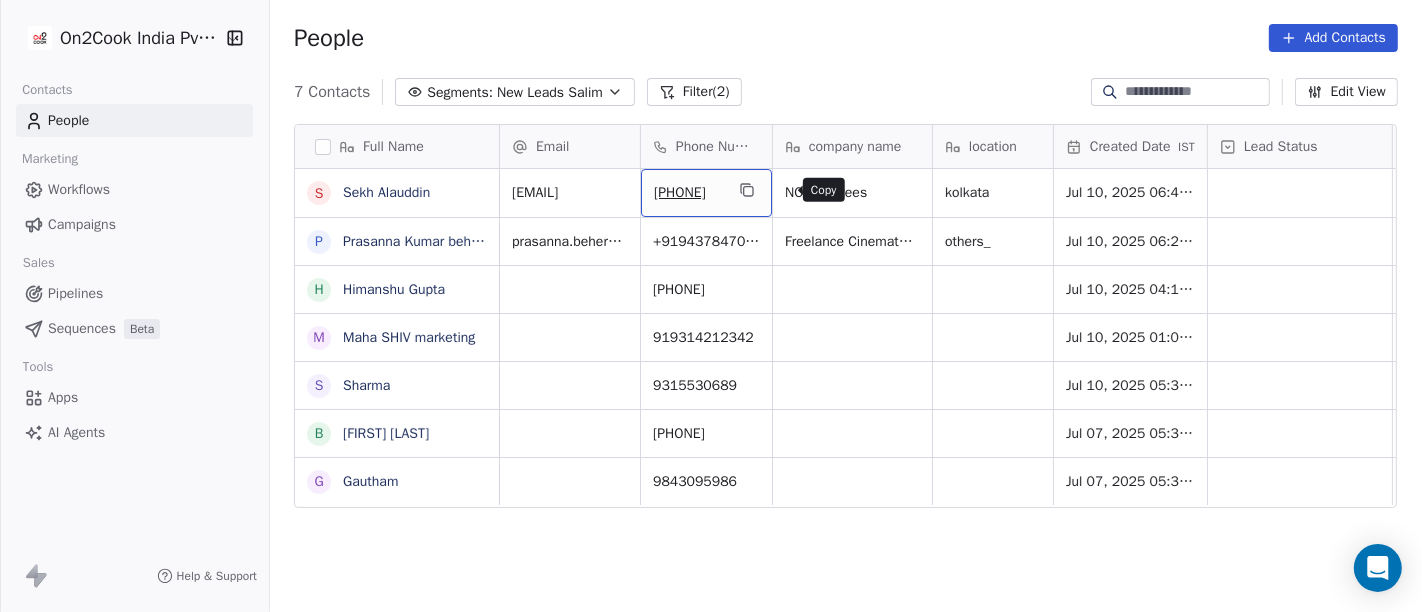 click 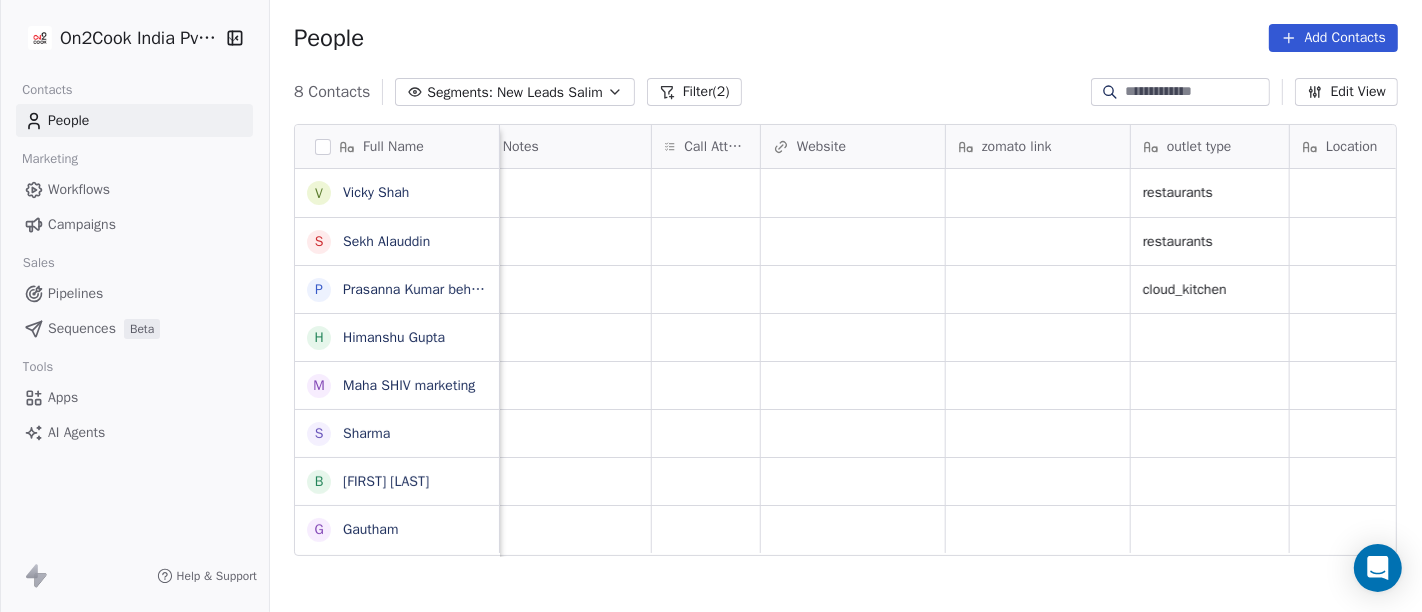 scroll, scrollTop: 0, scrollLeft: 1448, axis: horizontal 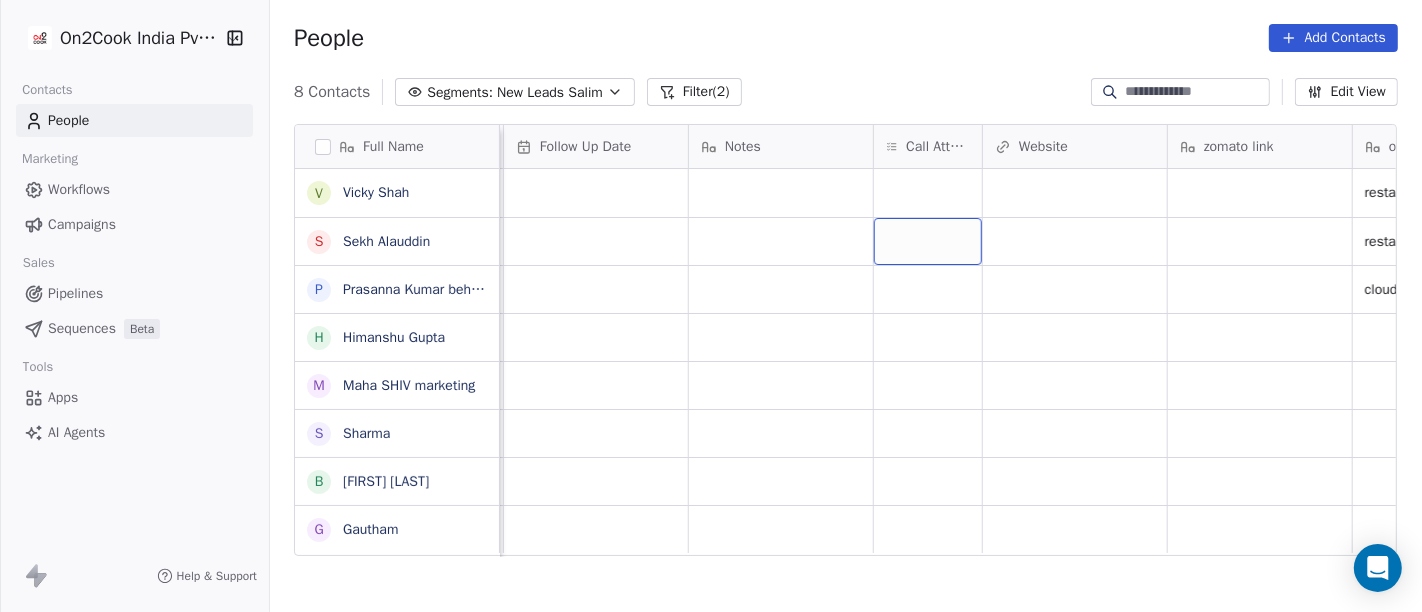 click at bounding box center [928, 241] 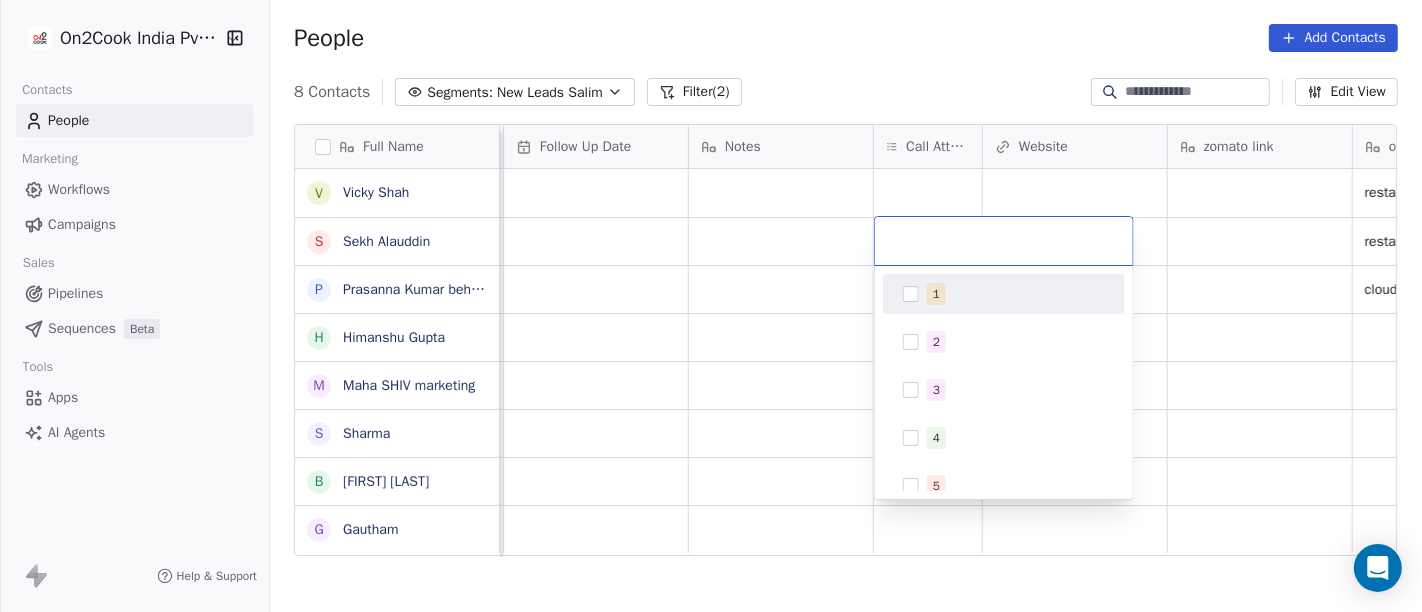 click on "1" at bounding box center (1004, 294) 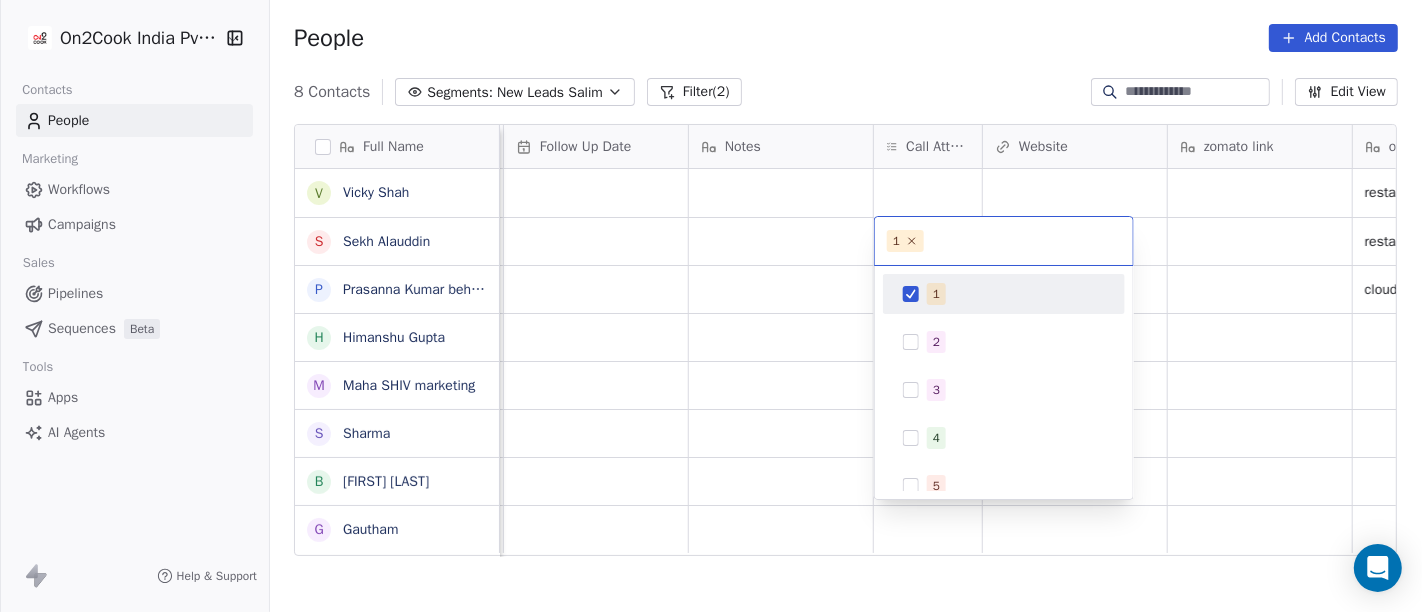 click on "On2Cook India Pvt. Ltd. Contacts People Marketing Workflows Campaigns Sales Pipelines Sequences Beta Tools Apps AI Agents Help & Support People  Add Contacts 8 Contacts Segments: New Leads Salim Filter  (2) Edit View Tag Add to Sequence Full Name V Vicky Shah S Sekh Alauddin P Prasanna Kumar behera H Himanshu Gupta M Maha SHIV marketing S Sharma B Babulal Baig G Gautham Tags Assignee Sales Rep Last Activity Date IST Follow Up Date Notes Call Attempts Website zomato link outlet type Location Job Title Whastapp Message    Salim restaurants   Salim Jul 11, 2025 07:18 AM restaurants   Salim cloud_kitchen   Salim Book a Demo   Salim   Salim Want to purchase   Salim Details send please   Salim I would like to know the price of the product
Location Salem Tamil Nadu
To pick up a draggable item, press the space bar.
While dragging, use the arrow keys to move the item.
Press space again to drop the item in its new position, or press escape to cancel.
1 1 2 3 4 5 6 7 8 9 10" at bounding box center [711, 306] 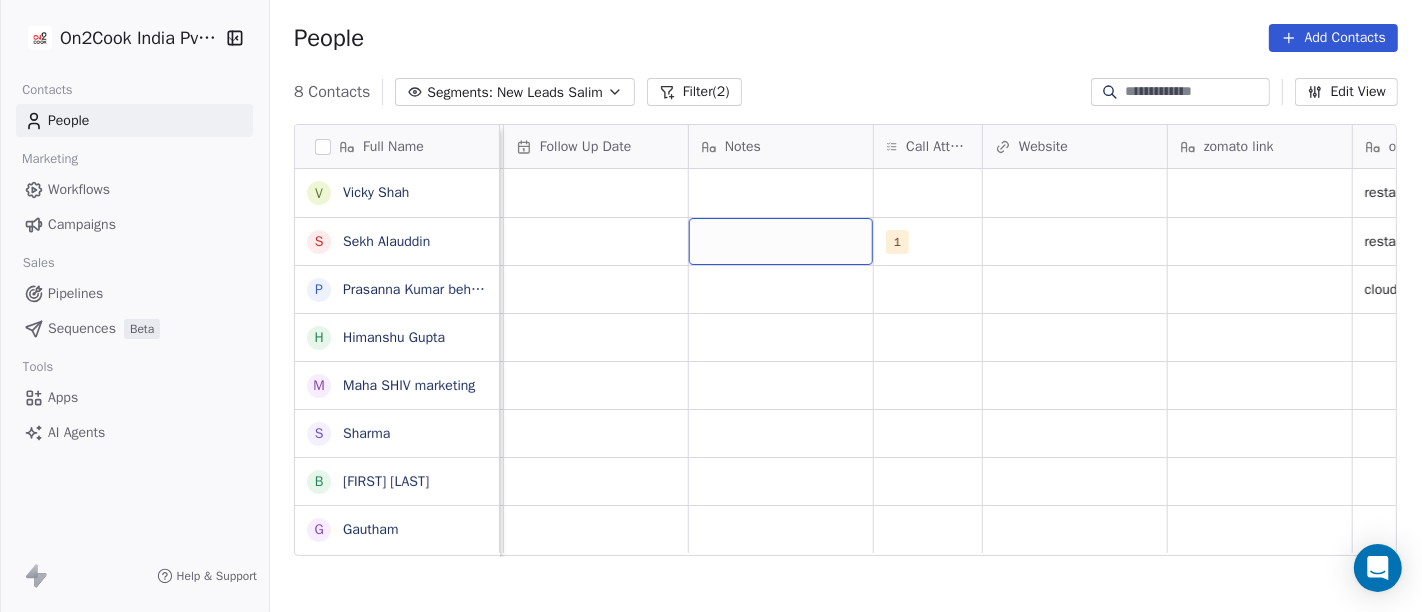 click at bounding box center (781, 241) 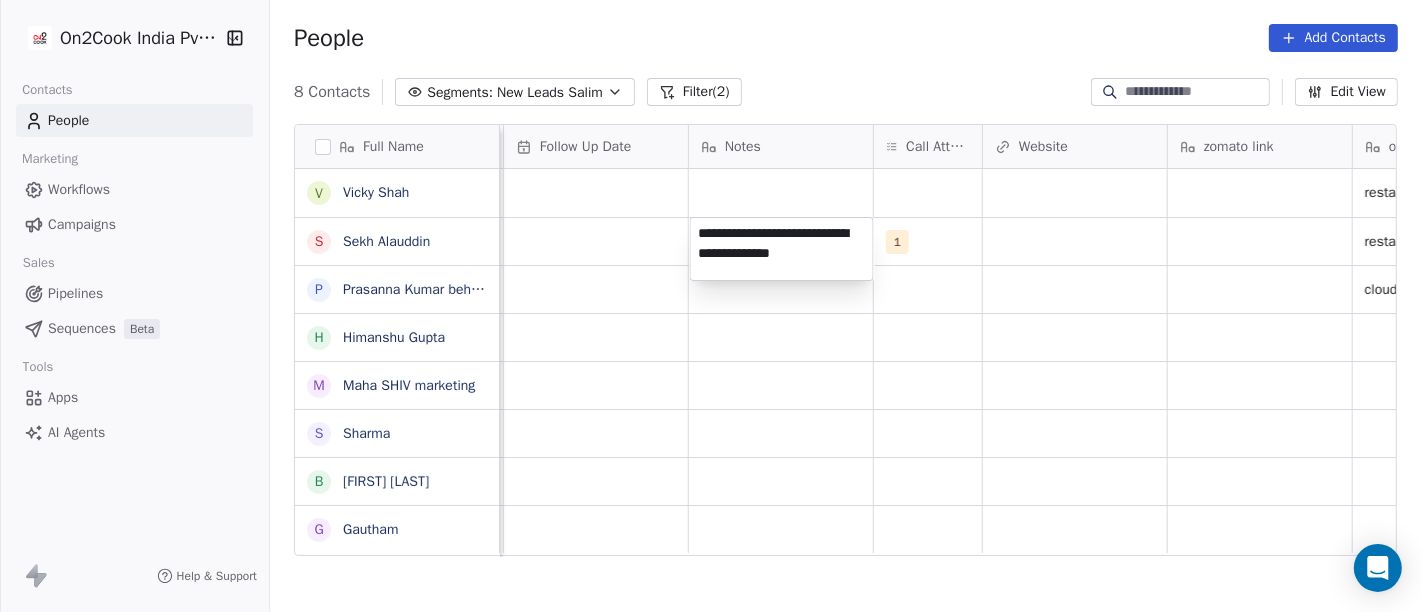 type on "**********" 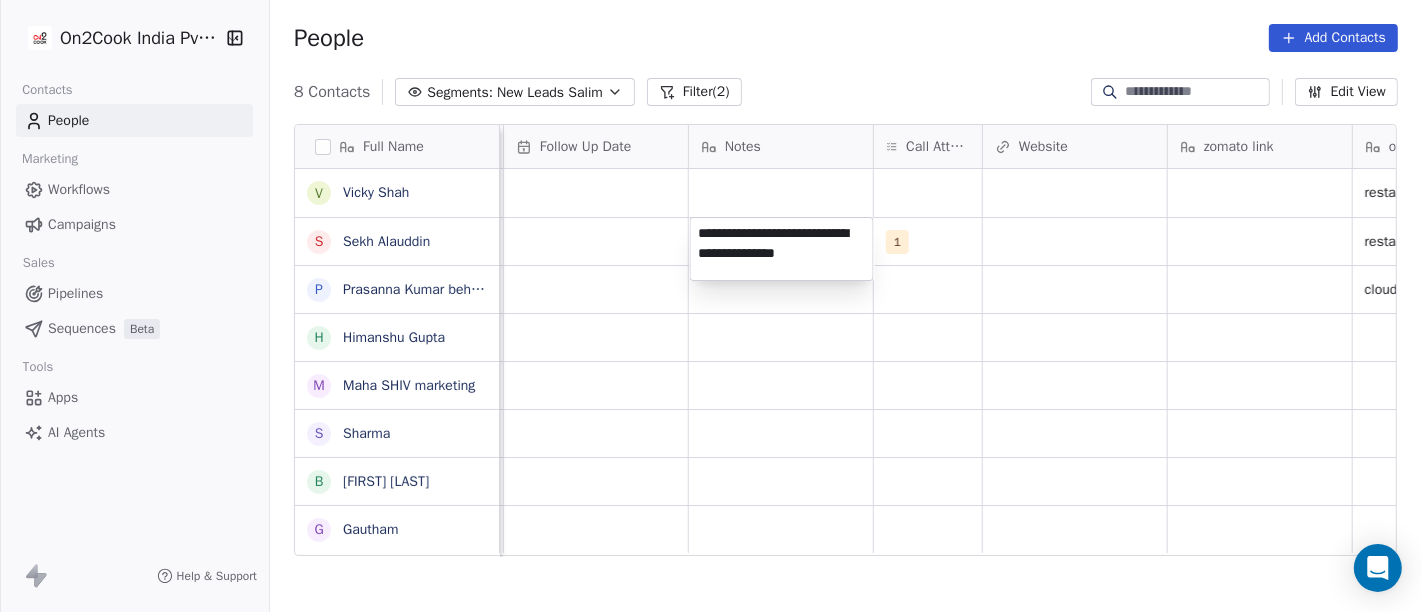 click on "On2Cook India Pvt. Ltd. Contacts People Marketing Workflows Campaigns Sales Pipelines Sequences Beta Tools Apps AI Agents Help & Support People  Add Contacts 8 Contacts Segments: New Leads Salim Filter  (2) Edit View Tag Add to Sequence Full Name V Vicky Shah S Sekh Alauddin P Prasanna Kumar behera H Himanshu Gupta M Maha SHIV marketing S Sharma B Babulal Baig G Gautham Tags Assignee Sales Rep Last Activity Date IST Follow Up Date Notes Call Attempts Website zomato link outlet type Location Job Title Whastapp Message    Salim restaurants   Salim Jul 11, 2025 07:18 AM 1 restaurants   Salim cloud_kitchen   Salim Book a Demo   Salim   Salim Want to purchase   Salim Details send please   Salim I would like to know the price of the product
Location Salem Tamil Nadu
To pick up a draggable item, press the space bar.
While dragging, use the arrow keys to move the item.
Press space again to drop the item in its new position, or press escape to cancel." at bounding box center (711, 306) 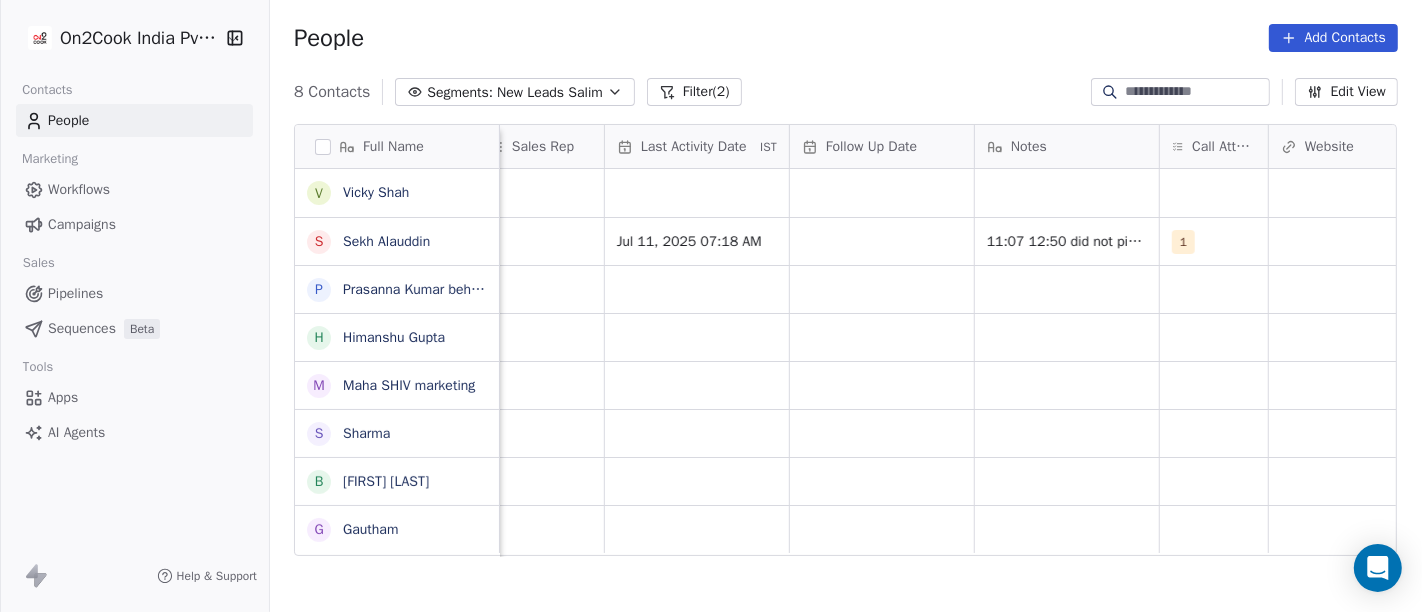 scroll, scrollTop: 0, scrollLeft: 1157, axis: horizontal 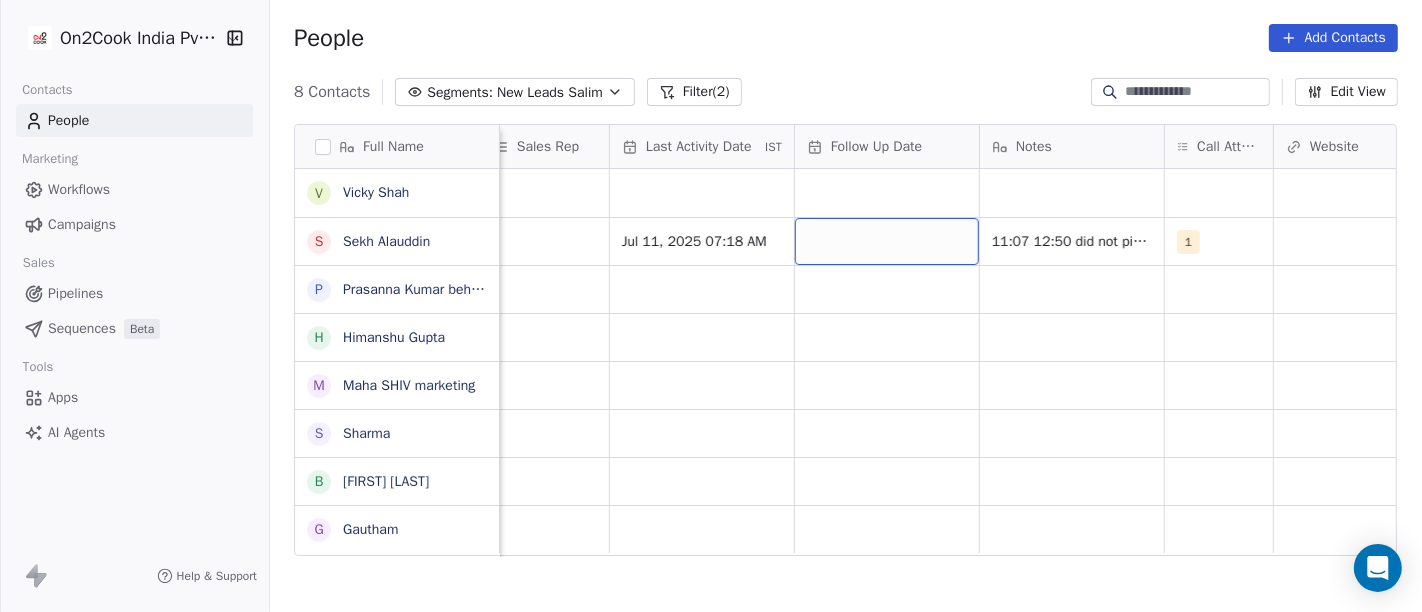click at bounding box center (887, 241) 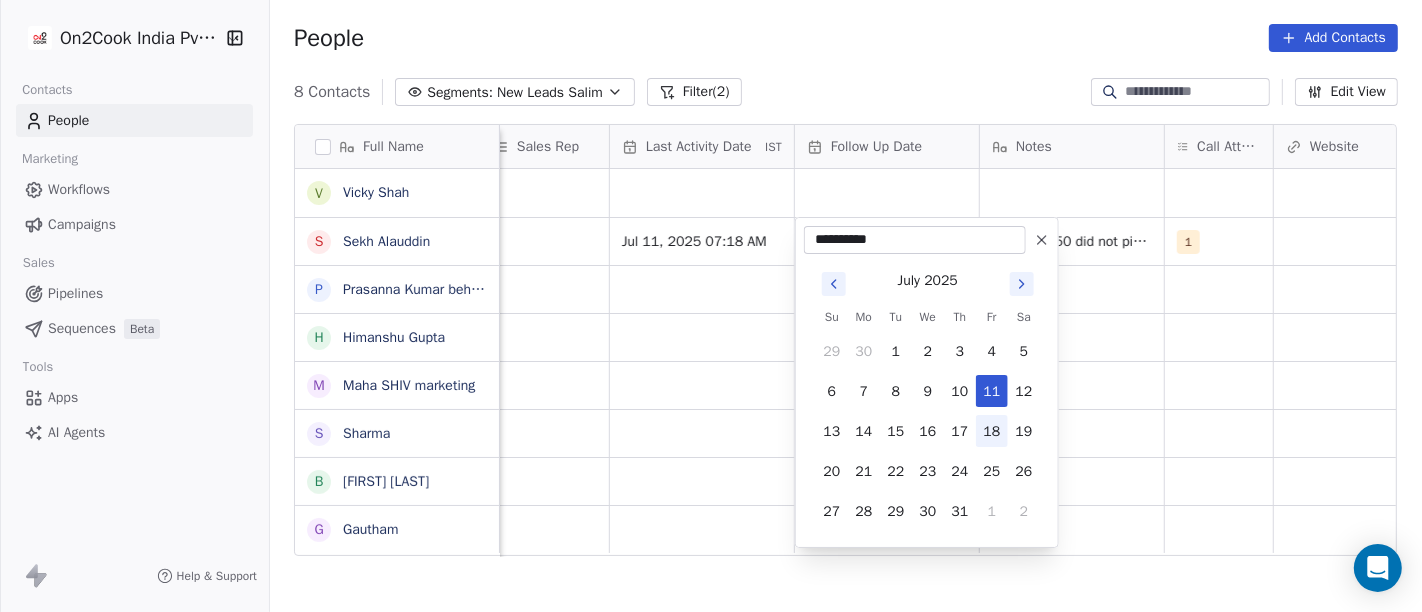 click on "18" at bounding box center [992, 431] 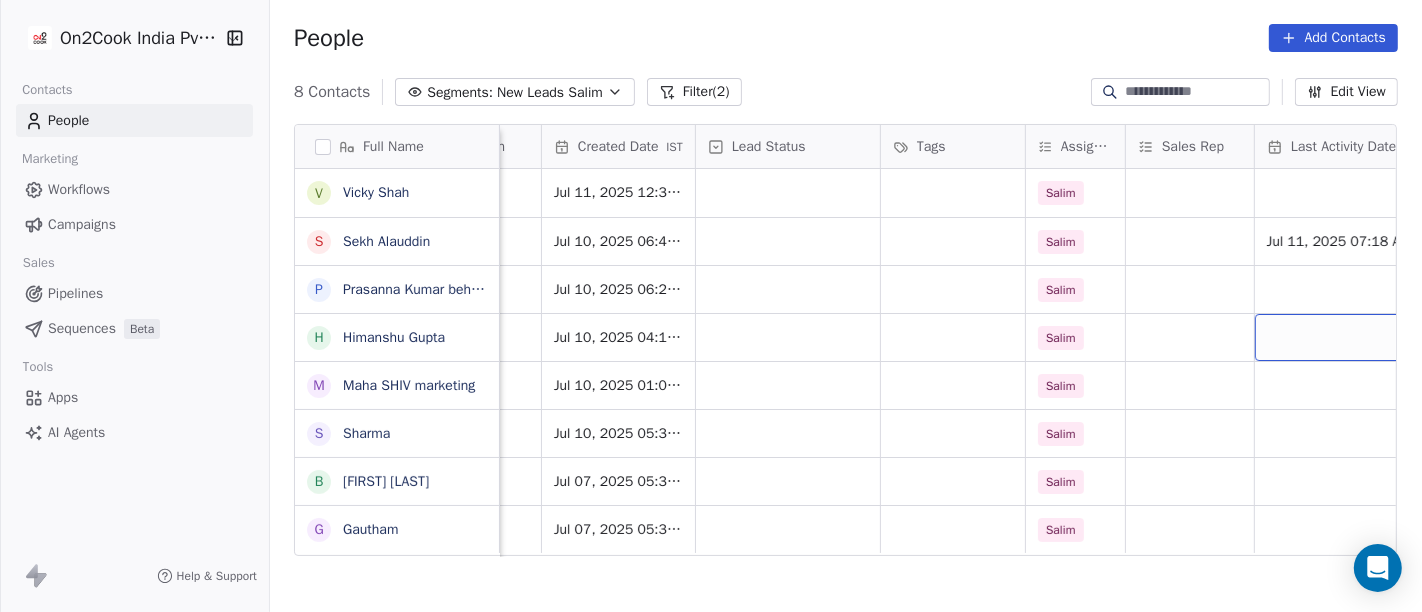 scroll, scrollTop: 0, scrollLeft: 511, axis: horizontal 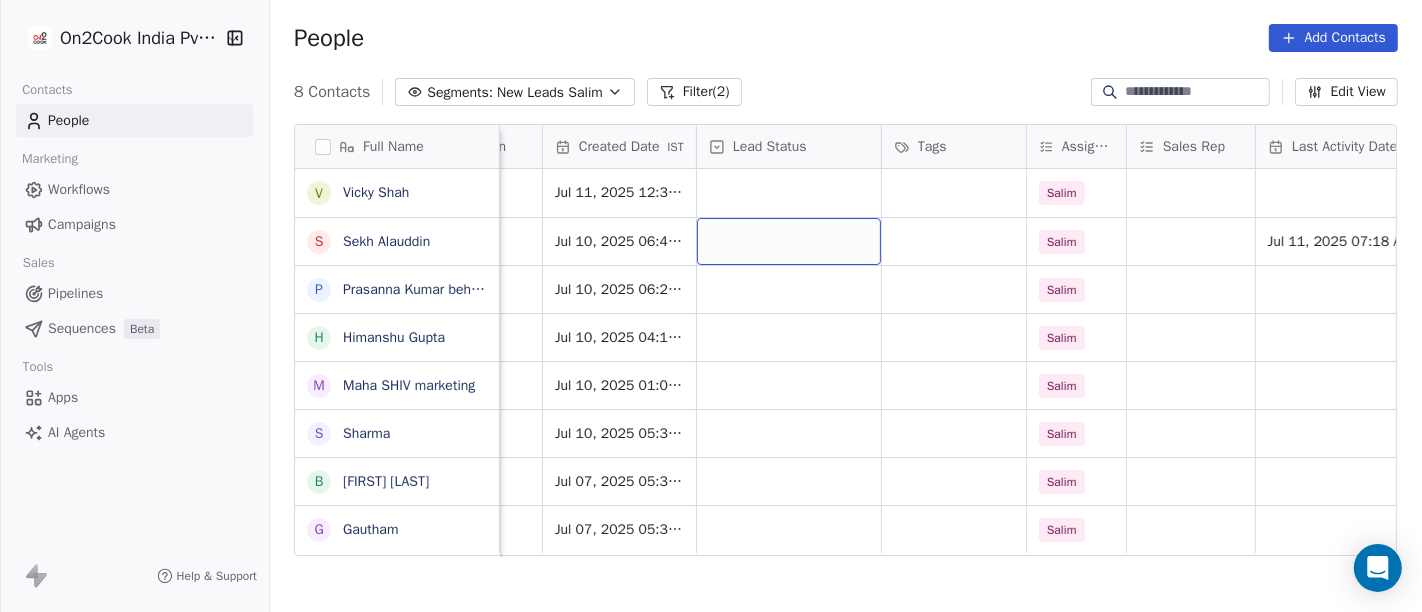 click at bounding box center (789, 241) 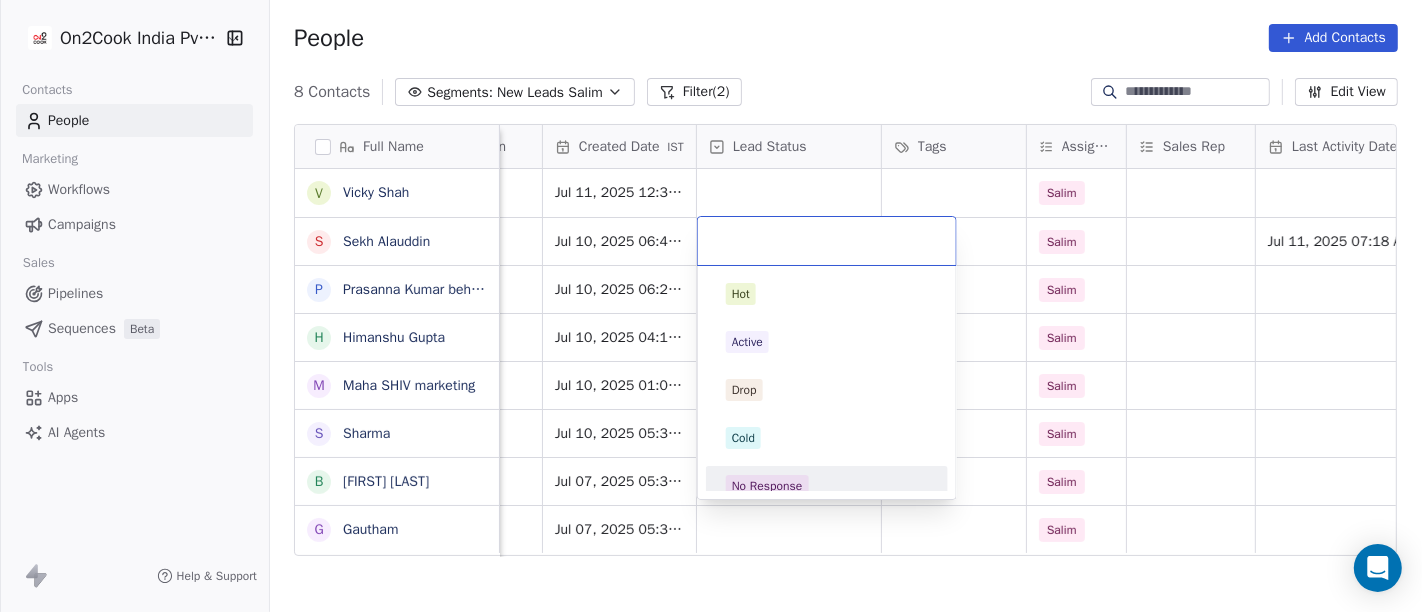 click on "No Response" at bounding box center [827, 486] 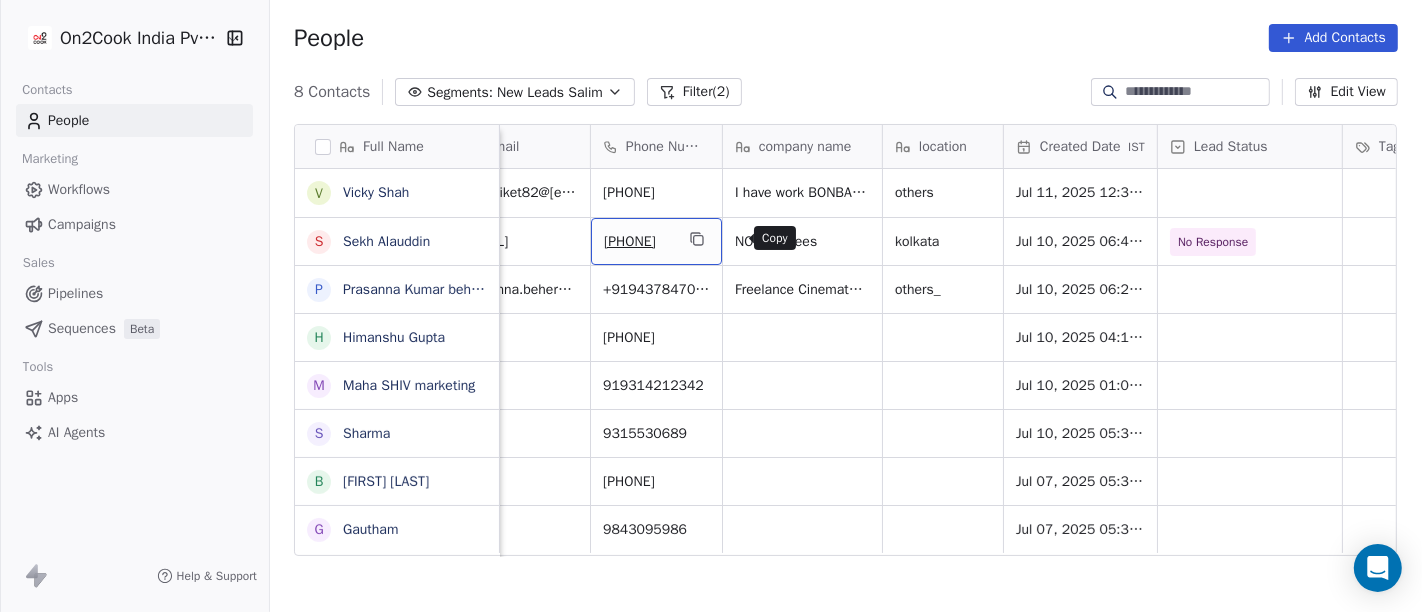 scroll, scrollTop: 0, scrollLeft: 48, axis: horizontal 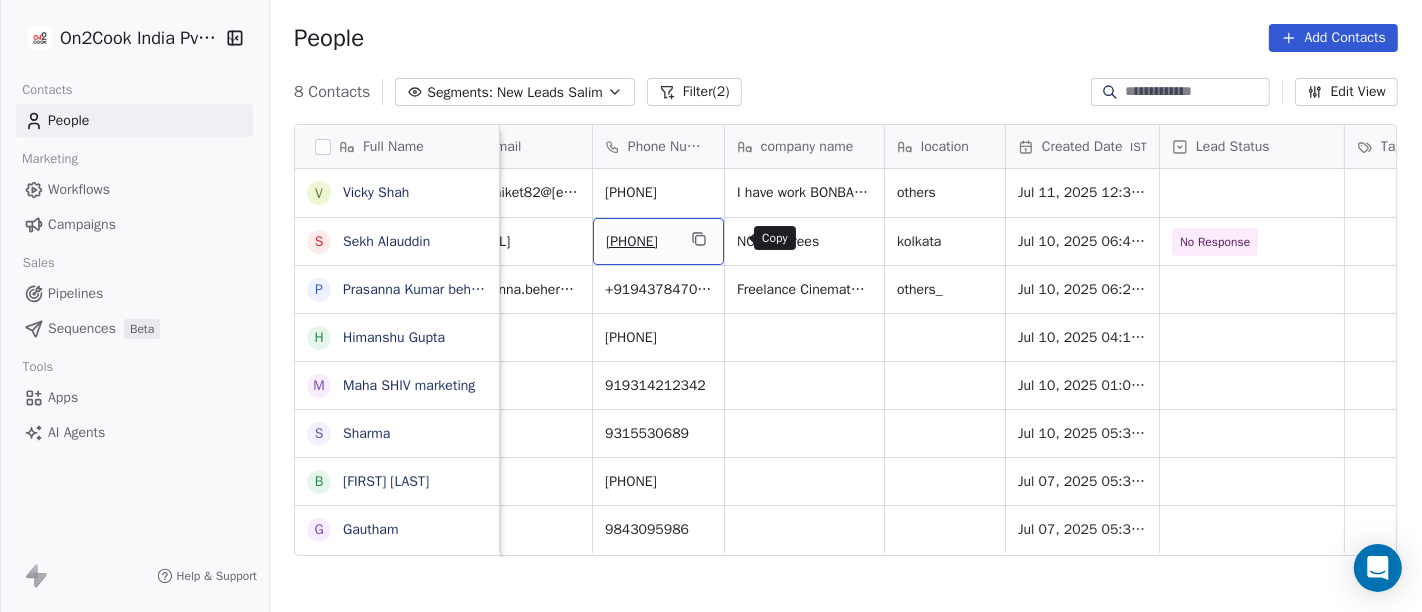 click 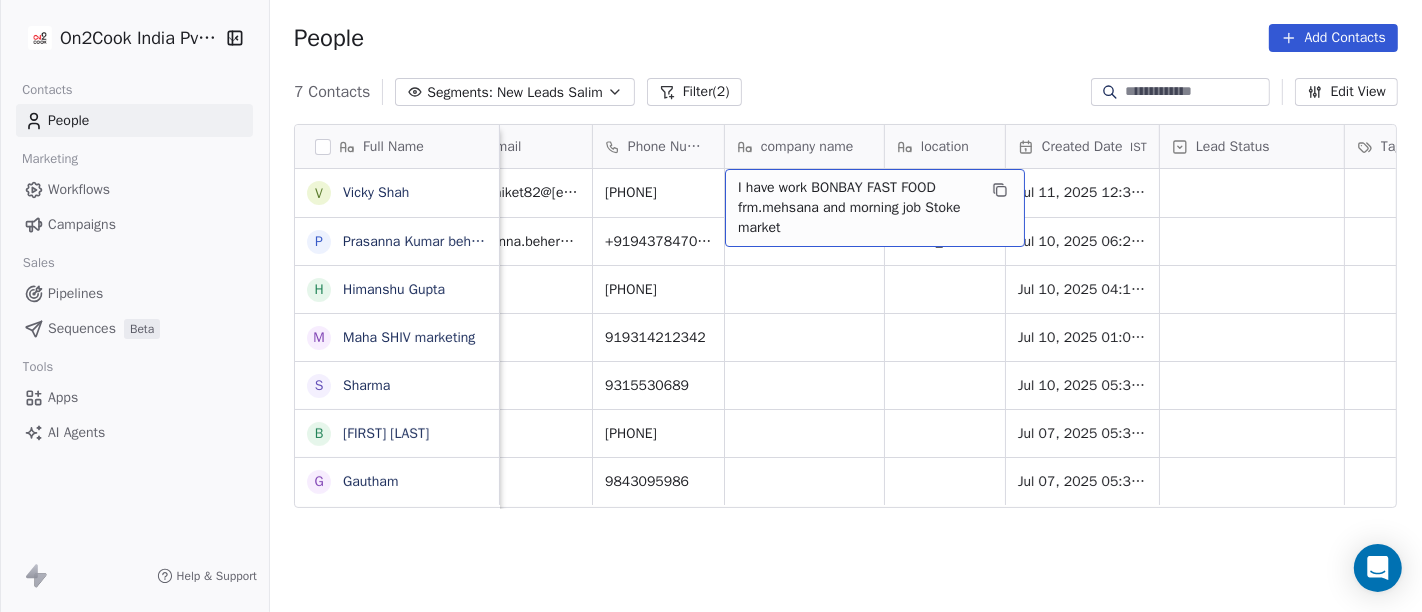 click on "People  Add Contacts" at bounding box center (846, 38) 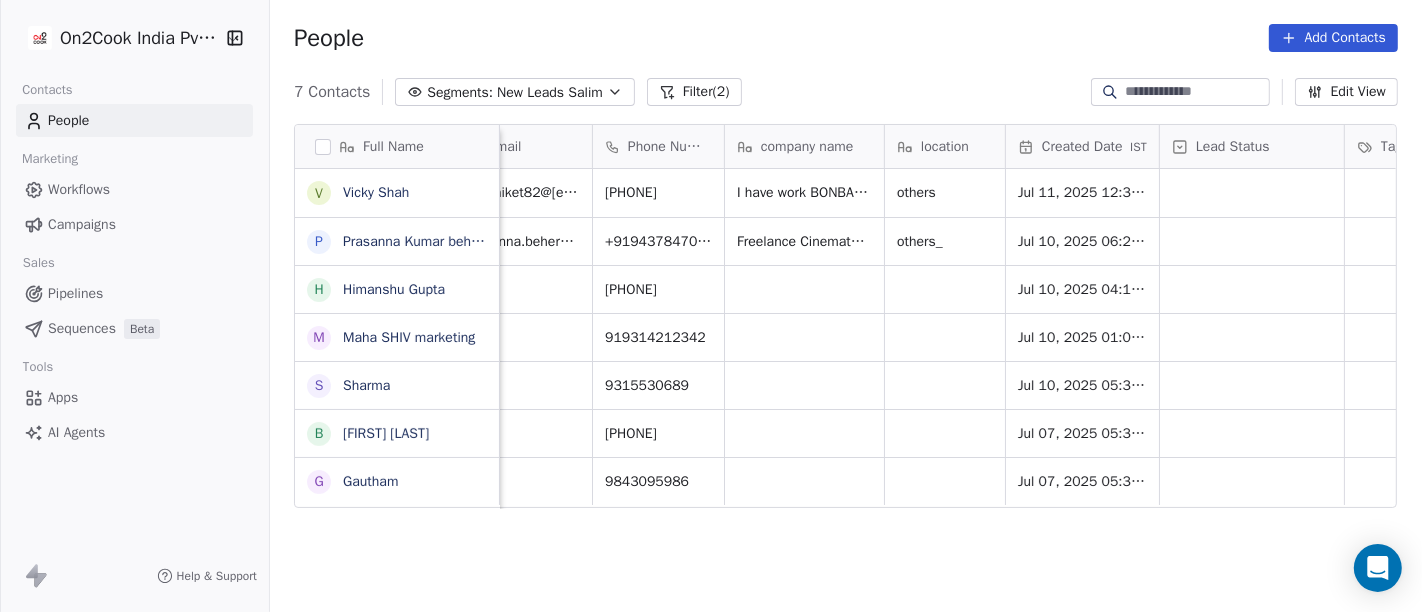 click on "7 Contacts Segments: New Leads Salim Filter  (2) Edit View" at bounding box center [846, 92] 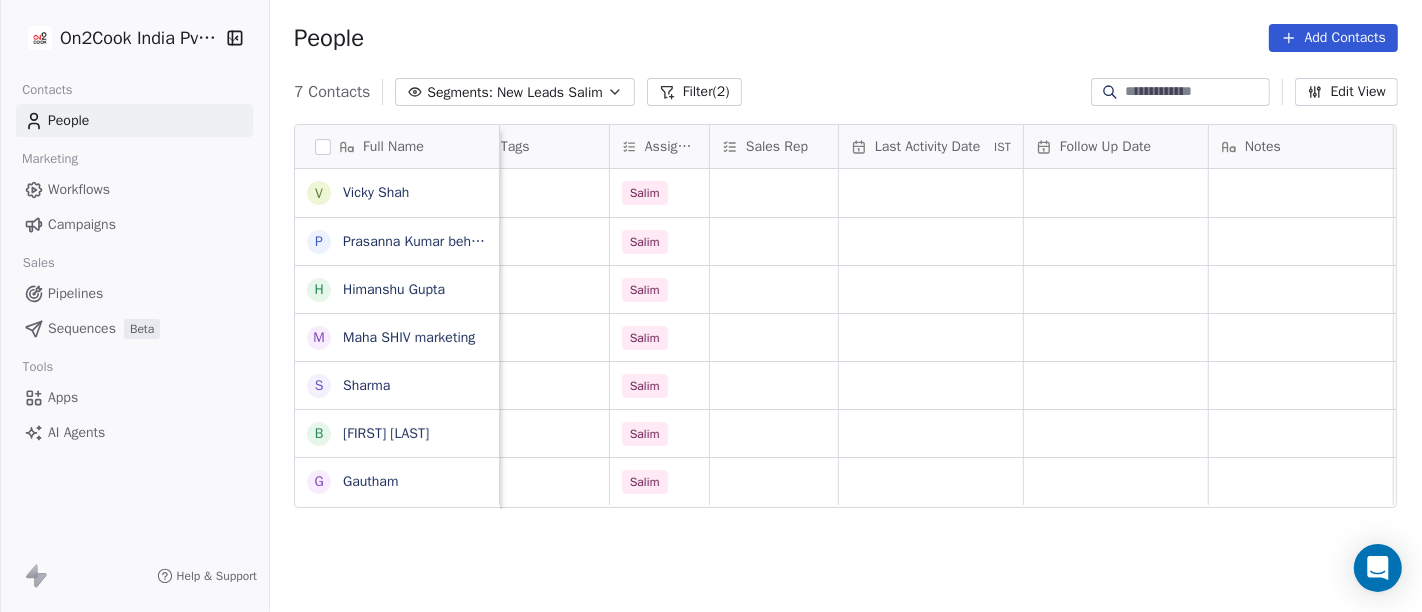 scroll, scrollTop: 0, scrollLeft: 928, axis: horizontal 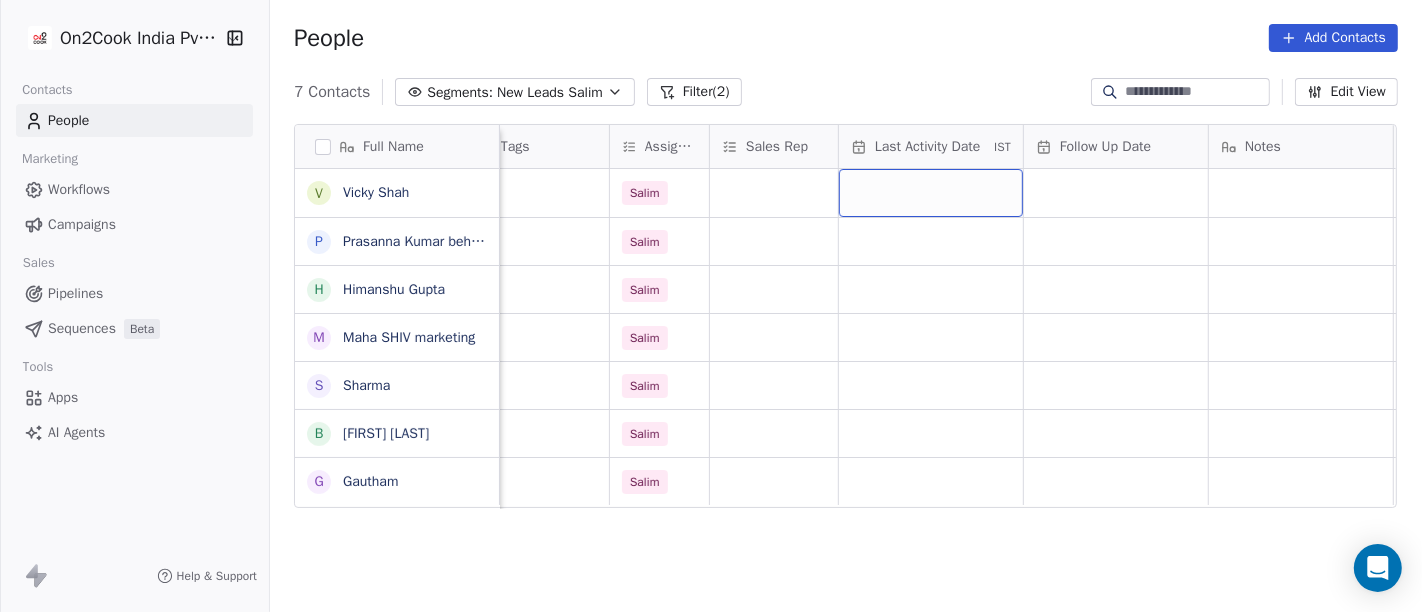 click at bounding box center (931, 193) 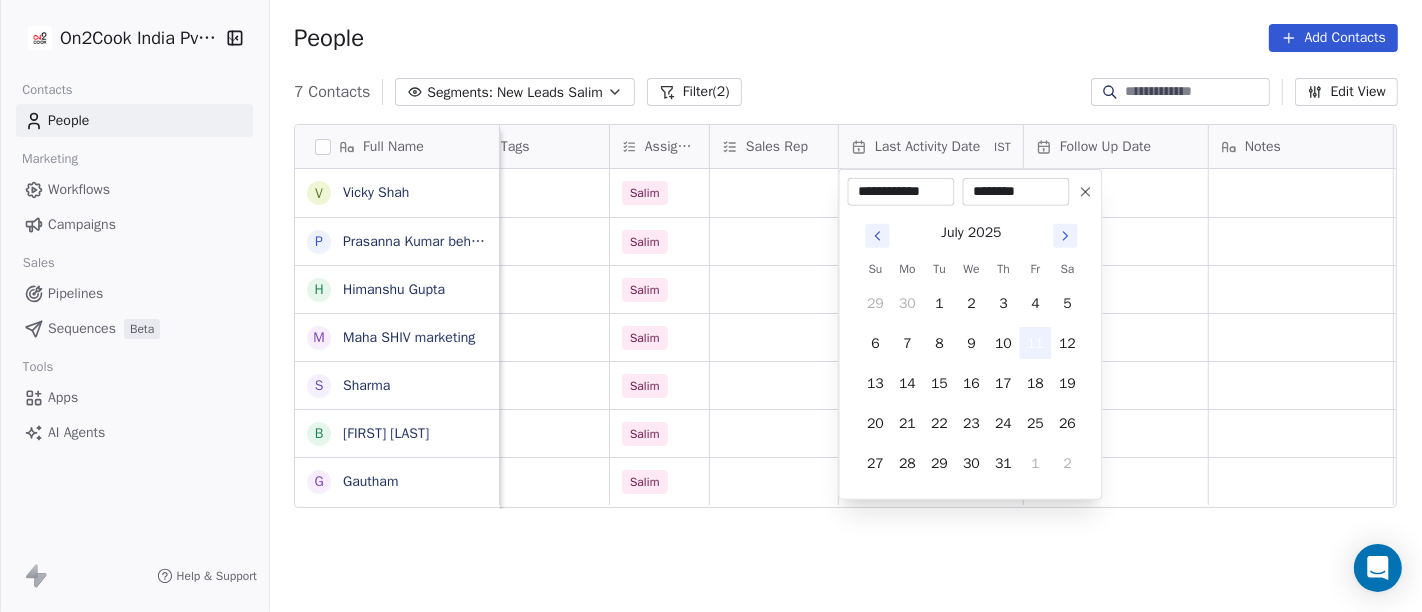 click on "11" at bounding box center [1036, 343] 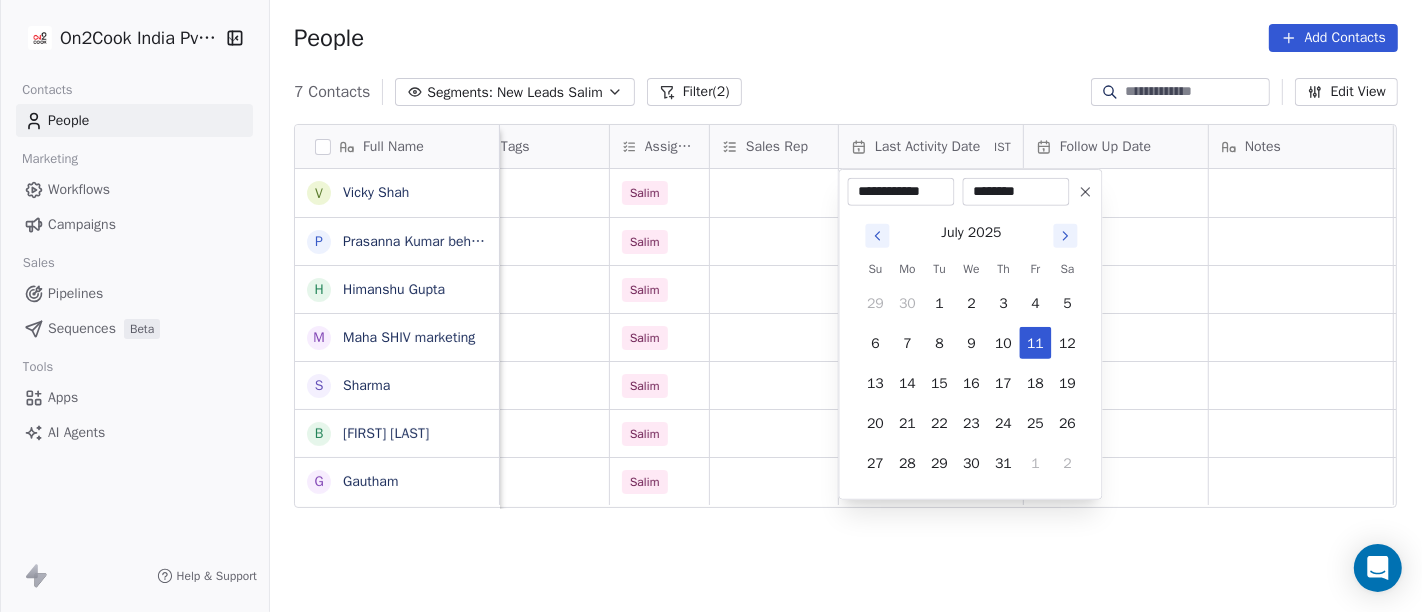 click on "**********" at bounding box center (711, 306) 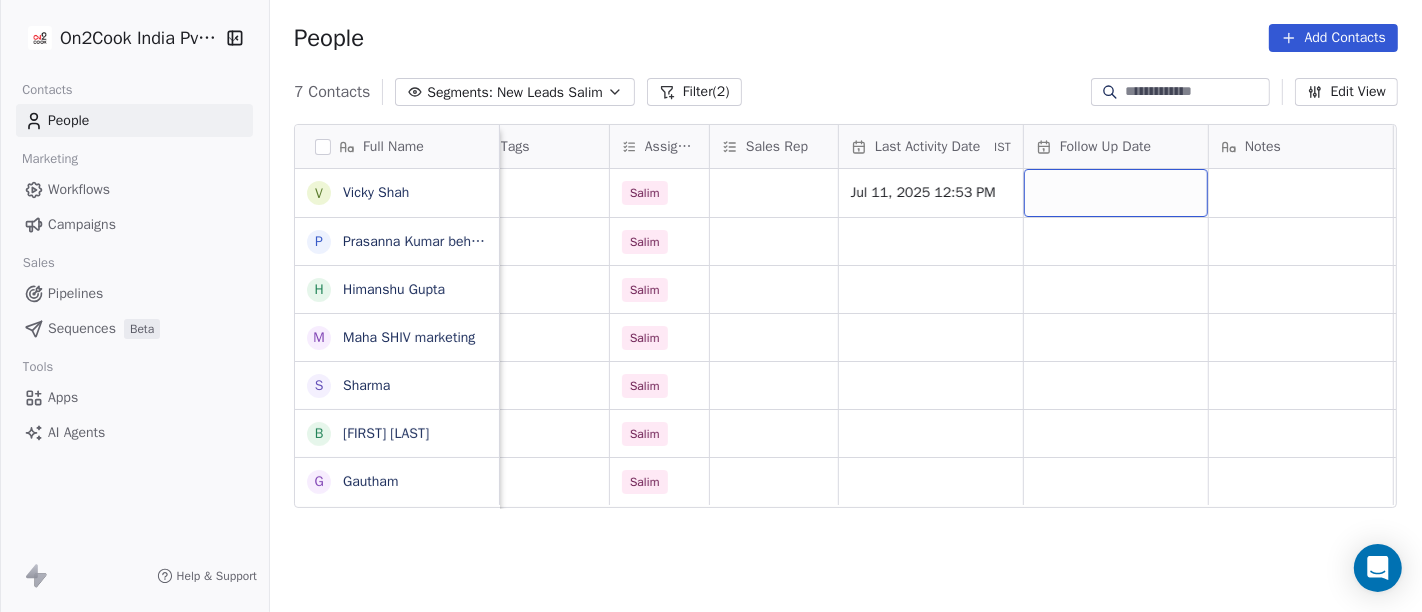 click at bounding box center [1116, 193] 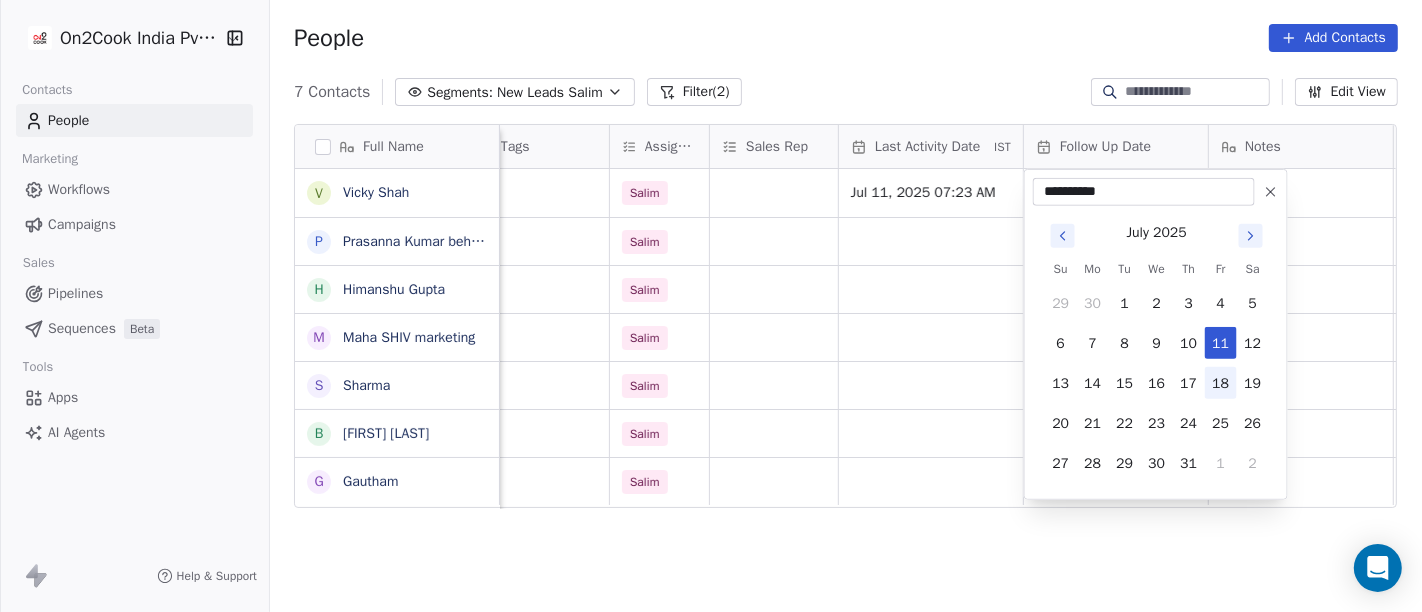 click on "18" at bounding box center [1221, 383] 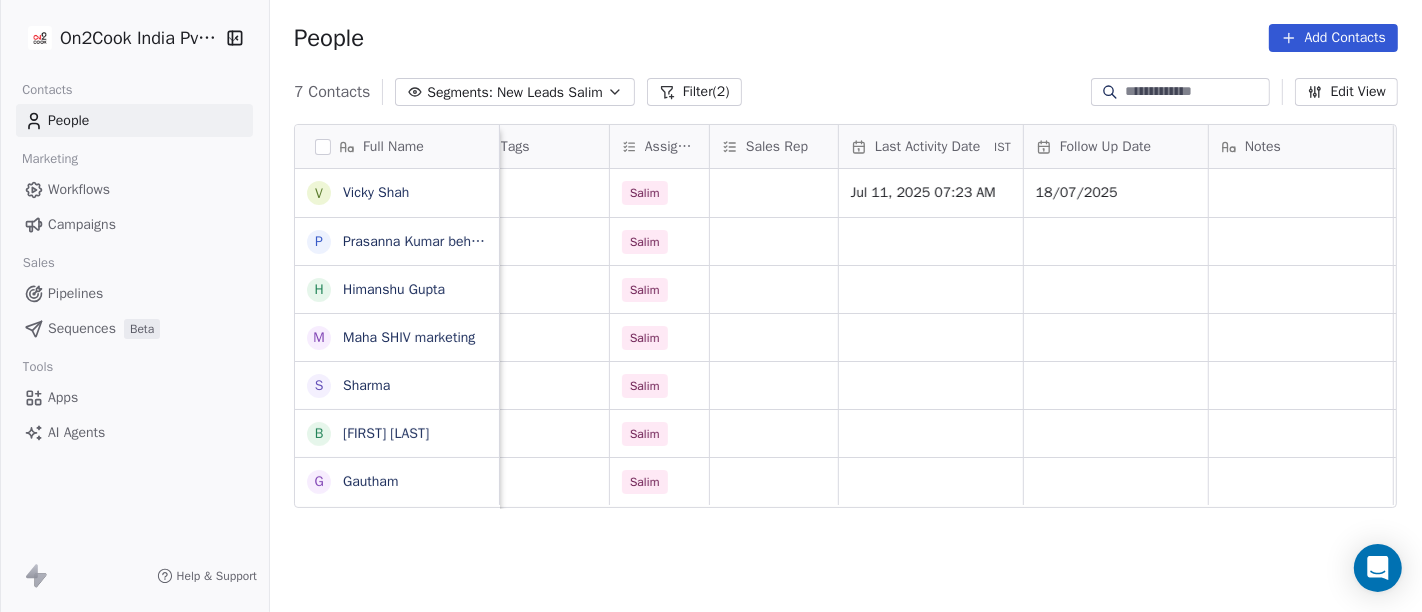 scroll, scrollTop: 0, scrollLeft: 942, axis: horizontal 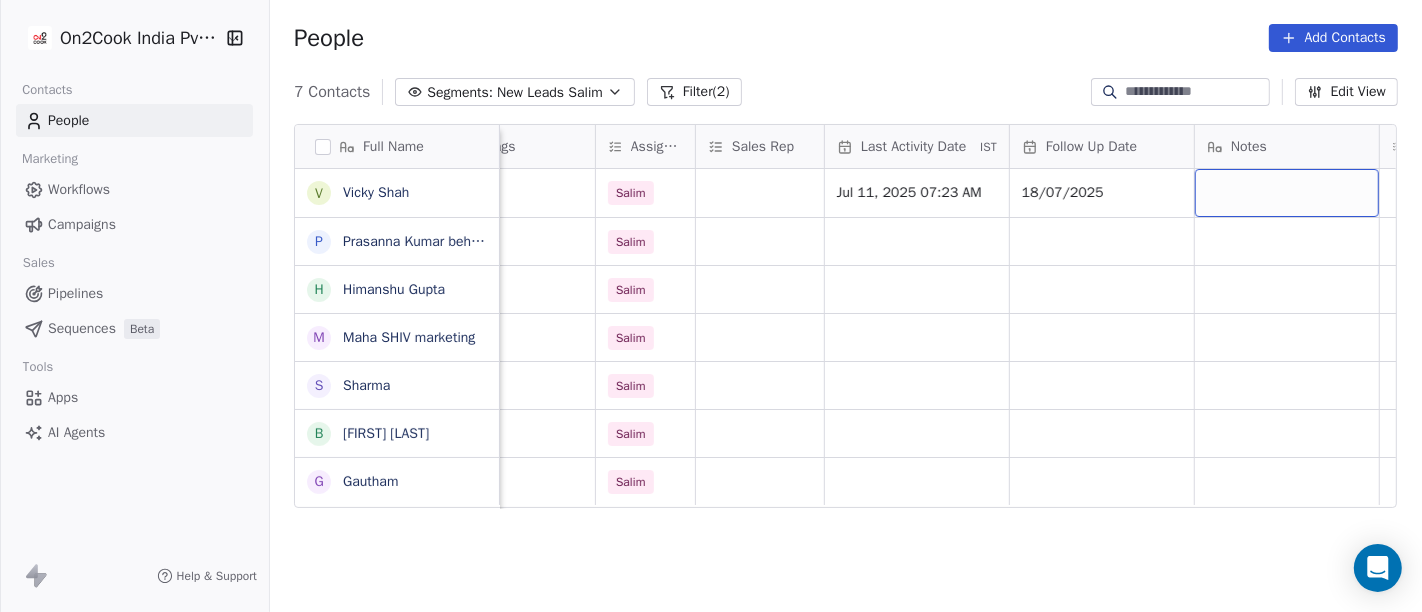 click at bounding box center (1287, 193) 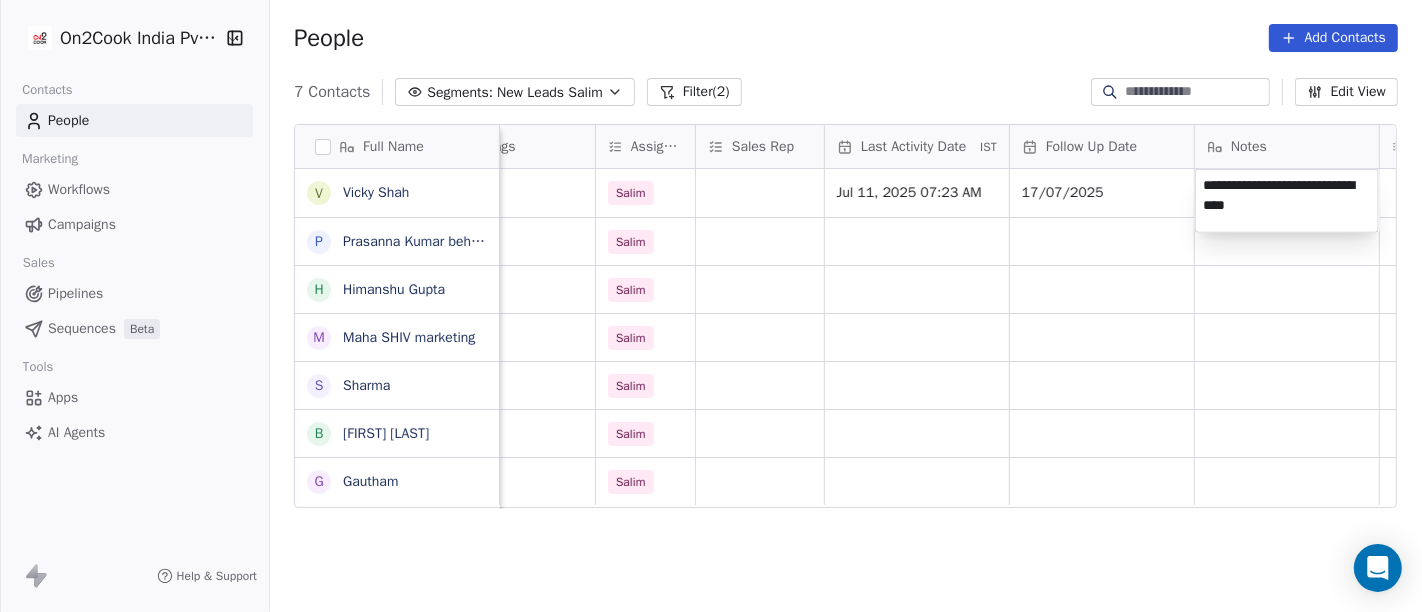 type on "**********" 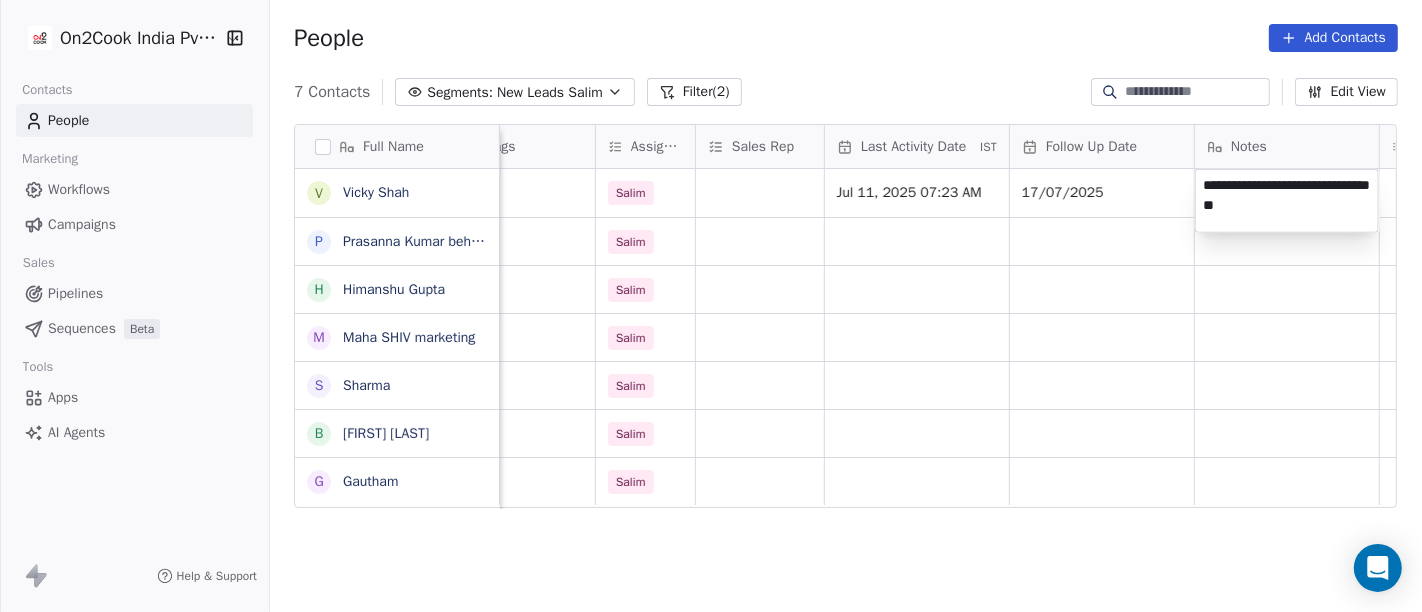 click on "On2Cook India Pvt. Ltd. Contacts People Marketing Workflows Campaigns Sales Pipelines Sequences Beta Tools Apps AI Agents Help & Support People  Add Contacts 7 Contacts Segments: New Leads Salim Filter  (2) Edit View Tag Add to Sequence Full Name V Vicky Shah P Prasanna Kumar behera H Himanshu Gupta M Maha SHIV marketing S Sharma B Babulal Baig G Gautham location Created Date IST Lead Status Tags Assignee Sales Rep Last Activity Date IST Follow Up Date Notes Call Attempts Website zomato link outlet type   others Jul 11, 2025 12:32 PM Salim Jul 11, 2025 07:23 AM 17/07/2025 restaurants   others_ Jul 10, 2025 06:23 PM Salim cloud_kitchen   Jul 10, 2025 04:14 PM Salim   Jul 10, 2025 01:01 PM Salim   Jul 10, 2025 05:30 AM Salim   Jul 07, 2025 05:30 AM Salim   Jul 07, 2025 05:30 AM Salim
To pick up a draggable item, press the space bar.
While dragging, use the arrow keys to move the item.
Press space again to drop the item in its new position, or press escape to cancel." at bounding box center (711, 306) 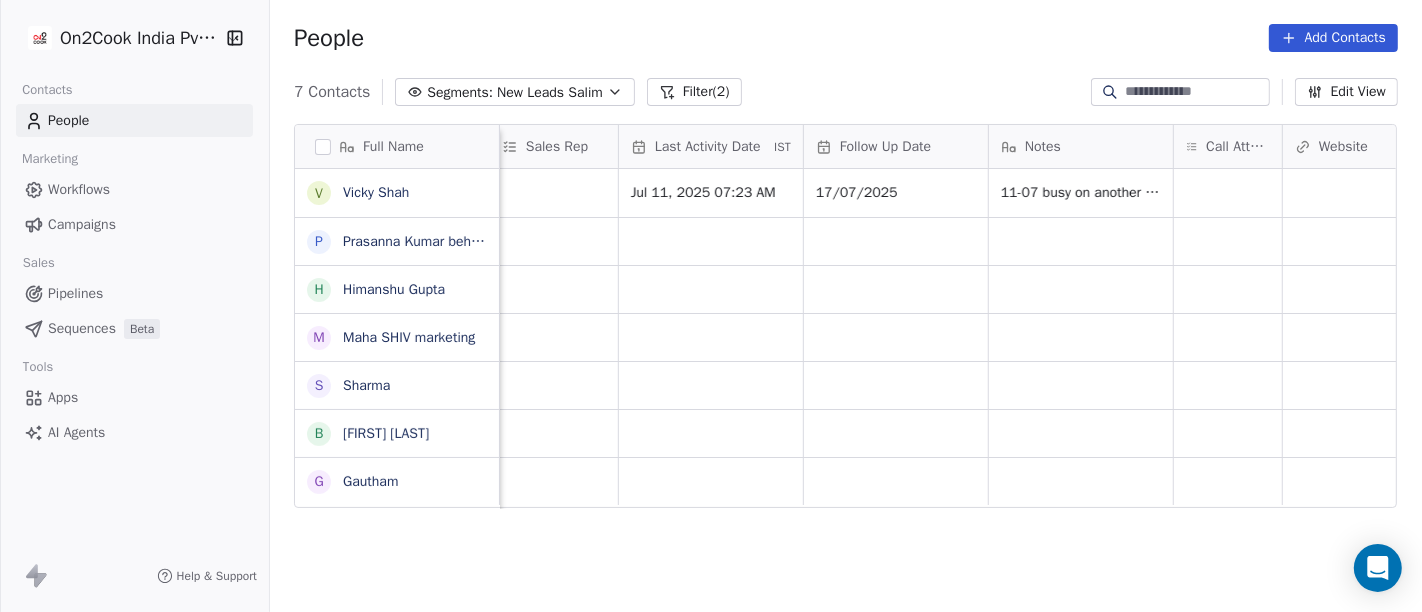 scroll, scrollTop: 0, scrollLeft: 1240, axis: horizontal 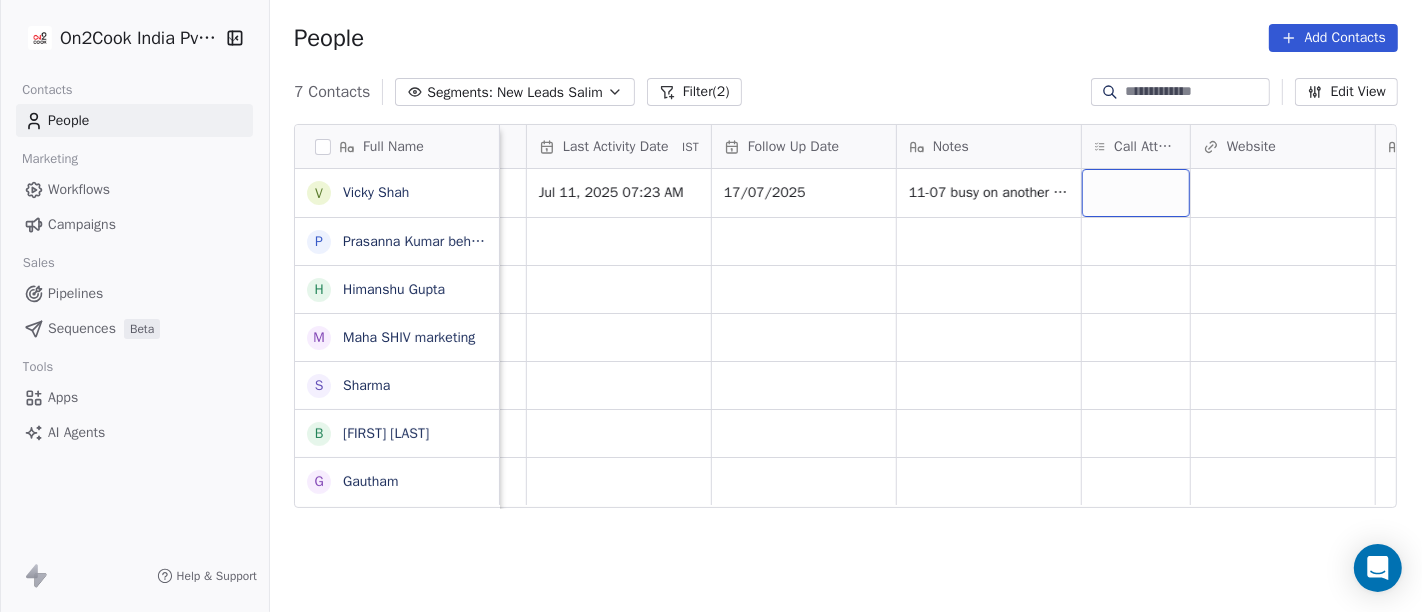 click at bounding box center [1136, 193] 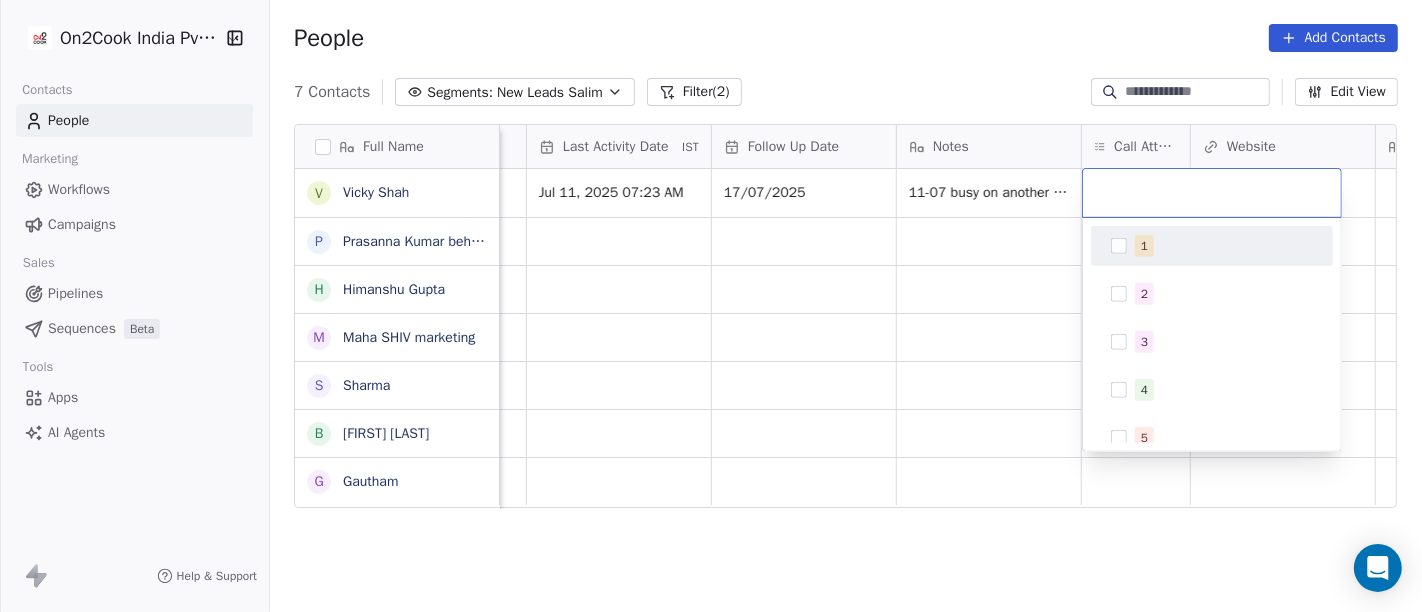 click on "1" at bounding box center [1224, 246] 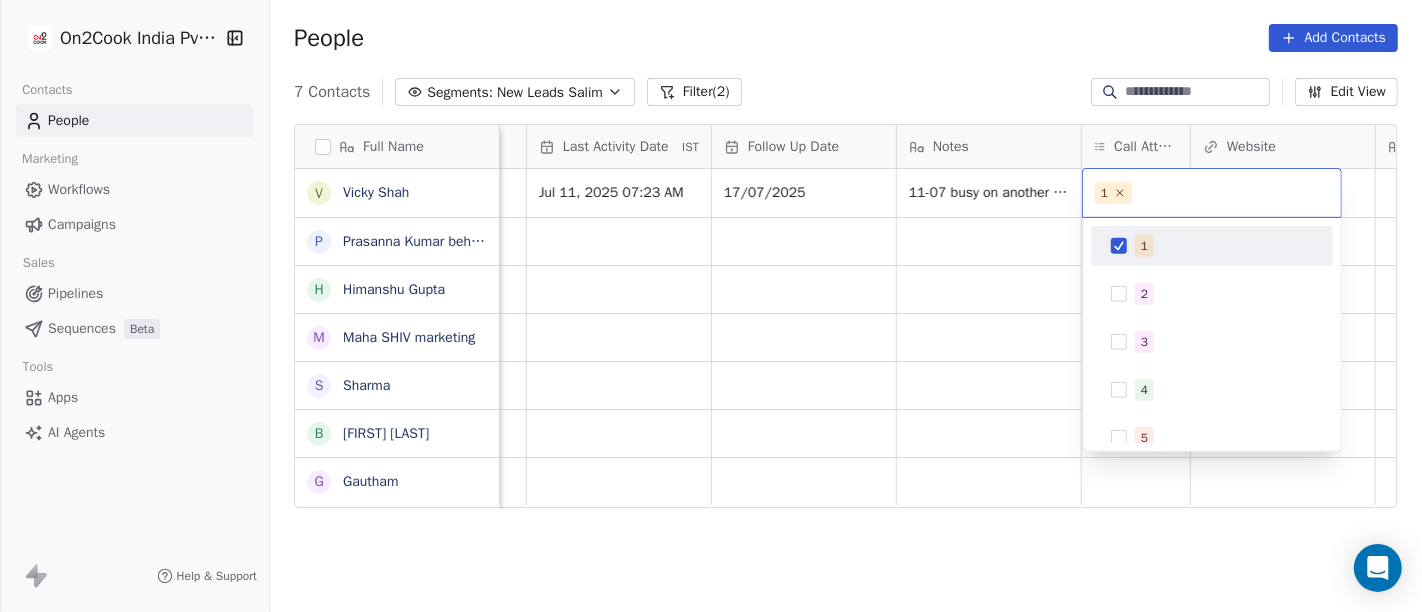 click on "On2Cook India Pvt. Ltd. Contacts People Marketing Workflows Campaigns Sales Pipelines Sequences Beta Tools Apps AI Agents Help & Support People  Add Contacts 7 Contacts Segments: New Leads Salim Filter  (2) Edit View Tag Add to Sequence Full Name V Vicky Shah P Prasanna Kumar behera H Himanshu Gupta M Maha SHIV marketing S Sharma B Babulal Baig G Gautham Lead Status Tags Assignee Sales Rep Last Activity Date IST Follow Up Date Notes Call Attempts Website zomato link outlet type Location Job Title   Salim Jul 11, 2025 07:23 AM 17/07/2025 11-07 busy on another call WA sent  restaurants   Salim cloud_kitchen   Salim   Salim   Salim   Salim   Salim
To pick up a draggable item, press the space bar.
While dragging, use the arrow keys to move the item.
Press space again to drop the item in its new position, or press escape to cancel.
1 1 2 3 4 5 6 7 8 9 10" at bounding box center (711, 306) 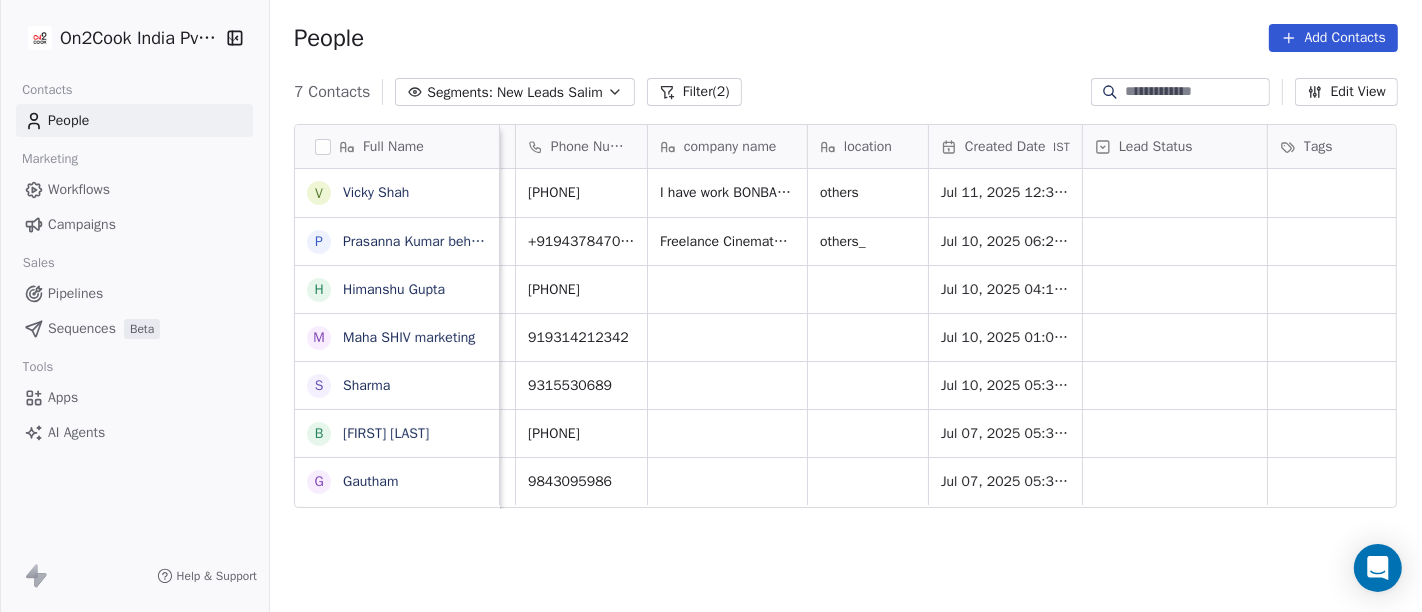 scroll, scrollTop: 0, scrollLeft: 124, axis: horizontal 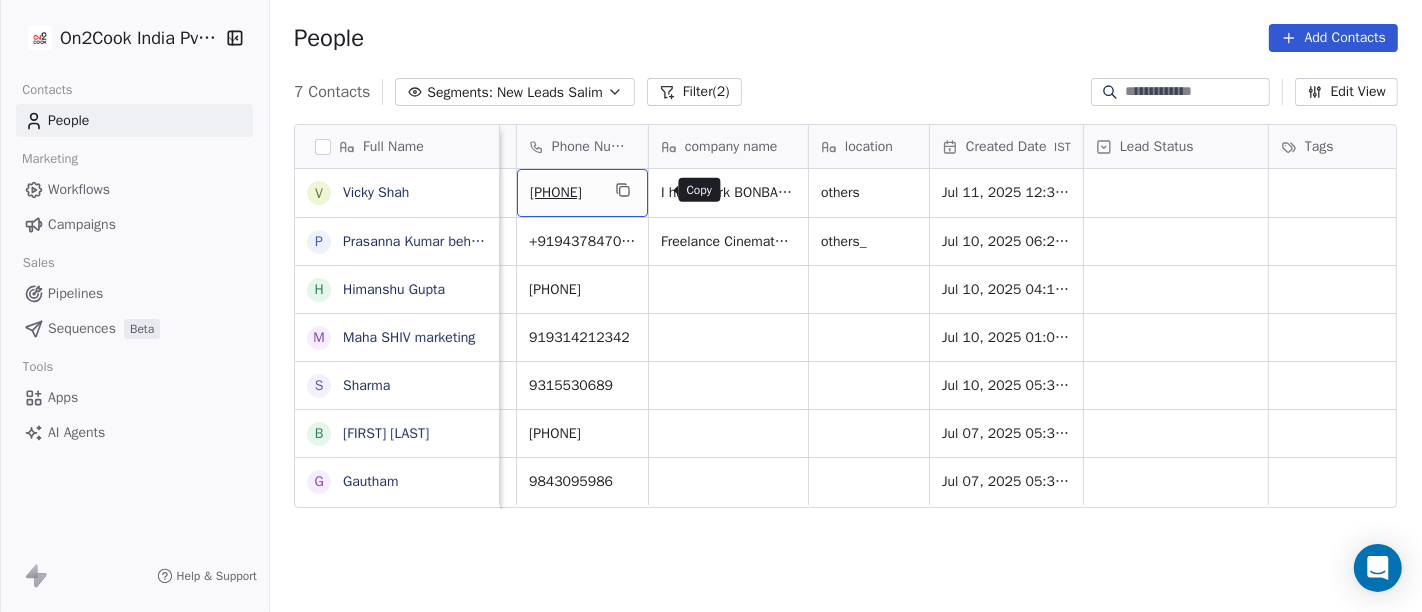 click 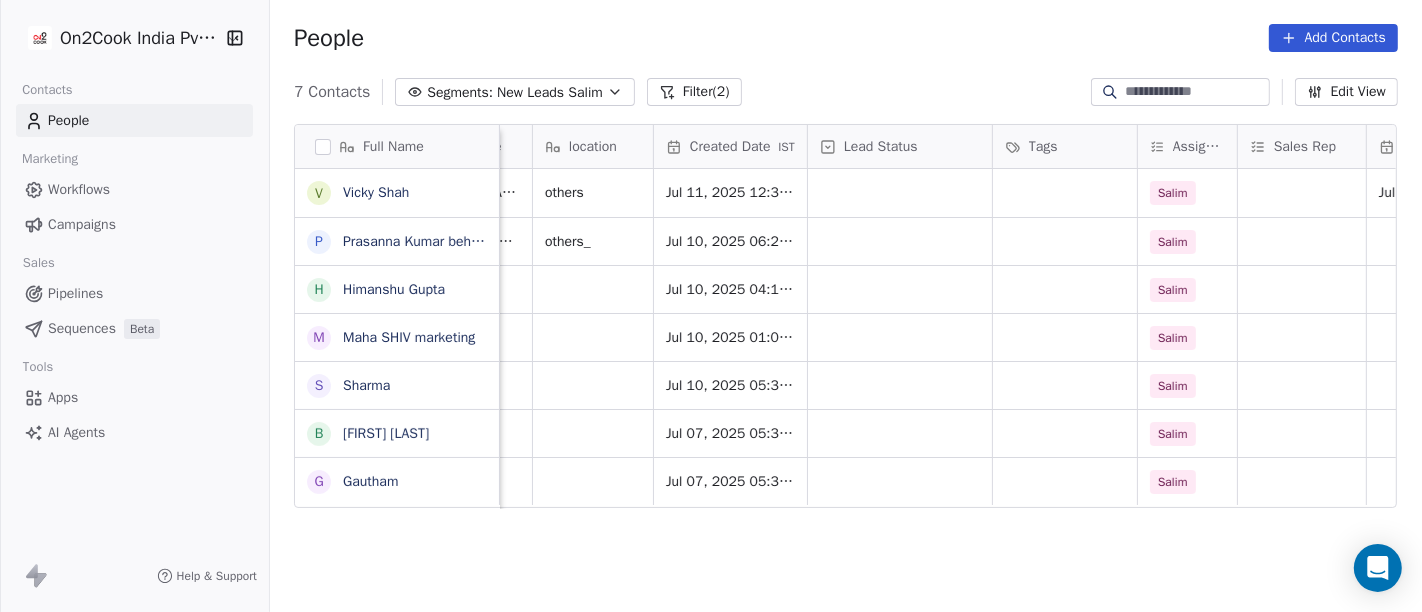 scroll, scrollTop: 1, scrollLeft: 402, axis: both 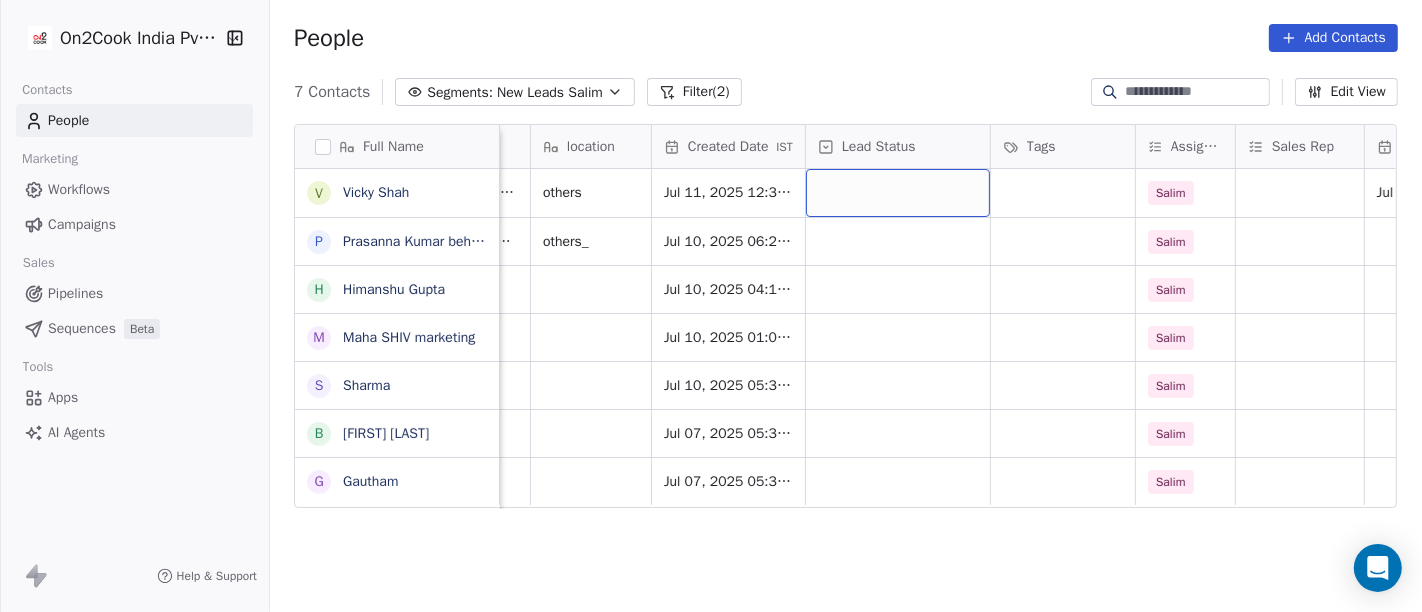 click at bounding box center [898, 193] 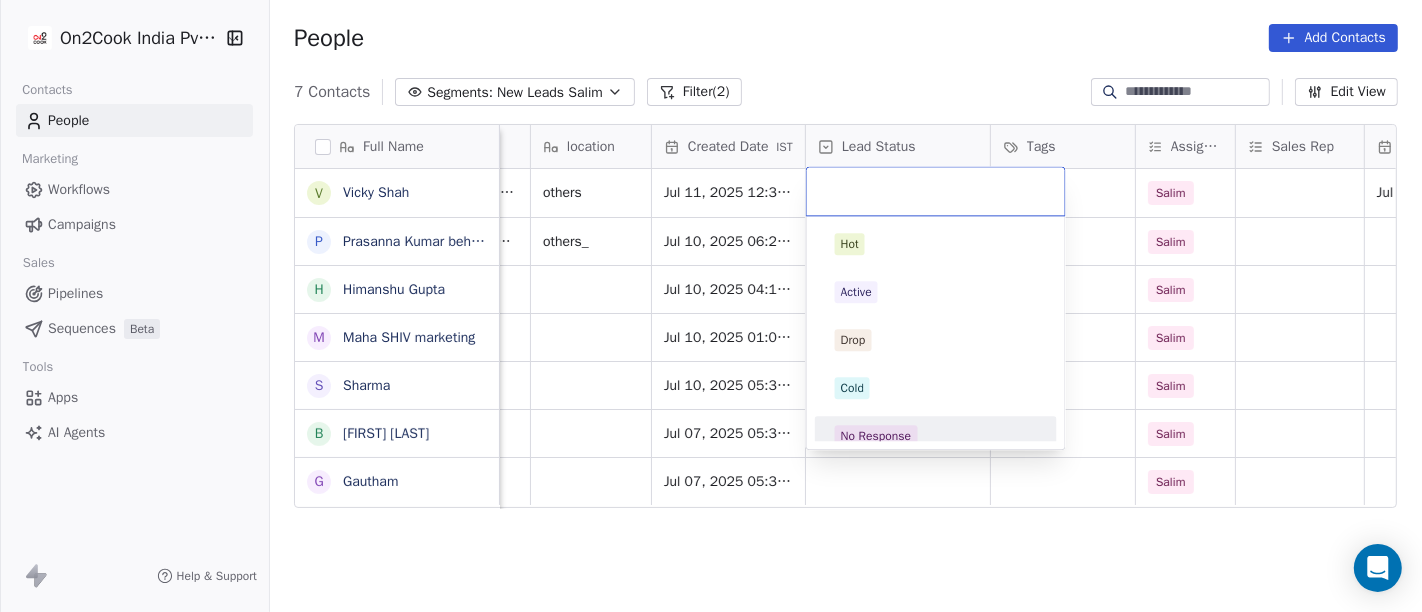 click on "No Response" at bounding box center (936, 436) 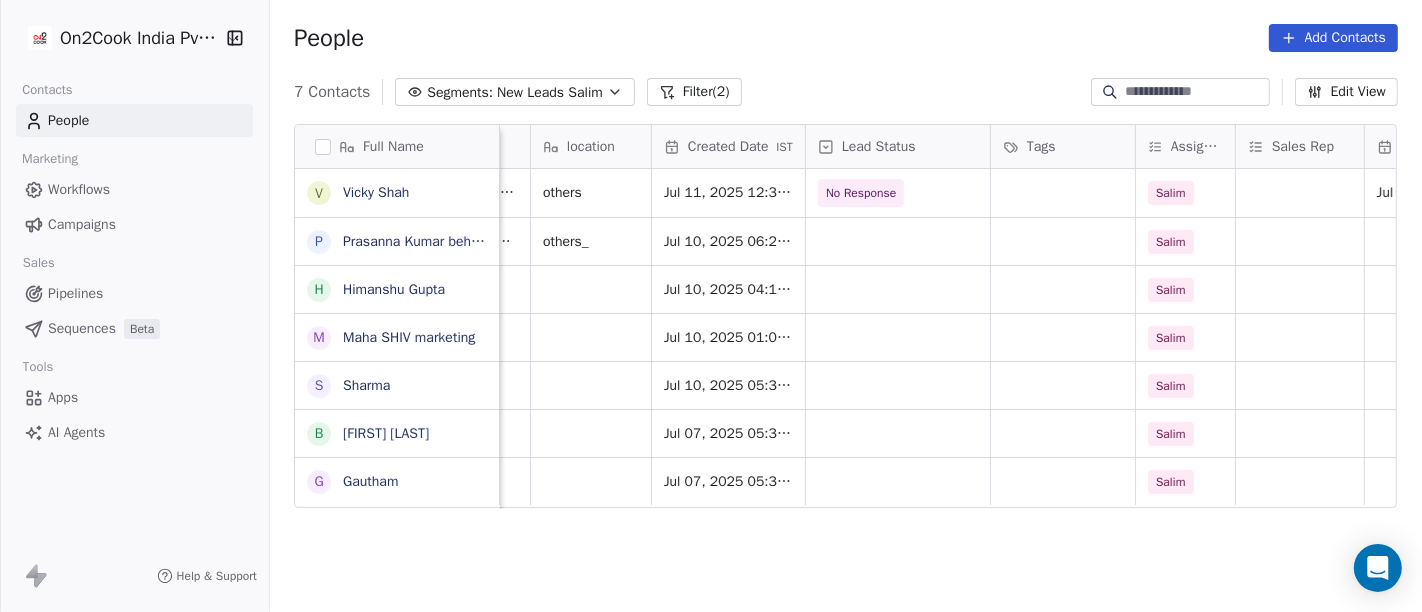scroll, scrollTop: 0, scrollLeft: 0, axis: both 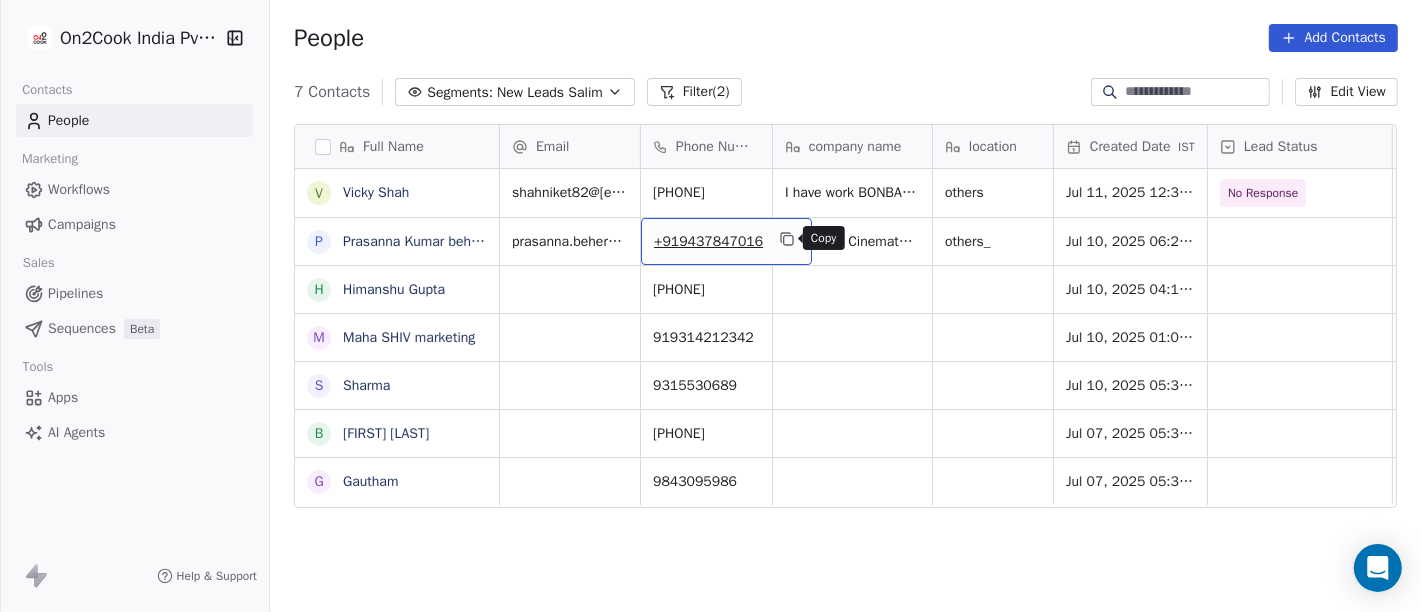 click 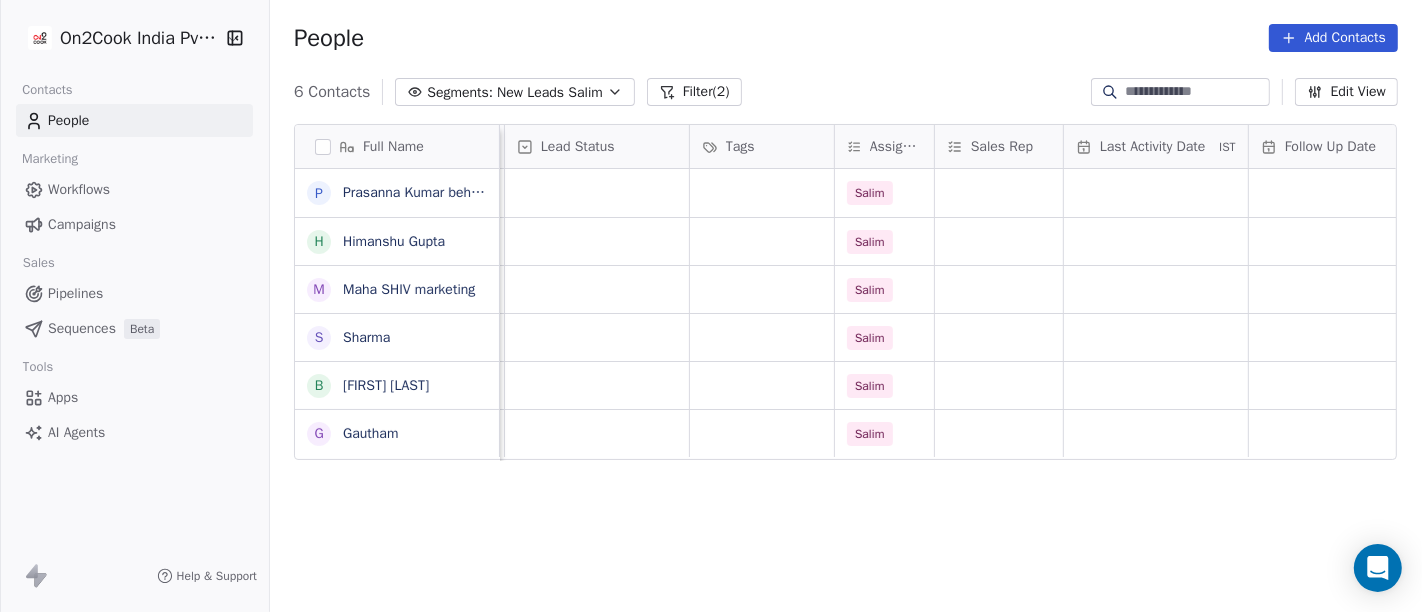 scroll, scrollTop: 0, scrollLeft: 732, axis: horizontal 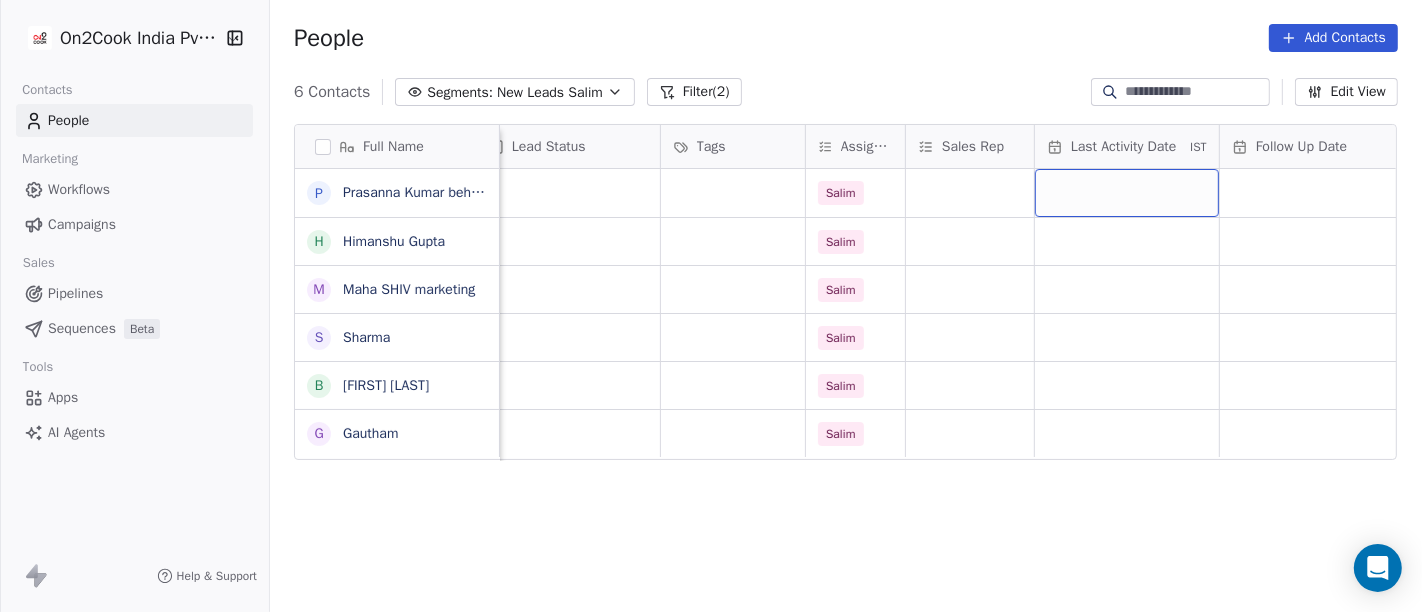 click at bounding box center (1127, 193) 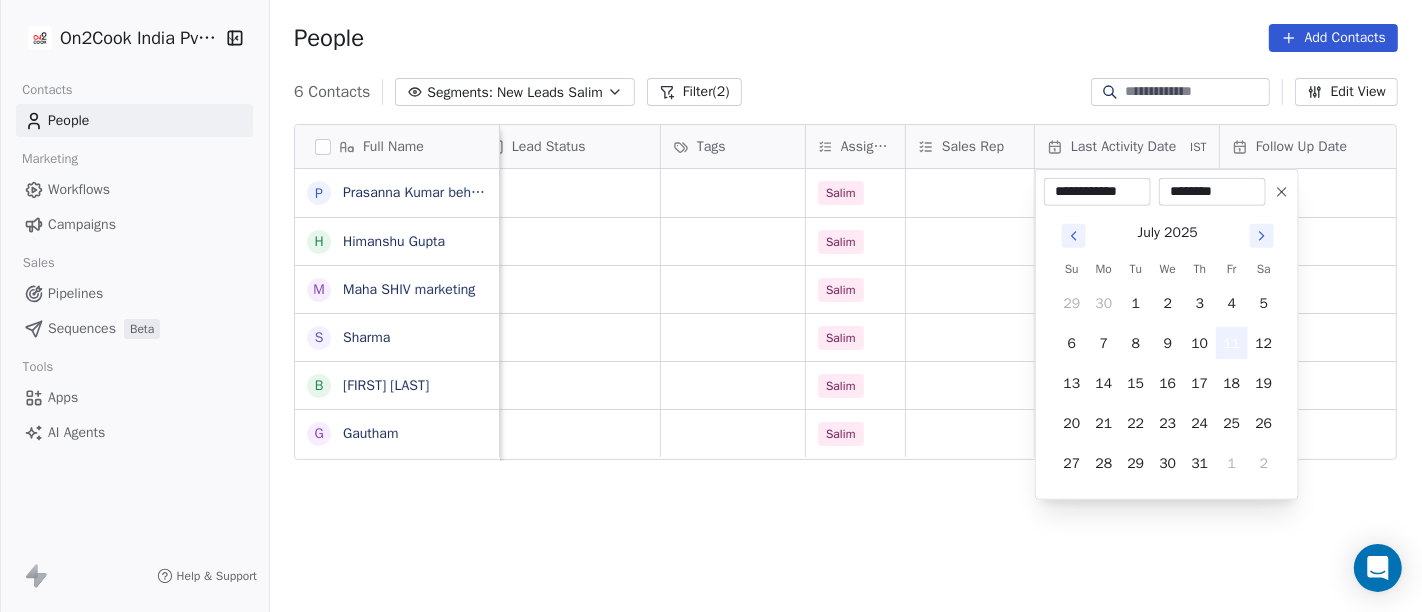 click on "11" at bounding box center [1232, 343] 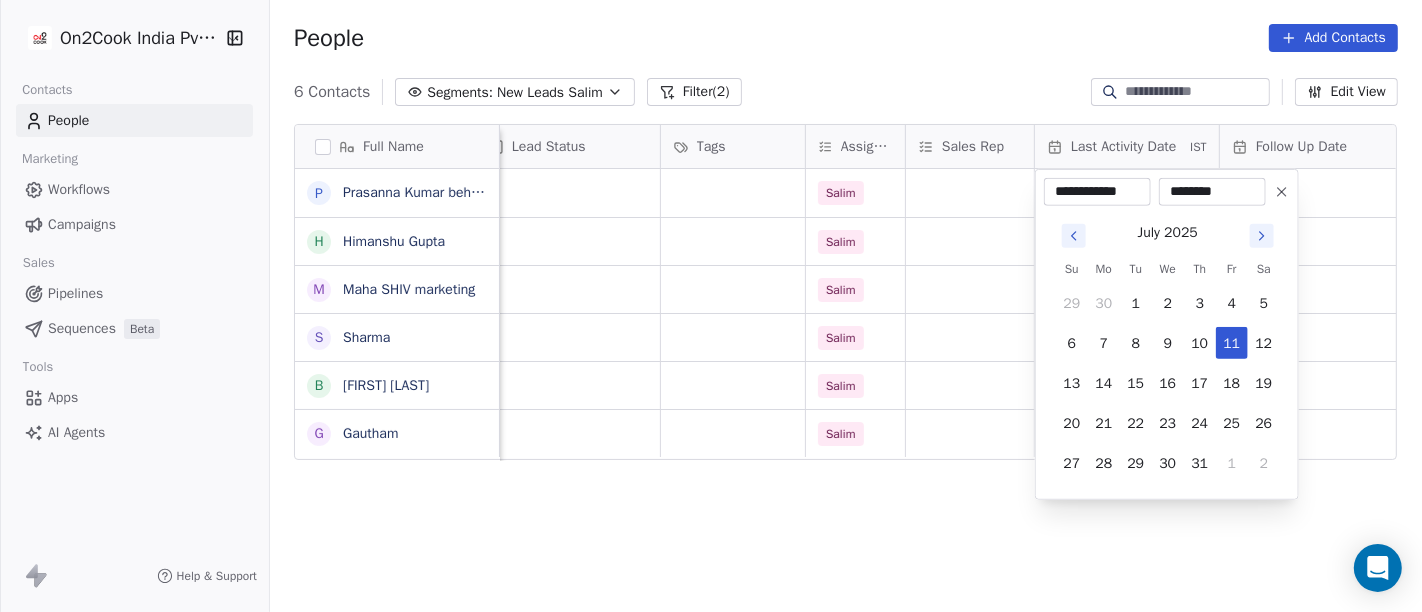 click on "**********" at bounding box center [711, 306] 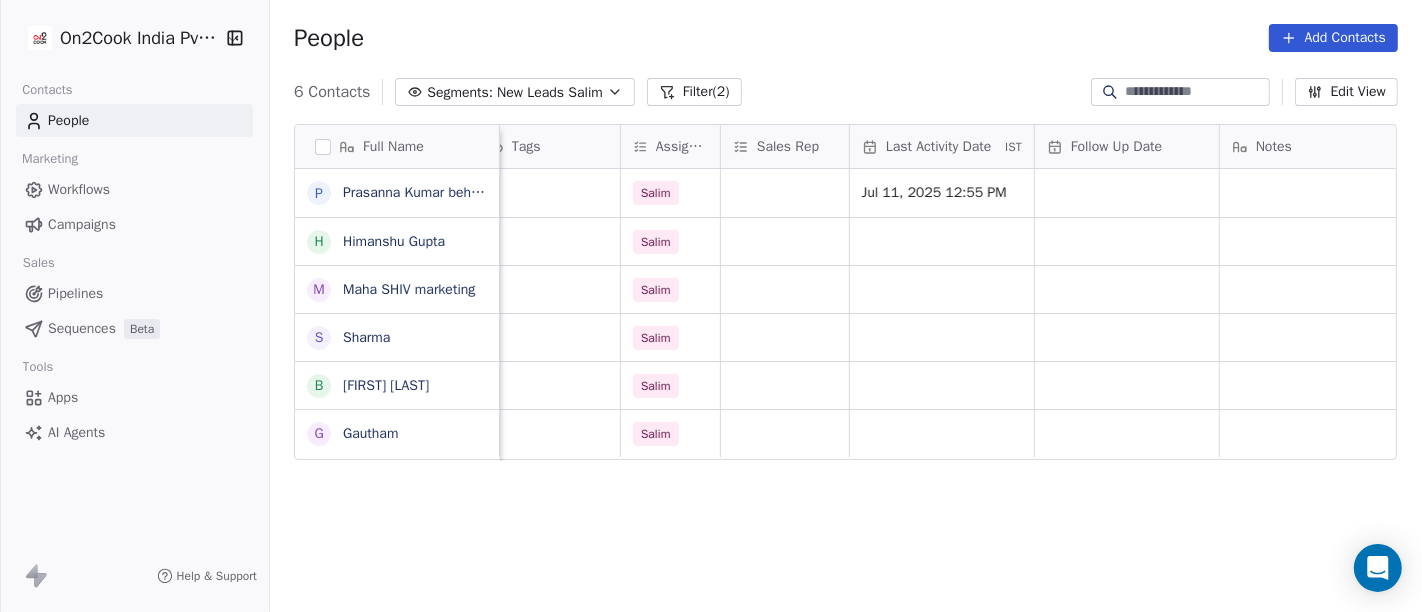 scroll, scrollTop: 0, scrollLeft: 937, axis: horizontal 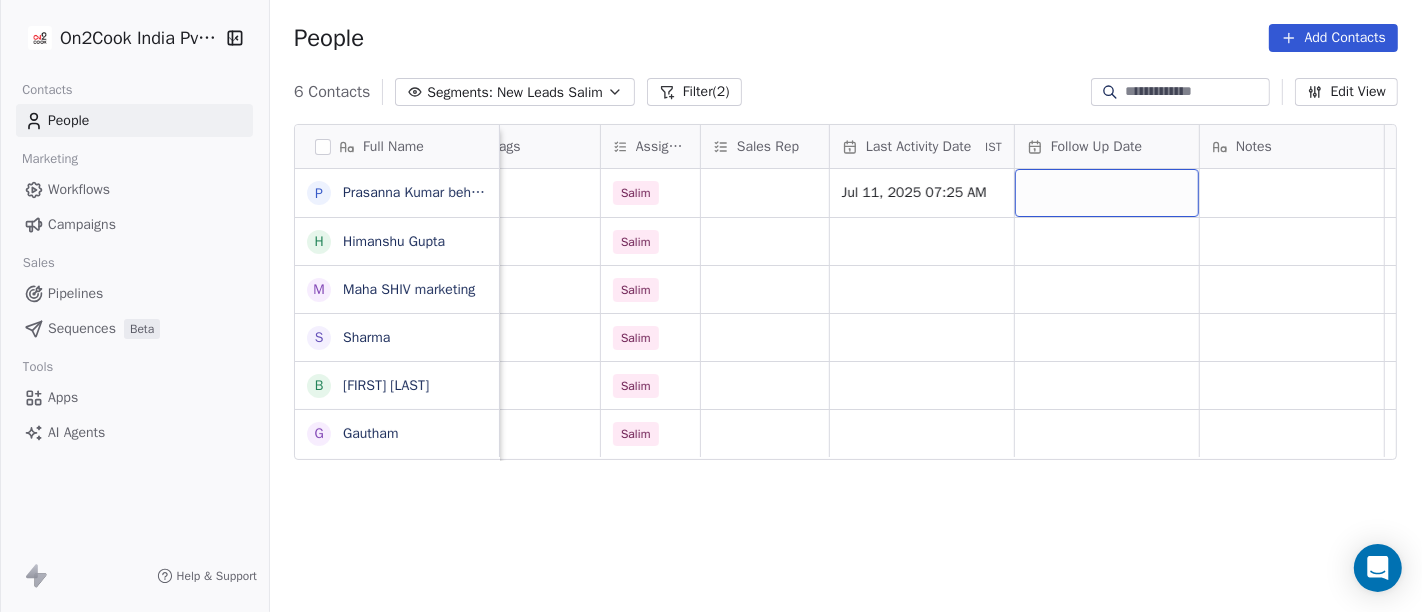 click at bounding box center (1107, 193) 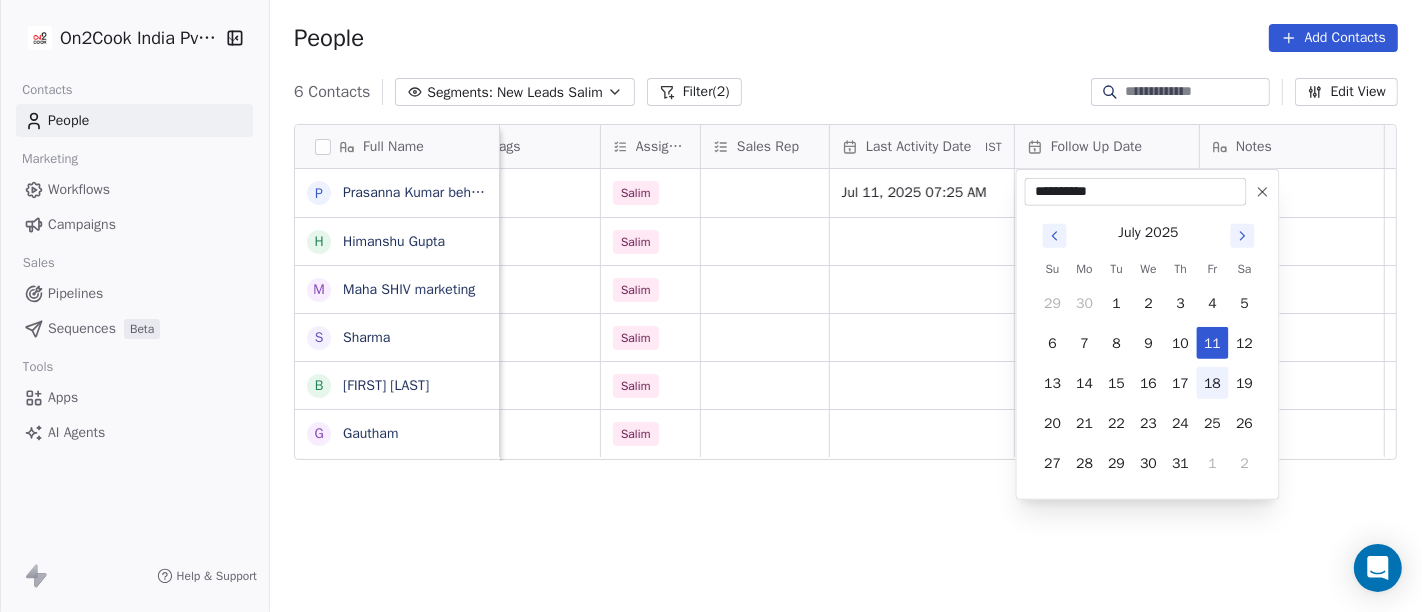 click on "18" at bounding box center (1213, 383) 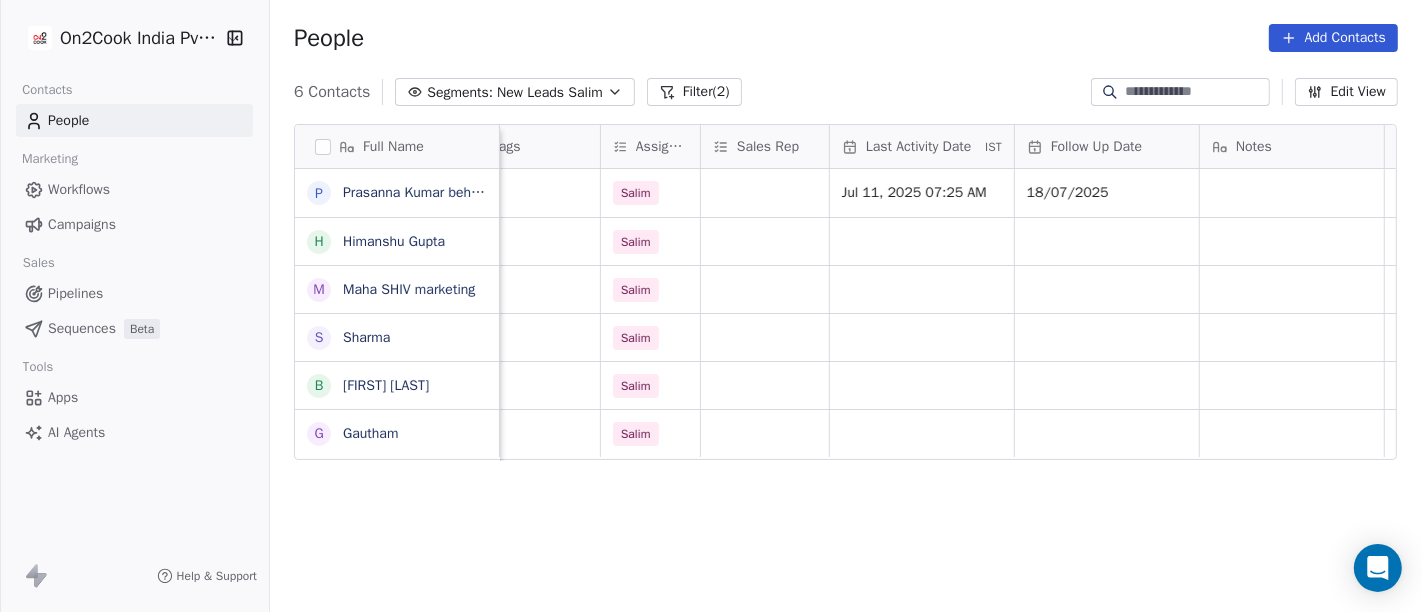 click on "6 Contacts Segments: New Leads Salim Filter  (2) Edit View" at bounding box center [846, 92] 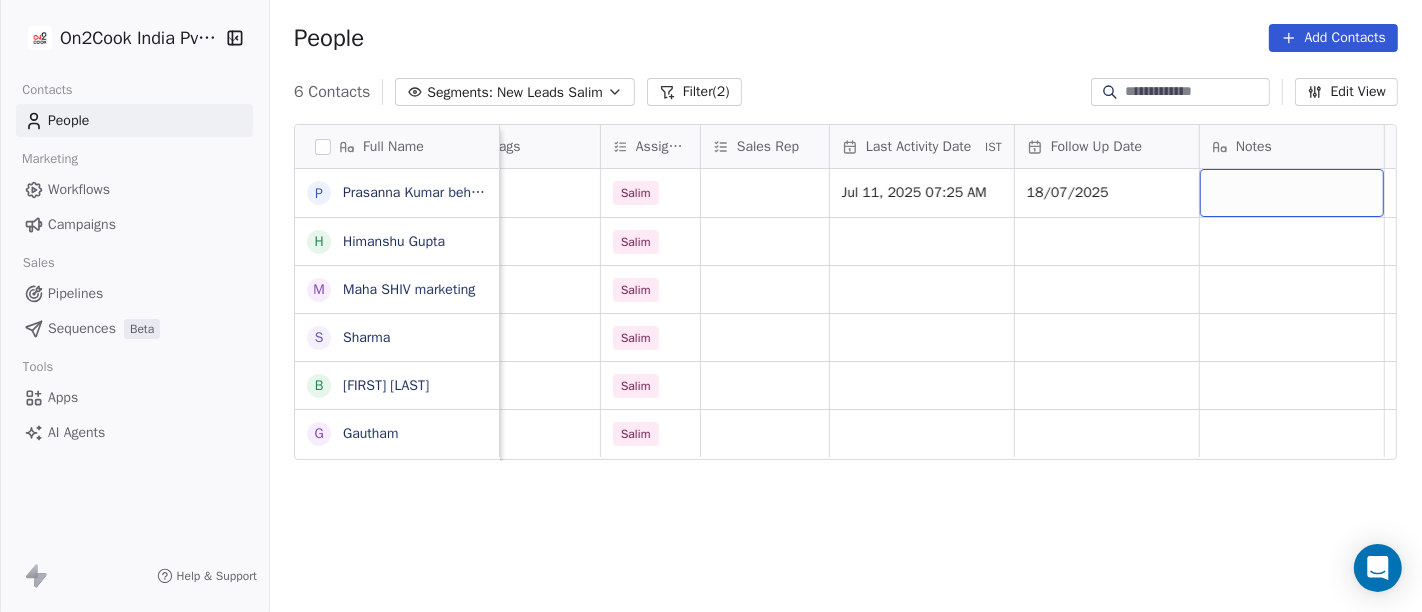 scroll, scrollTop: 0, scrollLeft: 942, axis: horizontal 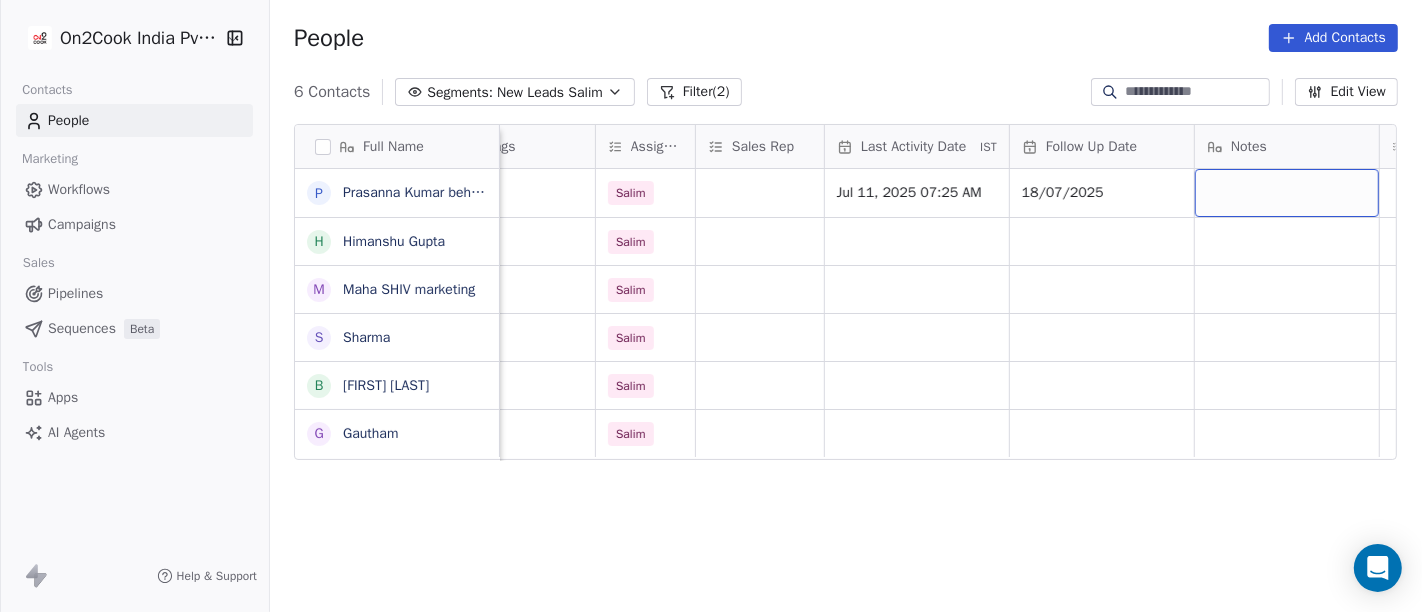 click at bounding box center (1287, 193) 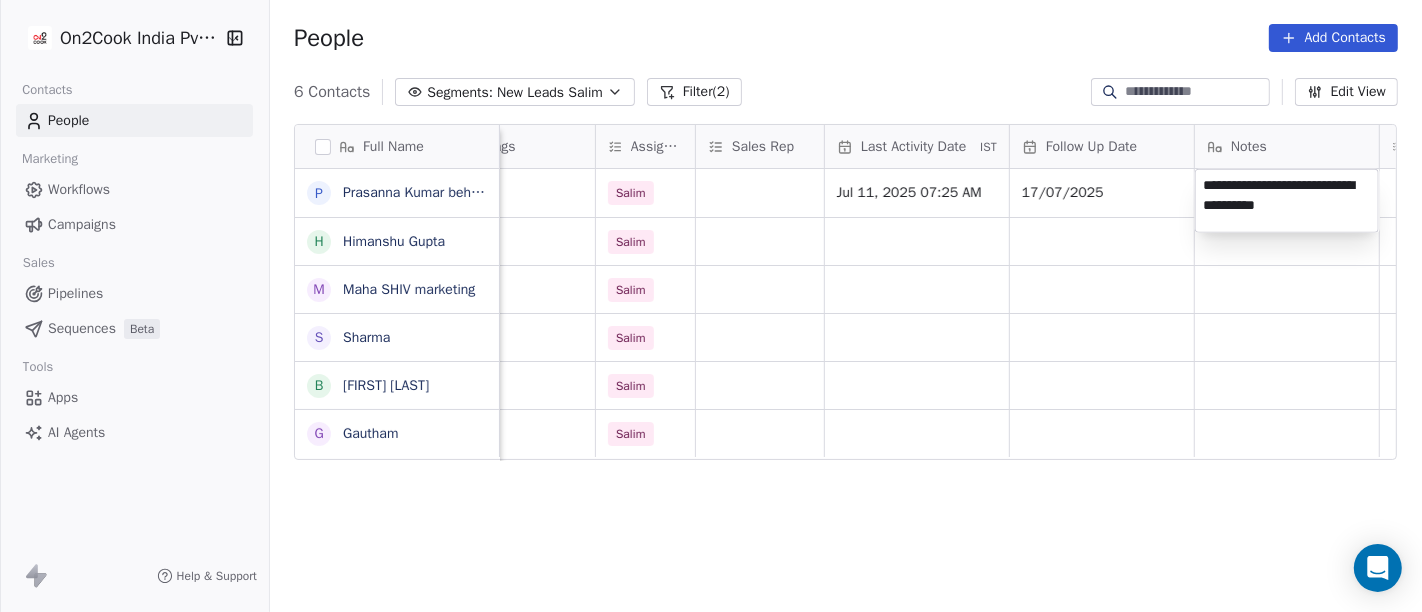 type on "**********" 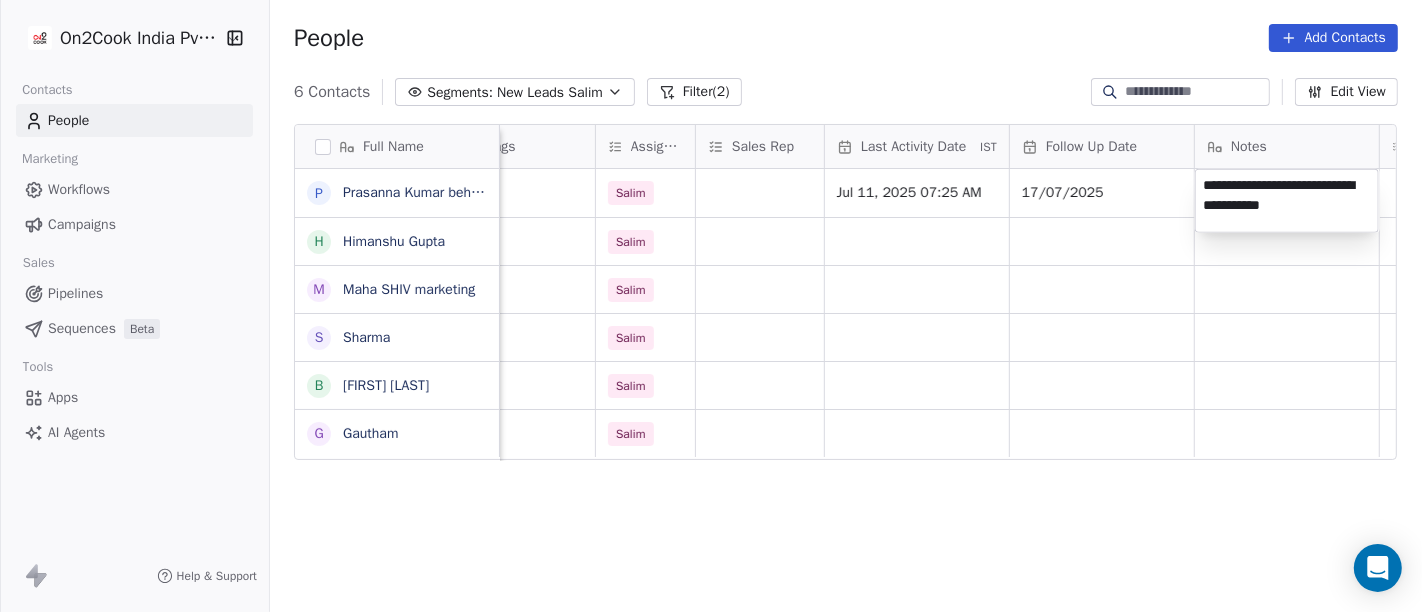 click on "**********" at bounding box center (711, 306) 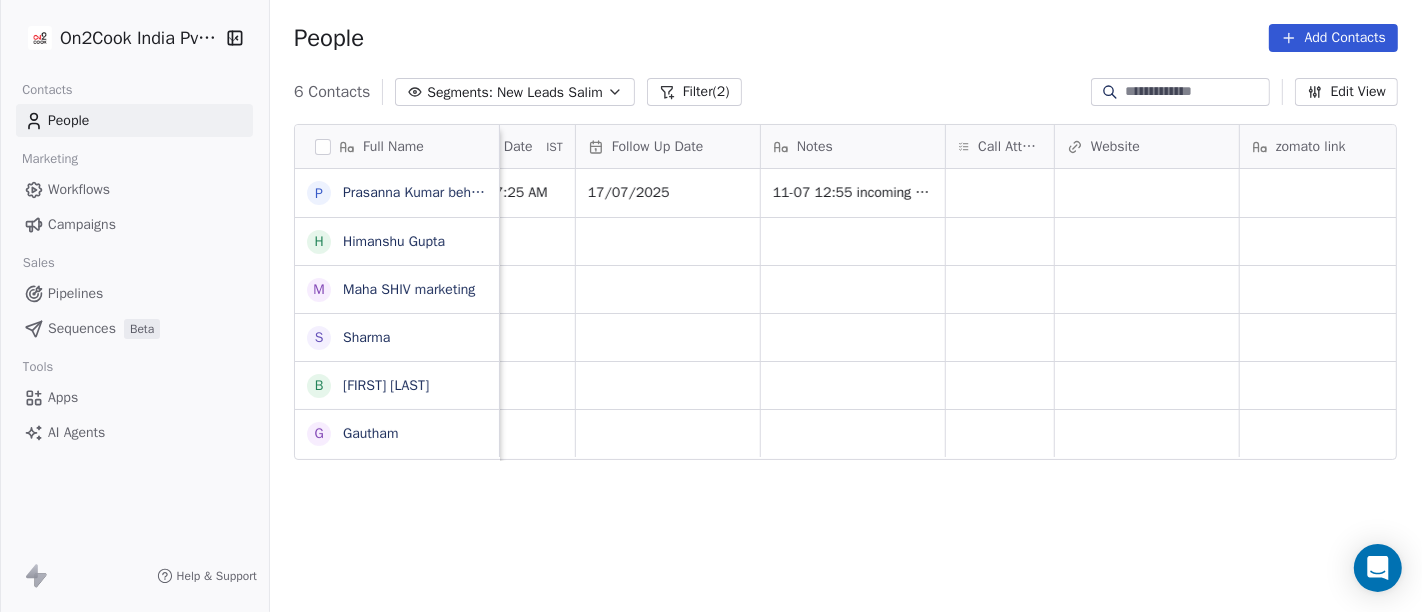 scroll, scrollTop: 0, scrollLeft: 1387, axis: horizontal 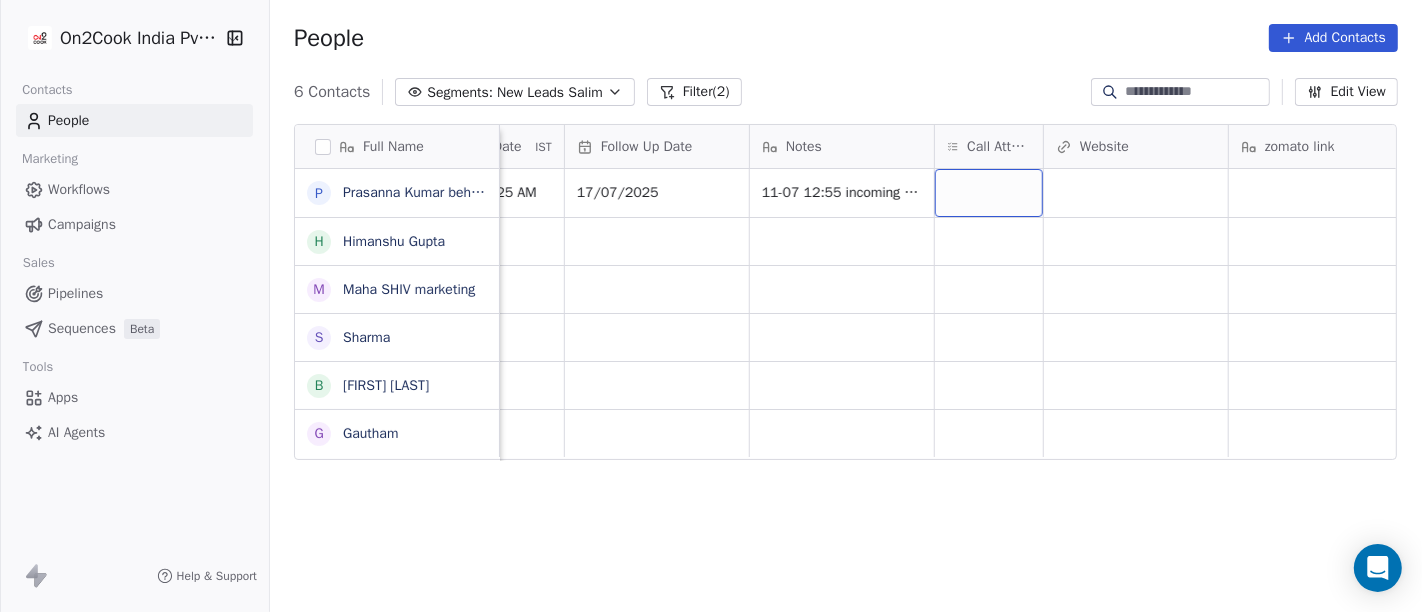 click at bounding box center (989, 193) 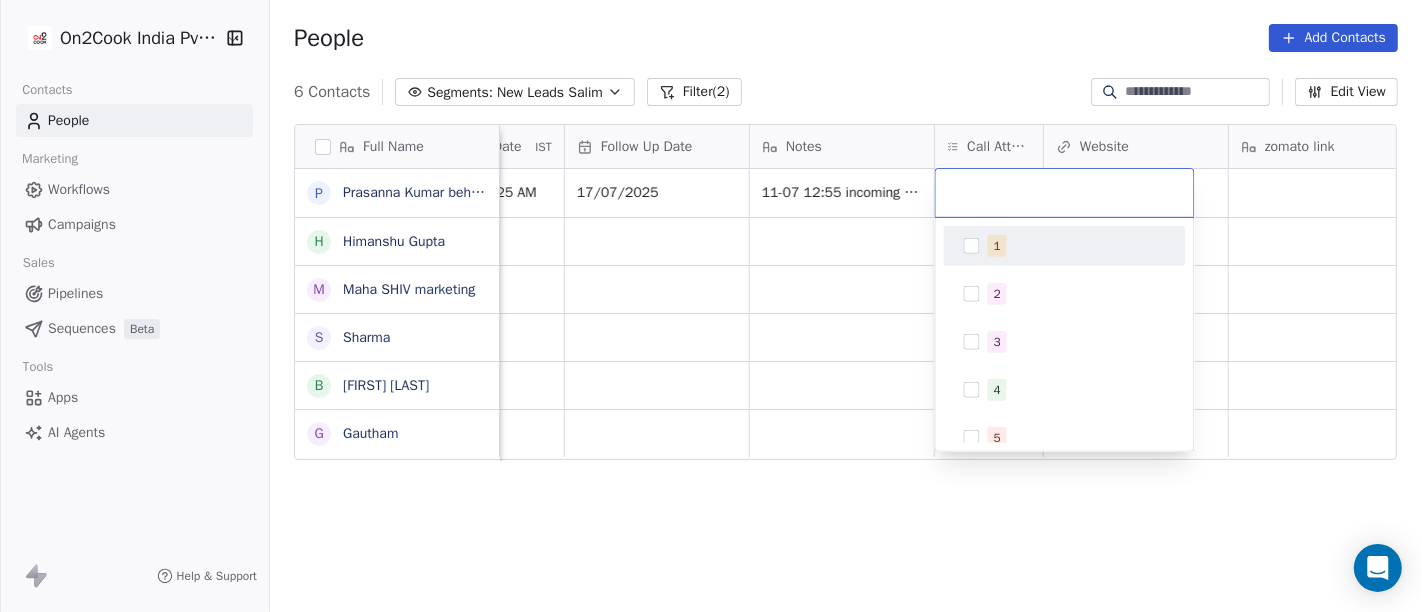 click on "1" at bounding box center (1077, 246) 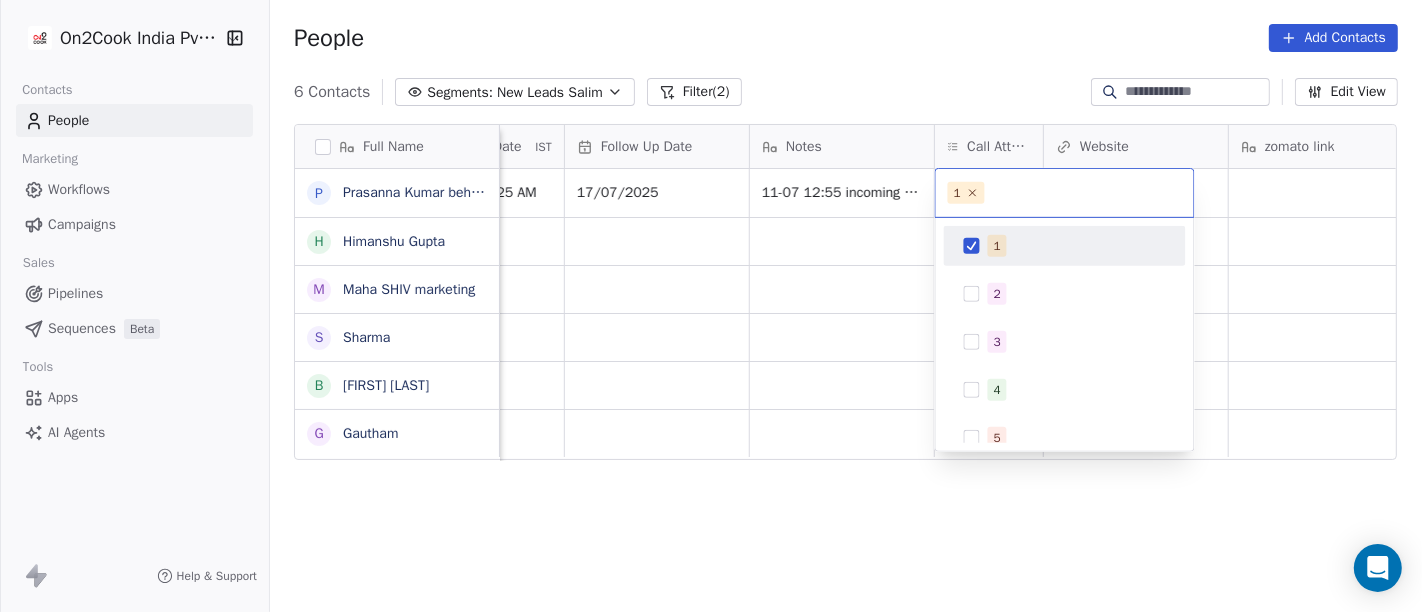 click on "On2Cook India Pvt. Ltd. Contacts People Marketing Workflows Campaigns Sales Pipelines Sequences Beta Tools Apps AI Agents Help & Support People  Add Contacts 6 Contacts Segments: New Leads Salim Filter  (2) Edit View Tag Add to Sequence Full Name P Prasanna Kumar behera H Himanshu Gupta M Maha SHIV marketing S Sharma B Babulal Baig G Gautham Tags Assignee Sales Rep Last Activity Date IST Follow Up Date Notes Call Attempts Website zomato link outlet type Location Job Title   Salim Jul 11, 2025 07:25 AM 17/07/2025 11-07 12:55 incoming calls not available cloud_kitchen   Salim   Salim   Salim   Salim   Salim
To pick up a draggable item, press the space bar.
While dragging, use the arrow keys to move the item.
Press space again to drop the item in its new position, or press escape to cancel.
1 1 2 3 4 5 6 7 8 9 10" at bounding box center [711, 306] 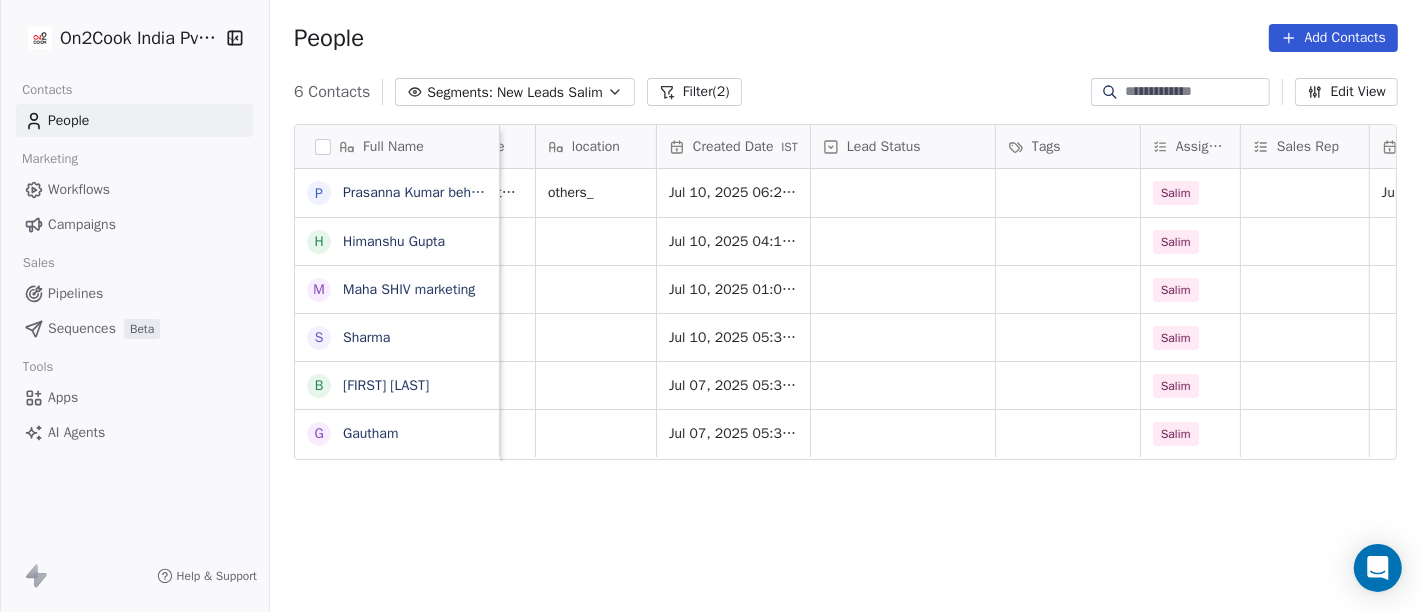 scroll, scrollTop: 0, scrollLeft: 396, axis: horizontal 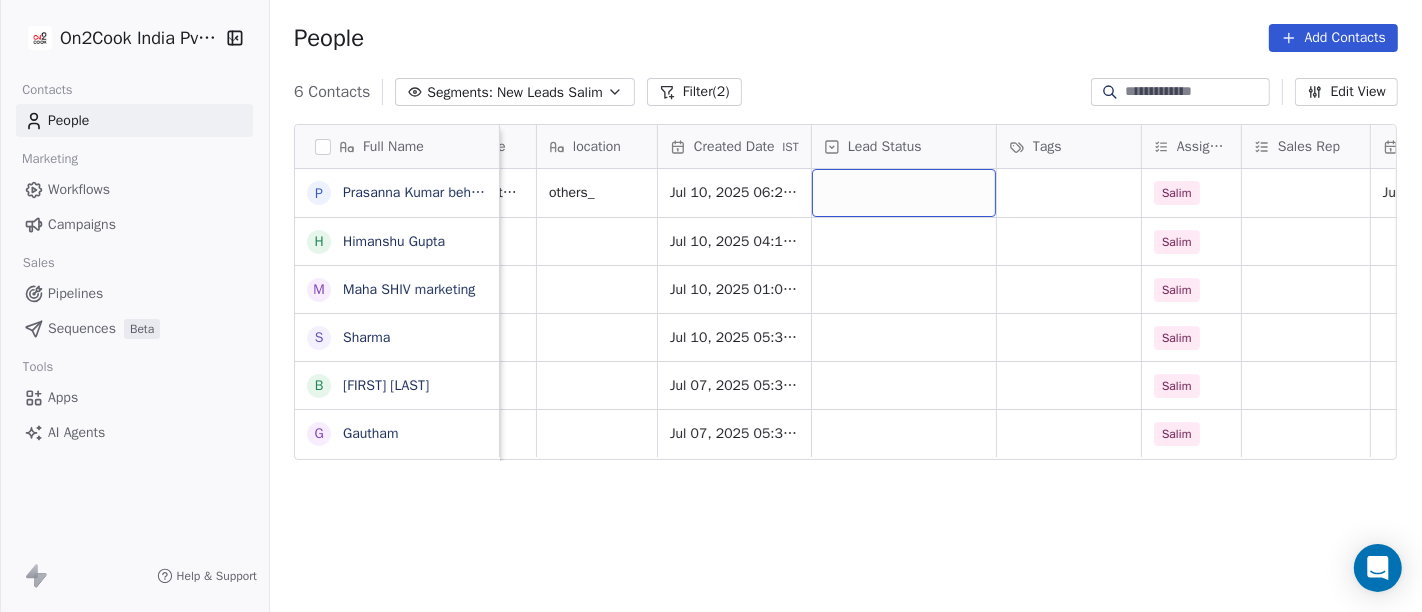 click at bounding box center (904, 193) 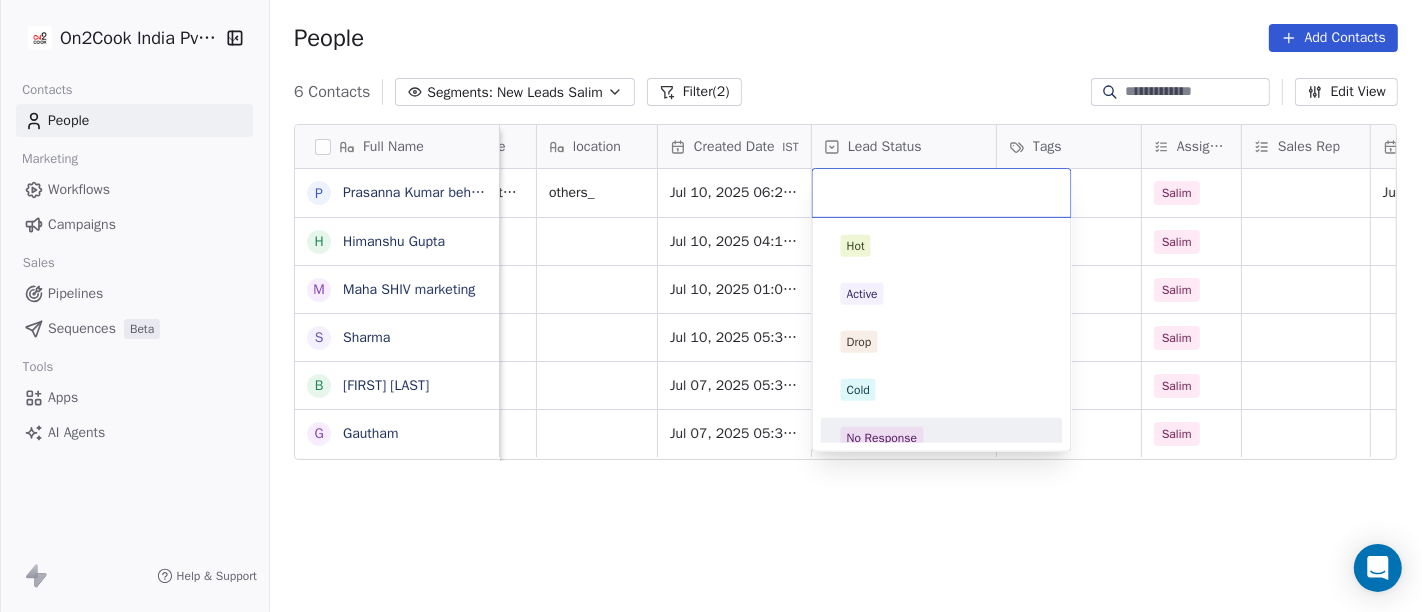 click on "No Response" at bounding box center (882, 438) 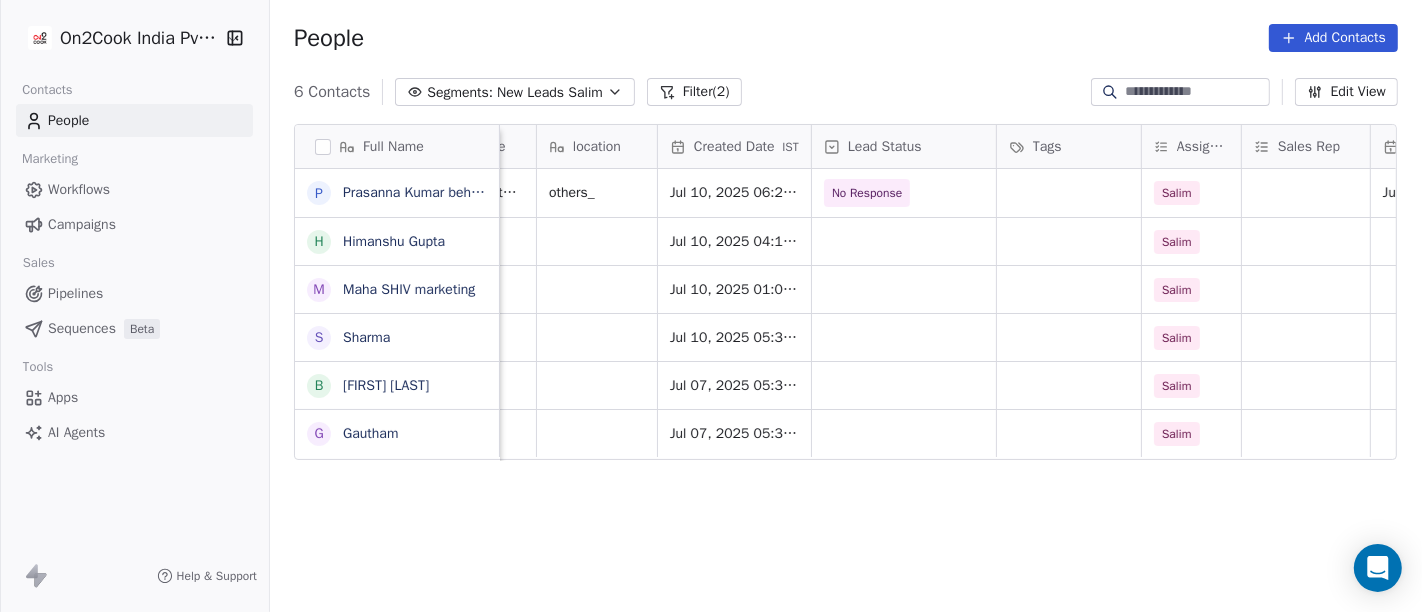 scroll, scrollTop: 0, scrollLeft: 0, axis: both 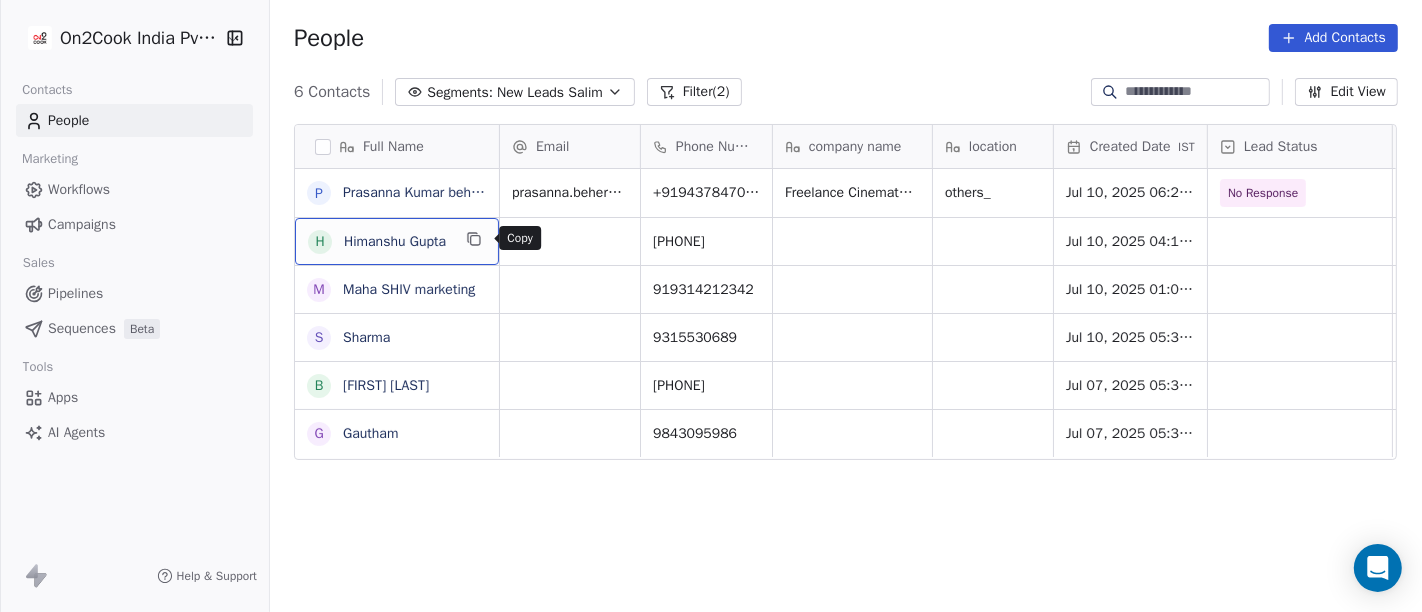 click 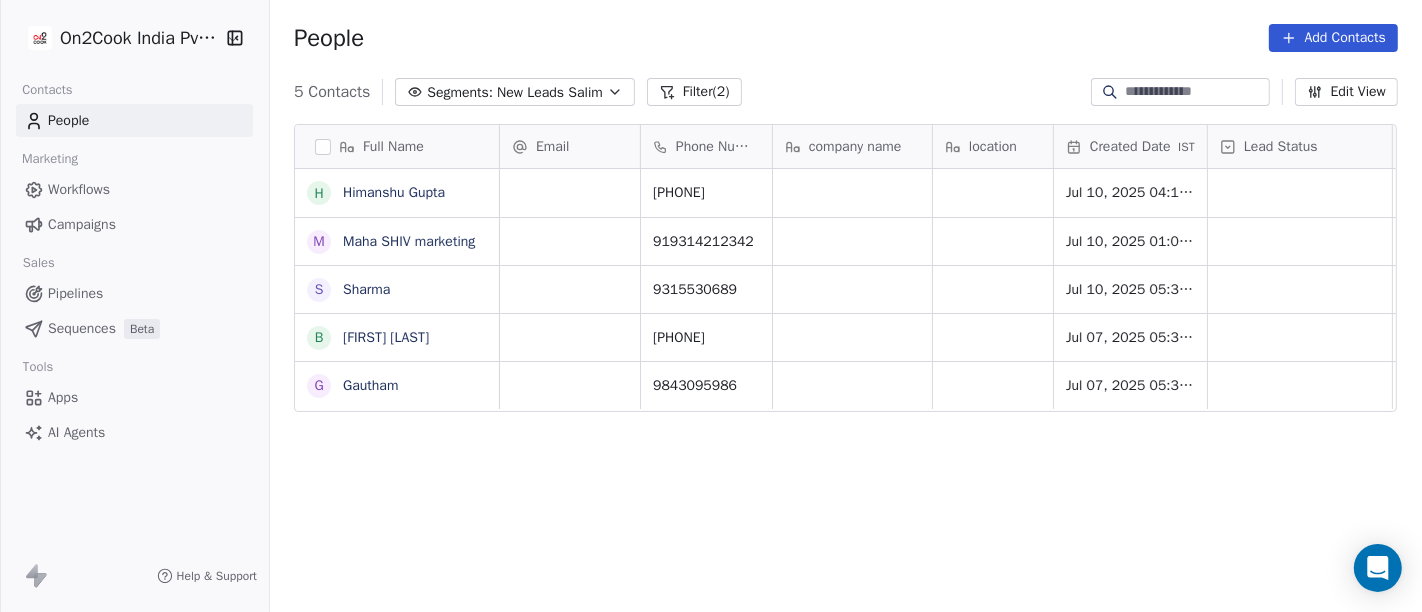 click on "On2Cook India Pvt. Ltd. Contacts People Marketing Workflows Campaigns Sales Pipelines Sequences Beta Tools Apps AI Agents Help & Support People  Add Contacts 5 Contacts Segments: New Leads Salim Filter  (2) Edit View Tag Add to Sequence Full Name H Himanshu Gupta M Maha SHIV marketing S Sharma B Babulal Baig G Gautham Email Phone Number company name location Created Date IST Lead Status Tags Assignee Sales Rep Last Activity Date IST 919026909618 Jul 10, 2025 04:14 PM Salim 919314212342 Jul 10, 2025 01:01 PM Salim 9315530689 Jul 10, 2025 05:30 AM Salim 9894273992 Jul 07, 2025 05:30 AM Salim 9843095986 Jul 07, 2025 05:30 AM Salim
To pick up a draggable item, press the space bar.
While dragging, use the arrow keys to move the item.
Press space again to drop the item in its new position, or press escape to cancel." at bounding box center [711, 306] 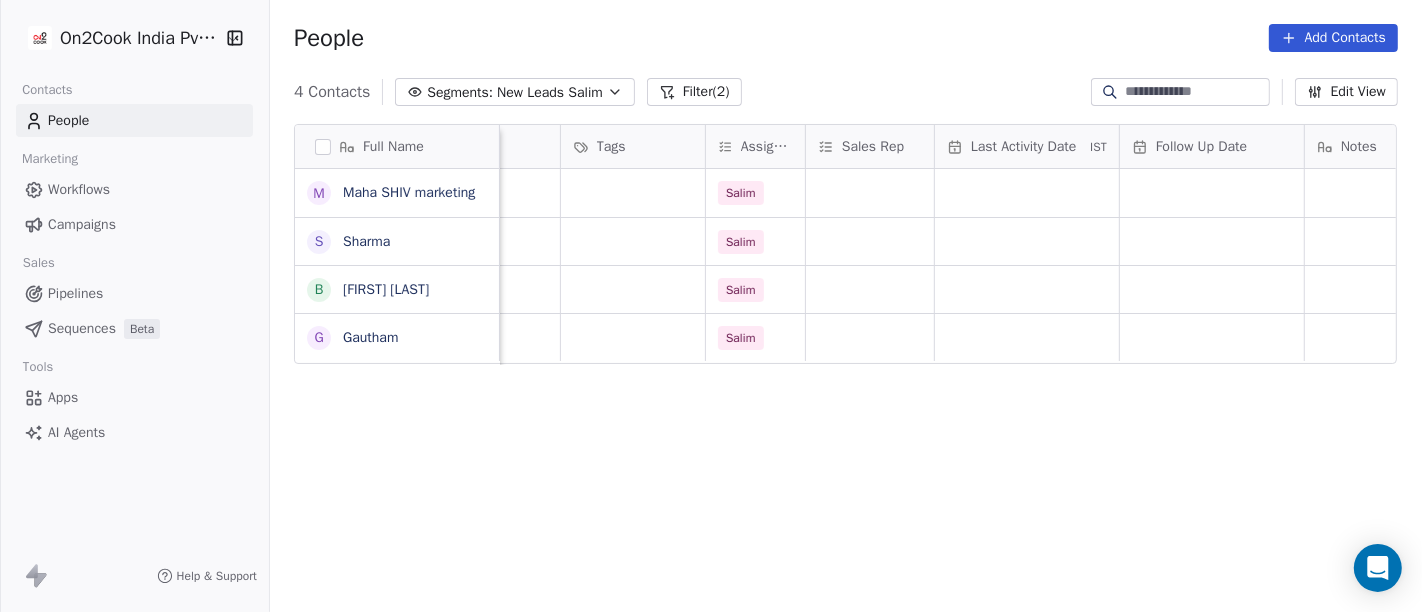scroll, scrollTop: 0, scrollLeft: 842, axis: horizontal 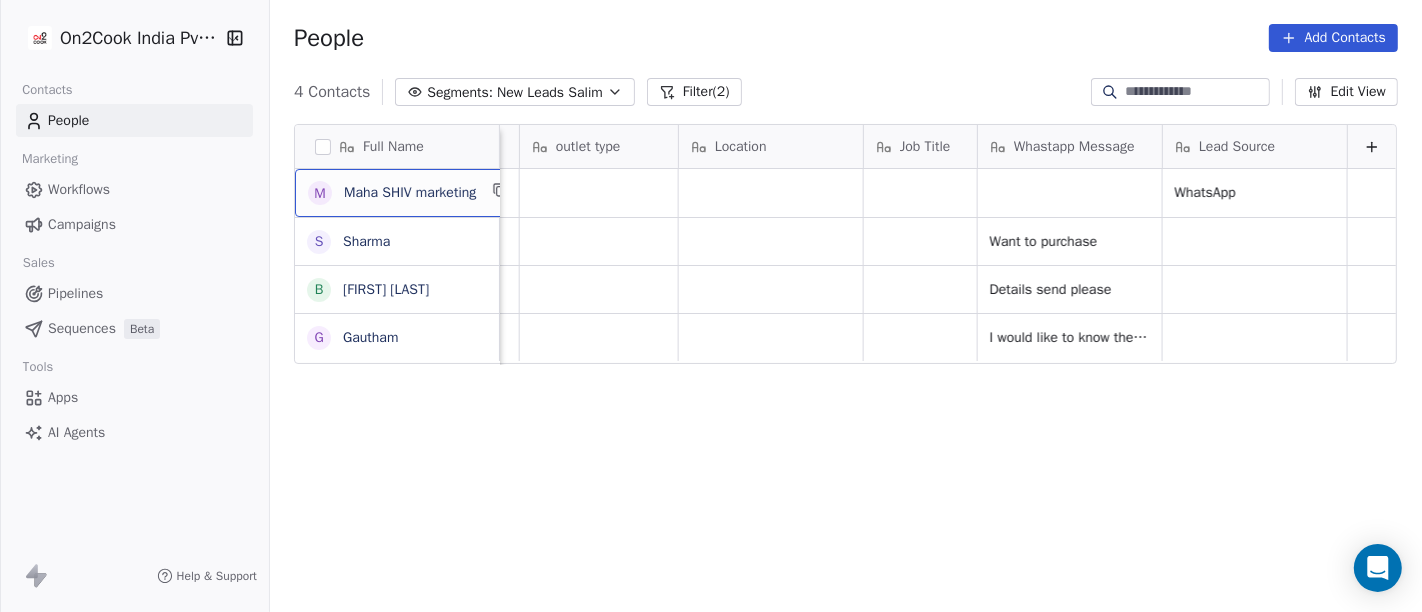 click on "M Maha SHIV marketing" at bounding box center [410, 193] 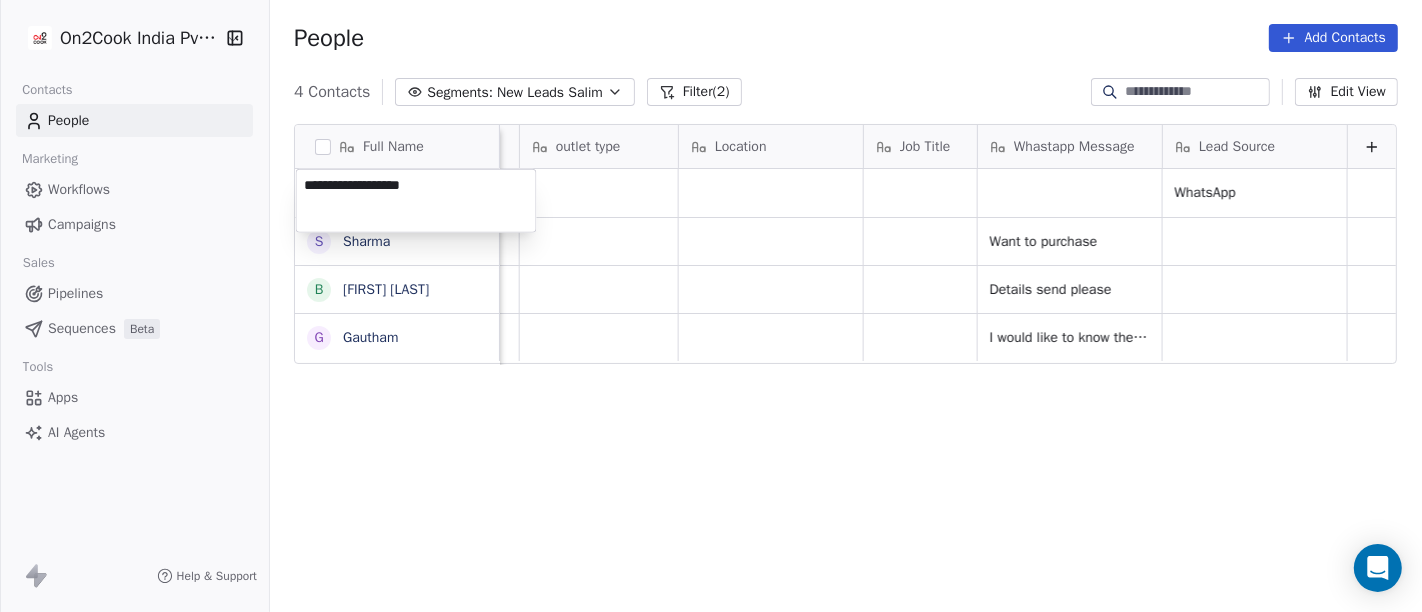 click on "**********" at bounding box center [416, 201] 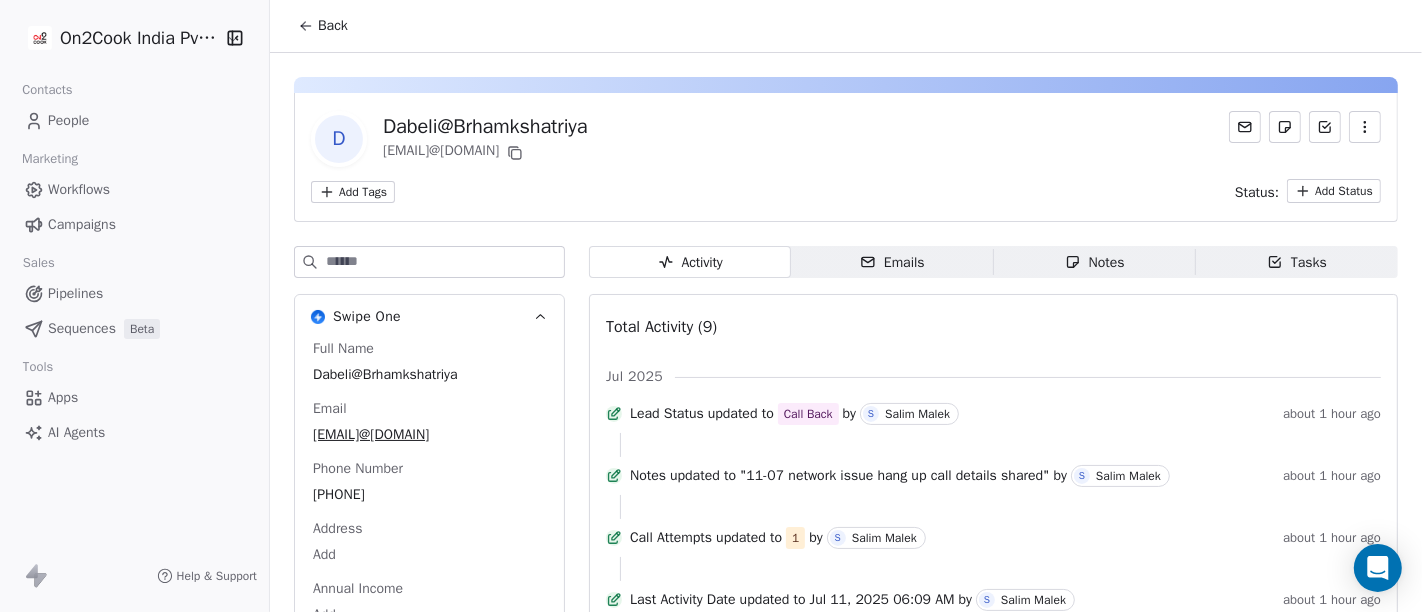 click on "Back" at bounding box center (333, 26) 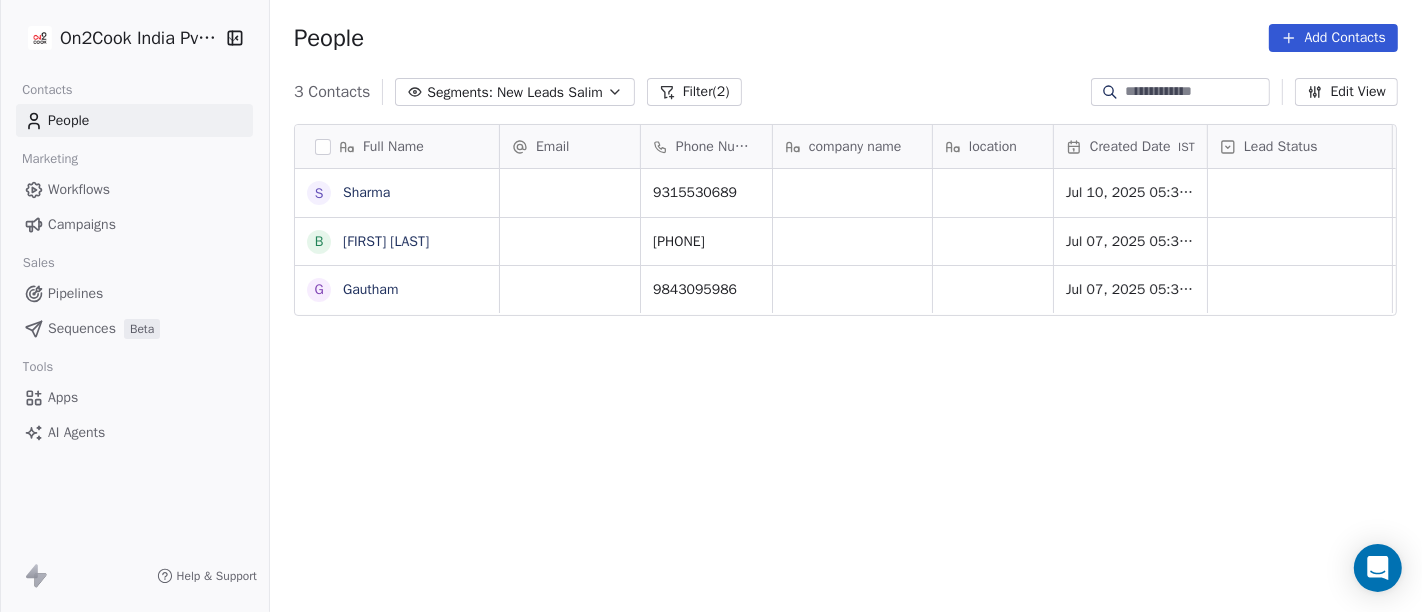 scroll, scrollTop: 17, scrollLeft: 17, axis: both 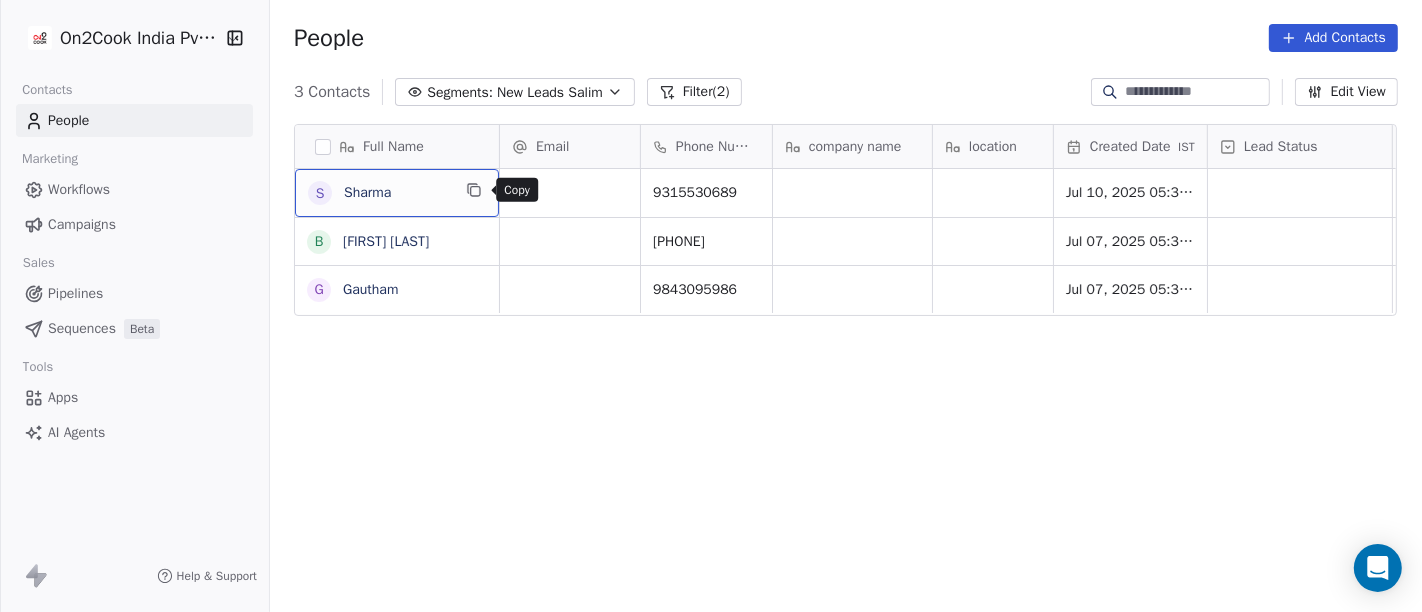 click 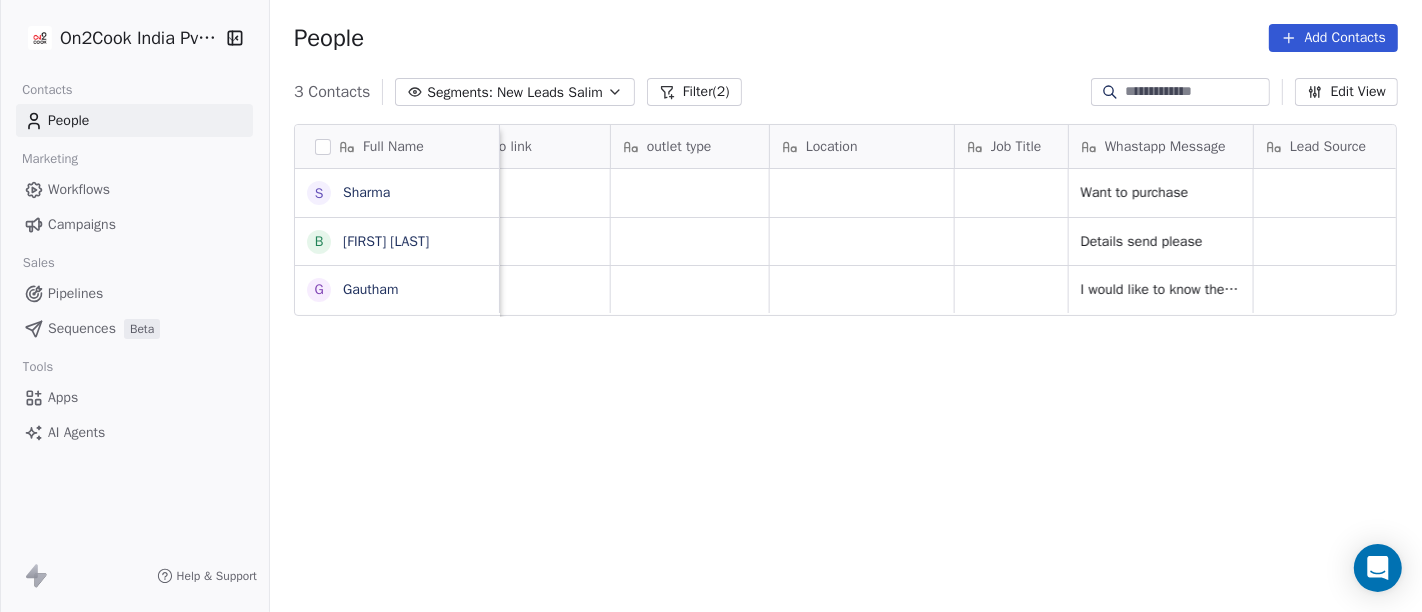 scroll, scrollTop: 0, scrollLeft: 2297, axis: horizontal 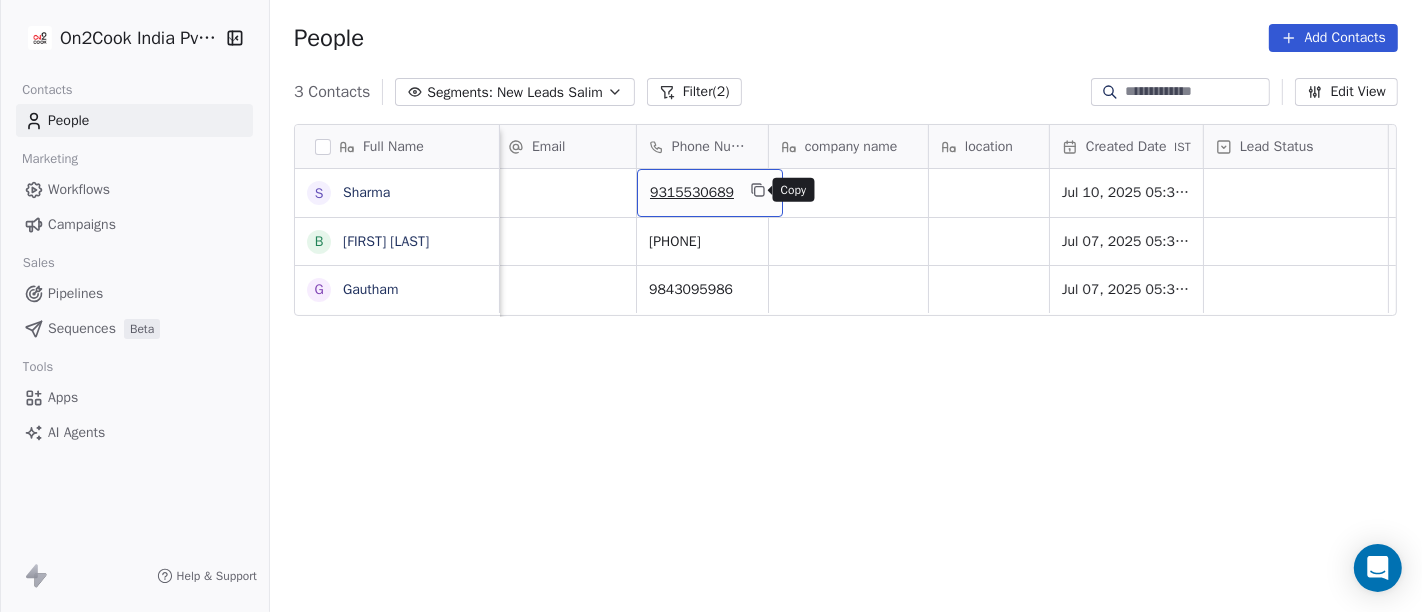 click 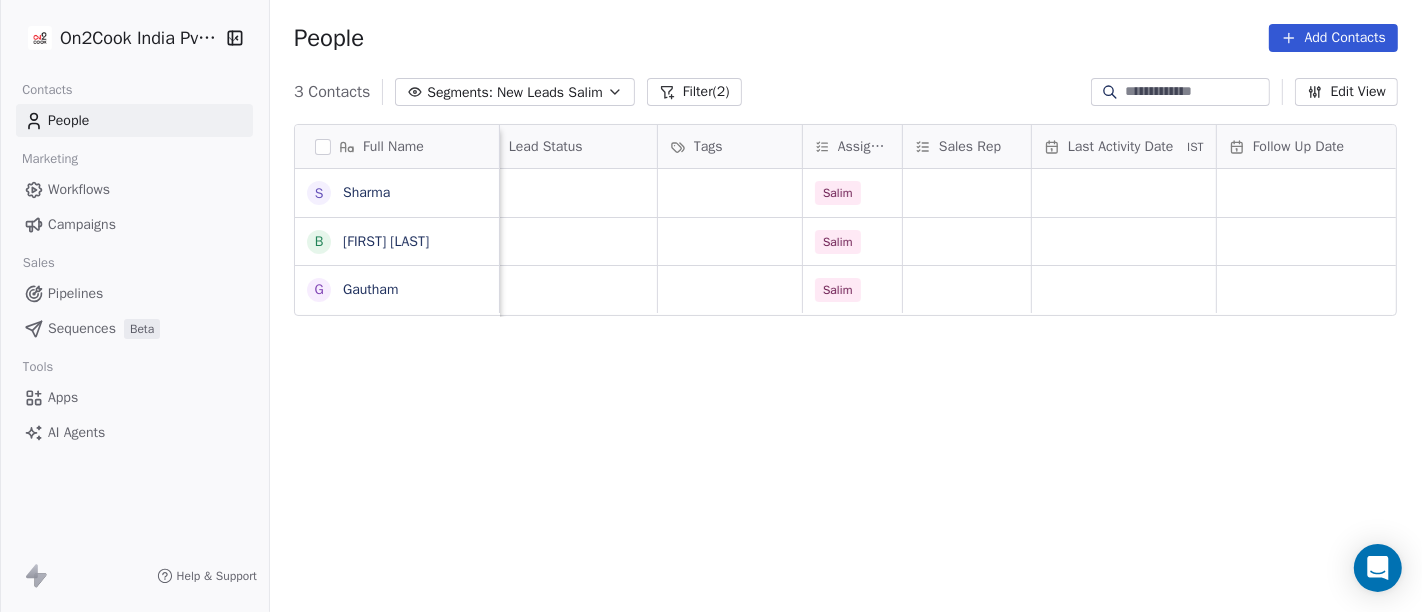 scroll, scrollTop: 0, scrollLeft: 737, axis: horizontal 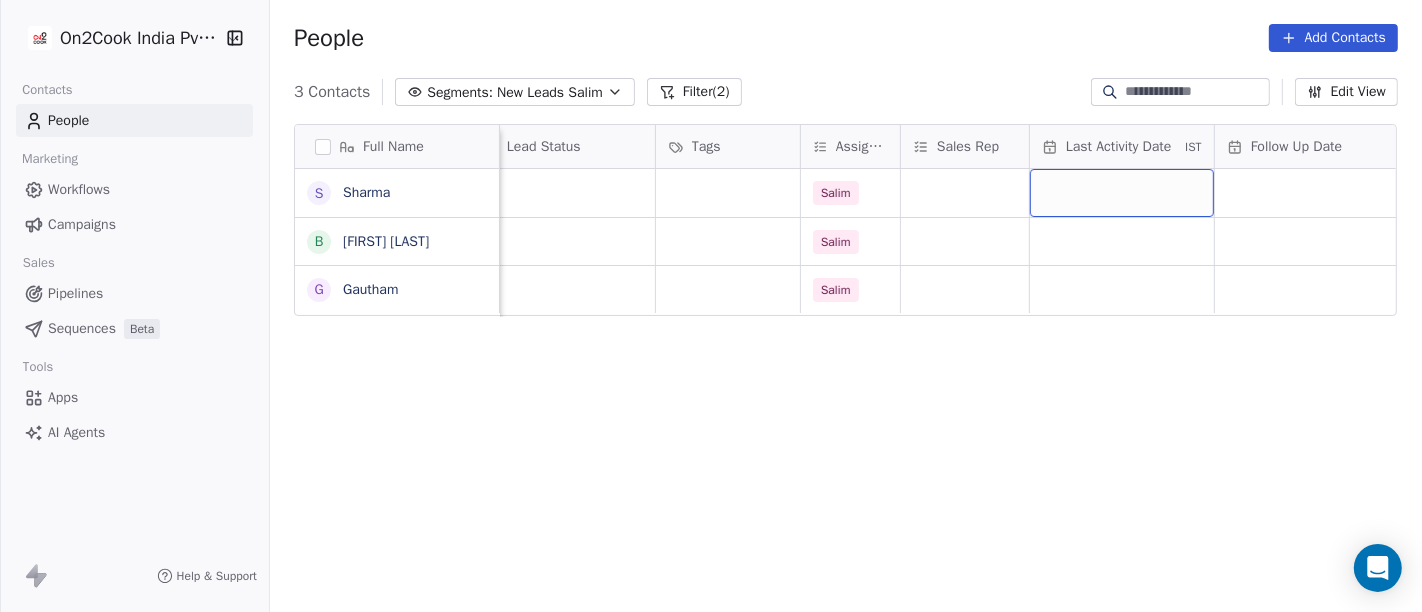click at bounding box center (1122, 193) 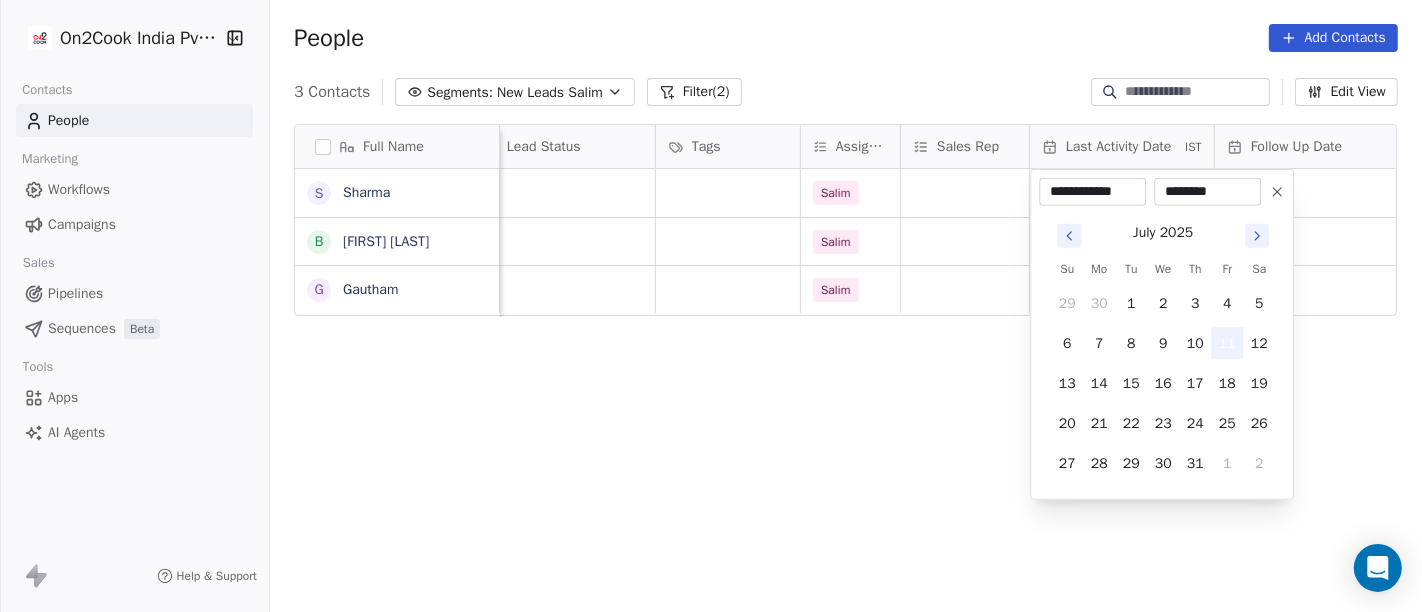 click on "11" at bounding box center [1227, 343] 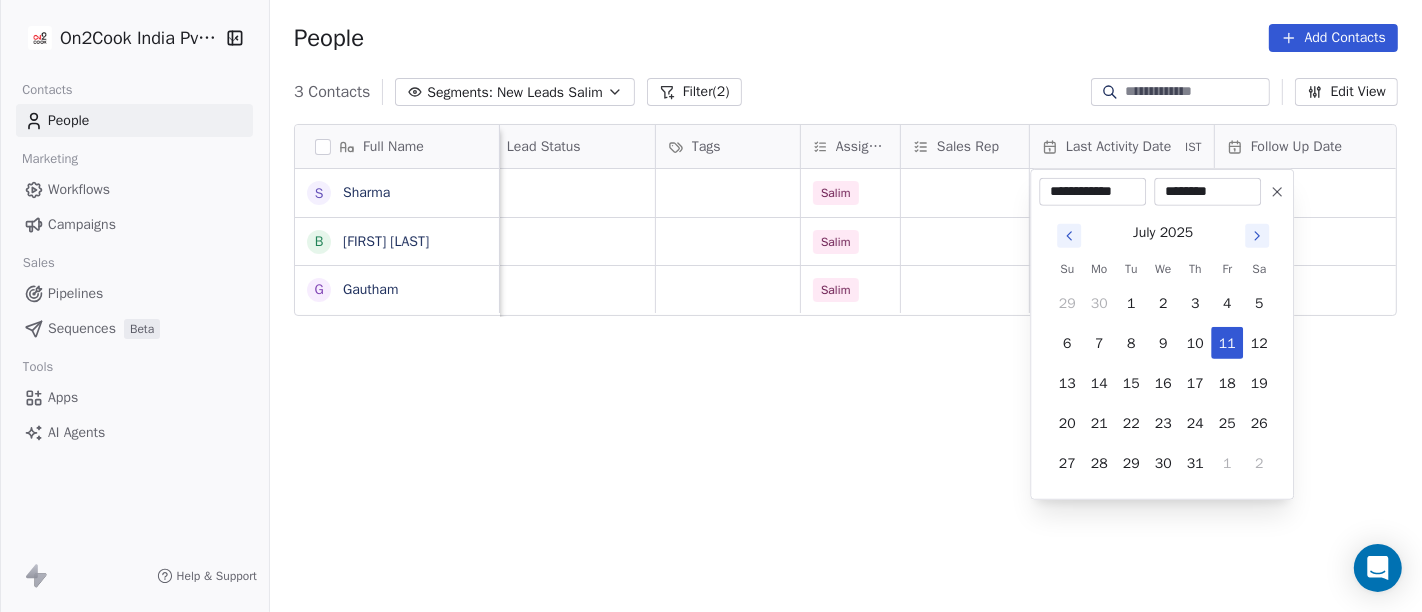 click on "**********" at bounding box center (711, 306) 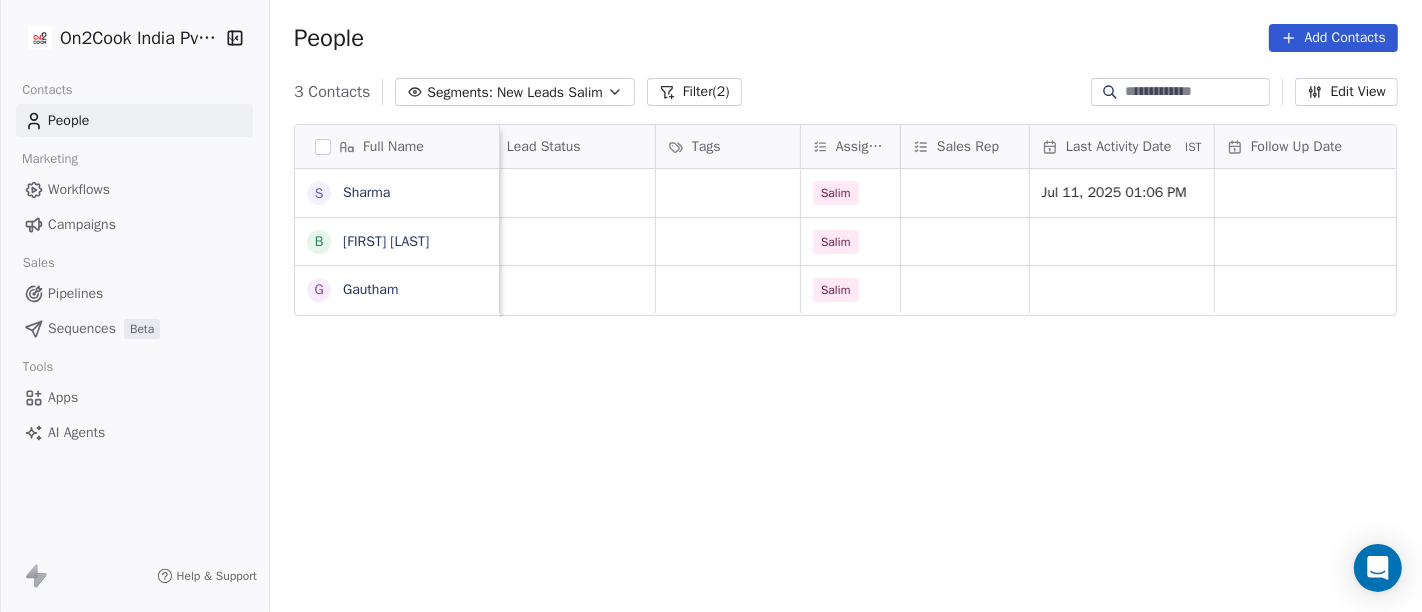 scroll, scrollTop: 0, scrollLeft: 757, axis: horizontal 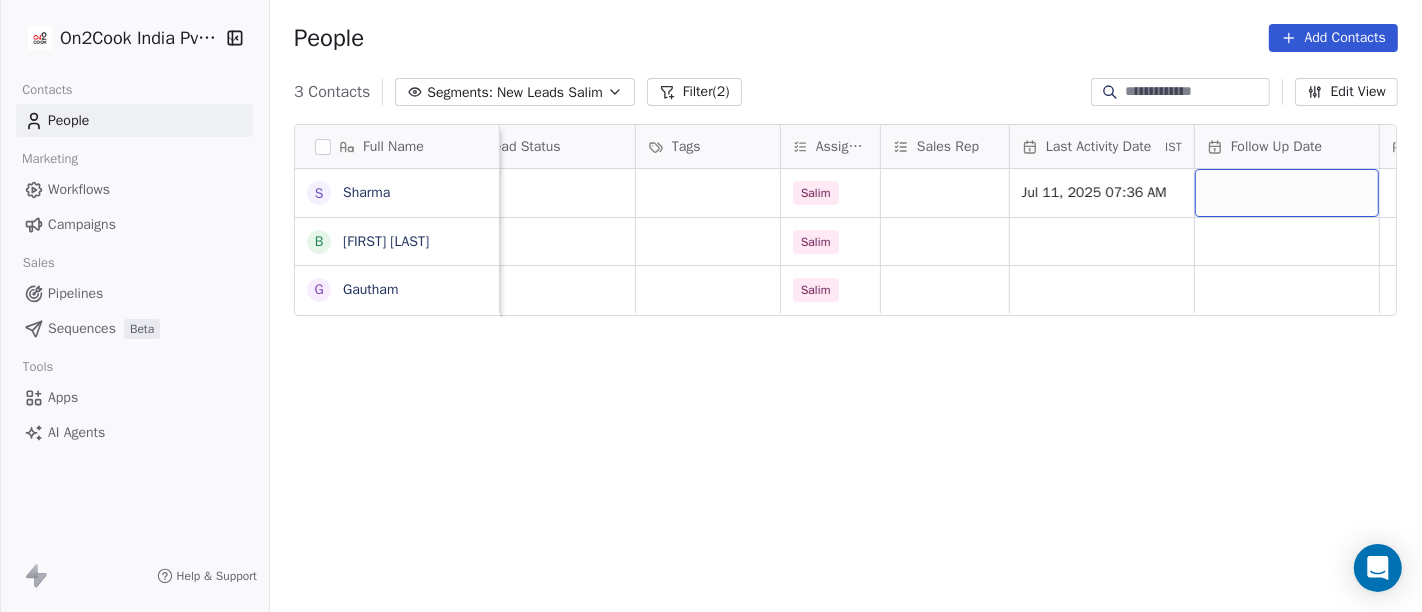 click at bounding box center [1287, 193] 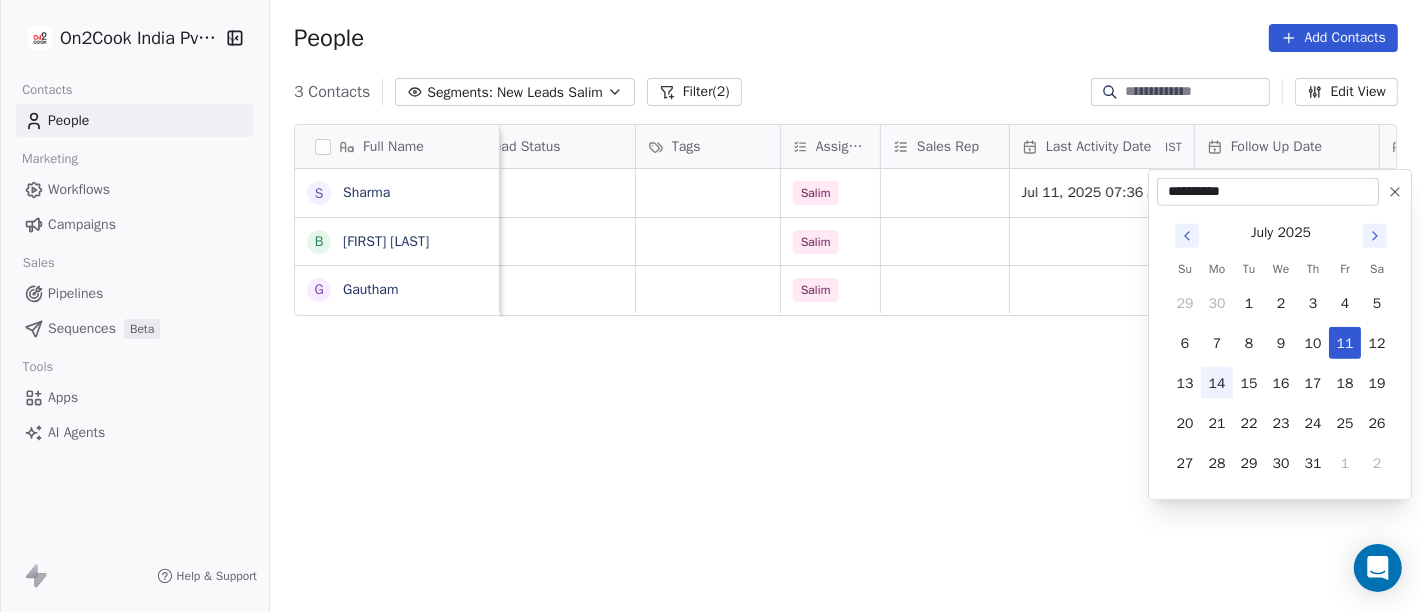 click on "14" at bounding box center [1217, 383] 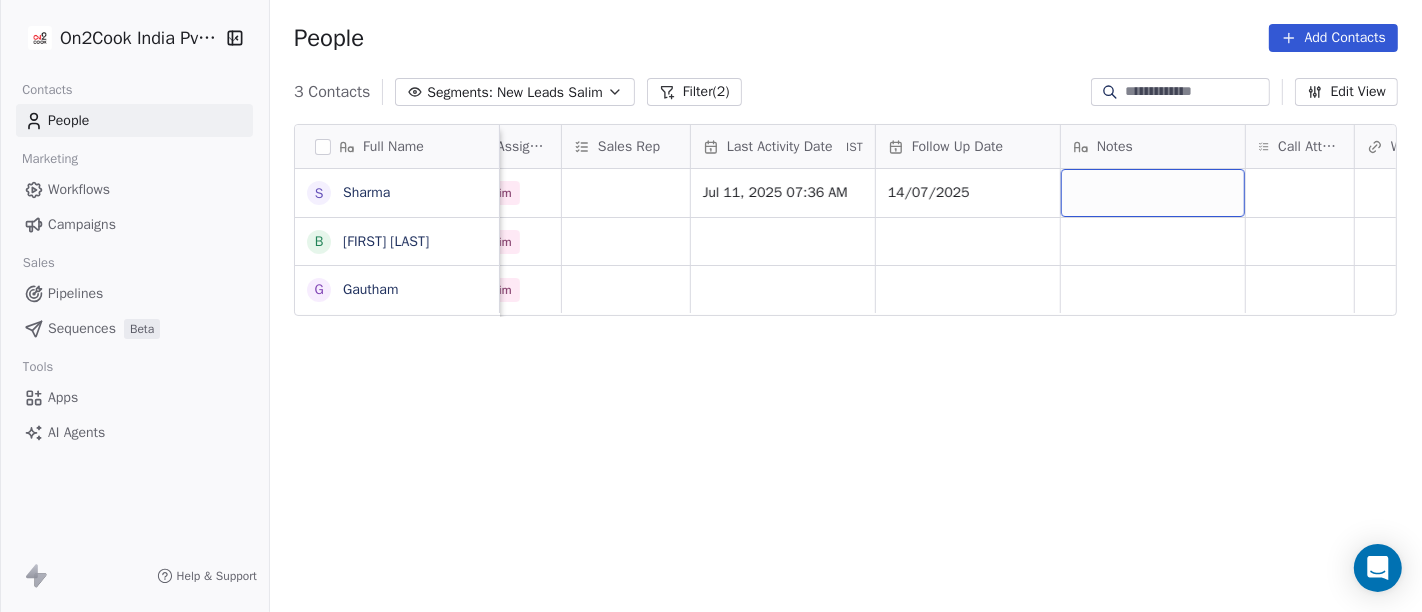 scroll, scrollTop: 0, scrollLeft: 1080, axis: horizontal 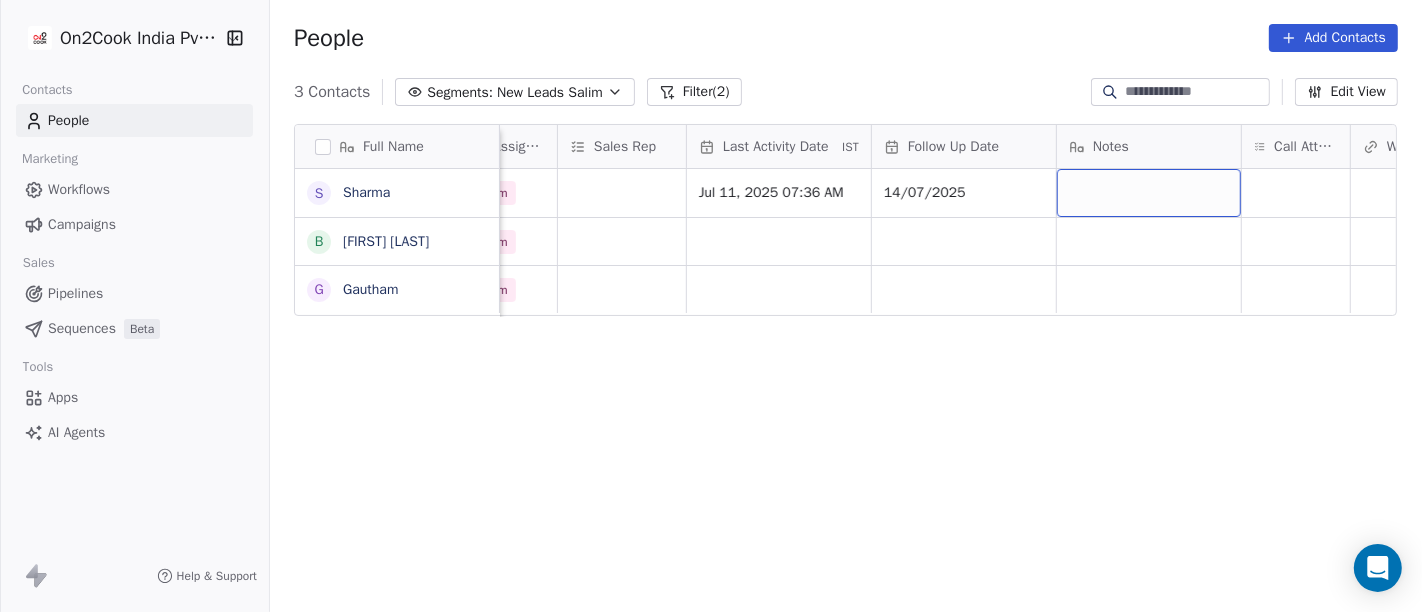 click at bounding box center [1149, 193] 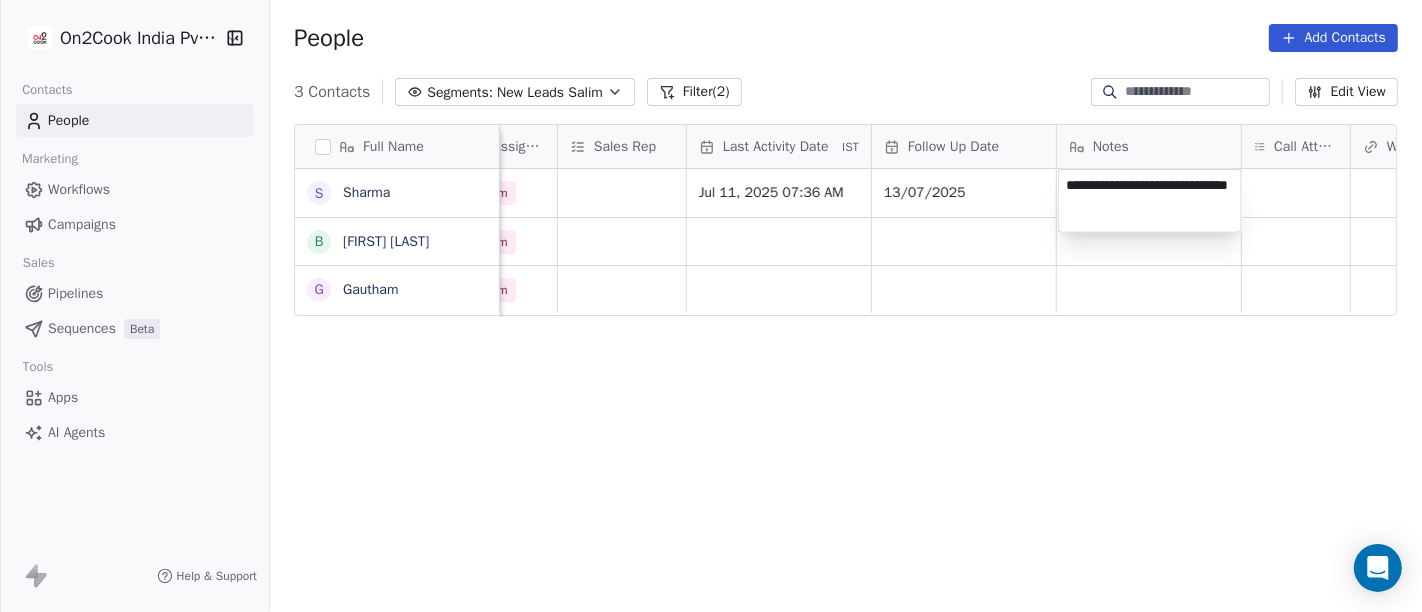 type on "**********" 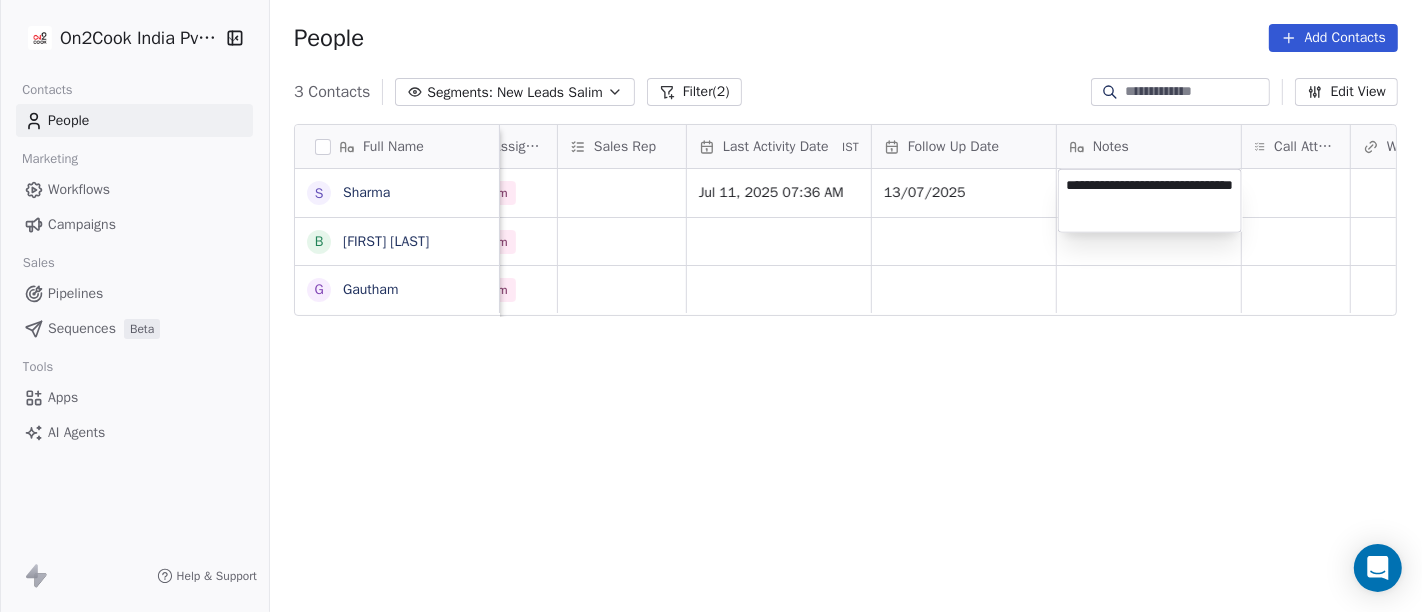 click on "**********" at bounding box center [711, 306] 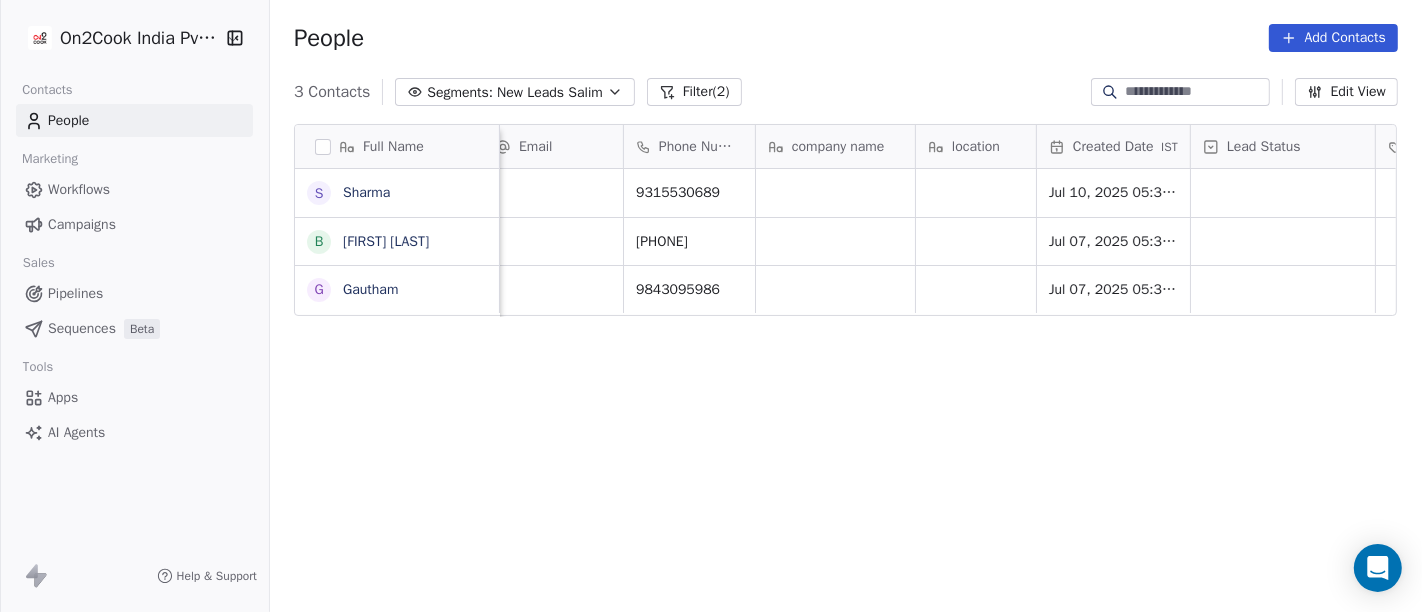 scroll, scrollTop: 0, scrollLeft: 0, axis: both 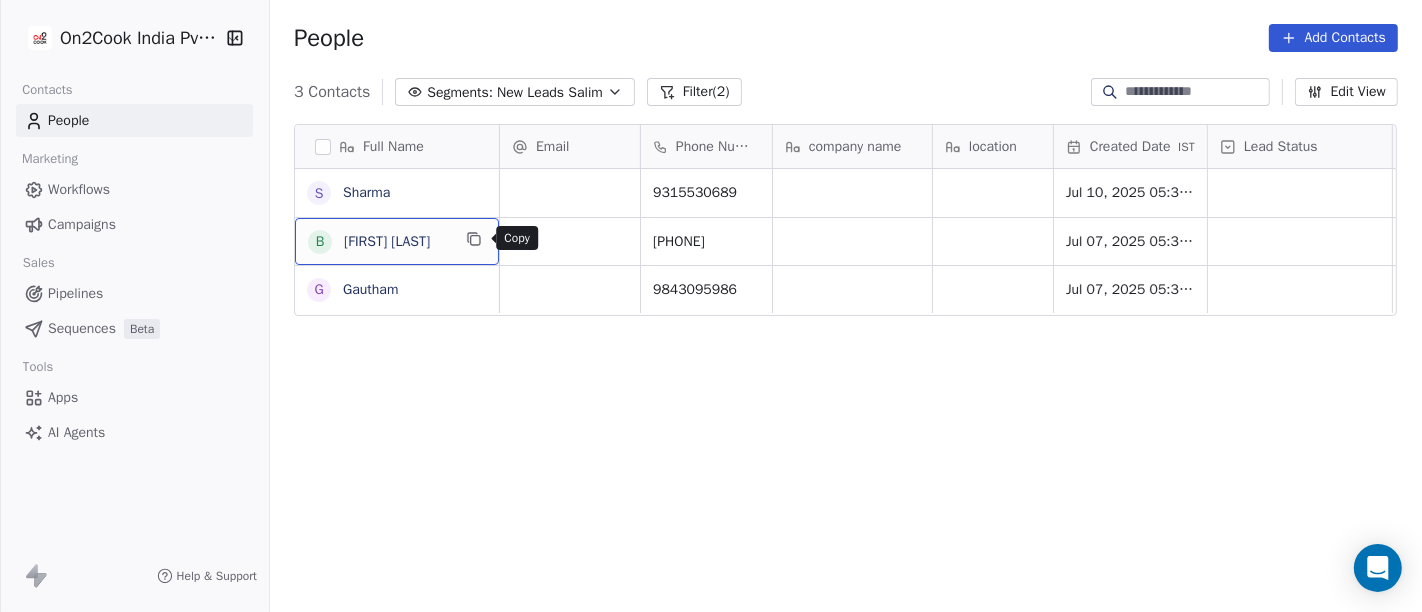 click at bounding box center [474, 239] 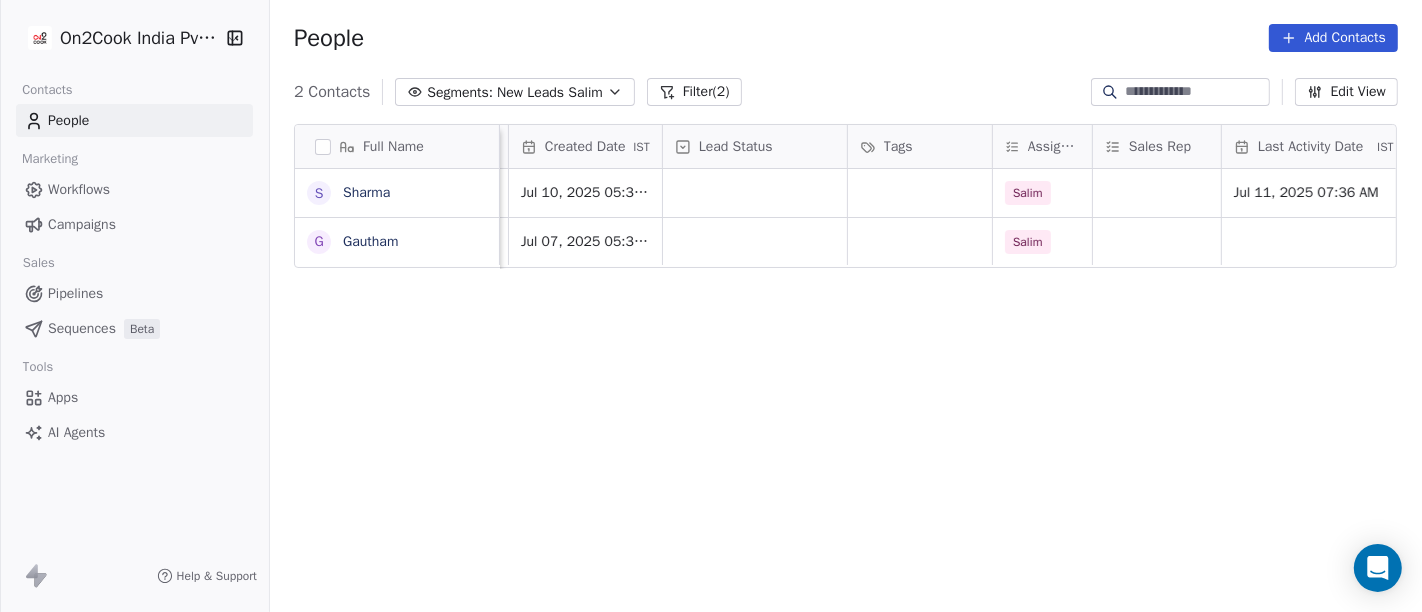 scroll, scrollTop: 0, scrollLeft: 544, axis: horizontal 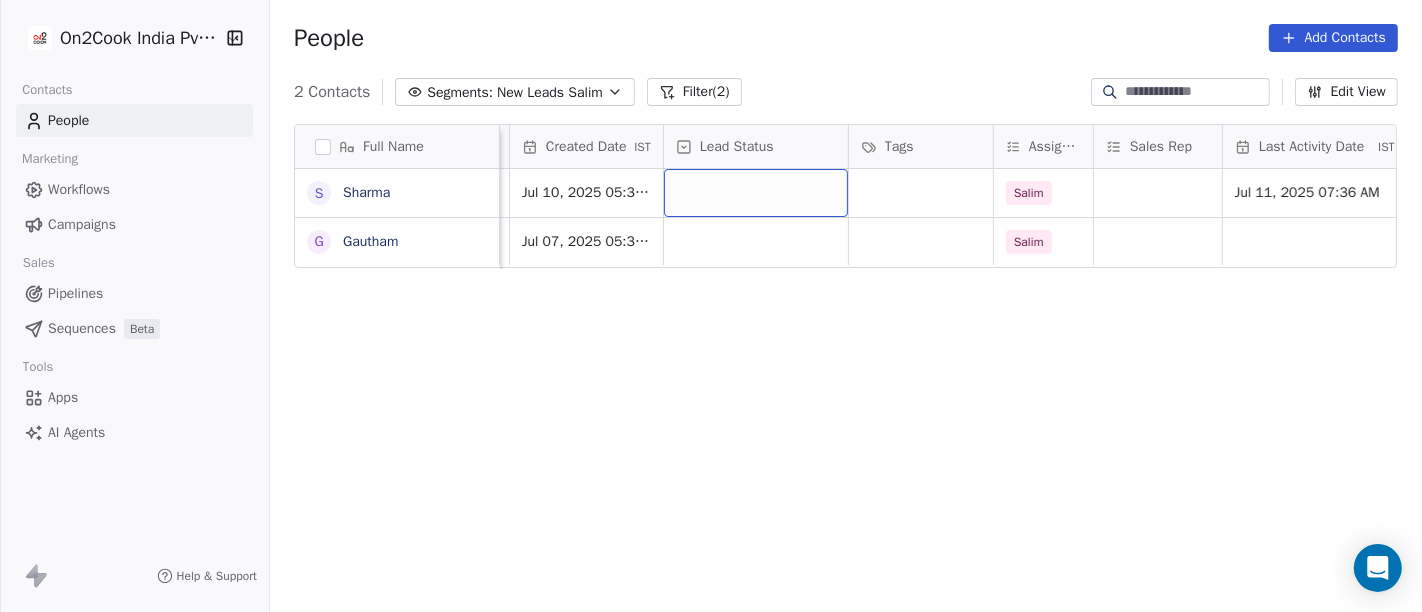 click at bounding box center [756, 193] 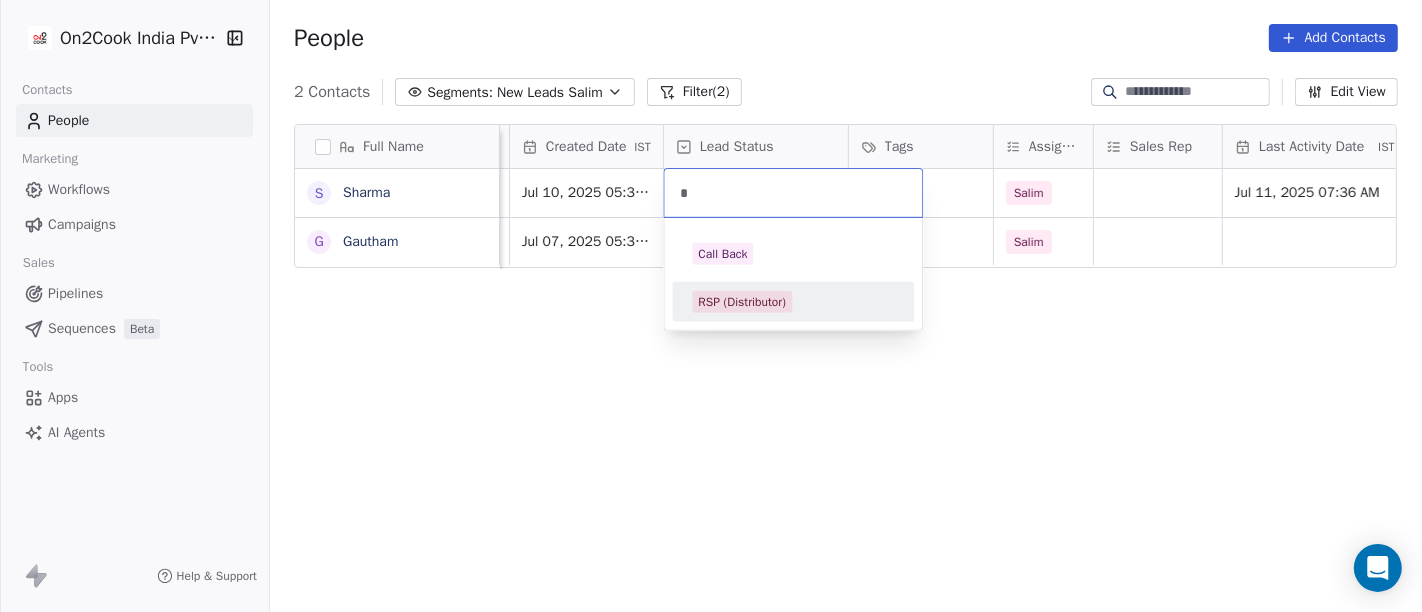 type on "*" 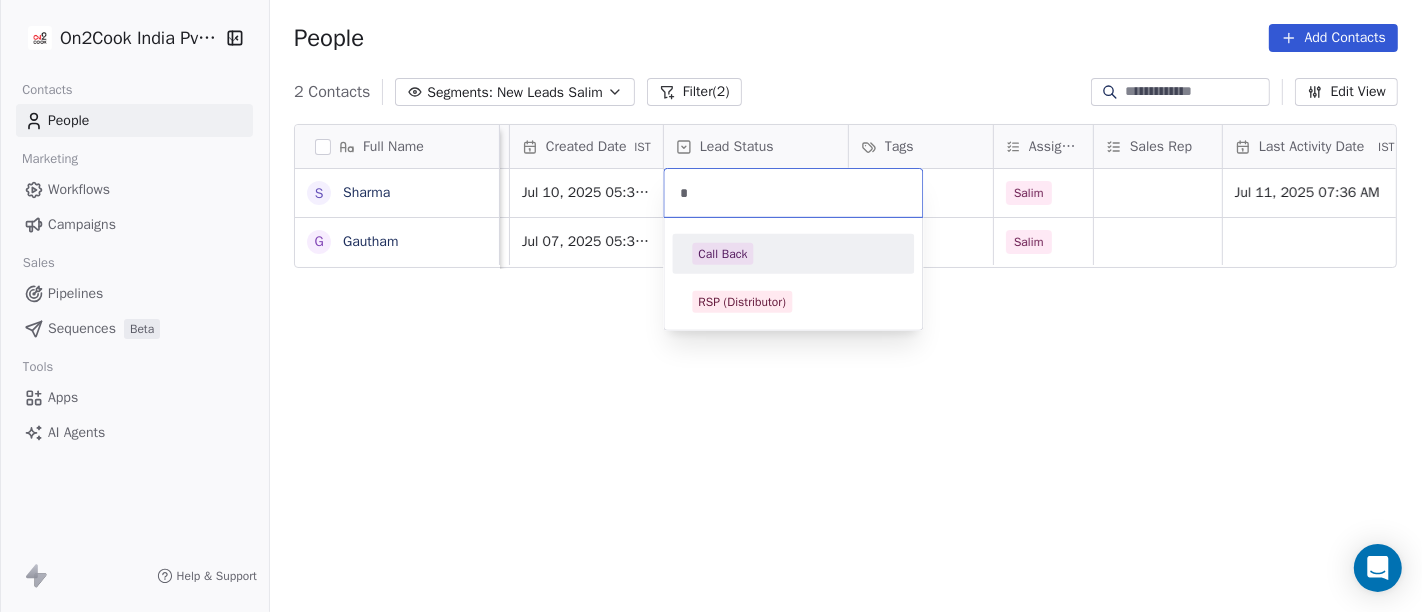 click on "Call Back" at bounding box center [793, 254] 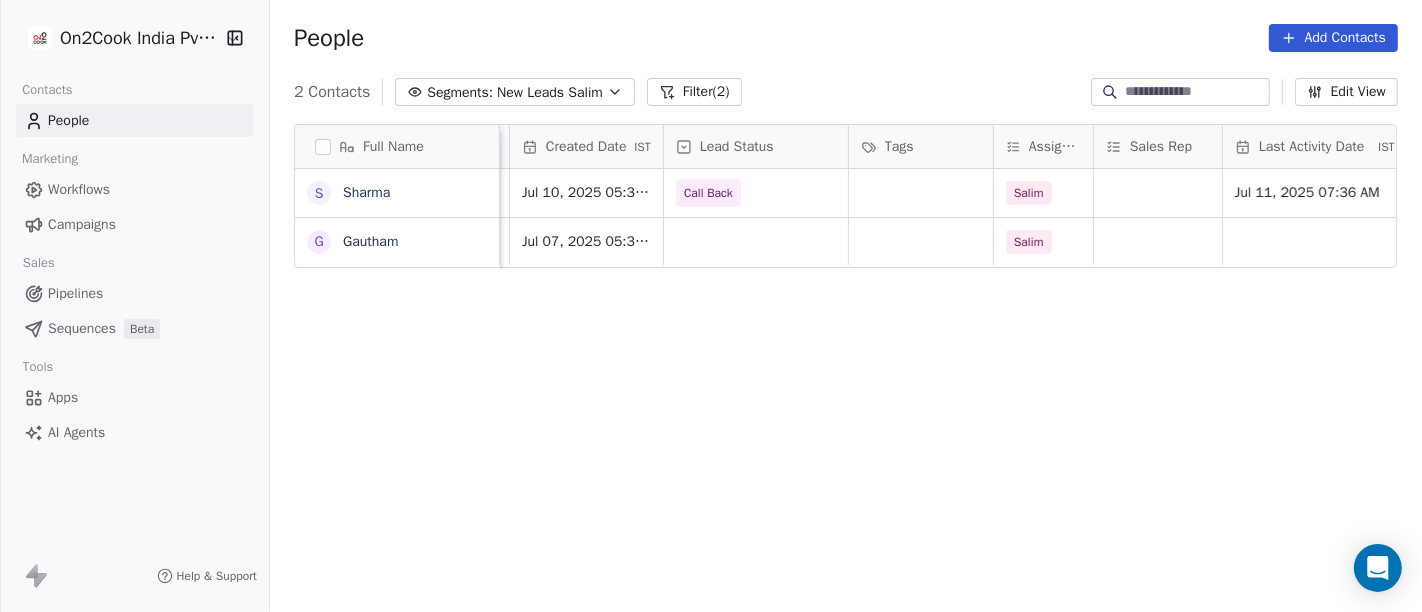 click on "Full Name S Sharma G Gautham Email Phone Number company name location Created Date IST Lead Status Tags Assignee Sales Rep Last Activity Date IST Follow Up Date Notes Call Attempts 9315530689 Jul 10, 2025 05:30 AM Call Back Salim Jul 11, 2025 07:36 AM 13/07/2025 11-07 13: 06 asked for call back 9843095986 Jul 07, 2025 05:30 AM Salim
To pick up a draggable item, press the space bar.
While dragging, use the arrow keys to move the item.
Press space again to drop the item in its new position, or press escape to cancel." at bounding box center (846, 377) 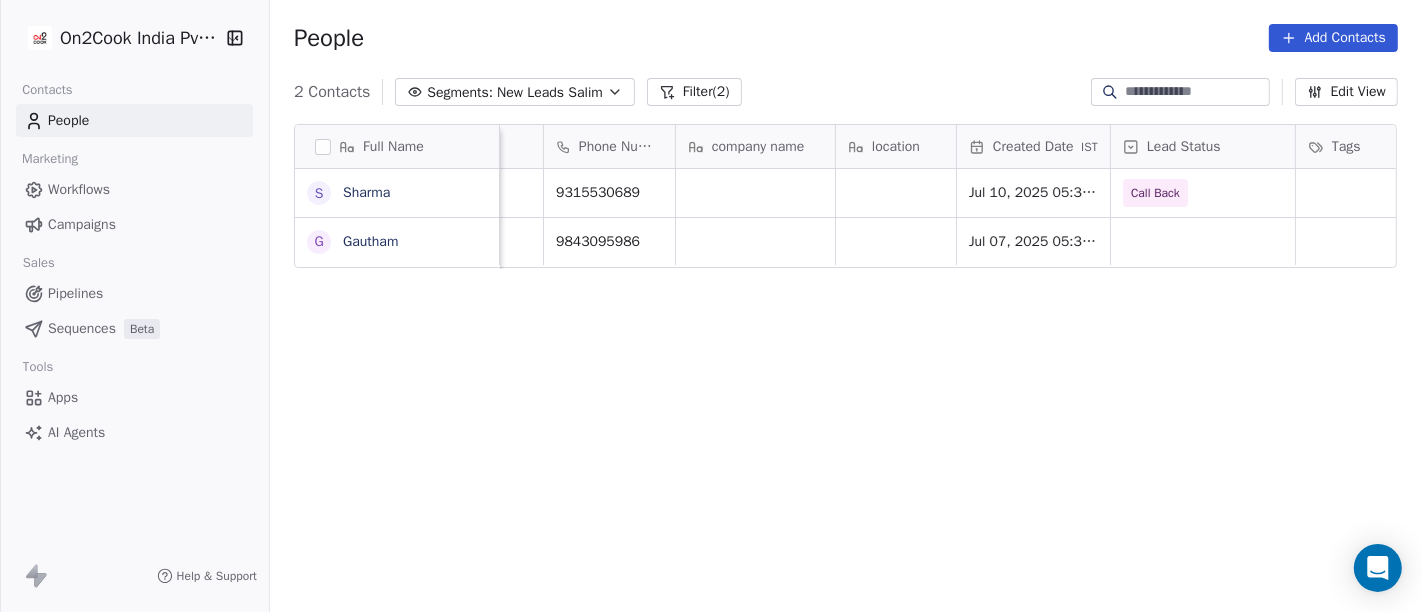 scroll, scrollTop: 0, scrollLeft: 0, axis: both 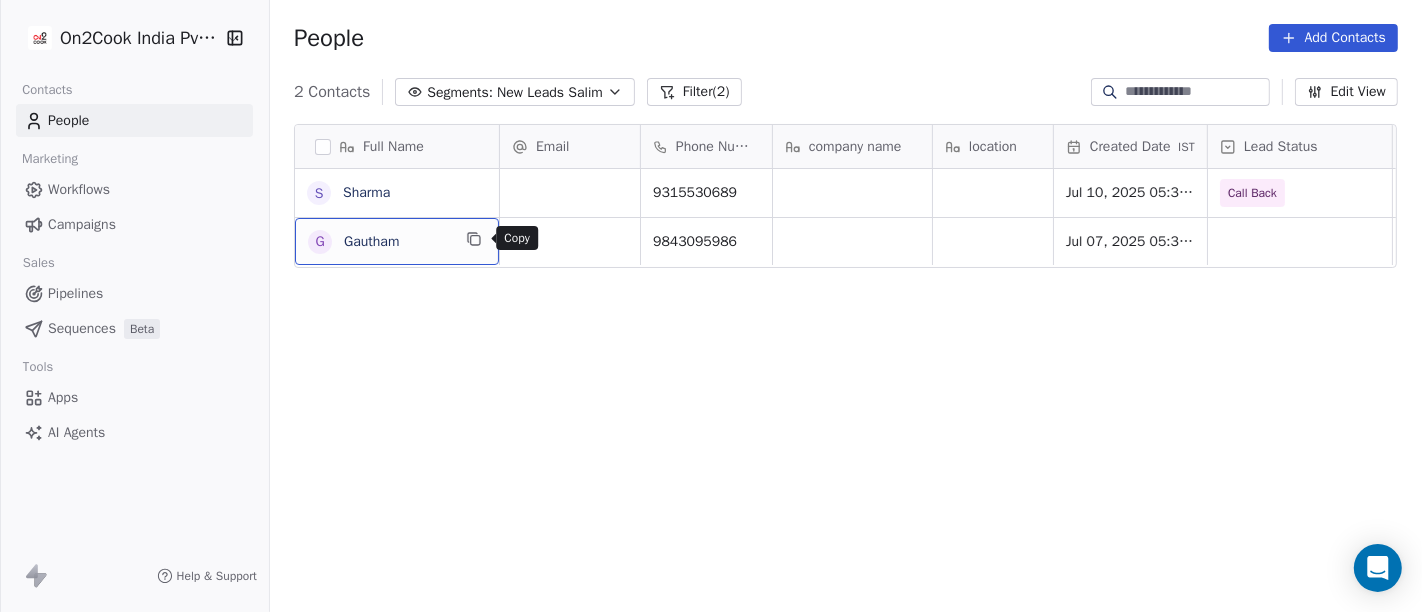 click 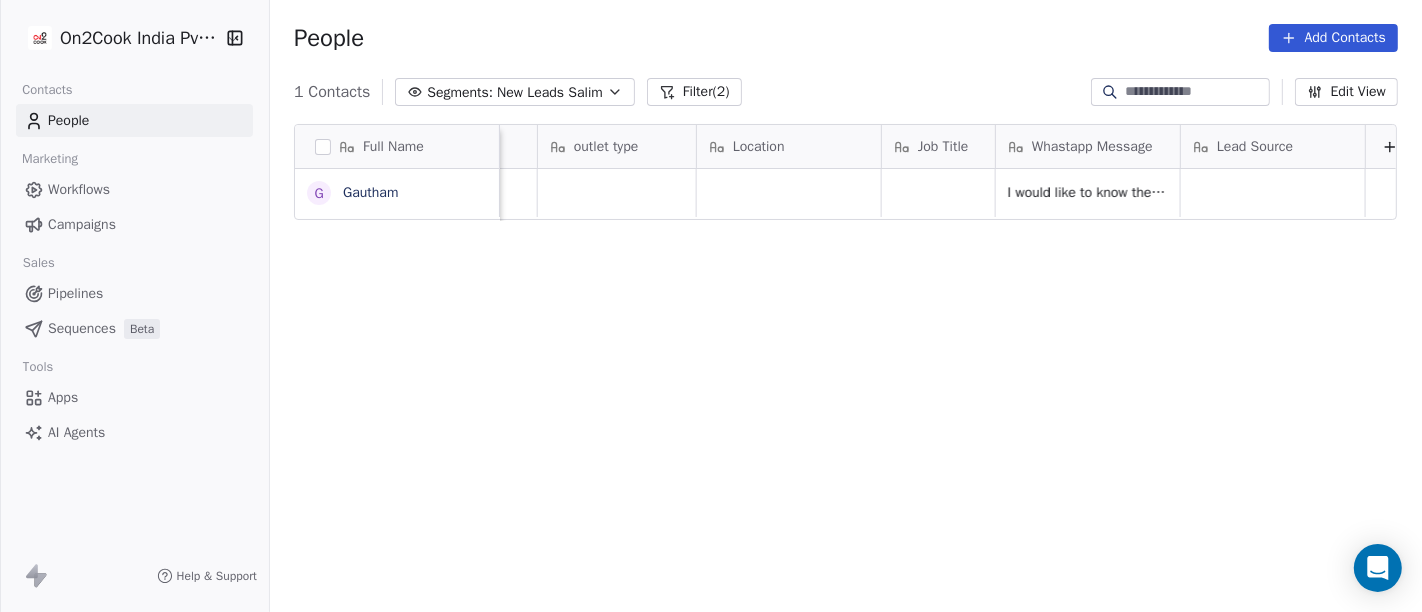scroll, scrollTop: 0, scrollLeft: 2265, axis: horizontal 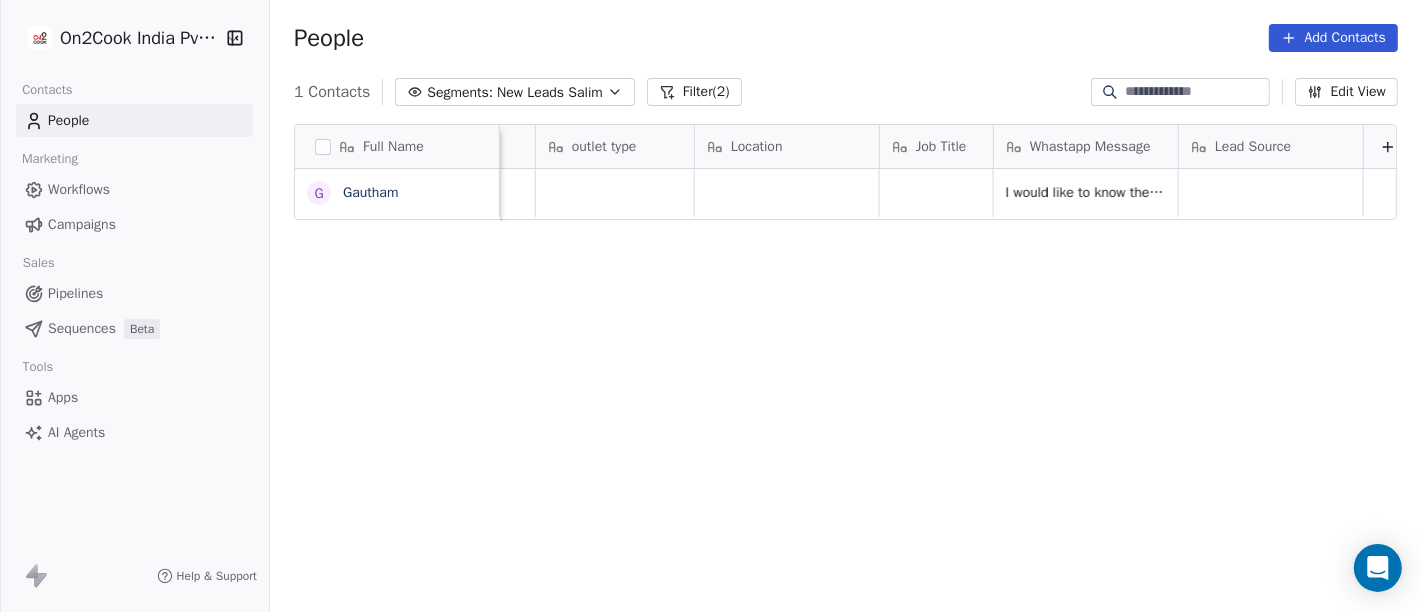 click on "Full Name G Gautham Notes Call Attempts Website zomato link outlet type Location Job Title Whastapp Message  Lead Source    I would like to know the price of the product
Location Salem Tamil Nadu
To pick up a draggable item, press the space bar.
While dragging, use the arrow keys to move the item.
Press space again to drop the item in its new position, or press escape to cancel." at bounding box center (846, 377) 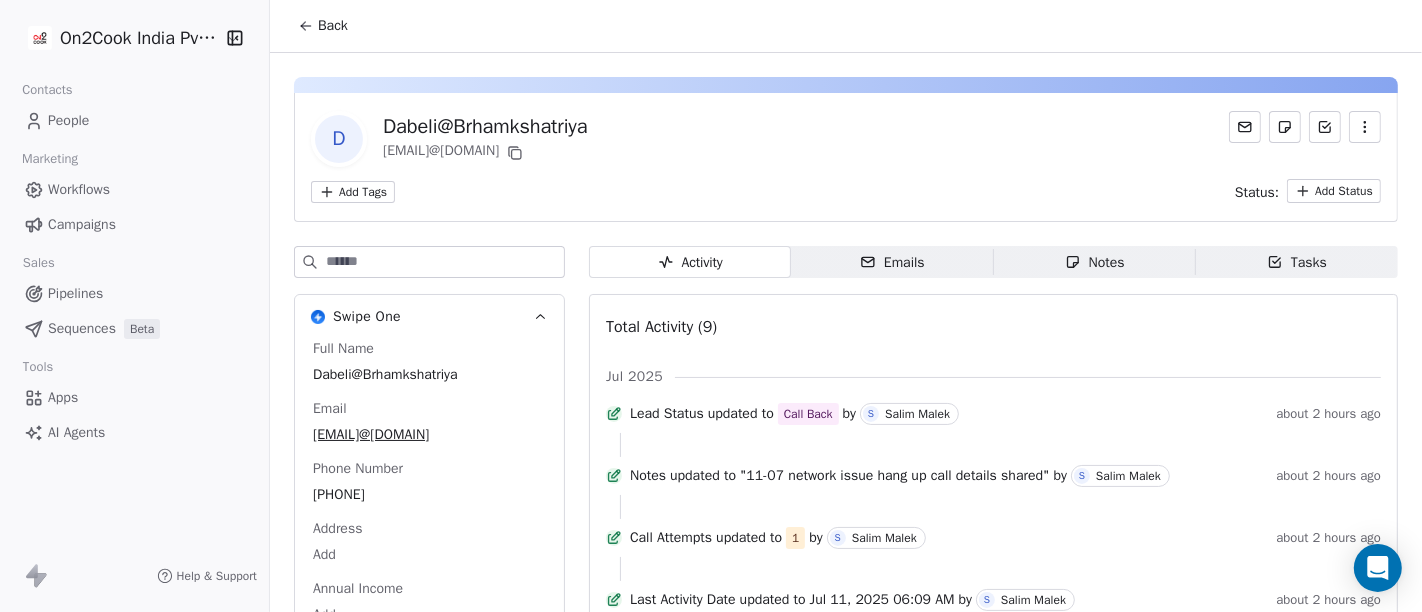 click on "Back" at bounding box center [333, 26] 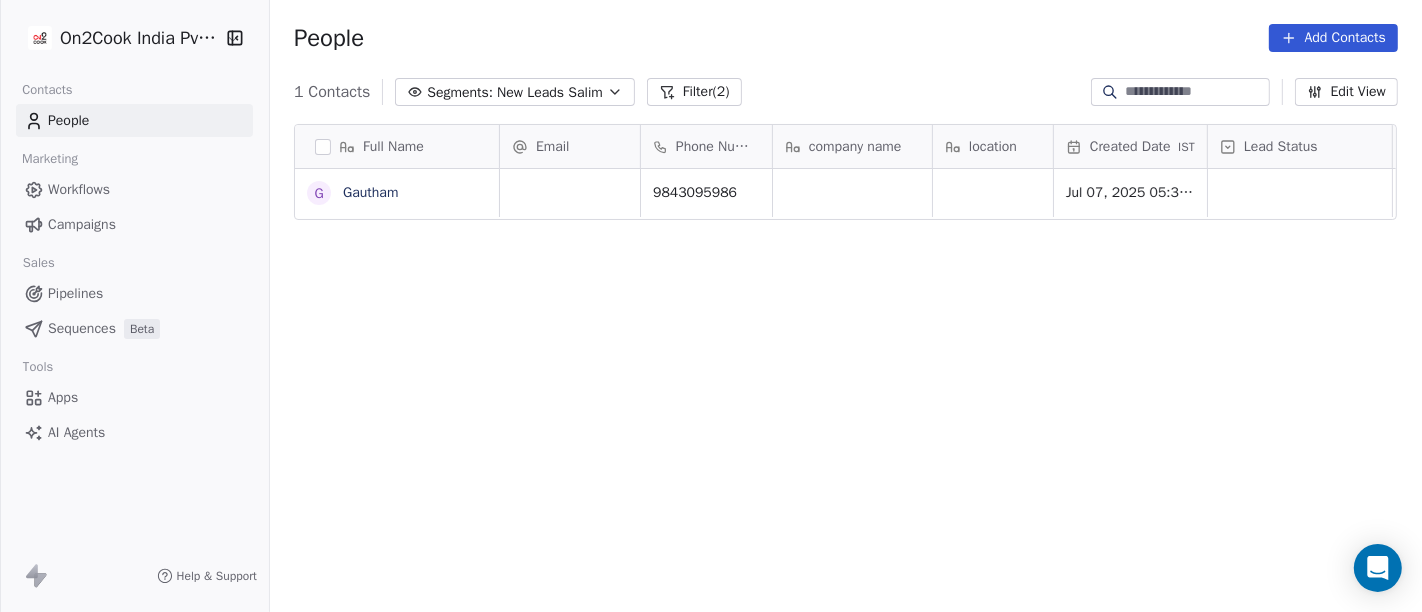 scroll, scrollTop: 17, scrollLeft: 17, axis: both 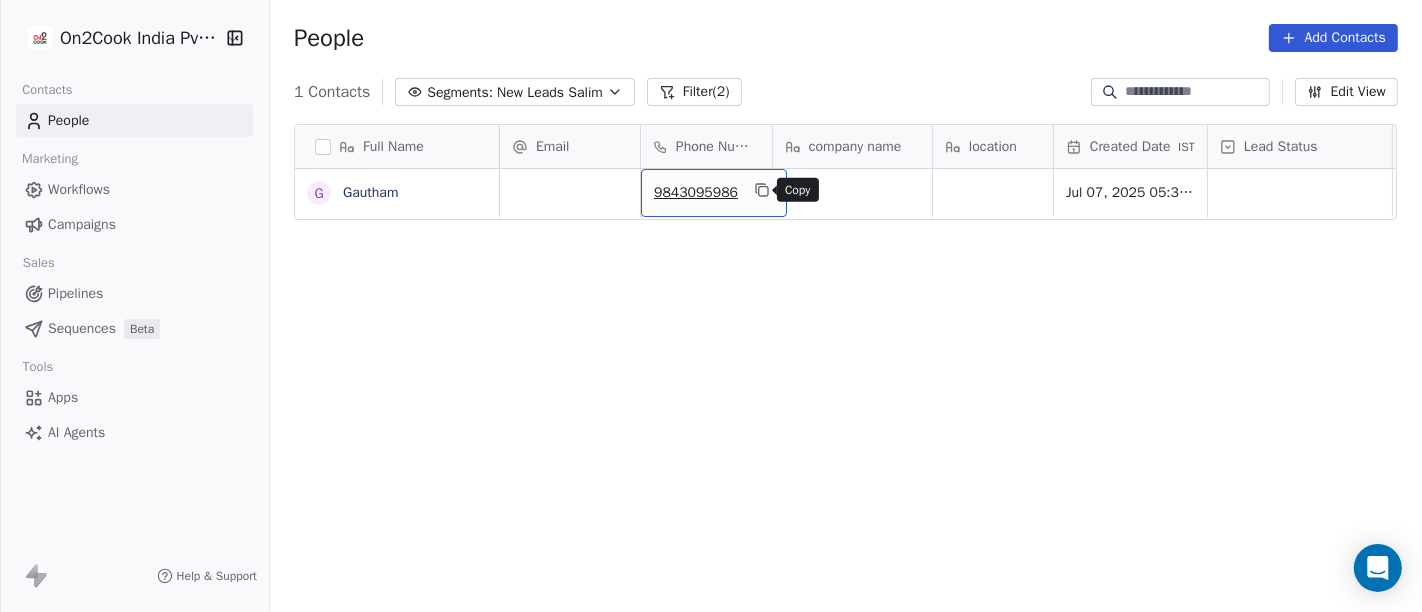 click at bounding box center [762, 190] 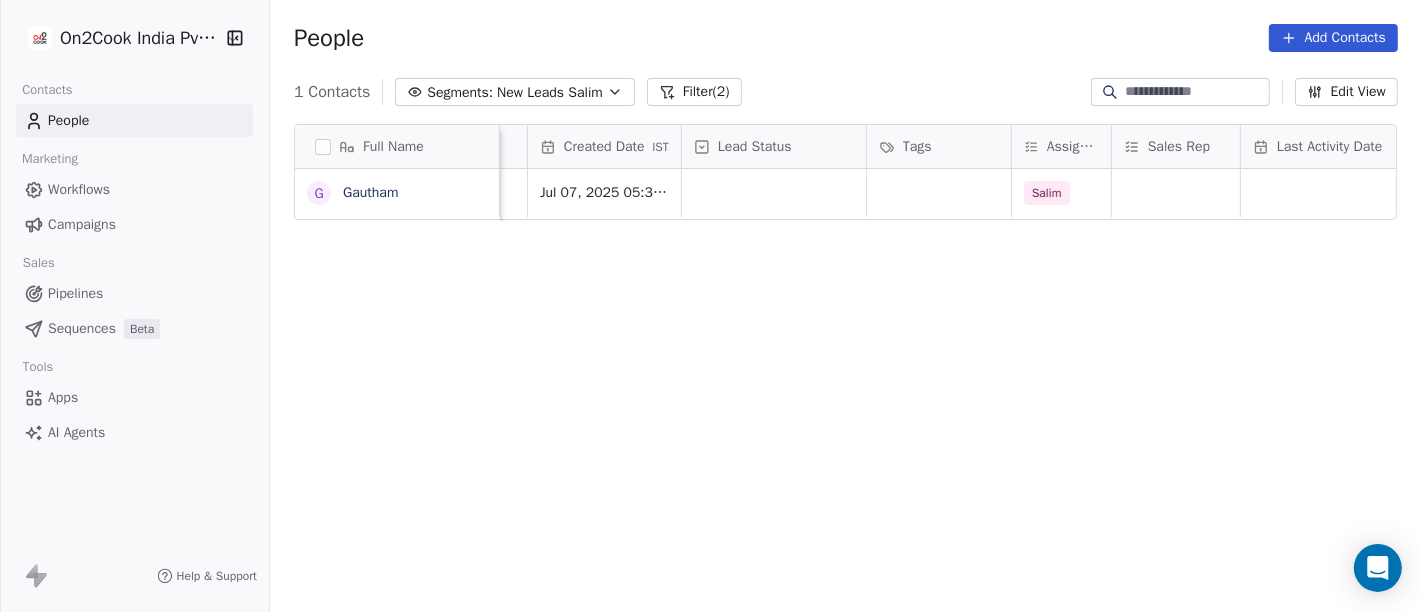 scroll, scrollTop: 0, scrollLeft: 539, axis: horizontal 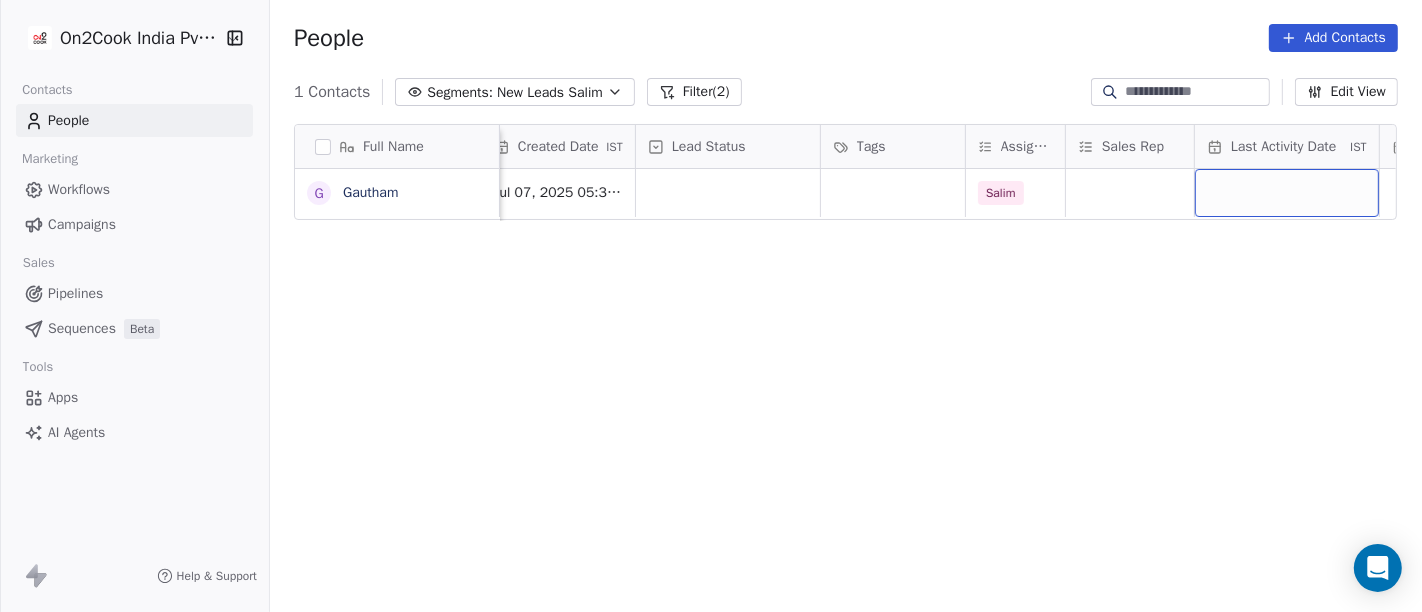 click at bounding box center [1287, 193] 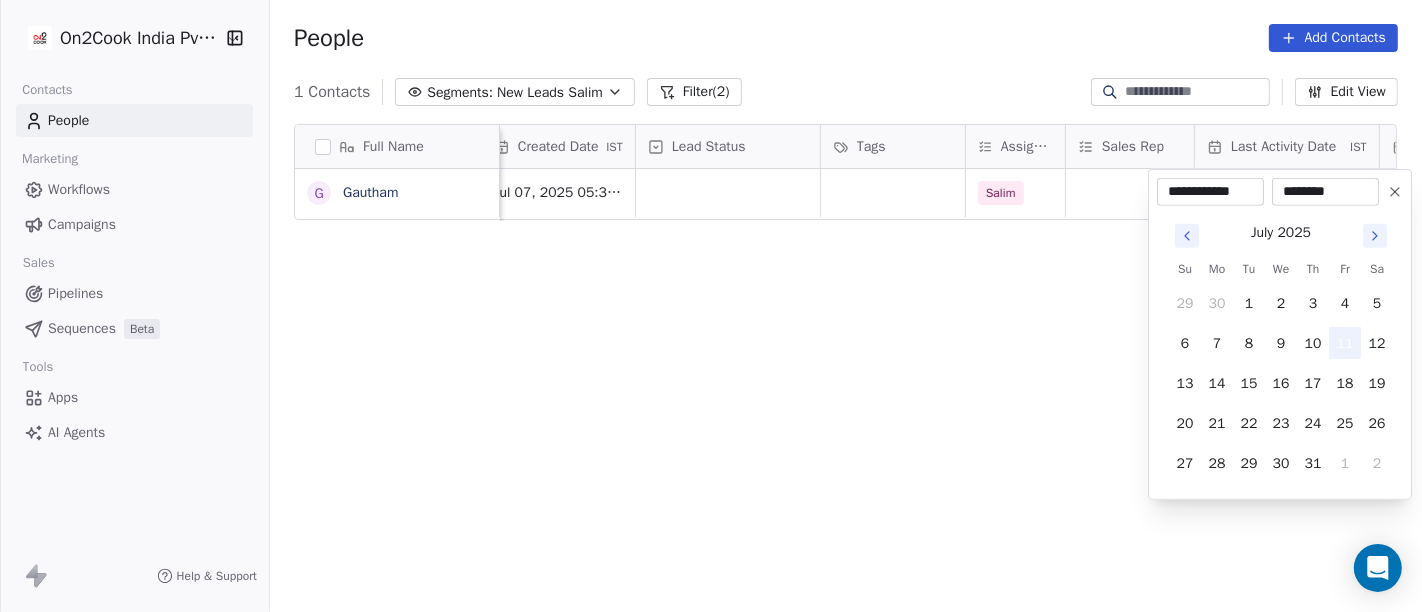 click on "11" at bounding box center (1345, 343) 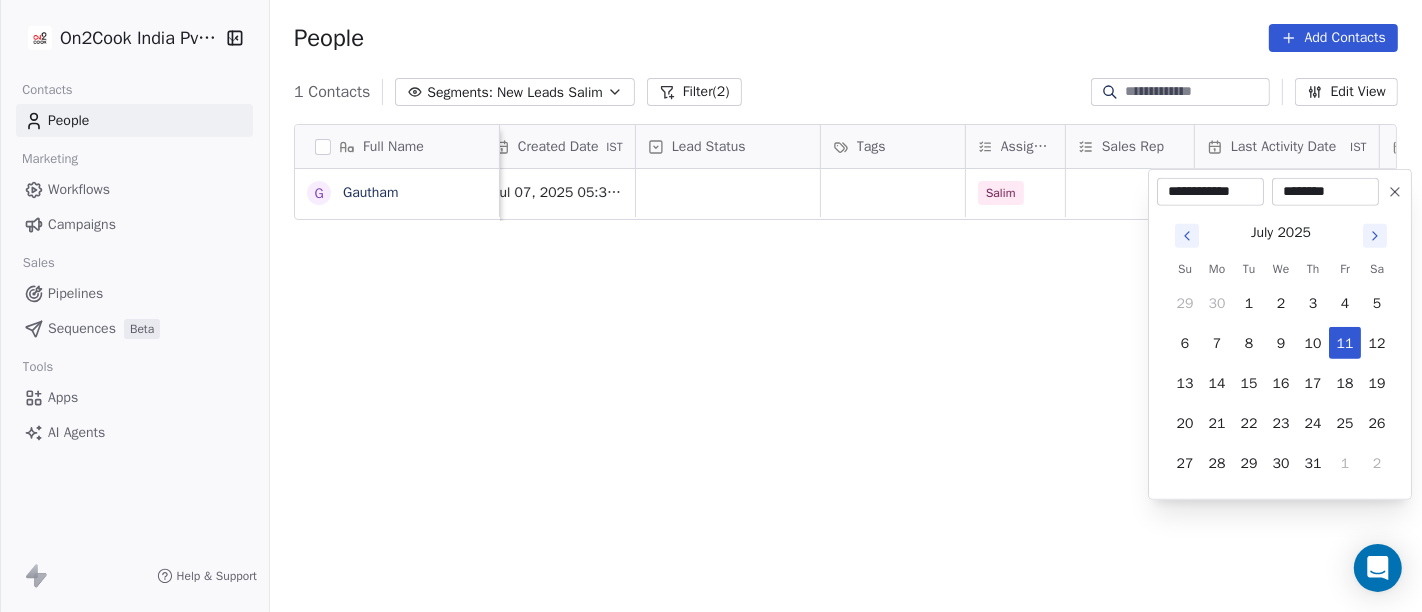 click on "**********" at bounding box center (711, 306) 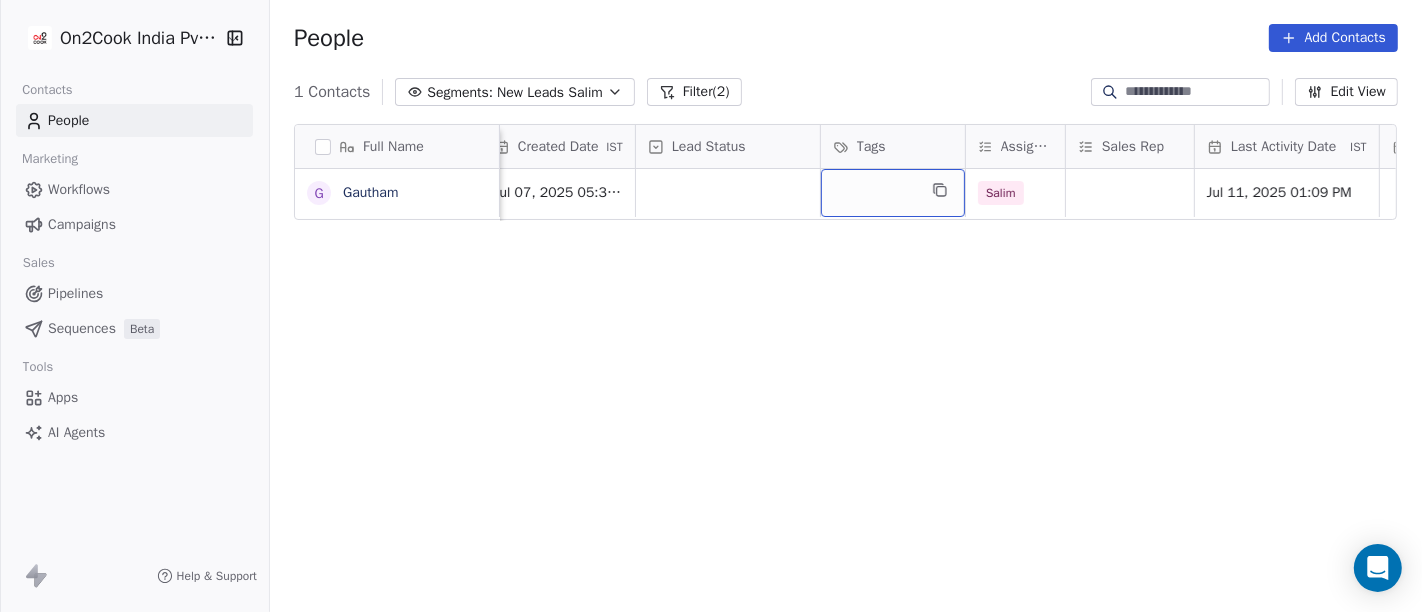 click at bounding box center [893, 193] 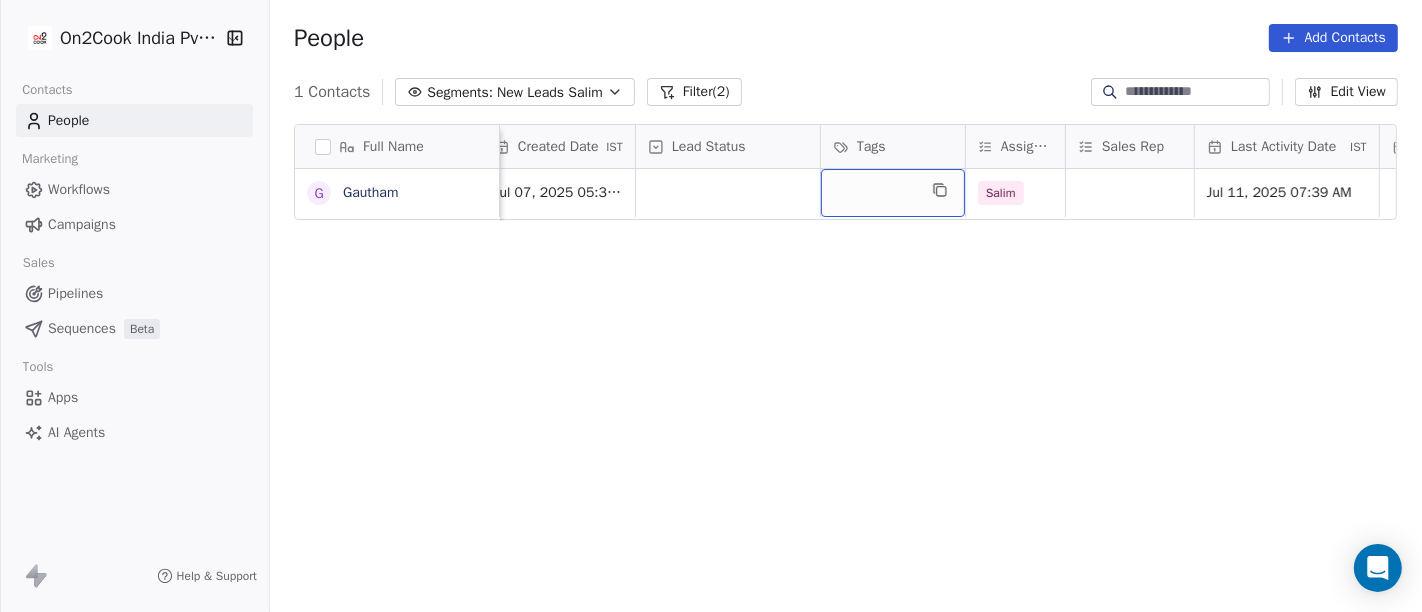 click at bounding box center [893, 193] 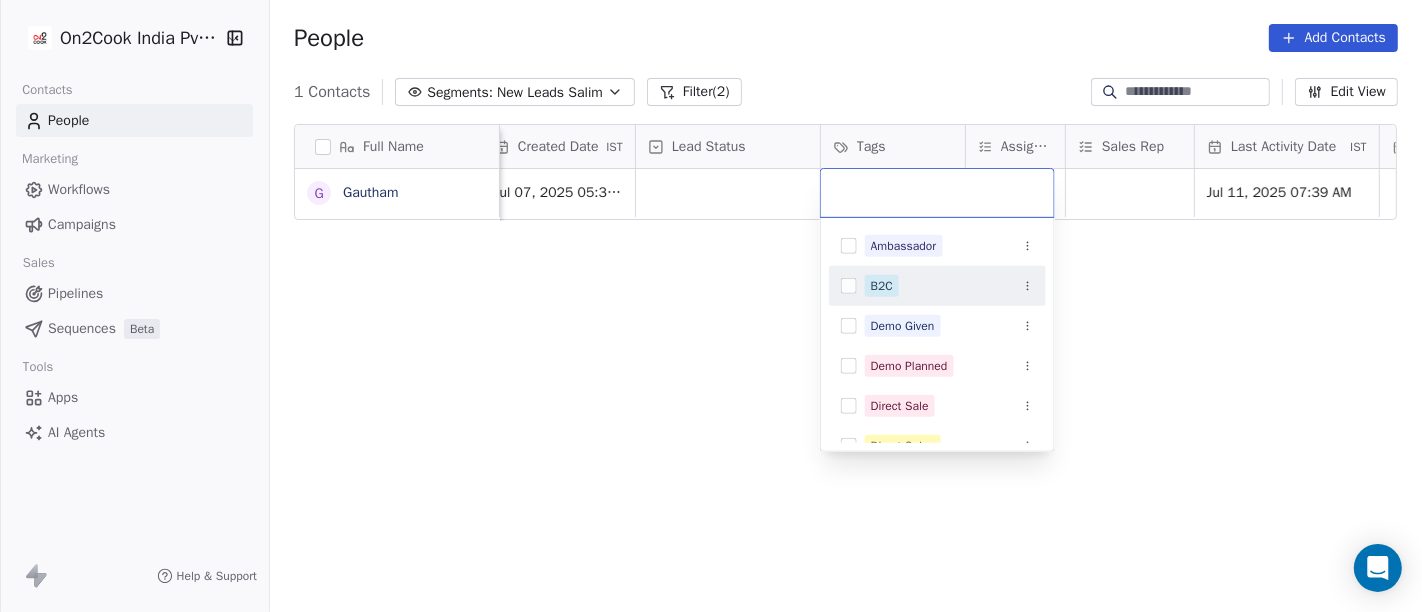 click on "B2C" at bounding box center [882, 286] 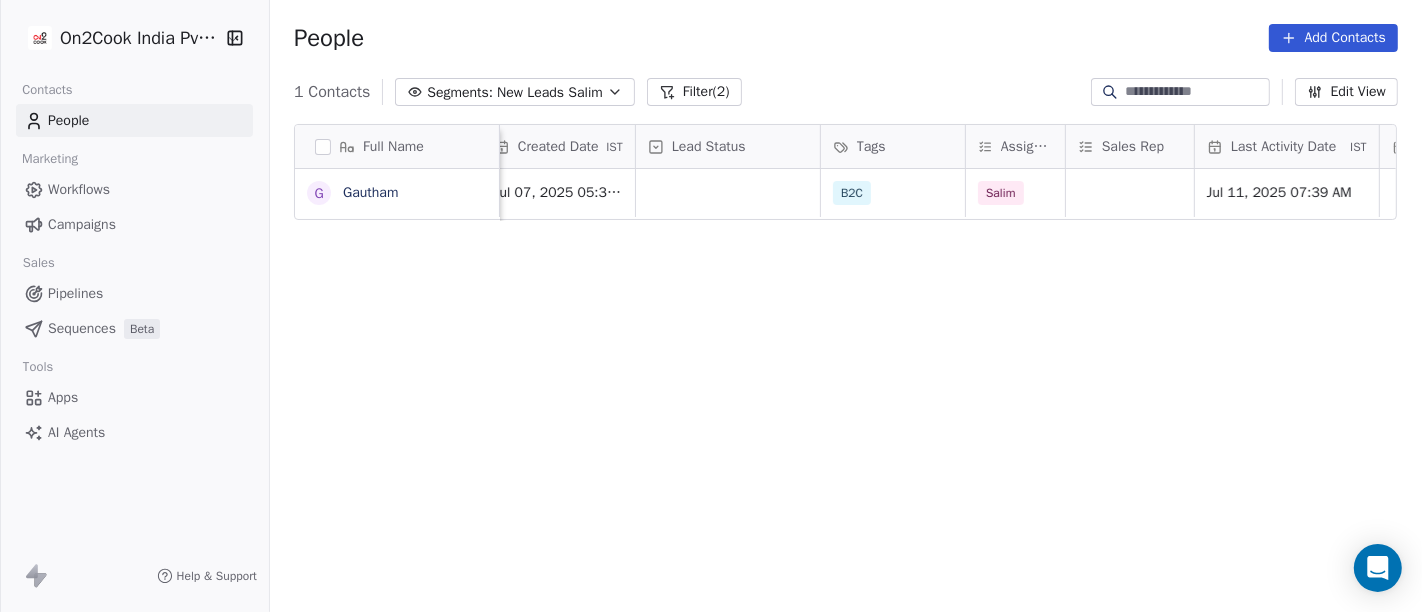 click on "On2Cook India Pvt. Ltd. Contacts People Marketing Workflows Campaigns Sales Pipelines Sequences Beta Tools Apps AI Agents Help & Support People  Add Contacts 1 Contacts Segments: New Leads Salim Filter  (2) Edit View Tag Add to Sequence Full Name G Gautham Phone Number company name location Created Date IST Lead Status Tags Assignee Sales Rep Last Activity Date IST Follow Up Date Notes Call Attempts Website   9843095986 Jul 07, 2025 05:30 AM B2C Salim Jul 11, 2025 07:39 AM
To pick up a draggable item, press the space bar.
While dragging, use the arrow keys to move the item.
Press space again to drop the item in its new position, or press escape to cancel." at bounding box center (711, 306) 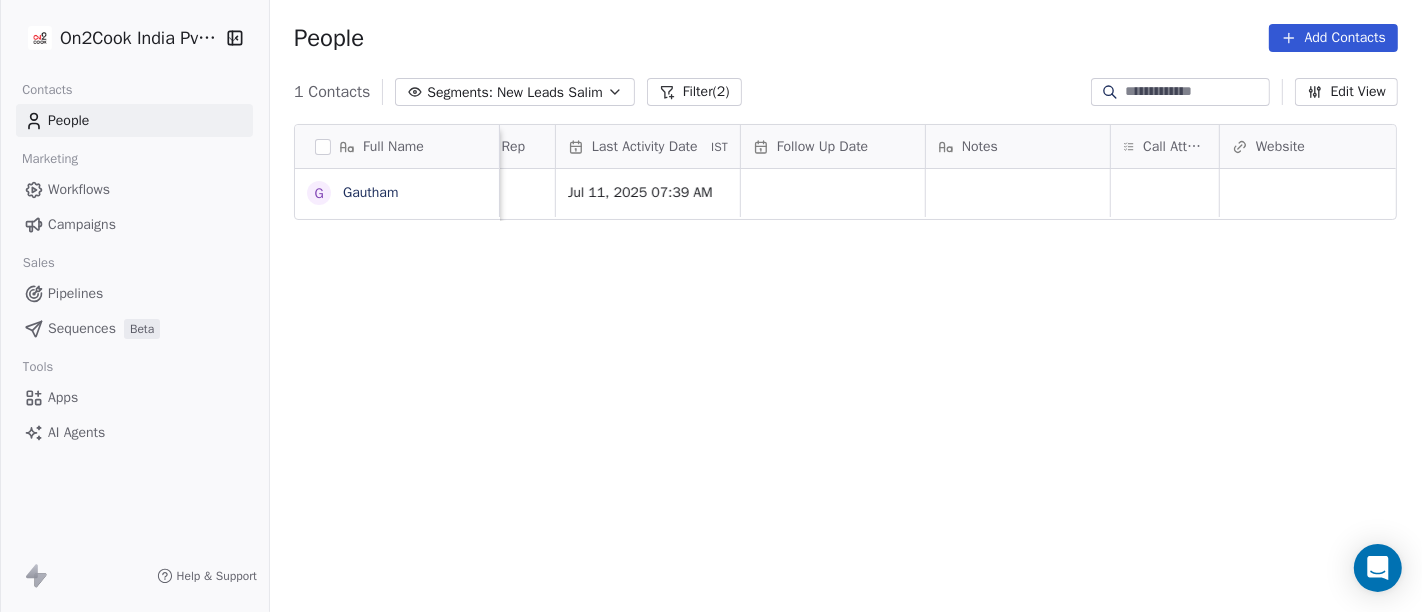 scroll, scrollTop: 0, scrollLeft: 1212, axis: horizontal 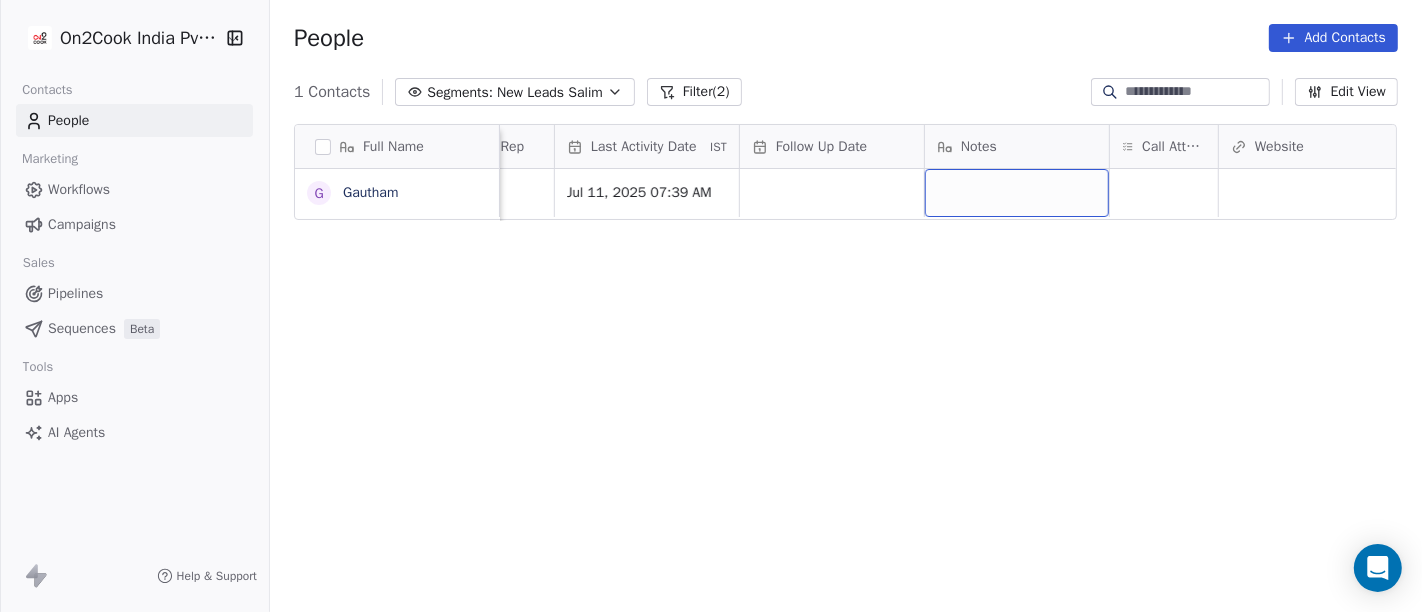 click at bounding box center [1017, 193] 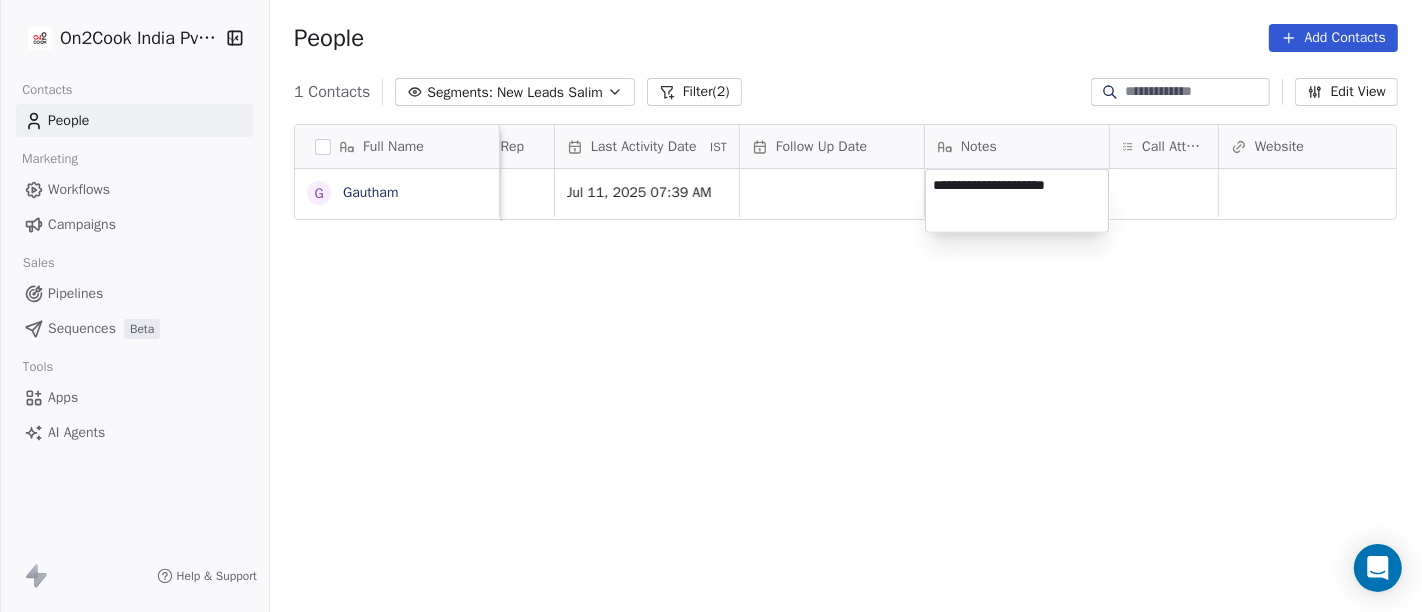 type on "**********" 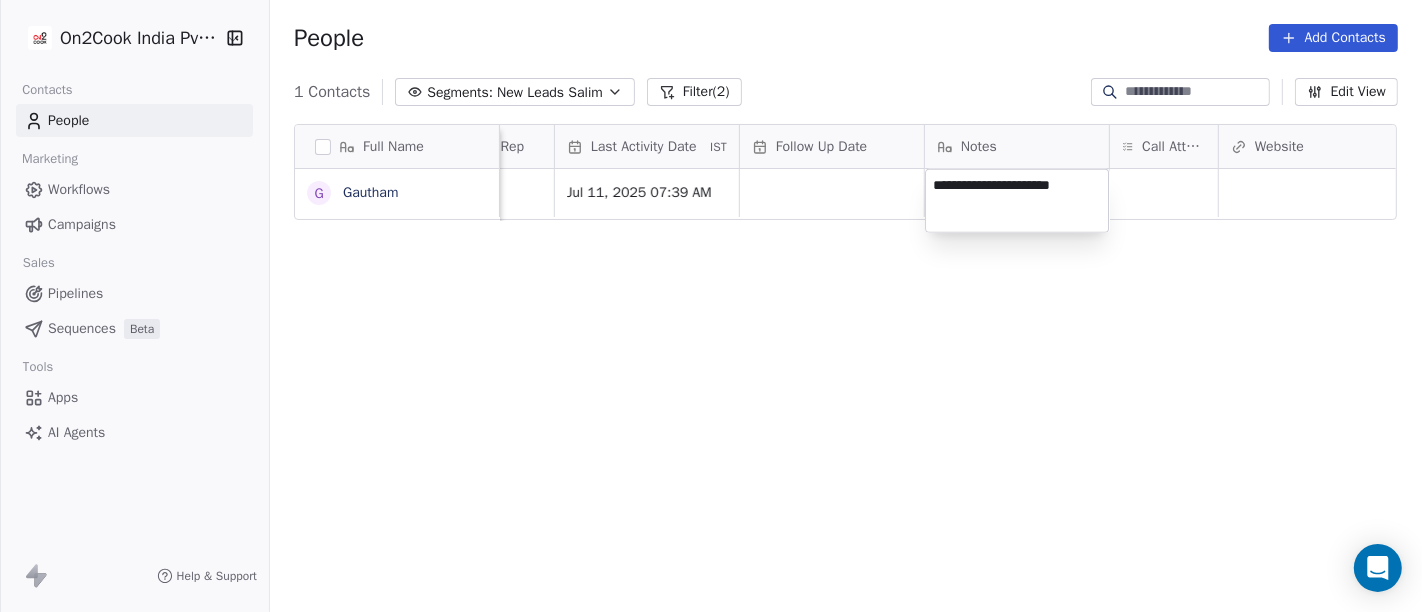 click on "**********" at bounding box center (711, 306) 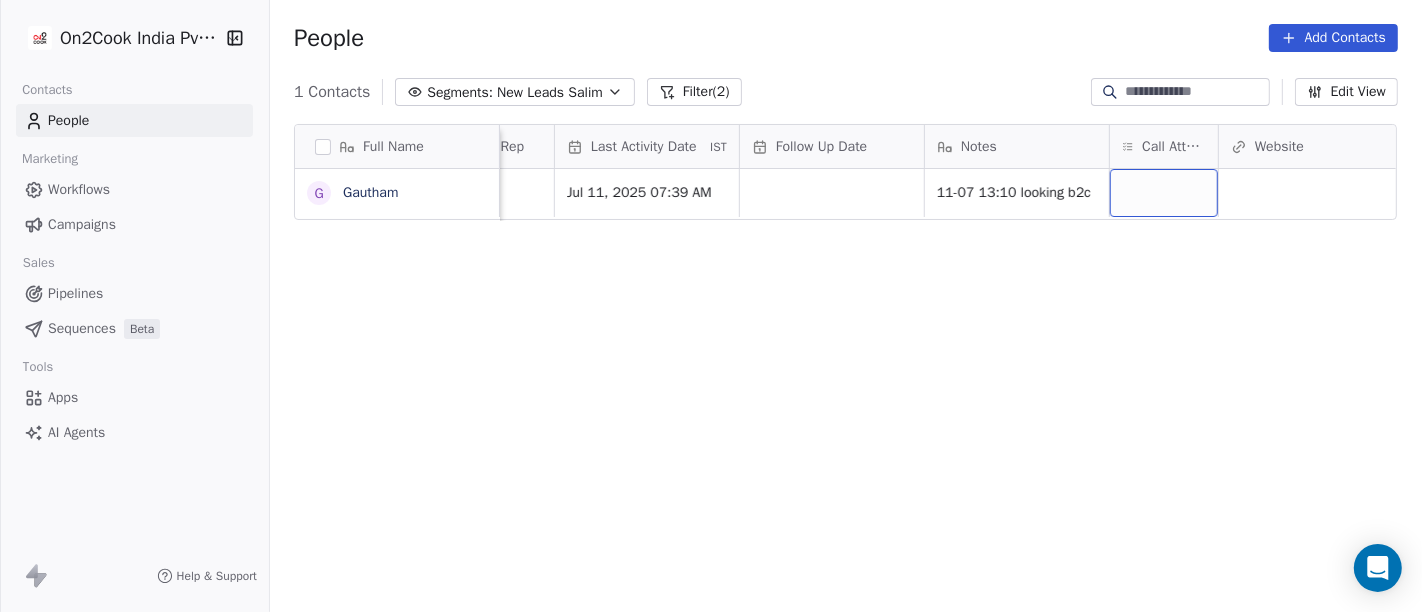click at bounding box center (1164, 193) 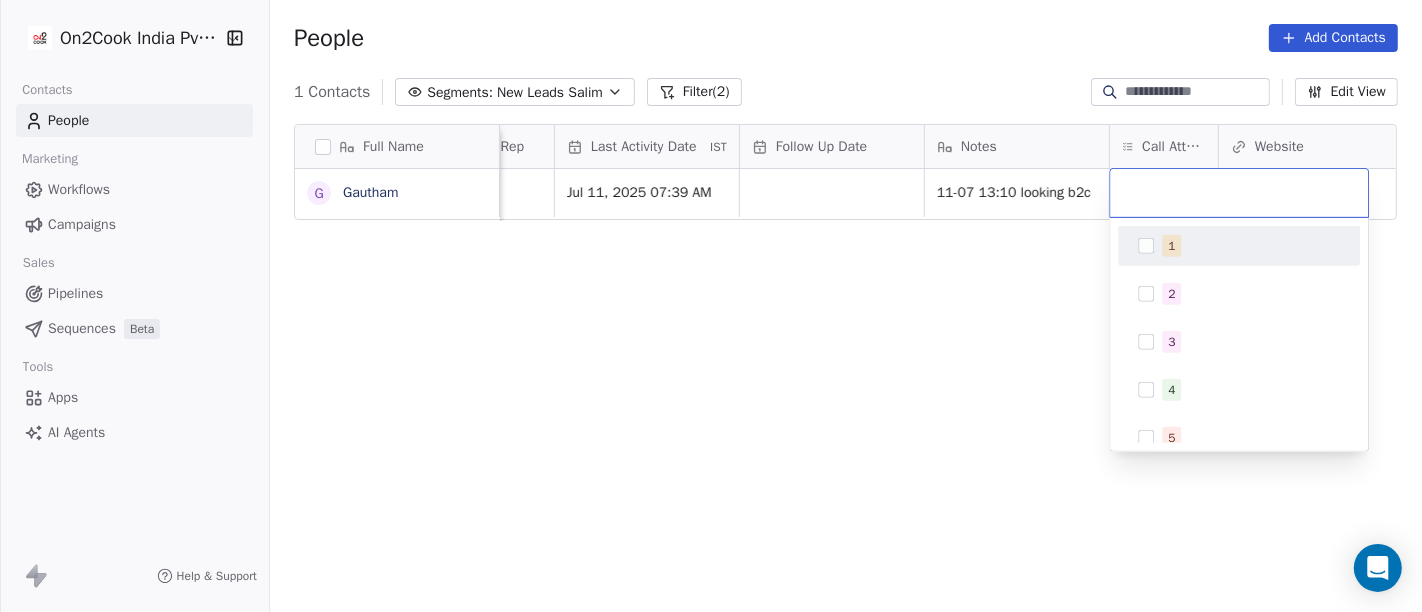 click at bounding box center (1146, 246) 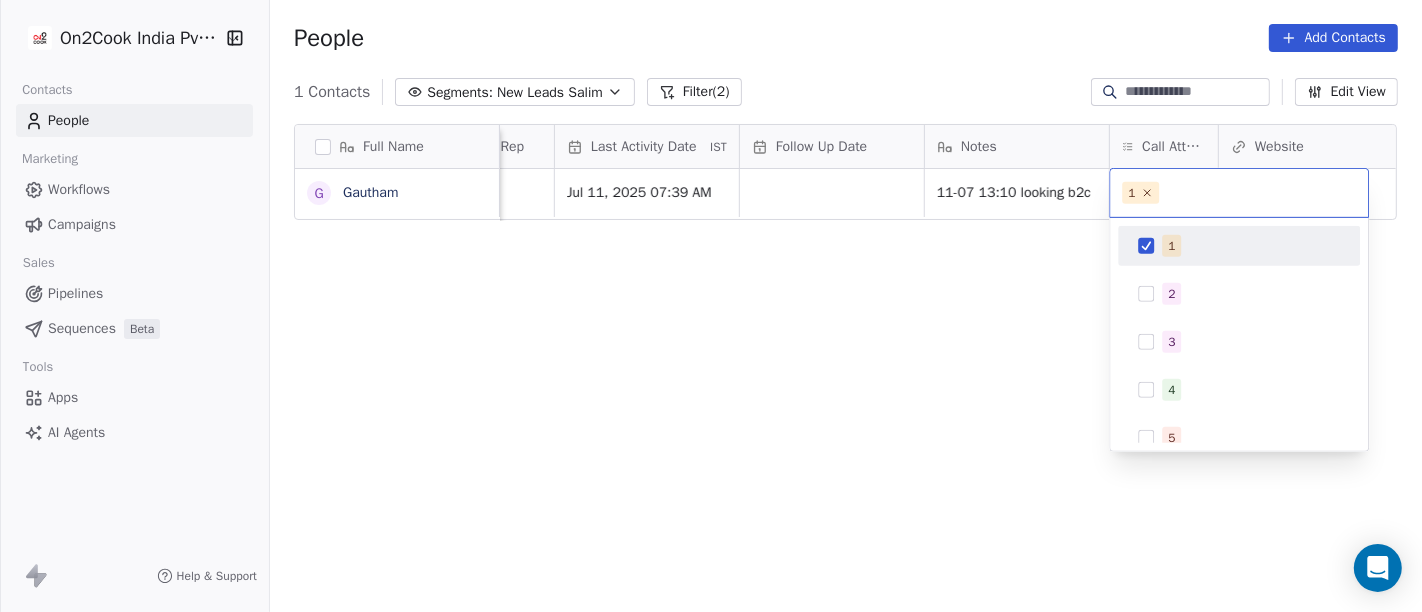 click on "On2Cook India Pvt. Ltd. Contacts People Marketing Workflows Campaigns Sales Pipelines Sequences Beta Tools Apps AI Agents Help & Support People  Add Contacts 1 Contacts Segments: New Leads Salim Filter  (2) Edit View Tag Add to Sequence Full Name G Gautham Lead Status Tags Assignee Sales Rep Last Activity Date IST Follow Up Date Notes Call Attempts Website zomato link outlet type Location   B2C Salim Jul 11, 2025 07:39 AM 11-07 13:10 looking b2c
To pick up a draggable item, press the space bar.
While dragging, use the arrow keys to move the item.
Press space again to drop the item in its new position, or press escape to cancel.
1 1 2 3 4 5 6 7 8 9 10" at bounding box center [711, 306] 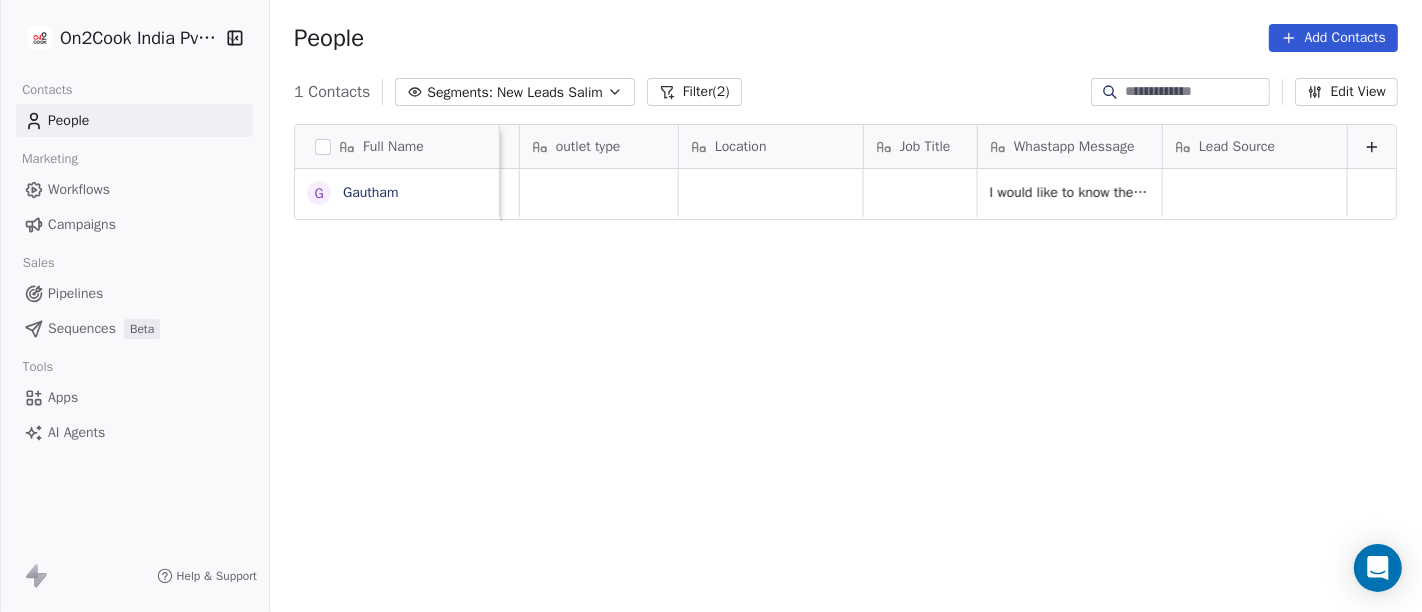 scroll, scrollTop: 0, scrollLeft: 2295, axis: horizontal 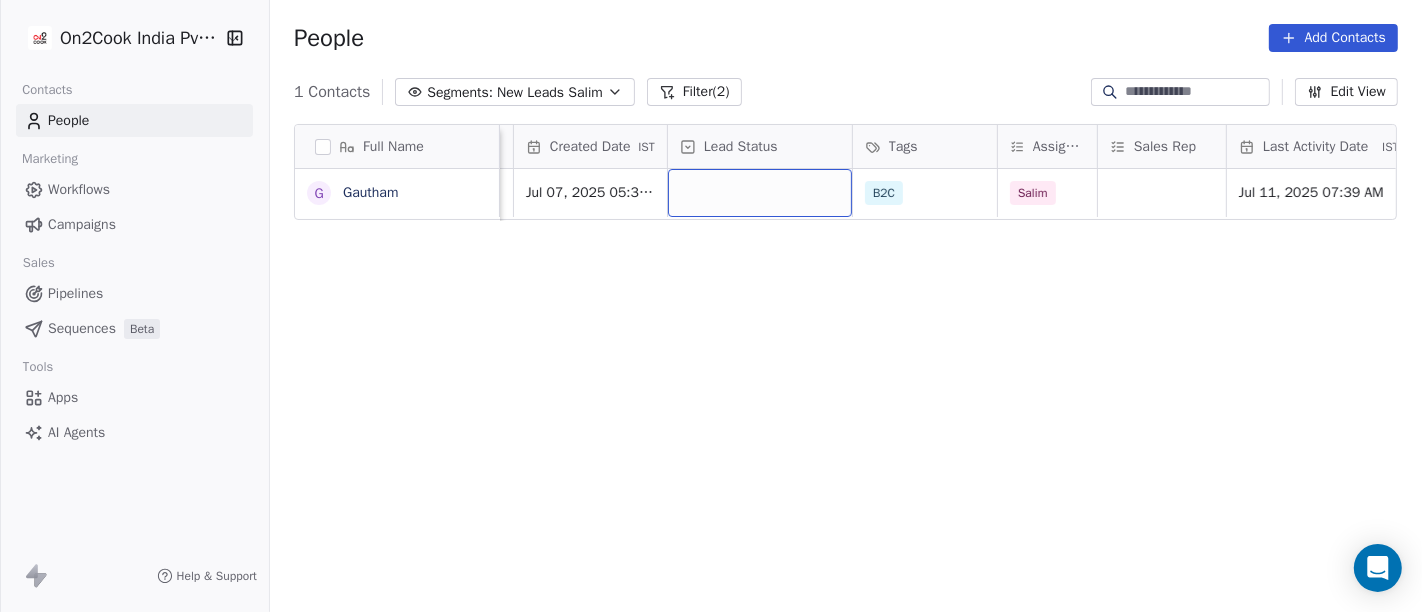 click at bounding box center [760, 193] 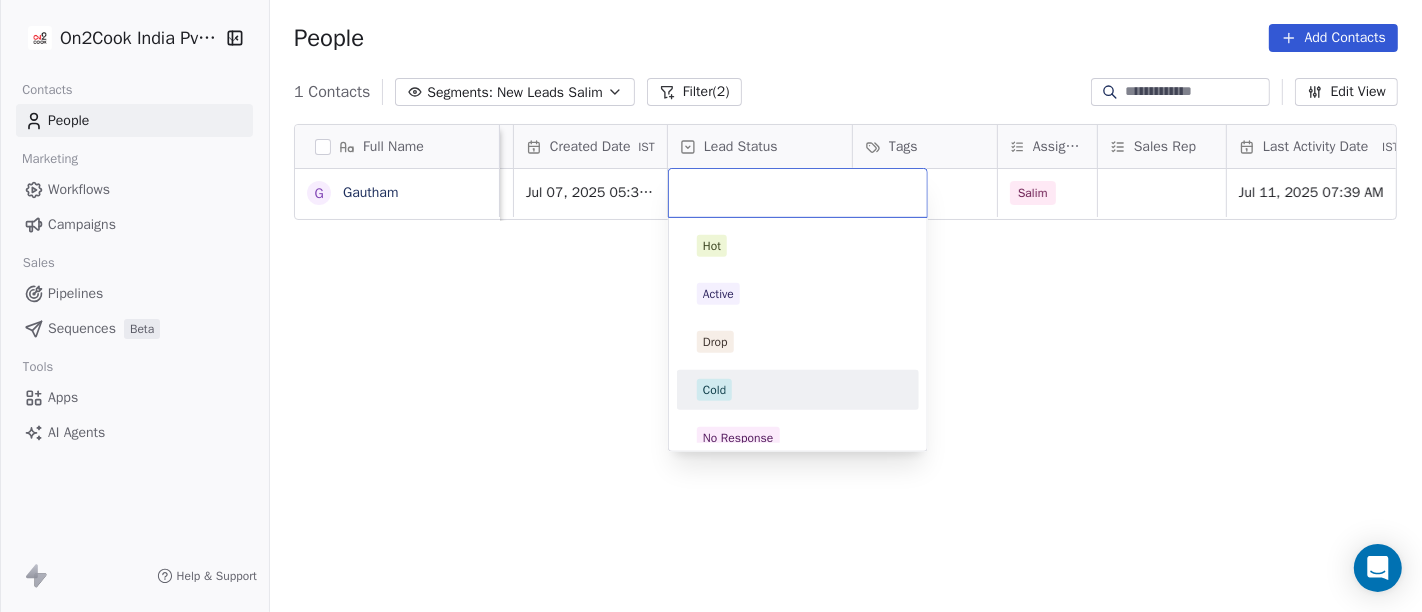 click on "Cold" at bounding box center (798, 390) 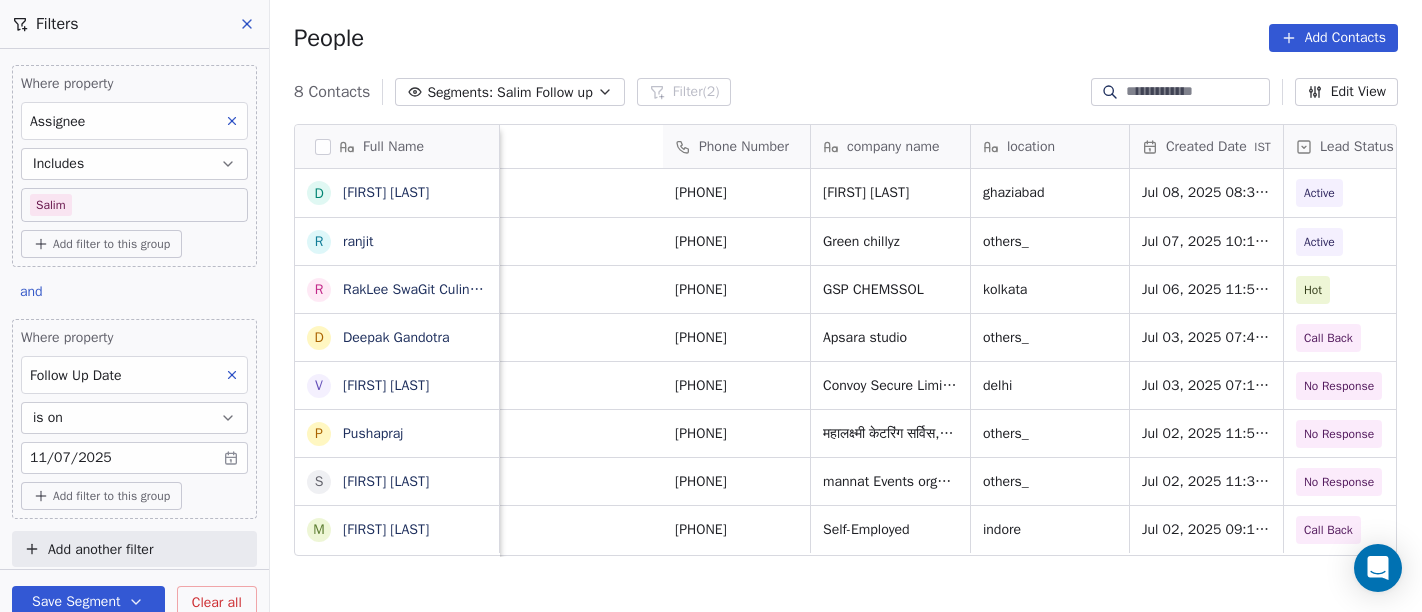 scroll, scrollTop: 0, scrollLeft: 0, axis: both 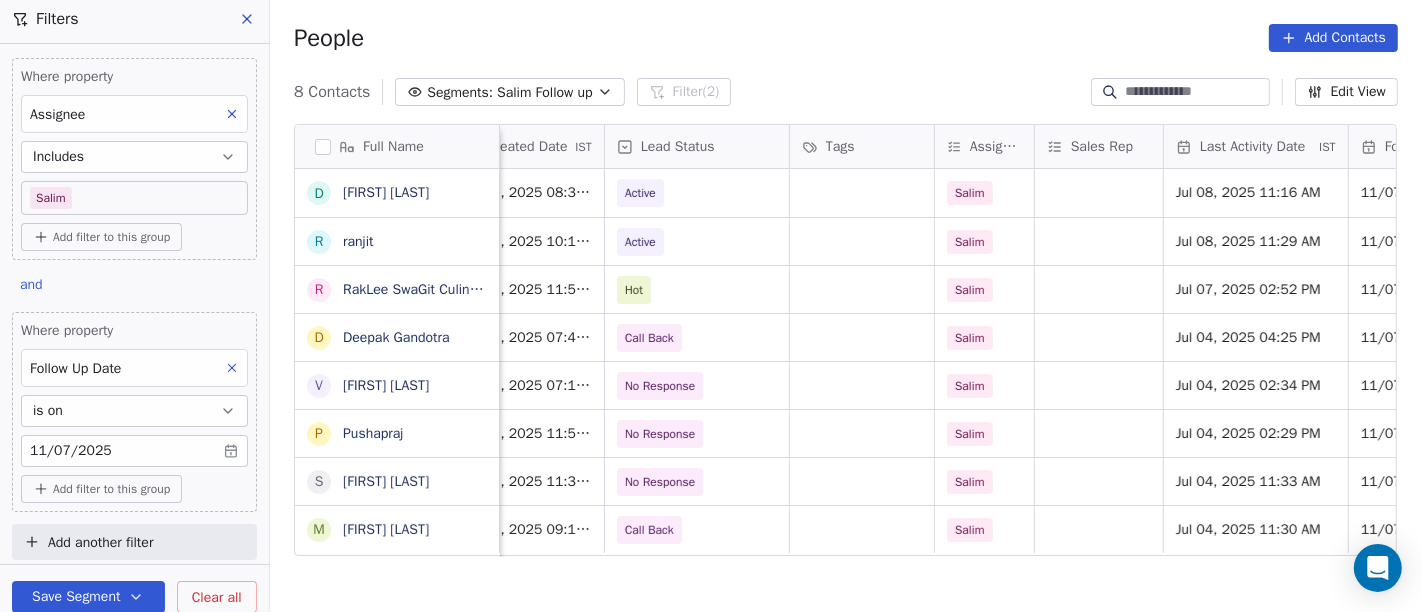 click on "Clear all" at bounding box center (217, 597) 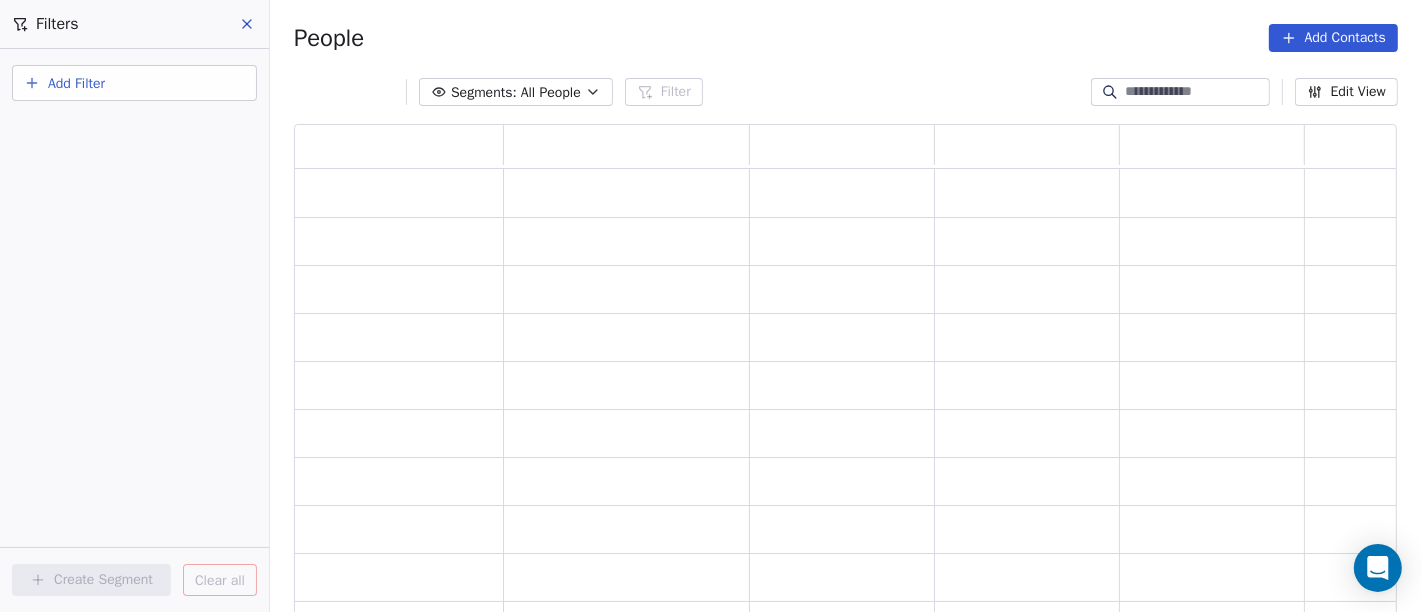 scroll, scrollTop: 17, scrollLeft: 17, axis: both 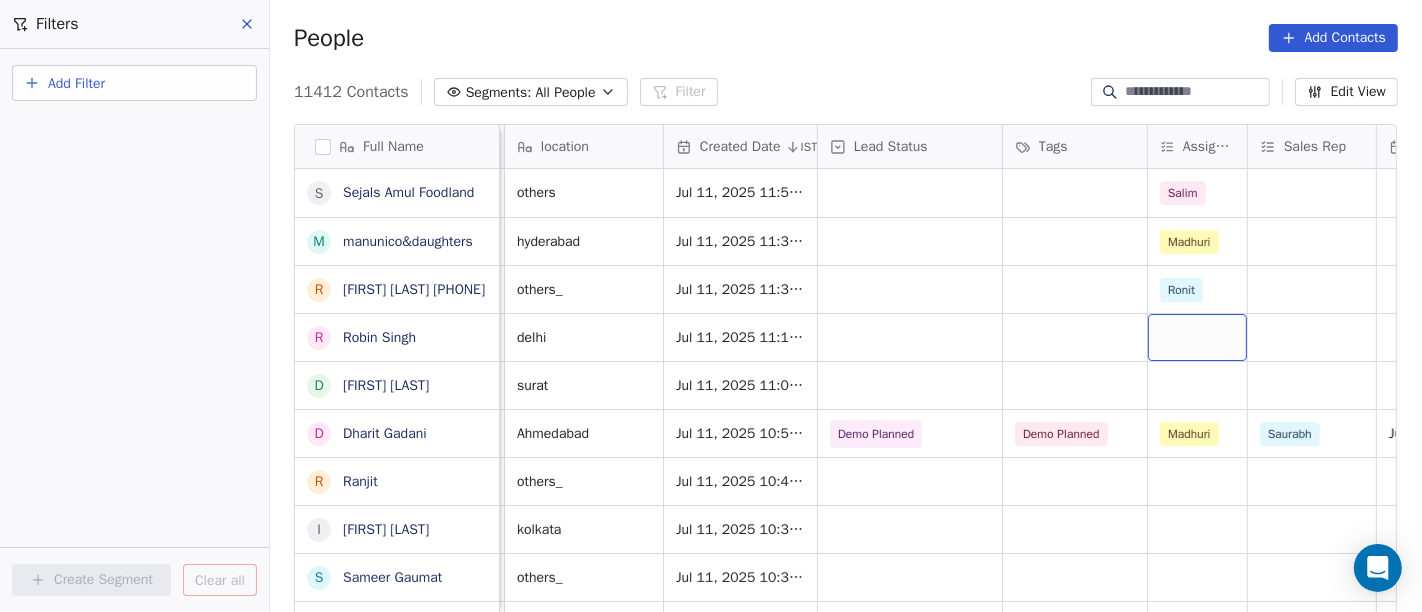 click at bounding box center (1197, 337) 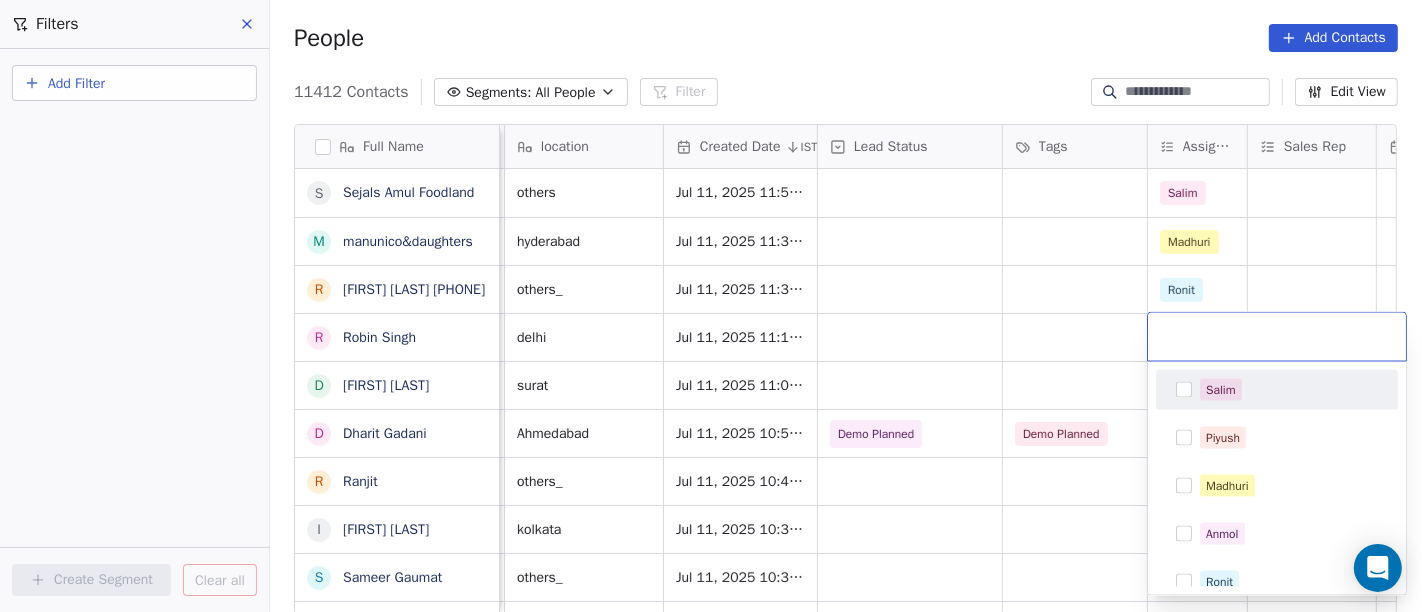 click on "Salim" at bounding box center [1221, 390] 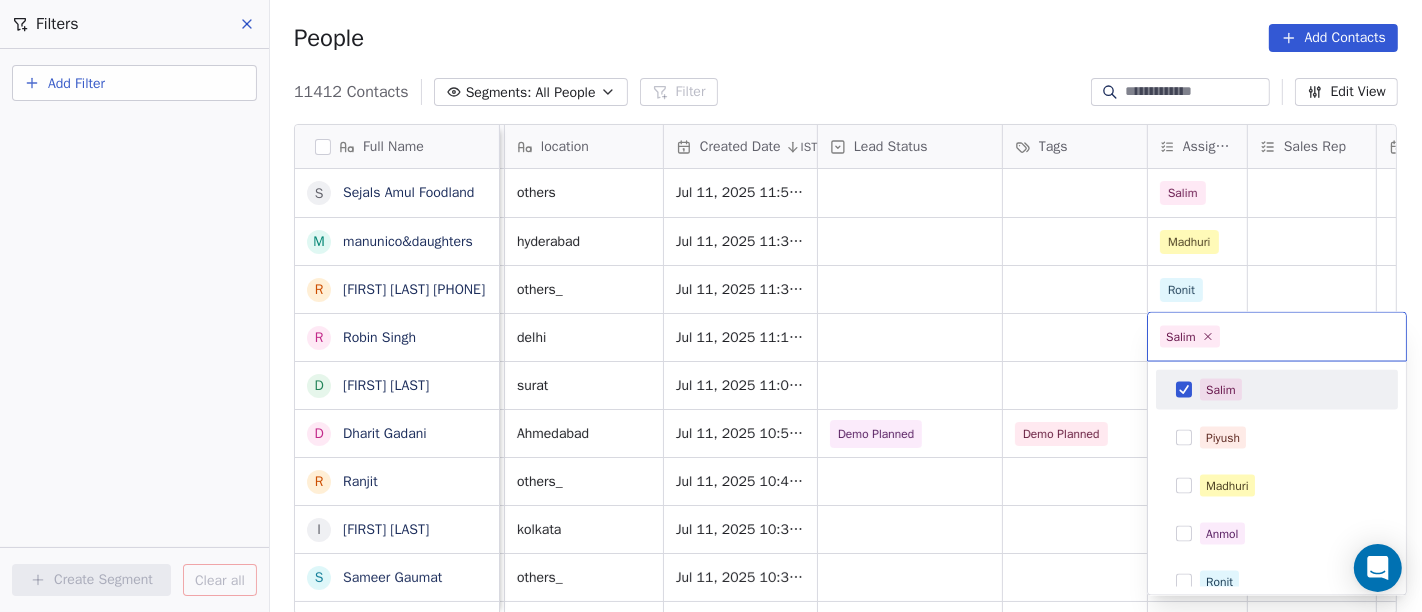 click on "On2Cook India Pvt. Ltd. Contacts People Marketing Workflows Campaigns Sales Pipelines Sequences Beta Tools Apps AI Agents Help & Support Filters Add Filter Create Segment Clear all People Add Contacts 11412 Contacts Segments: All People Filter Edit View Tag Add to Sequence Full Name S Sejals Amul Foodland m manico&daughters R Rajuthekkayil [CITY] [PHONE] R Robin Singh D Dahyabhai Patel D Dharit Gadani R Ranjit I INDIRA MONDAL S Sameer Gaumat M Manoj V Varsha Chikhalkar S Sudhir Joshi A Abhishek Yadav K Kanhu Sahoo S Saji Samuel A Abdulrashid Mondal P Pramod Pams Bhilare N Narottam Tripathi N Naresh jaiswal D Dr. Pradnyanand Mishra [PHONE] D Dr. Pradnyanand Mishra H Hardeep Singh D Dinesh Bhoite S Sandeep Dawer A Ankita Goswami B Balwant Jadhav S Sambuddha Deb H Hardiik Vashi R Rashmikant Shah Email Phone Number company name location Created Date IST Lead Status Tags Assignee Sales Rep Last Activity Date IST Follow Up Date Notes Call Attempts [EMAIL] [PHONE] others 1" at bounding box center [711, 306] 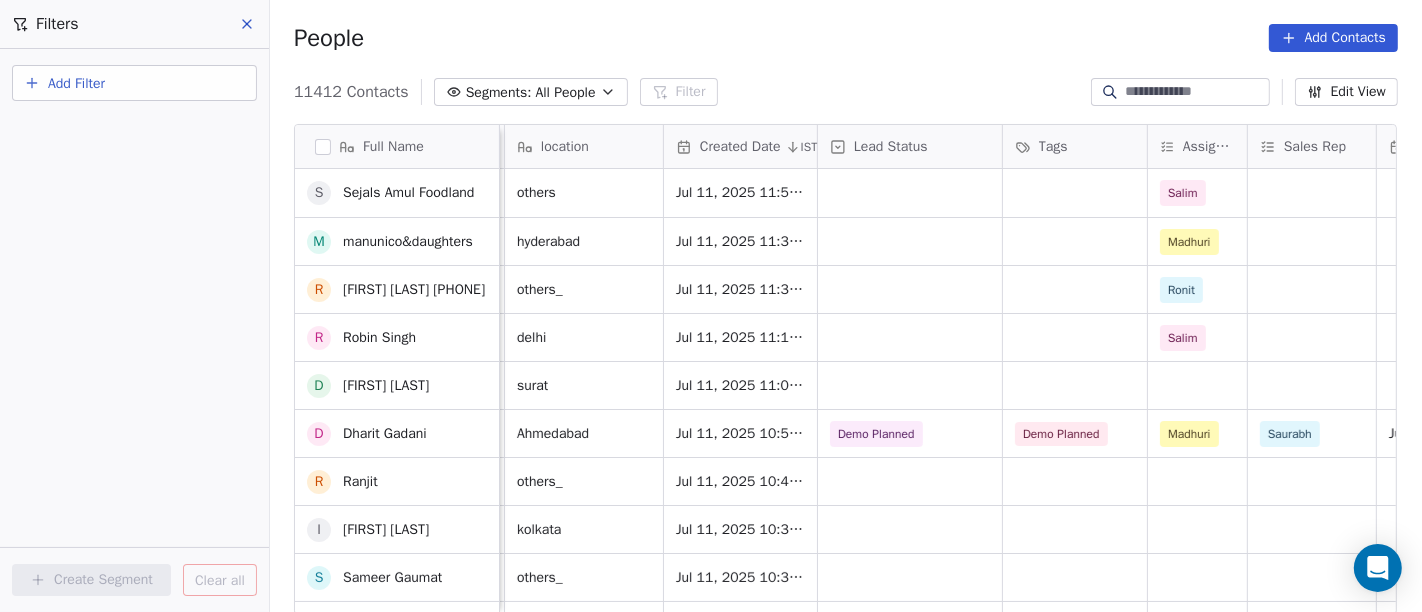 scroll, scrollTop: 555, scrollLeft: 0, axis: vertical 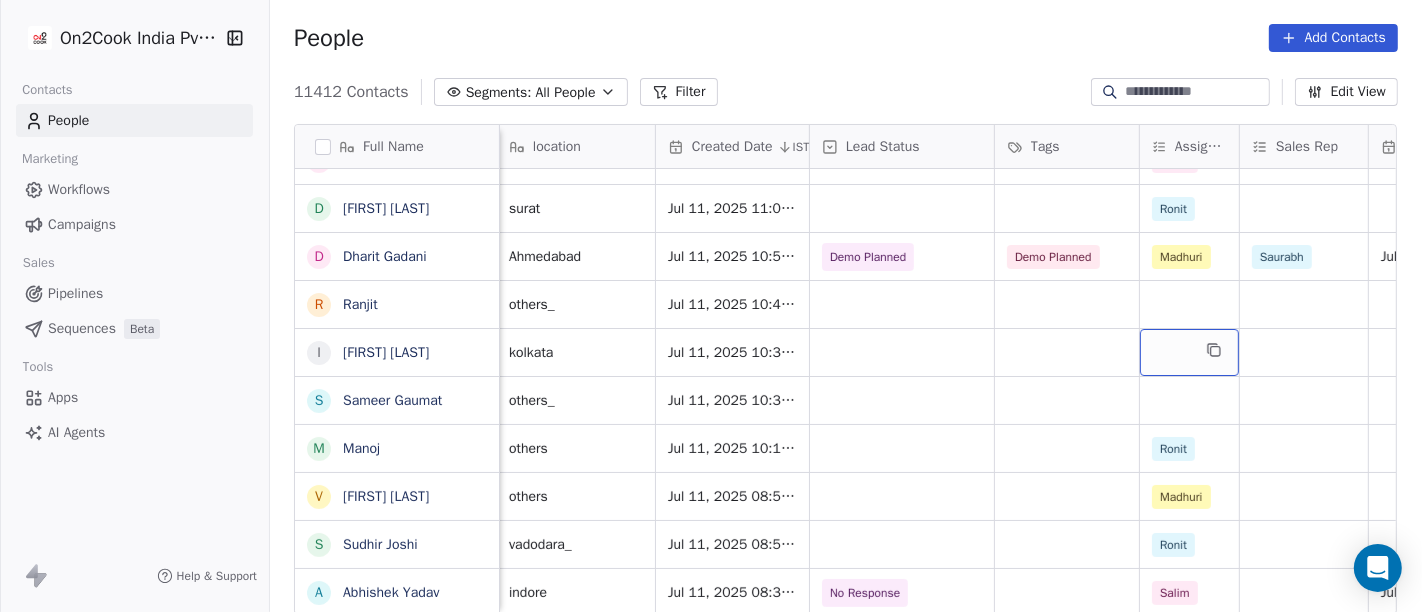 click at bounding box center [1189, 352] 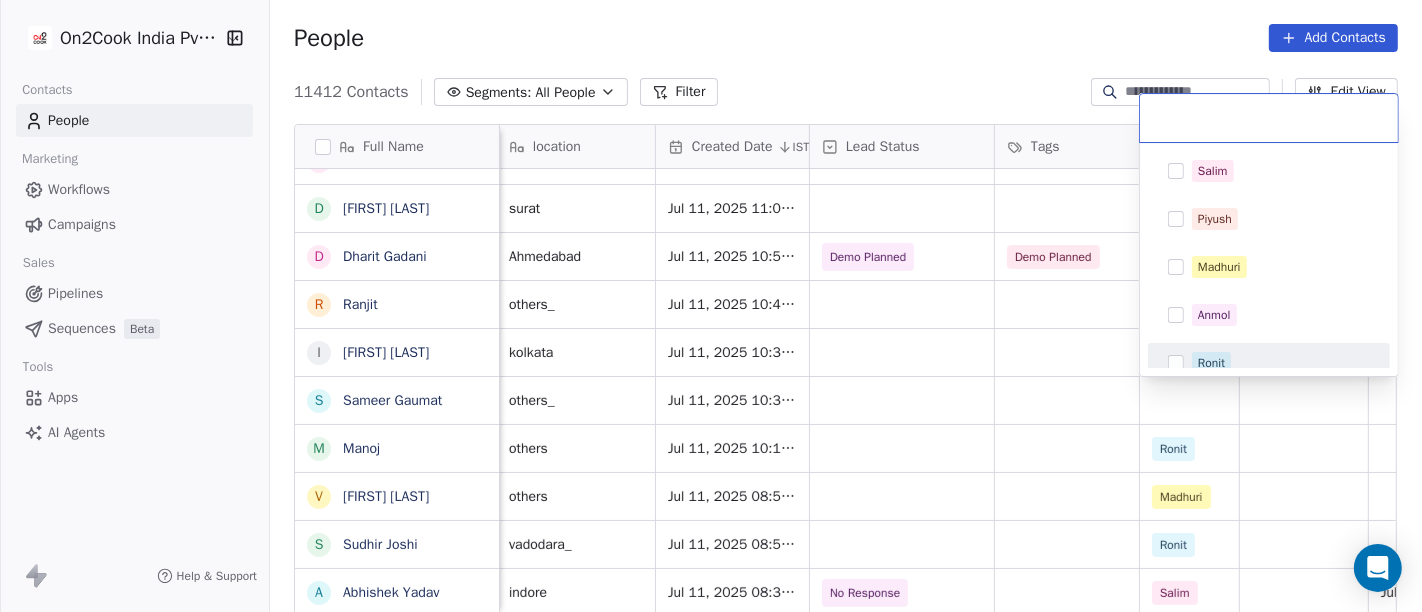 click on "Ronit" at bounding box center (1211, 363) 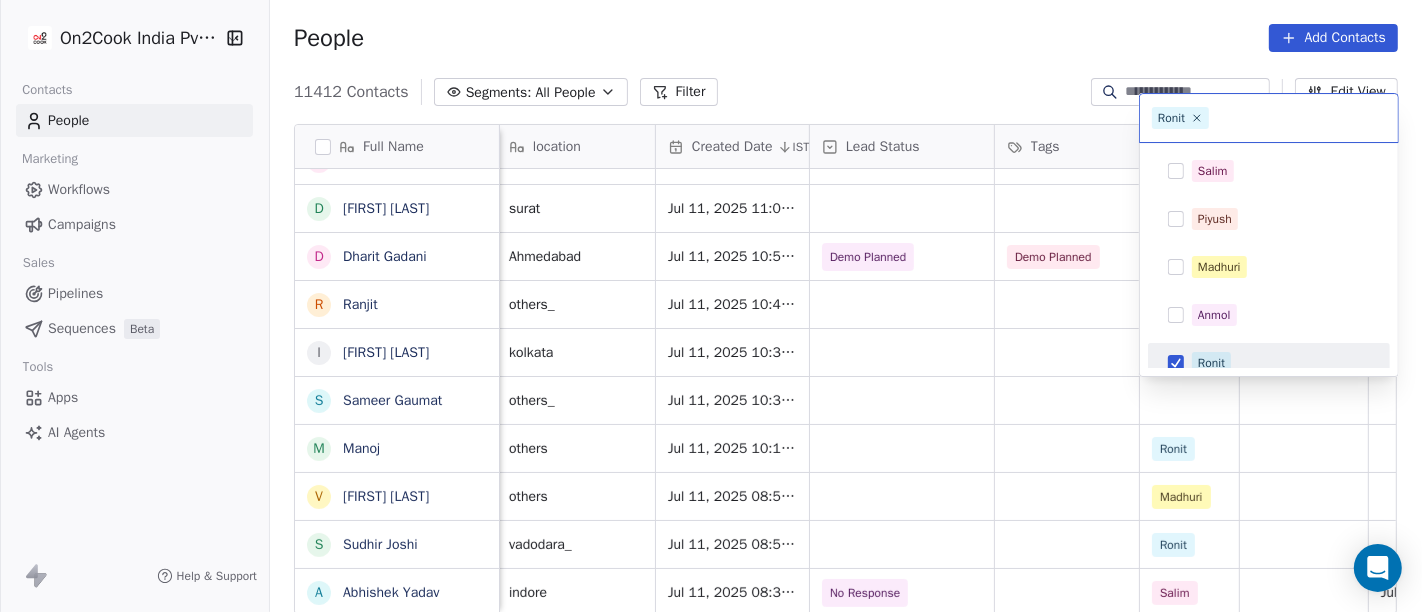 click on "COMPANY Contacts People Marketing Workflows Campaigns Sales Pipelines Sequences Beta Tools Apps AI Agents Help & Support People Add Contacts Contacts Segments: All People Filter Edit View Tag Add to Sequence Full Name S [LAST] [COMPANY] m [COMPANY] R [LAST] [CITY] [PHONE] R [LAST] D [LAST] D [LAST] R [LAST] I [FIRST] [LAST] S [FIRST] [LAST] M [FIRST] [LAST] S [FIRST] [LAST] S [FIRST] [LAST] A [FIRST] [LAST] P [FIRST] [LAST] N [FIRST] [LAST] N [FIRST] [LAST] D Dr. [LAST] [PHONE] D Dr. [LAST] H [FIRST] [LAST] D [FIRST] [LAST] S [FIRST] [LAST] A [FIRST] [LAST] B [FIRST] [LAST] S [FIRST] [LAST] H [FIRST] [LAST] R [FIRST] [LAST] R [FIRST] [LAST] R [FIRST] [LAST] S [FIRST] [LAST] B [FIRST] [LAST] Email Phone Number company name location Created Date IST Lead Status Tags Assignee Sales Rep Last Activity Date IST Follow Up Date Notes Call Attempts [EMAIL] [PHONE]" at bounding box center [711, 306] 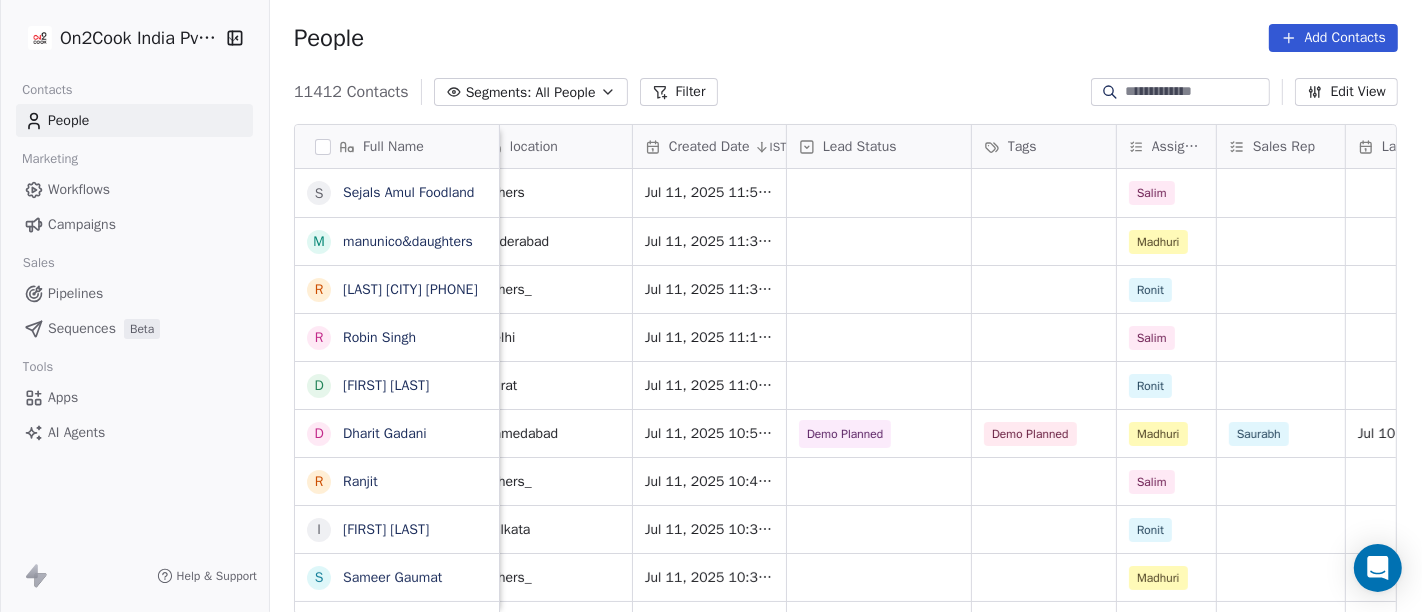 click at bounding box center [1180, 92] 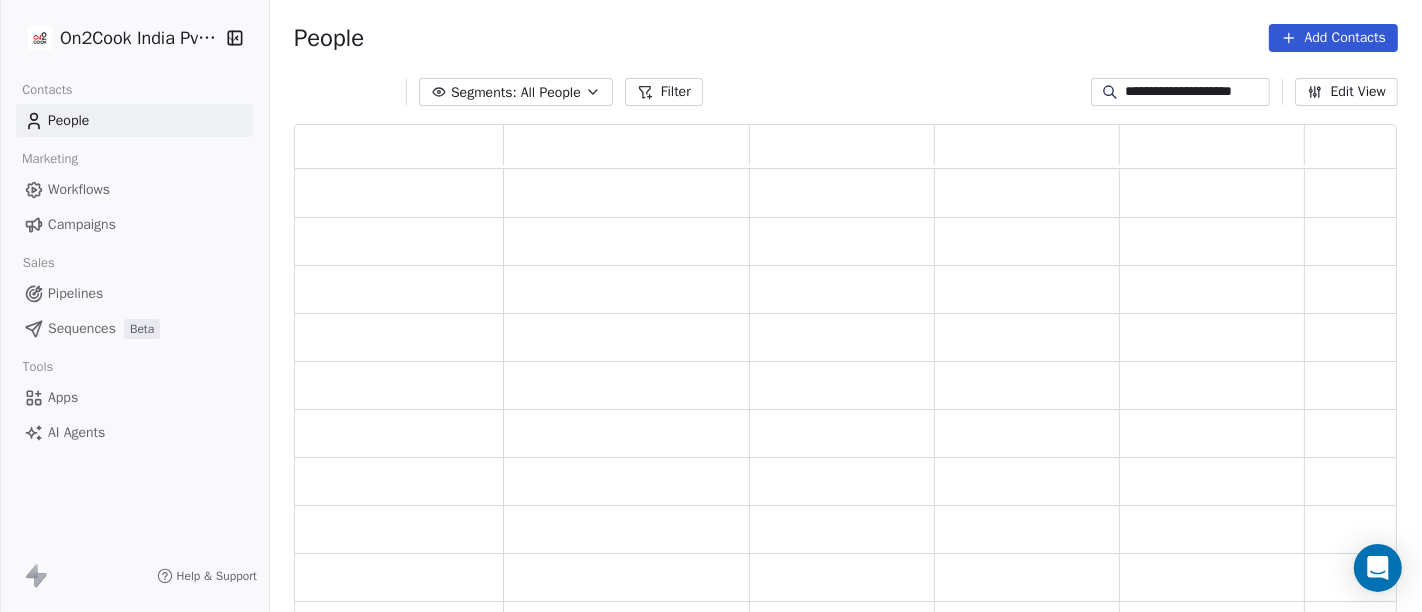 scroll, scrollTop: 17, scrollLeft: 17, axis: both 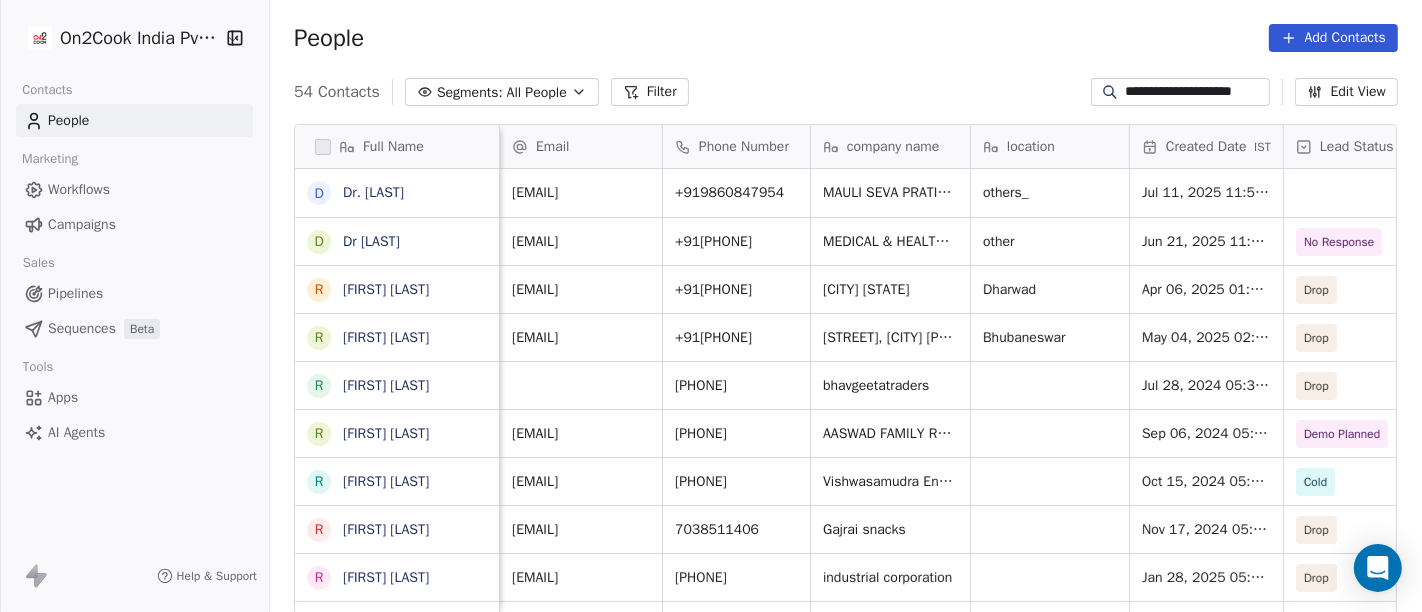 type on "**********" 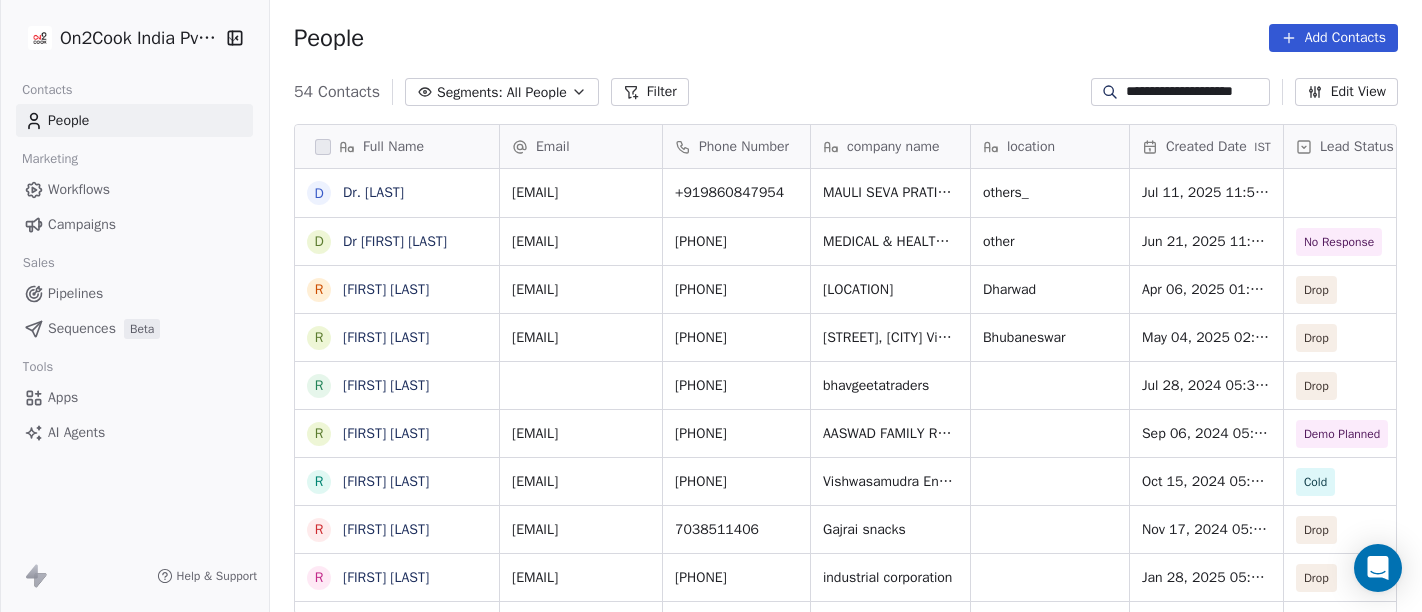 scroll, scrollTop: 0, scrollLeft: 0, axis: both 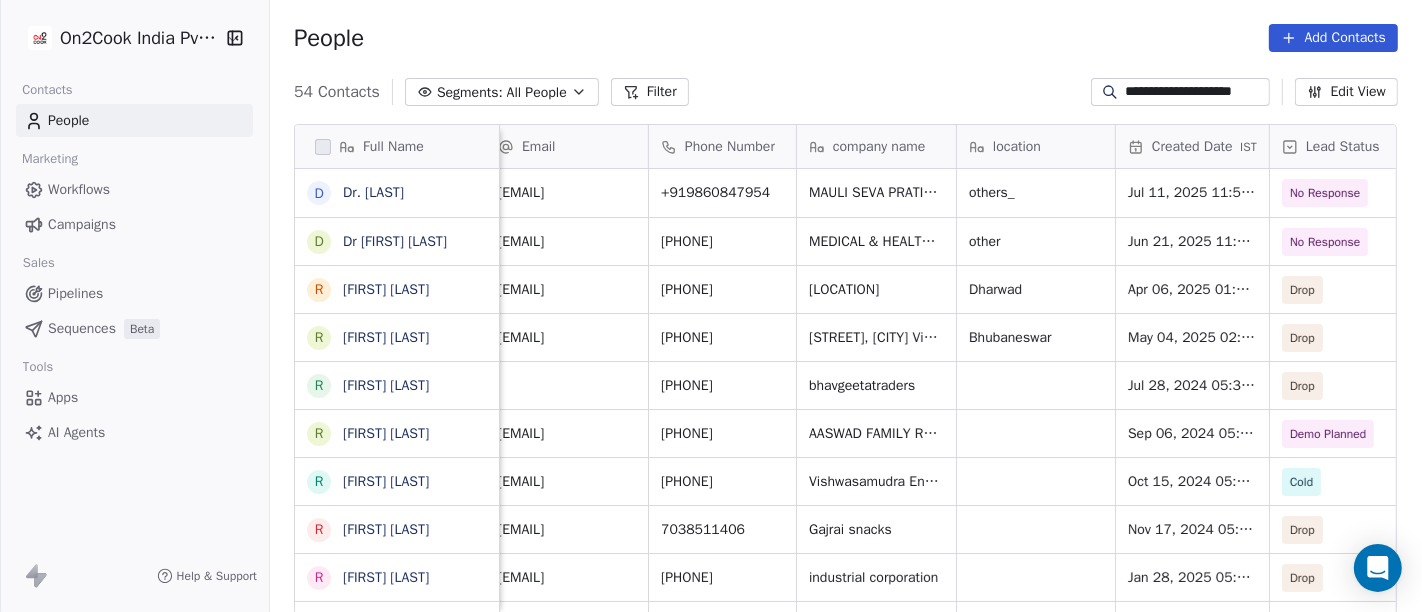 click on "**********" at bounding box center (1196, 92) 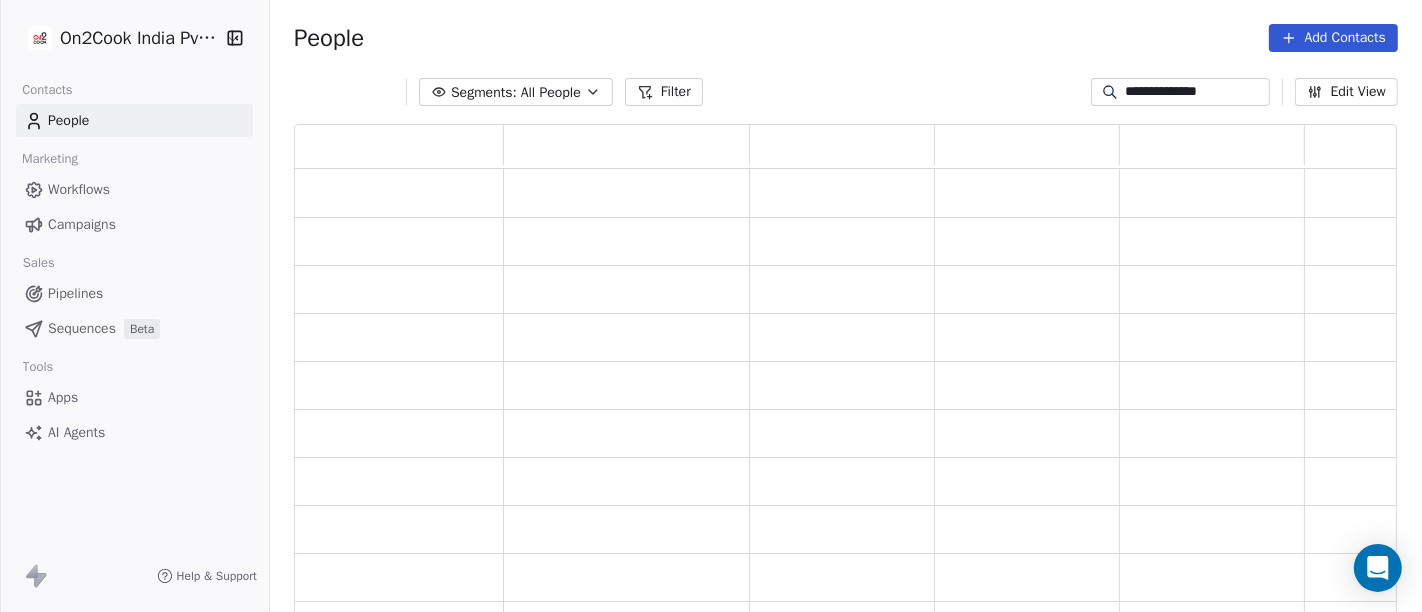 scroll, scrollTop: 17, scrollLeft: 17, axis: both 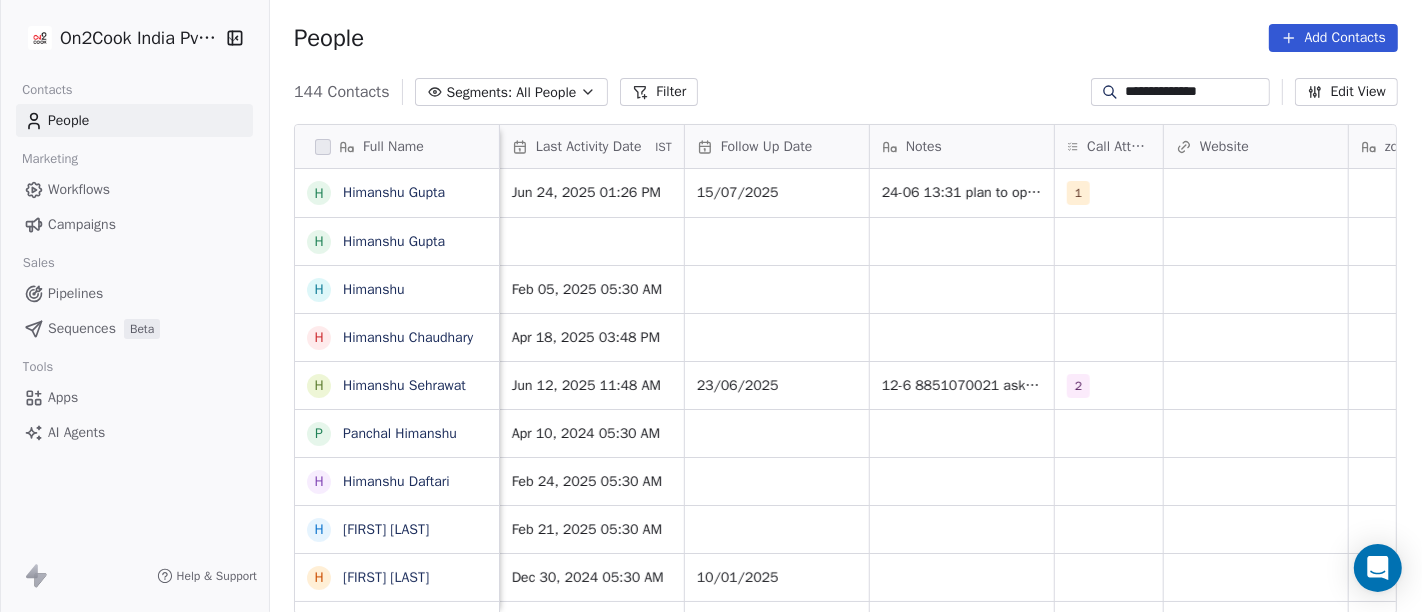 type on "**********" 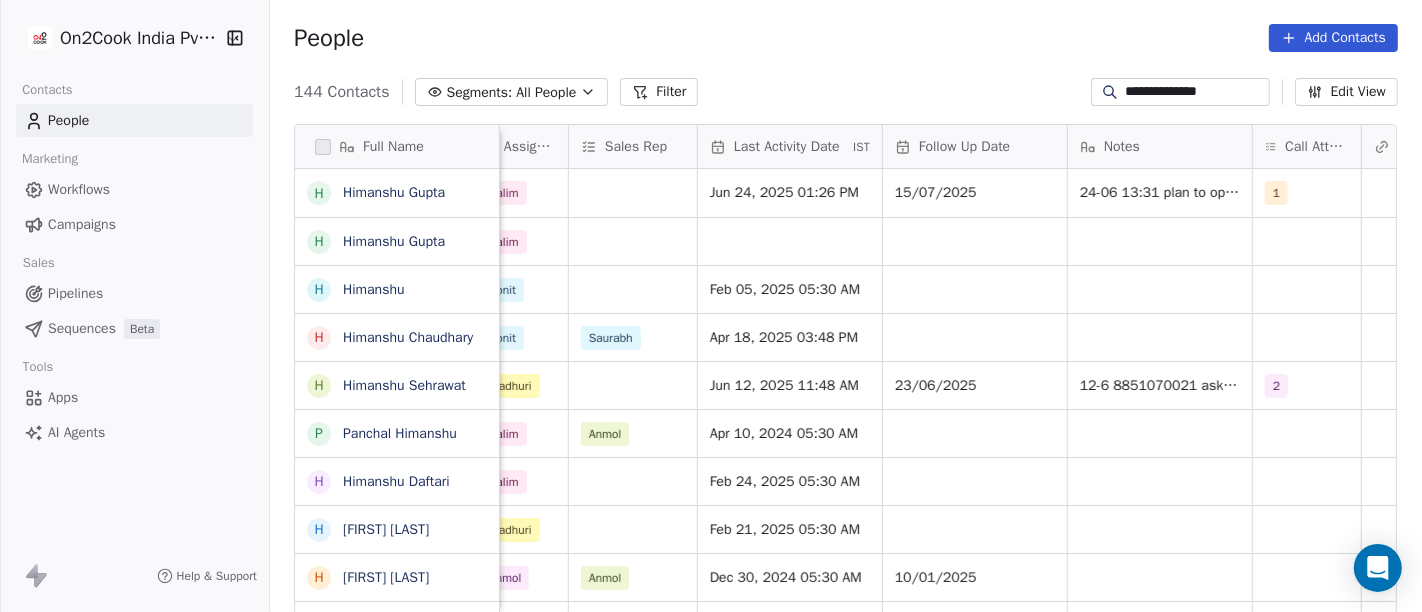 scroll, scrollTop: 0, scrollLeft: 1146, axis: horizontal 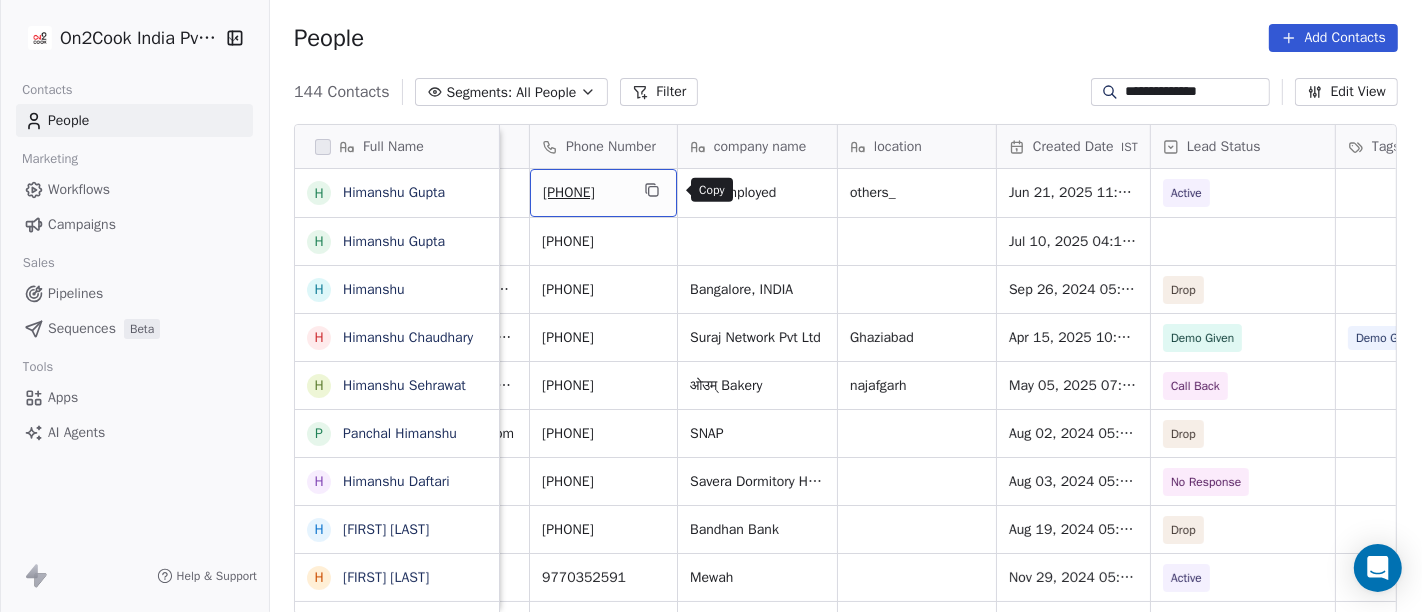 click at bounding box center (652, 190) 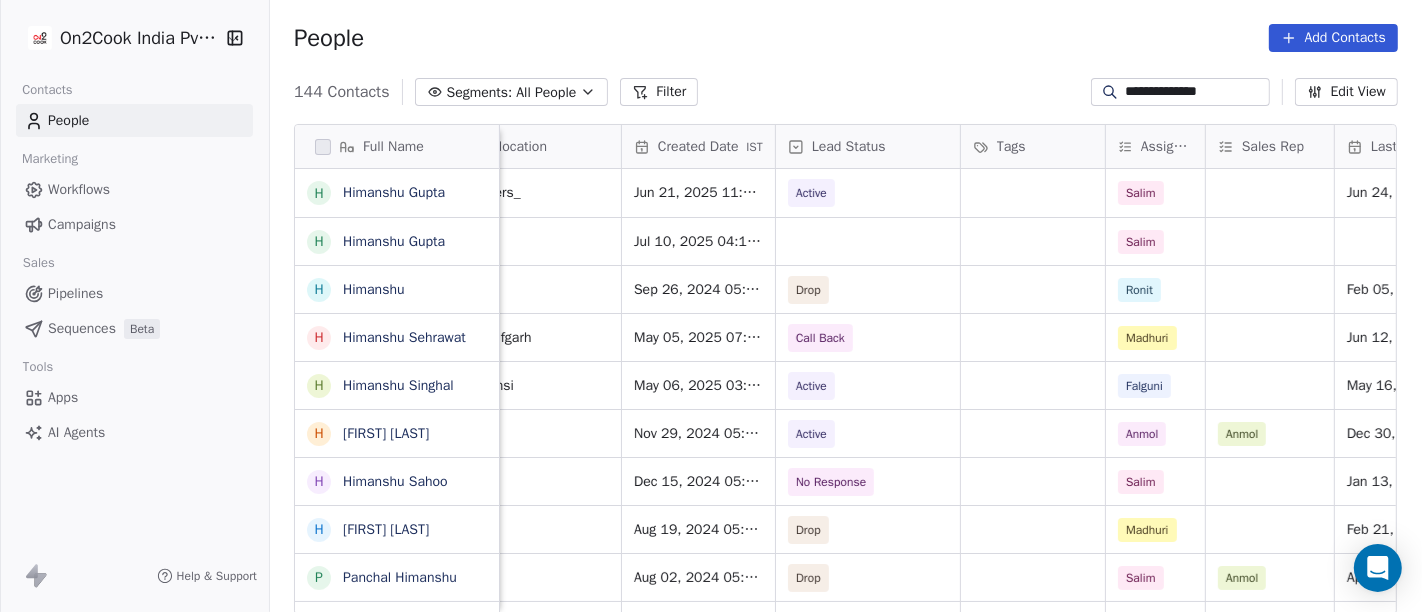 scroll, scrollTop: 0, scrollLeft: 505, axis: horizontal 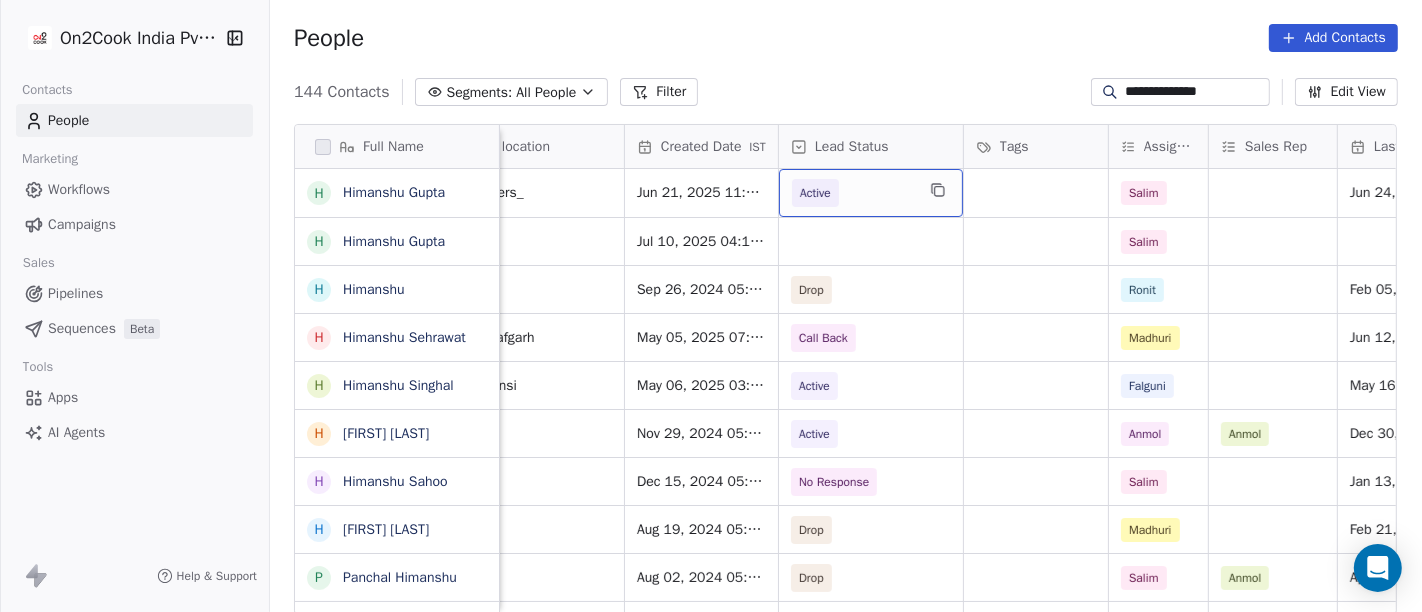 click on "Active" at bounding box center (815, 193) 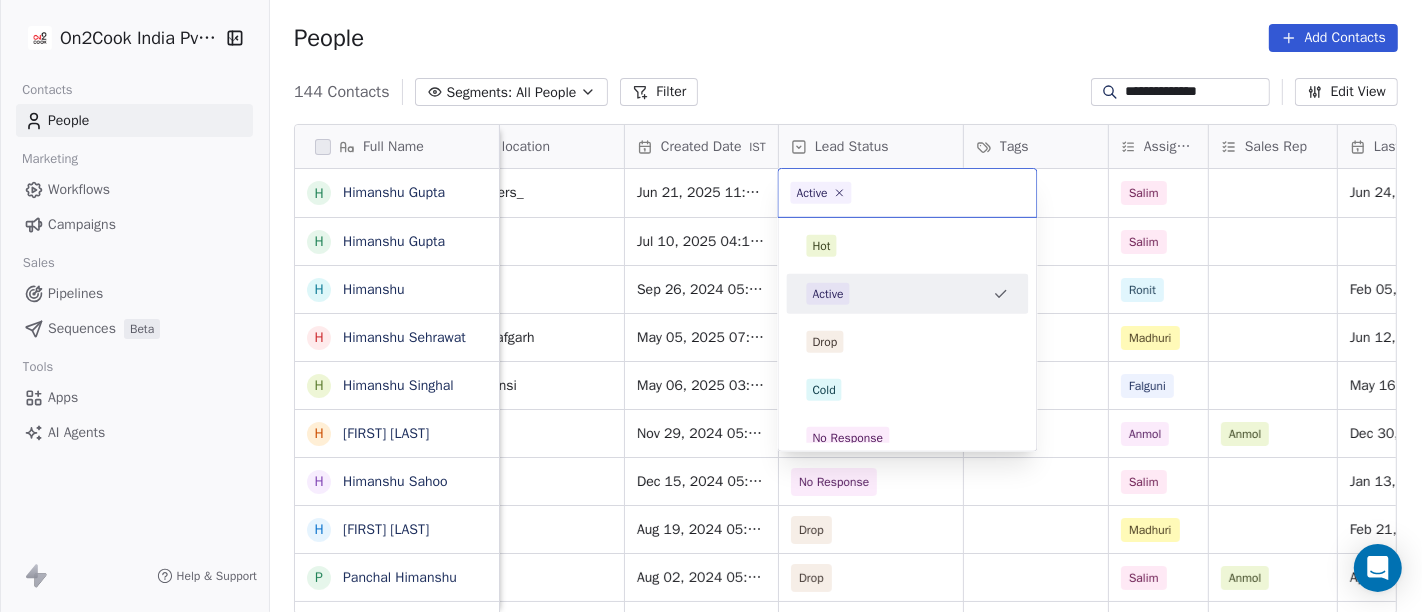 click on "[EMAIL]" at bounding box center (711, 306) 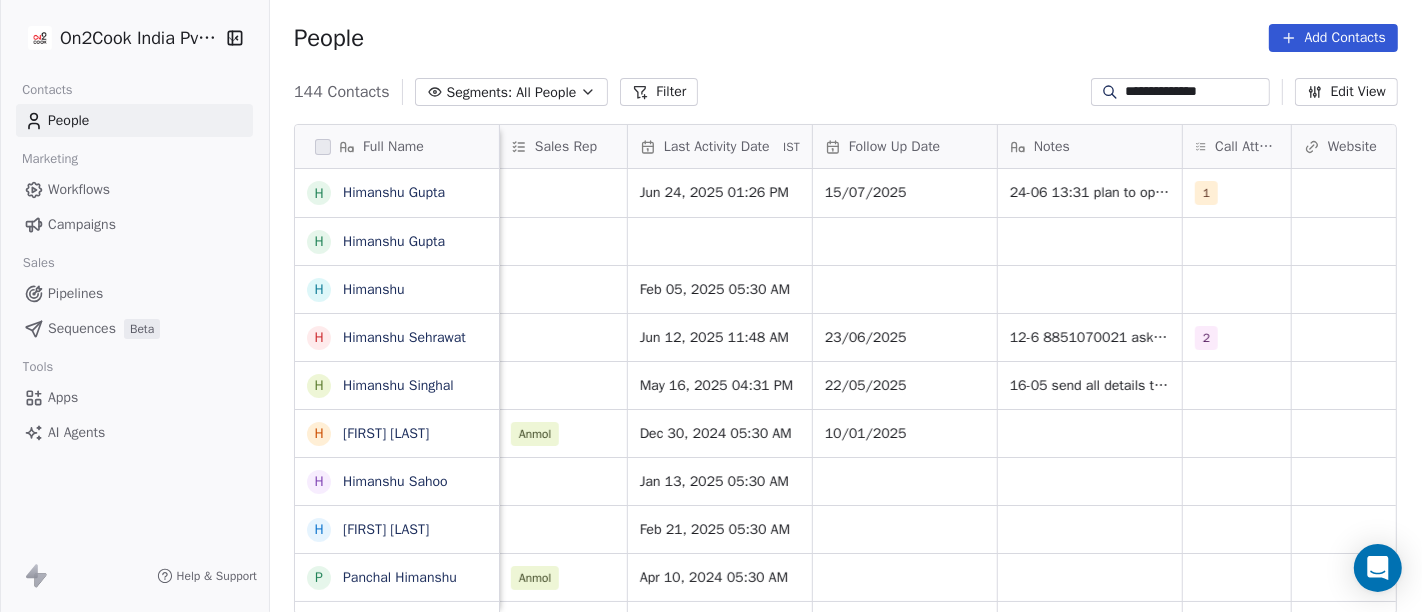 scroll, scrollTop: 0, scrollLeft: 1217, axis: horizontal 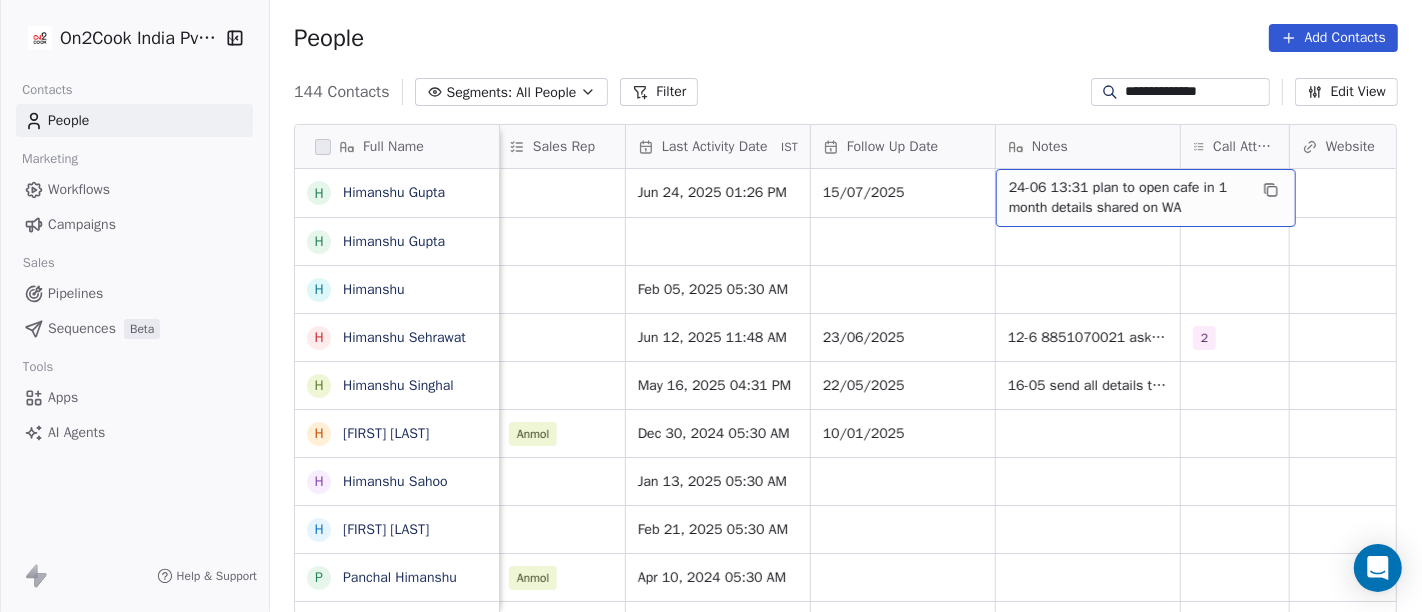 click on "24-06 13:31 plan to open cafe in 1 month details shared on WA" at bounding box center (1128, 198) 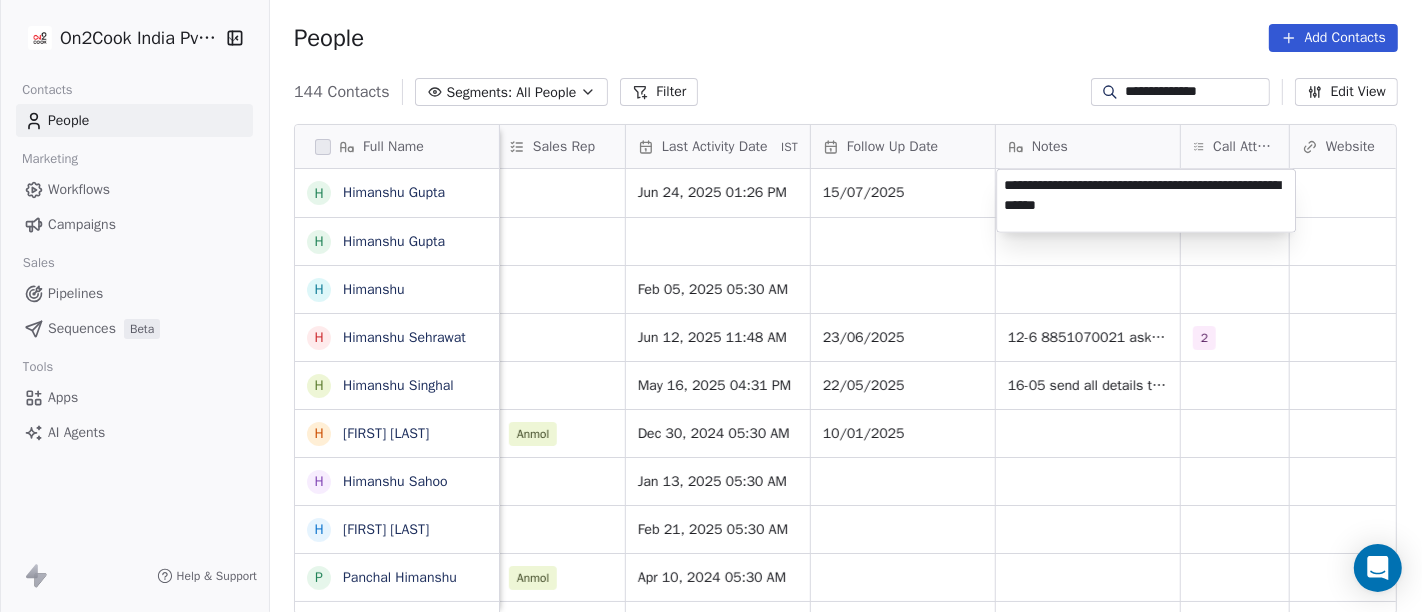 click on "On2Cook India Pvt. Ltd. Contacts People Marketing Workflows Campaigns Sales Pipelines Sequences Beta Tools Apps AI Agents Help & Support People Add Contacts 144 Contacts Segments: All People Filter Edit View Tag Add to Sequence Full Name H [FIRST] [LAST] H [FIRST] [LAST] H [FIRST] H [FIRST] [LAST] H [FIRST] [LAST] H [FIRST] [LAST] H [FIRST] [LAST] H [FIRST] [LAST] H [FIRST] [LAST] H [FIRST] [LAST] H [FIRST] [LAST] H [FIRST] [LAST] H [FIRST] [LAST] D [FIRST] [LAST] / [FIRST] [LAST] V [FIRST] [LAST] R [FIRST] [LAST] M [FIRST] [LAST] A [FIRST] [LAST] M [FIRST] [LAST] A [FIRST] [LAST] [LAST] V [FIRST] [LAST] K [FIRST] [LAST] S [FIRST] [LAST] A [FIRST] [LAST] G [FIRST] [LAST] Y [FIRST] [LAST] P [FIRST] [LAST] K [FIRST] [LAST] Lead Status Tags Assignee Sales Rep Last Activity Date IST Follow Up Date Notes Call Attempts Website Active [FIRST] Jun 24, 2025 01:26 PM 15/07/2025 24-06 13:31 plan to open cafe in 1 month details shared on WA 1 [FIRST]" at bounding box center [711, 306] 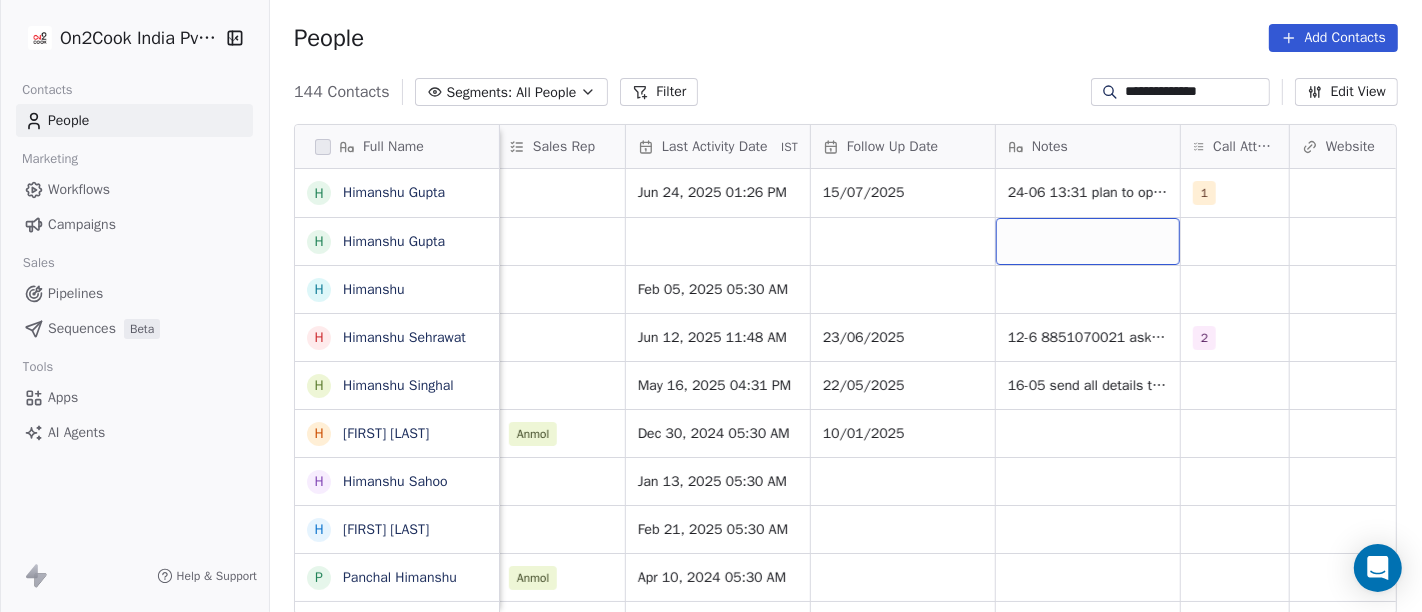 click at bounding box center (1088, 241) 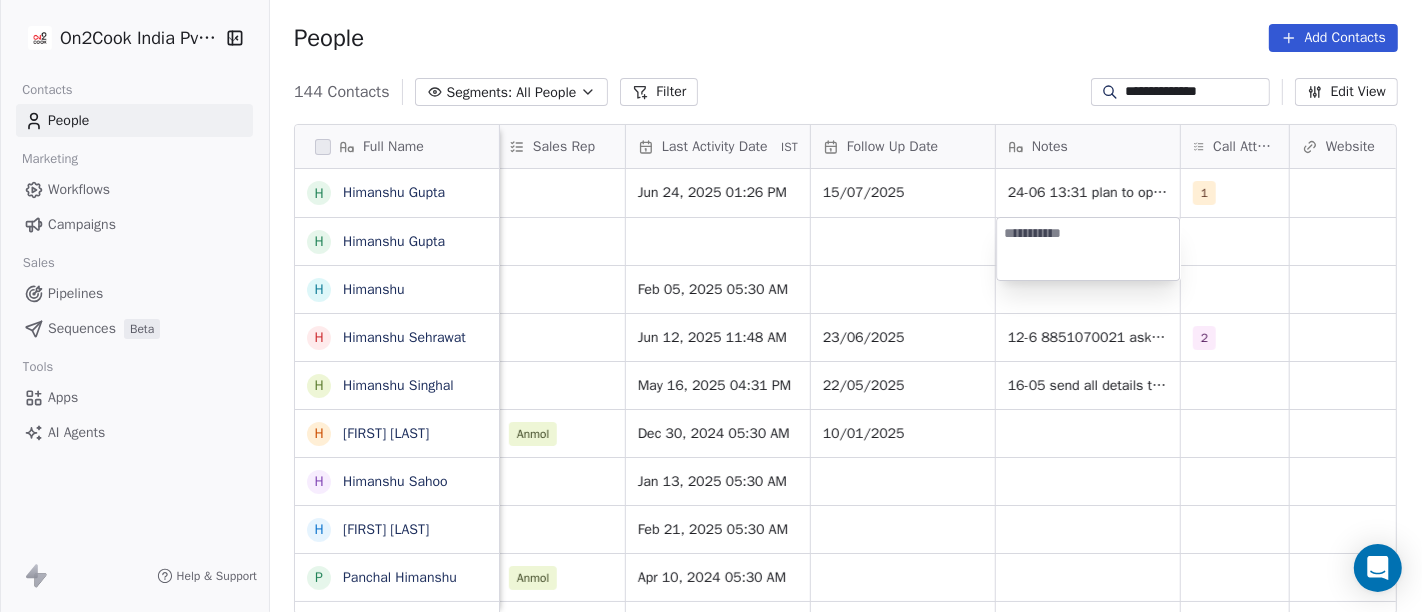 type on "**********" 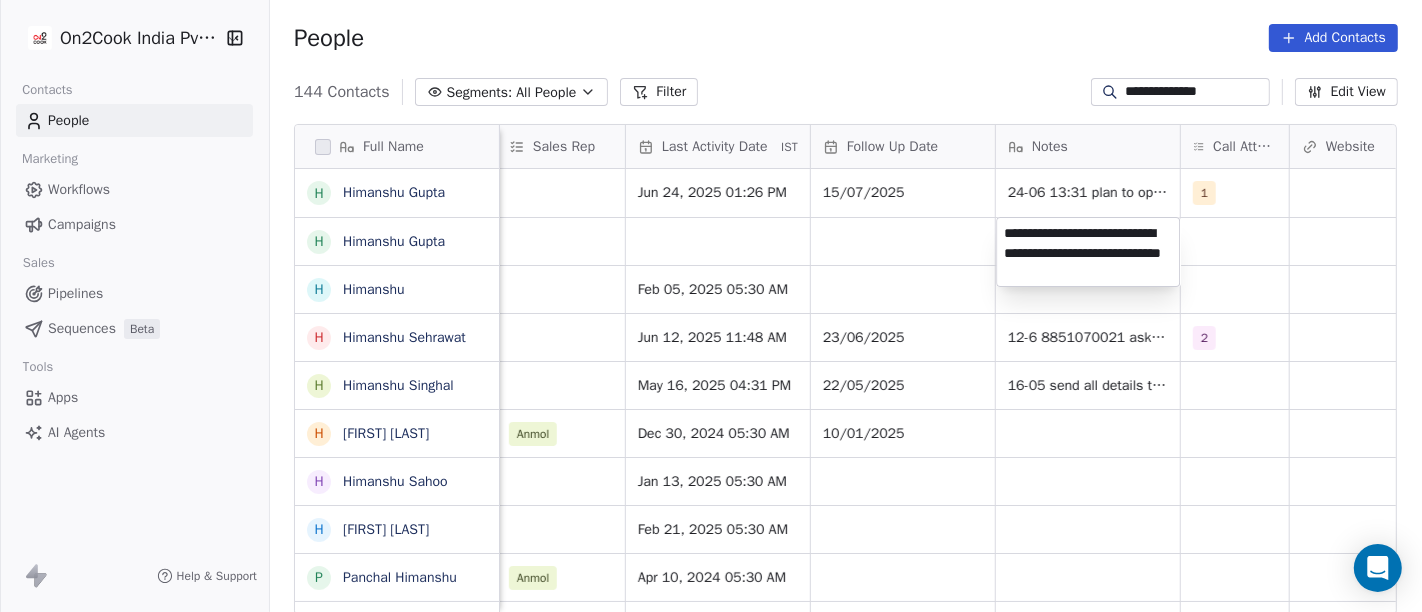 click on "On2Cook India Pvt. Ltd. Contacts People Marketing Workflows Campaigns Sales Pipelines Sequences Beta Tools Apps AI Agents Help & Support People Add Contacts 144 Contacts Segments: All People Filter Edit View Tag Add to Sequence Full Name H [FIRST] [LAST] H [FIRST] [LAST] H [FIRST] H [FIRST] [LAST] H [FIRST] [LAST] H [FIRST] [LAST] H [FIRST] [LAST] H [FIRST] [LAST] H [FIRST] [LAST] H [FIRST] [LAST] H [FIRST] [LAST] H [FIRST] [LAST] H [FIRST] [LAST] D [FIRST] [LAST] / [FIRST] [LAST] V [FIRST] [LAST] R [FIRST] [LAST] M [FIRST] [LAST] A [FIRST] [LAST] M [FIRST] [LAST] A [FIRST] [LAST] [LAST] V [FIRST] [LAST] K [FIRST] [LAST] S [FIRST] [LAST] A [FIRST] [LAST] G [FIRST] [LAST] Y [FIRST] [LAST] P [FIRST] [LAST] K [FIRST] [LAST] Lead Status Tags Assignee Sales Rep Last Activity Date IST Follow Up Date Notes Call Attempts Website Active [FIRST] Jun 24, 2025 01:26 PM 15/07/2025 24-06 13:31 plan to open cafe in 1 month details shared on WA 1 [FIRST]" at bounding box center [711, 306] 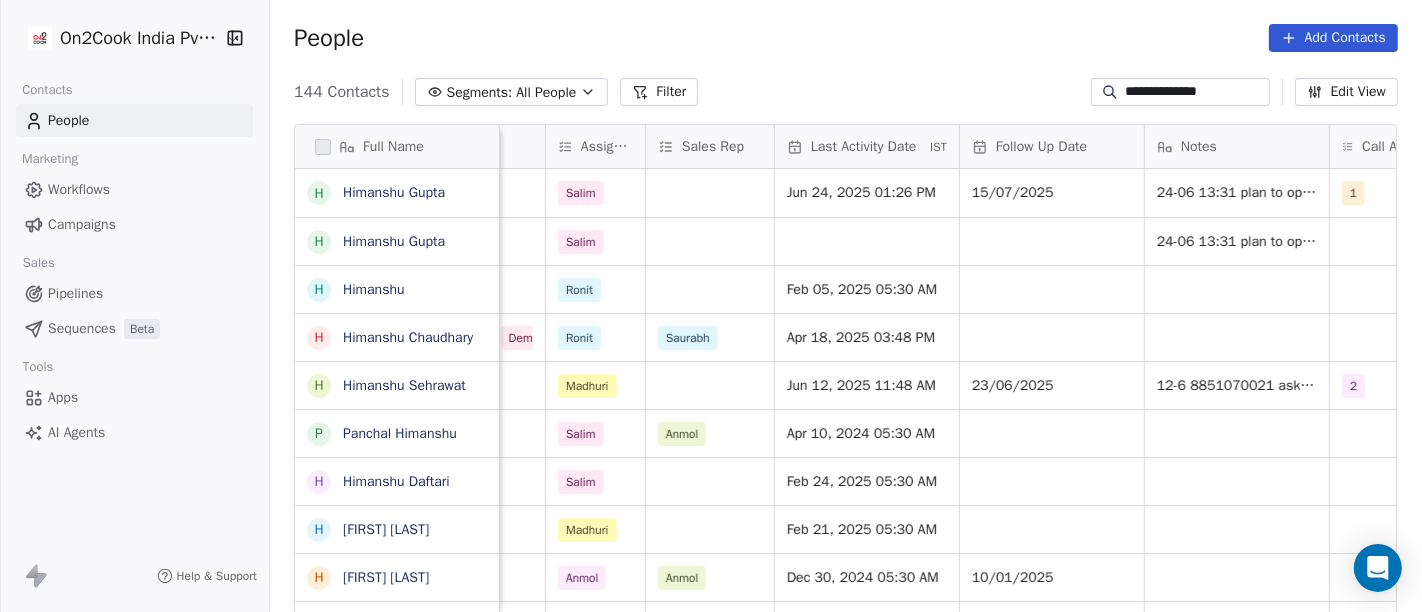 scroll, scrollTop: 0, scrollLeft: 1070, axis: horizontal 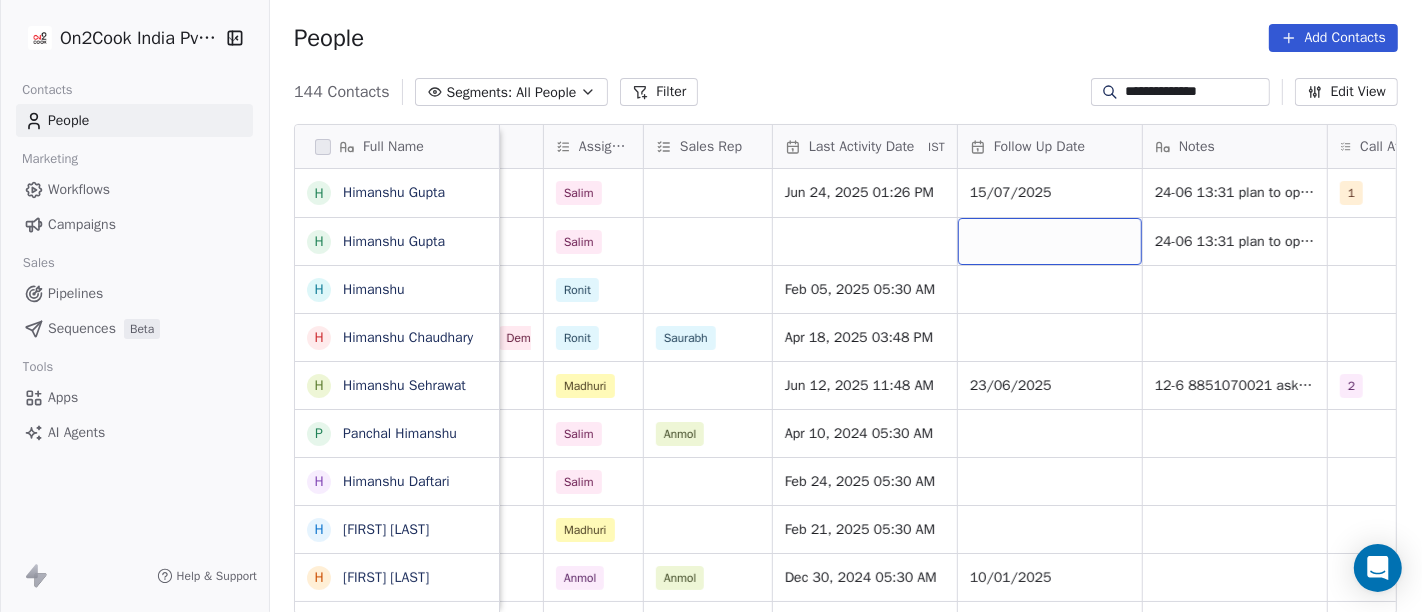 click at bounding box center [1050, 241] 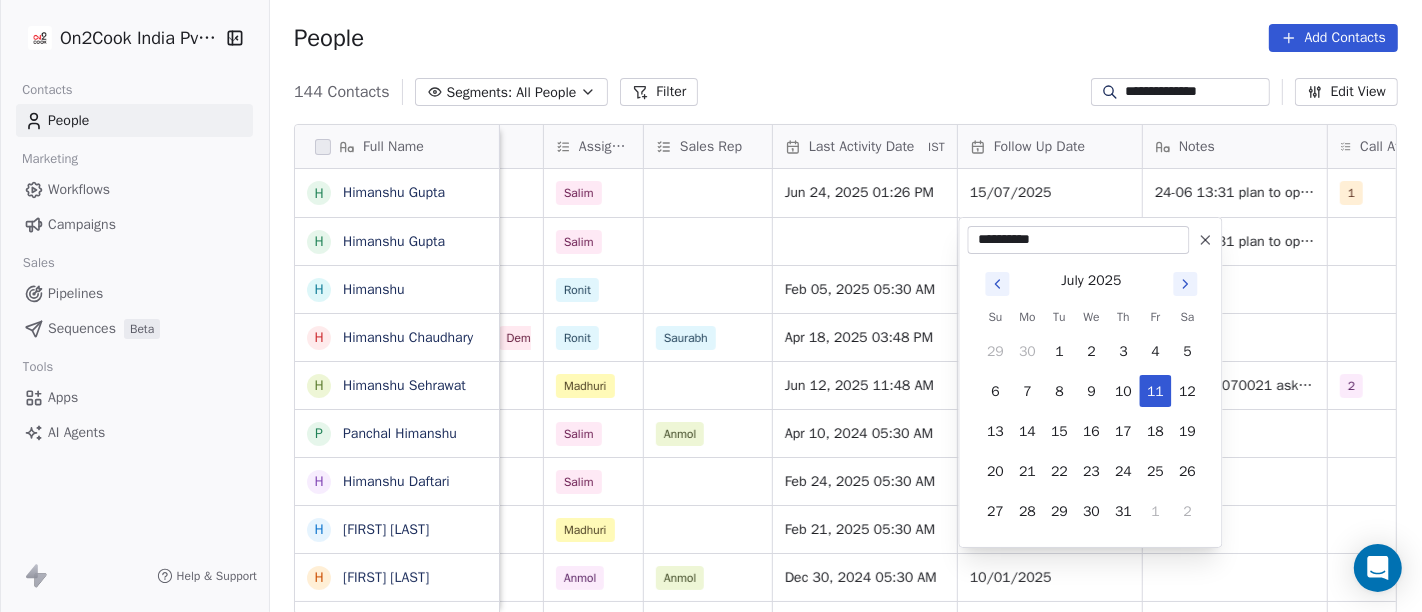 click 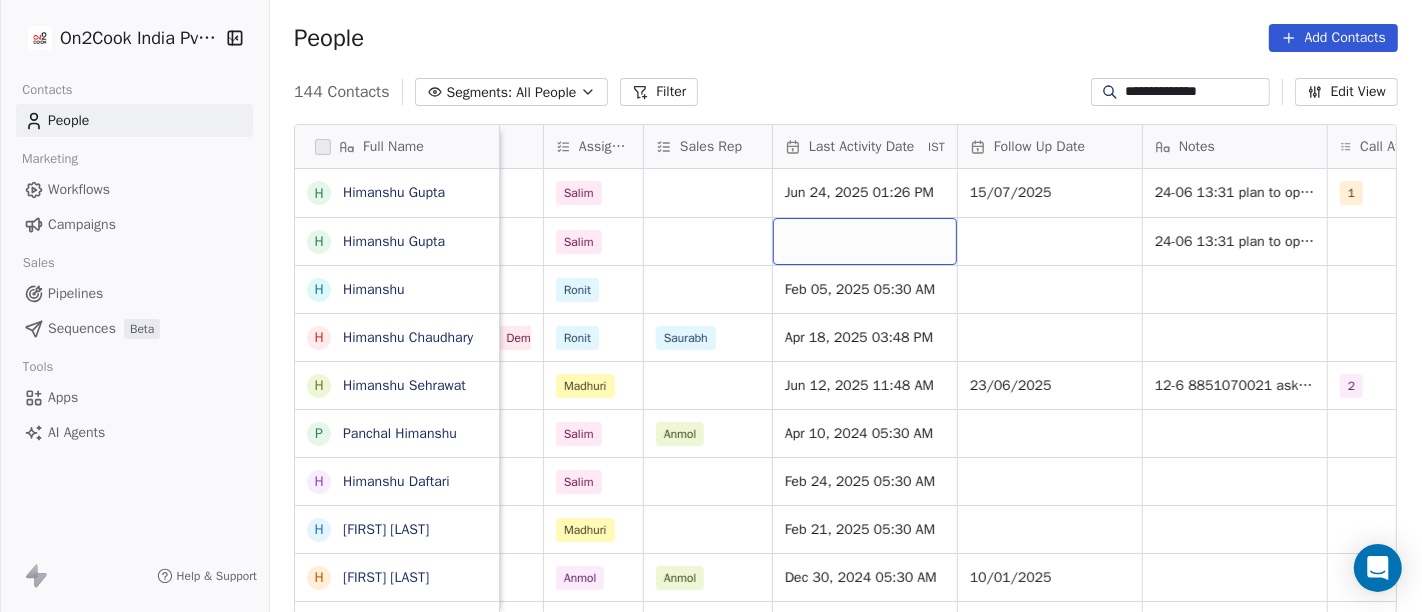 click at bounding box center [865, 241] 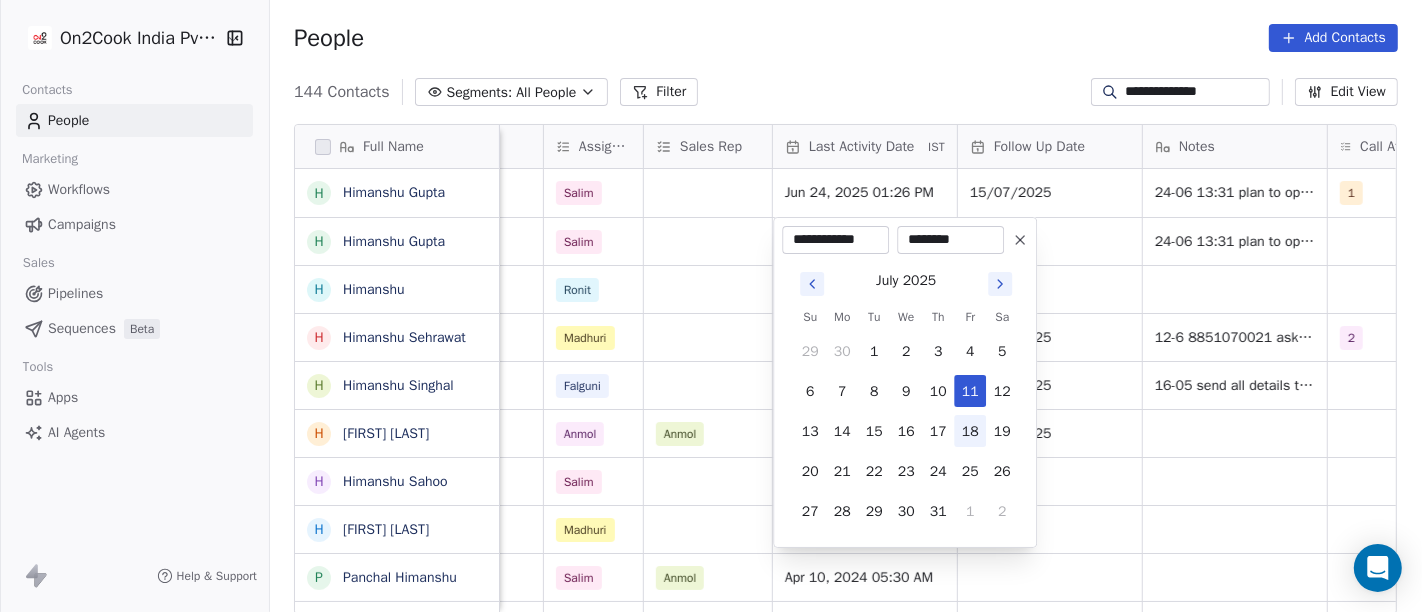click on "18" at bounding box center (970, 431) 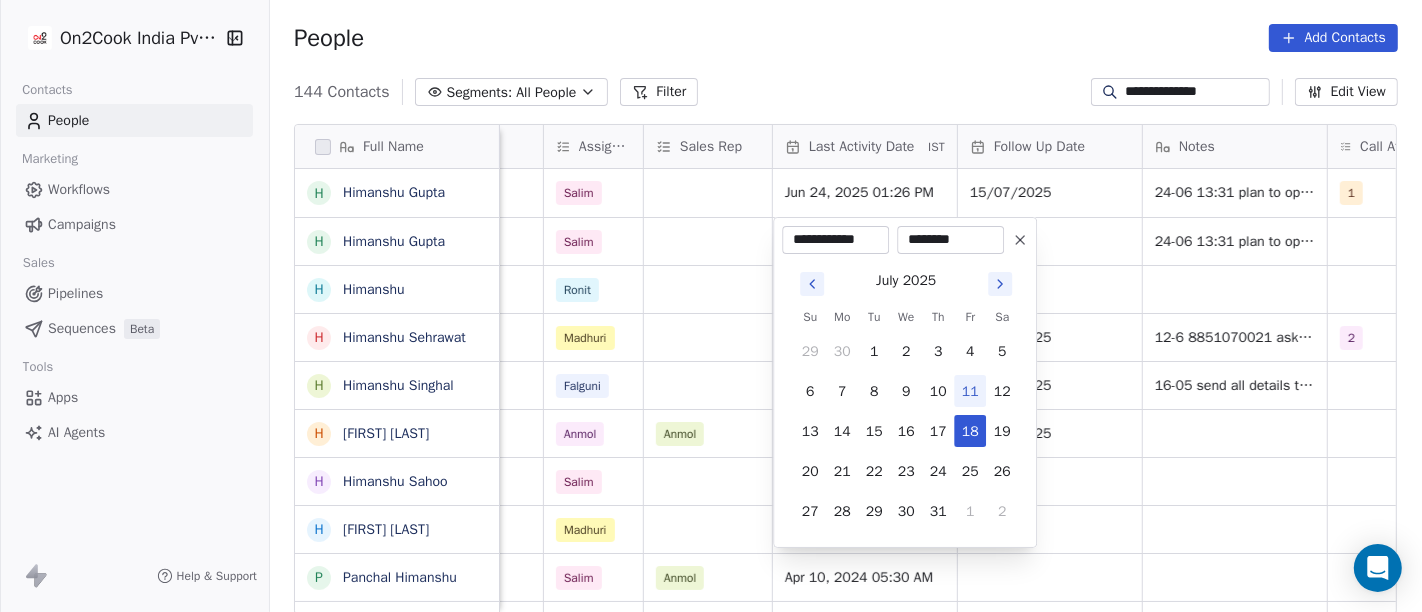 click on "**********" at bounding box center (711, 306) 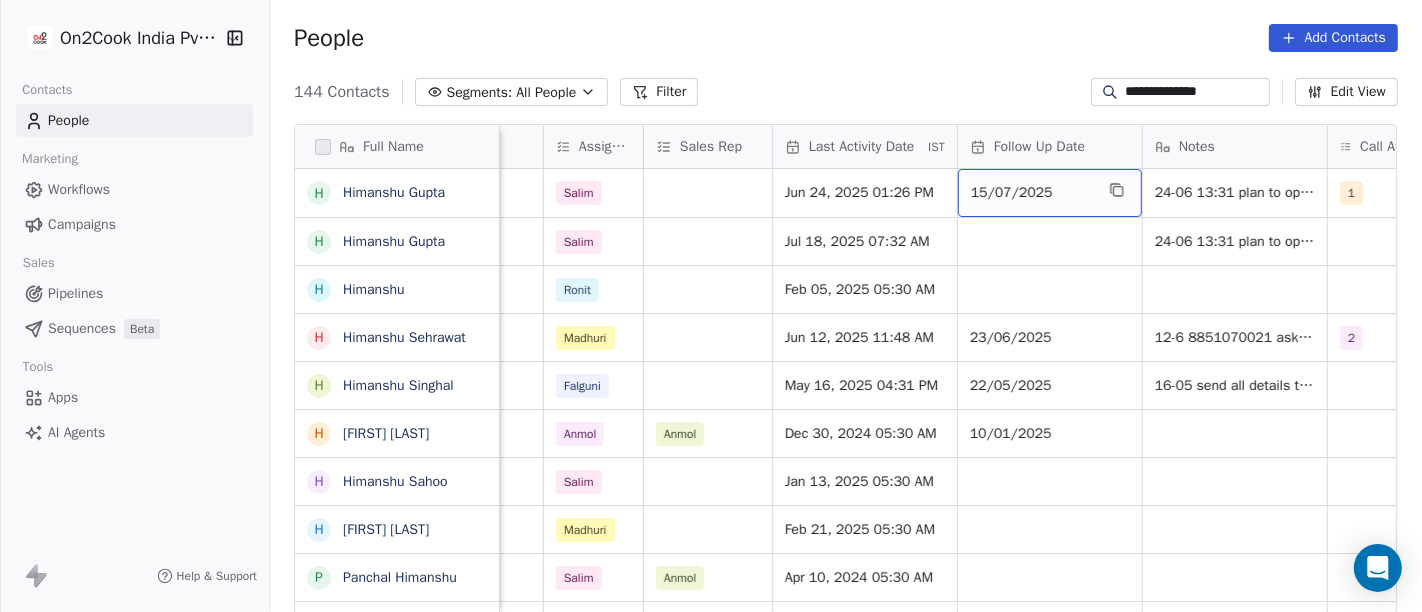 click on "15/07/2025" at bounding box center (1032, 193) 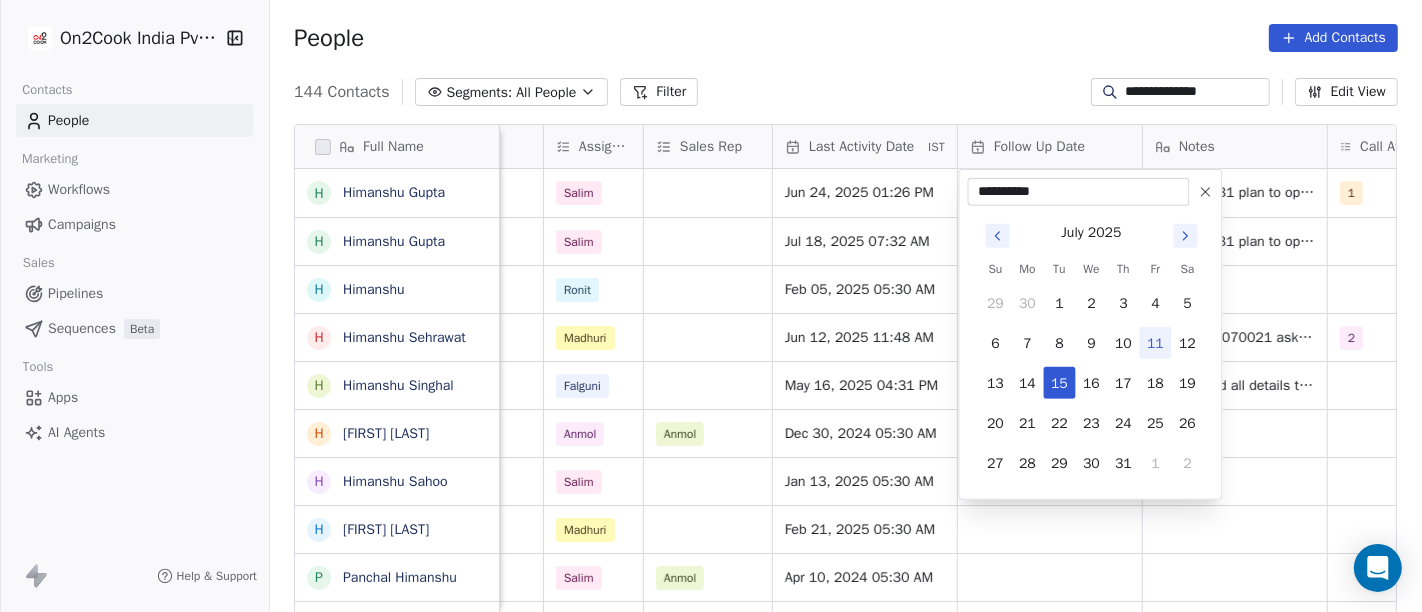 click 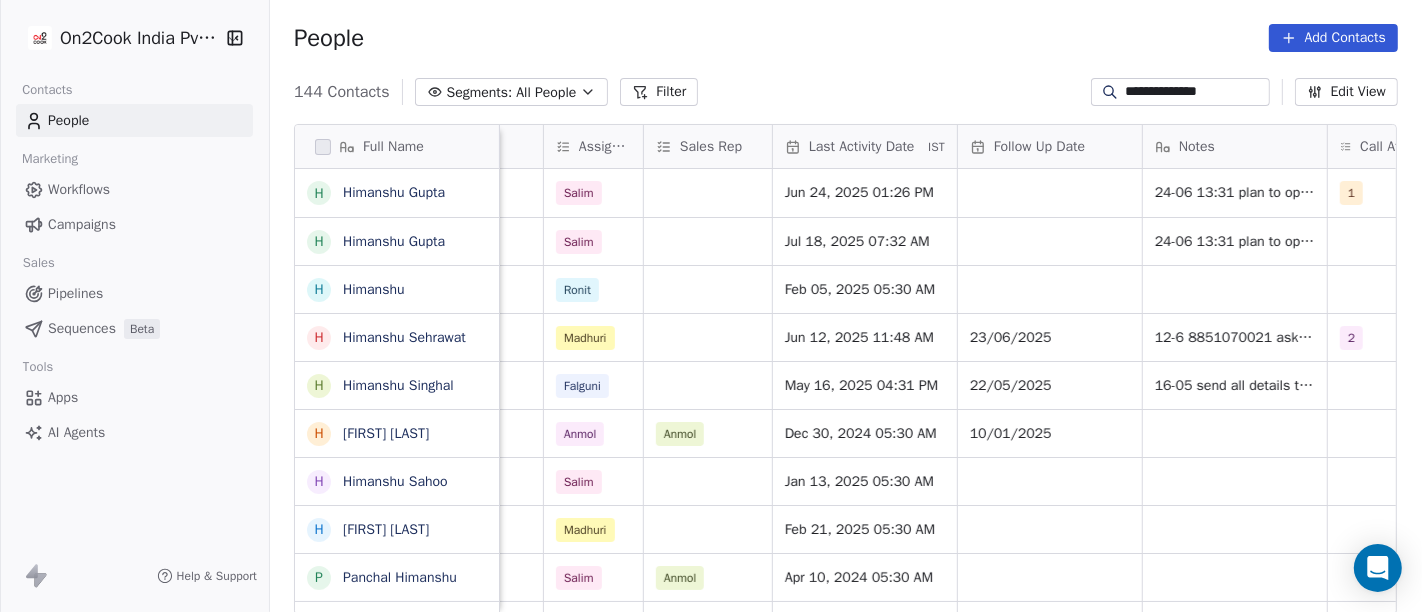click on "**********" at bounding box center (846, 92) 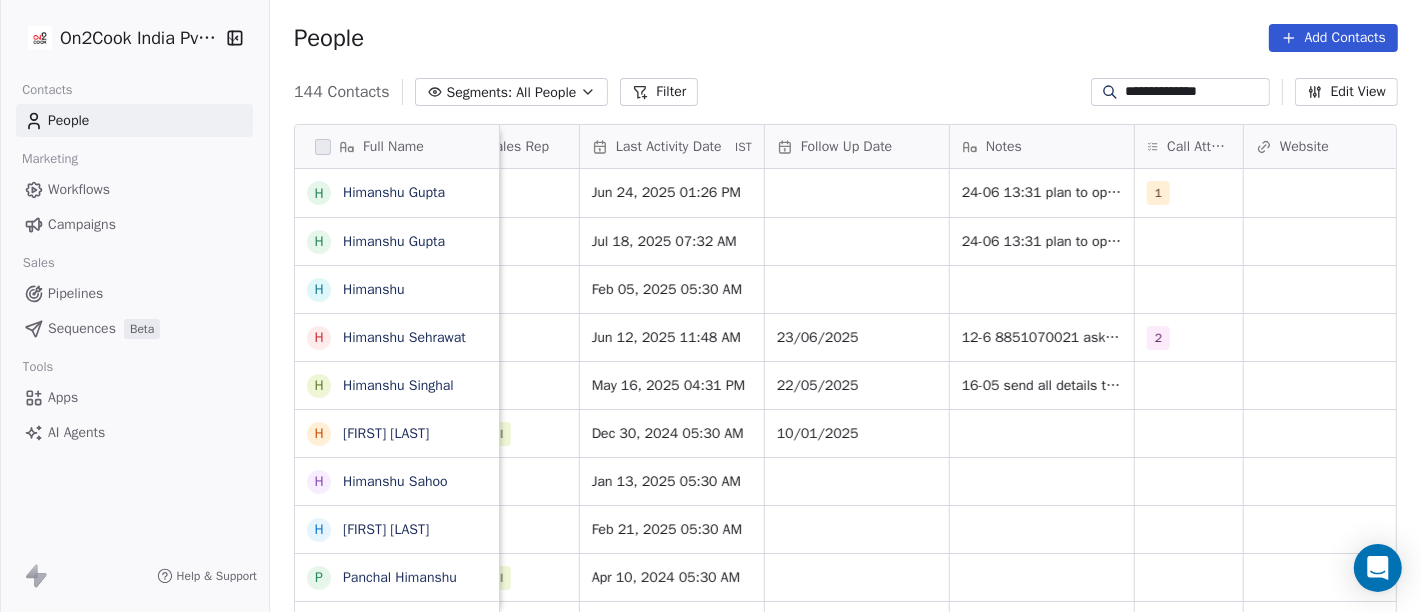 scroll, scrollTop: 0, scrollLeft: 1263, axis: horizontal 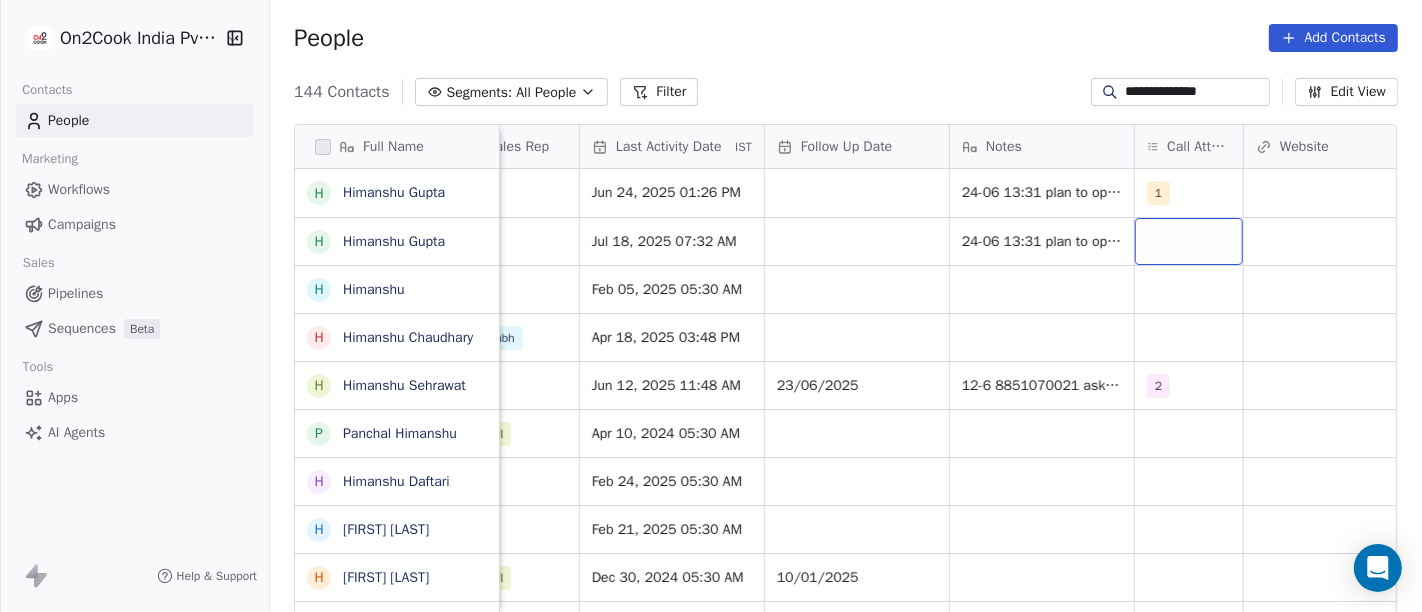 click at bounding box center [1189, 241] 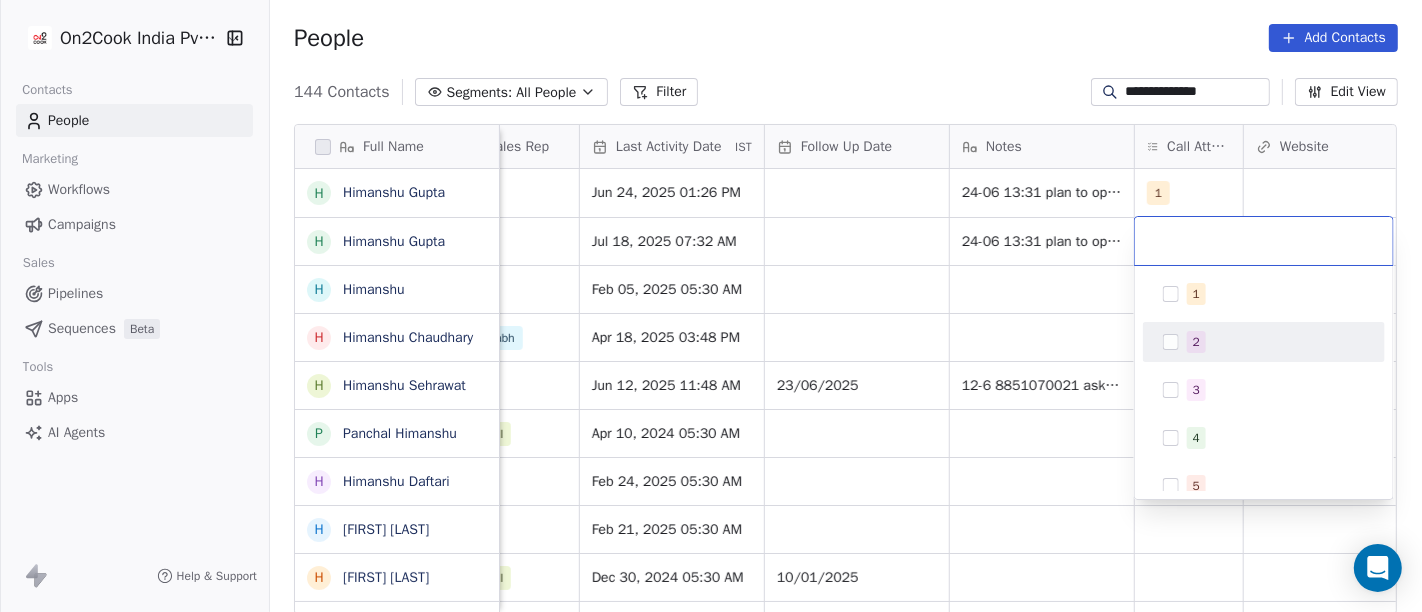 click on "2" at bounding box center (1276, 342) 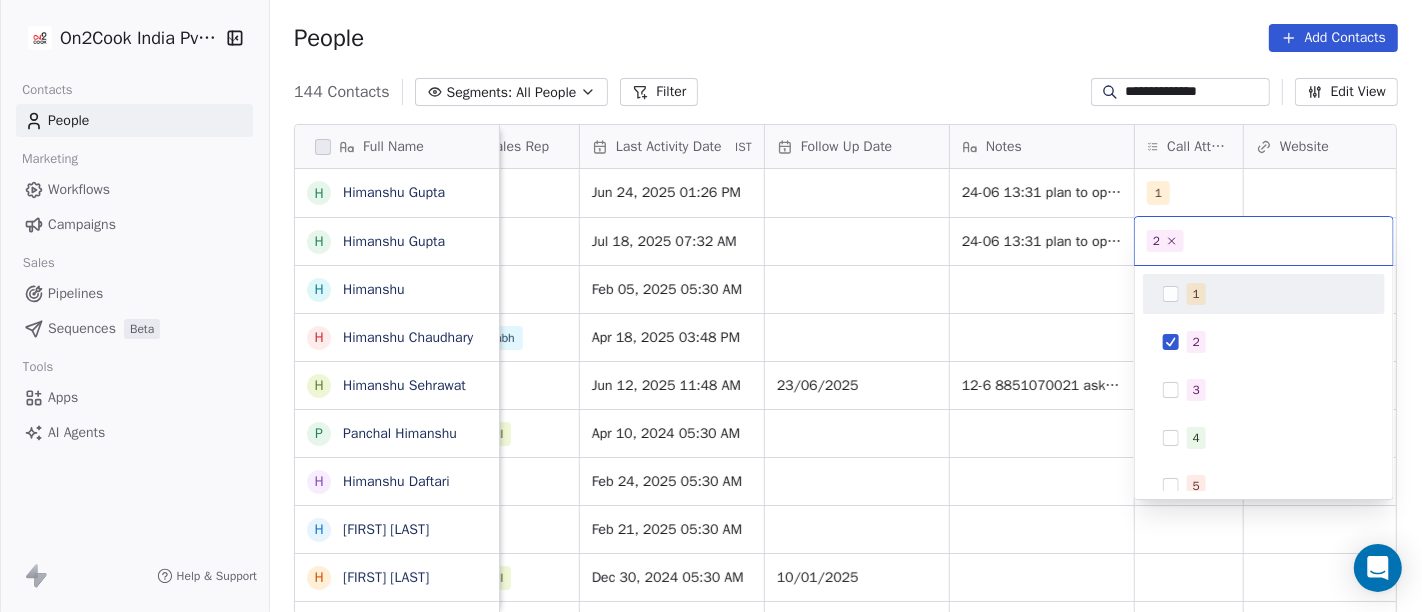 click on "**********" at bounding box center (711, 306) 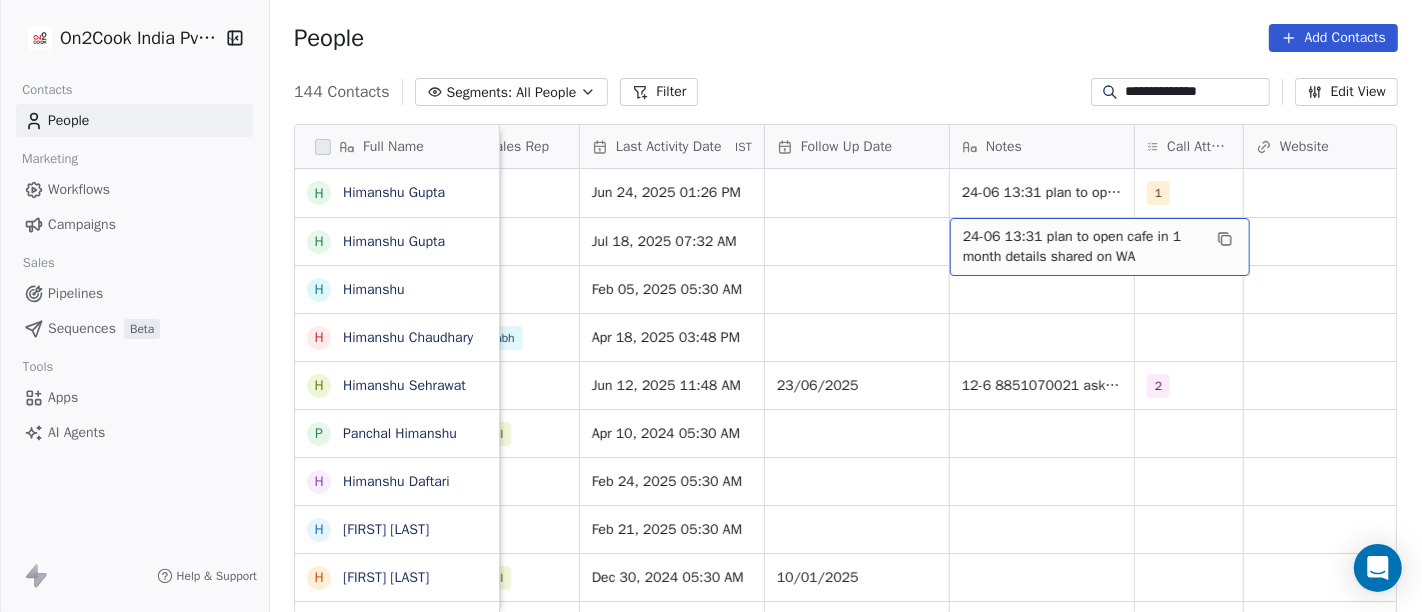 click on "24-06 13:31 plan to open cafe in 1 month details shared on WA" at bounding box center (1082, 247) 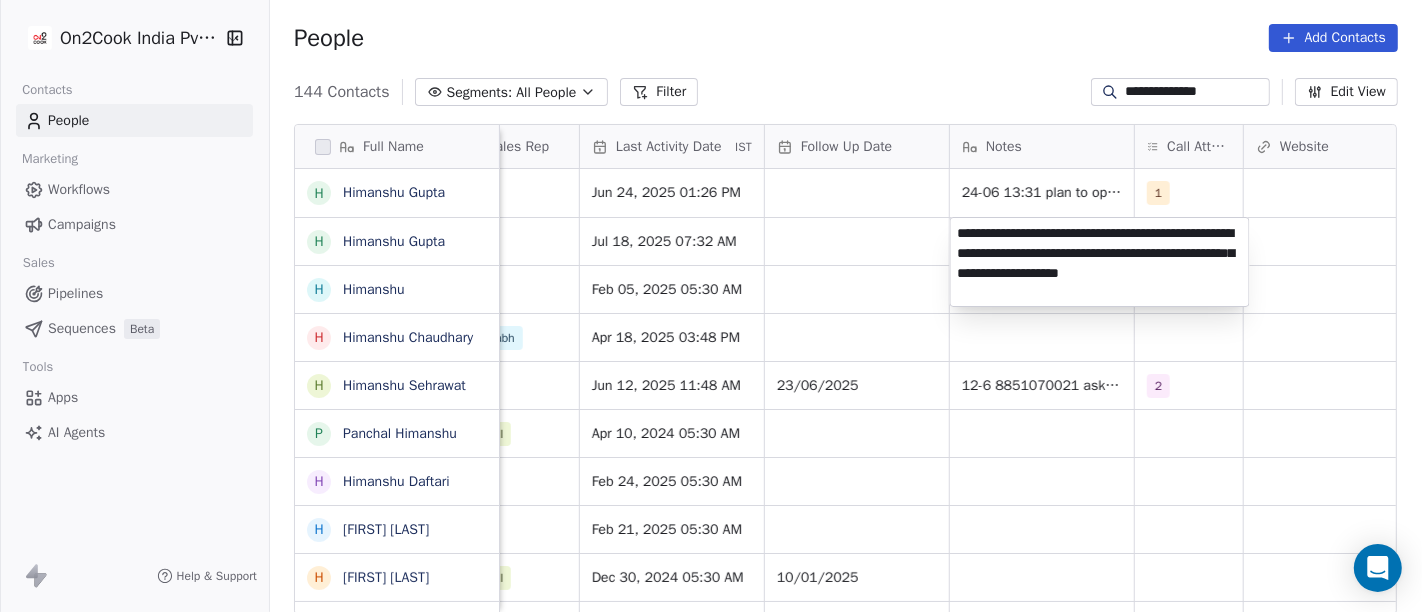 type on "**********" 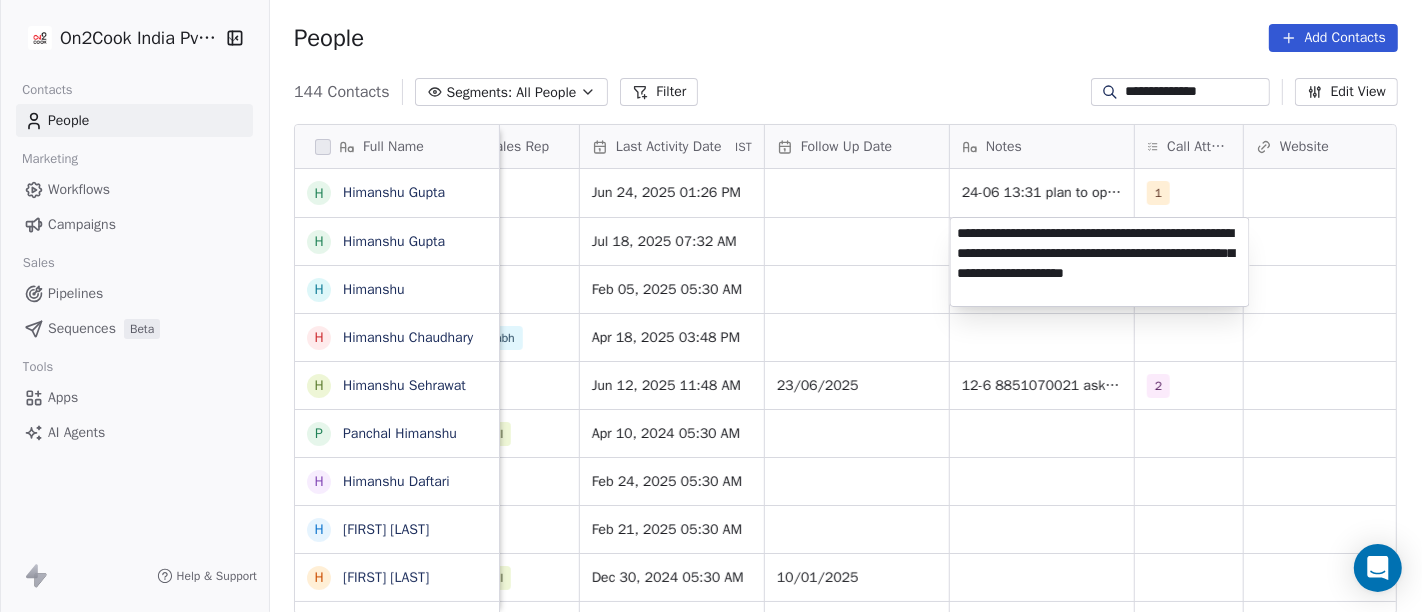 click on "**********" at bounding box center (711, 306) 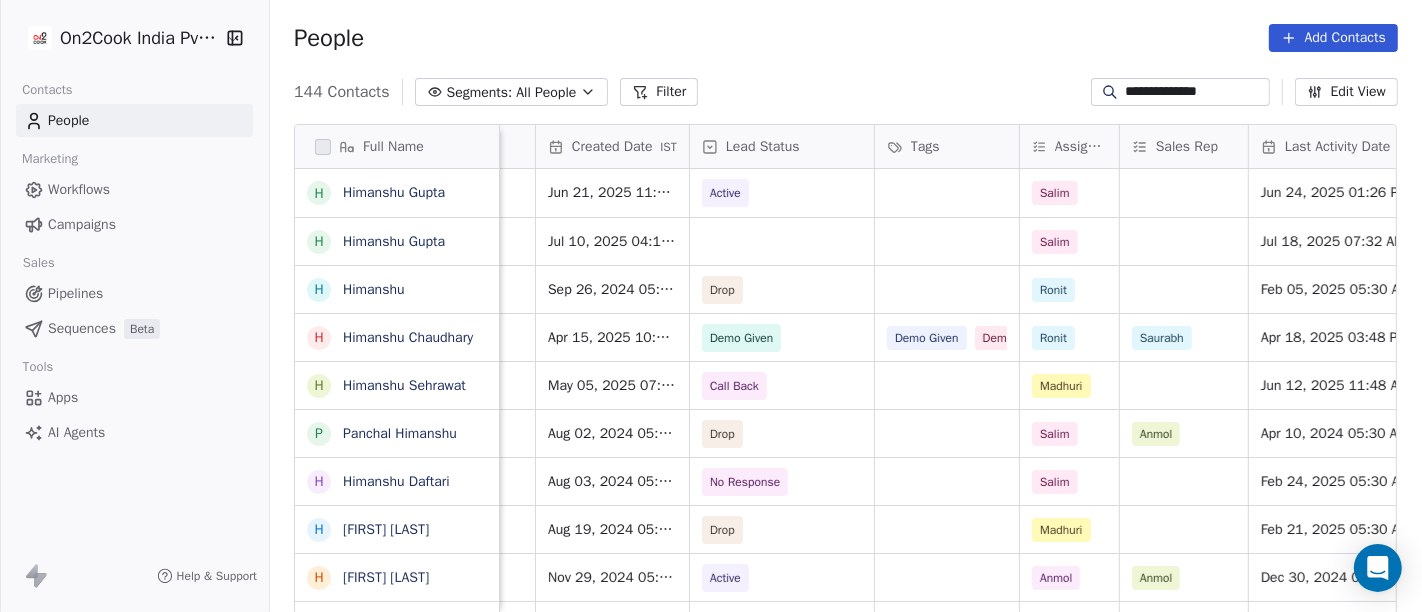 scroll, scrollTop: 0, scrollLeft: 599, axis: horizontal 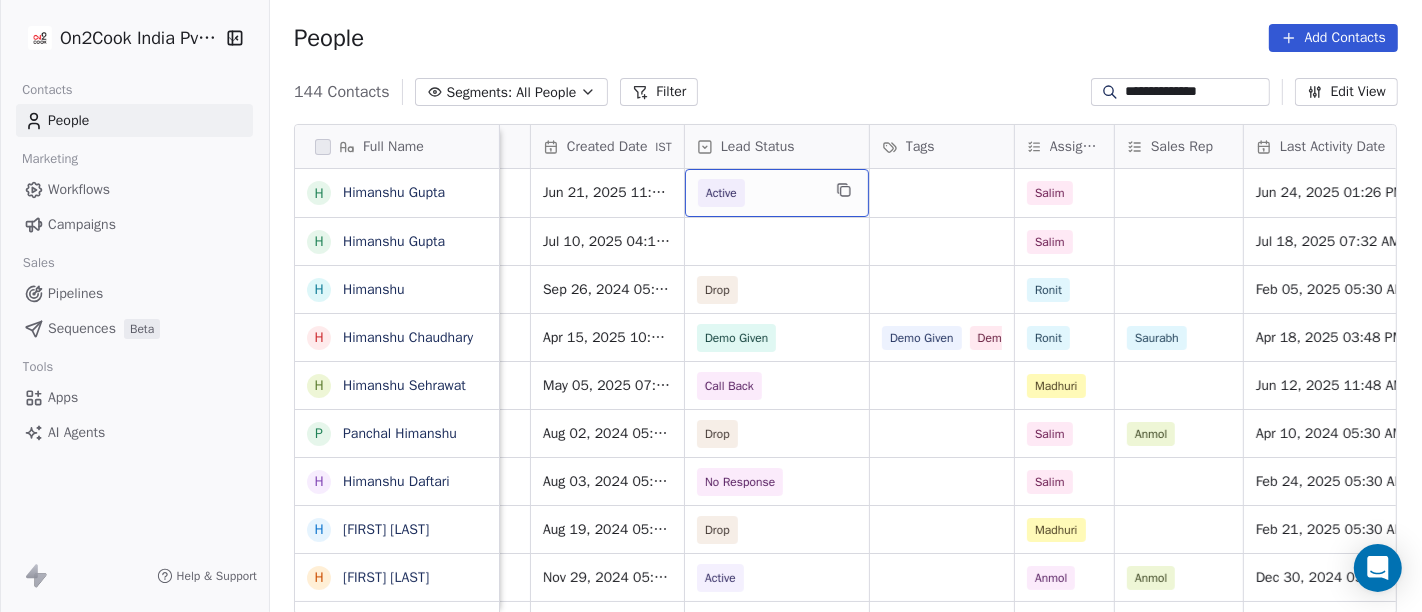 click on "Active" at bounding box center [759, 193] 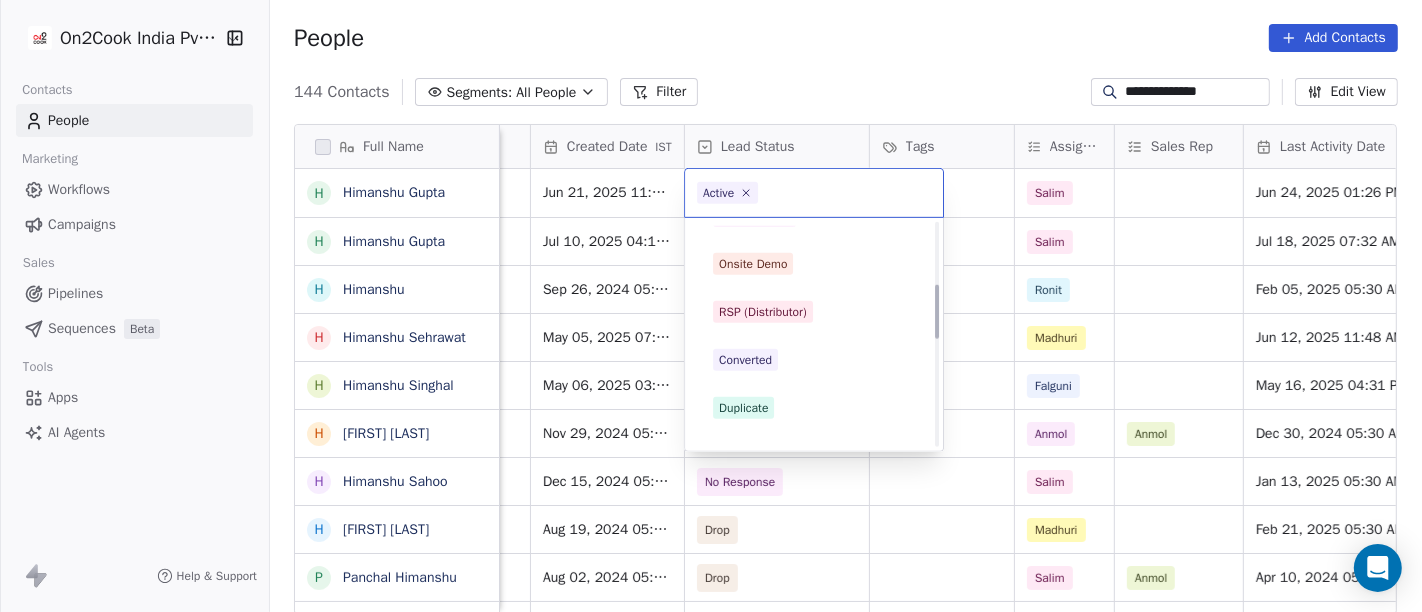 scroll, scrollTop: 333, scrollLeft: 0, axis: vertical 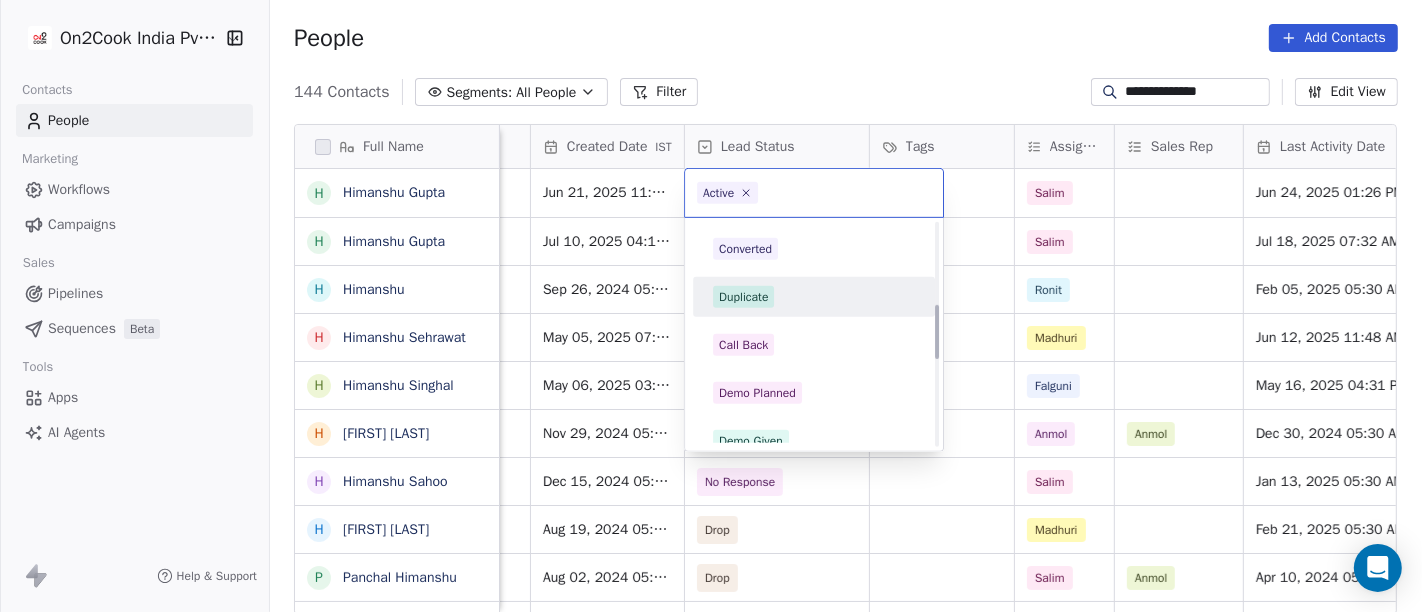 click on "Duplicate" at bounding box center (814, 297) 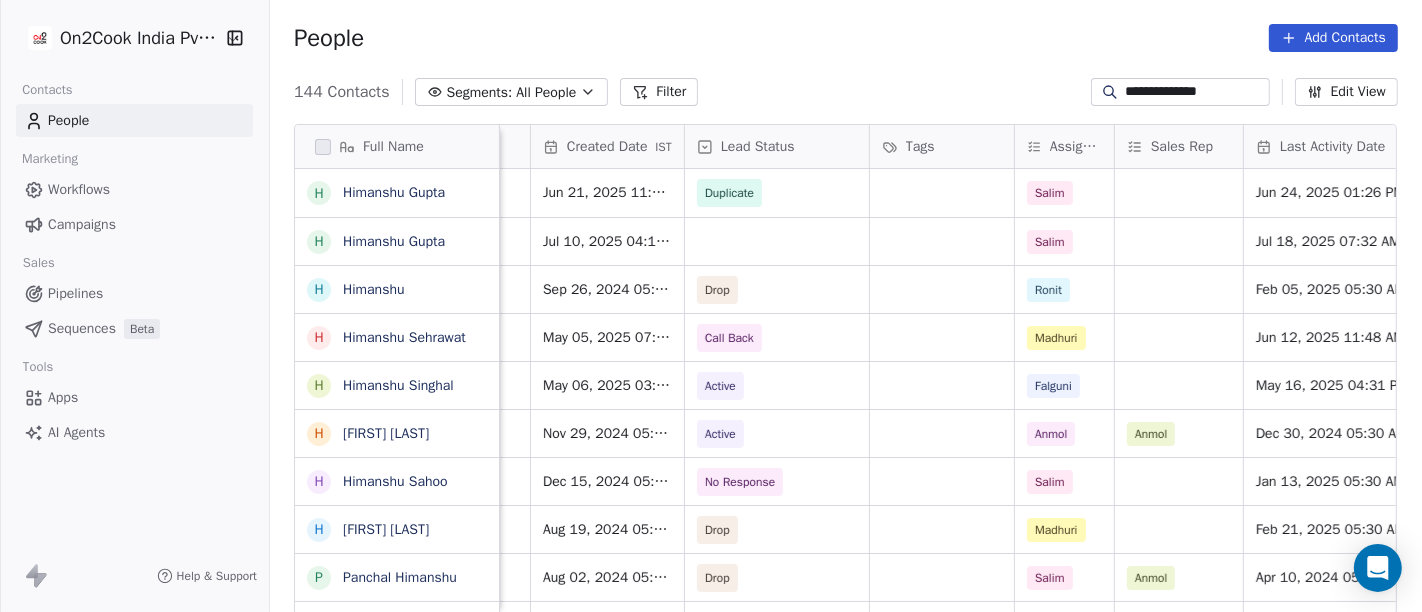 click on "**********" at bounding box center [846, 92] 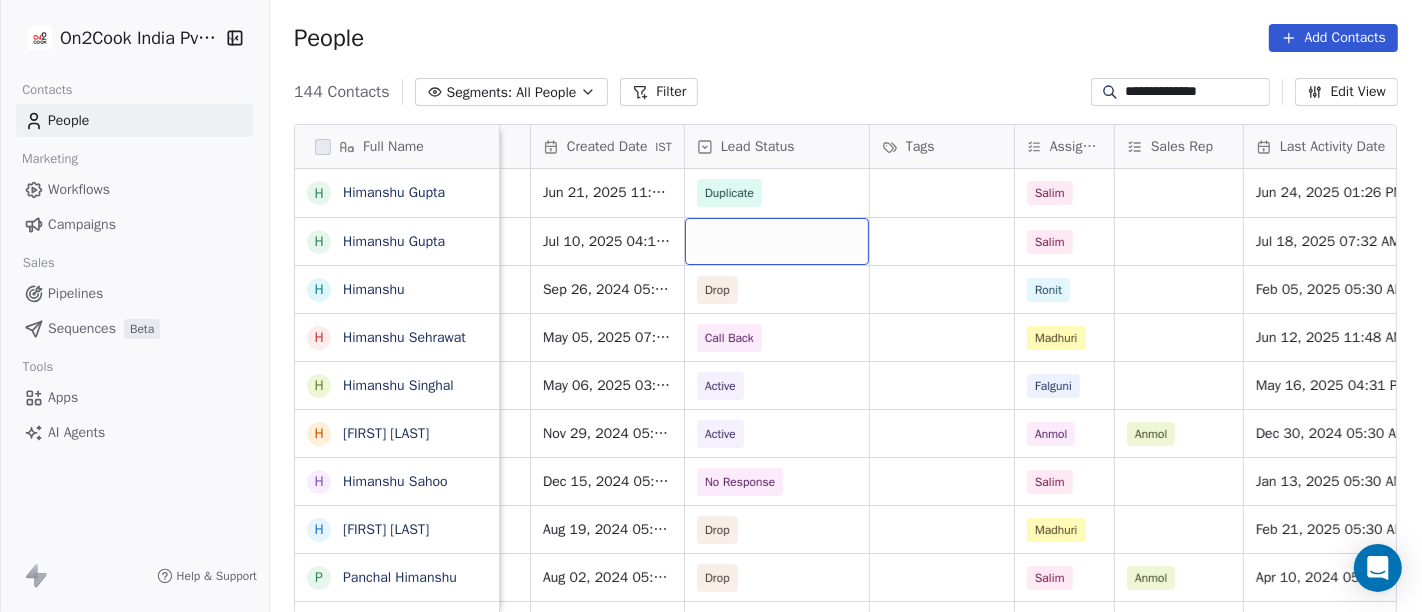 click at bounding box center [777, 241] 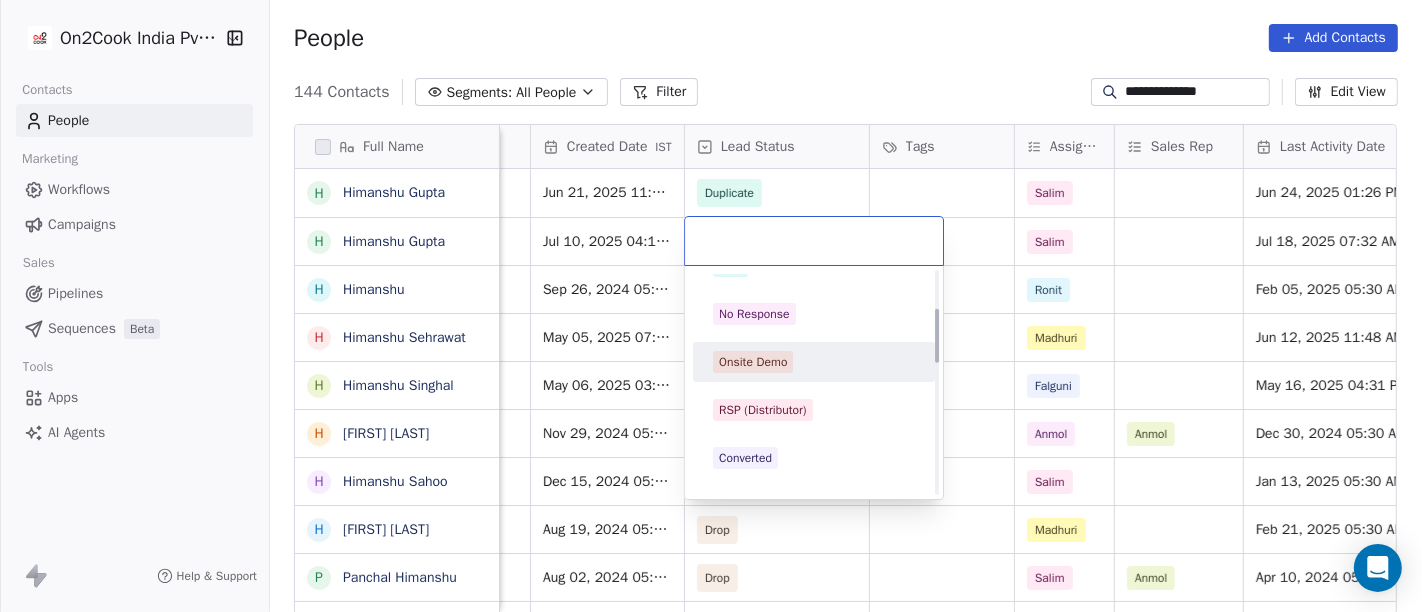 scroll, scrollTop: 222, scrollLeft: 0, axis: vertical 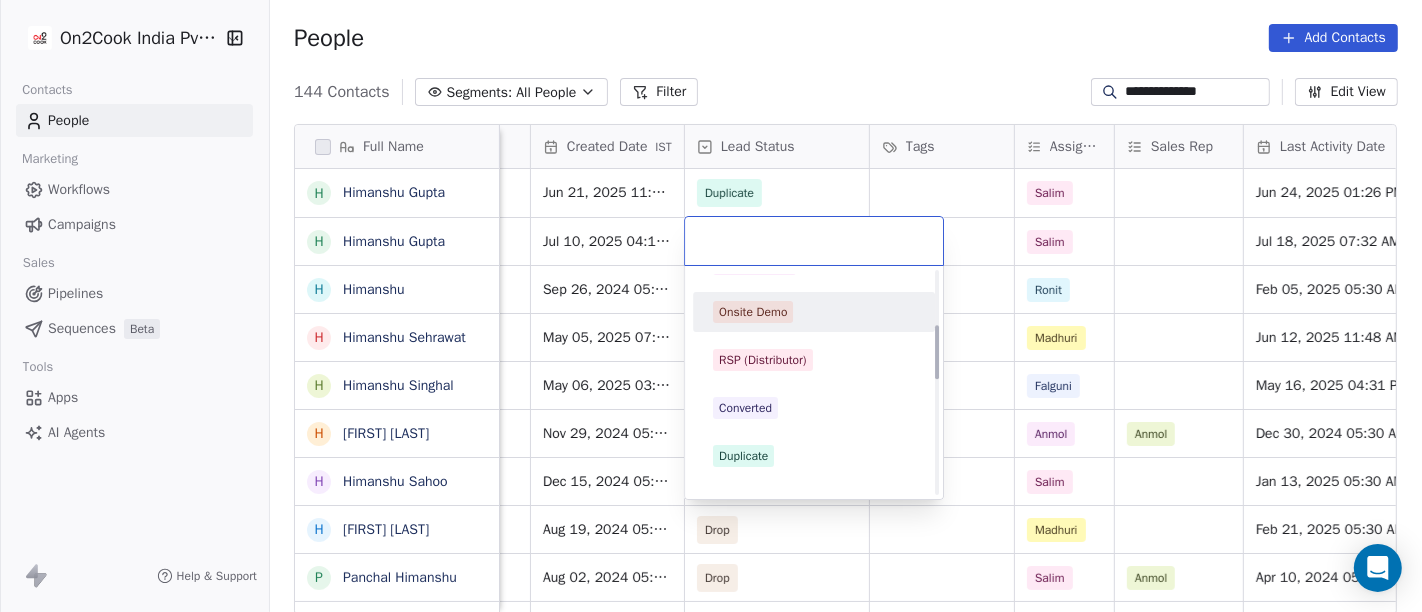 click on "Onsite Demo" at bounding box center [753, 312] 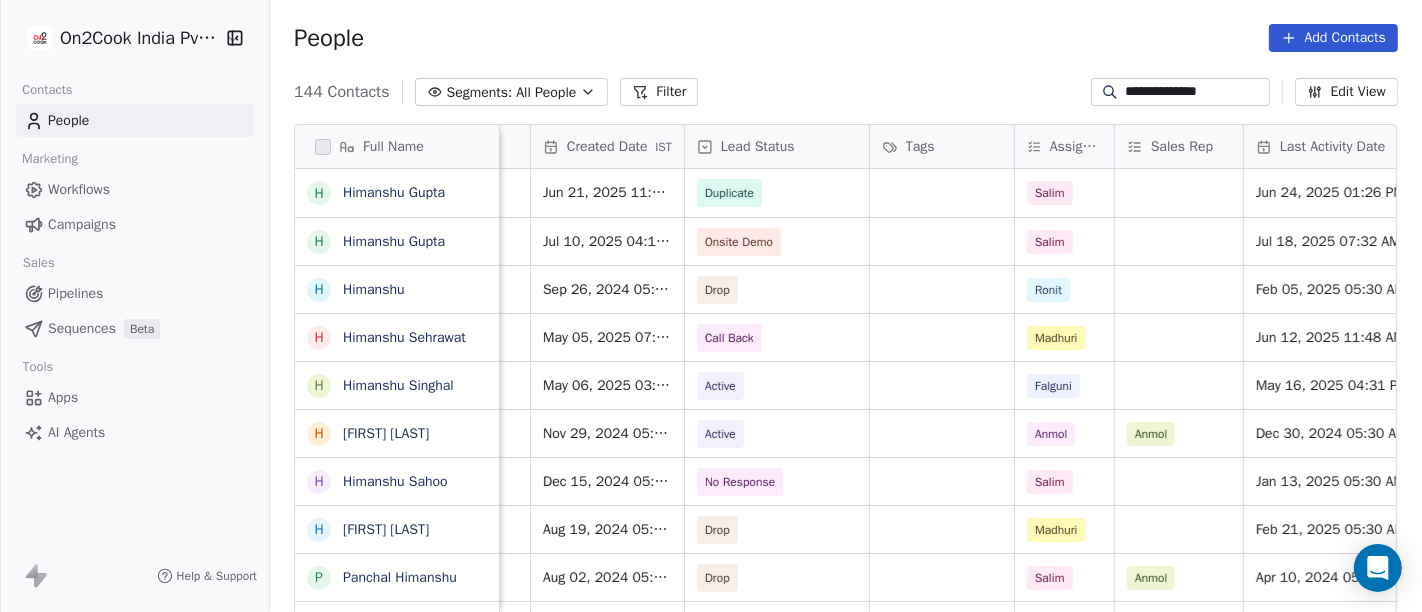 click on "People  Add Contacts" at bounding box center (846, 38) 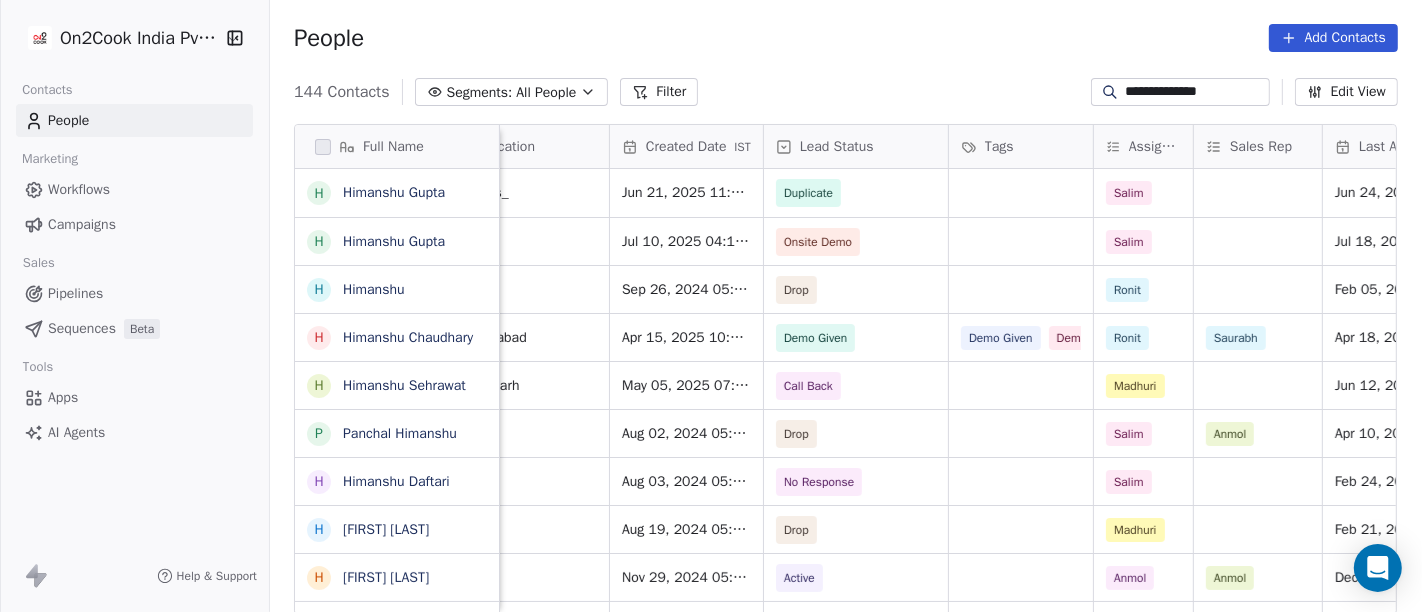 scroll, scrollTop: 0, scrollLeft: 503, axis: horizontal 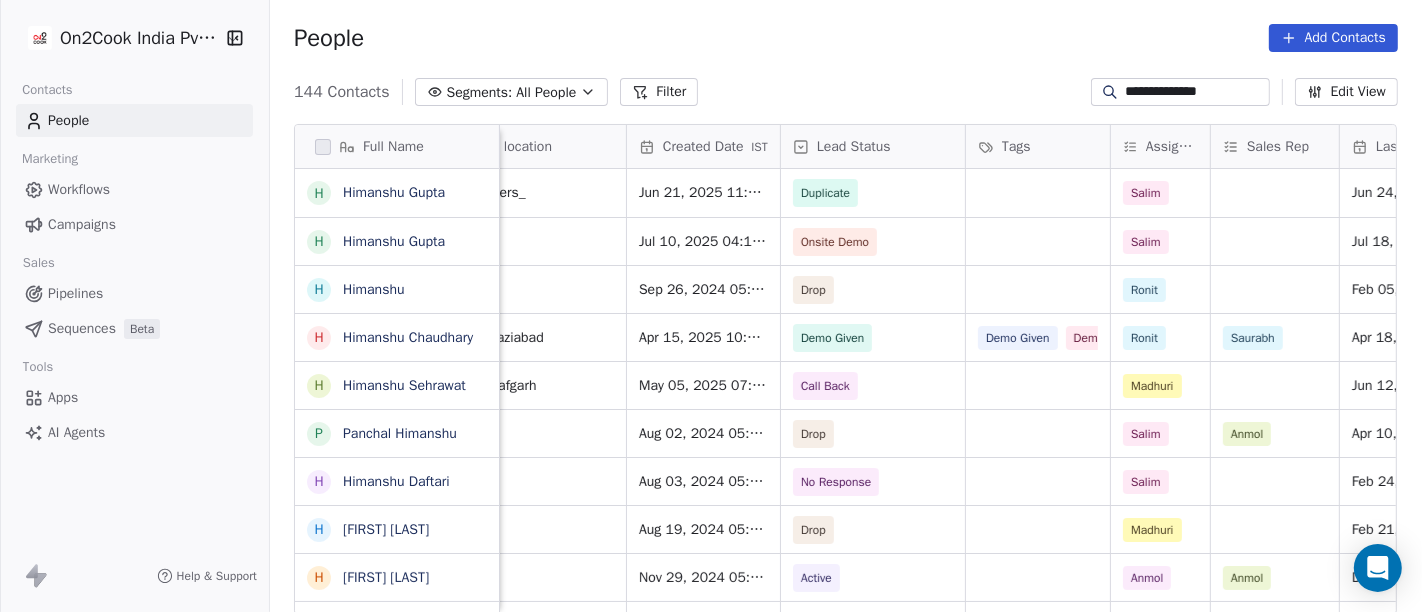 click on "People  Add Contacts" at bounding box center (846, 38) 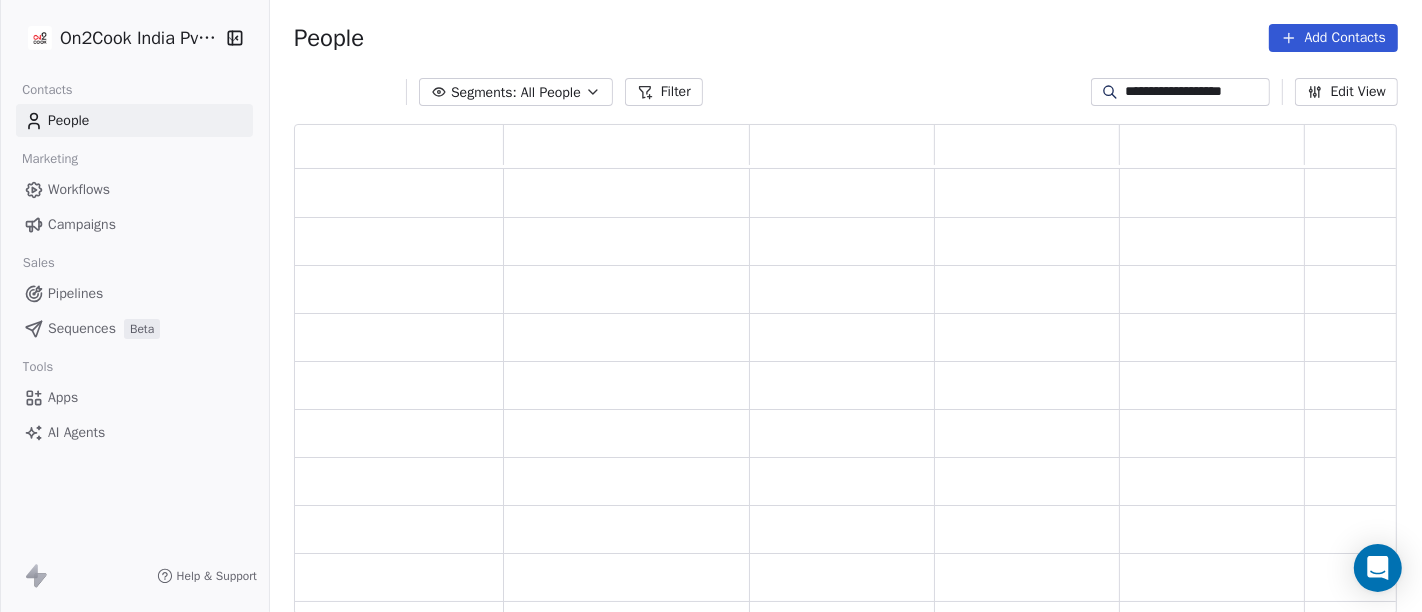 scroll, scrollTop: 17, scrollLeft: 17, axis: both 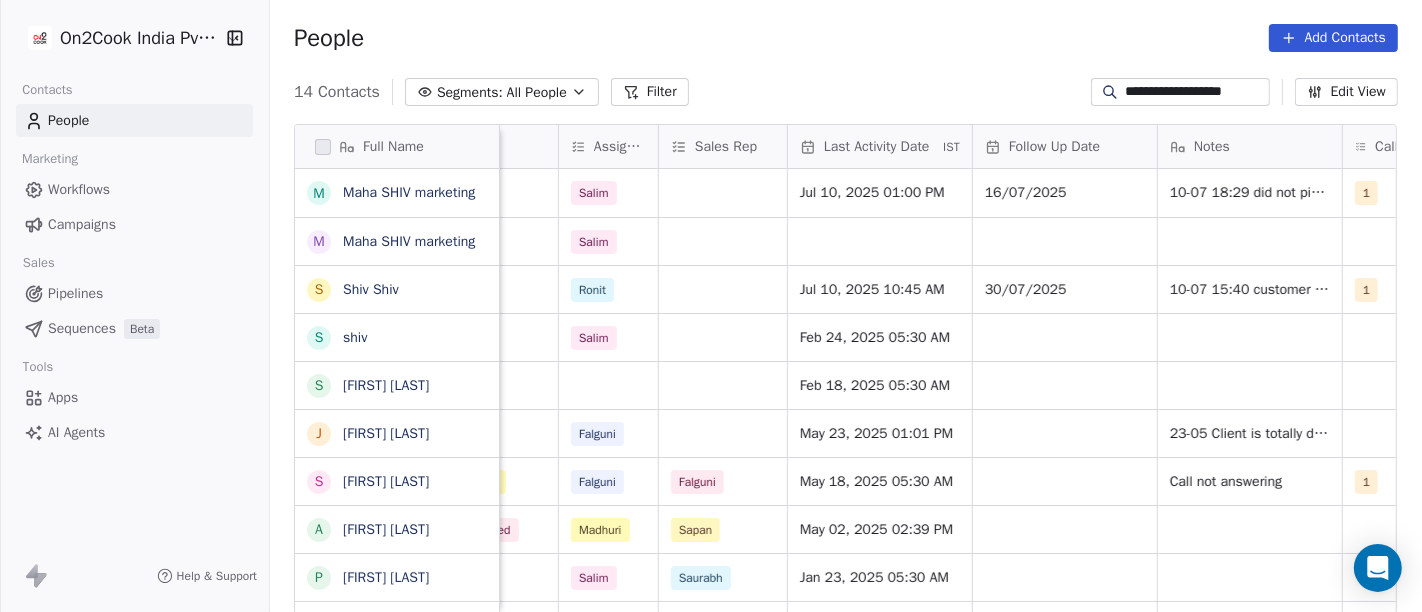 type on "**********" 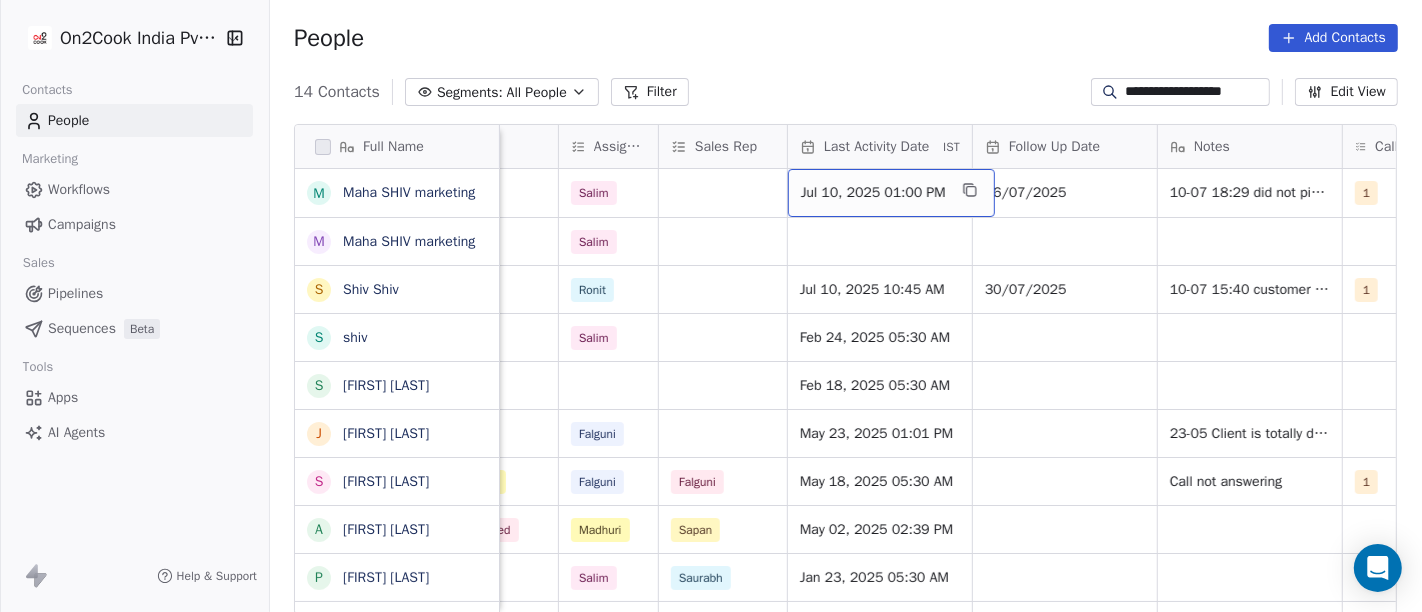 click on "Jul 10, 2025 01:00 PM" at bounding box center (873, 193) 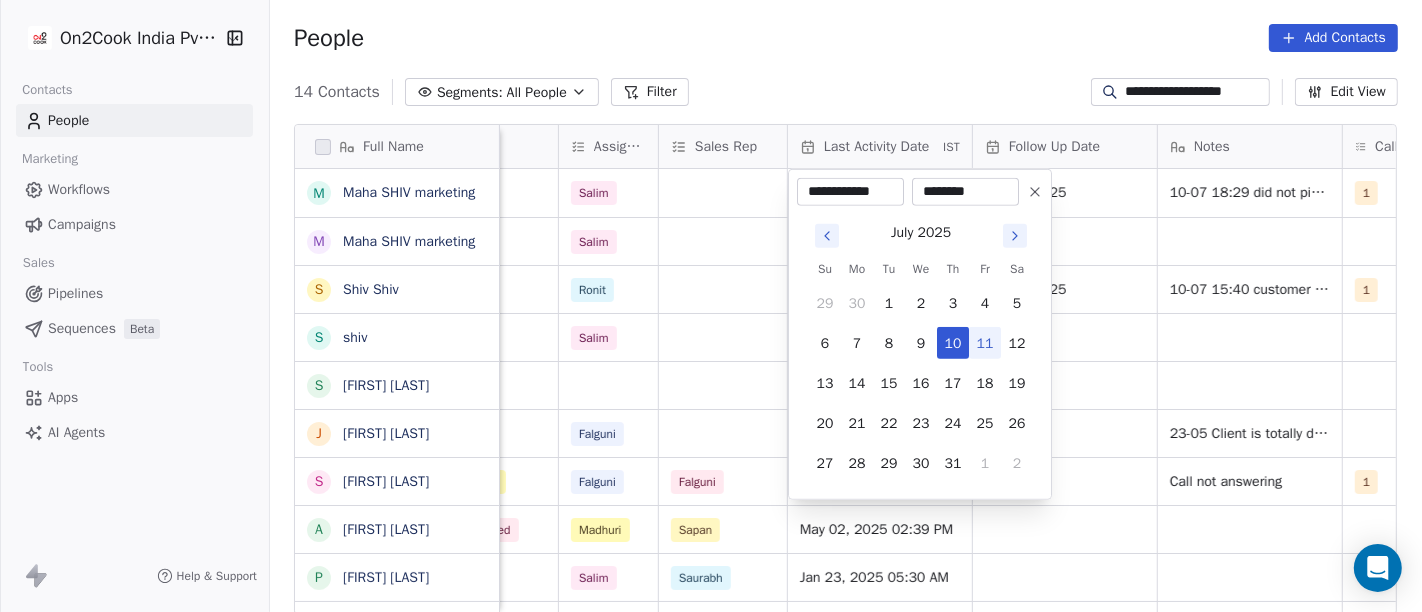 click on "11" at bounding box center (985, 343) 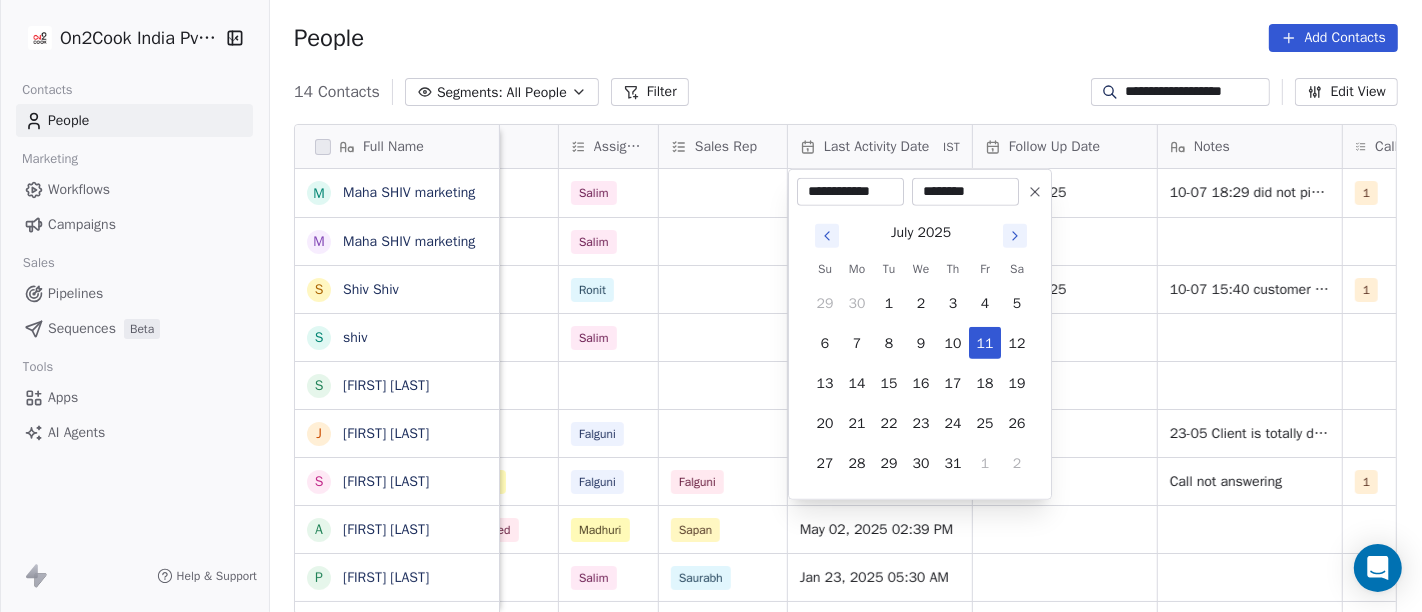 click on "**********" at bounding box center (711, 306) 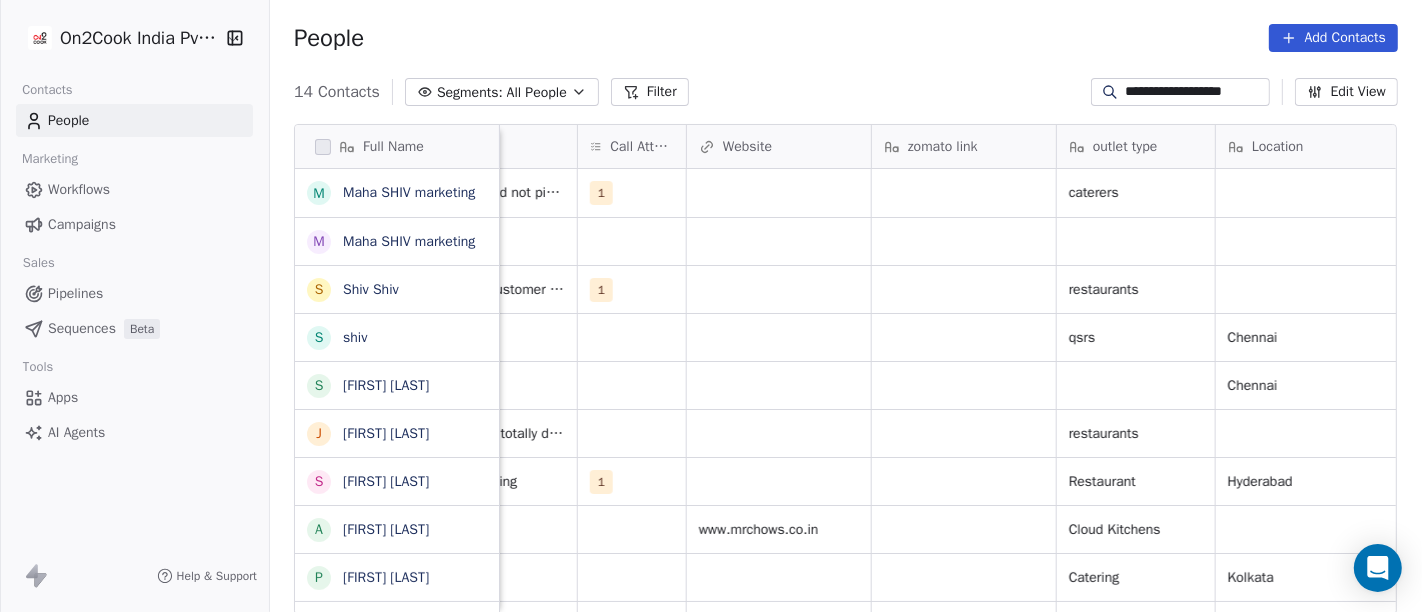 scroll, scrollTop: 0, scrollLeft: 2373, axis: horizontal 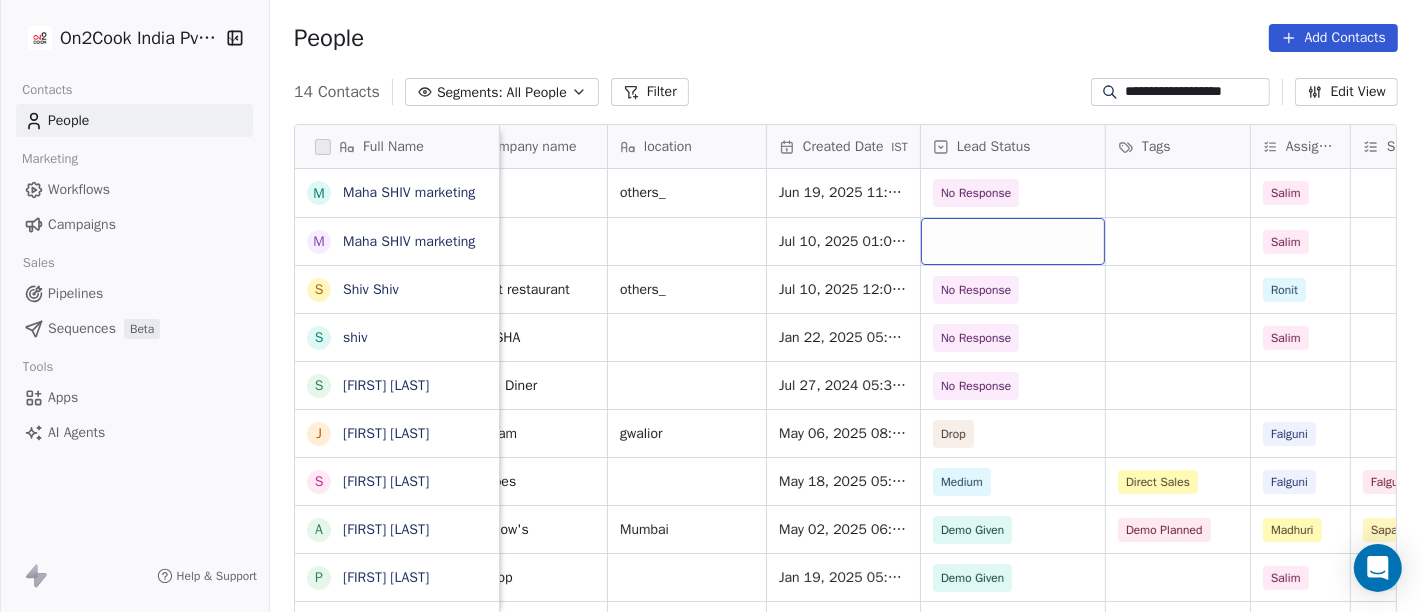 click at bounding box center [1013, 241] 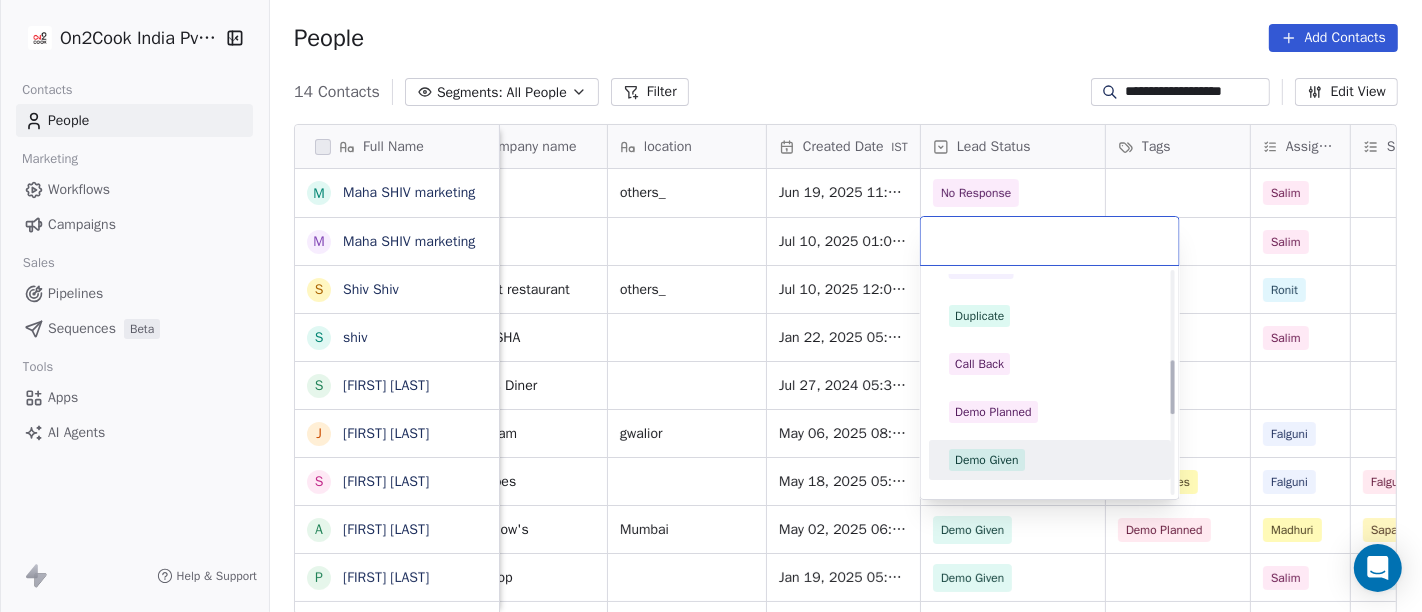 scroll, scrollTop: 333, scrollLeft: 0, axis: vertical 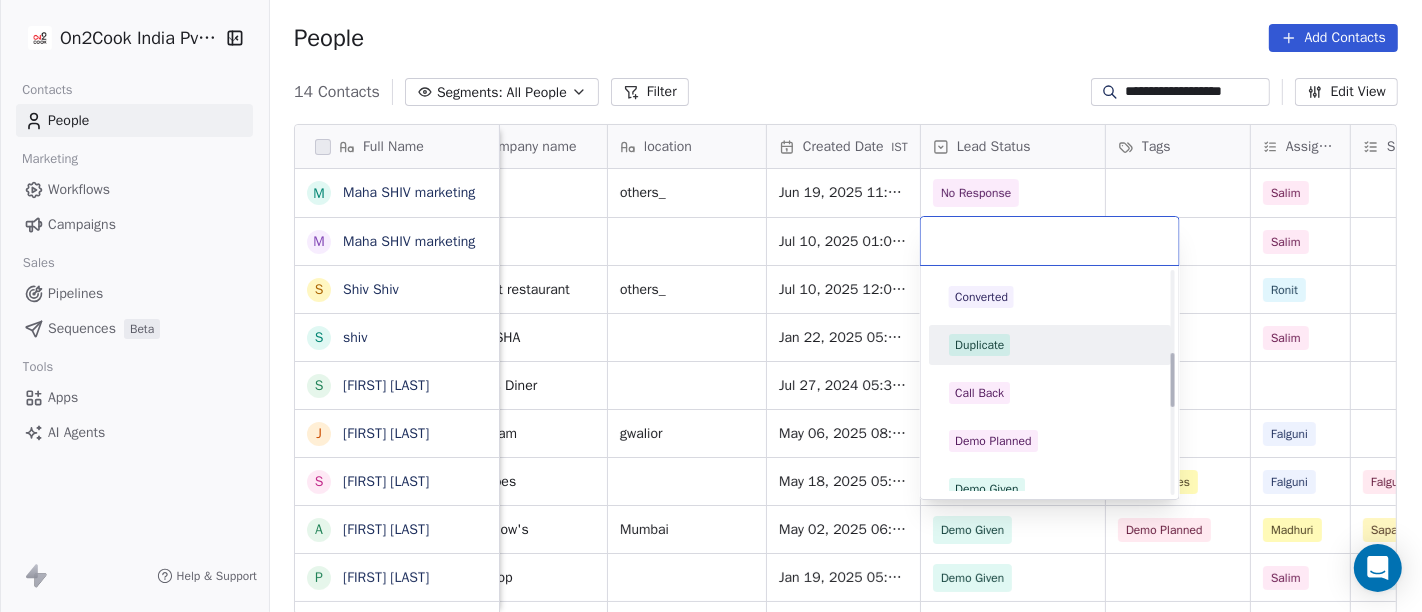 click on "Duplicate" at bounding box center [1050, 345] 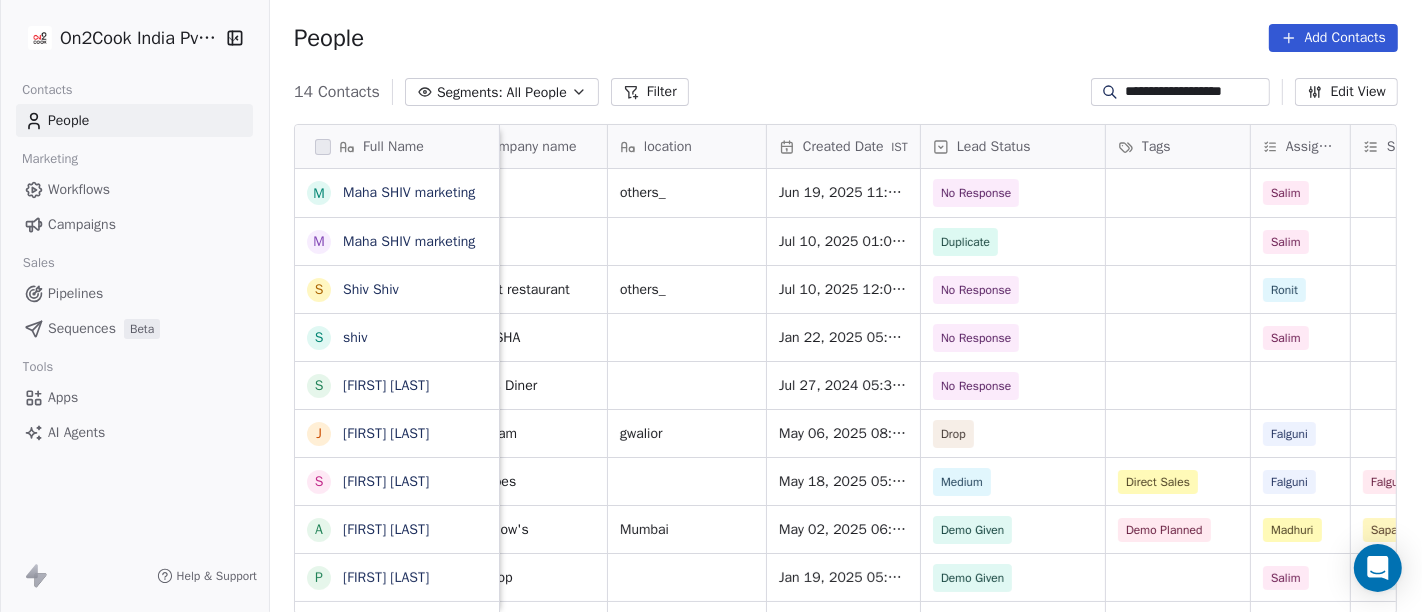 click on "People  Add Contacts" at bounding box center (846, 38) 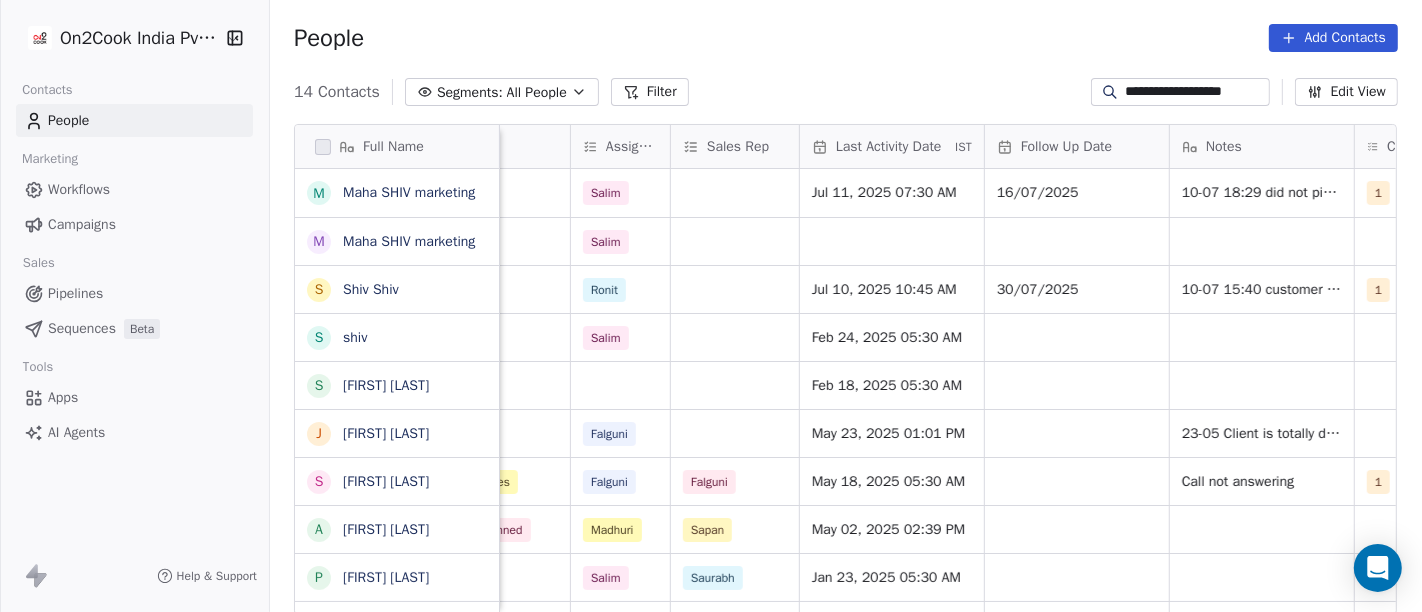 scroll, scrollTop: 0, scrollLeft: 1039, axis: horizontal 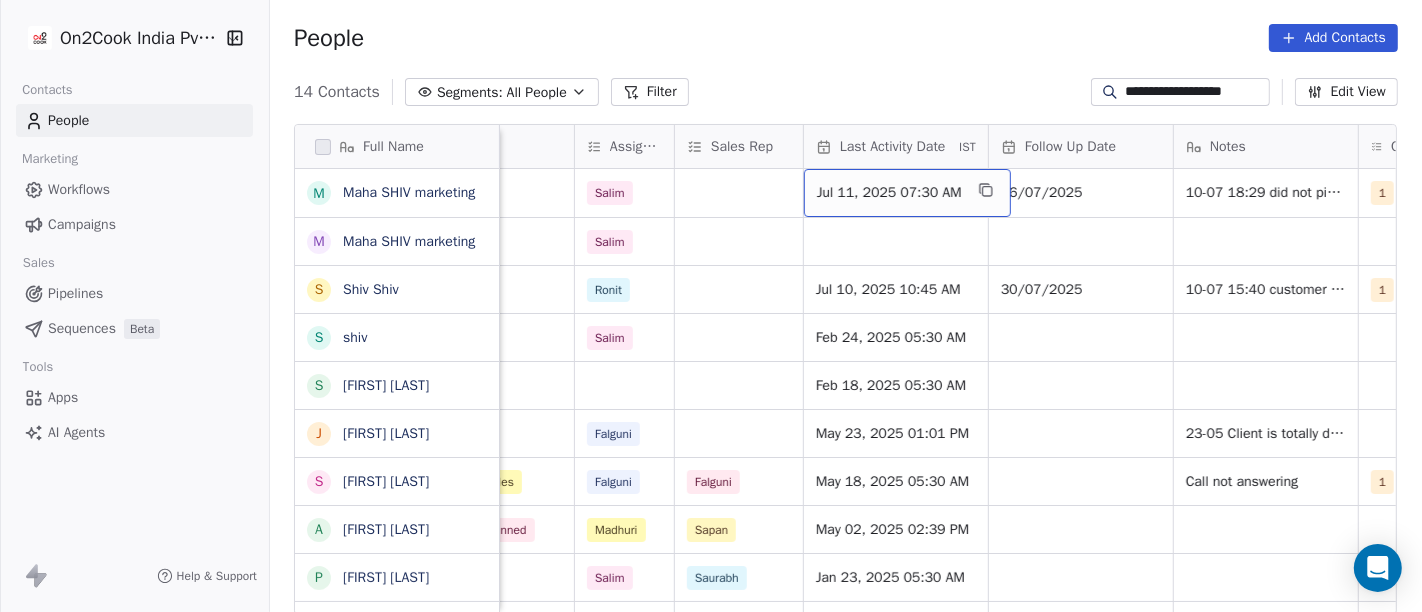 click on "Jul 11, 2025 07:30 AM" at bounding box center (889, 193) 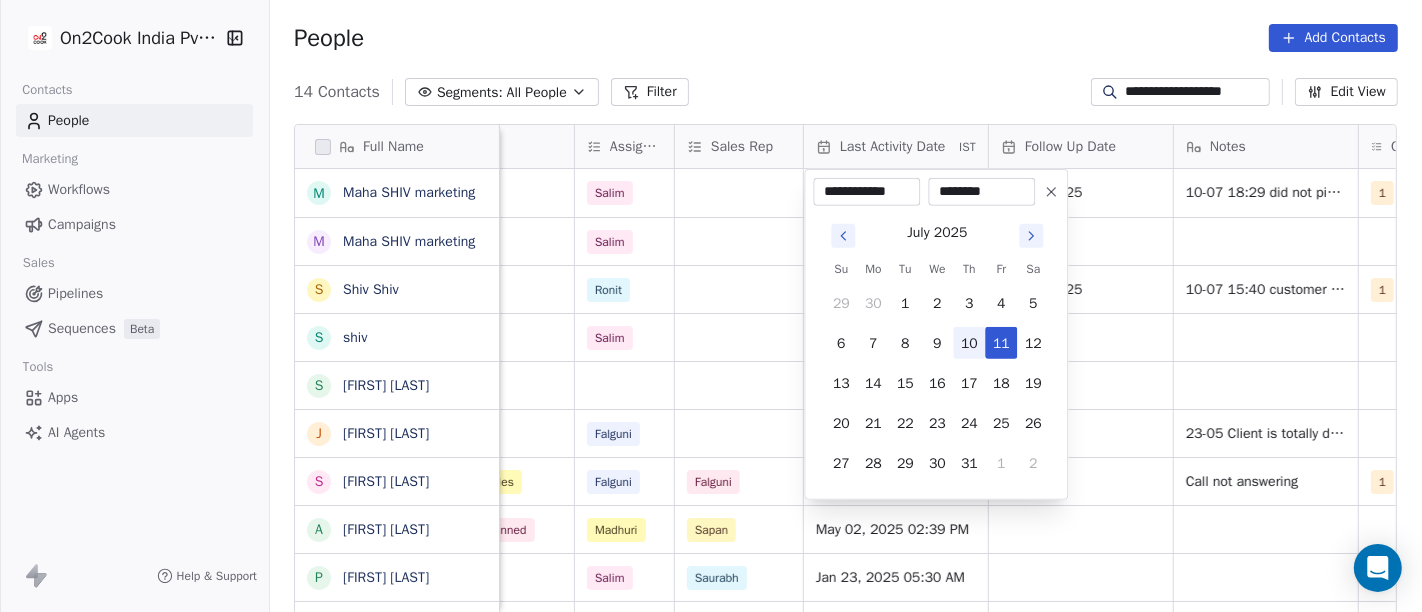 click on "10" at bounding box center (969, 343) 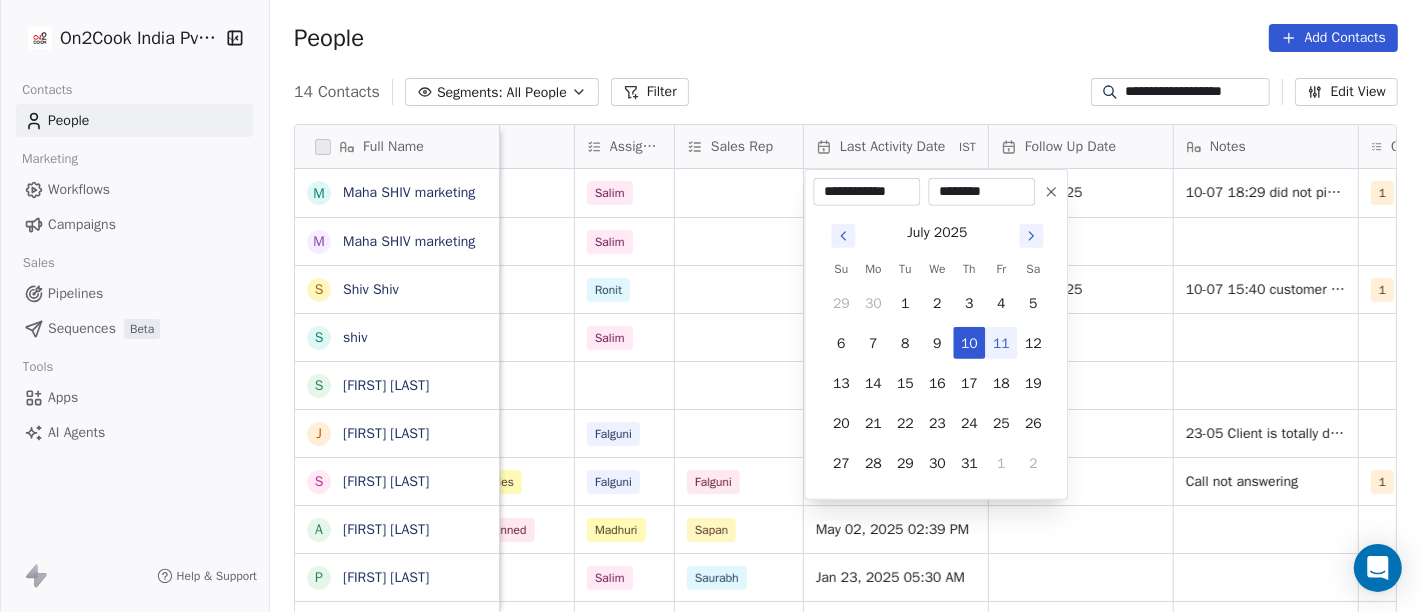 click on "**********" at bounding box center [711, 306] 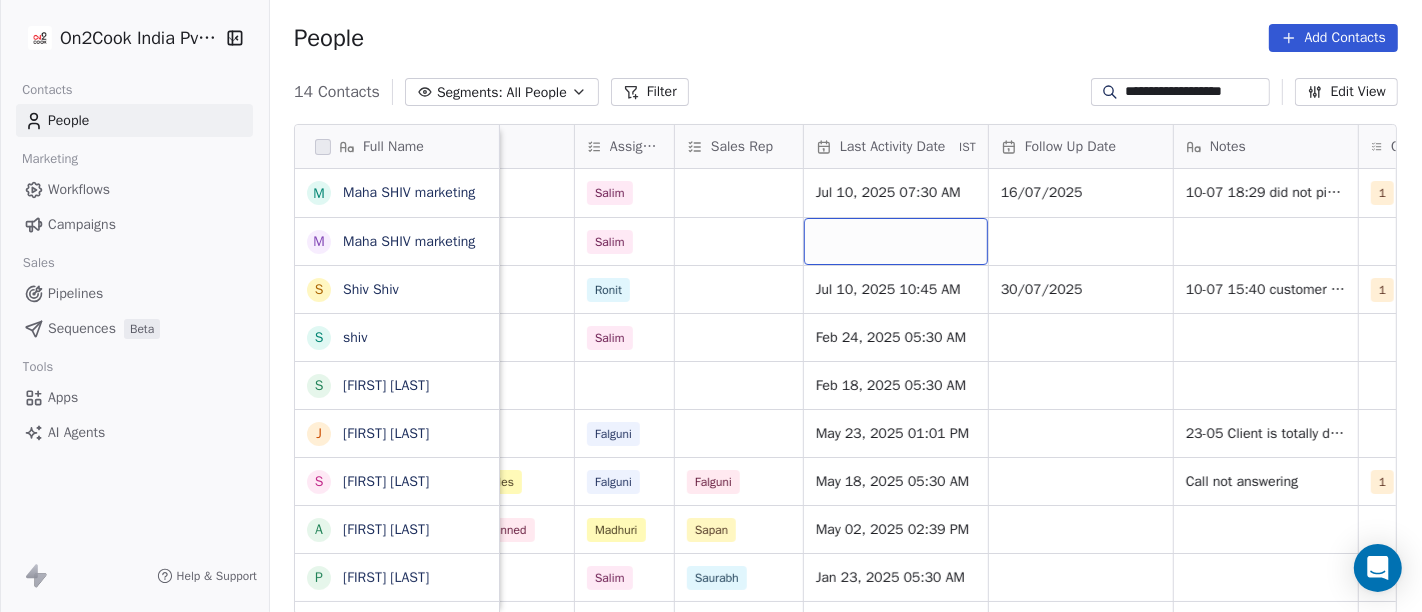 click at bounding box center [896, 241] 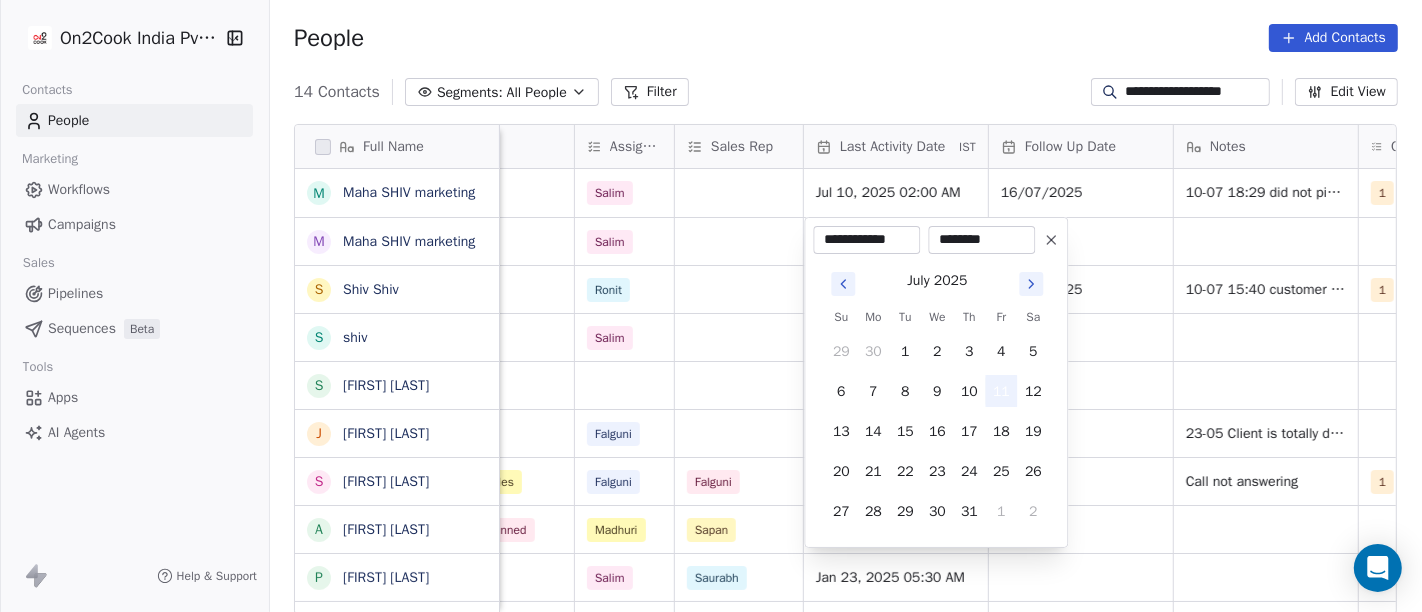 click on "11" at bounding box center (1001, 391) 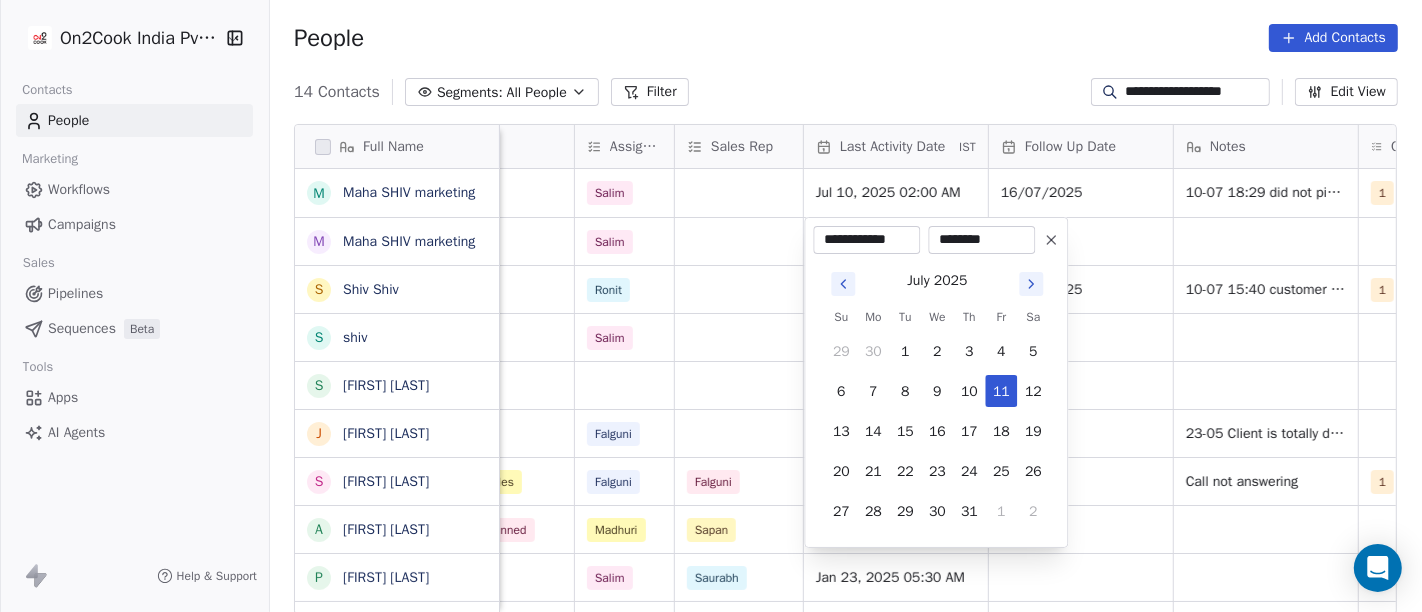 click on "**********" at bounding box center (711, 306) 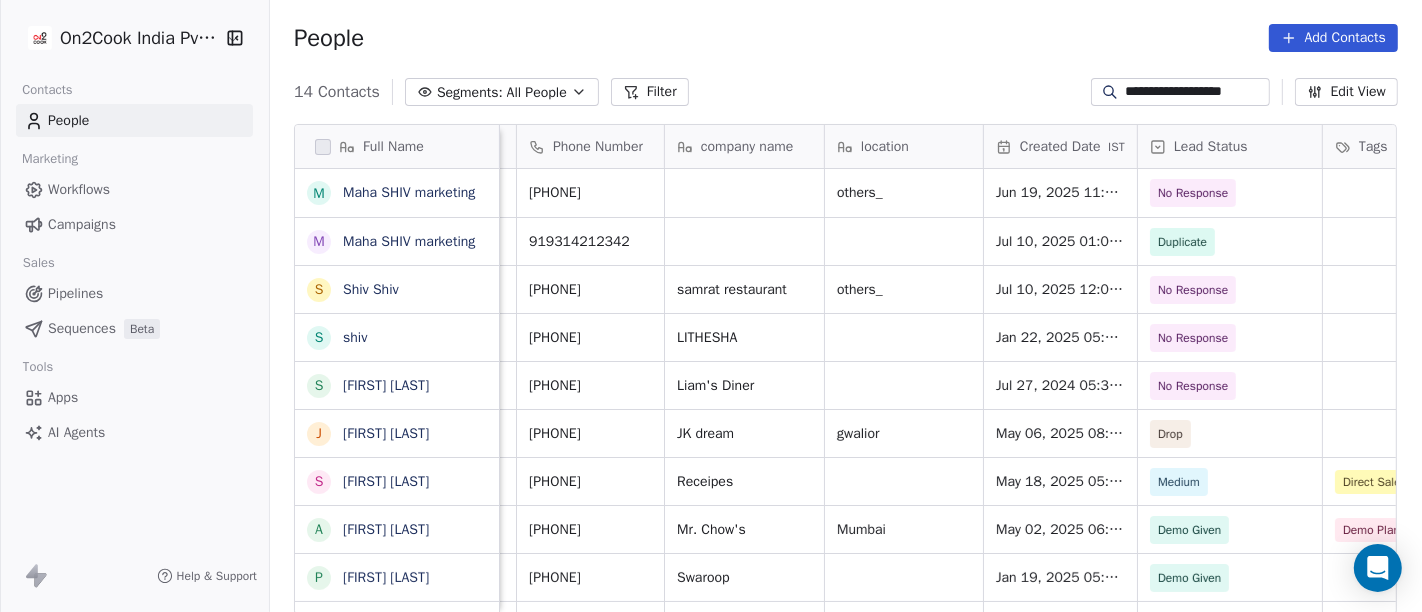 scroll, scrollTop: 0, scrollLeft: 122, axis: horizontal 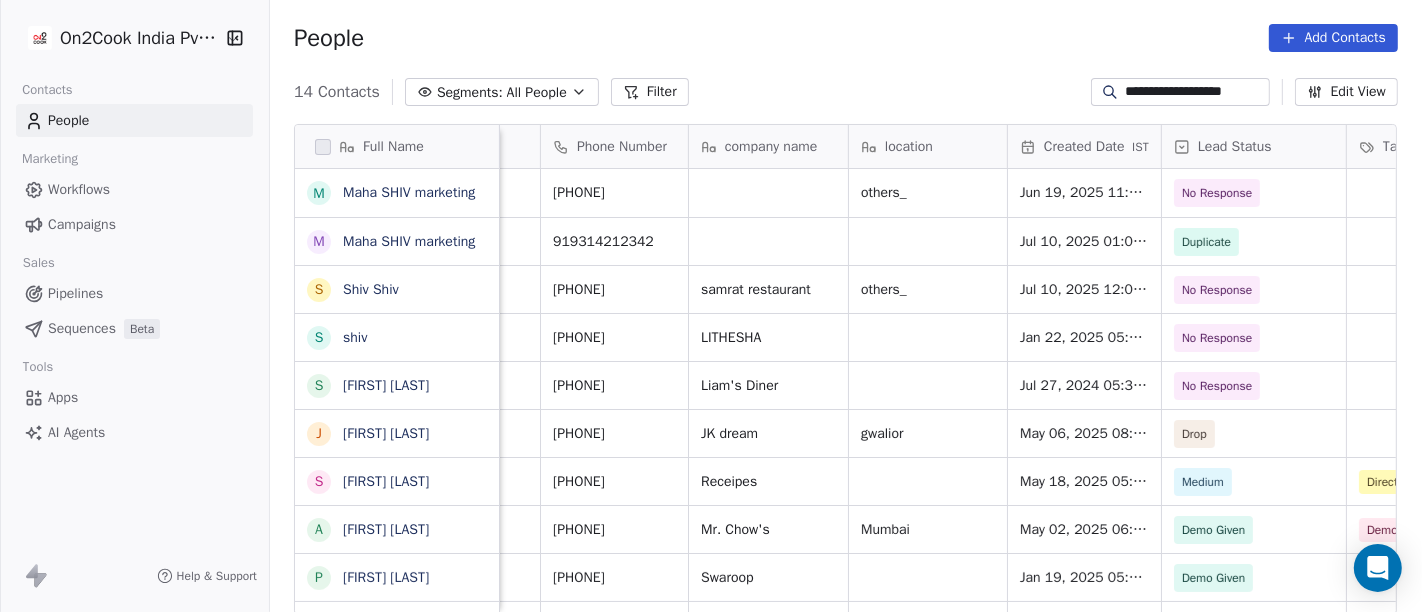 click on "**********" at bounding box center [1196, 92] 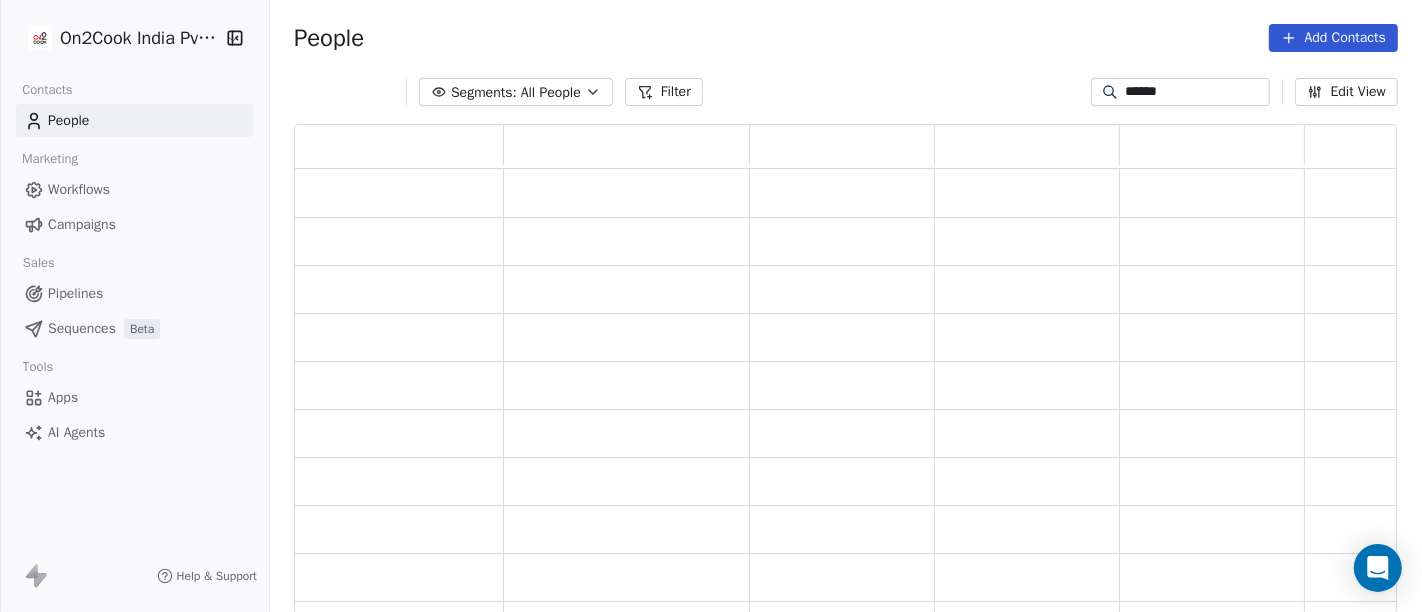 scroll, scrollTop: 17, scrollLeft: 17, axis: both 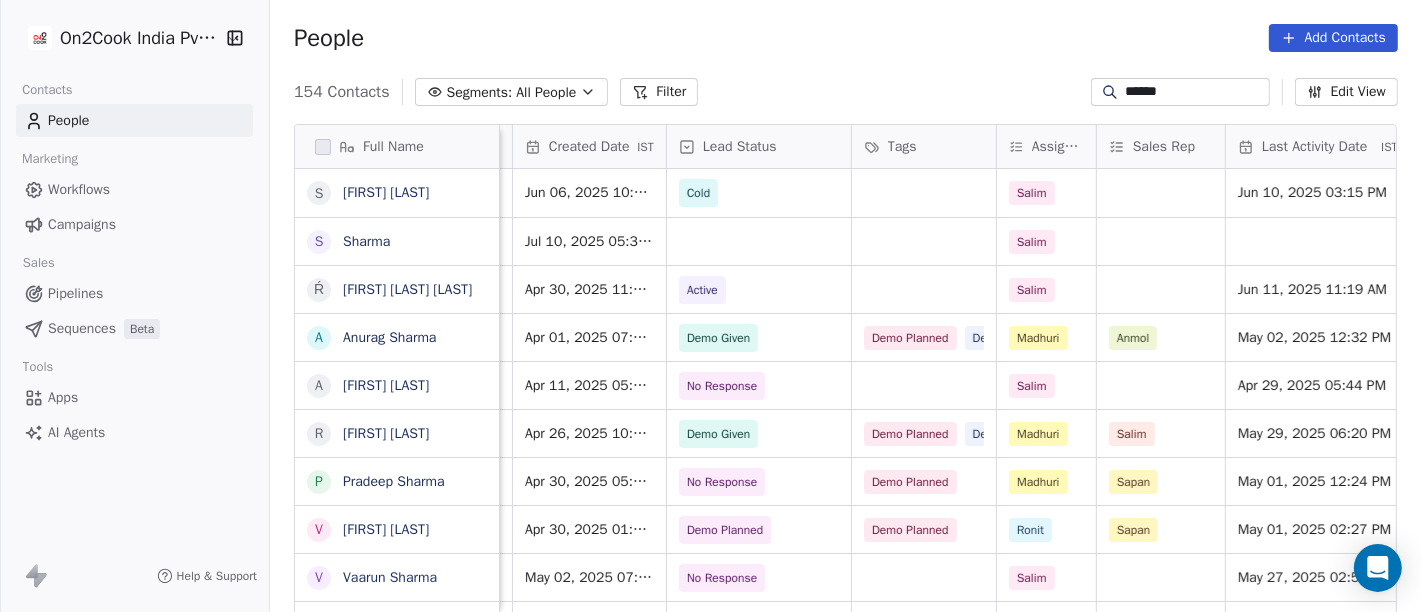 click on "******" at bounding box center [1196, 92] 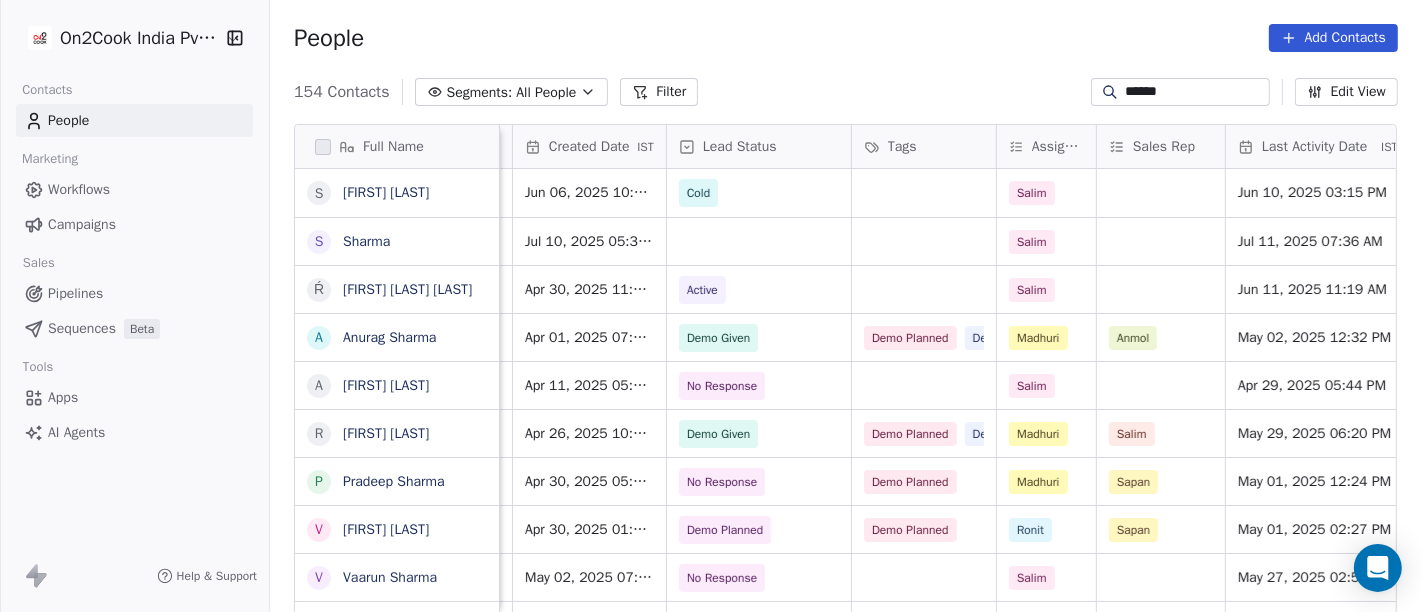 paste on "******" 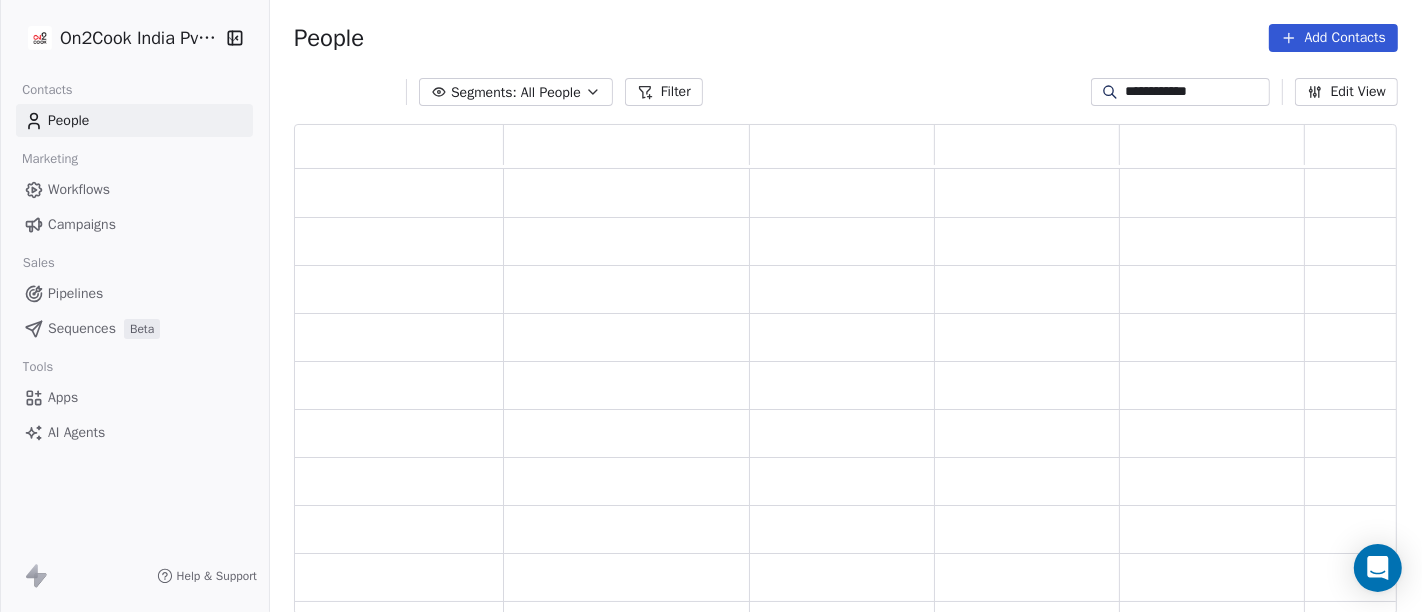 scroll, scrollTop: 17, scrollLeft: 17, axis: both 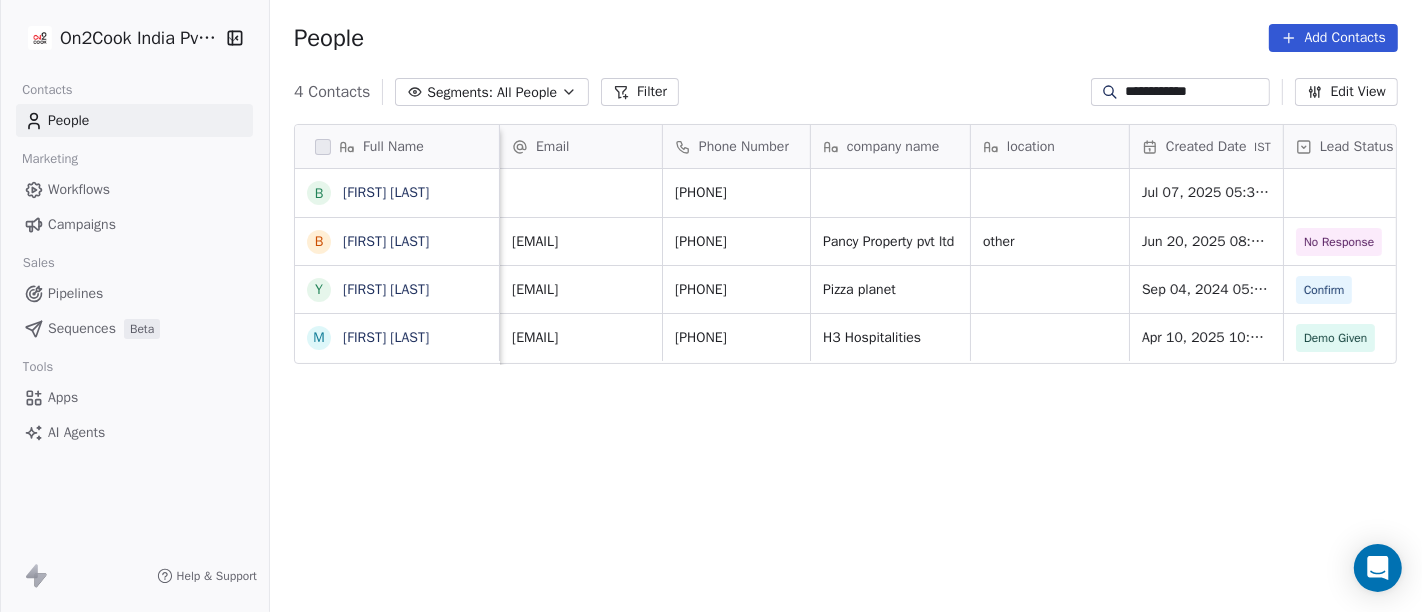 type on "**********" 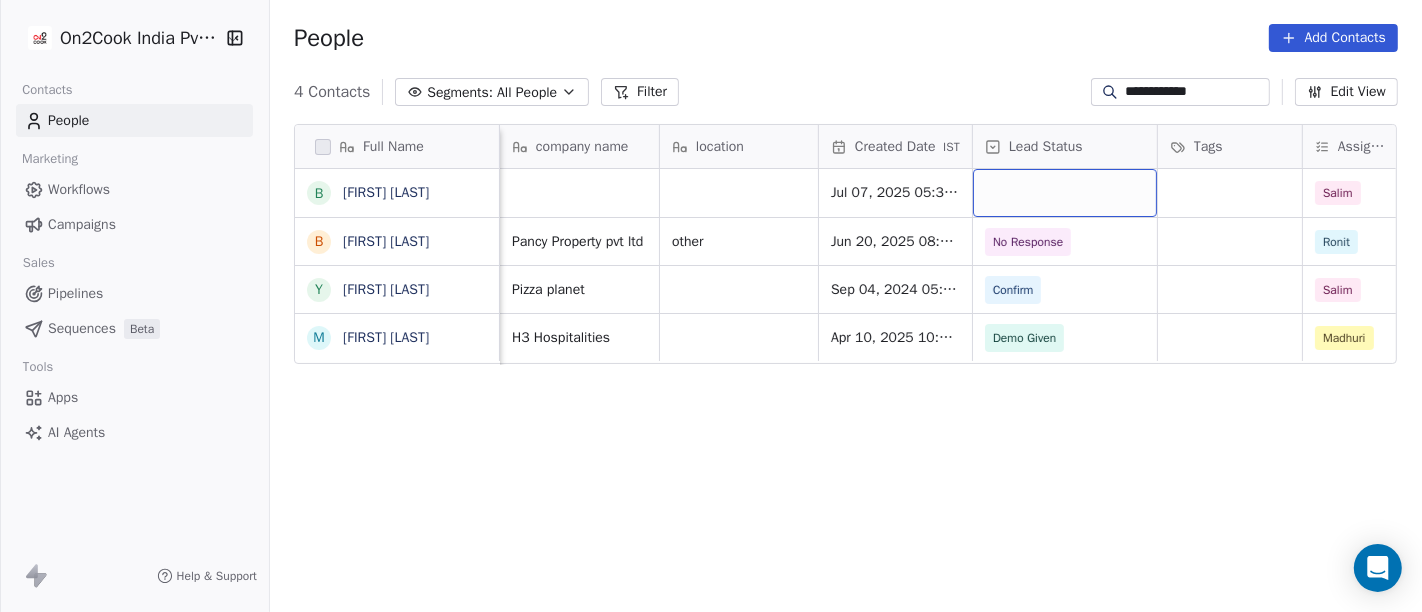 scroll, scrollTop: 0, scrollLeft: 342, axis: horizontal 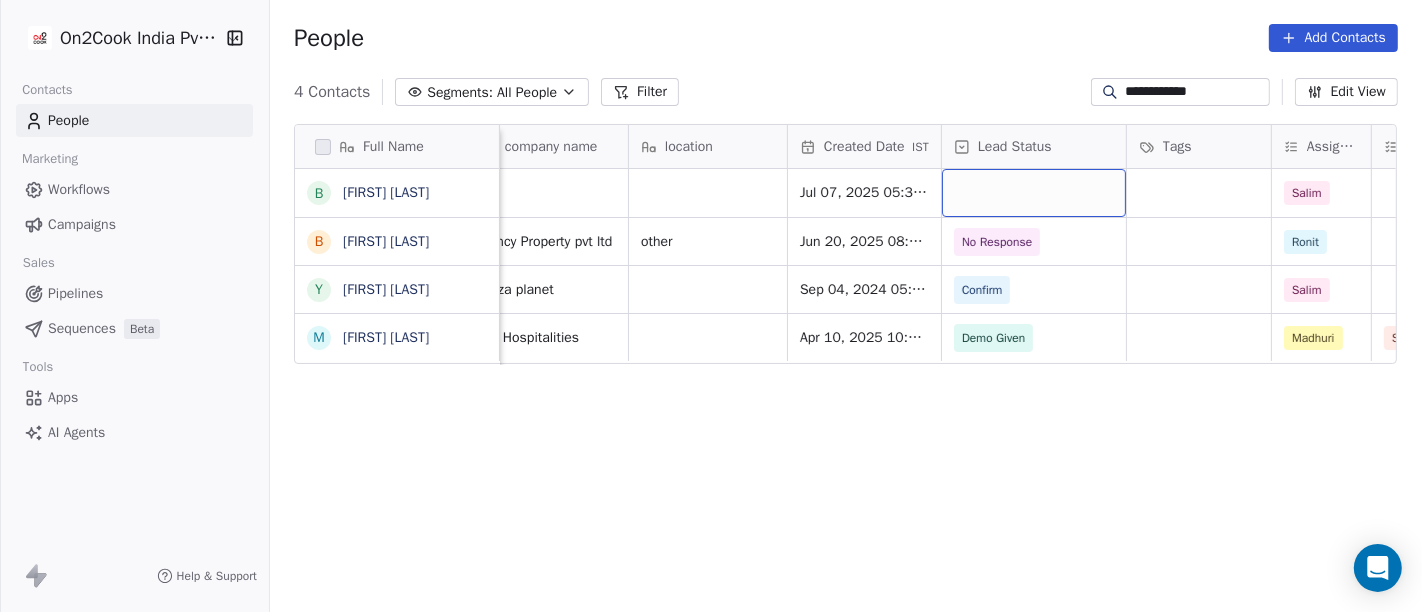 click at bounding box center (1034, 193) 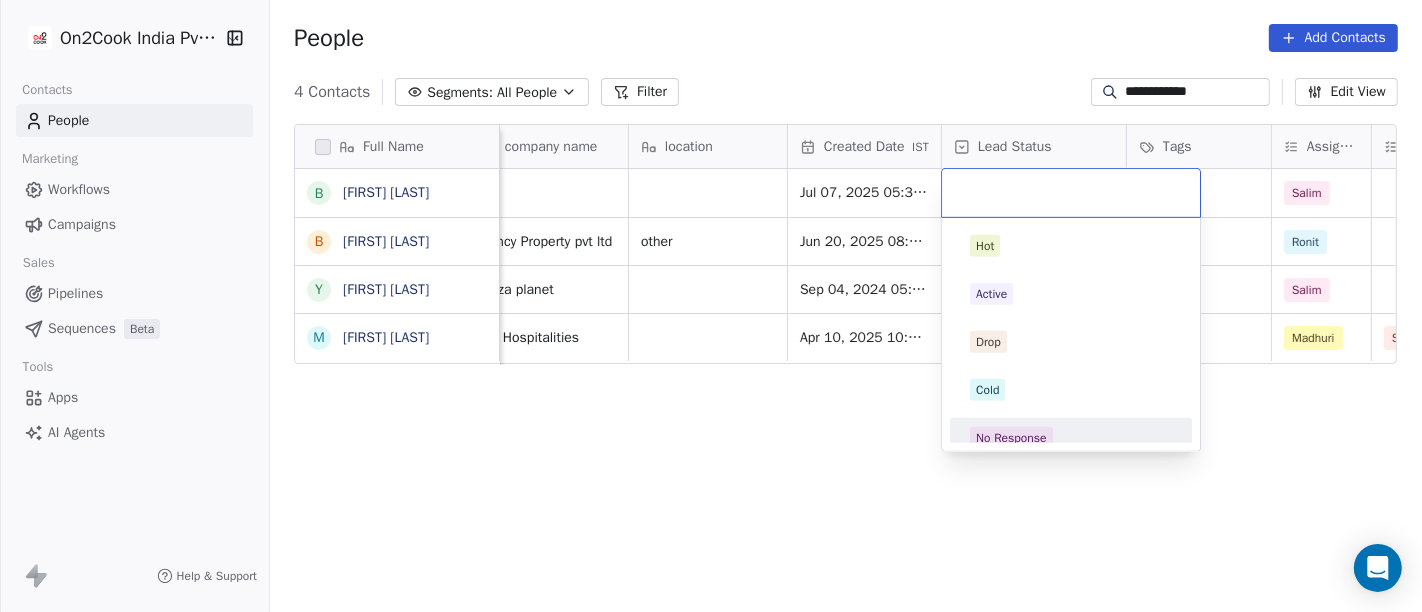 click on "No Response" at bounding box center (1071, 438) 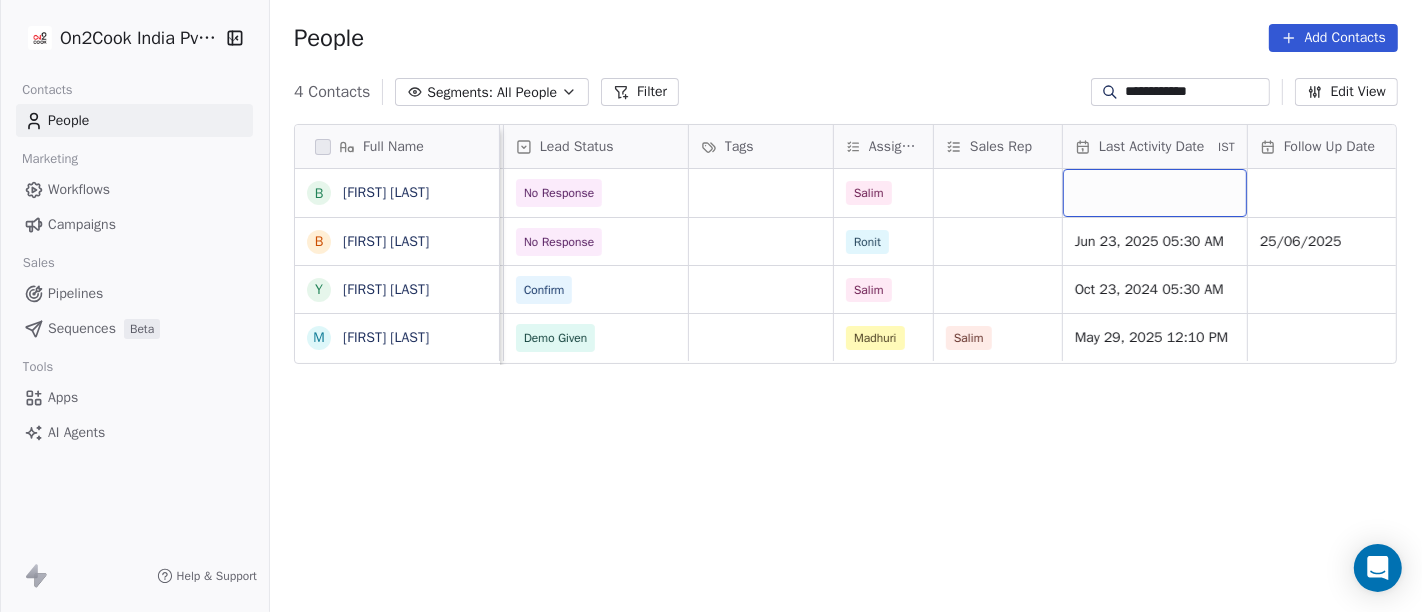 scroll, scrollTop: 0, scrollLeft: 782, axis: horizontal 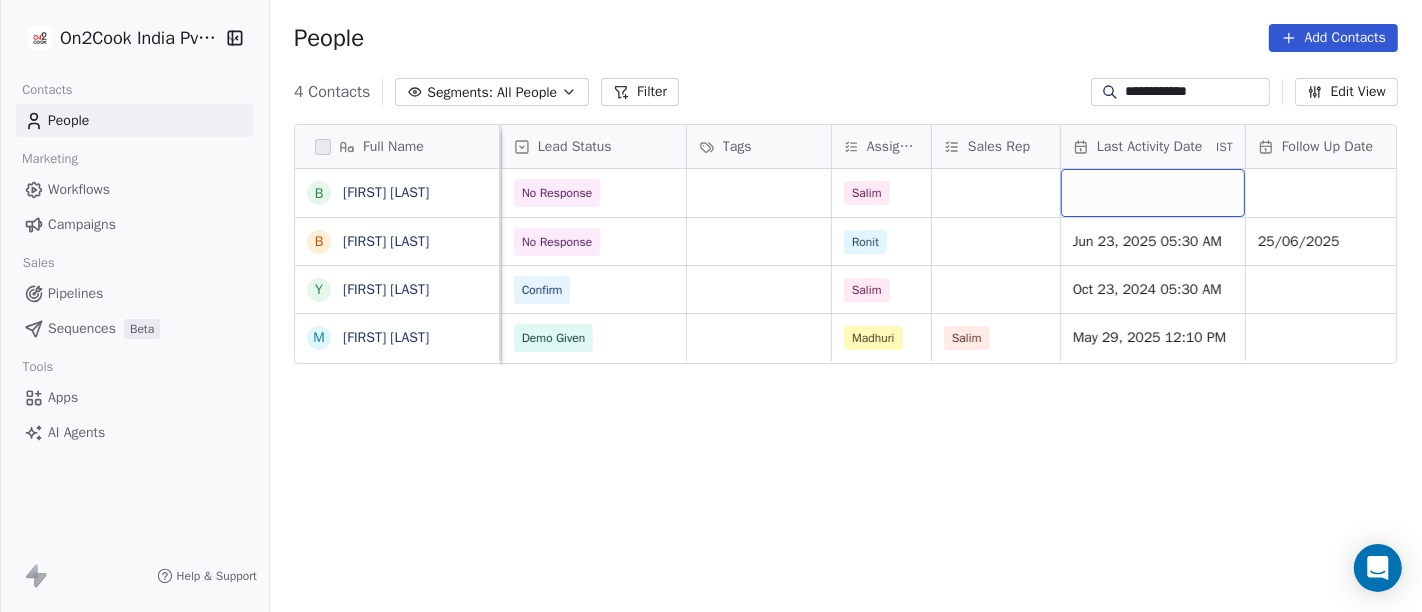 click at bounding box center (1153, 193) 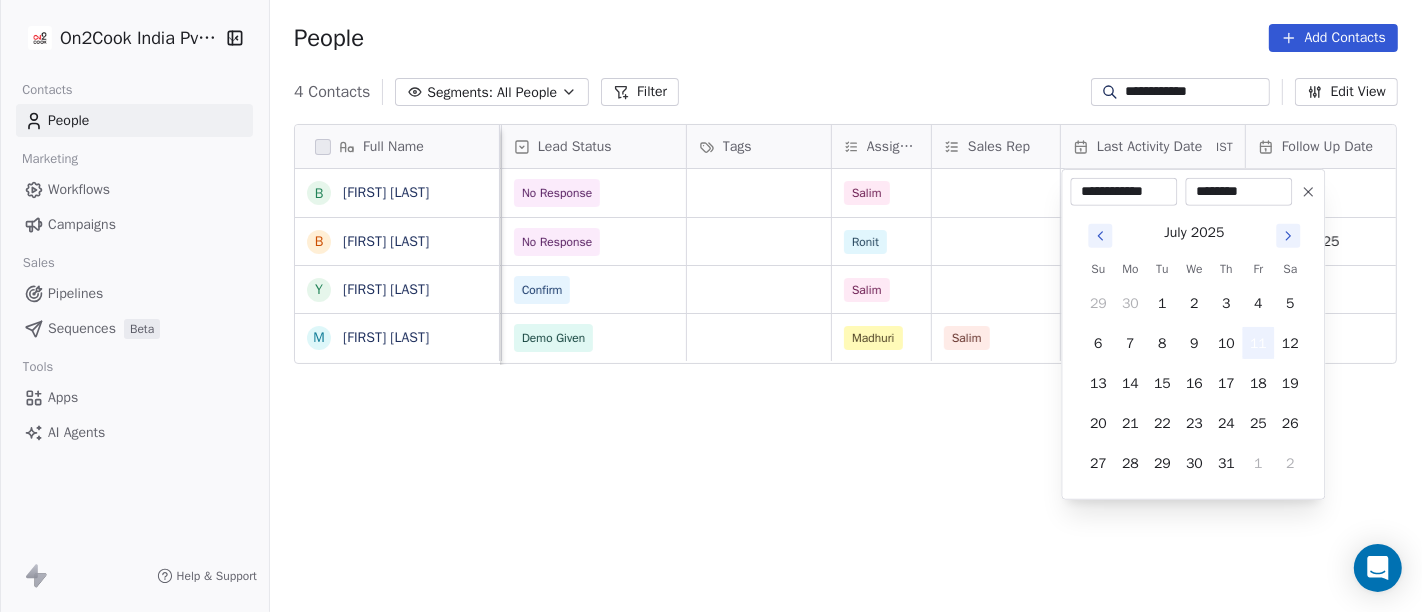 click on "11" at bounding box center (1258, 343) 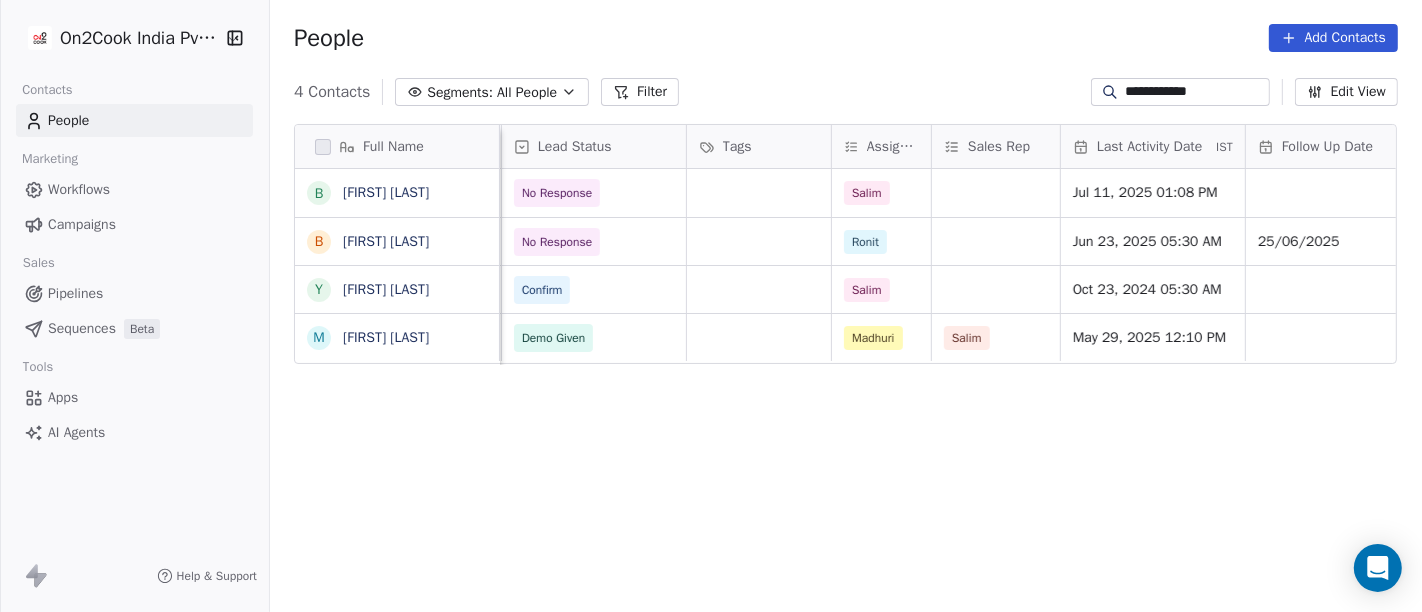 click on "**********" at bounding box center (711, 306) 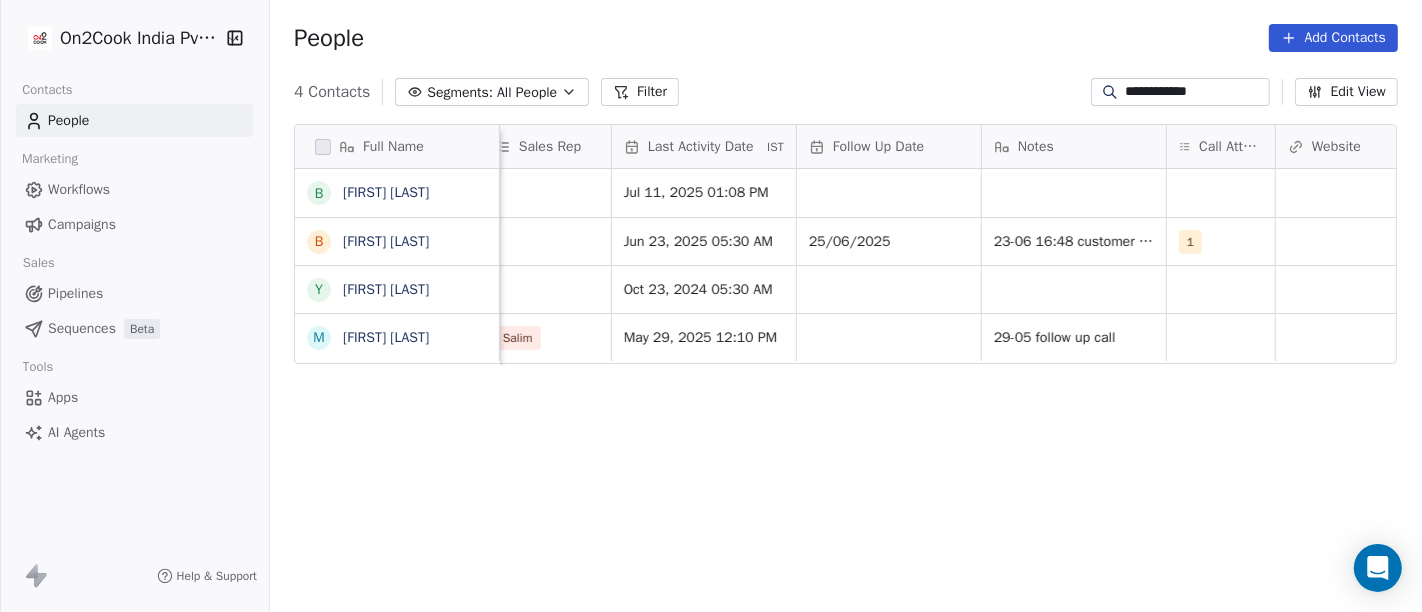 scroll, scrollTop: 0, scrollLeft: 1251, axis: horizontal 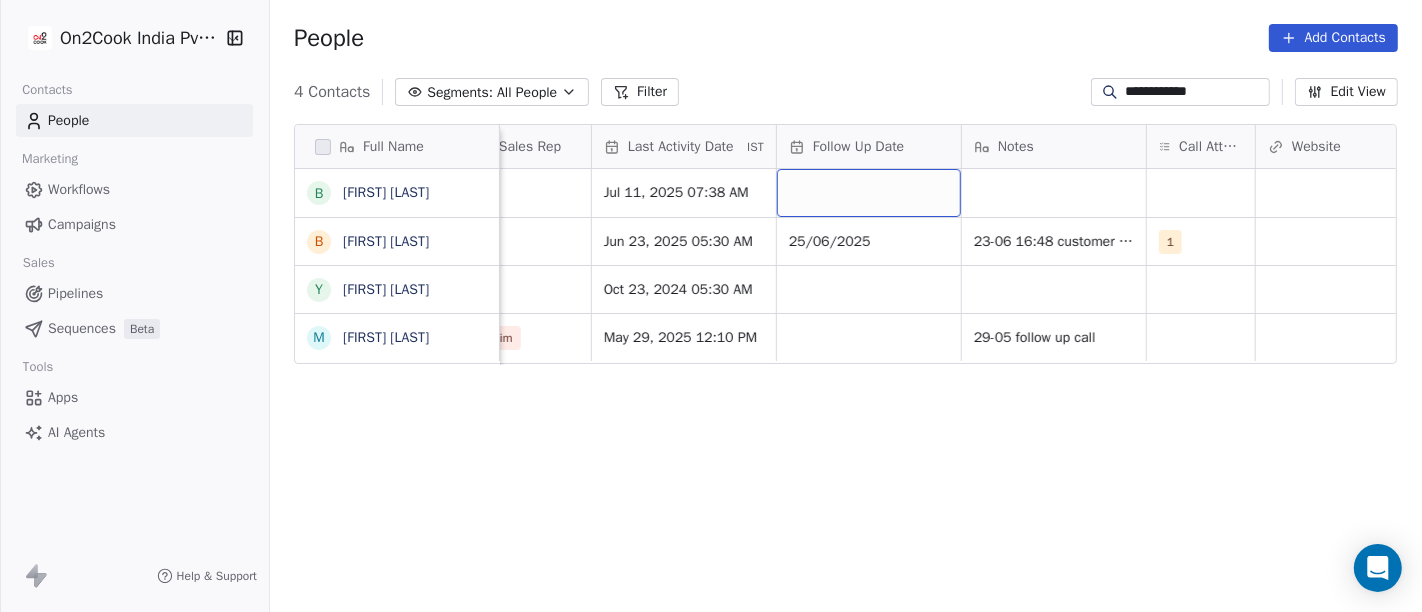 click at bounding box center [869, 193] 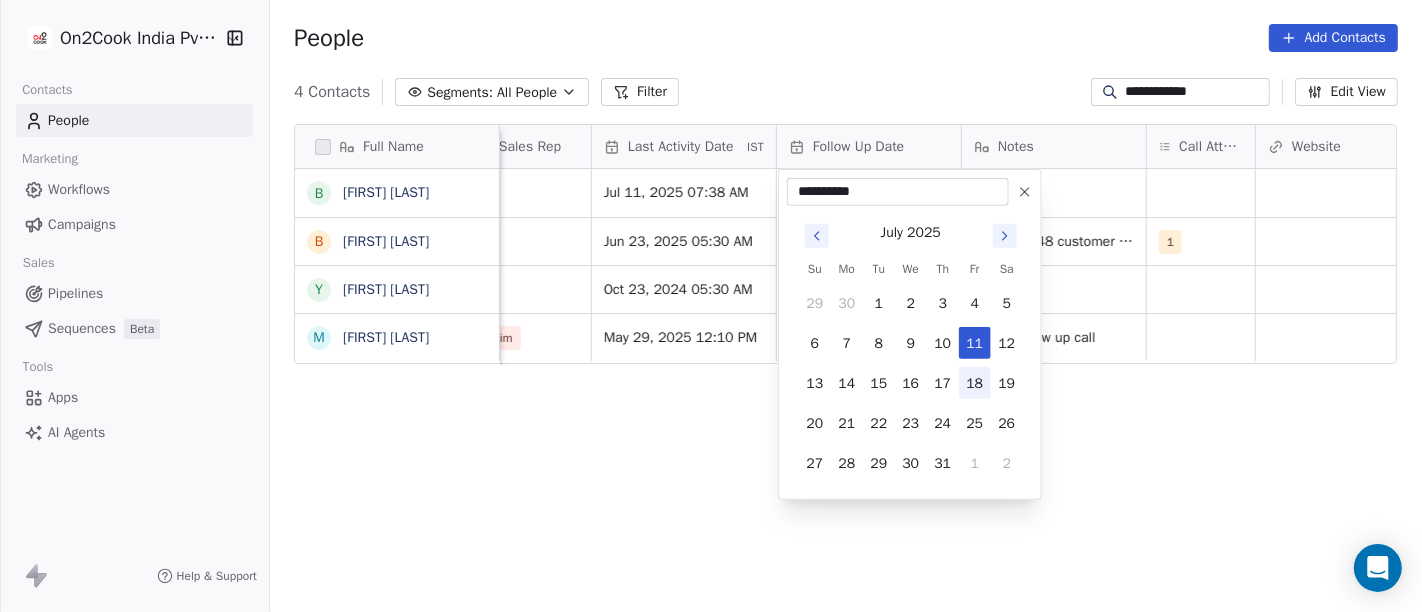 click on "18" at bounding box center (975, 383) 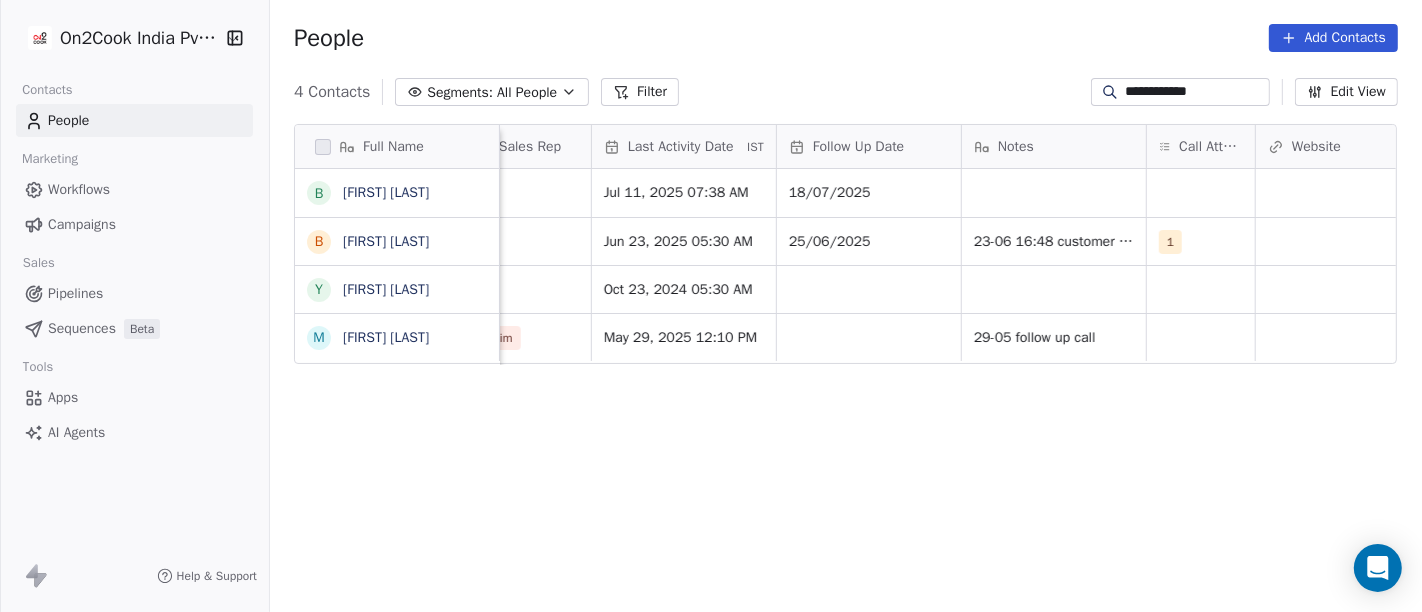 click on "Full Name B Babulal Baig B Babulal Agarwal Y Yunus Baig M Md Aamir Baig Lead Status Tags Assignee Sales Rep Last Activity Date IST Follow Up Date Notes Call Attempts Website zomato link outlet type Location   No Response Salim Jul 11, 2025 07:38 AM 18/07/2025   No Response Ronit Jun 23, 2025 05:30 AM 25/06/2025 23-06 16:48 customer is not responding 1 restaurants   Confirm Salim Oct 23, 2024 05:30 AM Pune   Demo Given Madhuri Salim May 29, 2025 12:10 PM 29-05 follow up call restaurants Kolkata
To pick up a draggable item, press the space bar.
While dragging, use the arrow keys to move the item.
Press space again to drop the item in its new position, or press escape to cancel." at bounding box center [846, 377] 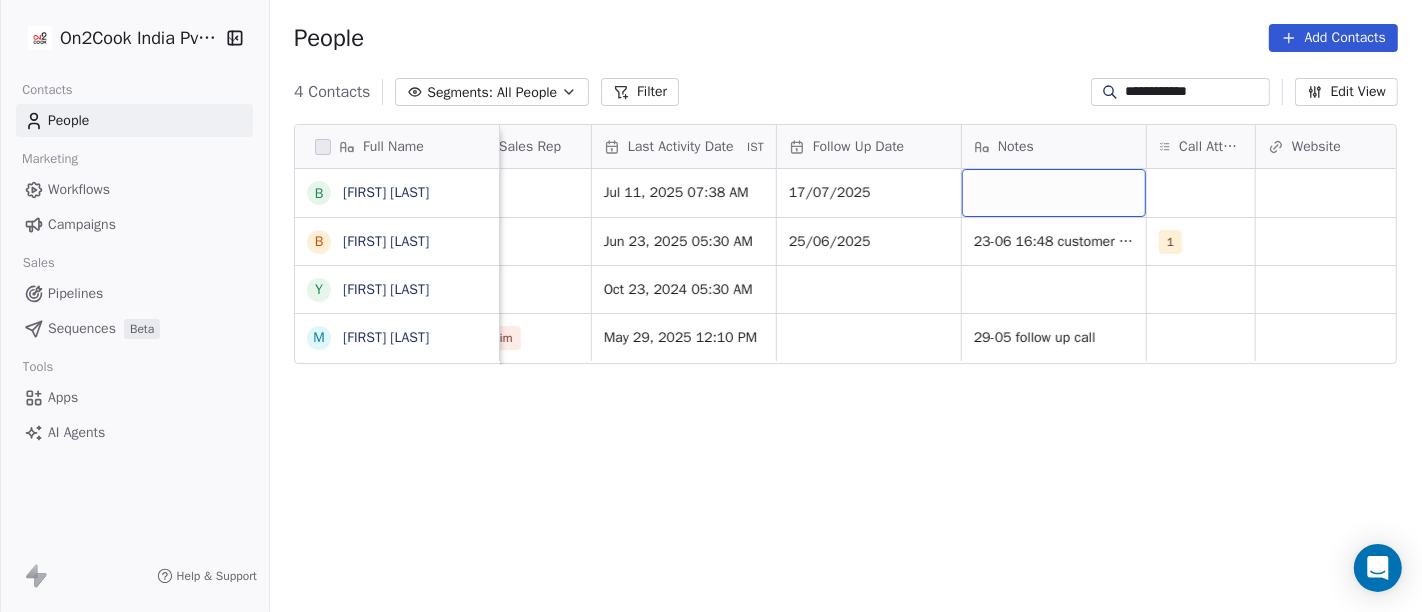click at bounding box center (1054, 193) 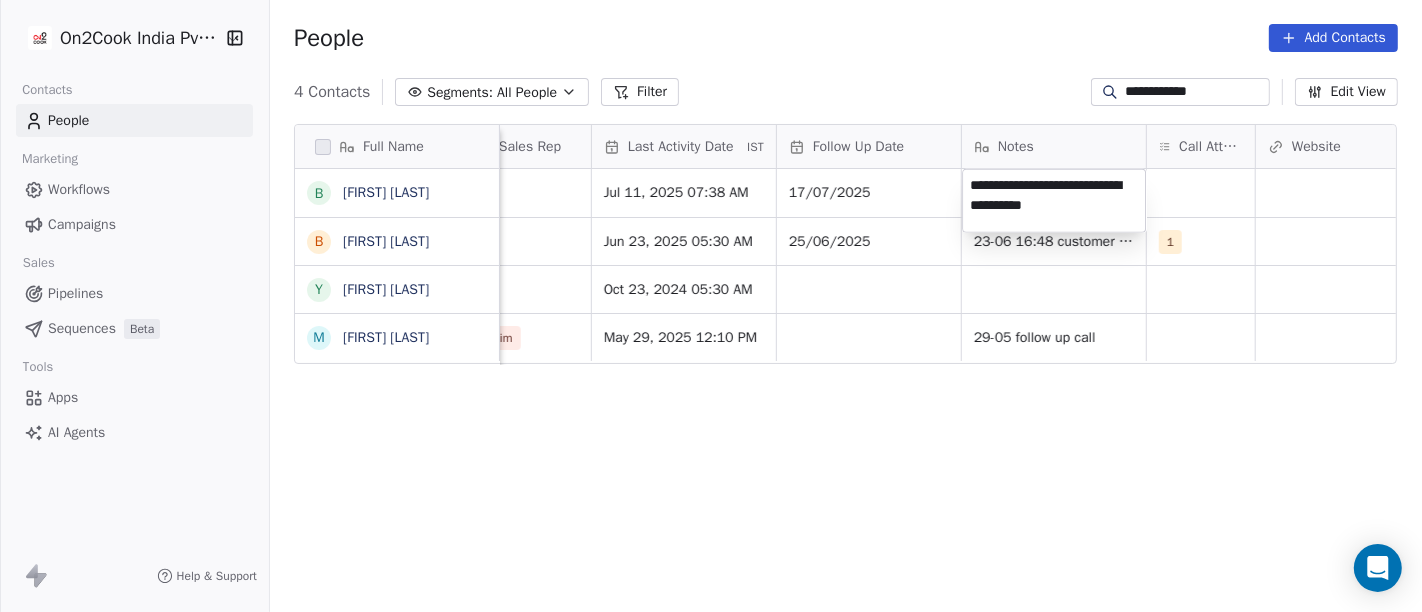 type on "**********" 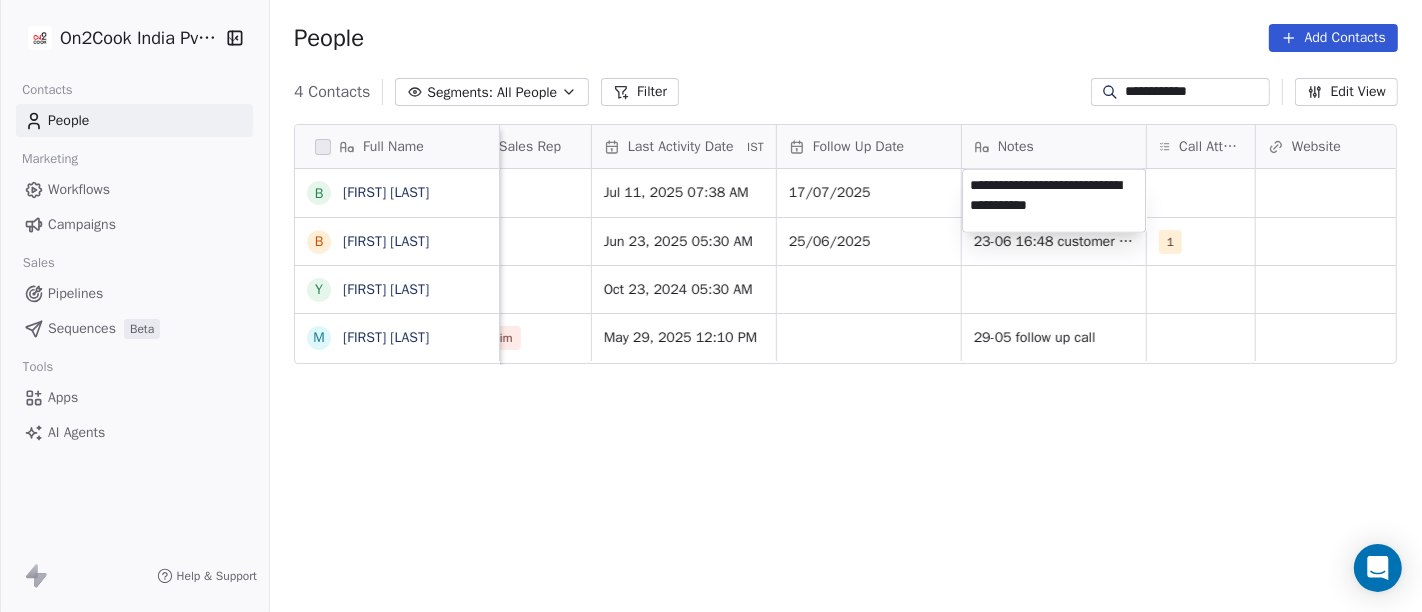 click on "**********" at bounding box center [711, 306] 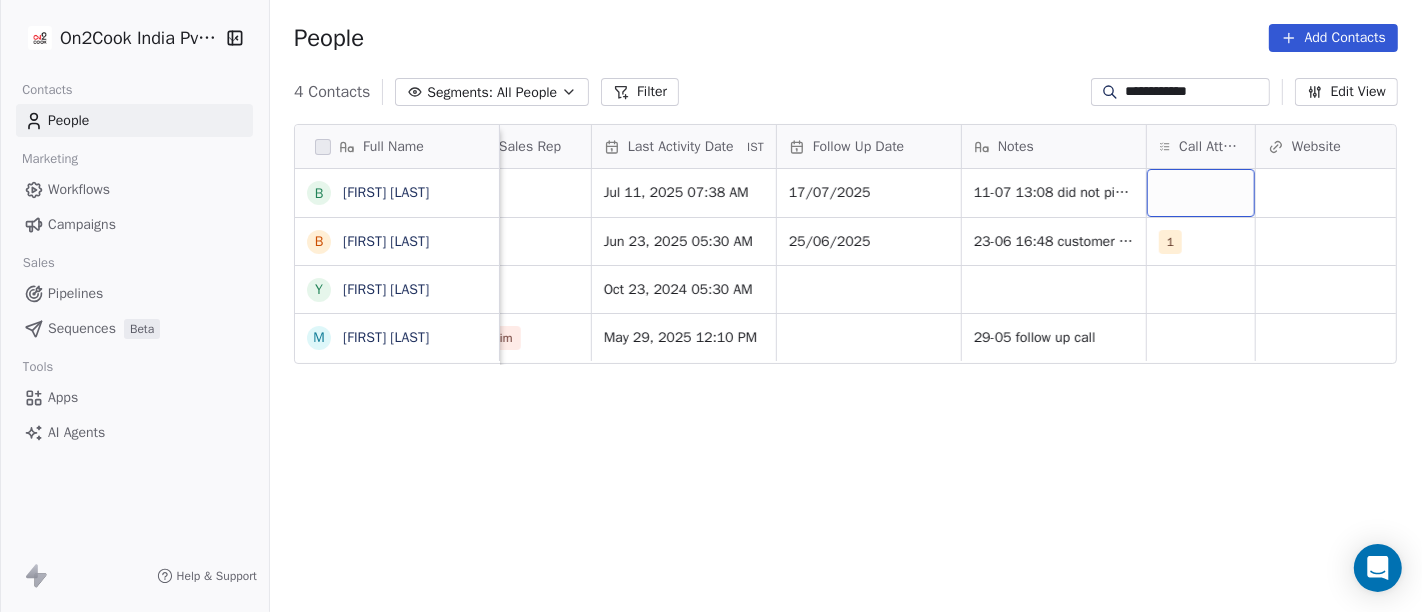 click at bounding box center [1201, 193] 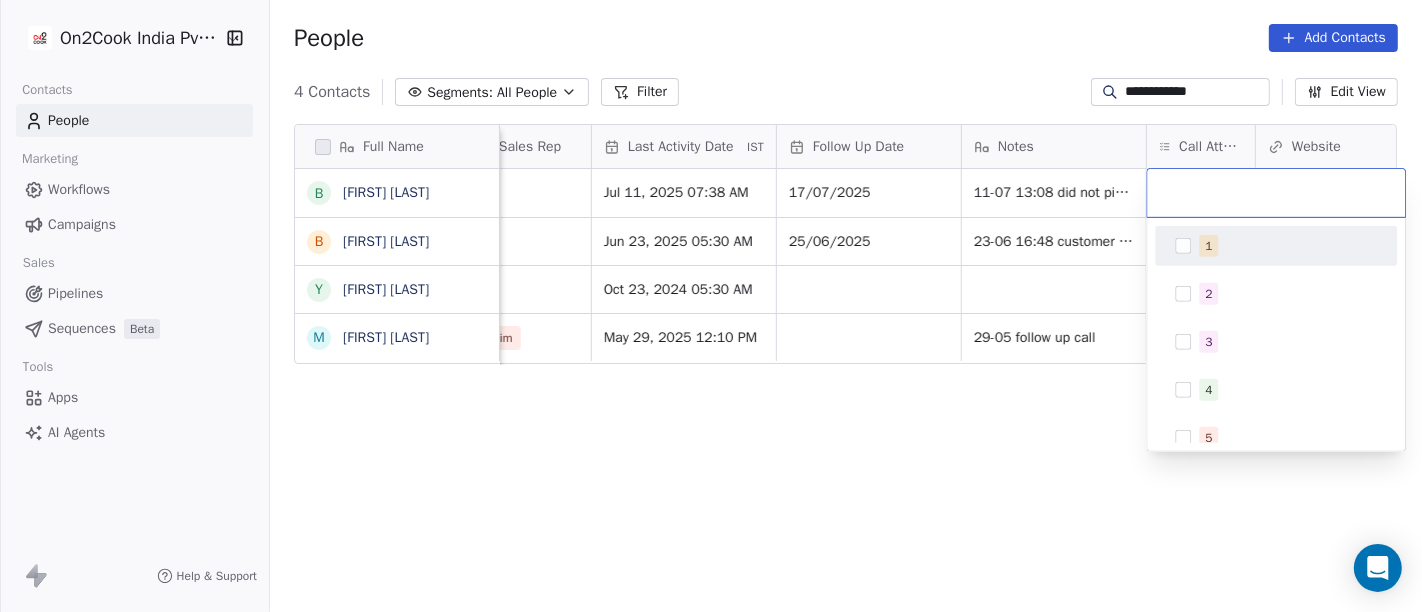 click on "1" at bounding box center [1288, 246] 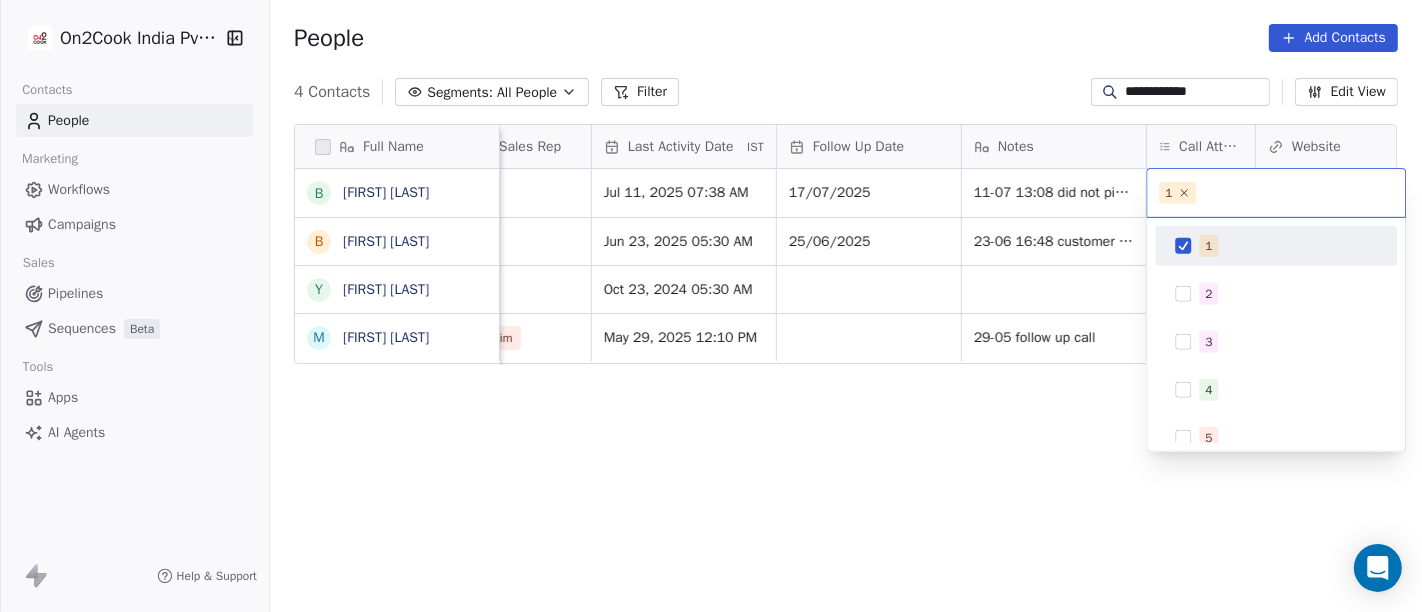 click on "**********" at bounding box center [711, 306] 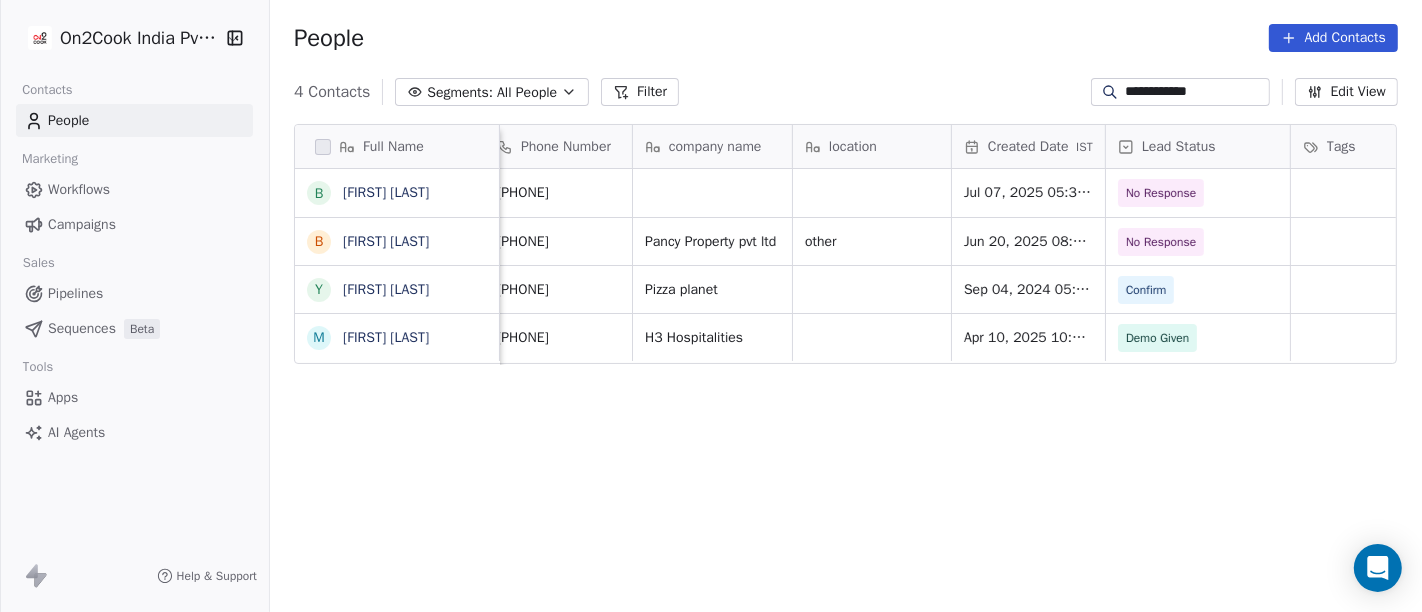 scroll, scrollTop: 0, scrollLeft: 0, axis: both 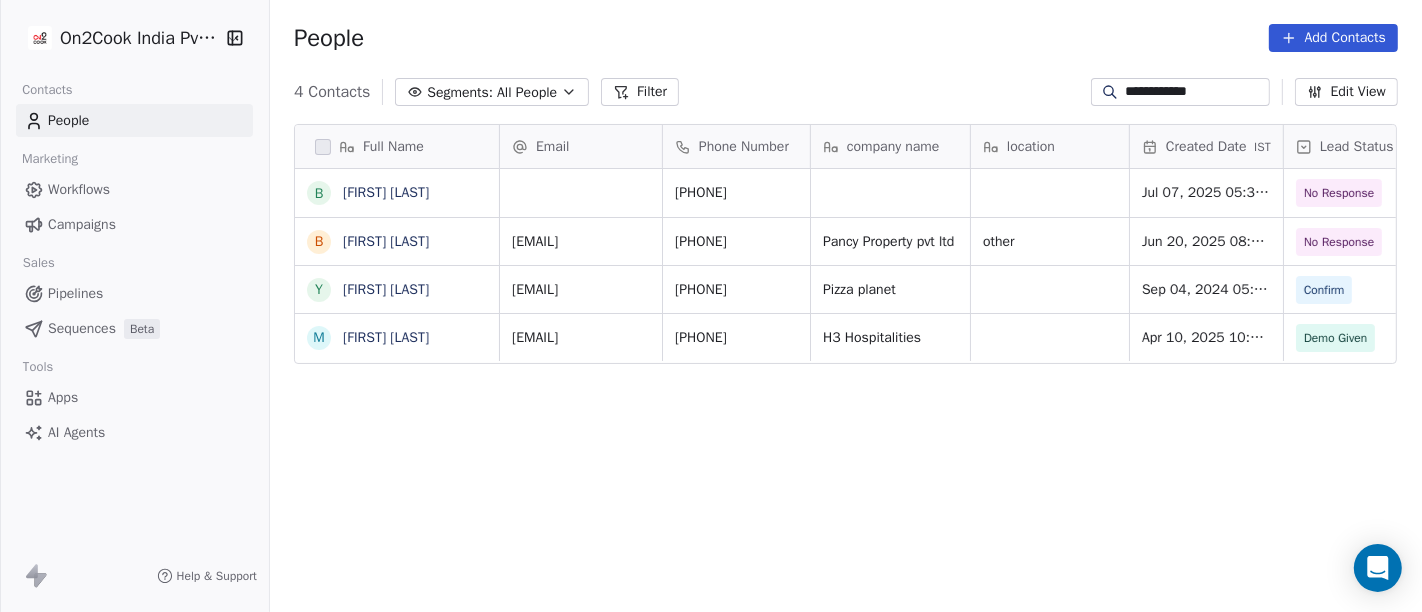 click on "**********" at bounding box center [1196, 92] 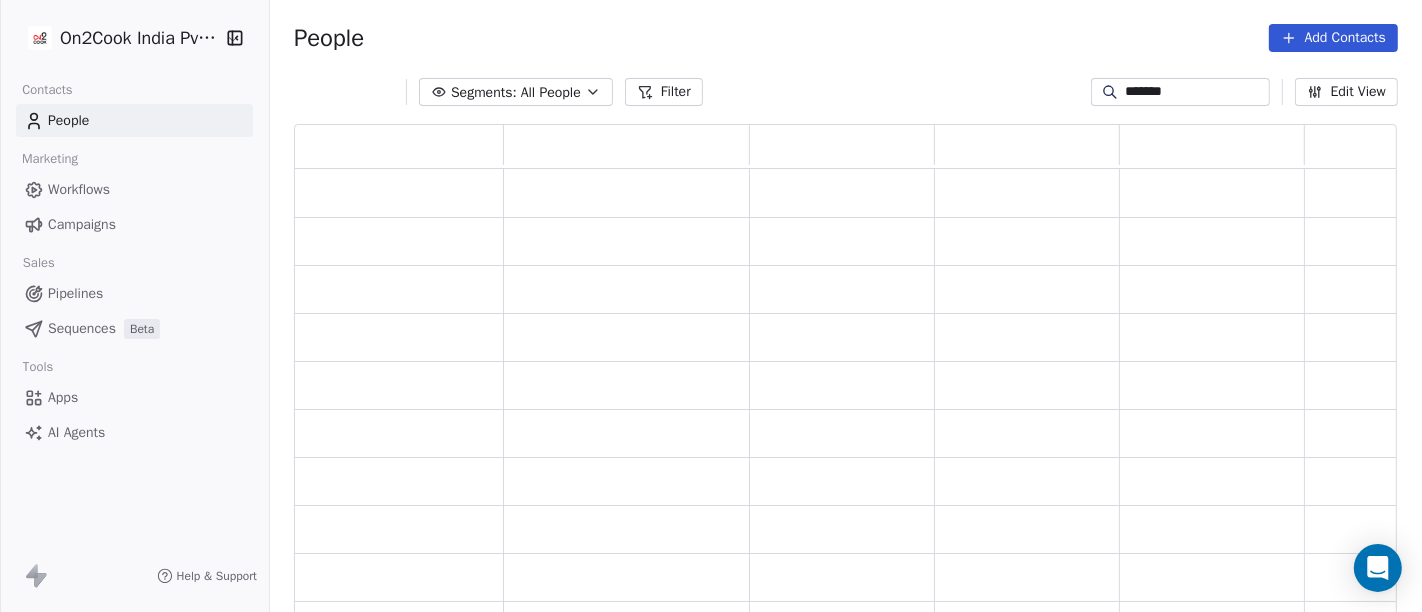 scroll, scrollTop: 17, scrollLeft: 17, axis: both 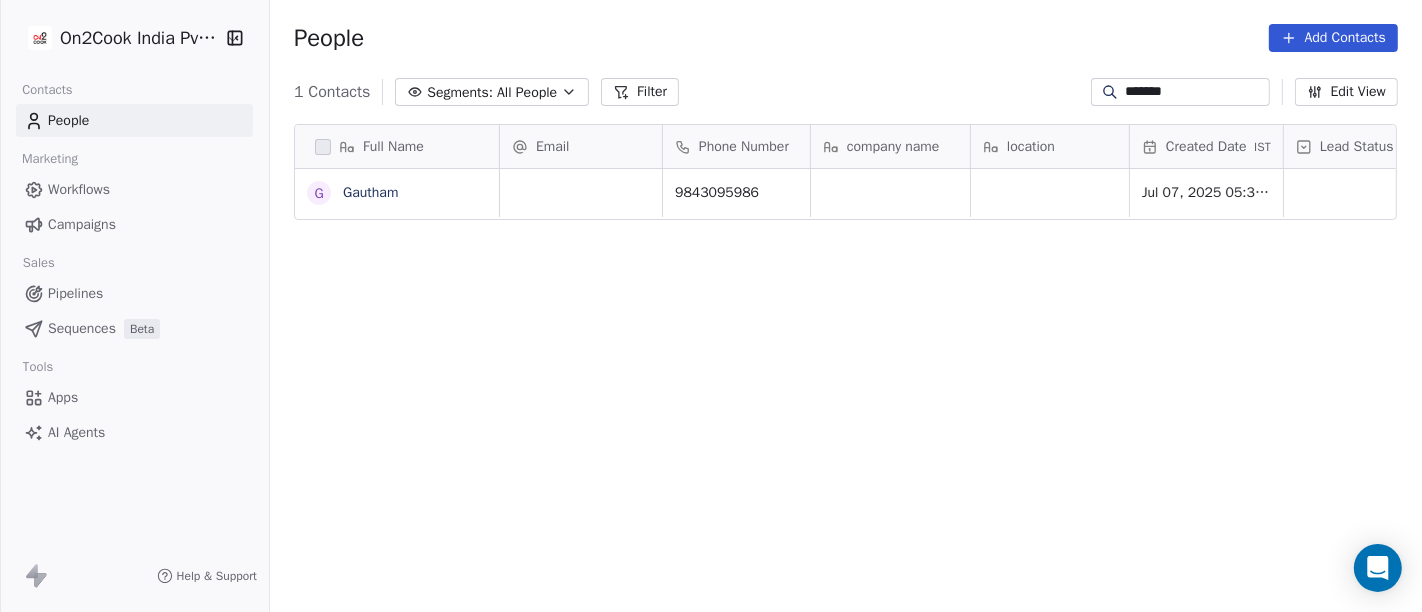 type on "*******" 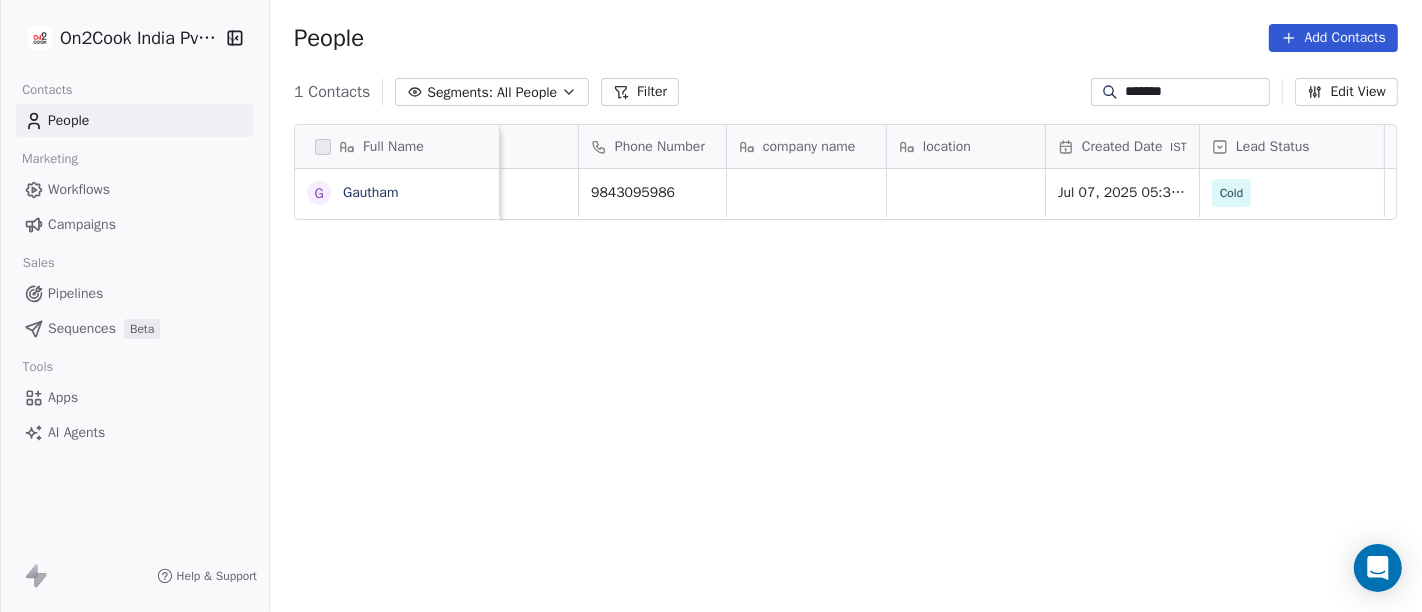 scroll, scrollTop: 0, scrollLeft: 0, axis: both 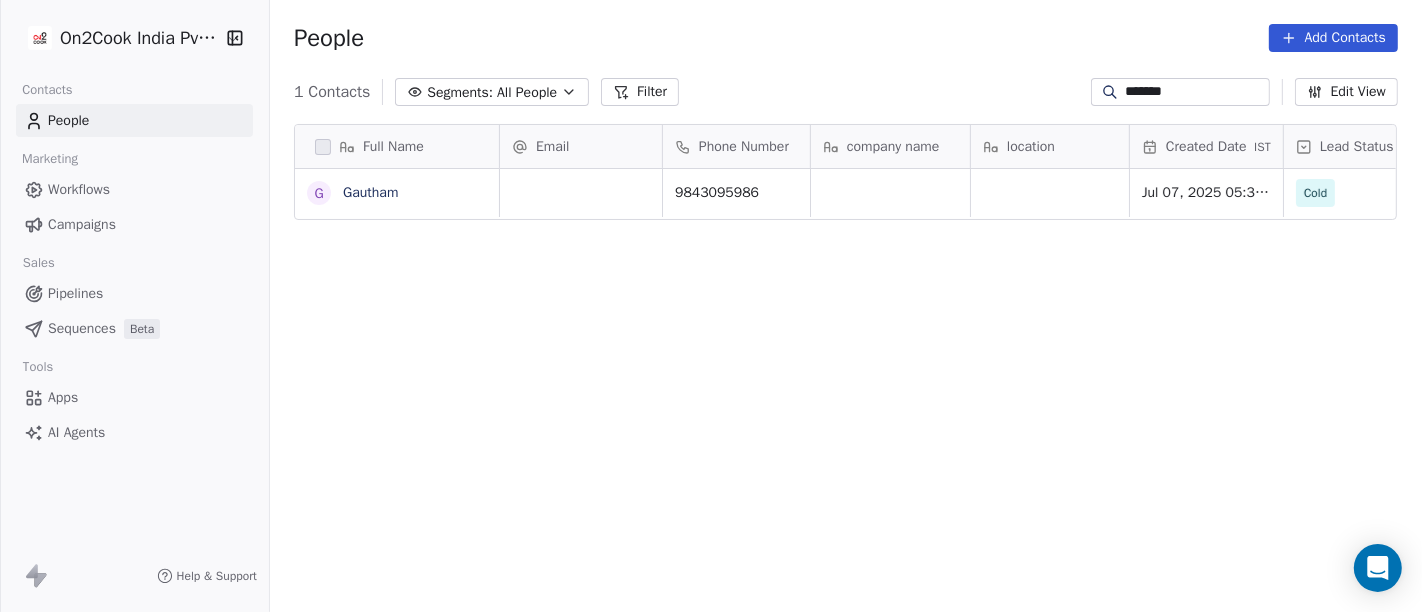 click on "Filter" at bounding box center (640, 92) 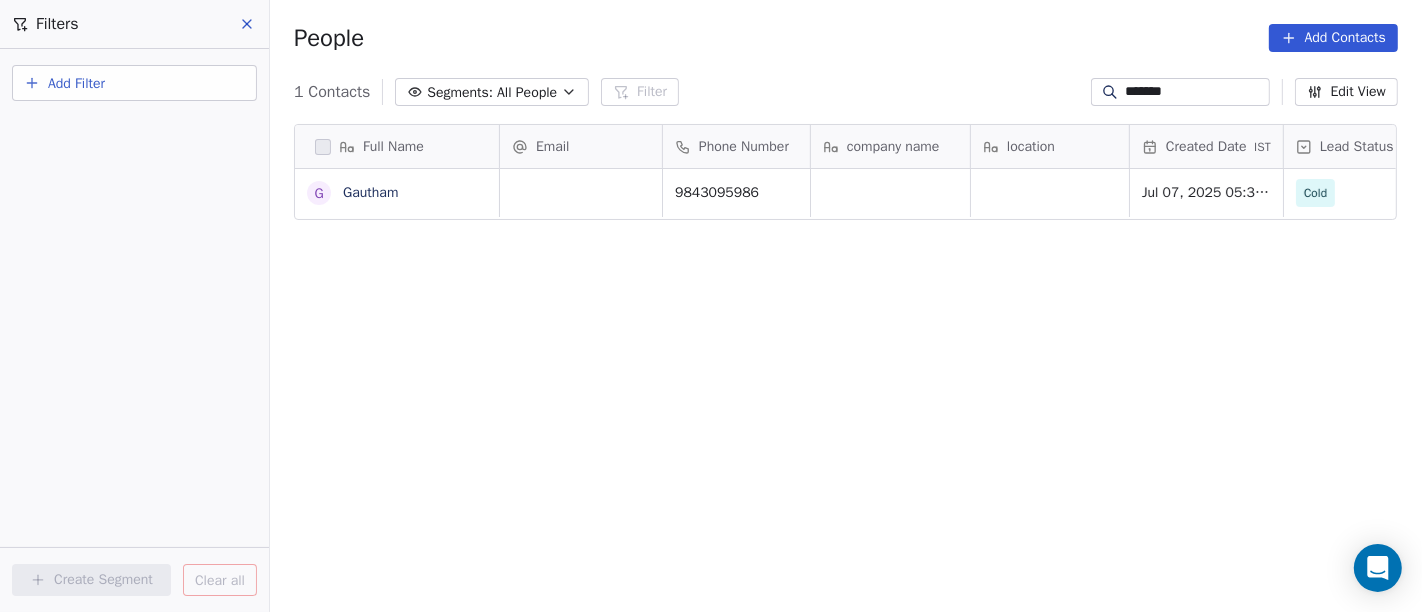 click on "Segments: All People" at bounding box center [492, 92] 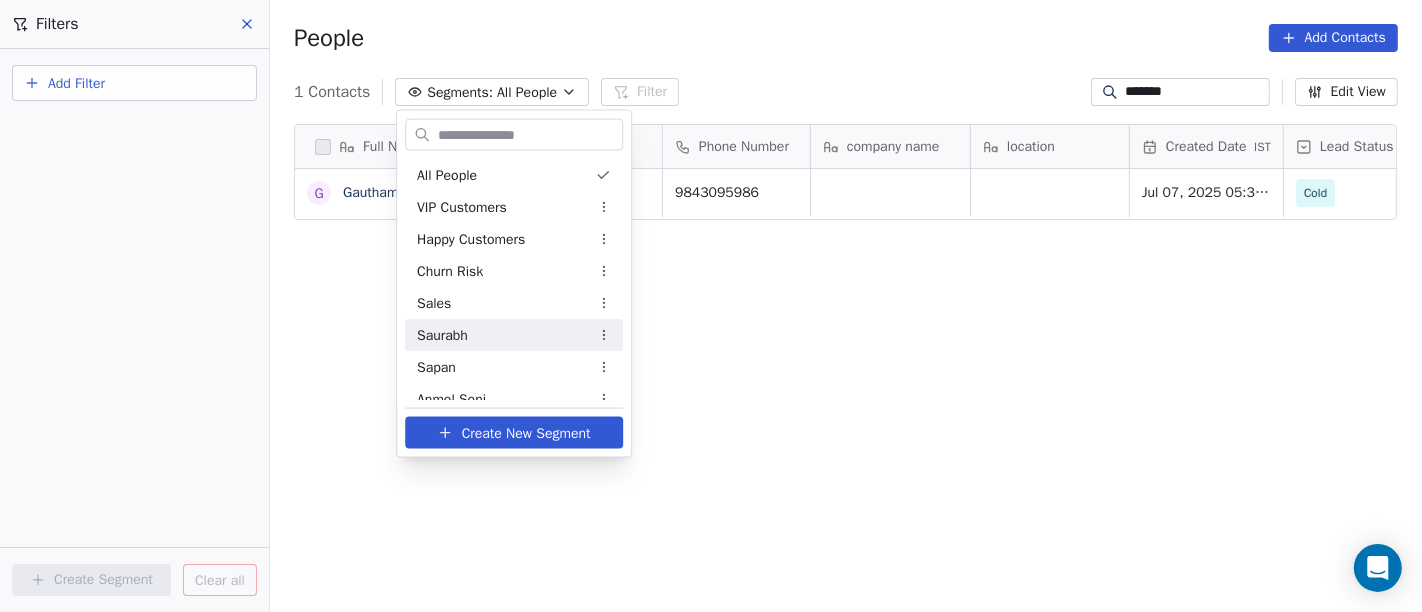 click on "On2Cook India Pvt. Ltd. Contacts People Marketing Workflows Campaigns Sales Pipelines Sequences Beta Tools Apps AI Agents Help & Support Filters Add Filter  Create Segment Clear all People  Add Contacts 1 Contacts Segments: All People Filter  ******* Edit View Tag Add to Sequence Full Name G [NAME] Email Phone Number company name location Created Date IST Lead Status Tags Assignee Sales Rep [PHONE] Jul 07, 2025 05:30 AM Cold B2C [NAME]
To pick up a draggable item, press the space bar.
While dragging, use the arrow keys to move the item.
Press space again to drop the item in its new position, or press escape to cancel.
All People VIP Customers Happy Customers Churn Risk Sales [NAME] [NAME] [NAME] S [NAME] S [NAME] [NAME] [NAME] [NAME] Follow up [NAME] Follow up Hot Active  RSP [CITY] last 15 days 18th may [CITY] last 15 days 20 days [CITY] Franchise India Event 2025 New Leads [NAME] [NAME] [NAME] [NAME] [NAME] daily calls [NAME]  [NAME] 1 Create New Segment" at bounding box center [711, 306] 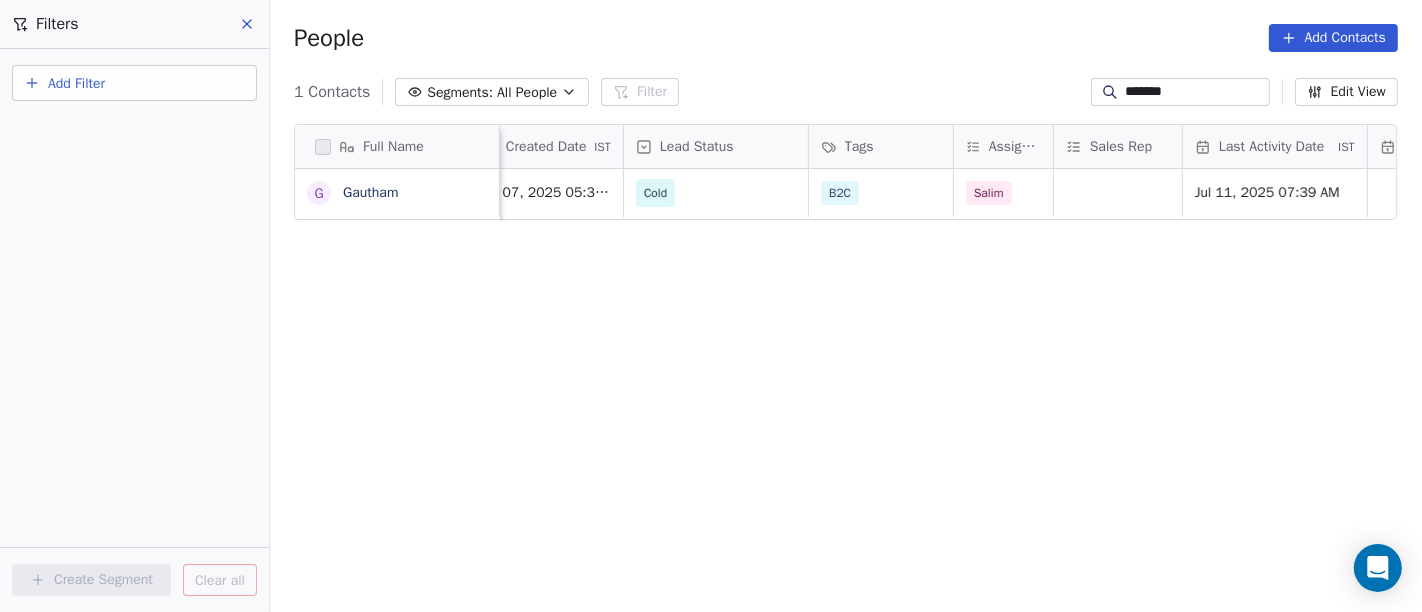 scroll, scrollTop: 0, scrollLeft: 661, axis: horizontal 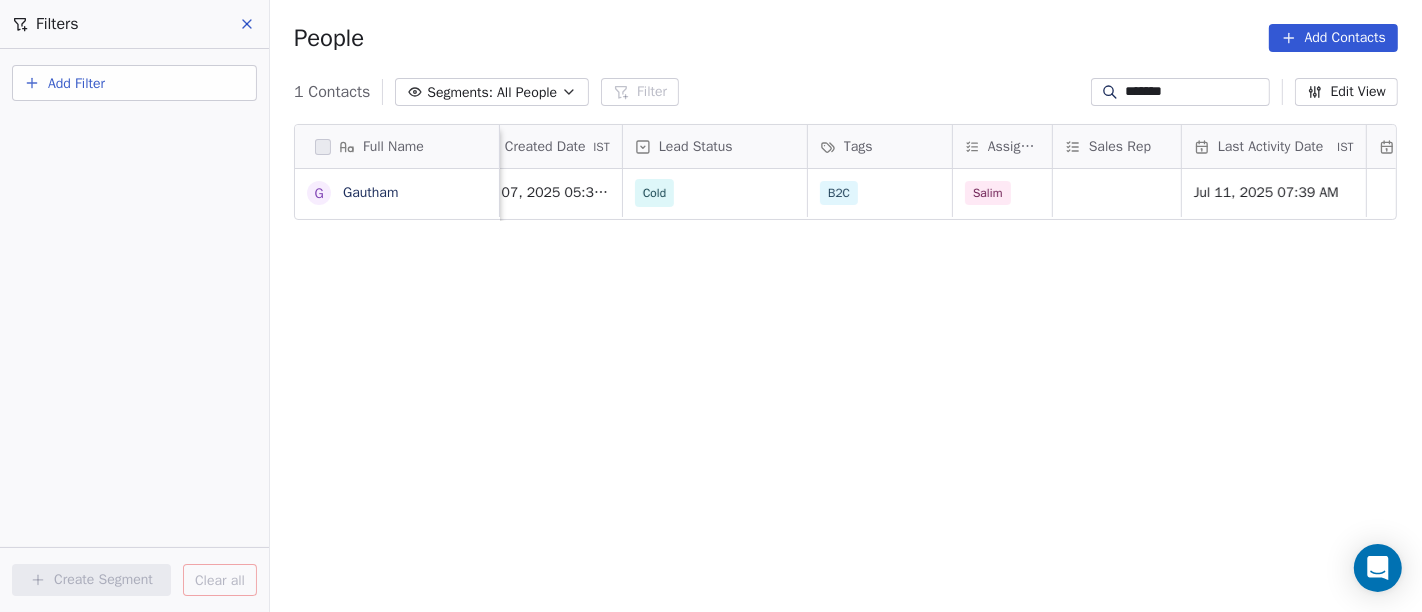 click on "All People" at bounding box center (527, 92) 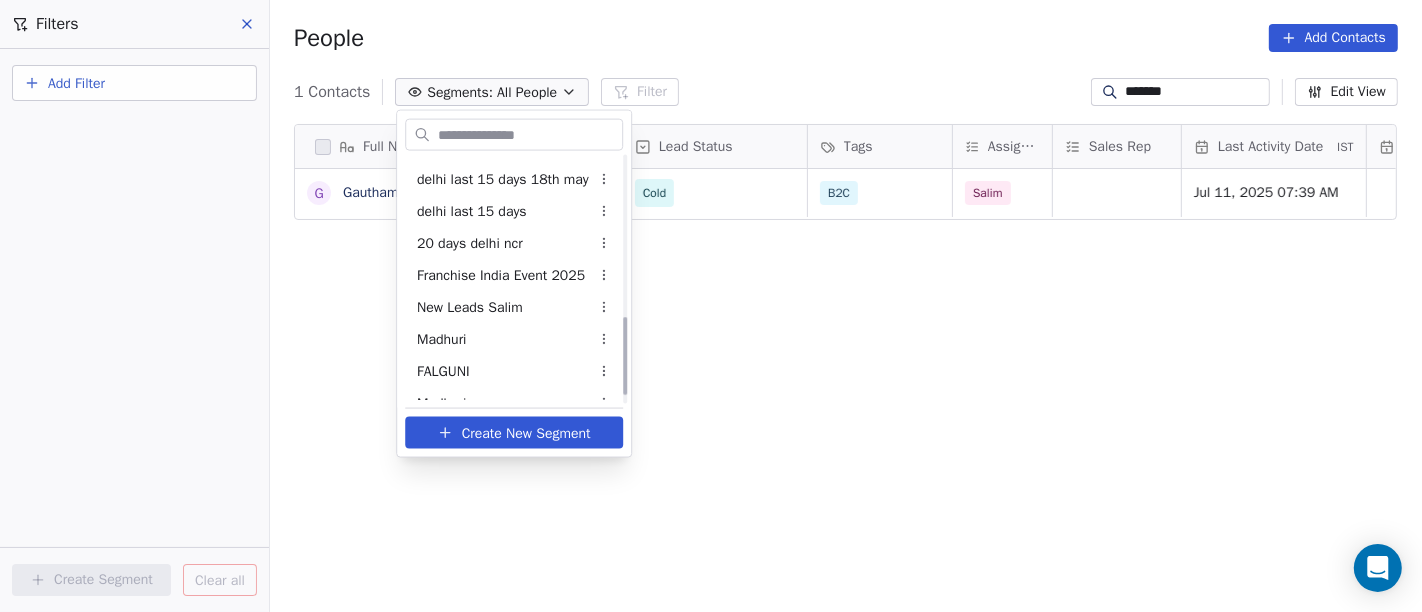 scroll, scrollTop: 525, scrollLeft: 0, axis: vertical 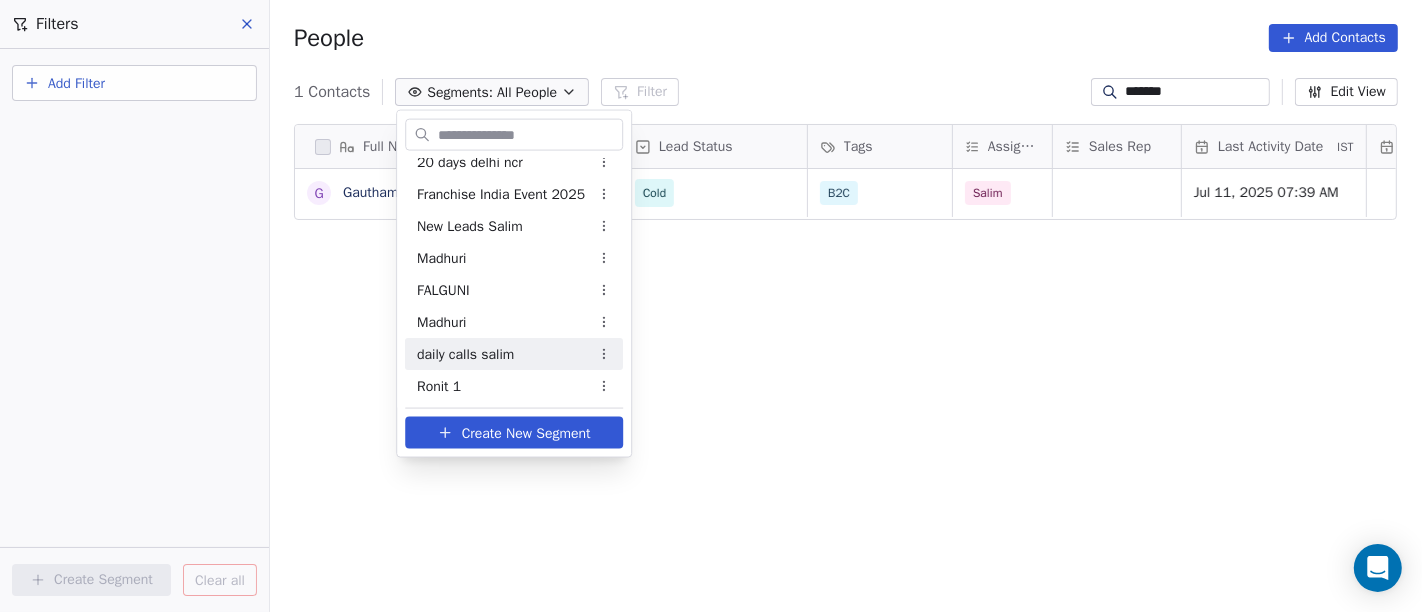 click on "daily calls salim" at bounding box center [465, 353] 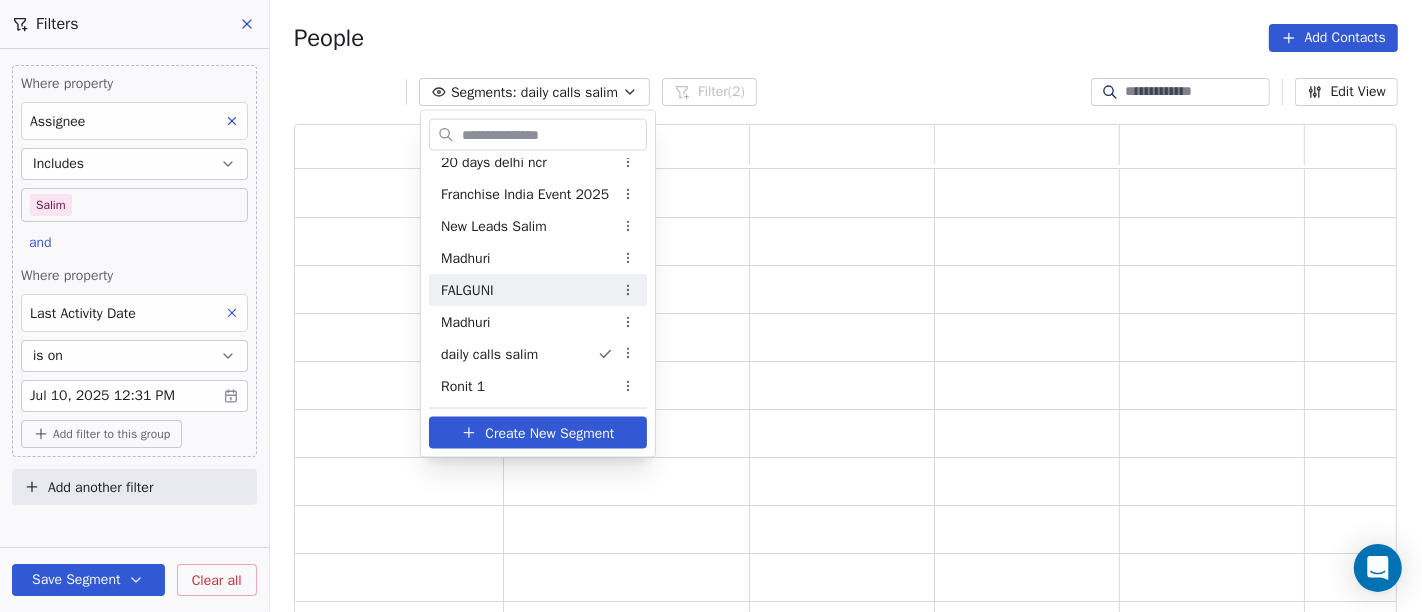 scroll, scrollTop: 17, scrollLeft: 17, axis: both 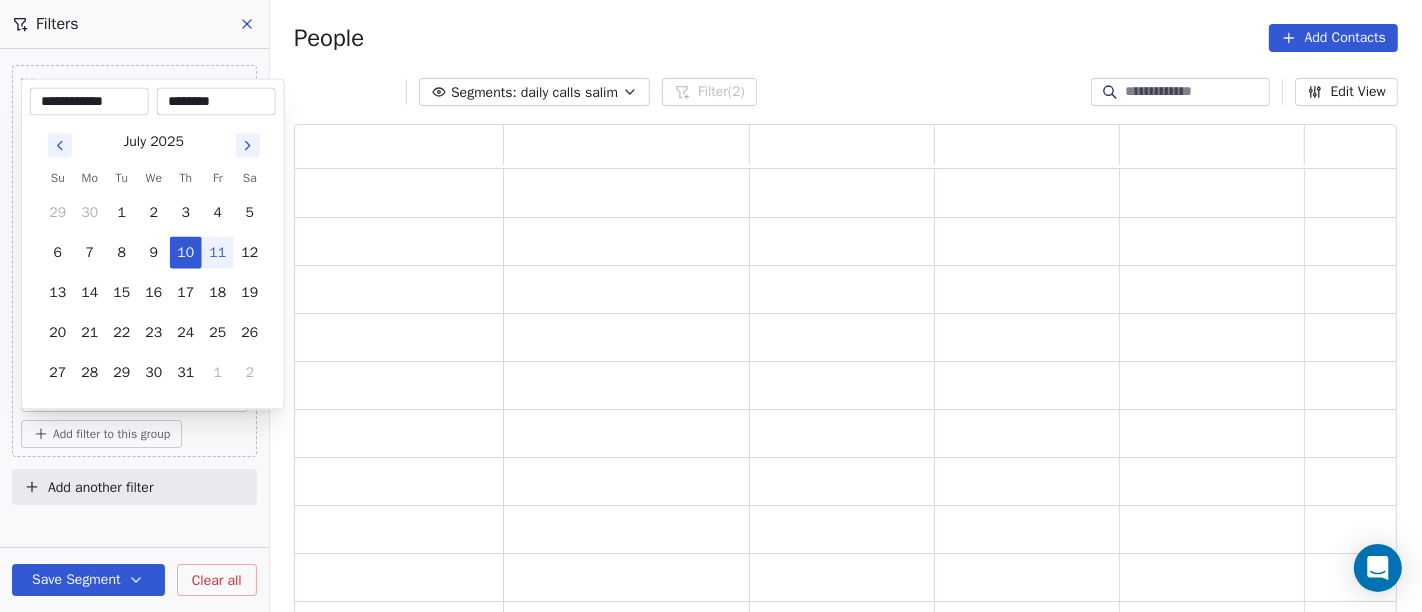 click on "**********" at bounding box center (711, 306) 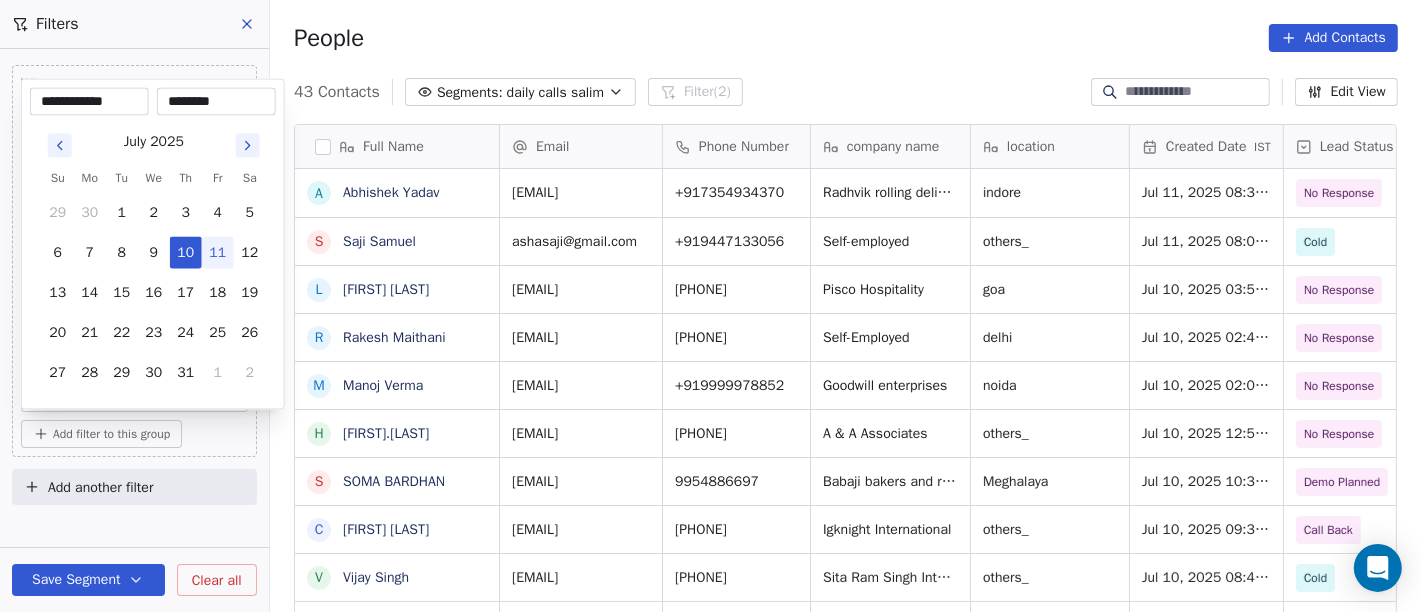 scroll, scrollTop: 17, scrollLeft: 17, axis: both 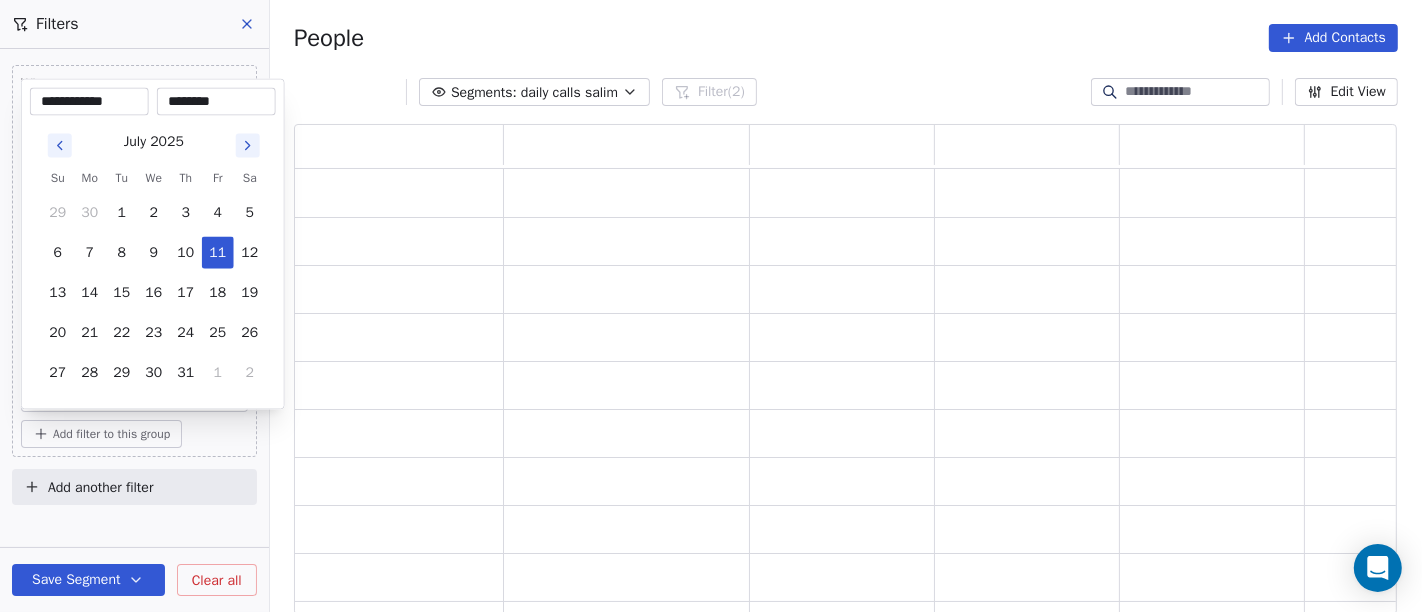 click on "**********" at bounding box center [711, 306] 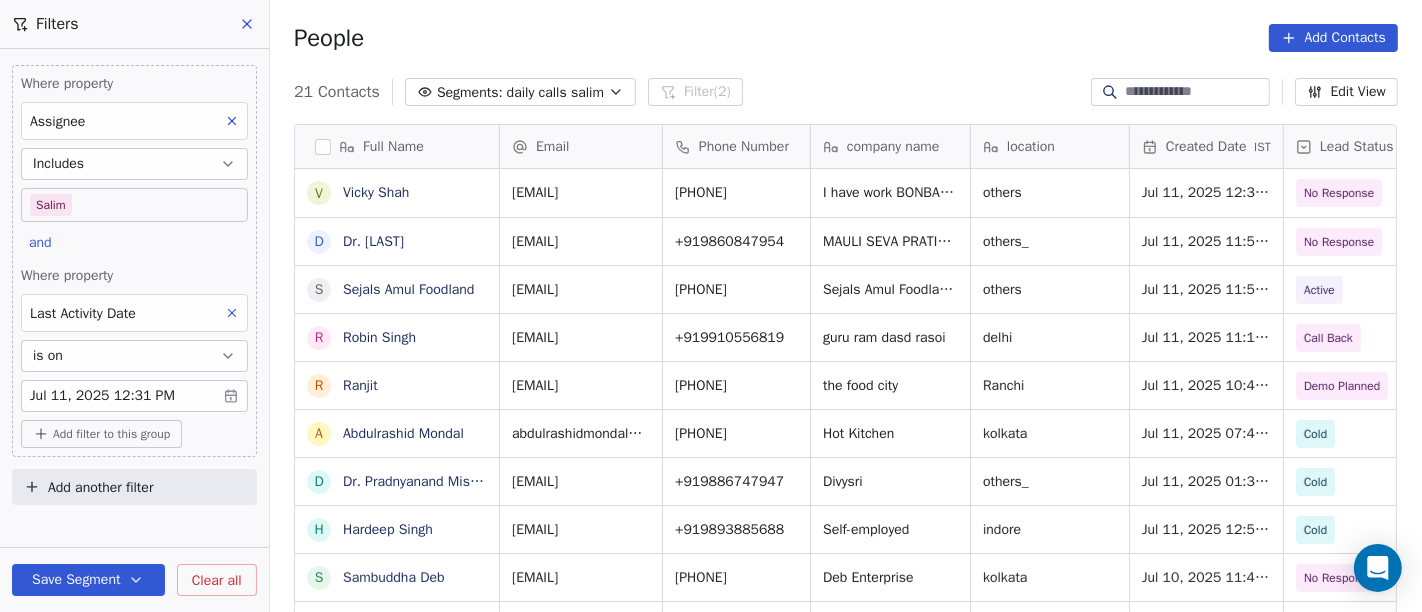 scroll, scrollTop: 17, scrollLeft: 17, axis: both 